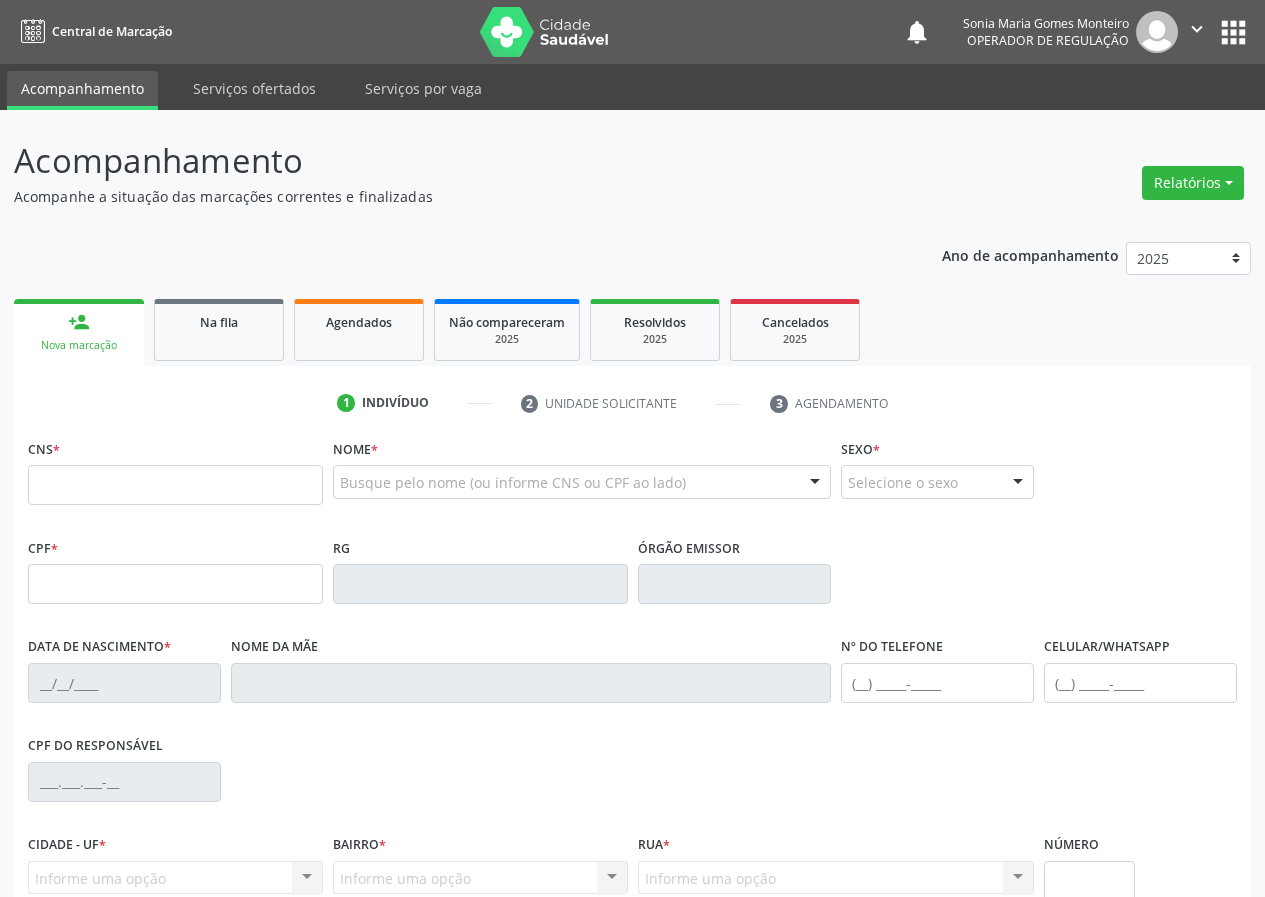 scroll, scrollTop: 0, scrollLeft: 0, axis: both 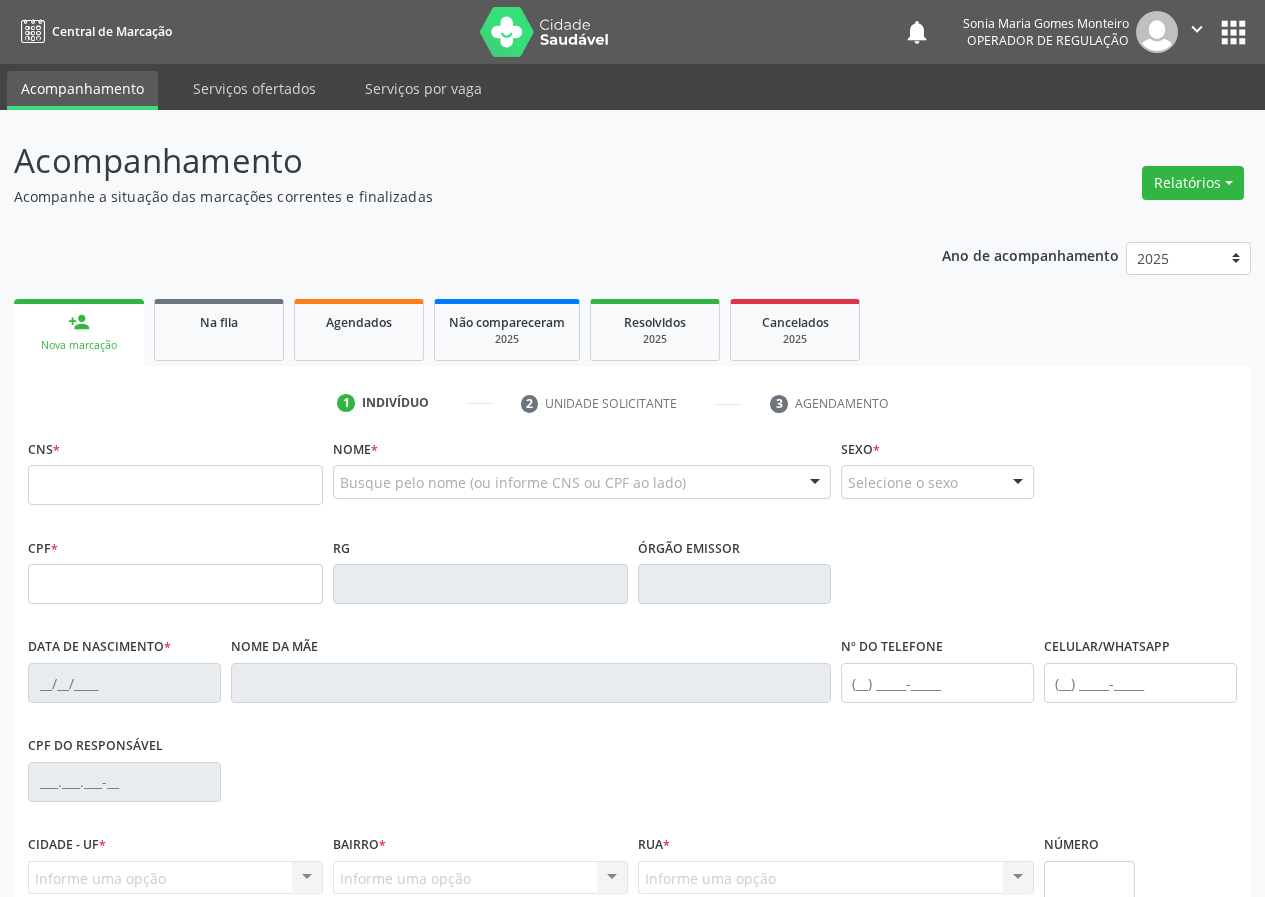 click at bounding box center [175, 485] 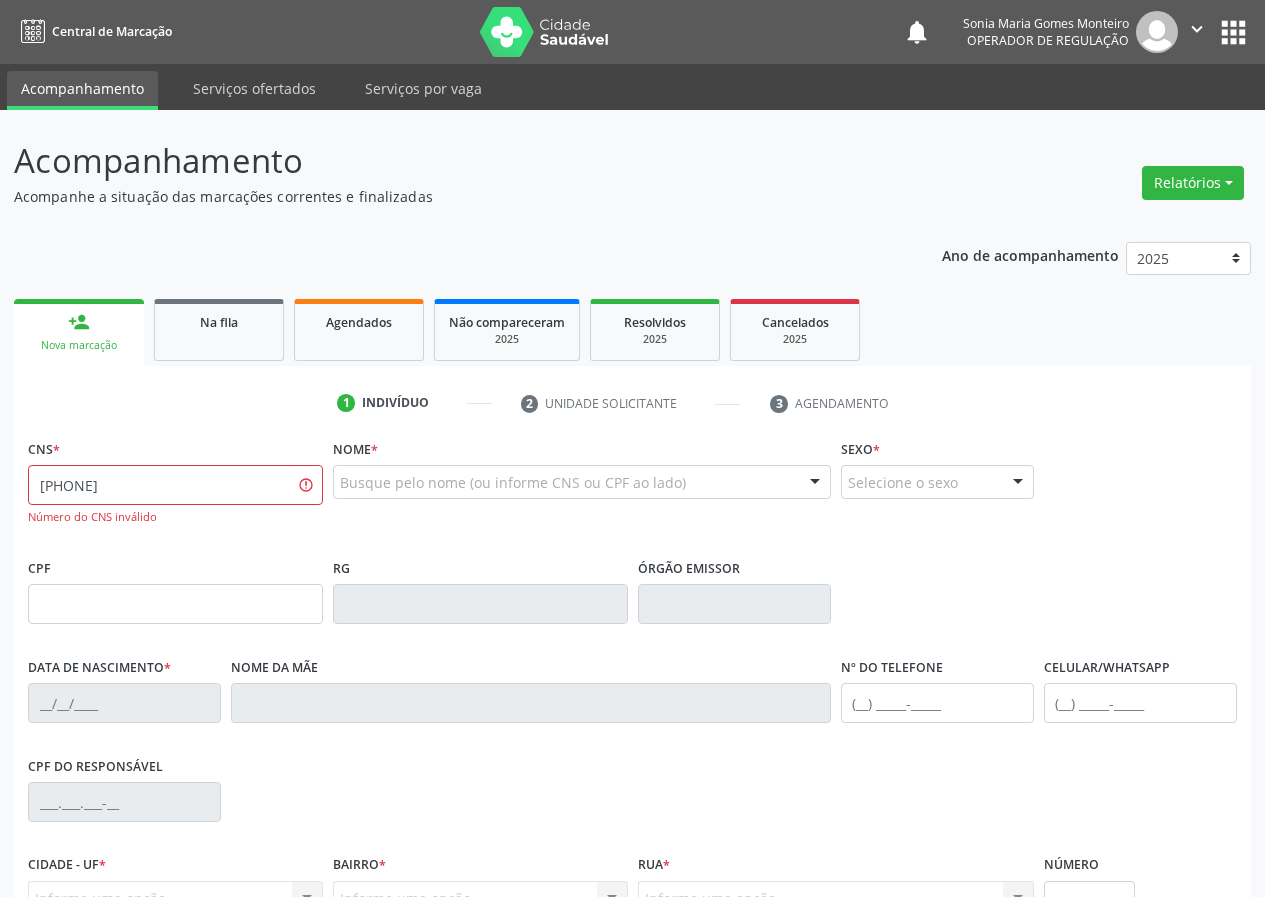 drag, startPoint x: 208, startPoint y: 488, endPoint x: 0, endPoint y: 511, distance: 209.26778 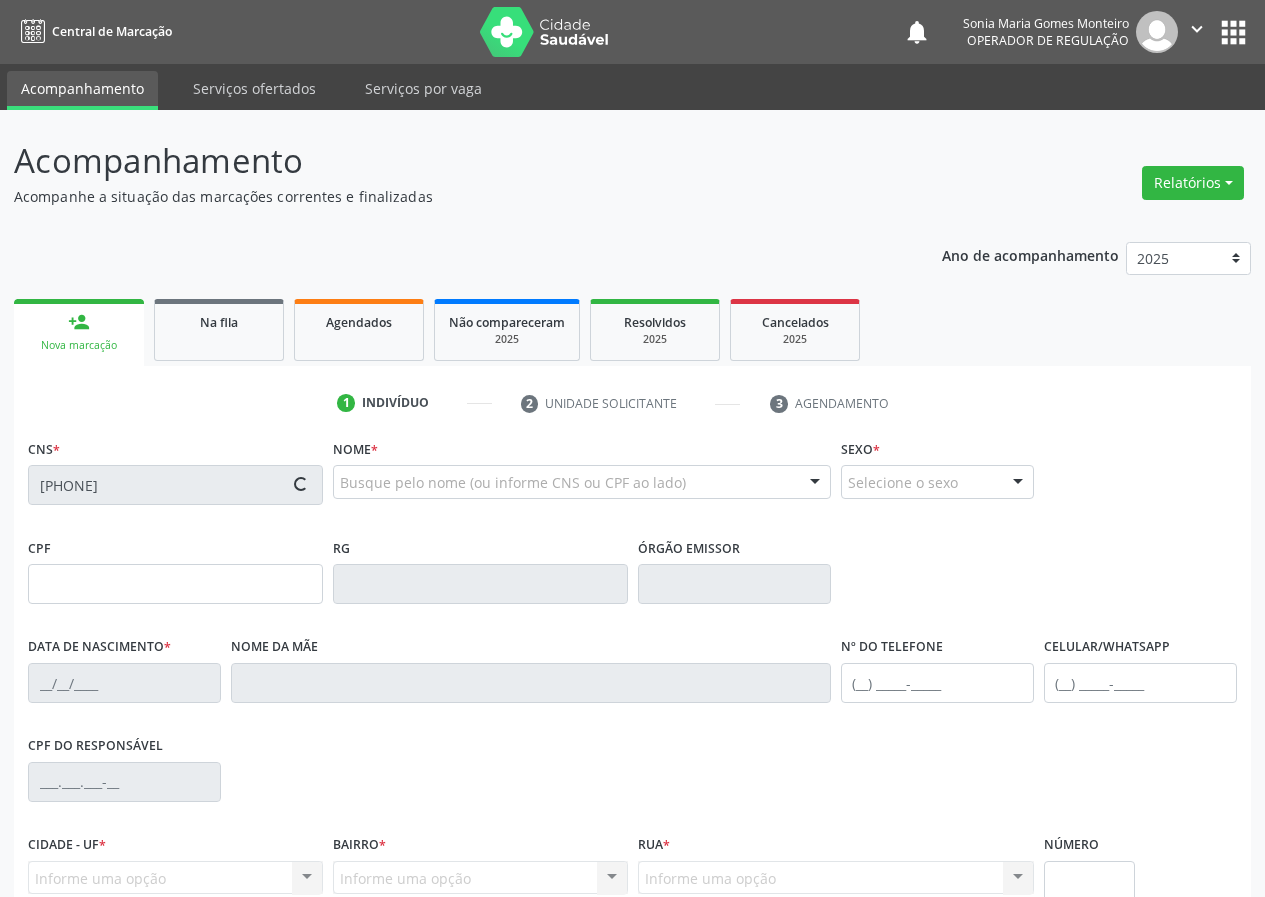 type on "996.473.034-91" 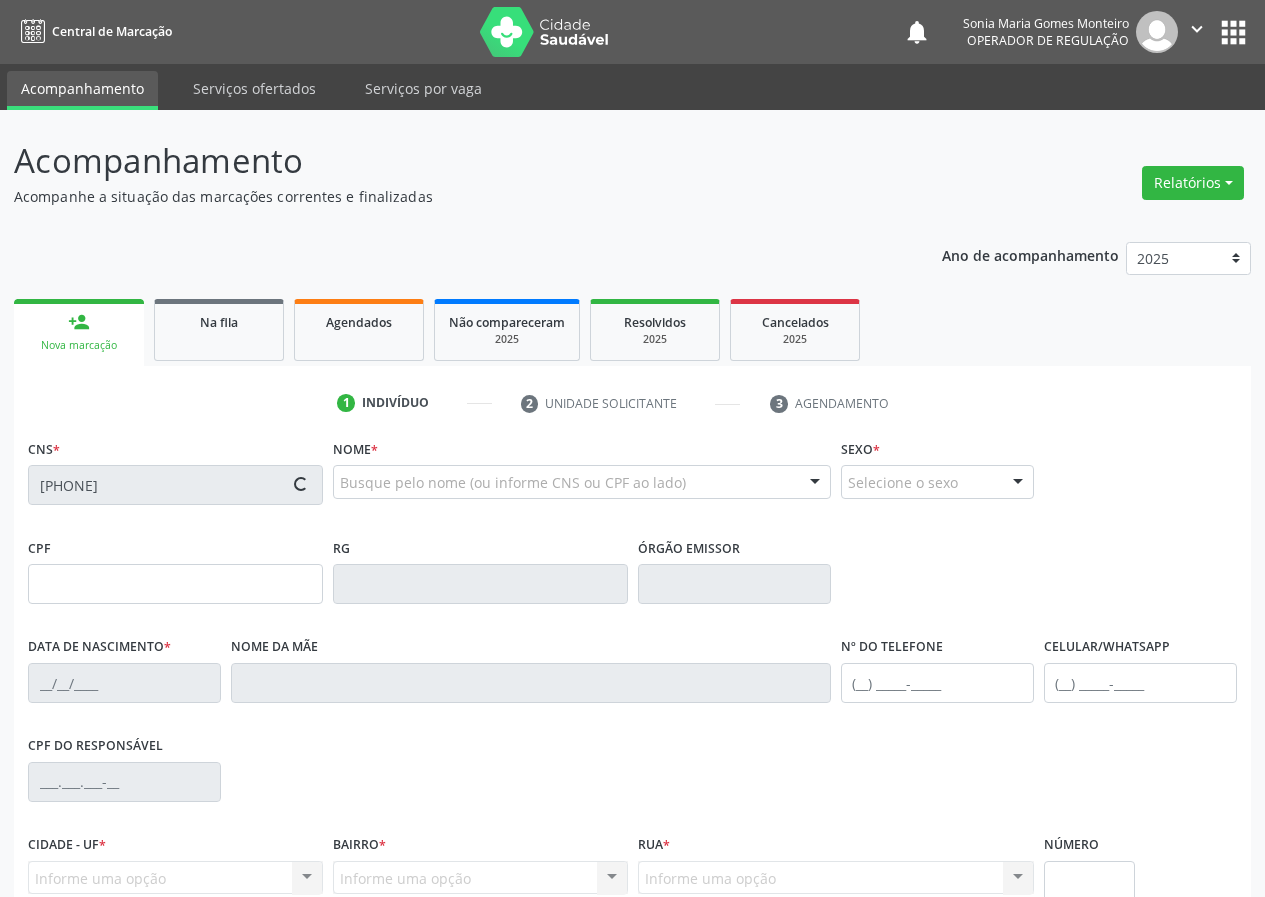 type on "11/03/1974" 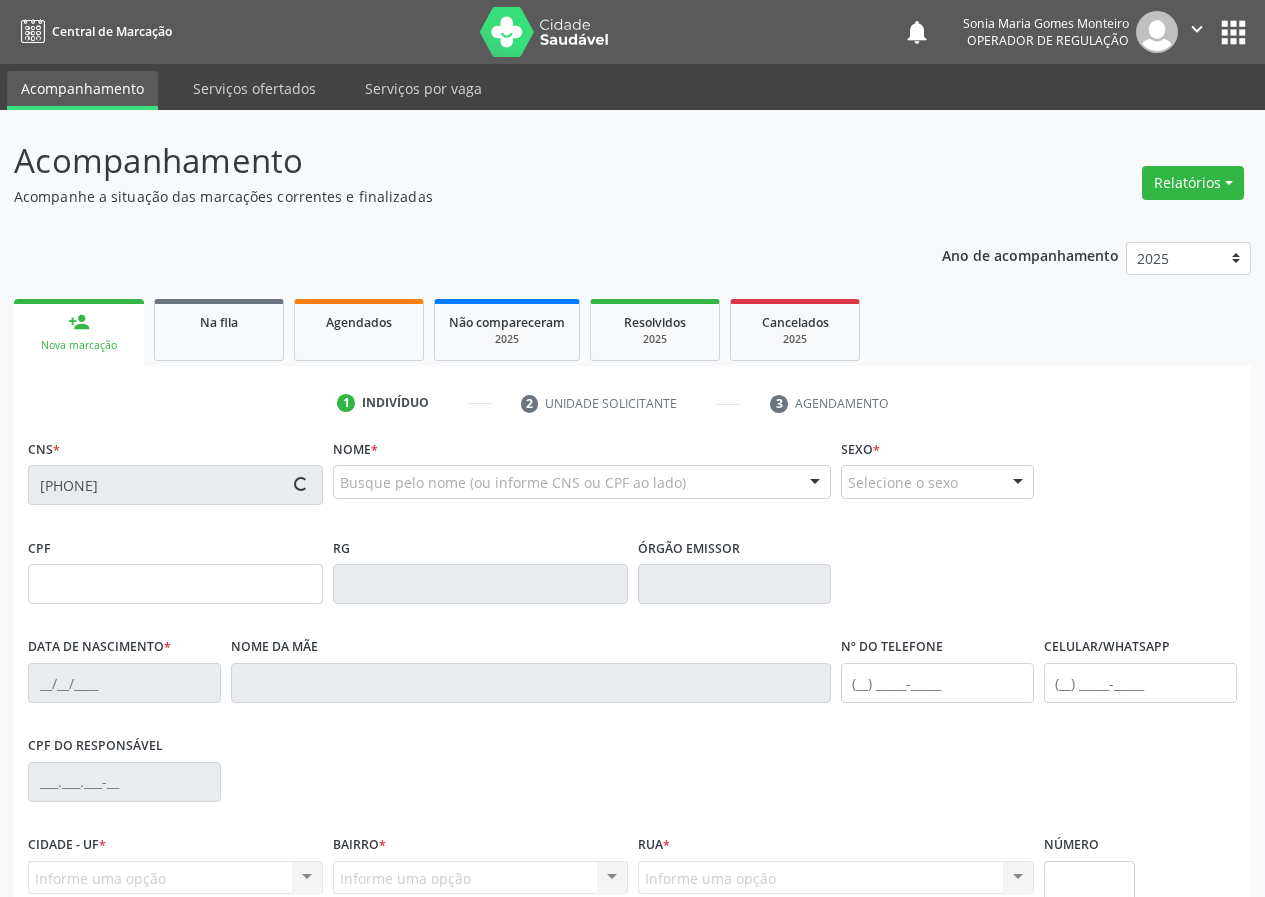 type on "(21) 98176-8834" 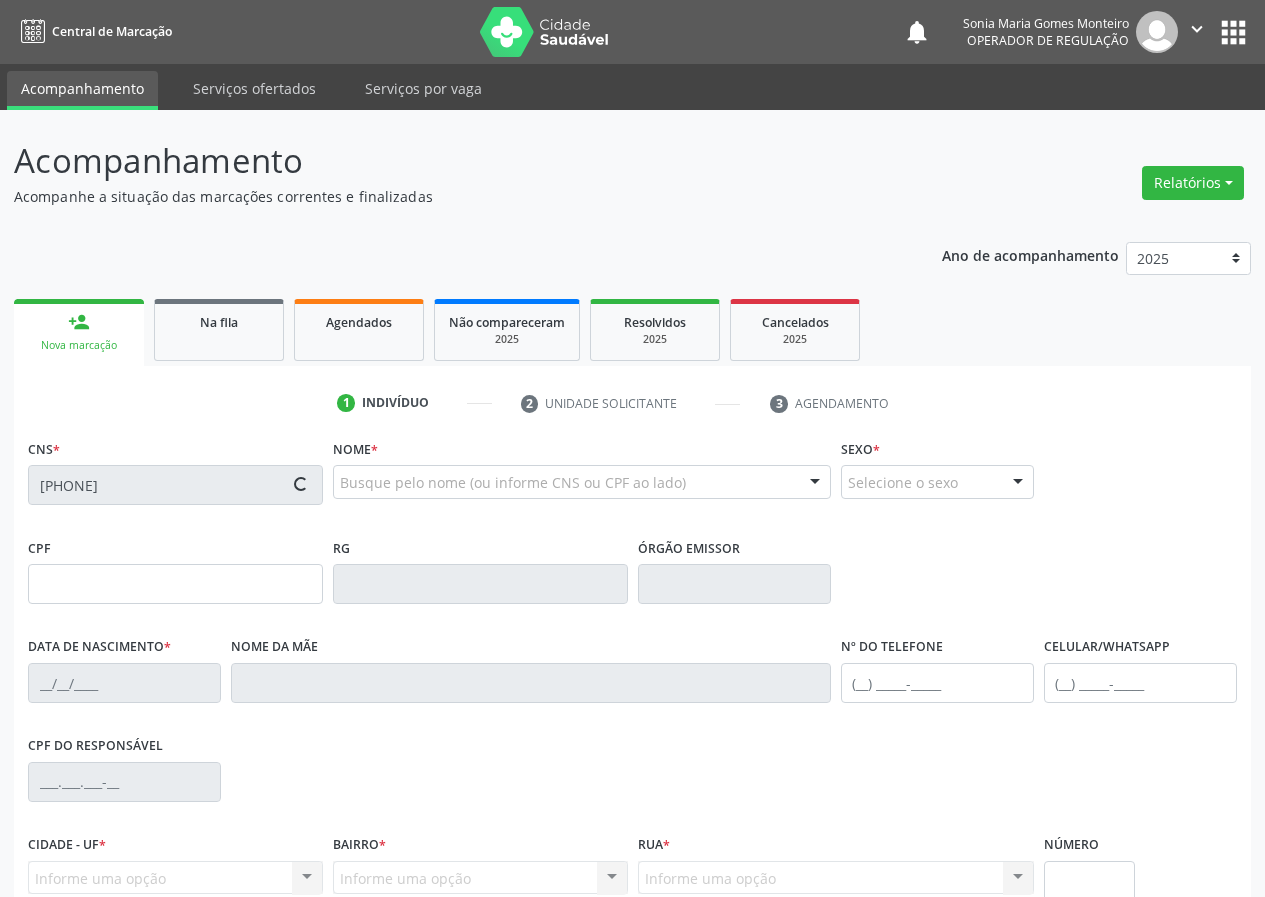 type on "4" 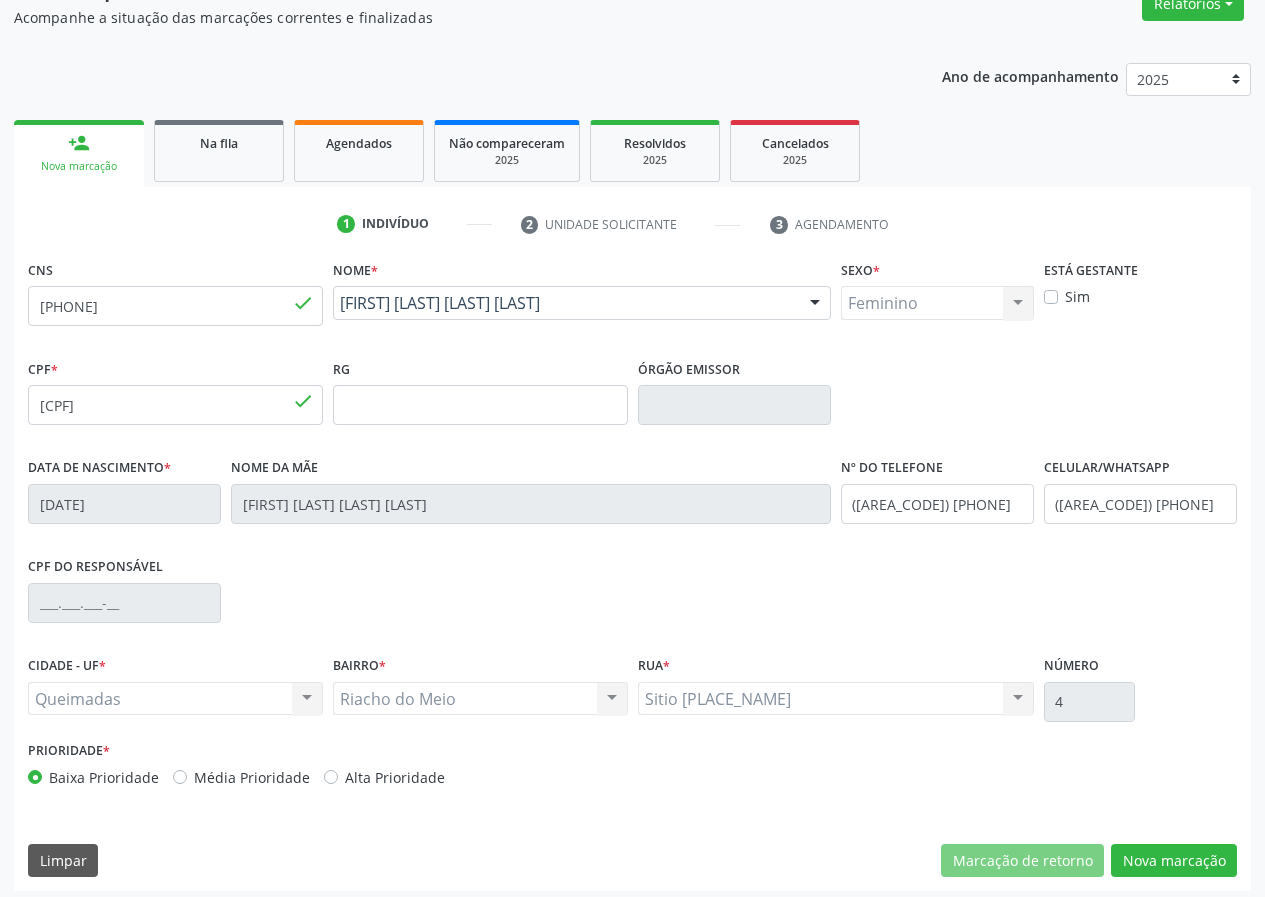 scroll, scrollTop: 187, scrollLeft: 0, axis: vertical 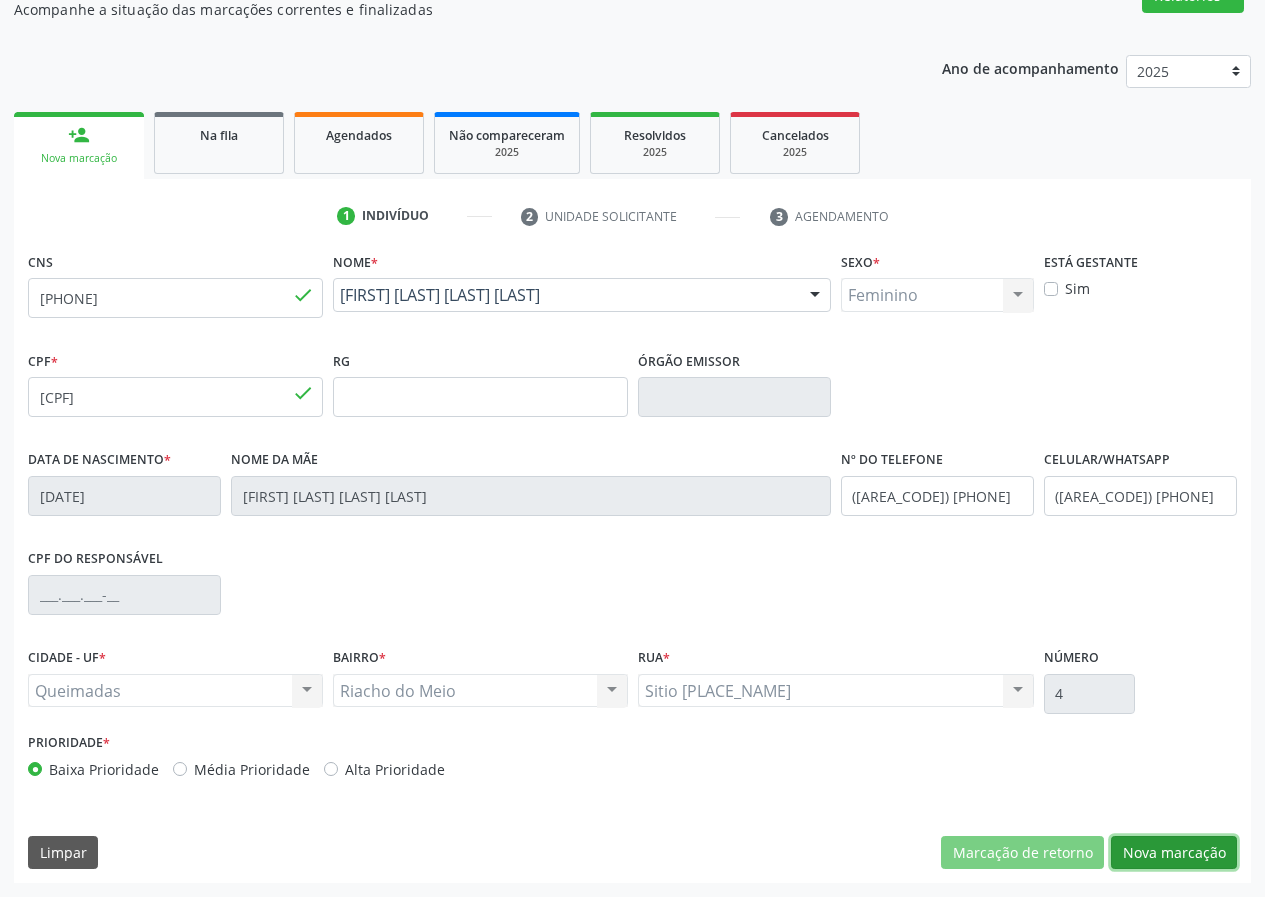 drag, startPoint x: 1194, startPoint y: 852, endPoint x: 79, endPoint y: 859, distance: 1115.022 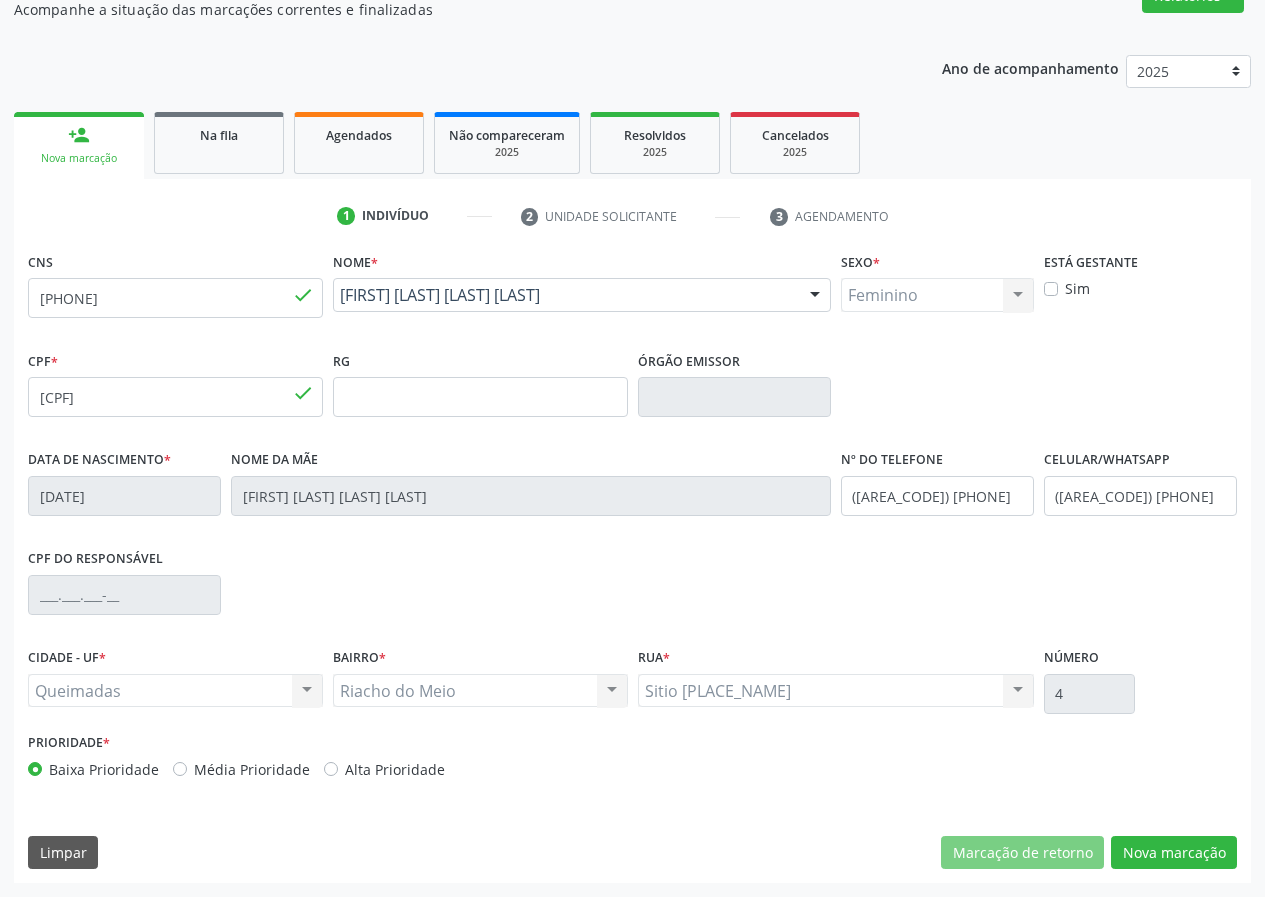 scroll, scrollTop: 9, scrollLeft: 0, axis: vertical 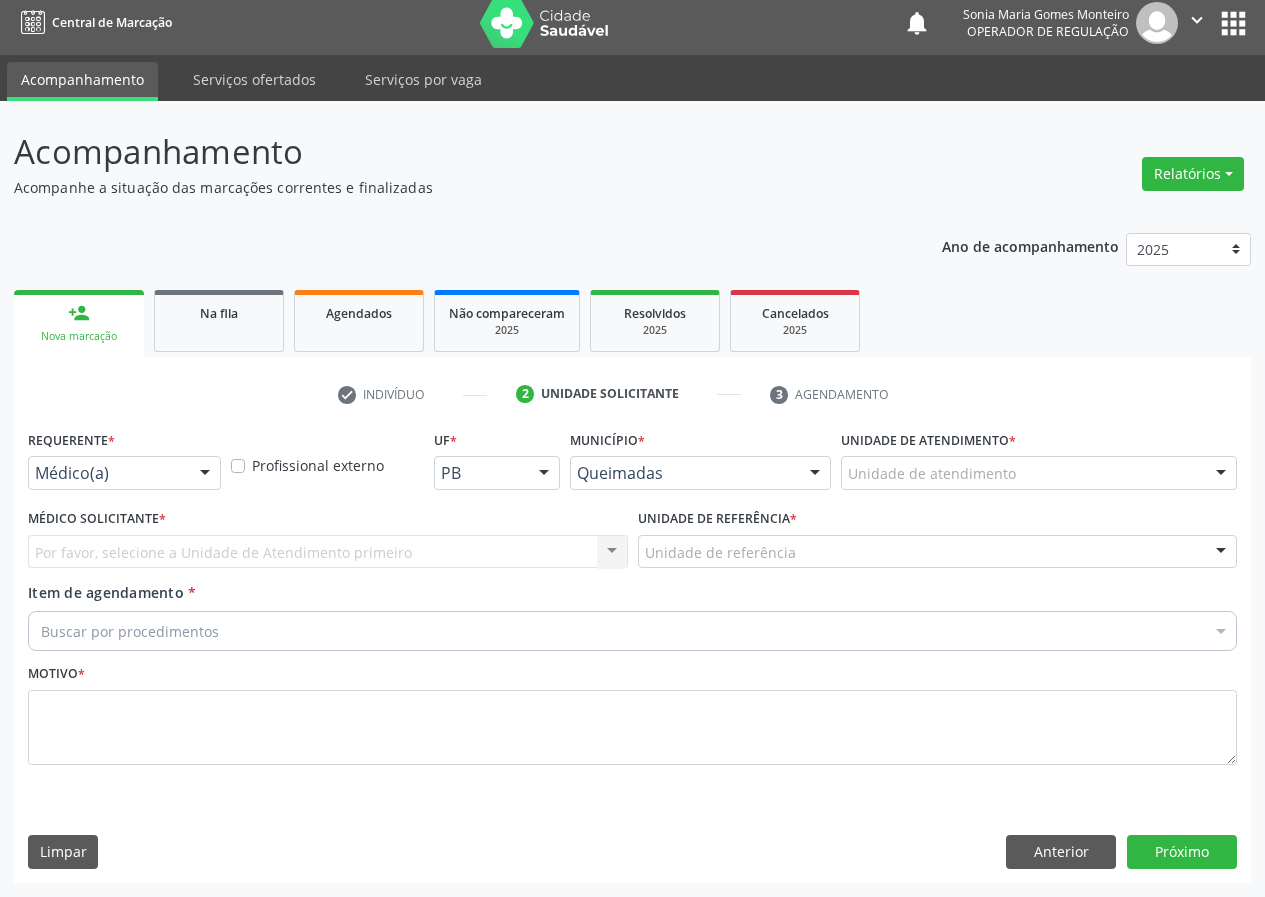 drag, startPoint x: 206, startPoint y: 473, endPoint x: 169, endPoint y: 575, distance: 108.503456 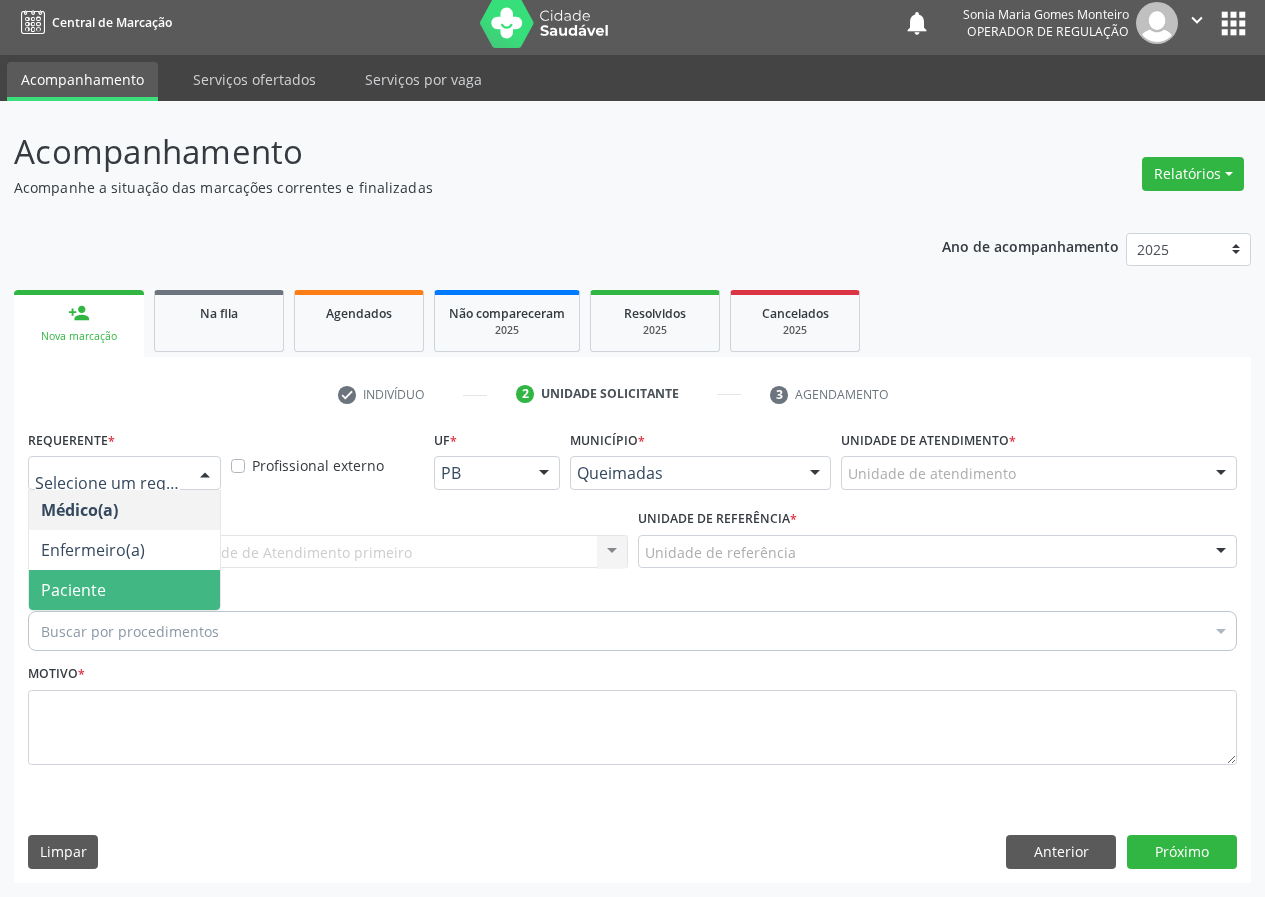 drag, startPoint x: 175, startPoint y: 597, endPoint x: 283, endPoint y: 566, distance: 112.36102 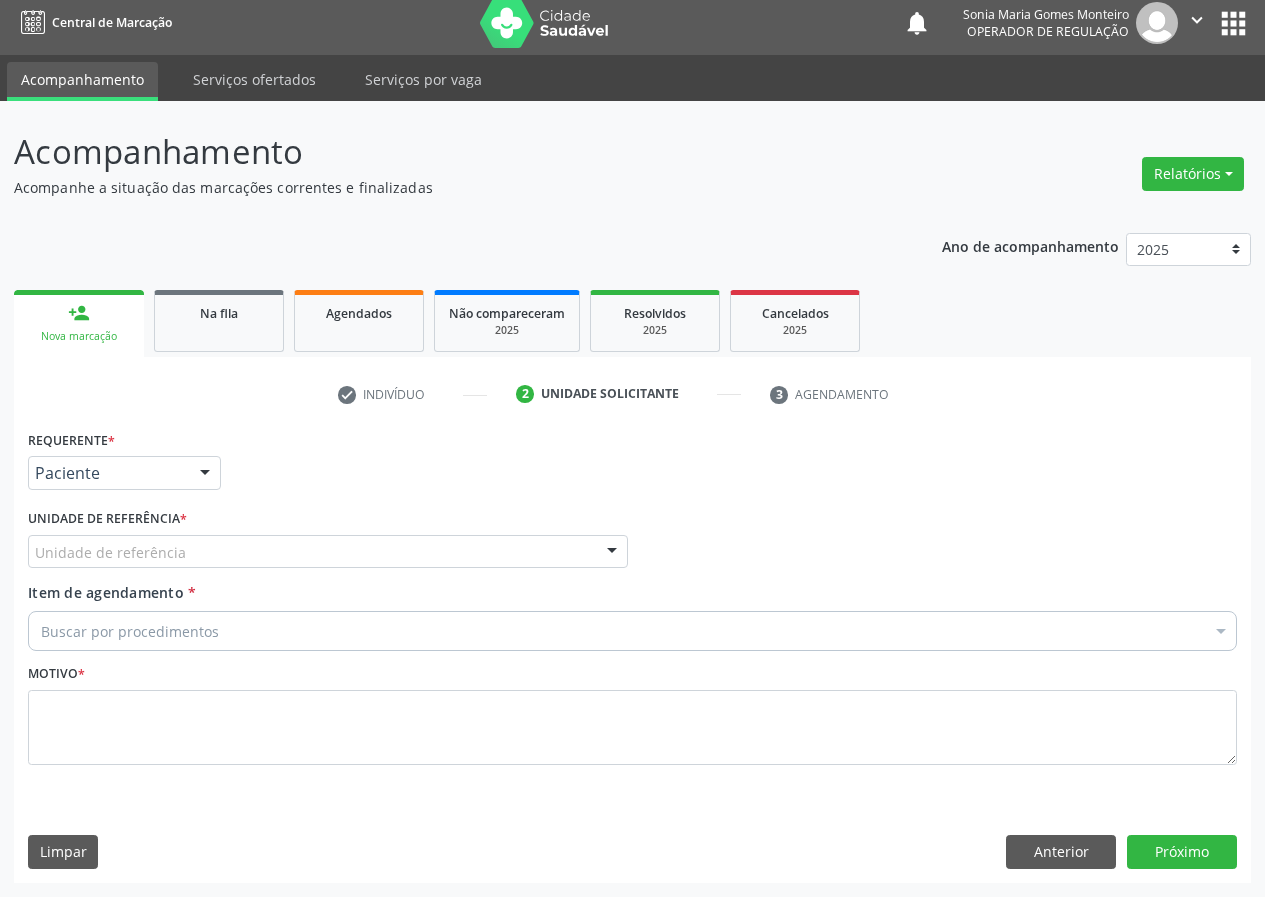 drag, startPoint x: 571, startPoint y: 558, endPoint x: 430, endPoint y: 630, distance: 158.31929 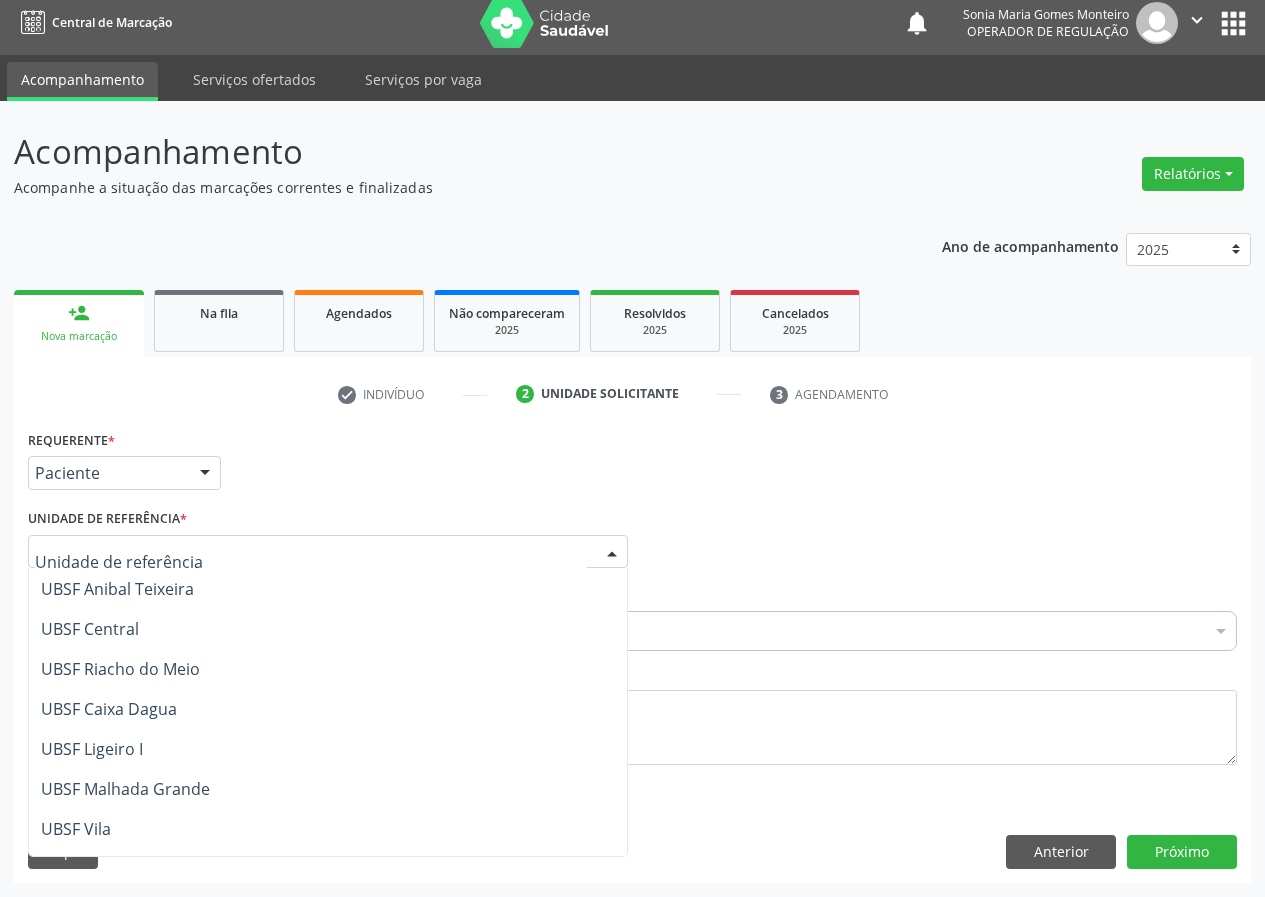 scroll, scrollTop: 400, scrollLeft: 0, axis: vertical 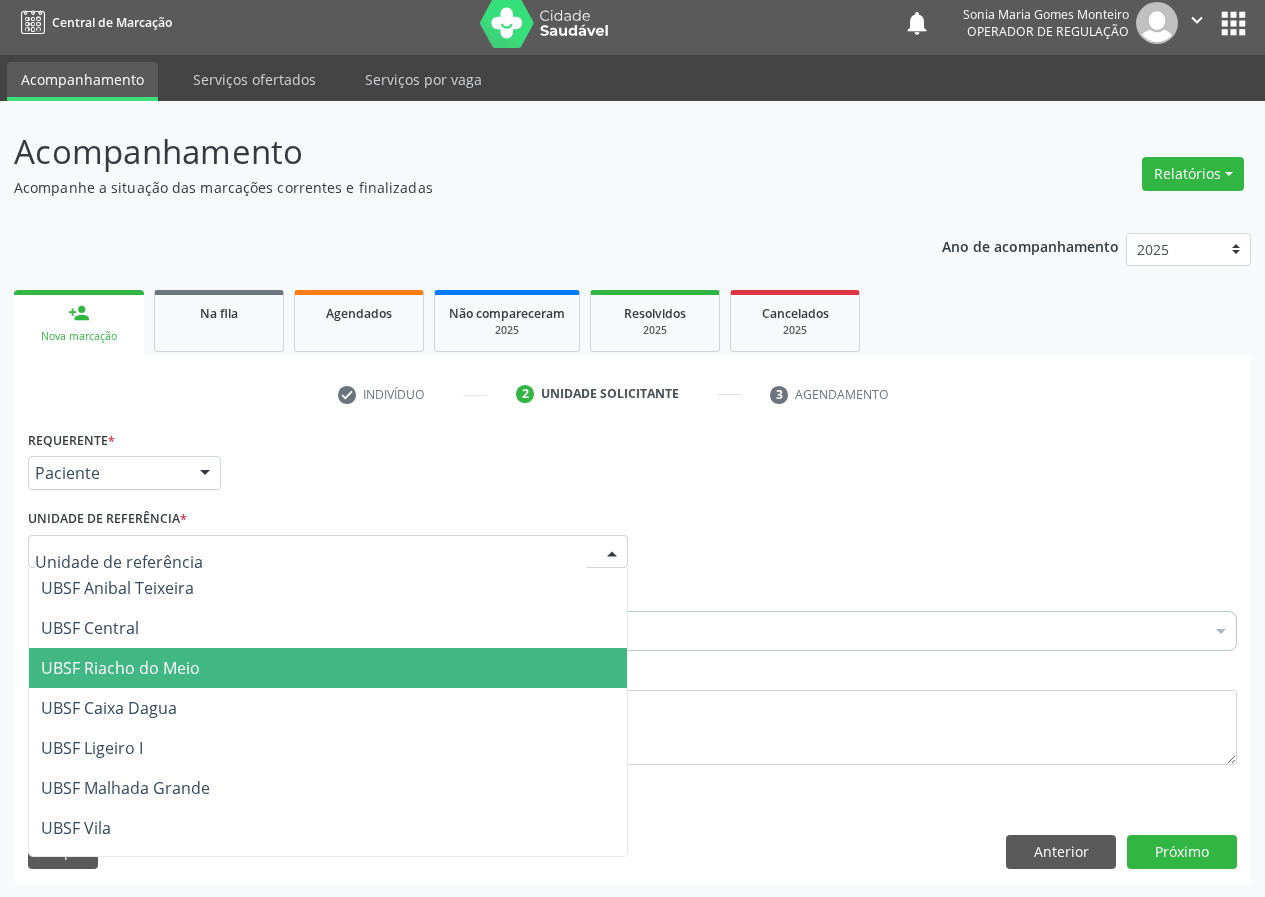 drag, startPoint x: 146, startPoint y: 670, endPoint x: 0, endPoint y: 723, distance: 155.32225 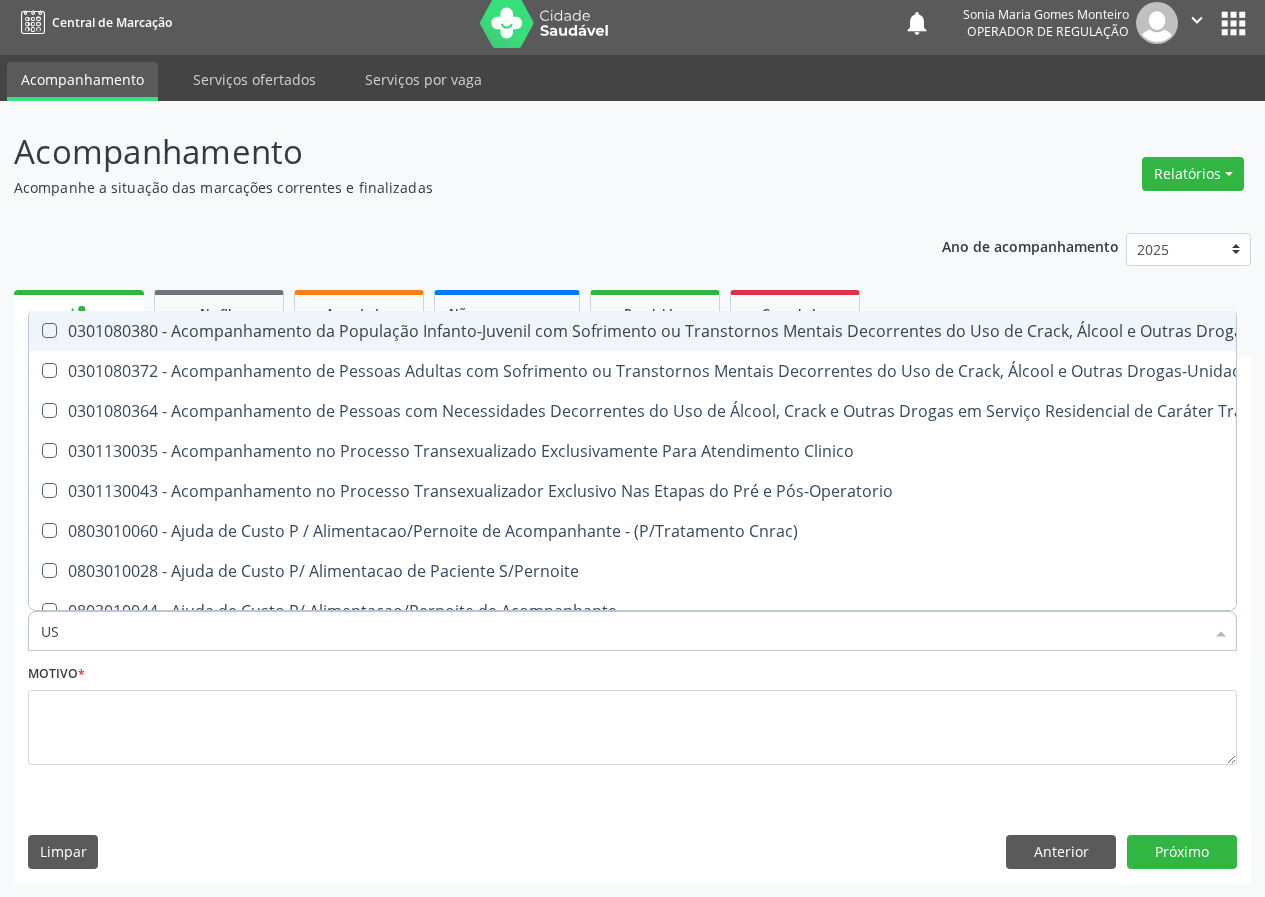 type on "USG" 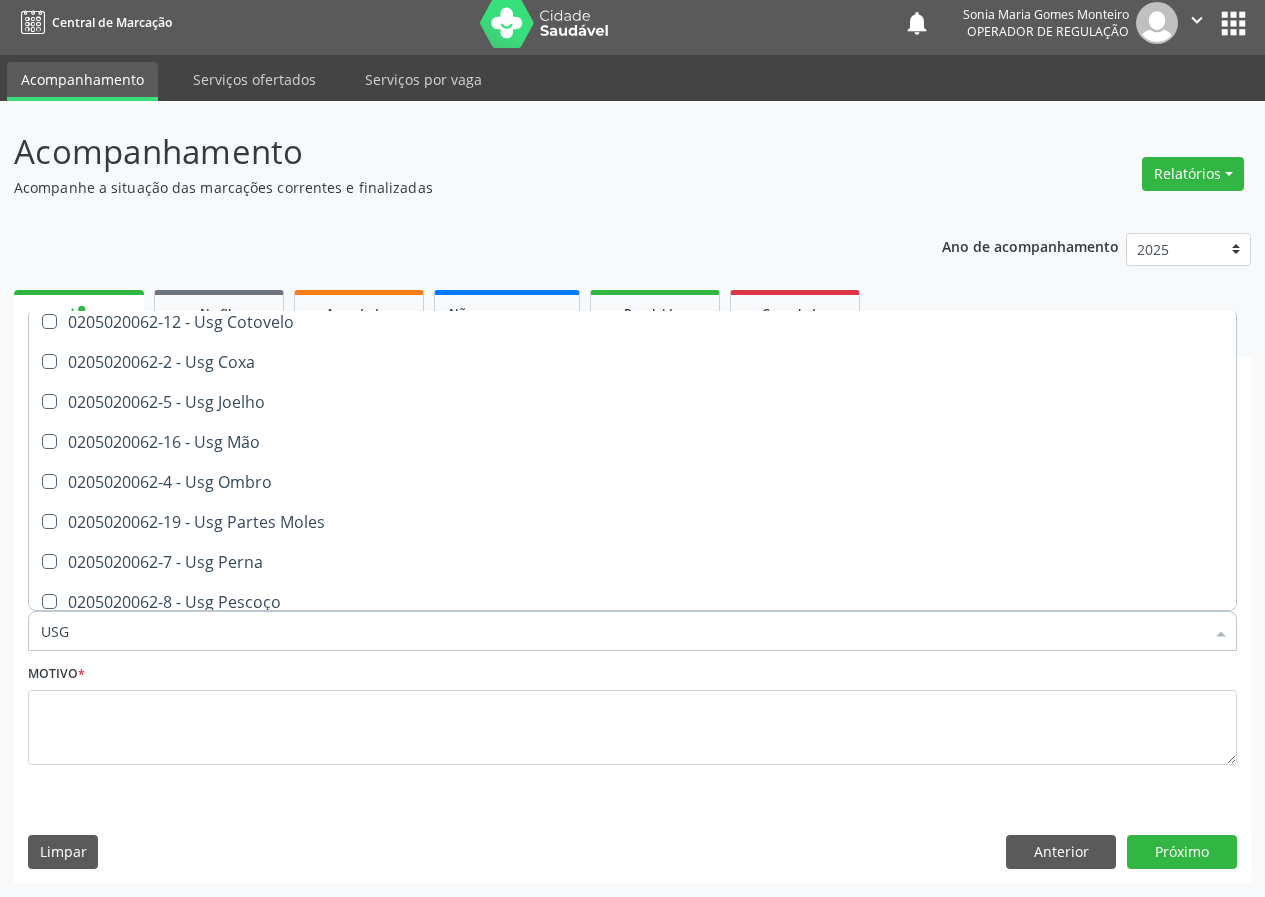 scroll, scrollTop: 200, scrollLeft: 0, axis: vertical 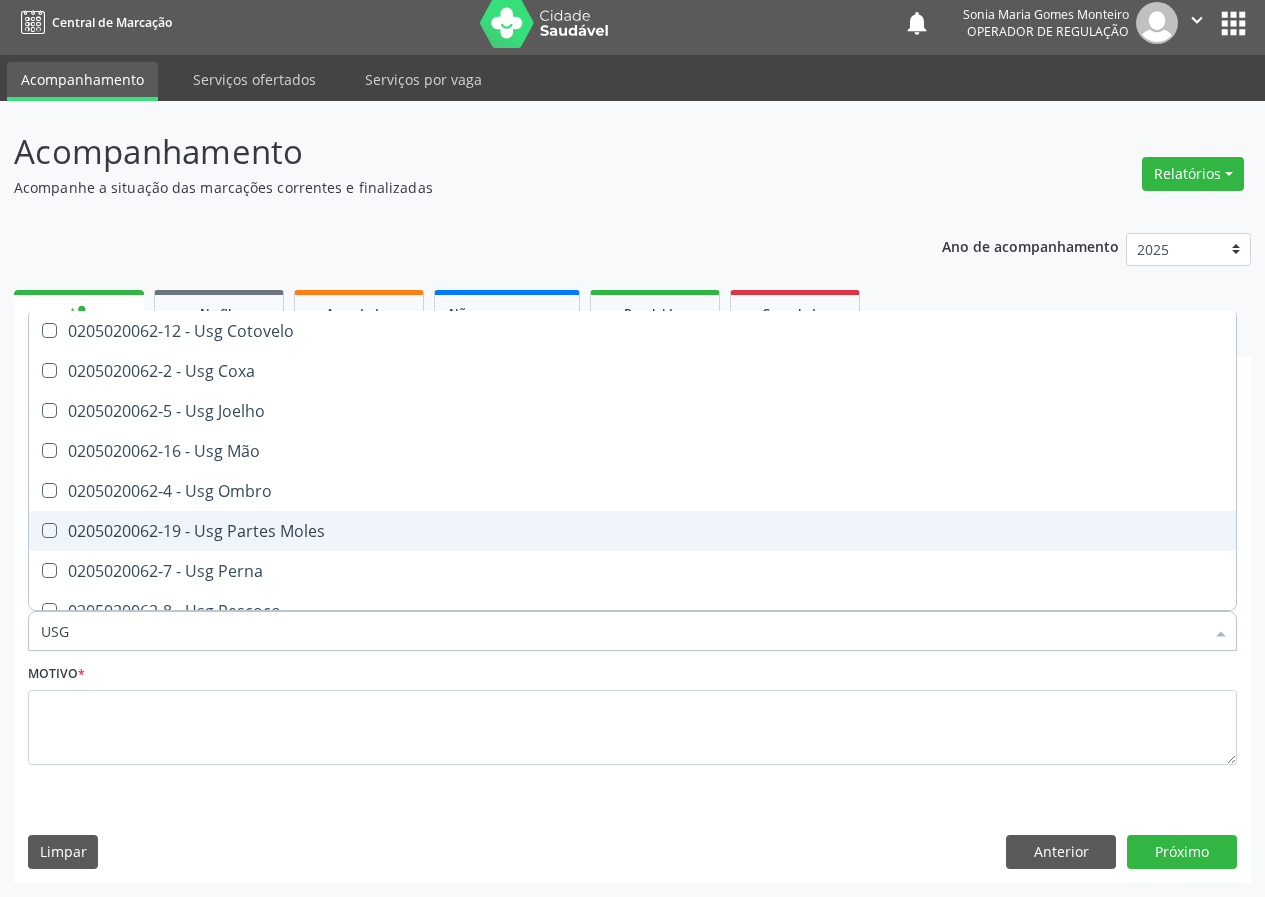 drag, startPoint x: 274, startPoint y: 531, endPoint x: 8, endPoint y: 682, distance: 305.87088 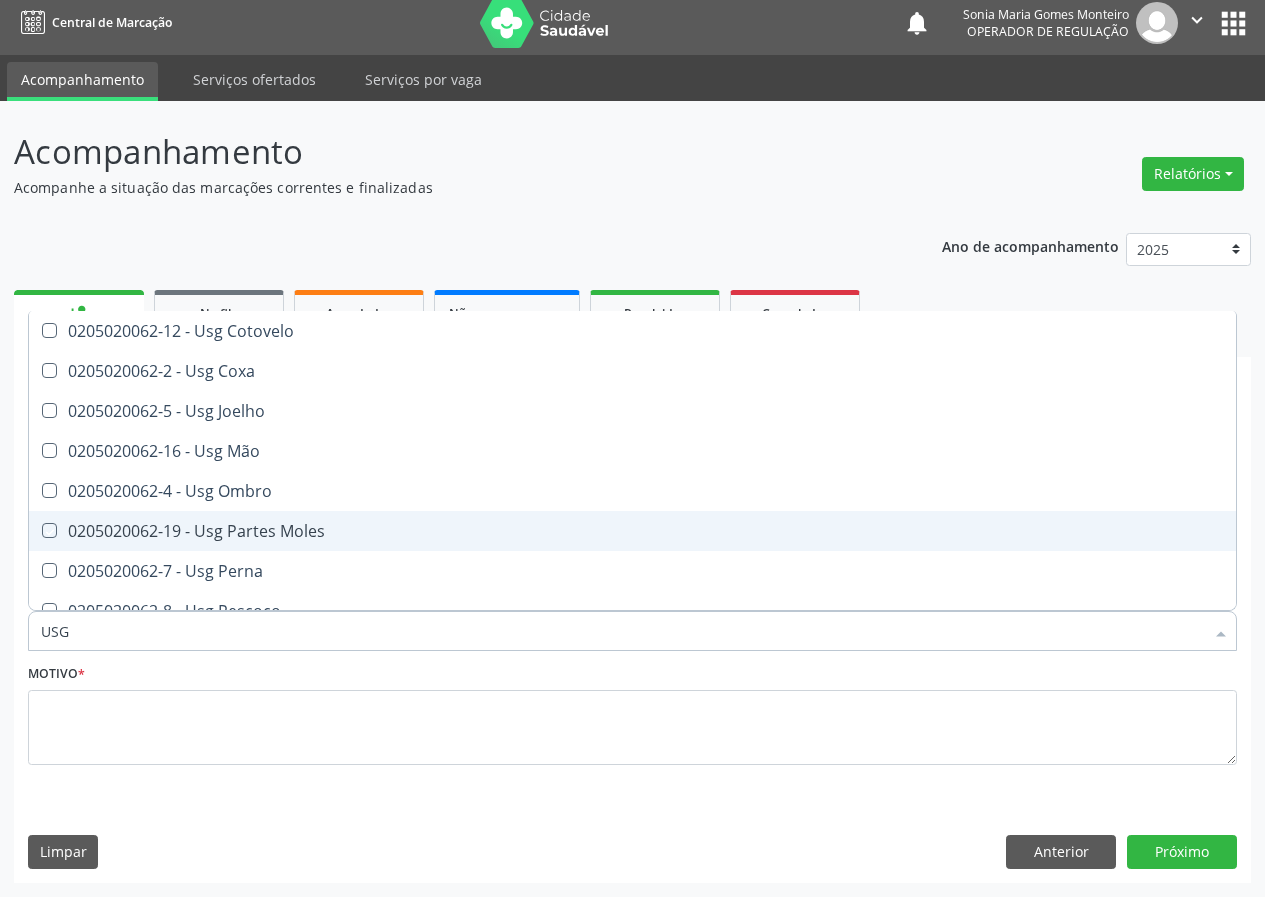 checkbox on "true" 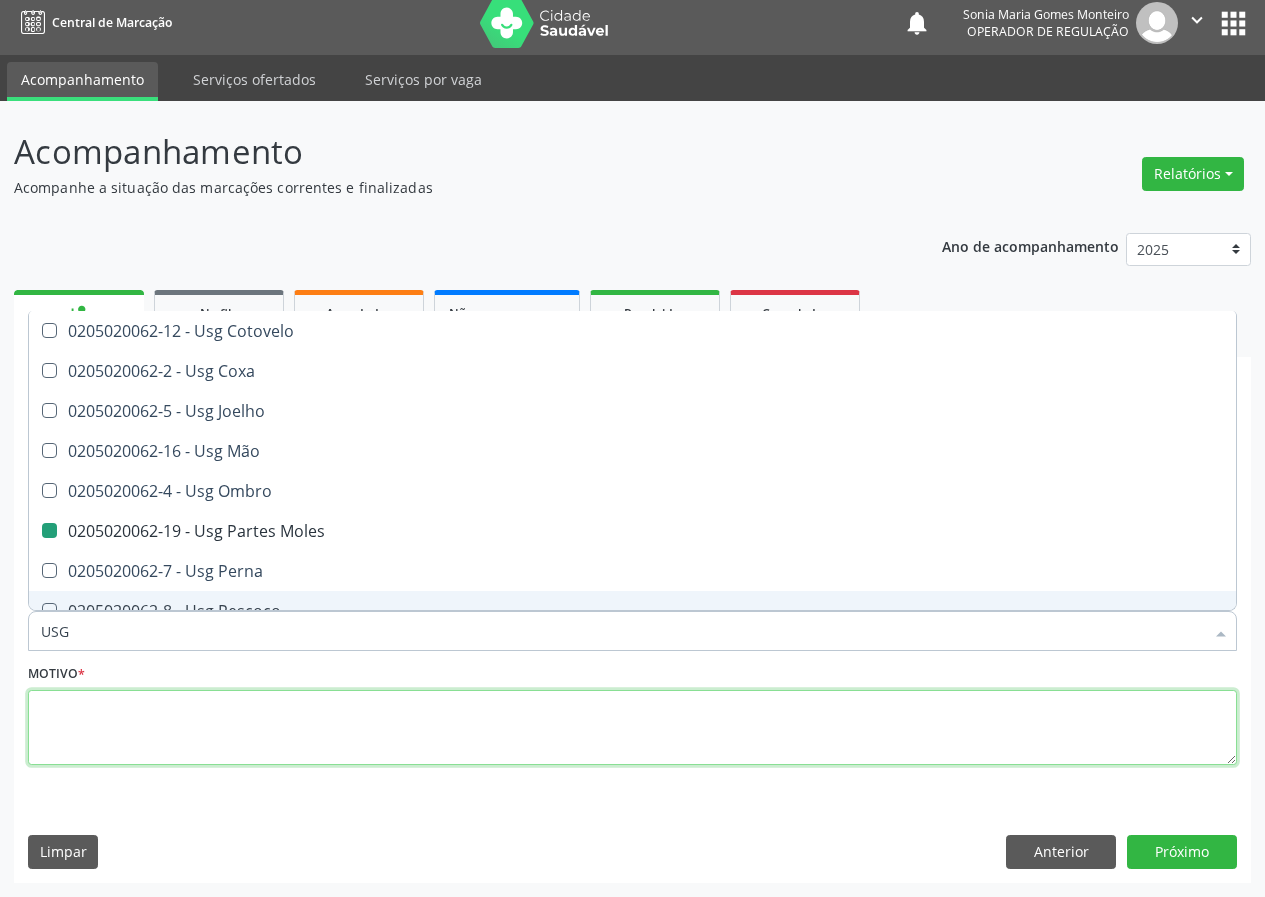click at bounding box center [632, 728] 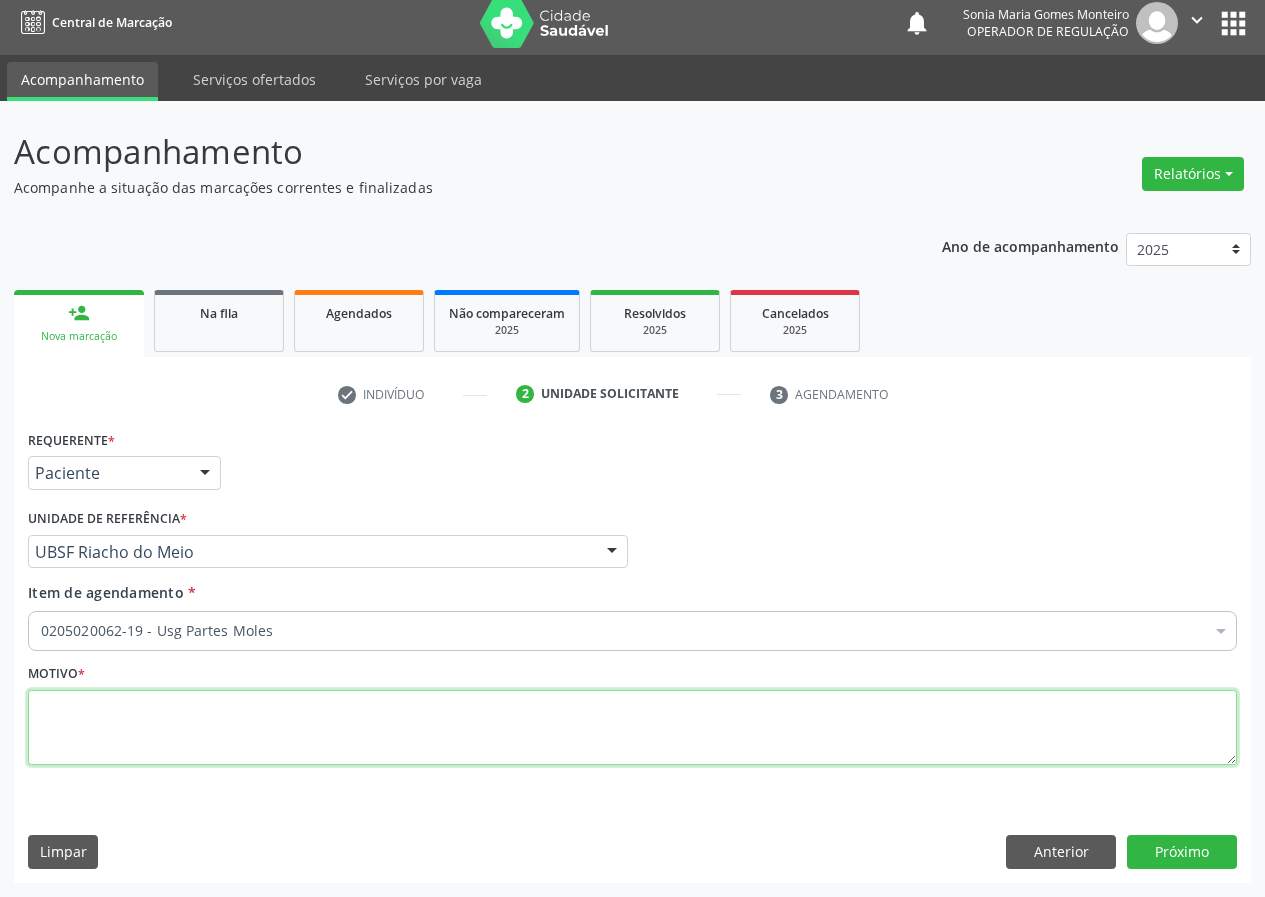 scroll, scrollTop: 0, scrollLeft: 0, axis: both 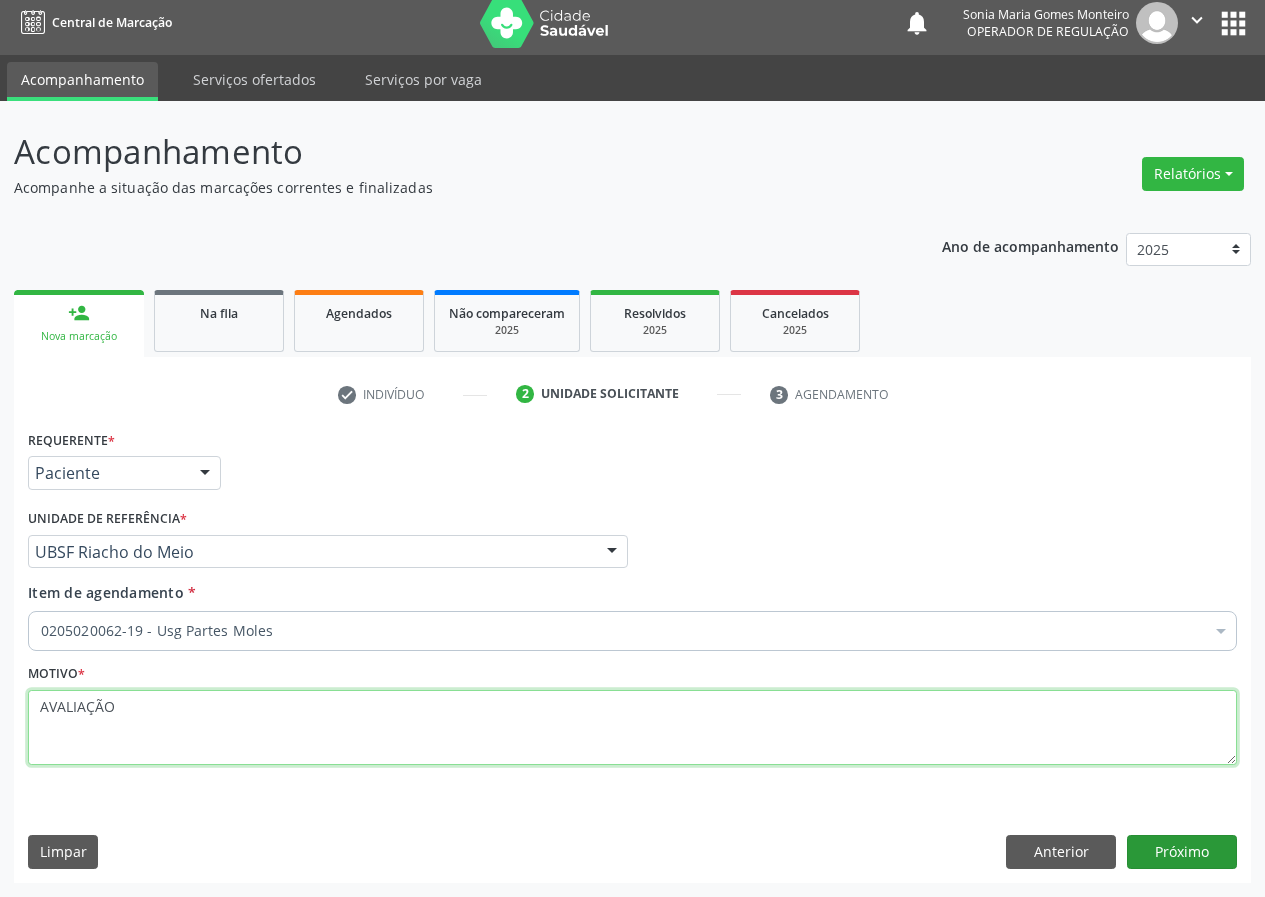 type on "AVALIAÇÃO" 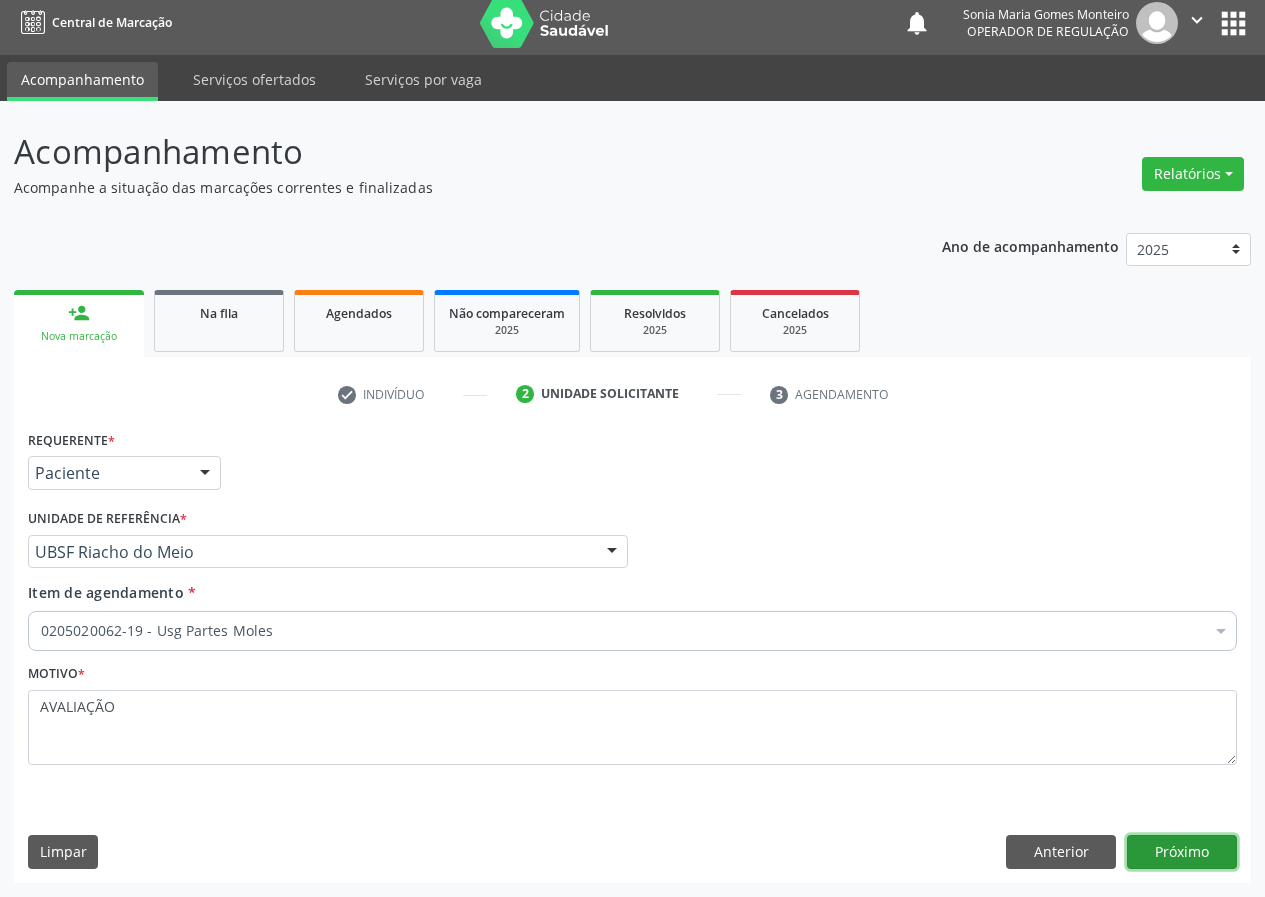 drag, startPoint x: 1176, startPoint y: 851, endPoint x: 0, endPoint y: 564, distance: 1210.5144 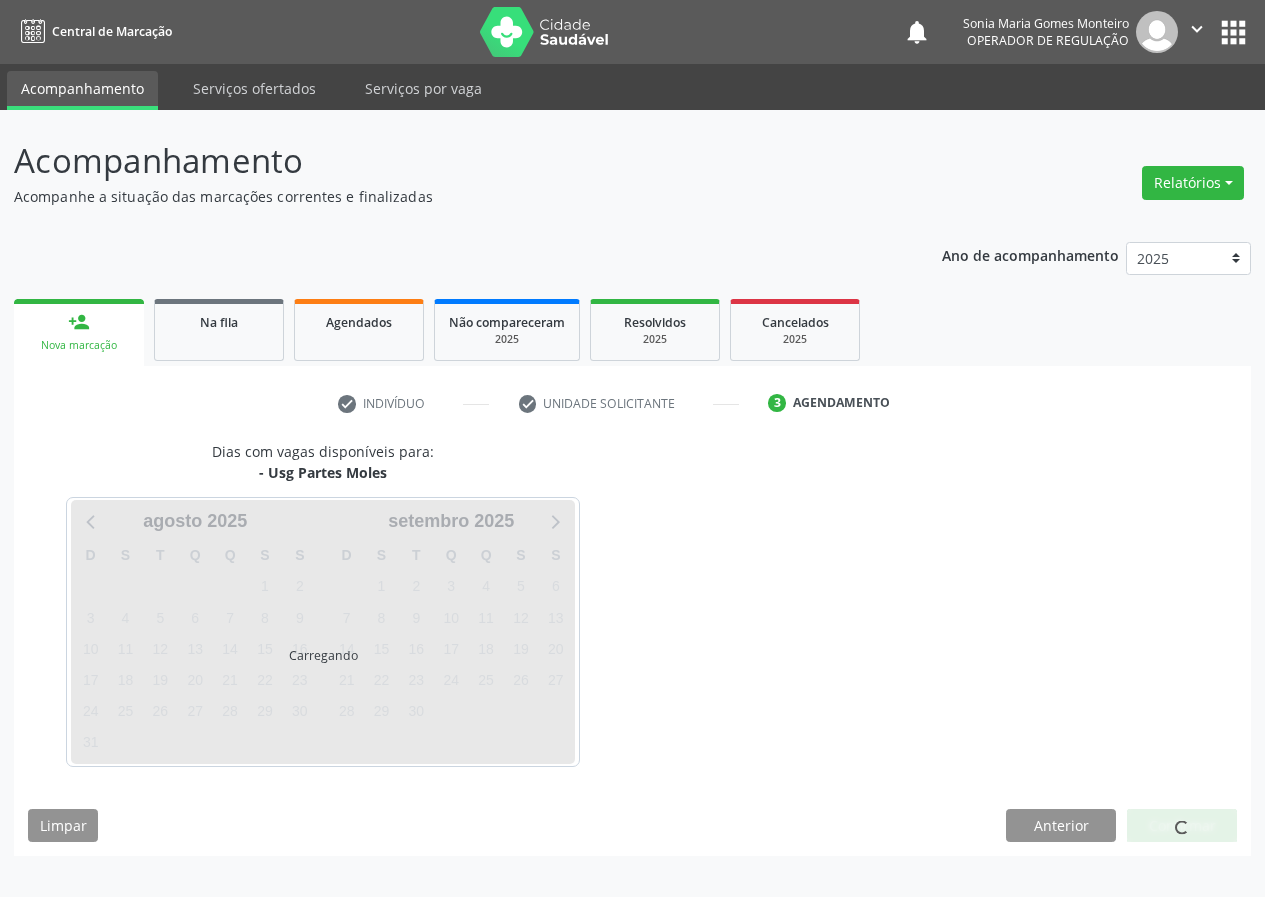 scroll, scrollTop: 0, scrollLeft: 0, axis: both 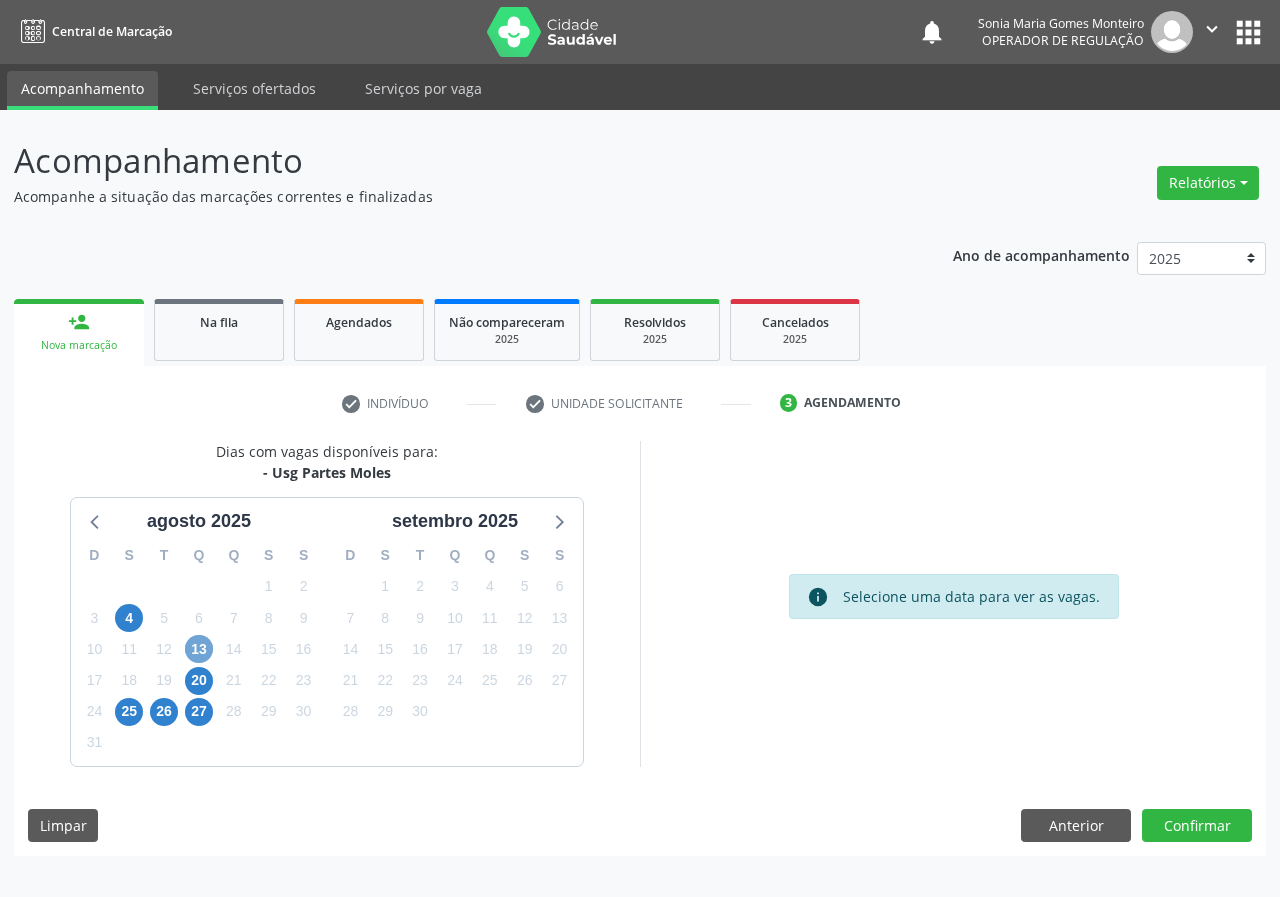 click on "13" at bounding box center (199, 649) 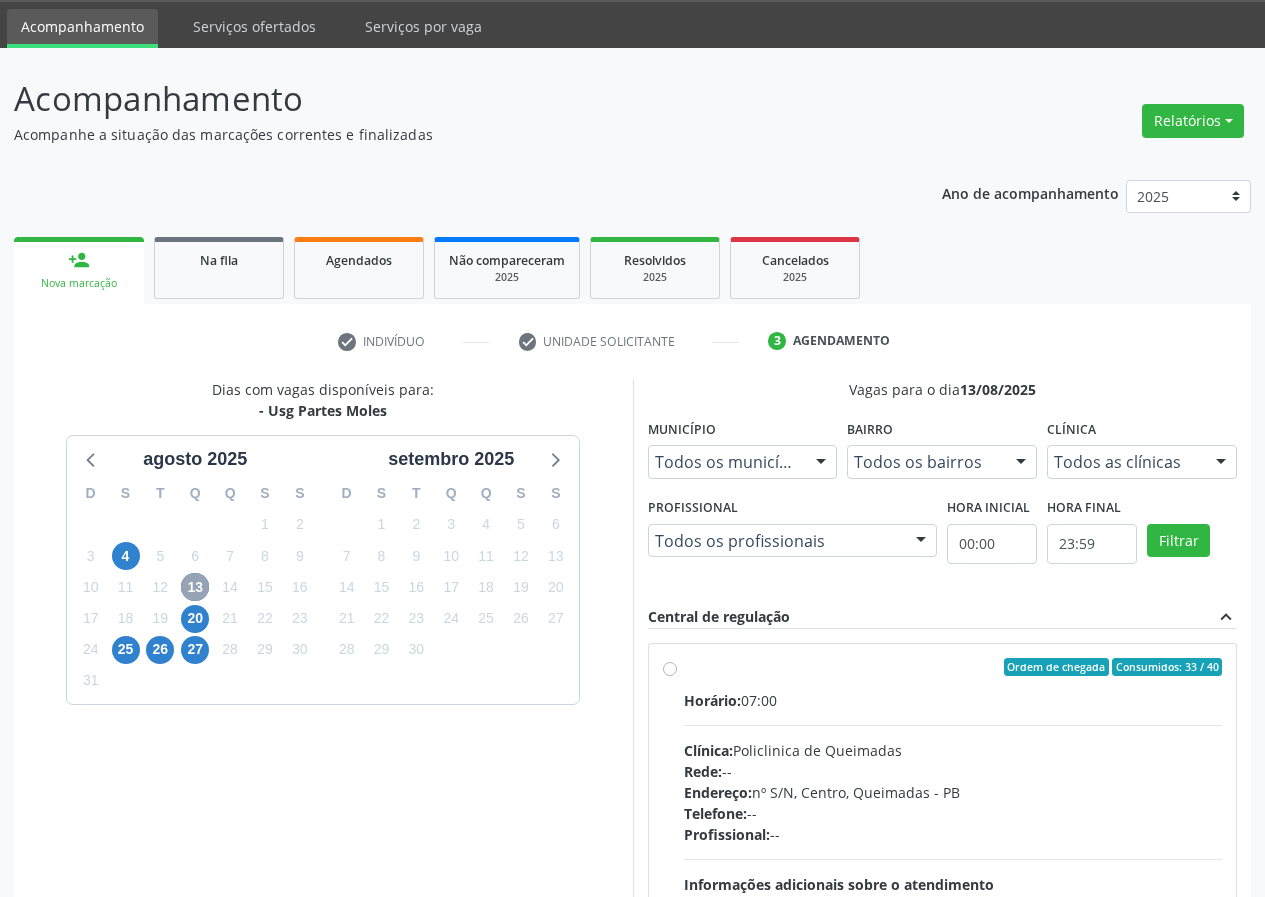 scroll, scrollTop: 100, scrollLeft: 0, axis: vertical 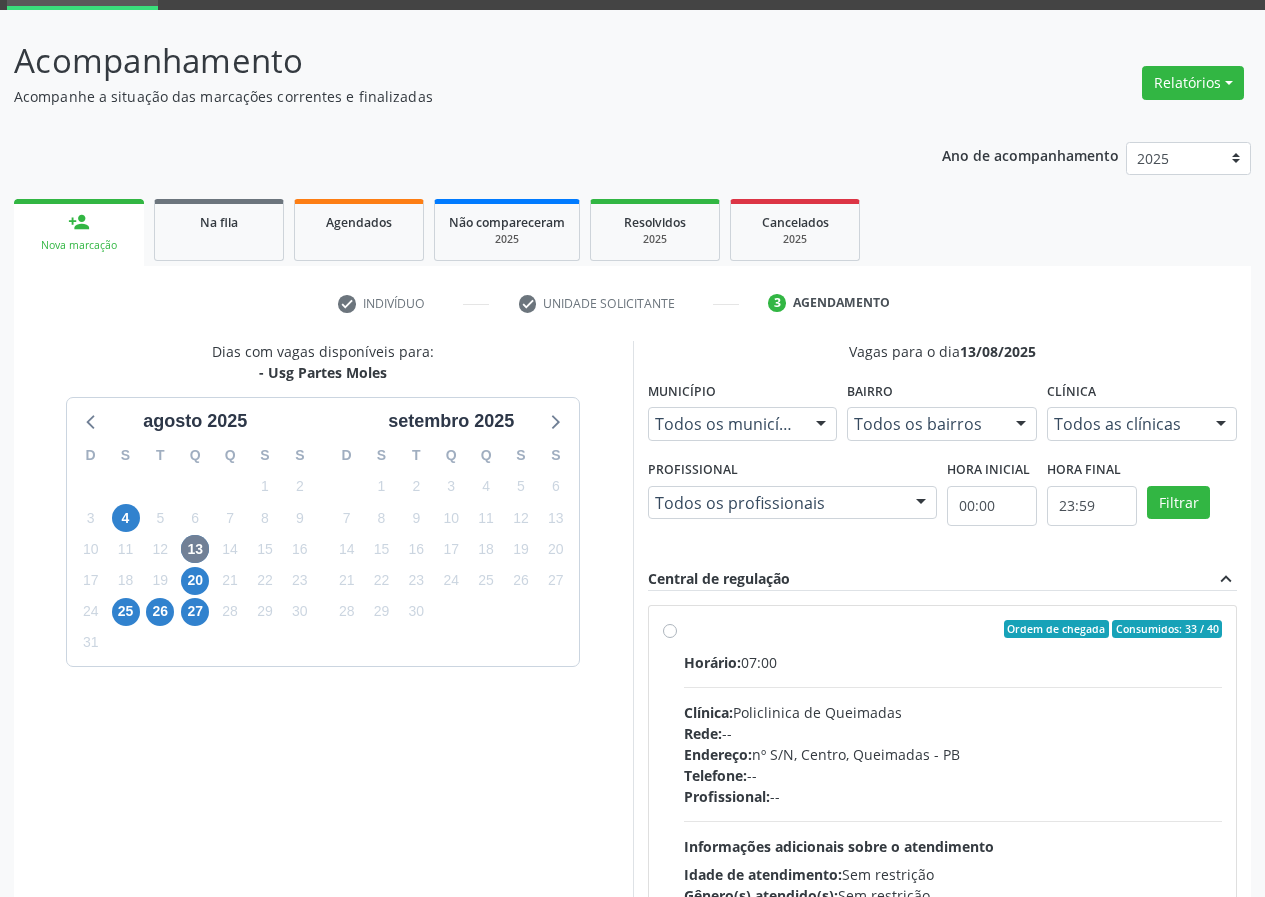 click on "Ordem de chegada
Consumidos: 33 / 40
Horário:   07:00
Clínica:  Policlinica de Queimadas
Rede:
--
Endereço:   nº S/N, Centro, Queimadas - PB
Telefone:   --
Profissional:
--
Informações adicionais sobre o atendimento
Idade de atendimento:
Sem restrição
Gênero(s) atendido(s):
Sem restrição
Informações adicionais:
--" at bounding box center (953, 773) 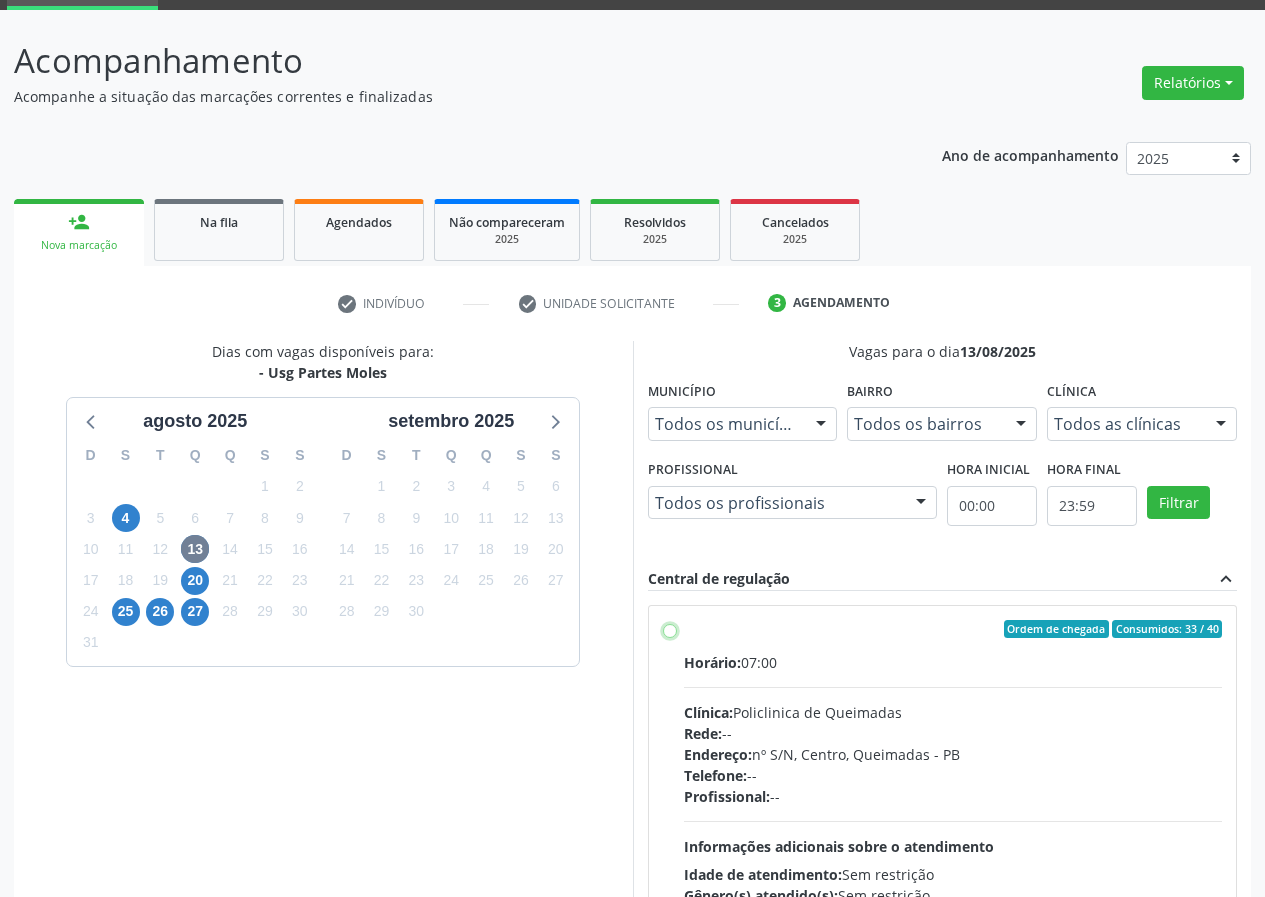 click on "Ordem de chegada
Consumidos: 33 / 40
Horário:   07:00
Clínica:  Policlinica de Queimadas
Rede:
--
Endereço:   nº S/N, Centro, Queimadas - PB
Telefone:   --
Profissional:
--
Informações adicionais sobre o atendimento
Idade de atendimento:
Sem restrição
Gênero(s) atendido(s):
Sem restrição
Informações adicionais:
--" at bounding box center (670, 629) 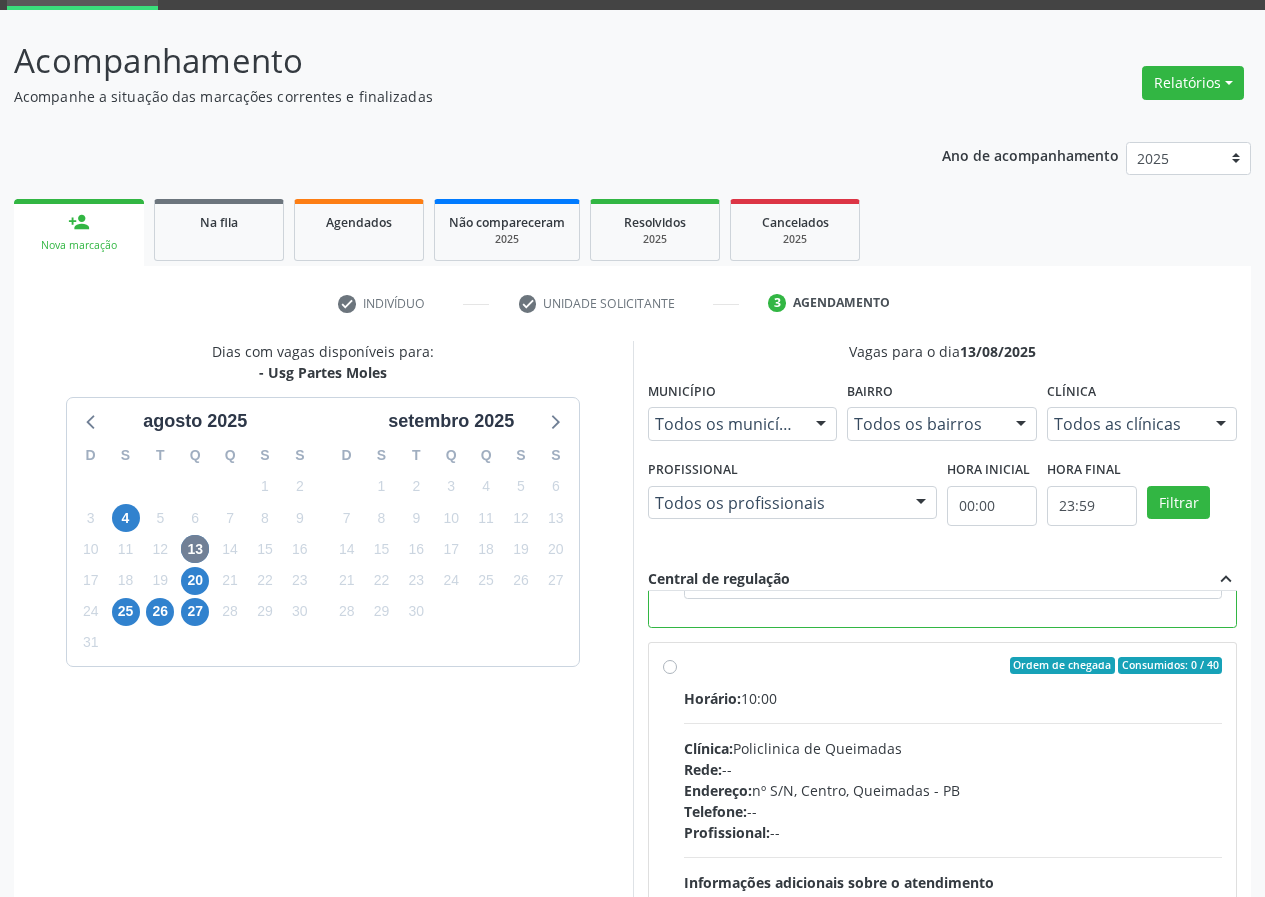 scroll, scrollTop: 450, scrollLeft: 0, axis: vertical 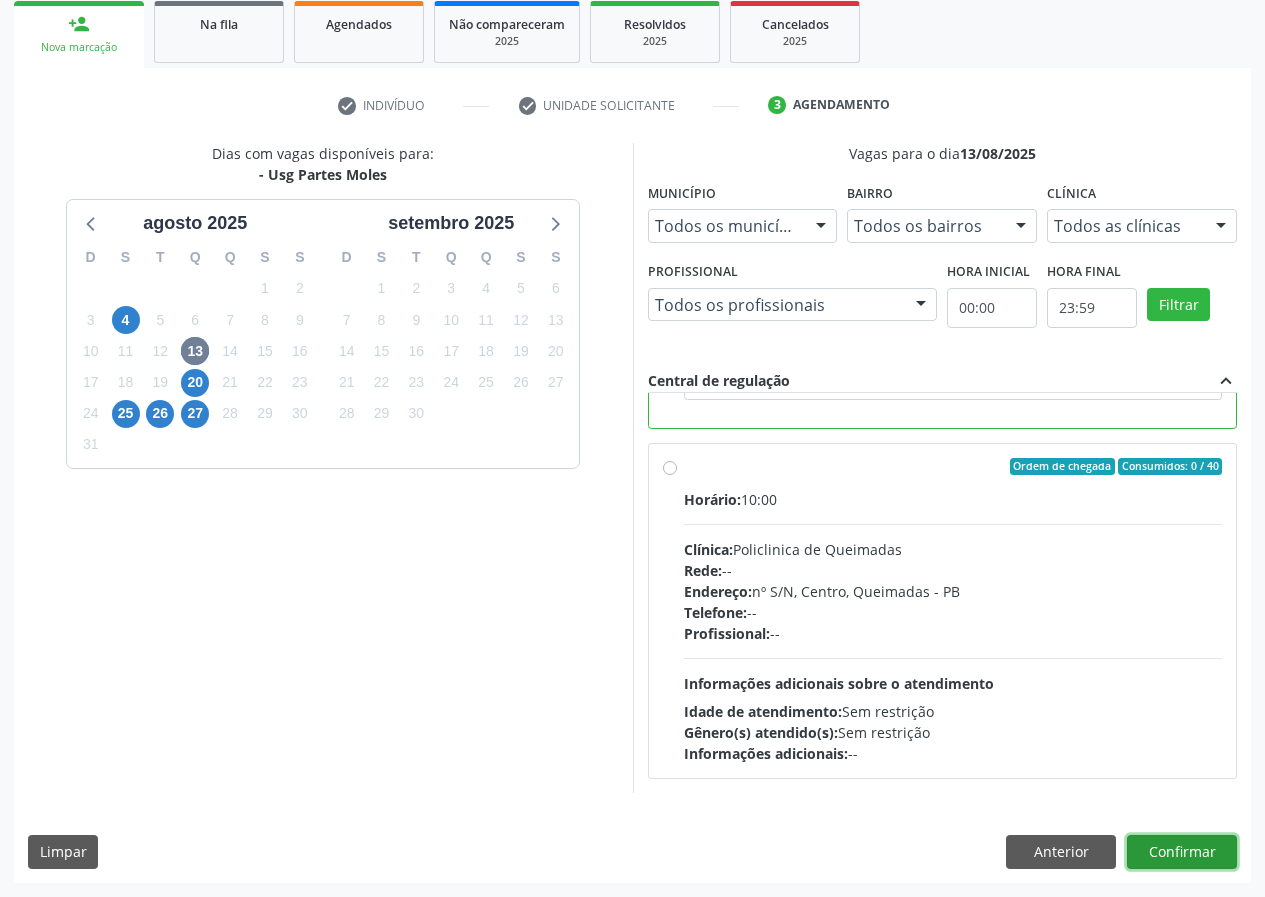 click on "Confirmar" at bounding box center [1182, 852] 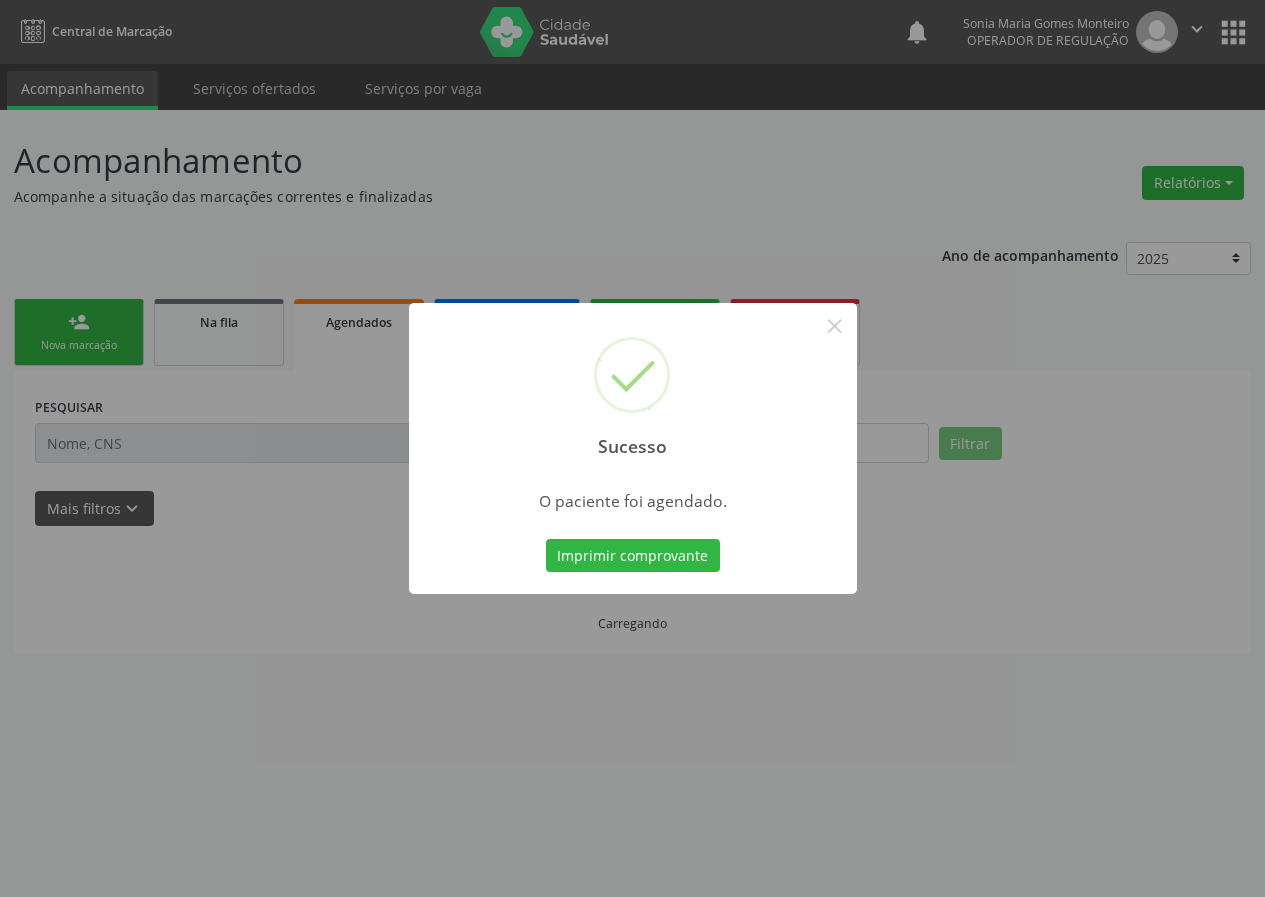 scroll, scrollTop: 0, scrollLeft: 0, axis: both 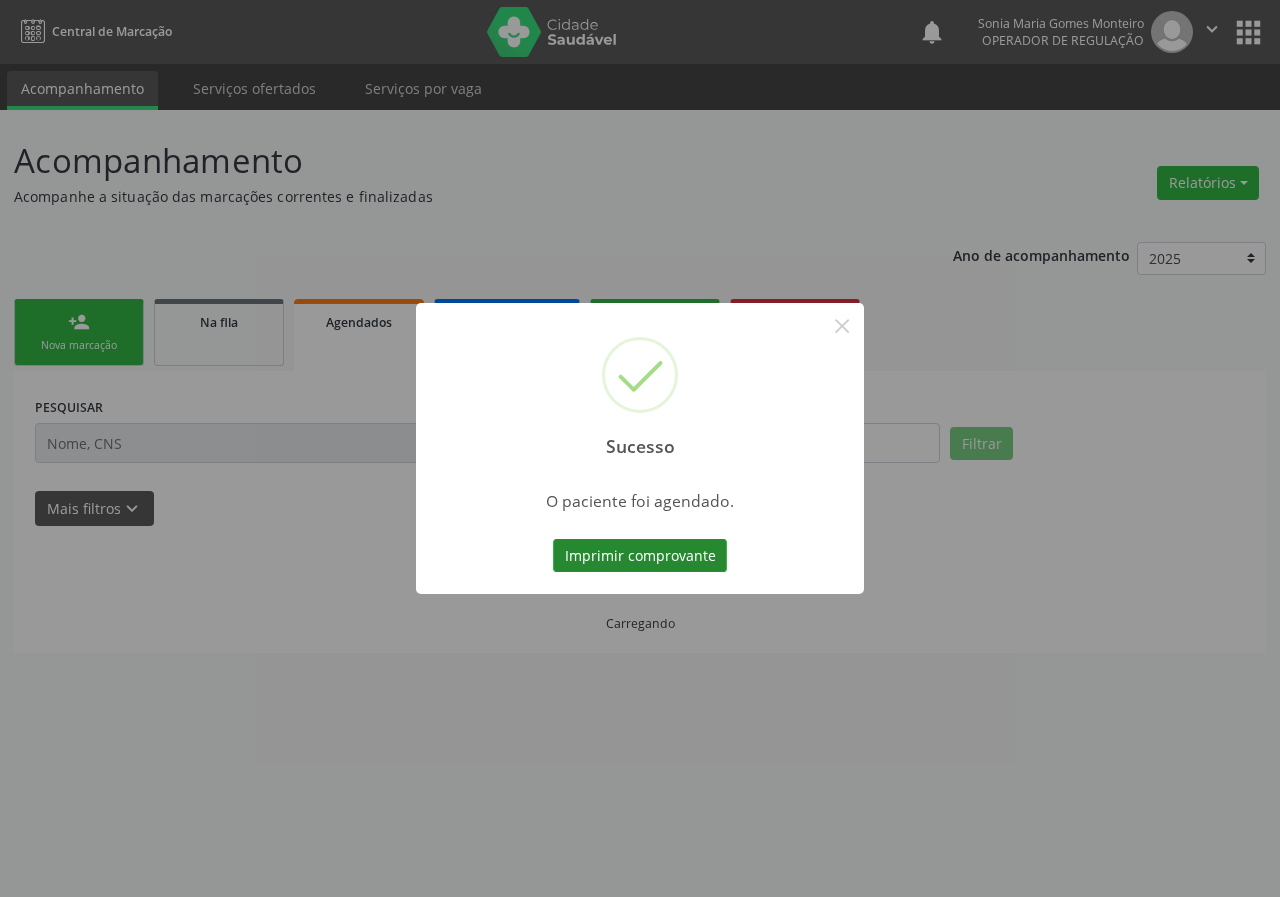 click on "Imprimir comprovante" at bounding box center [640, 556] 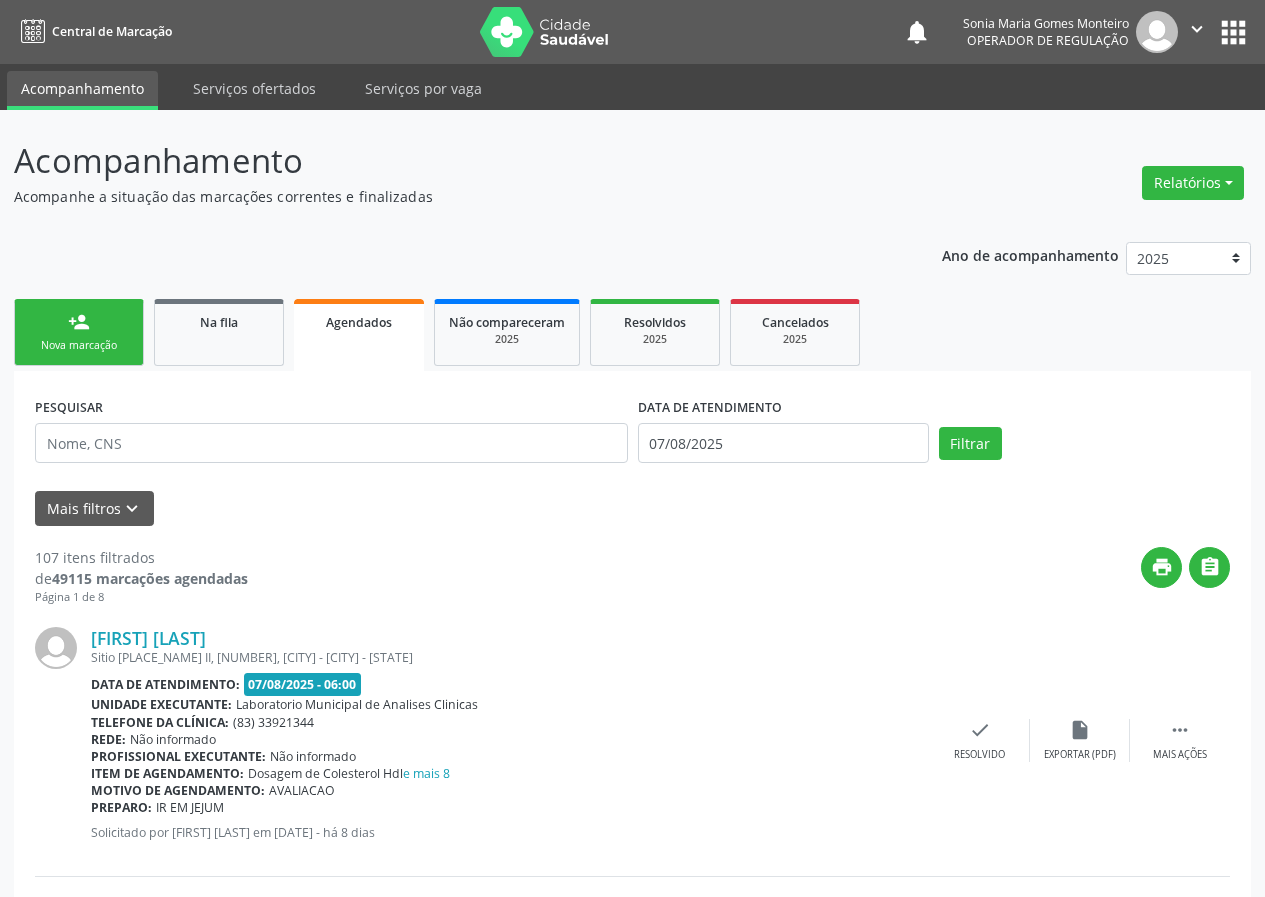 click on "person_add" at bounding box center [79, 322] 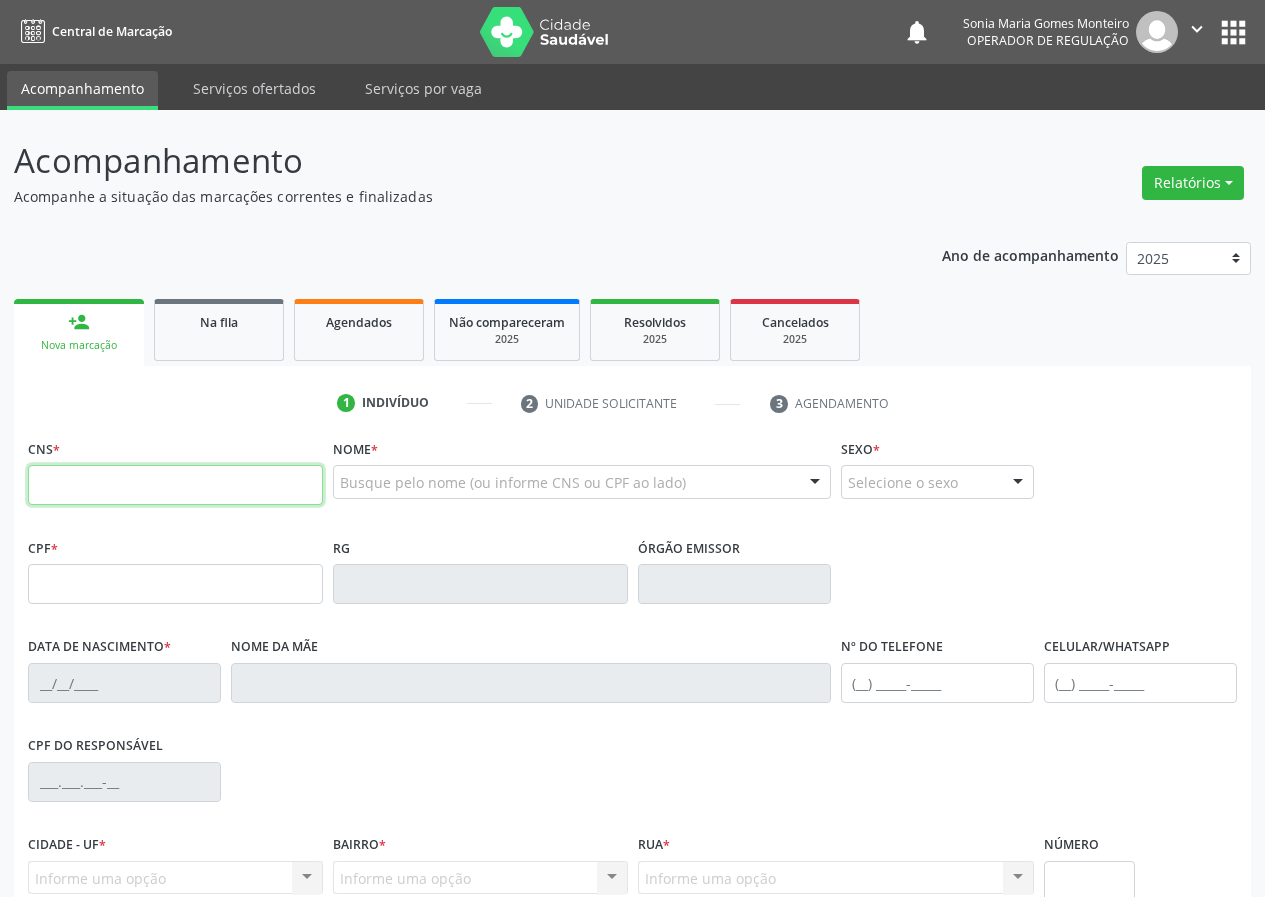 click at bounding box center [175, 485] 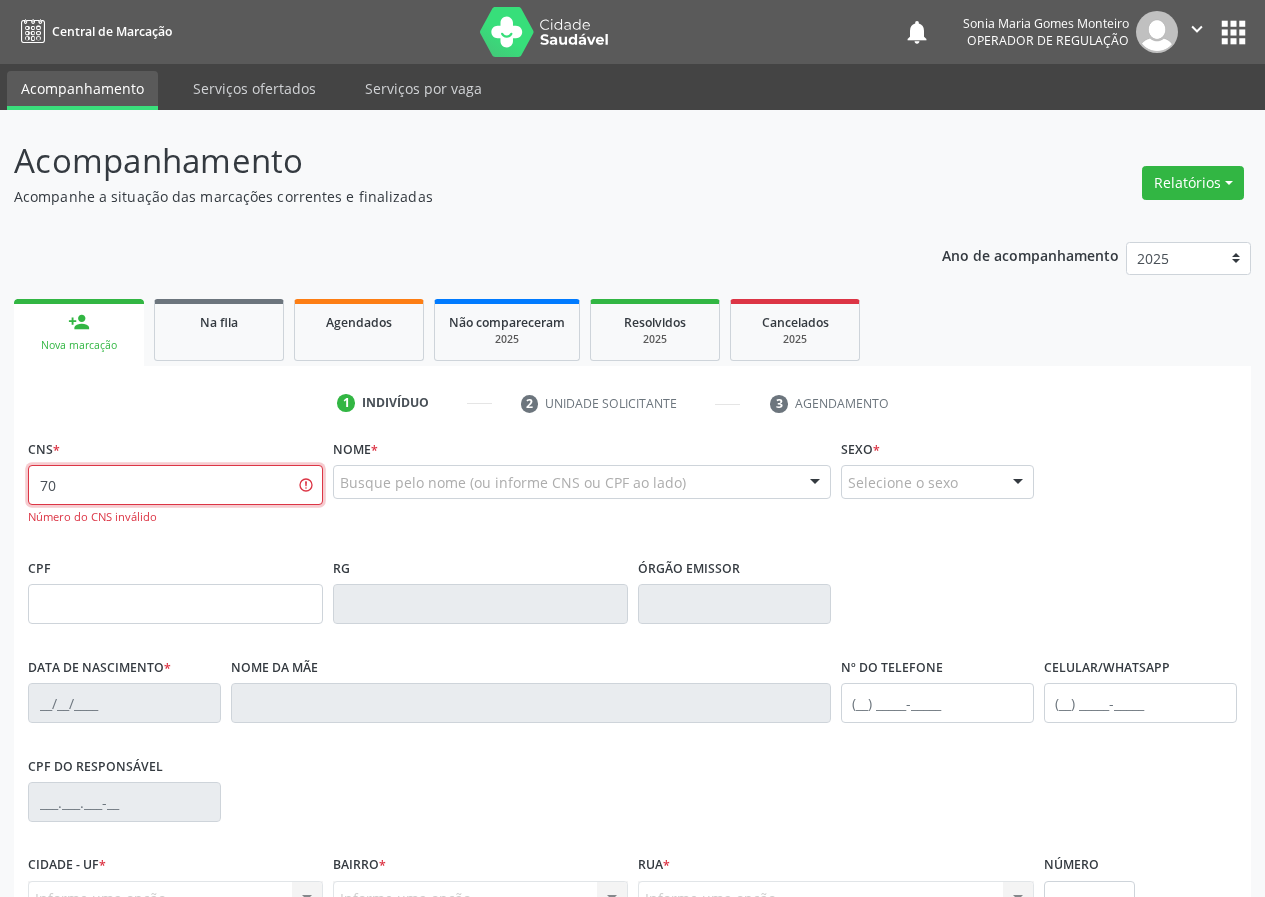type on "7" 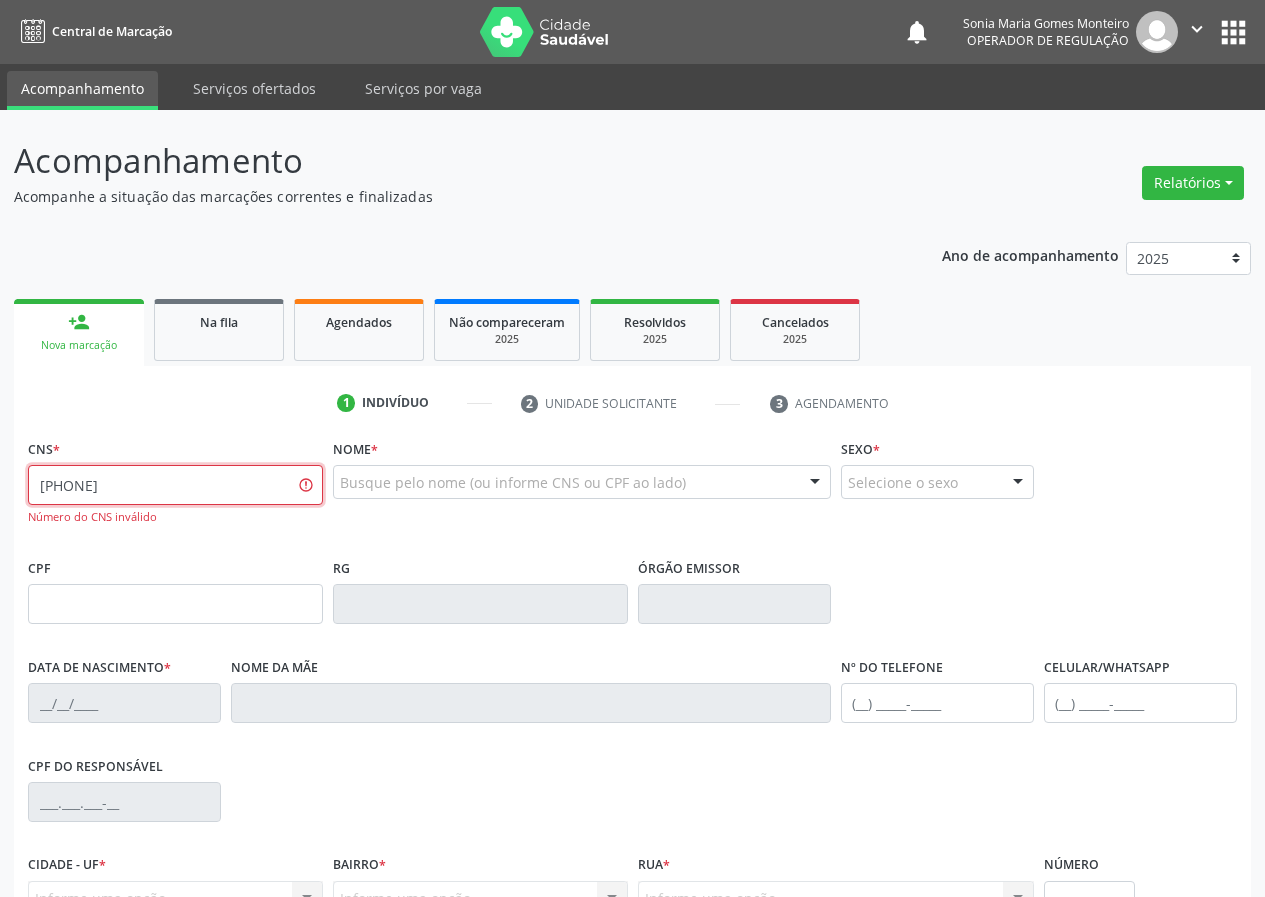type on "705 0040 4541 7457" 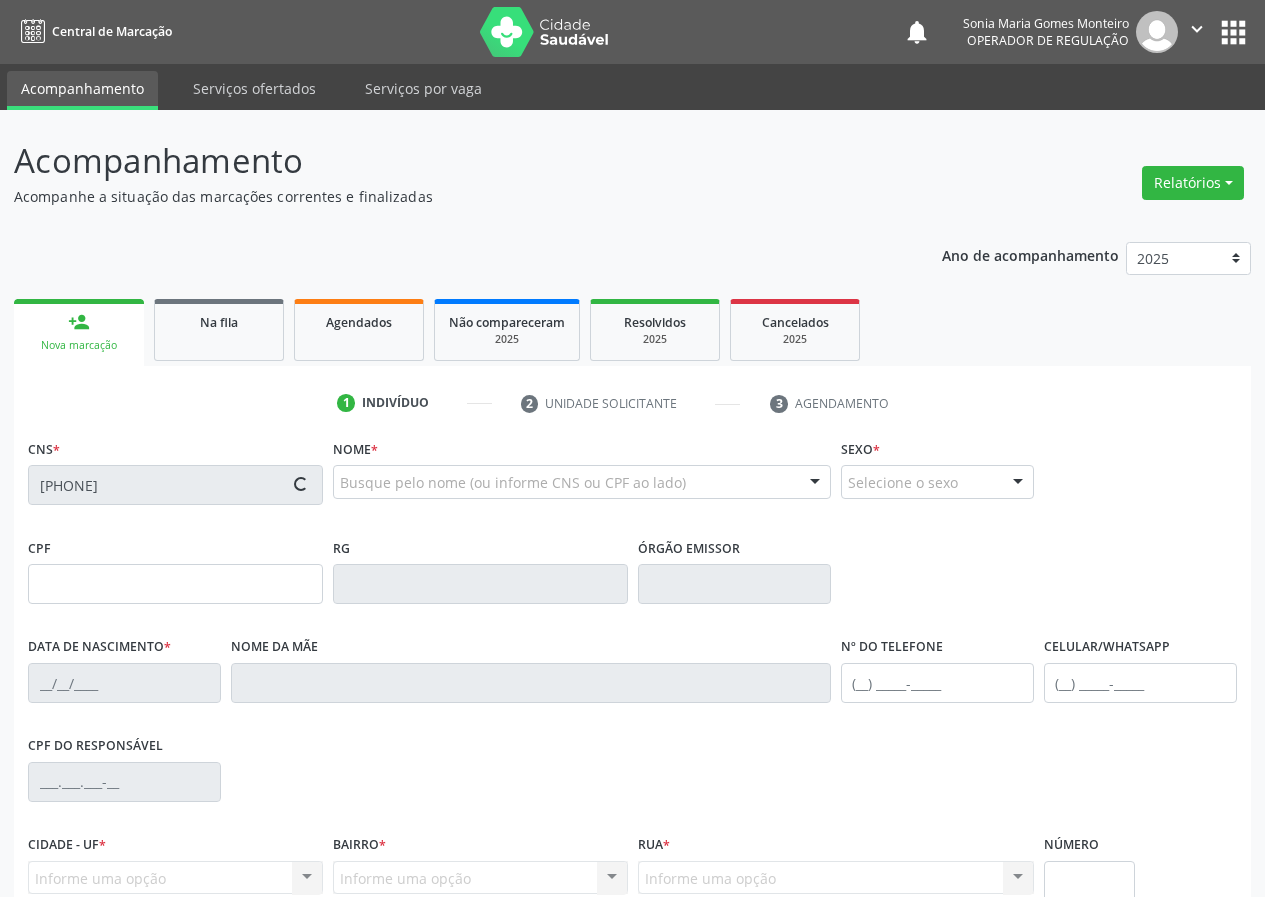 type on "041.394.314-31" 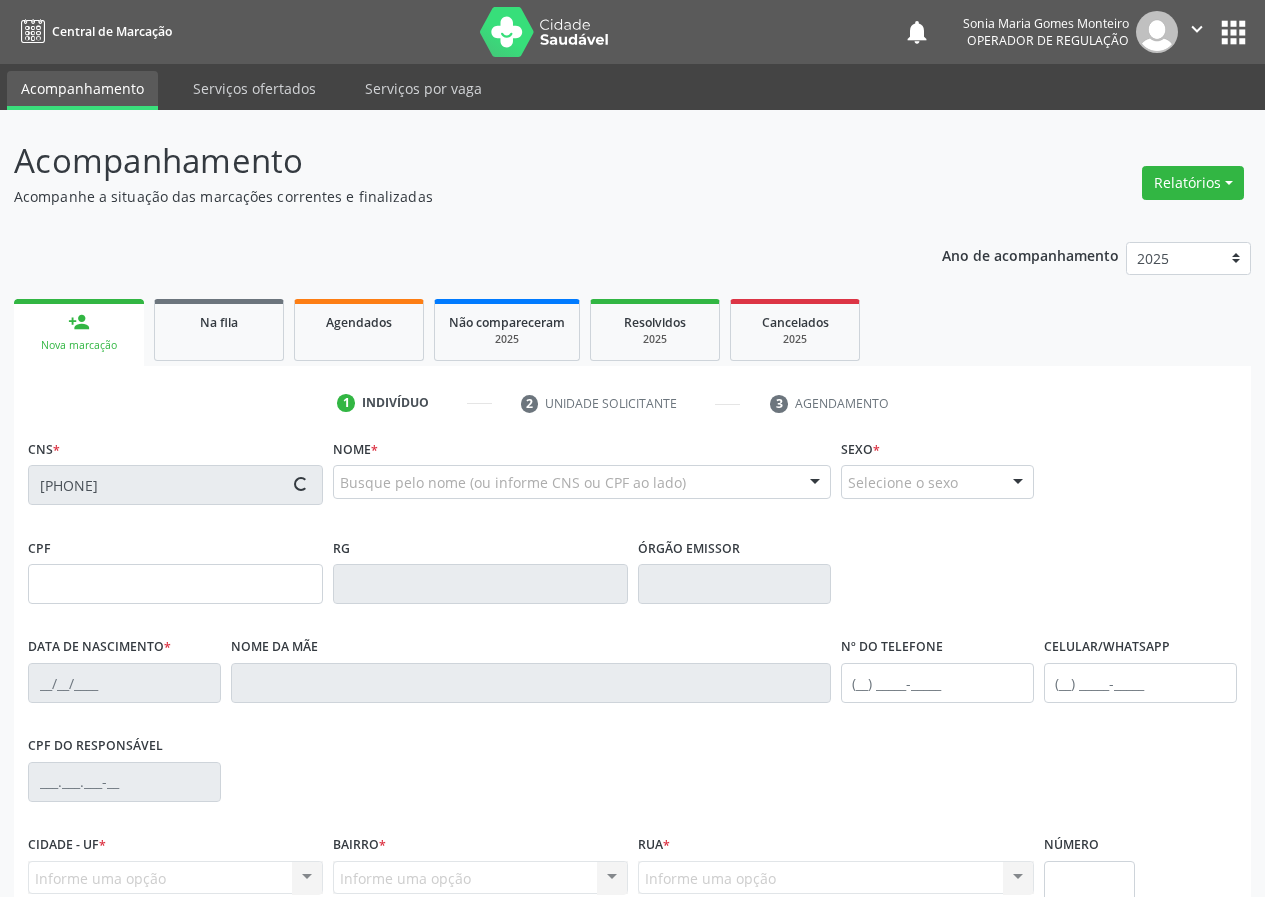 type on "03/04/1975" 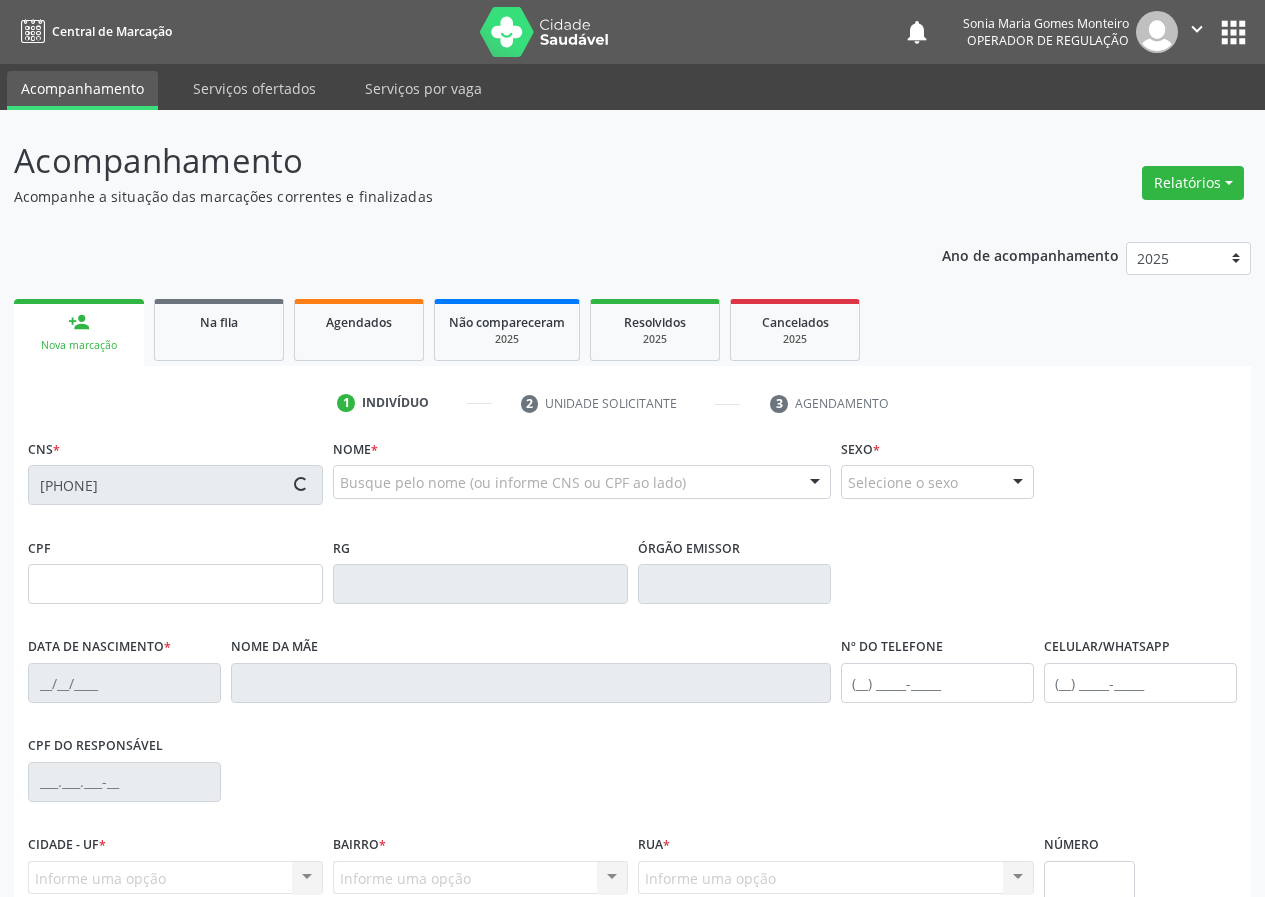 type on "(83) 99311-6565" 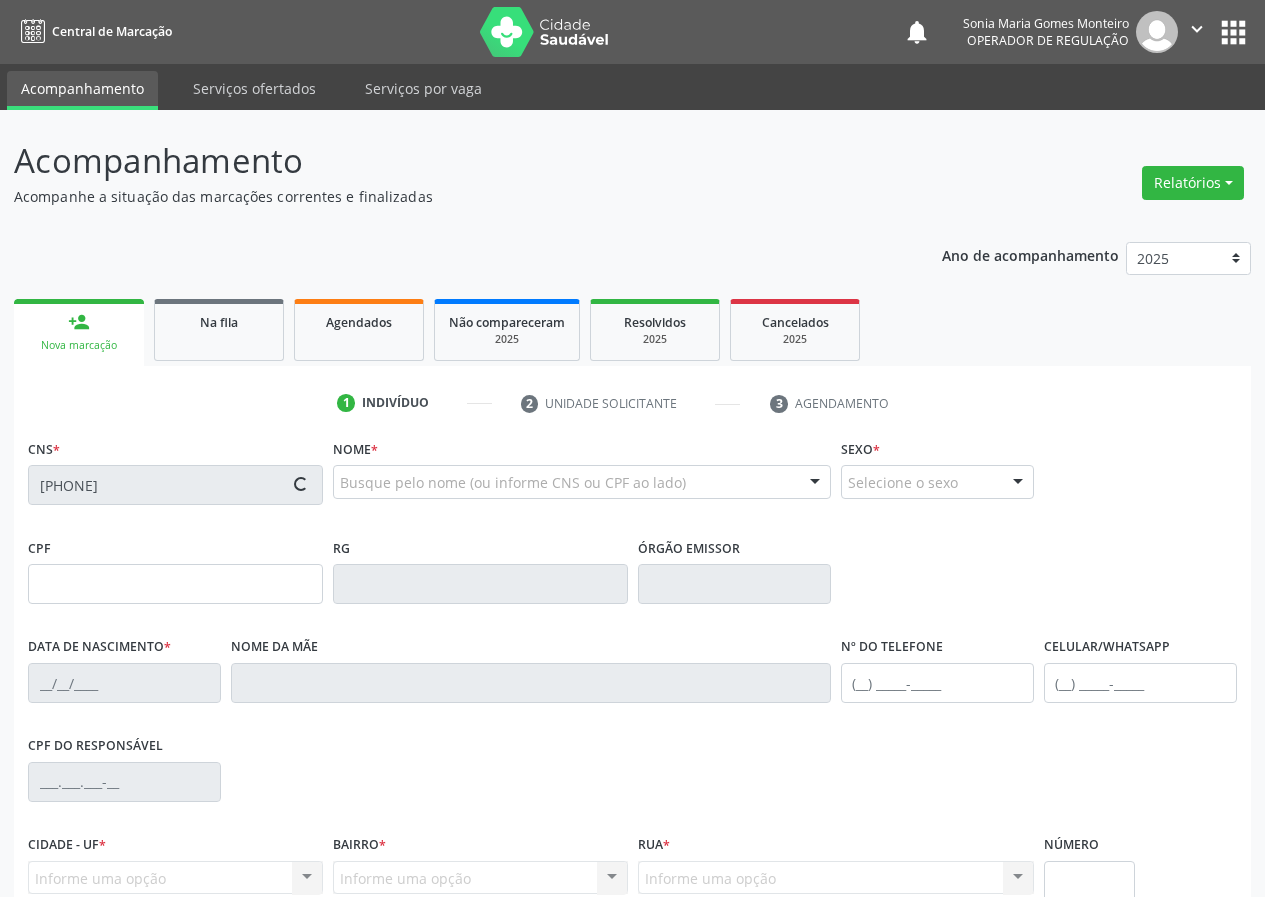 type on "(83) 99311-6565" 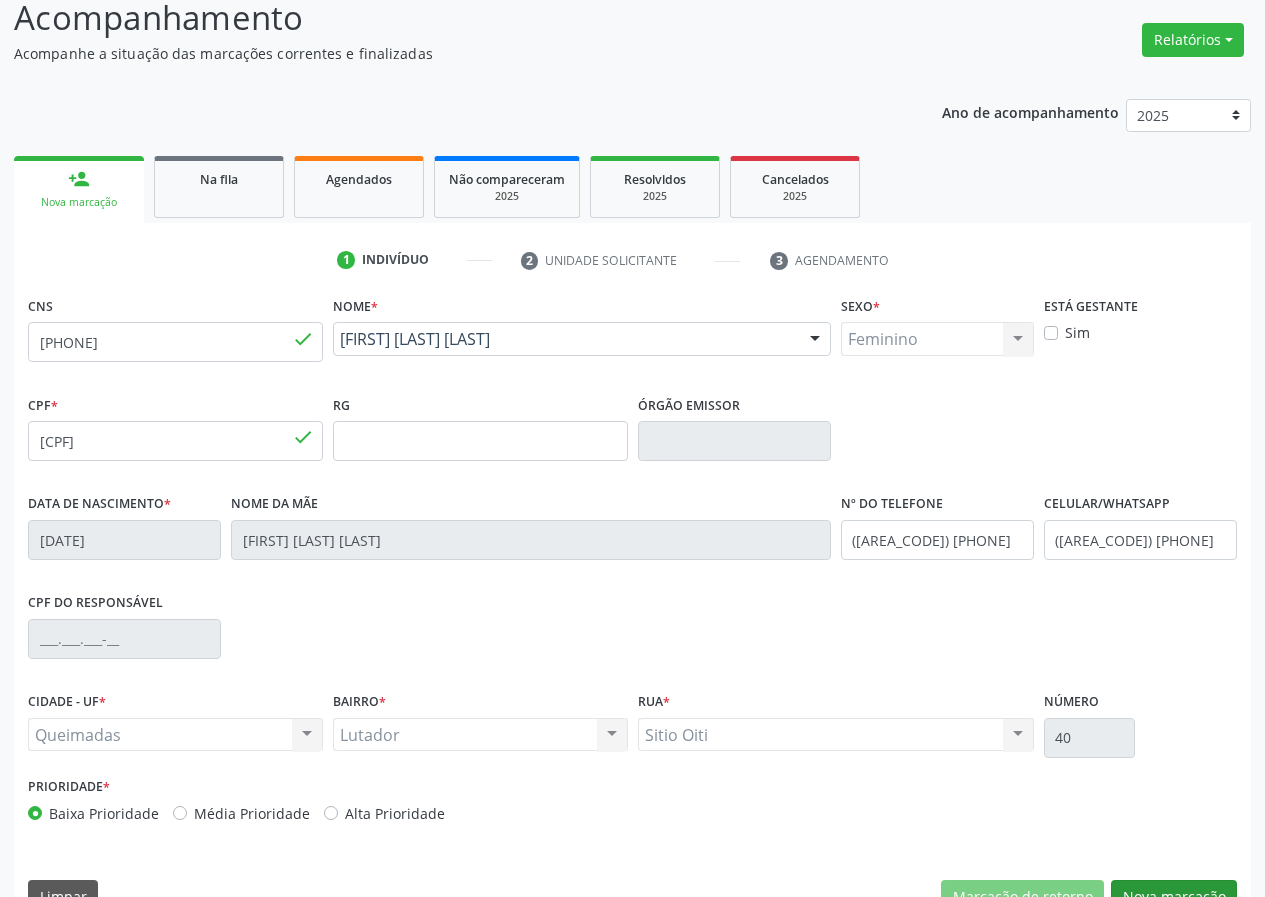scroll, scrollTop: 187, scrollLeft: 0, axis: vertical 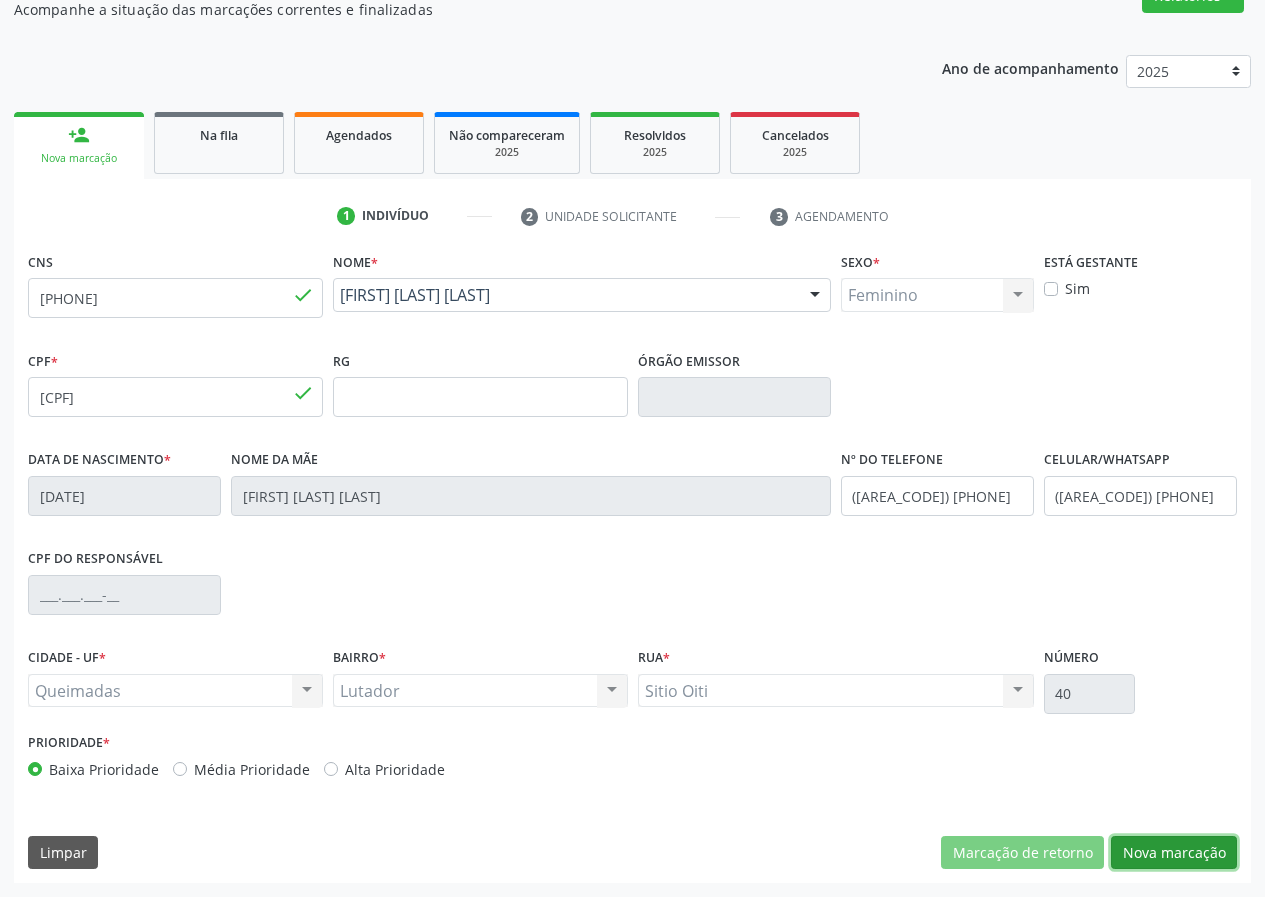 drag, startPoint x: 1188, startPoint y: 857, endPoint x: 206, endPoint y: 700, distance: 994.4712 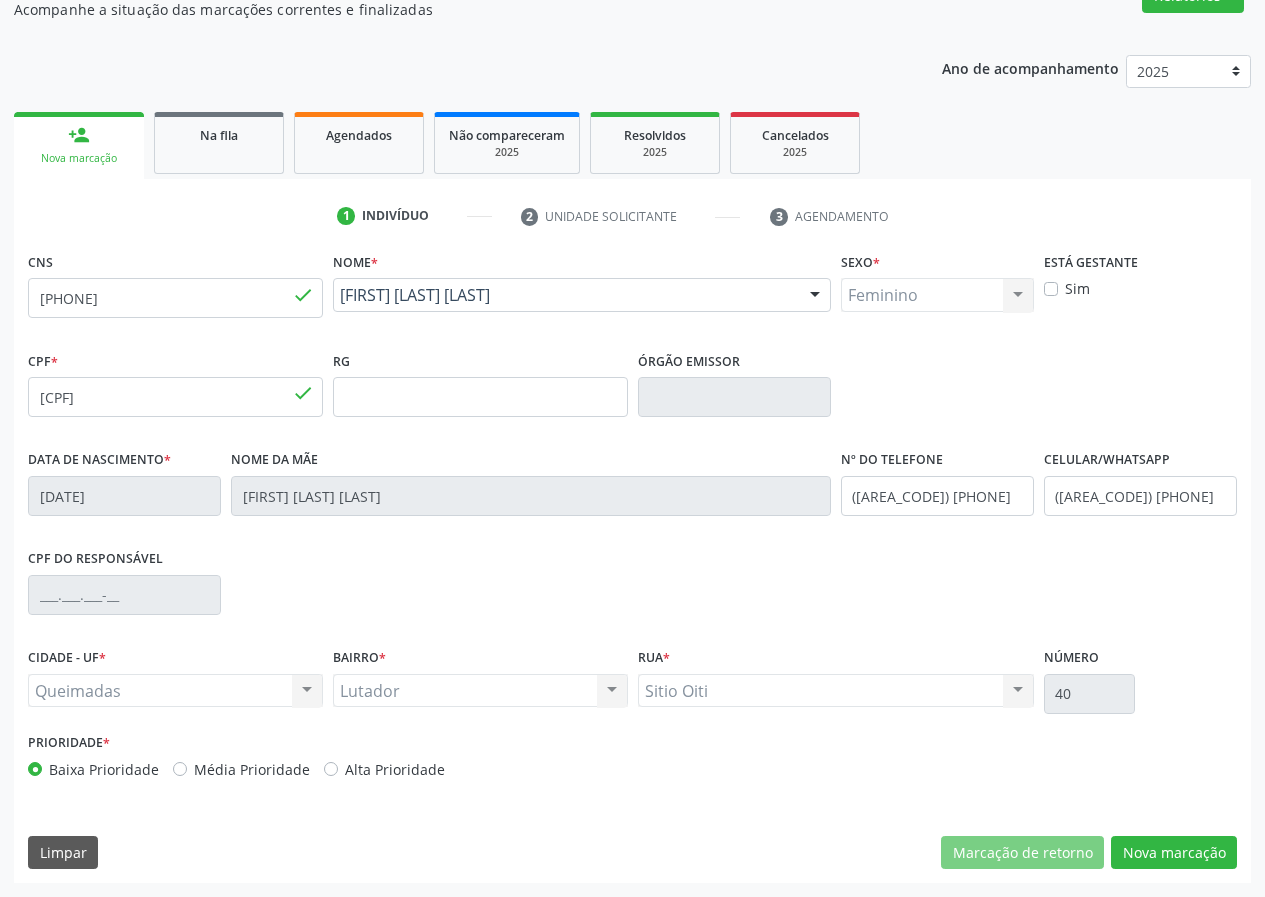 scroll, scrollTop: 9, scrollLeft: 0, axis: vertical 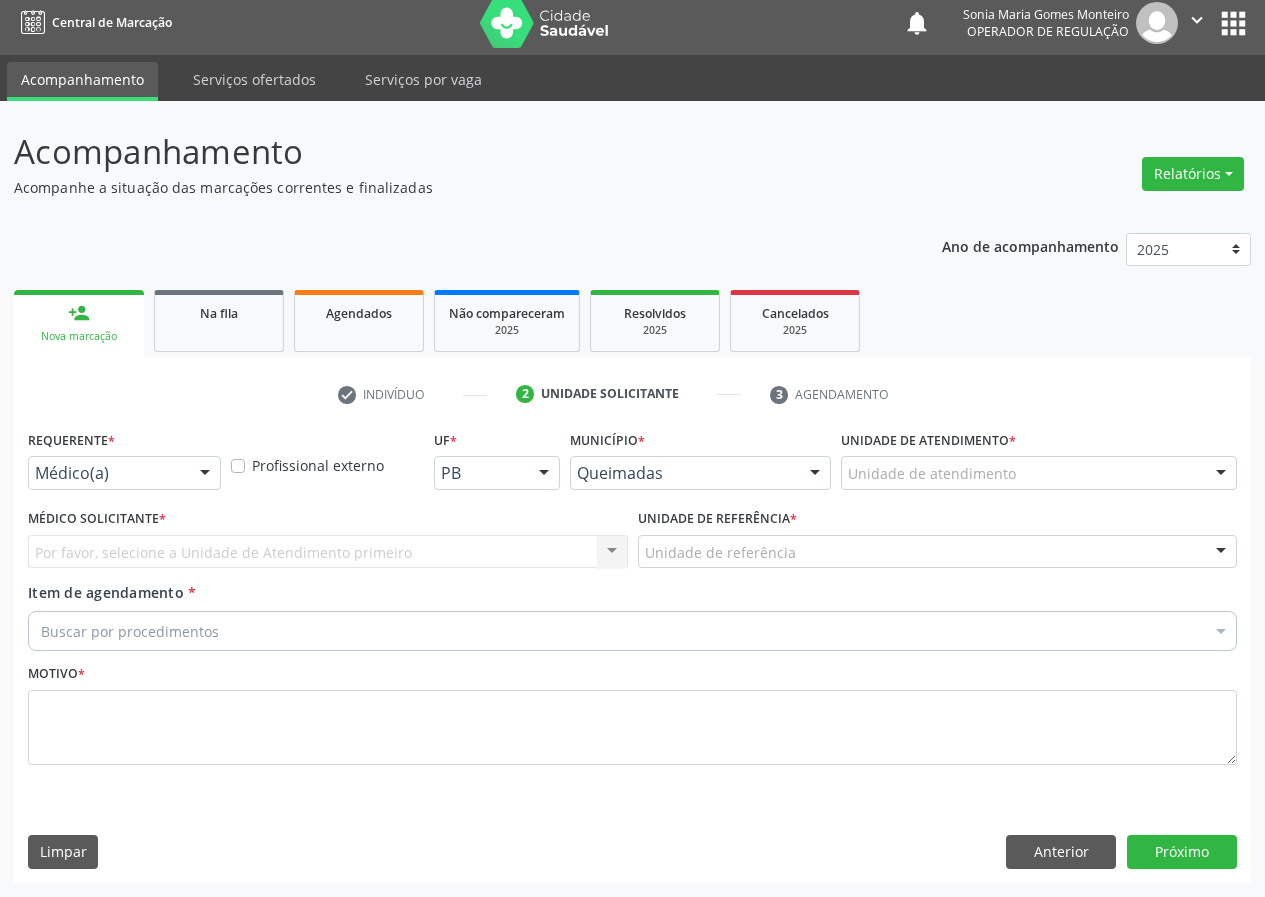 drag, startPoint x: 197, startPoint y: 466, endPoint x: 137, endPoint y: 524, distance: 83.450584 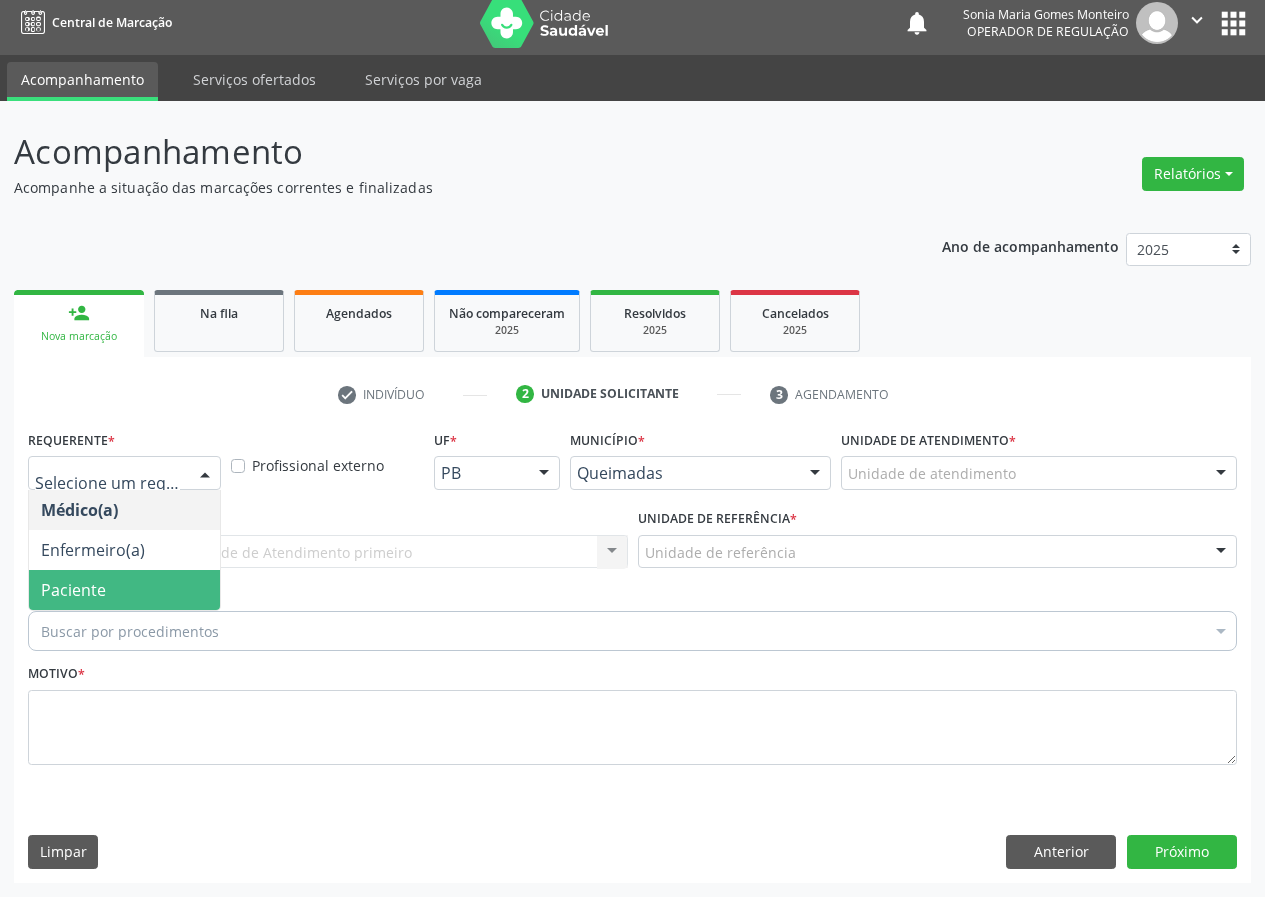 click on "Paciente" at bounding box center [124, 590] 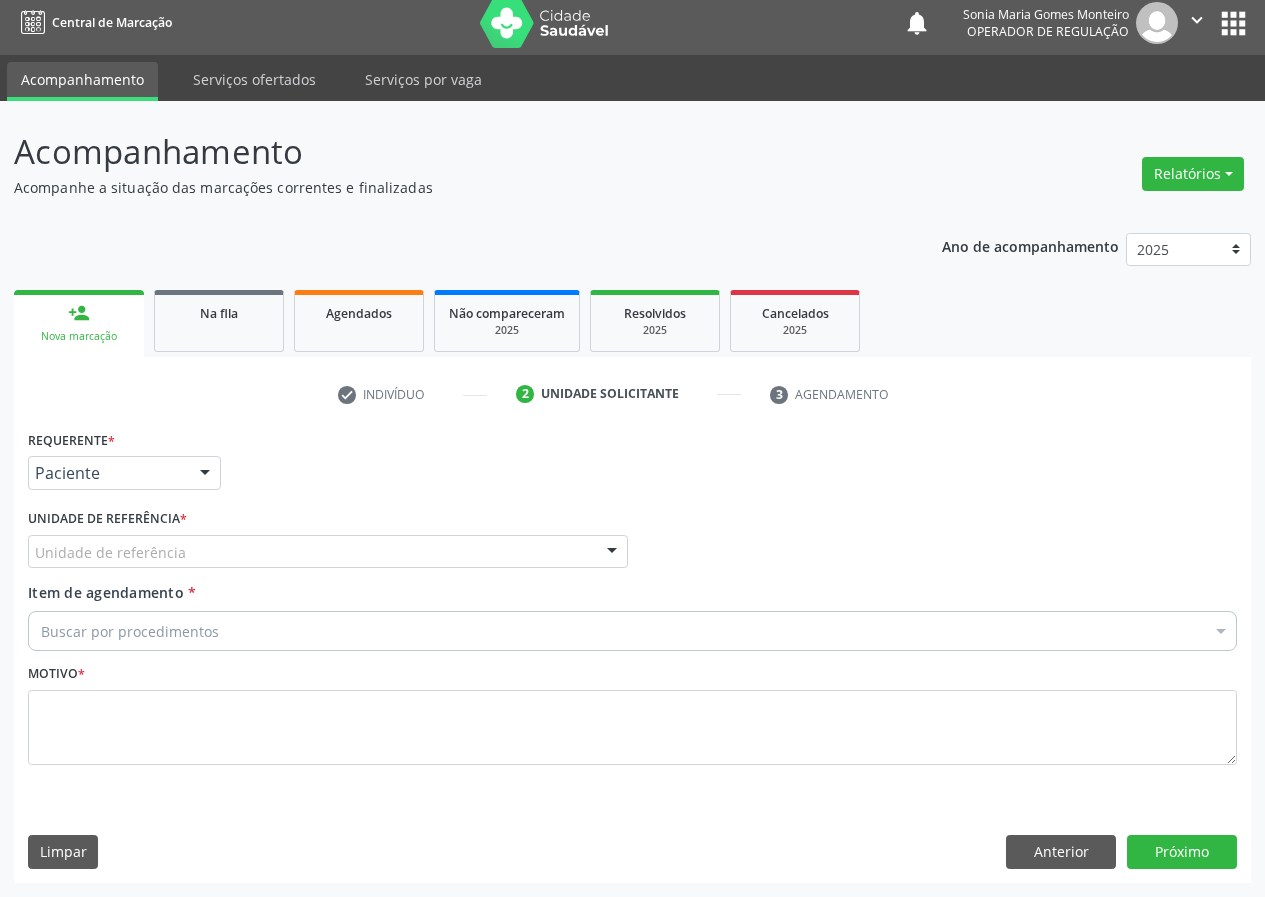 drag, startPoint x: 605, startPoint y: 553, endPoint x: 201, endPoint y: 712, distance: 434.1624 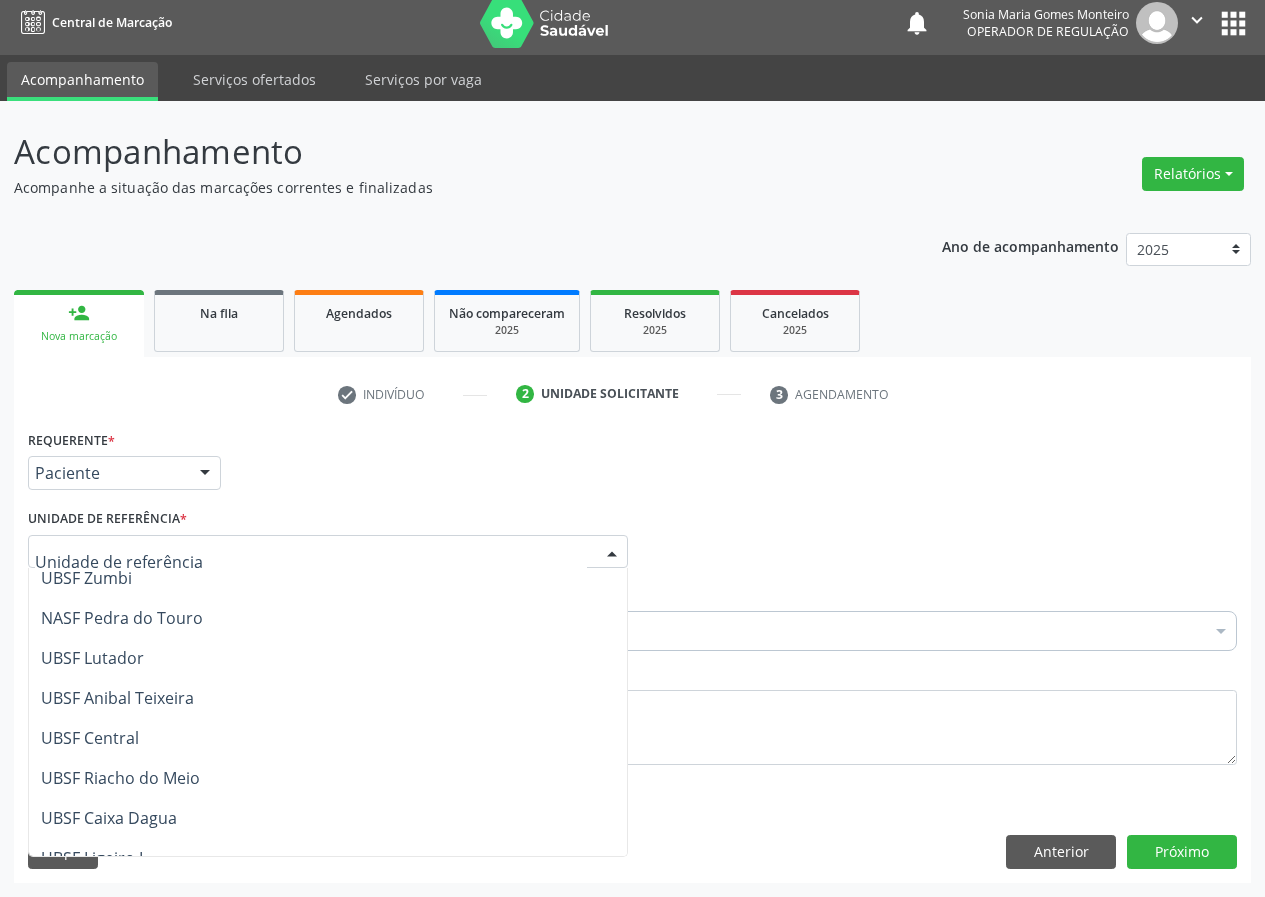 scroll, scrollTop: 300, scrollLeft: 0, axis: vertical 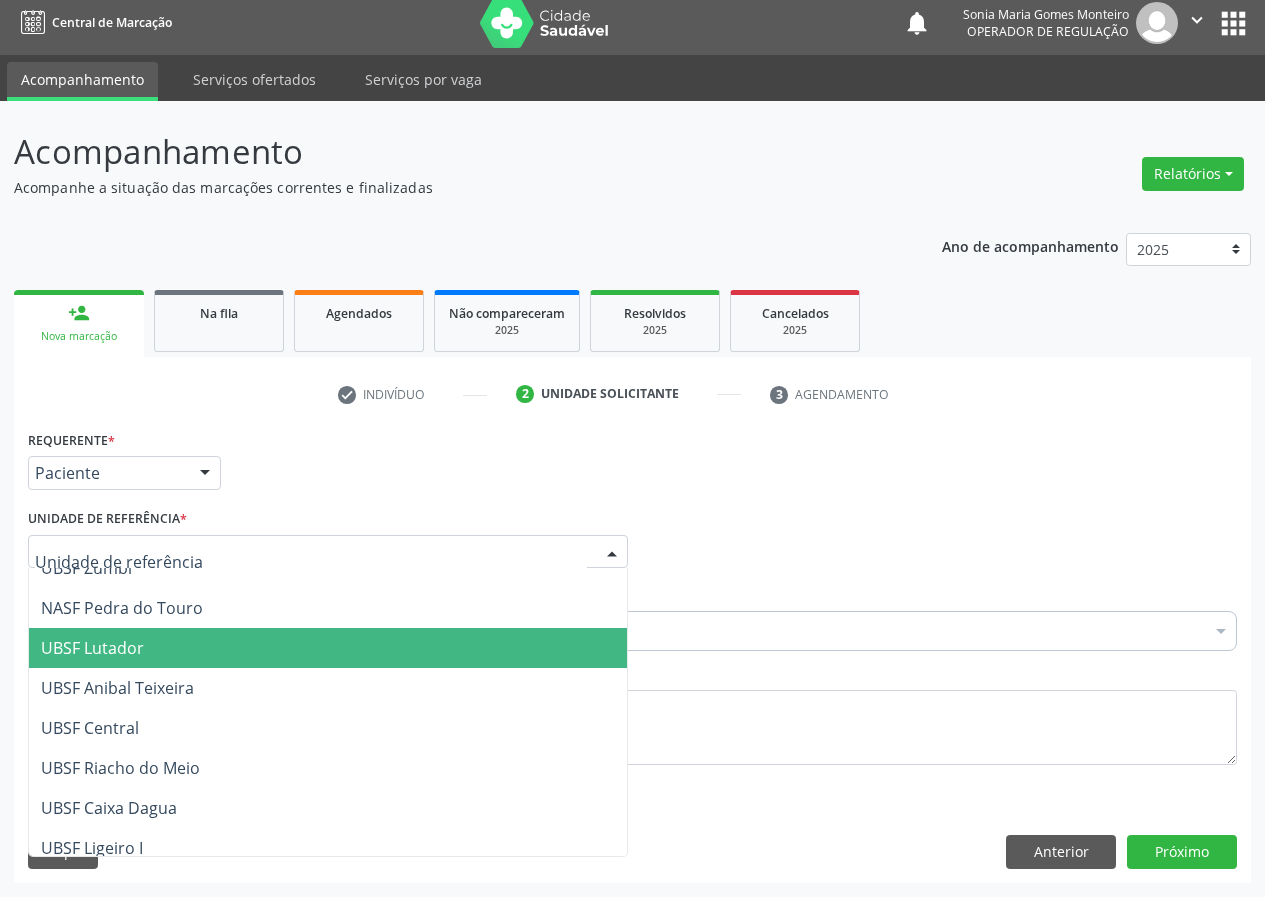 drag, startPoint x: 102, startPoint y: 628, endPoint x: 72, endPoint y: 646, distance: 34.98571 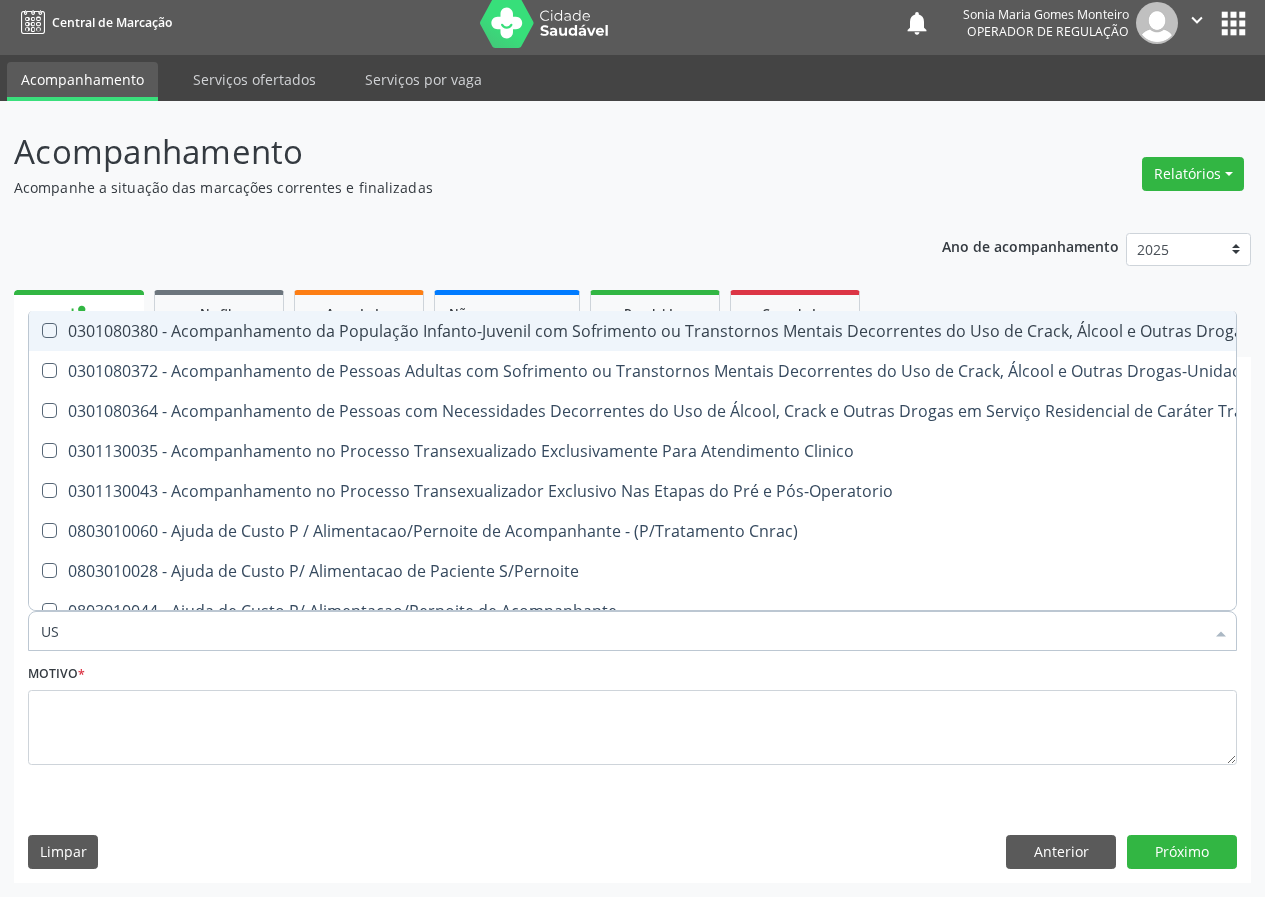 type on "USG" 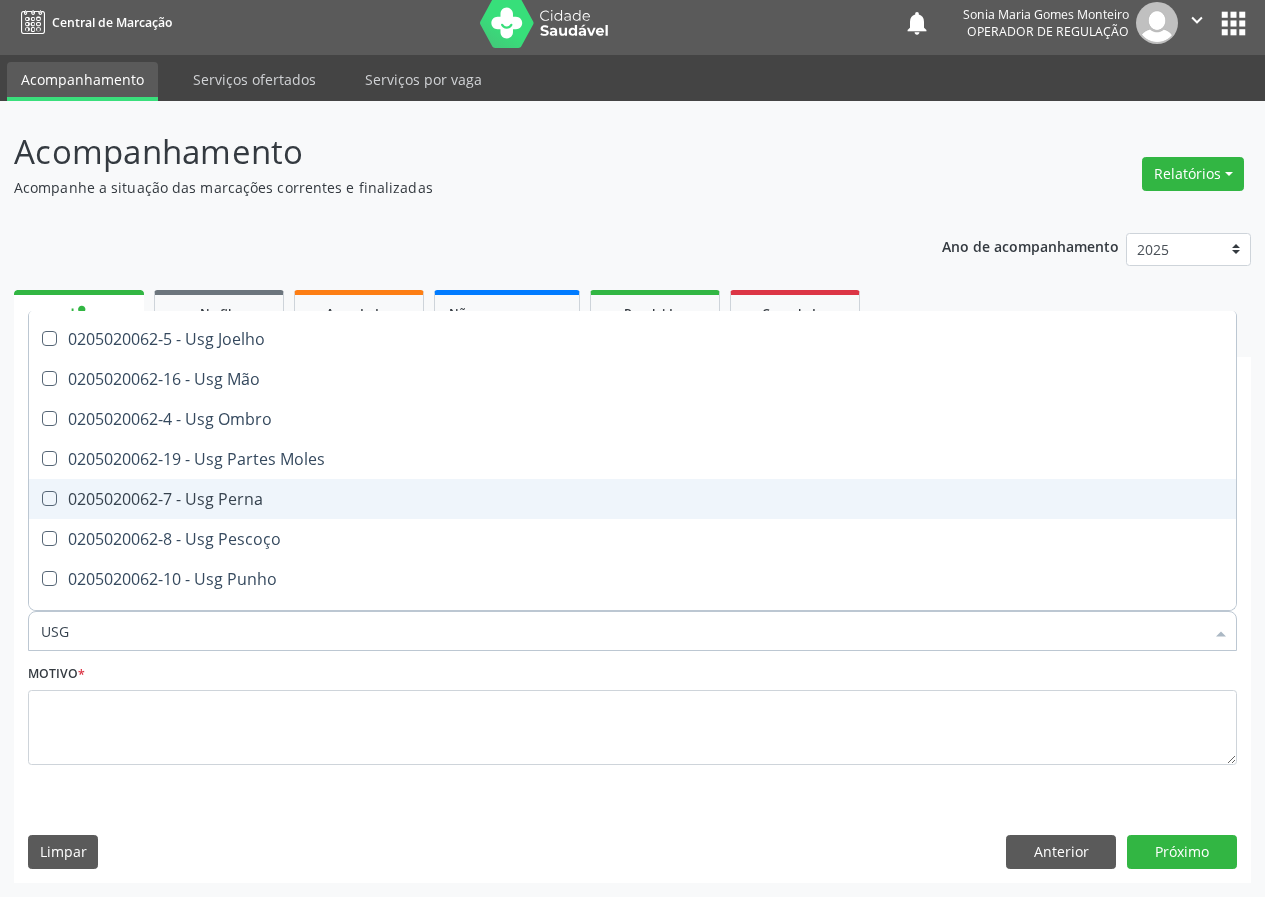 scroll, scrollTop: 300, scrollLeft: 0, axis: vertical 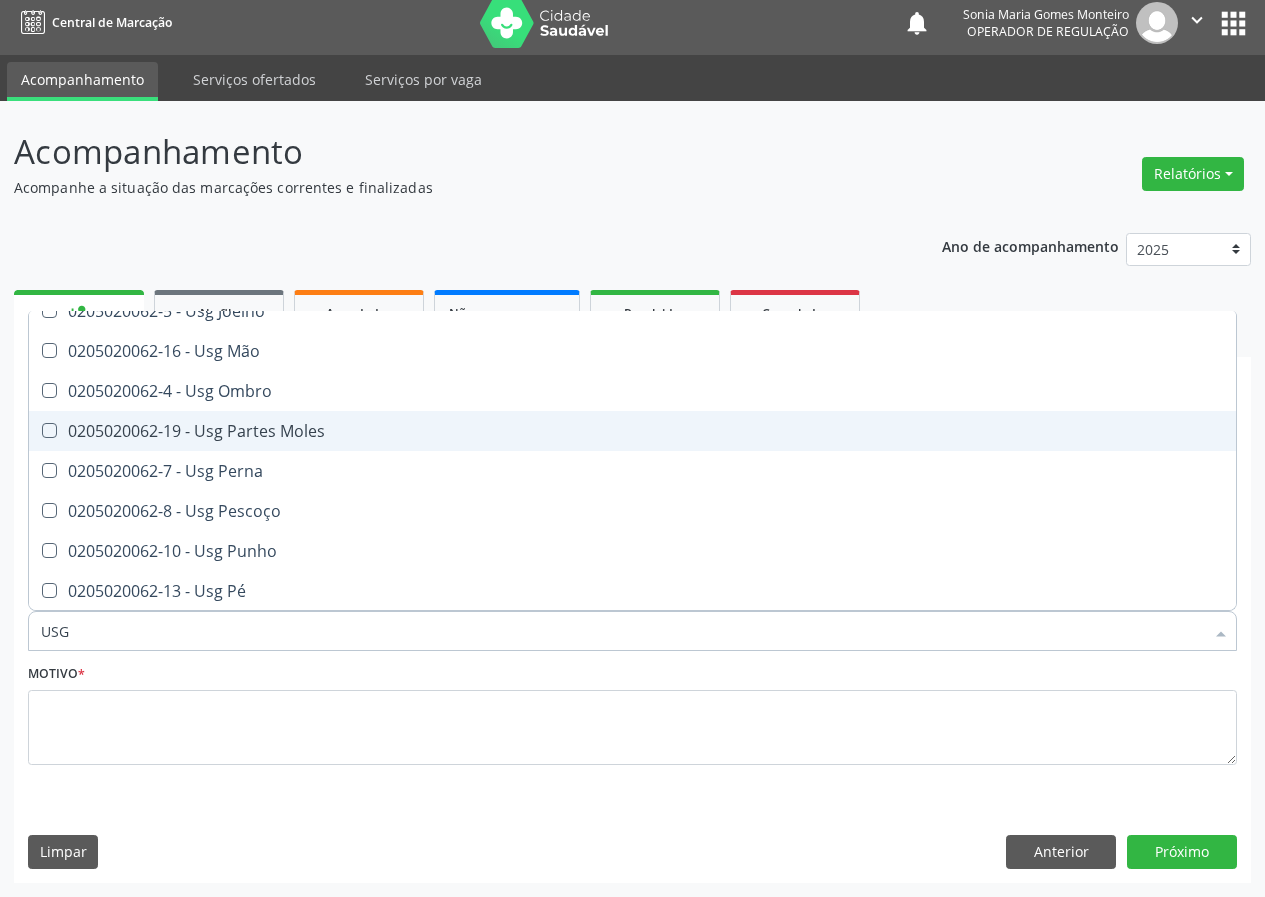 click on "0205020062-19 - Usg Partes Moles" at bounding box center (632, 431) 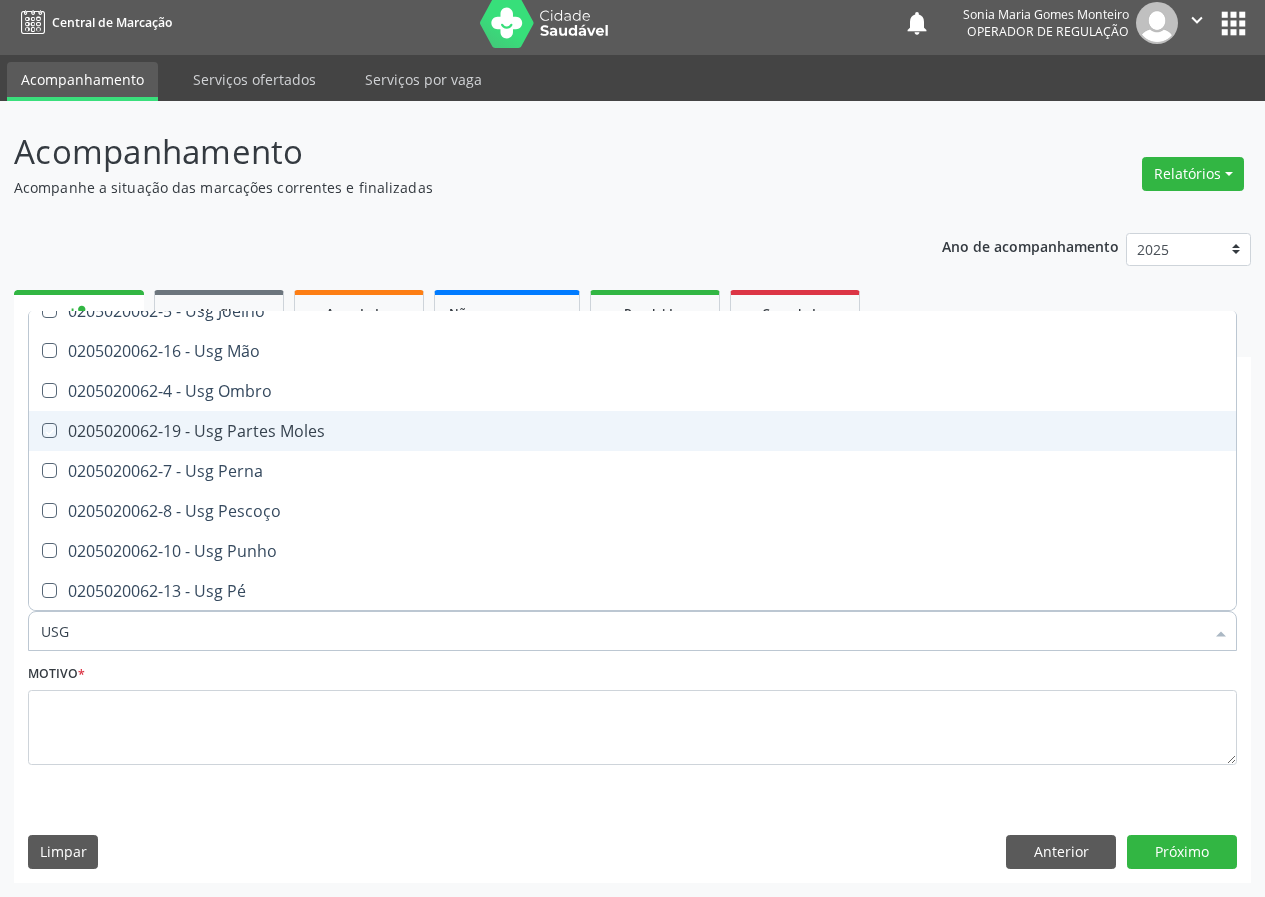 checkbox on "true" 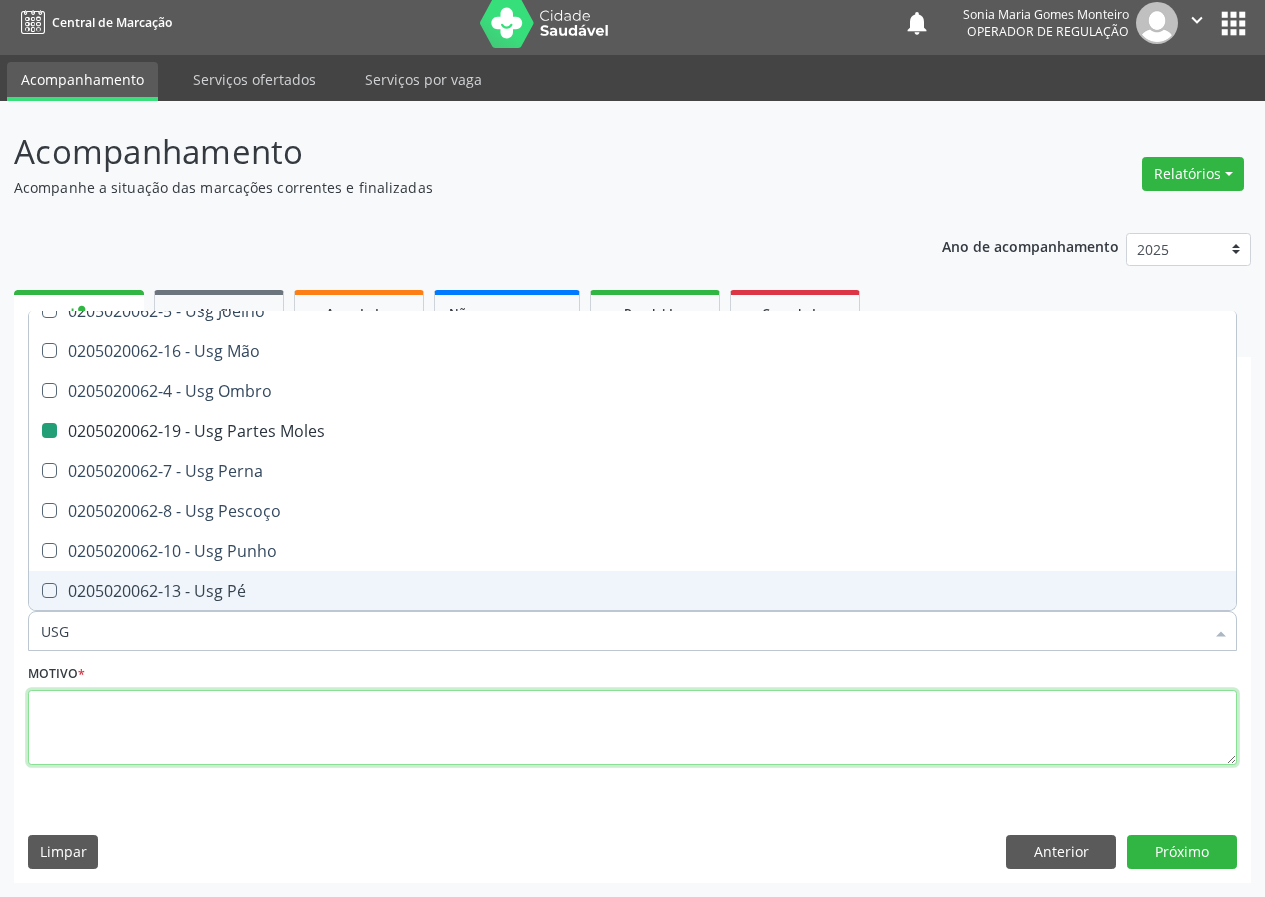 drag, startPoint x: 79, startPoint y: 728, endPoint x: 92, endPoint y: 702, distance: 29.068884 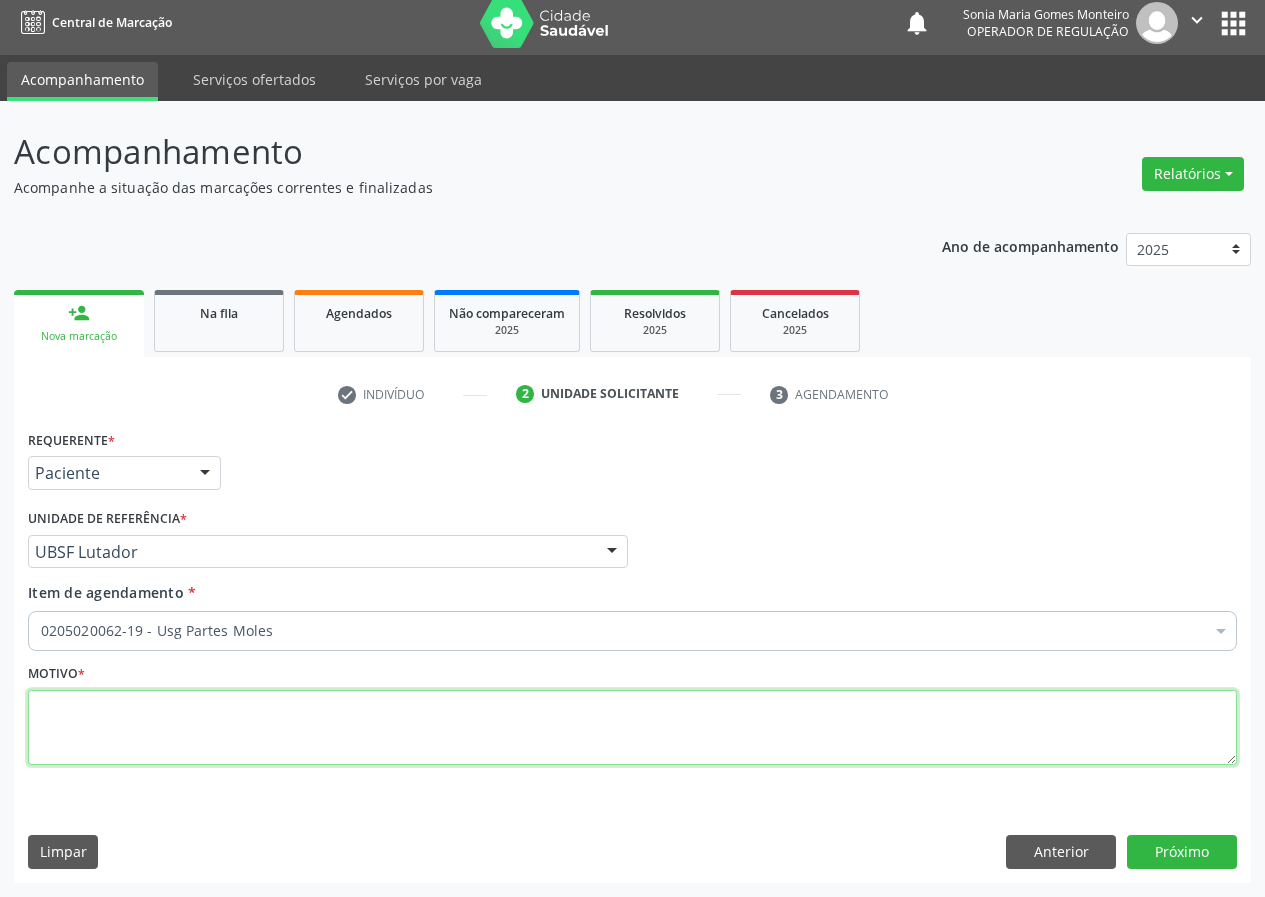 scroll, scrollTop: 0, scrollLeft: 0, axis: both 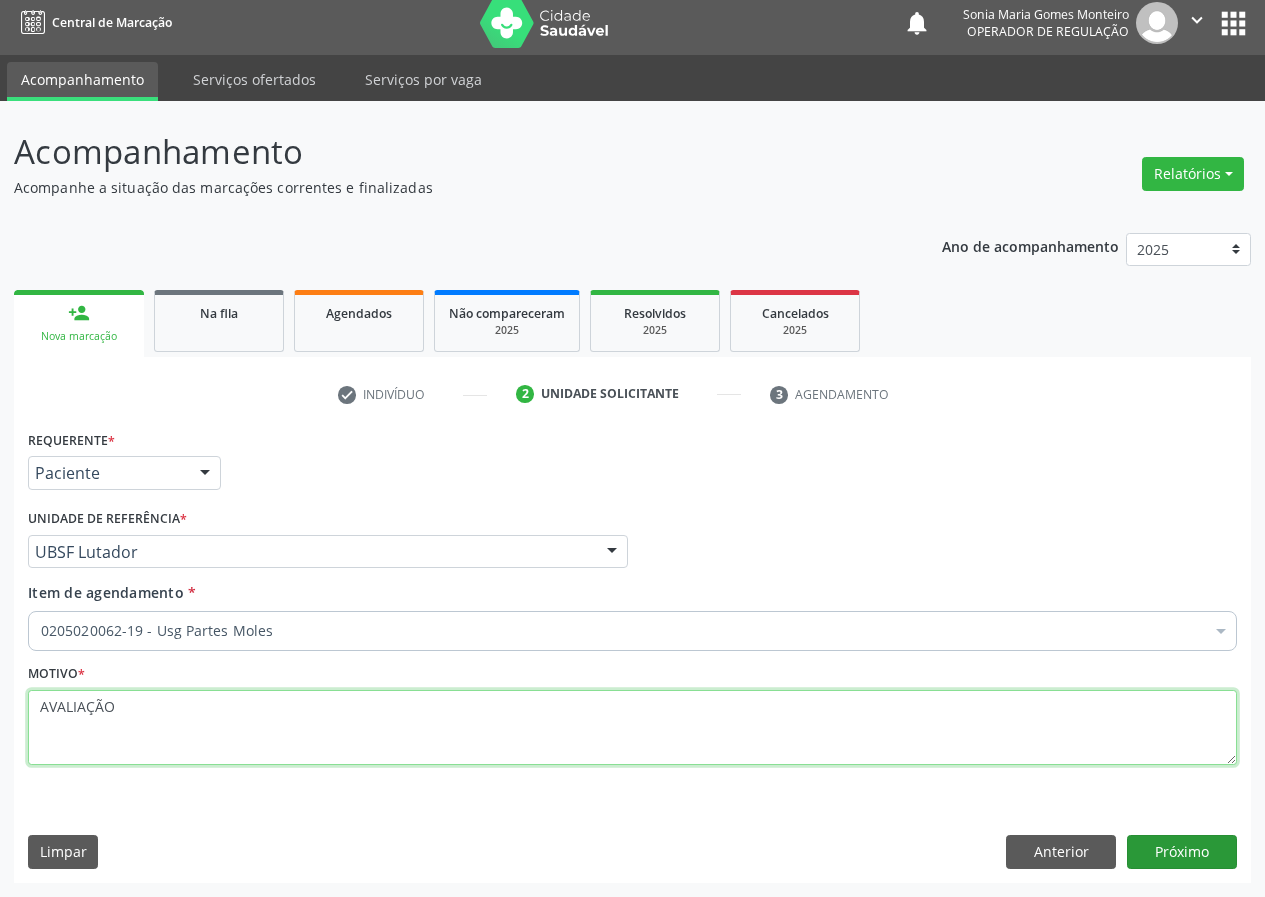 type on "AVALIAÇÃO" 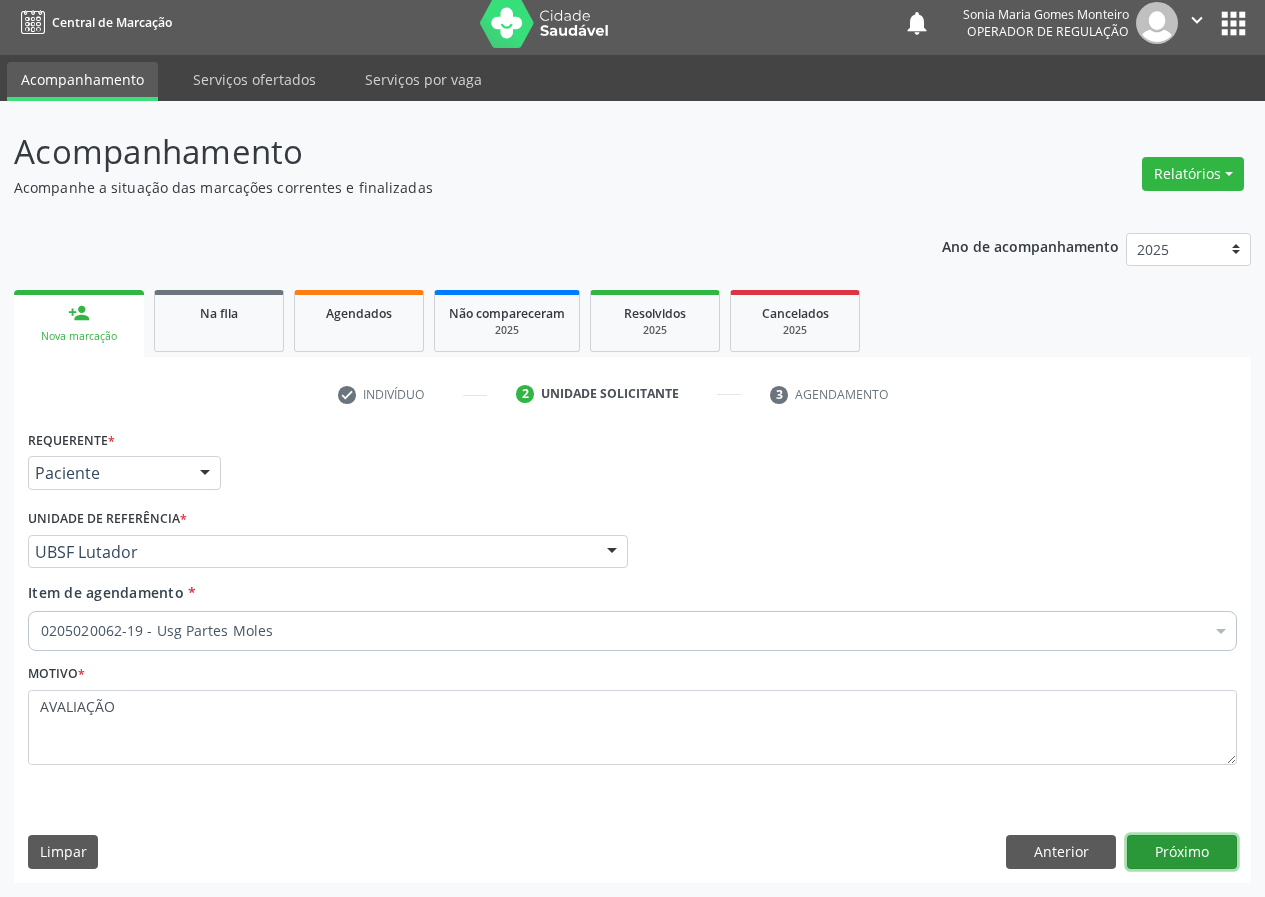 drag, startPoint x: 1190, startPoint y: 844, endPoint x: 0, endPoint y: 525, distance: 1232.015 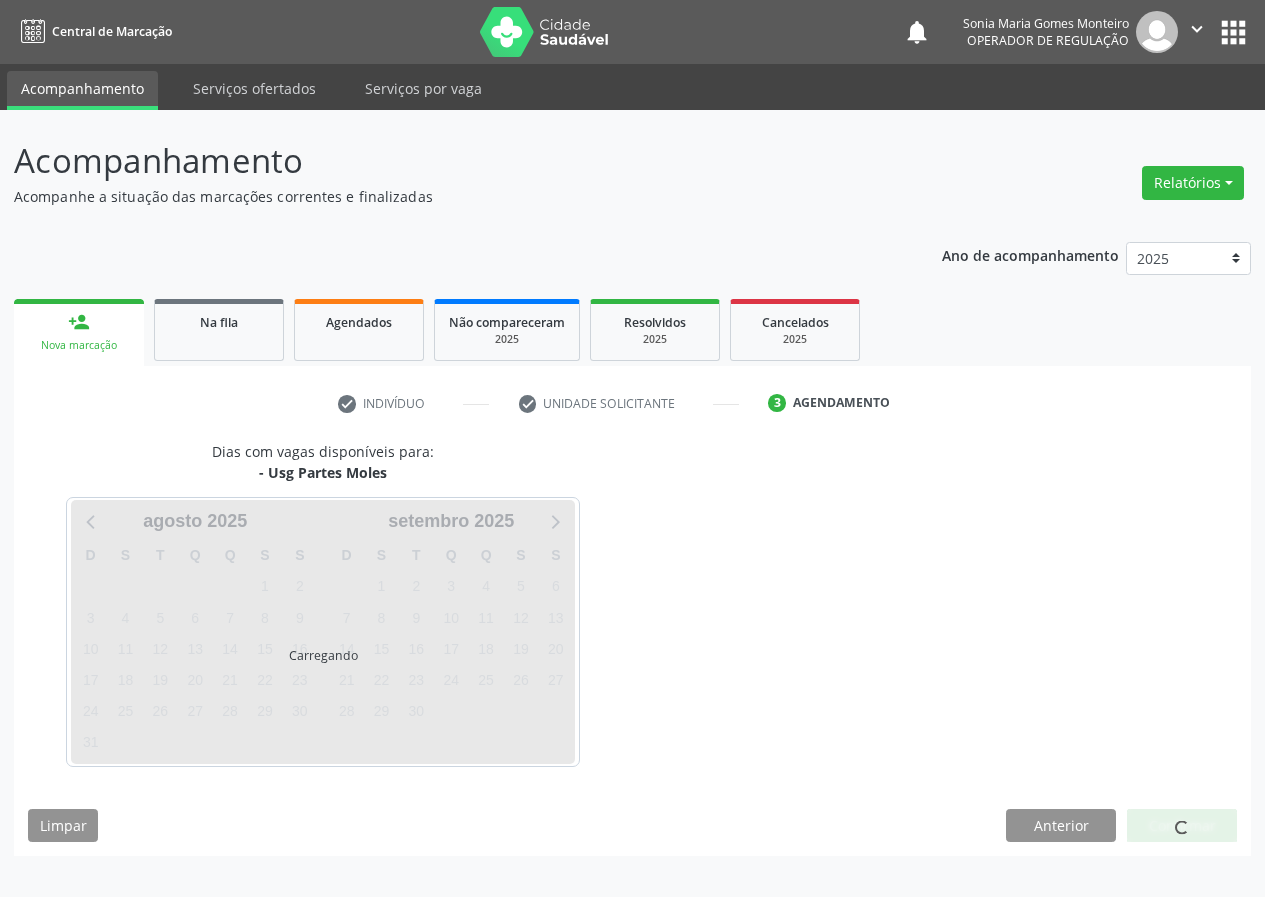 scroll, scrollTop: 0, scrollLeft: 0, axis: both 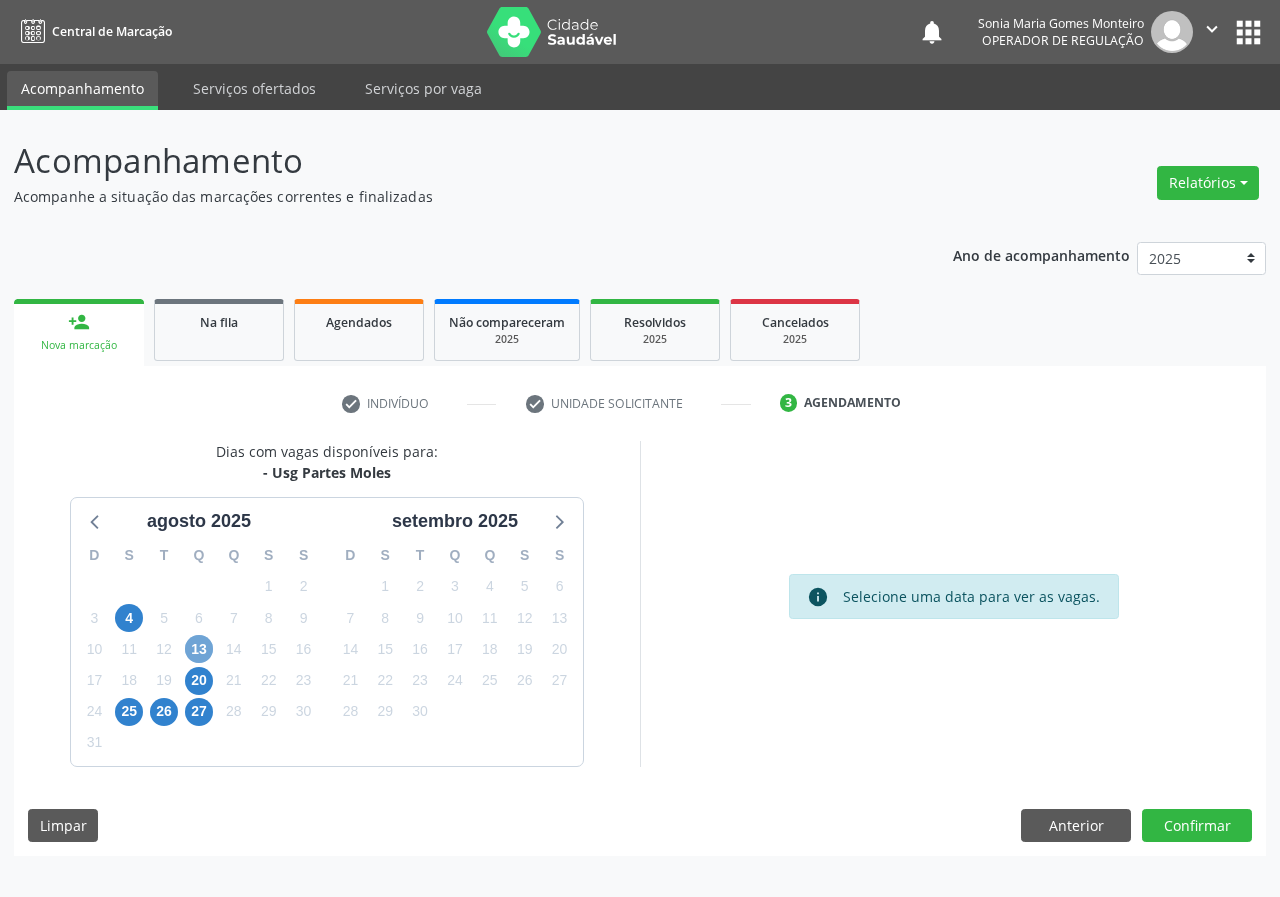 click on "13" at bounding box center [199, 649] 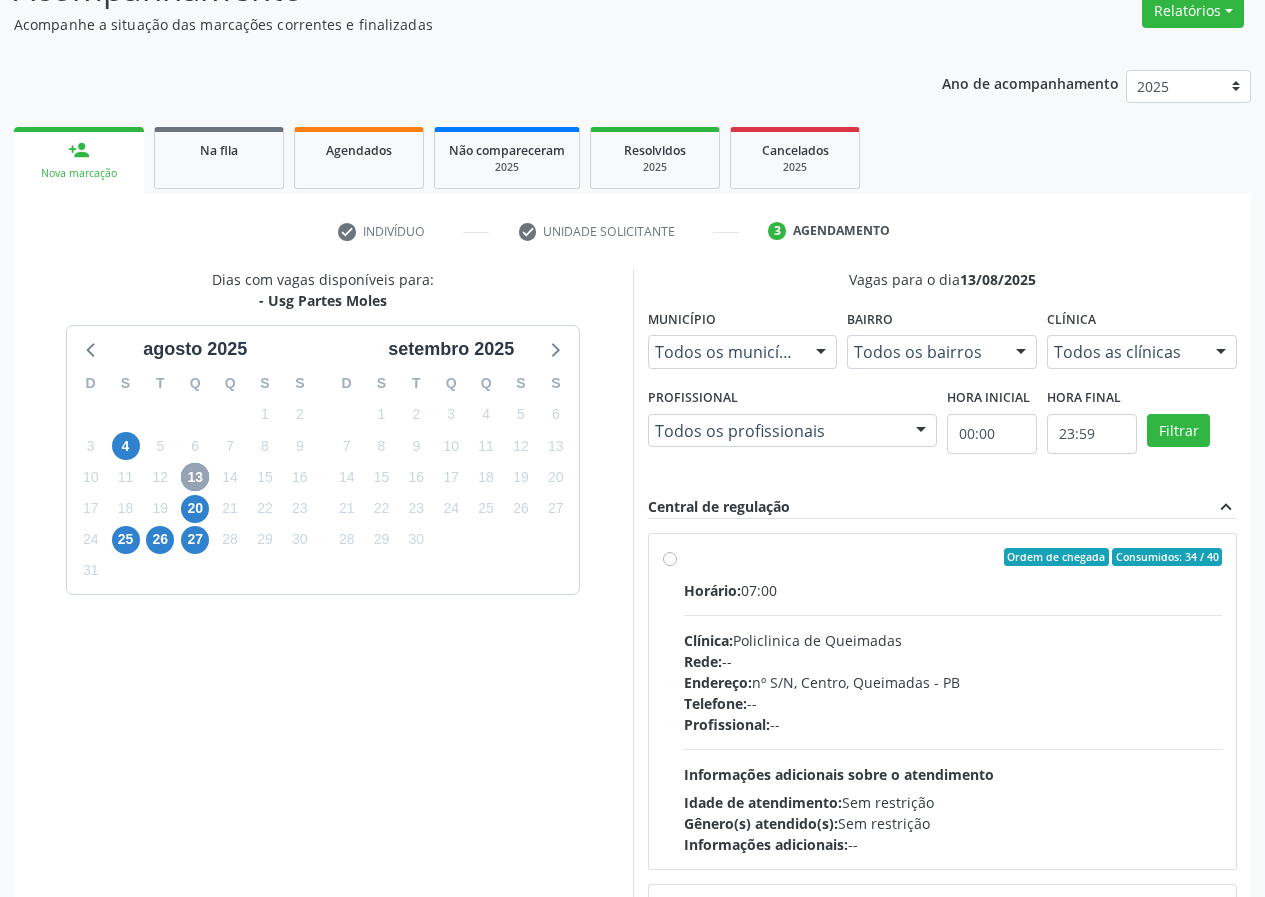 scroll, scrollTop: 200, scrollLeft: 0, axis: vertical 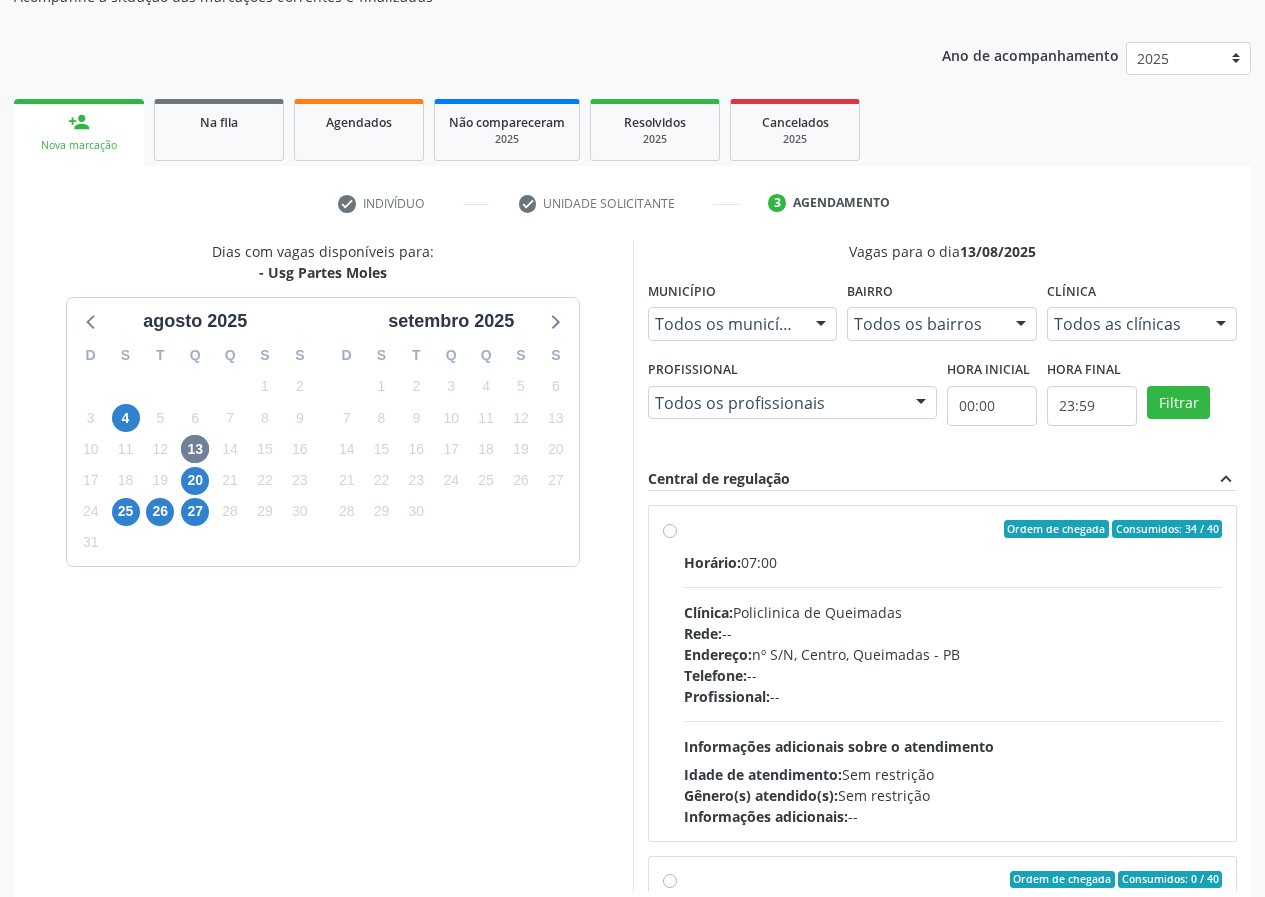 click on "Ordem de chegada
Consumidos: 34 / 40
Horário:   07:00
Clínica:  Policlinica de Queimadas
Rede:
--
Endereço:   nº S/N, Centro, Queimadas - PB
Telefone:   --
Profissional:
--
Informações adicionais sobre o atendimento
Idade de atendimento:
Sem restrição
Gênero(s) atendido(s):
Sem restrição
Informações adicionais:
--" at bounding box center [953, 673] 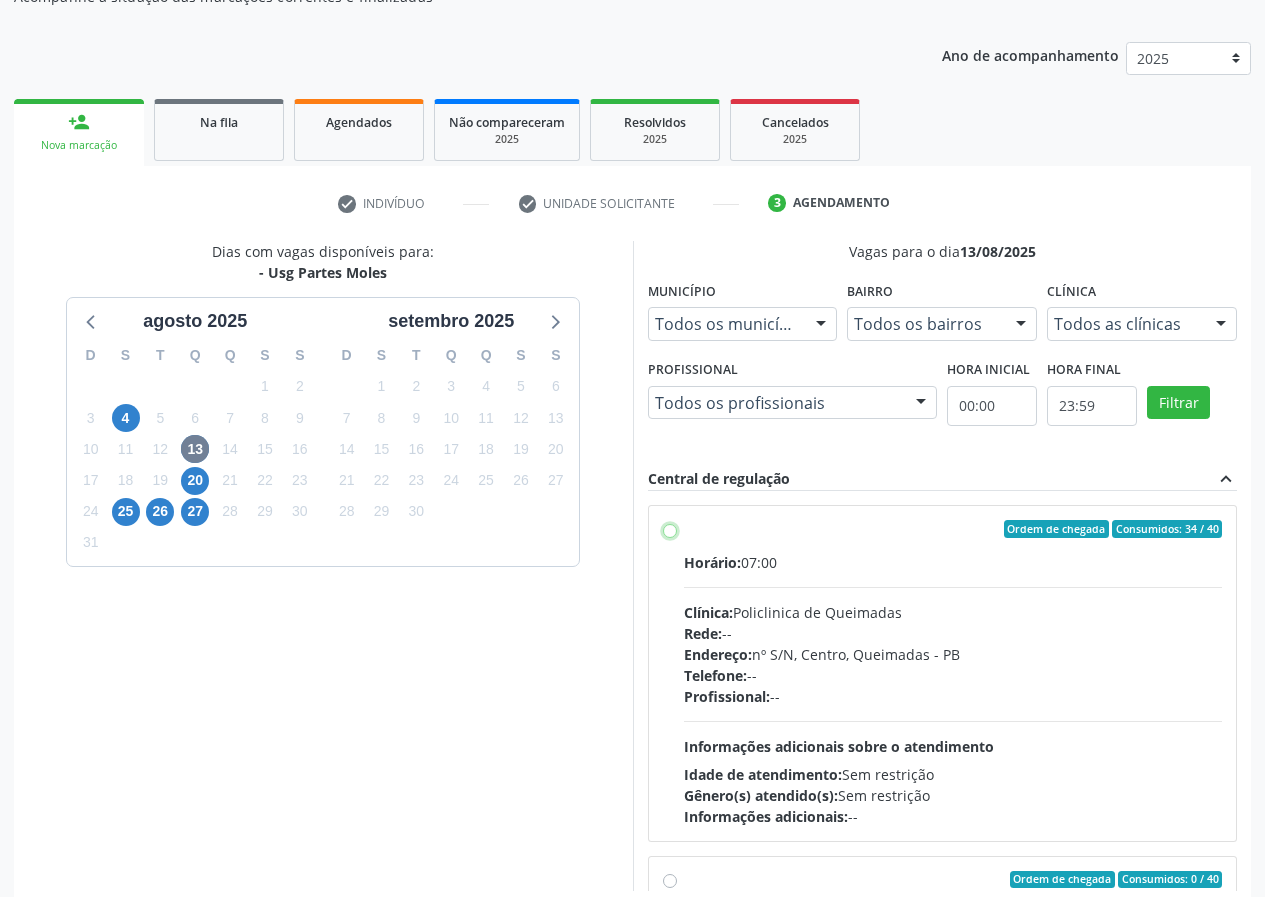 click on "Ordem de chegada
Consumidos: 34 / 40
Horário:   07:00
Clínica:  Policlinica de Queimadas
Rede:
--
Endereço:   nº S/N, Centro, Queimadas - PB
Telefone:   --
Profissional:
--
Informações adicionais sobre o atendimento
Idade de atendimento:
Sem restrição
Gênero(s) atendido(s):
Sem restrição
Informações adicionais:
--" at bounding box center [670, 529] 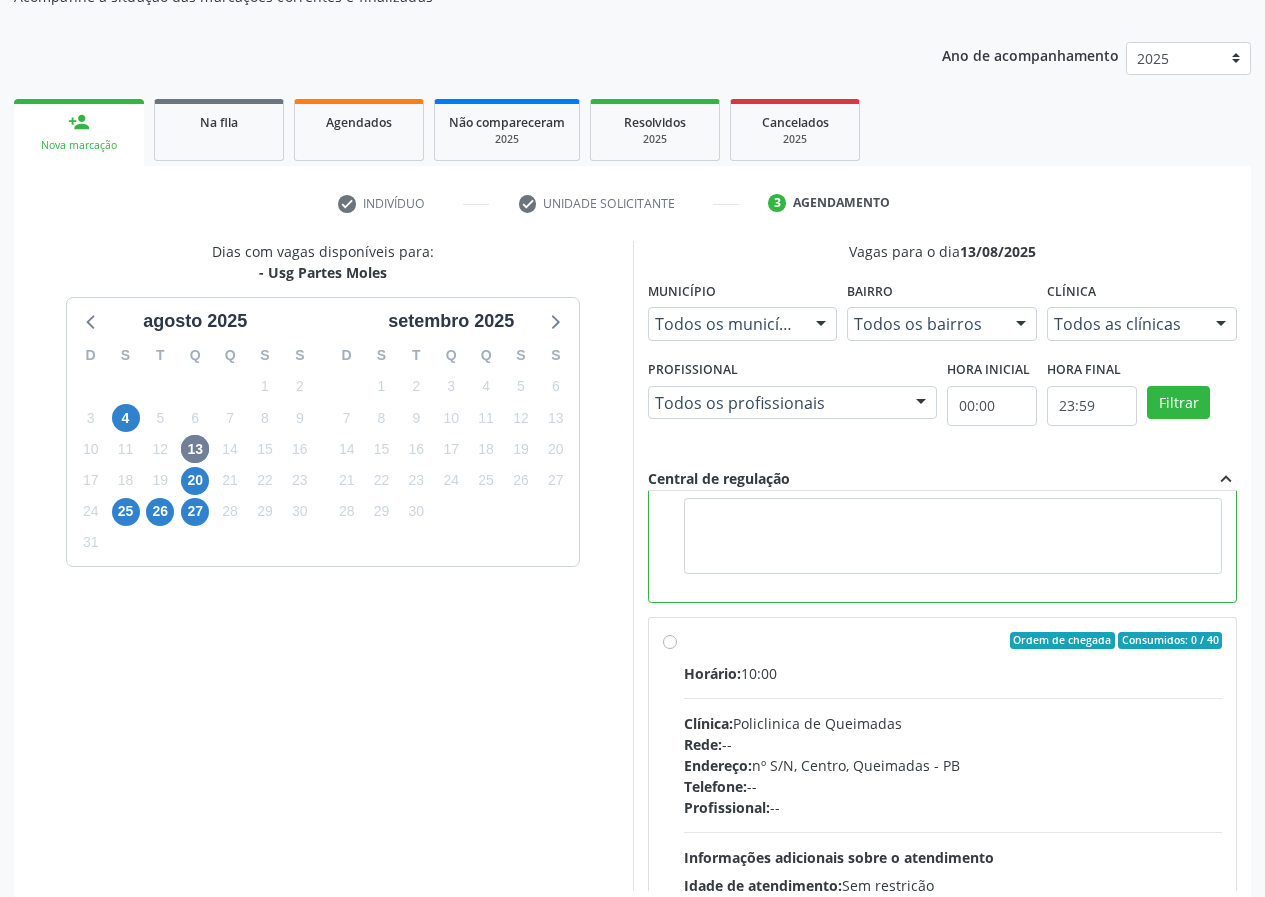 scroll, scrollTop: 450, scrollLeft: 0, axis: vertical 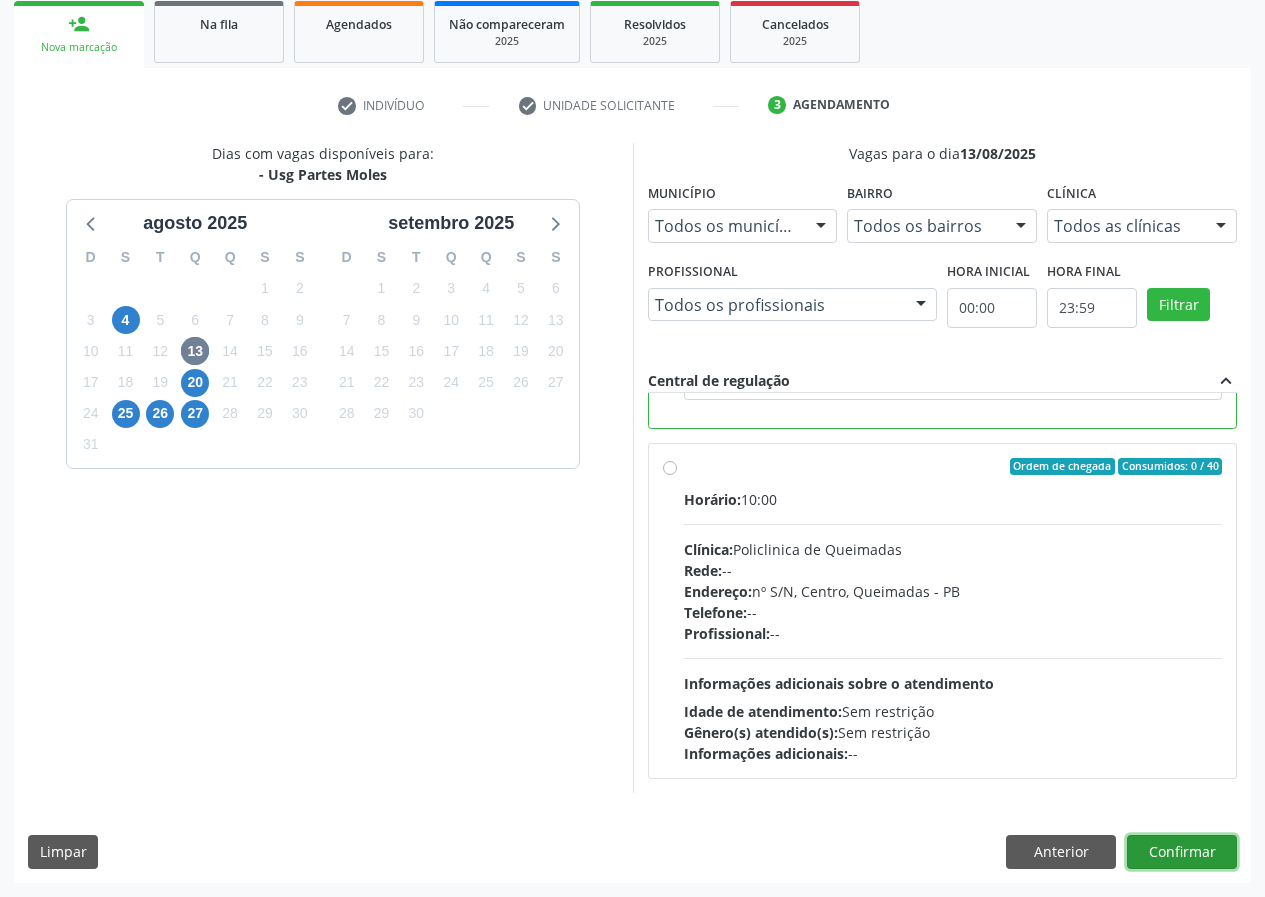 click on "Confirmar" at bounding box center [1182, 852] 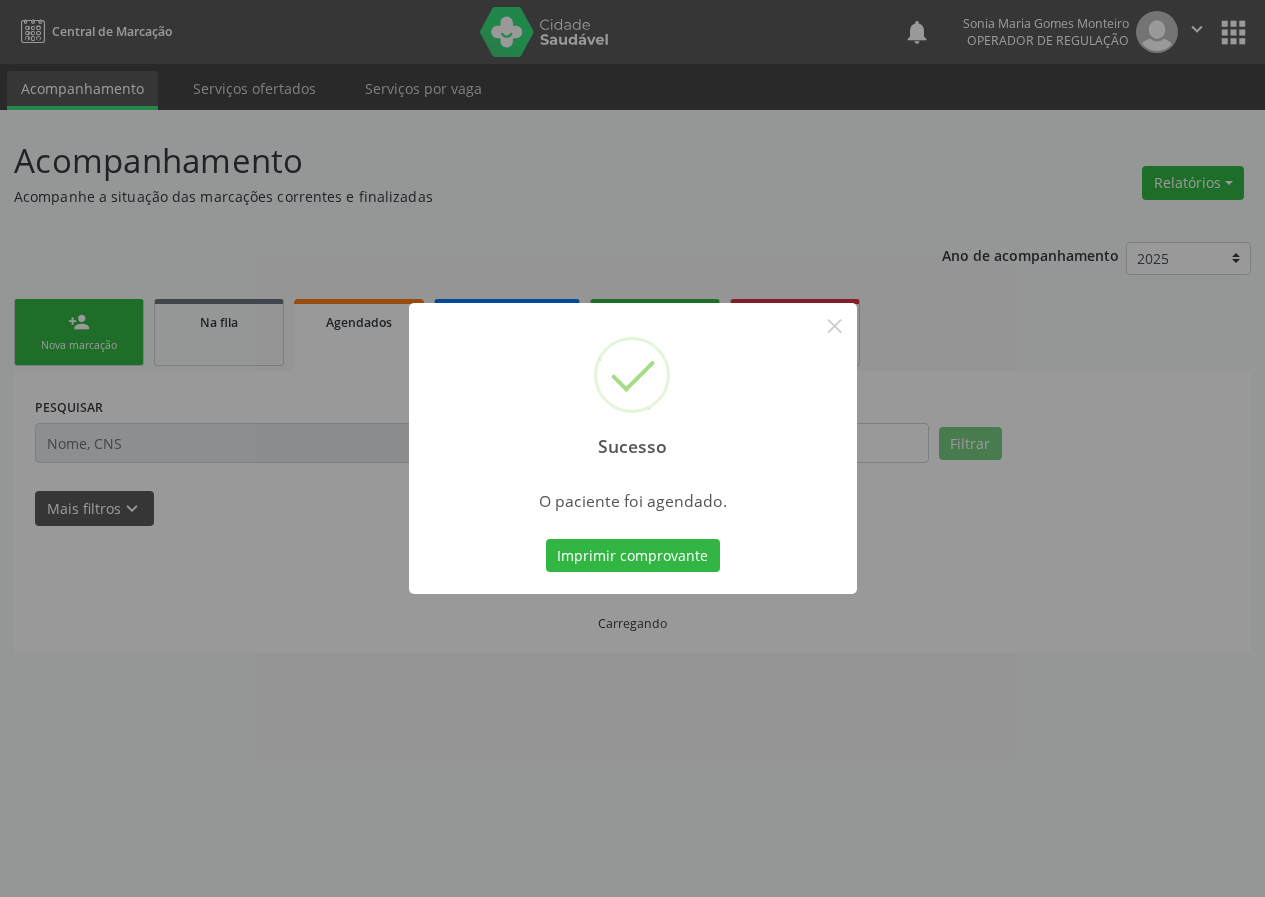 scroll, scrollTop: 0, scrollLeft: 0, axis: both 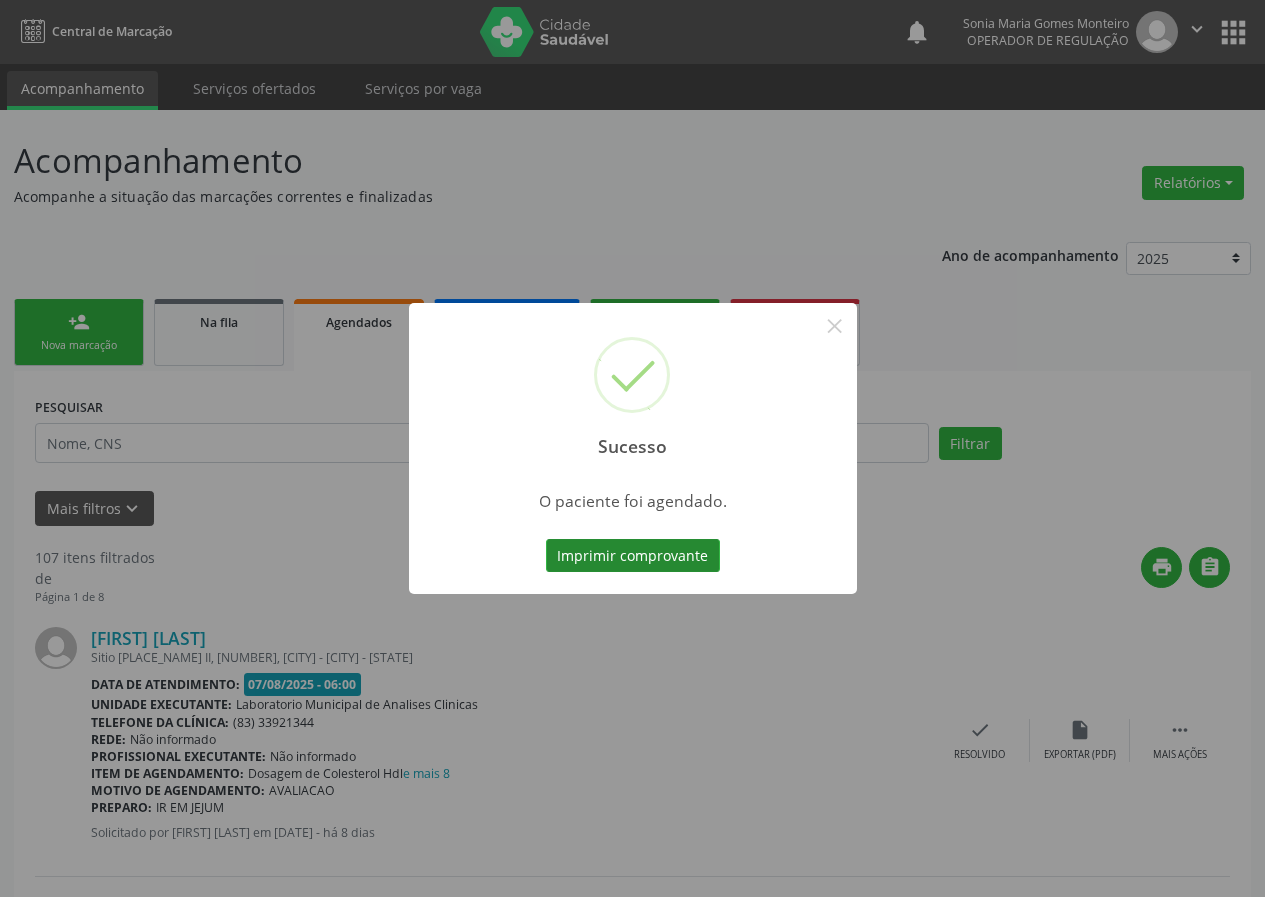 click on "Imprimir comprovante" at bounding box center [633, 556] 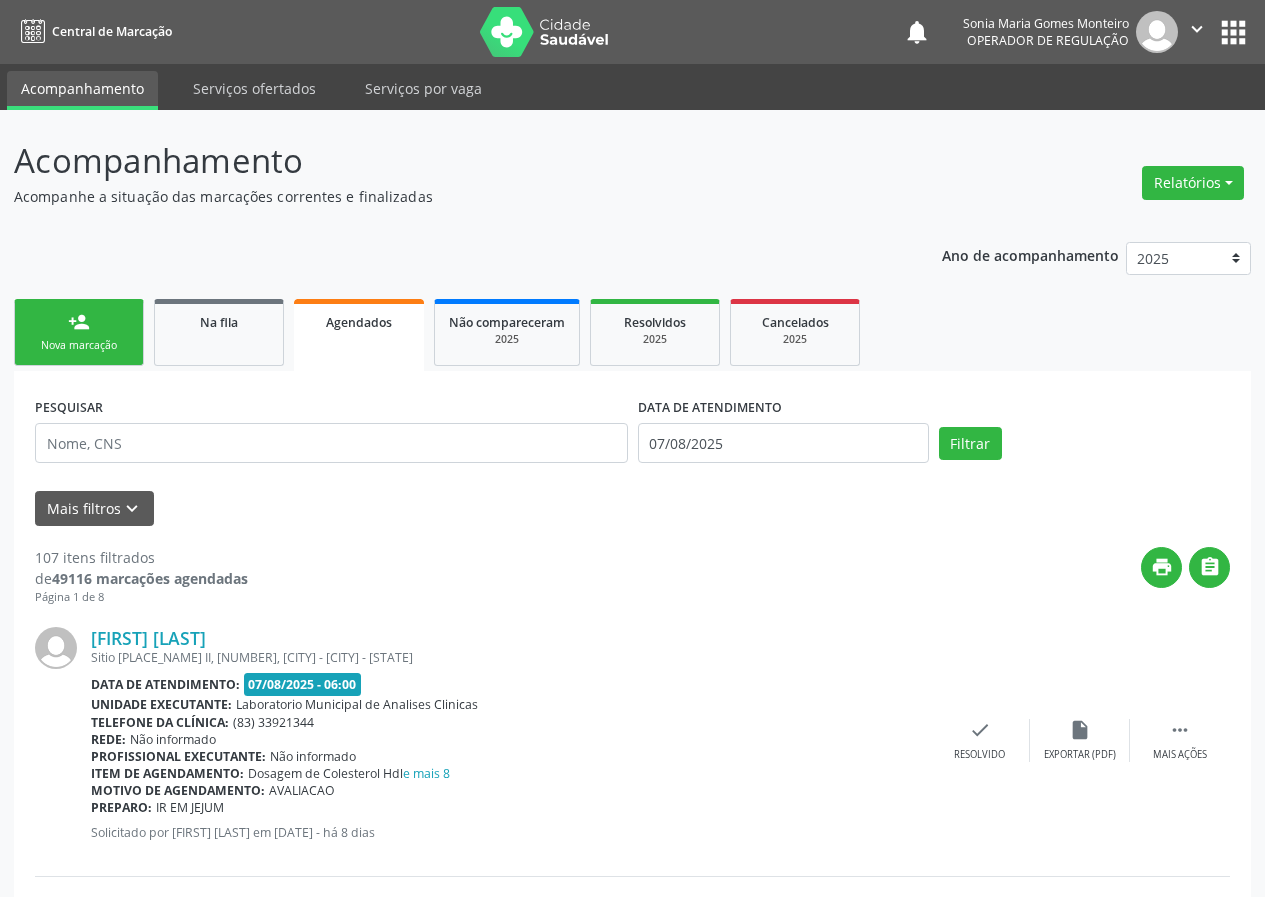 click on "person_add
Nova marcação" at bounding box center [79, 332] 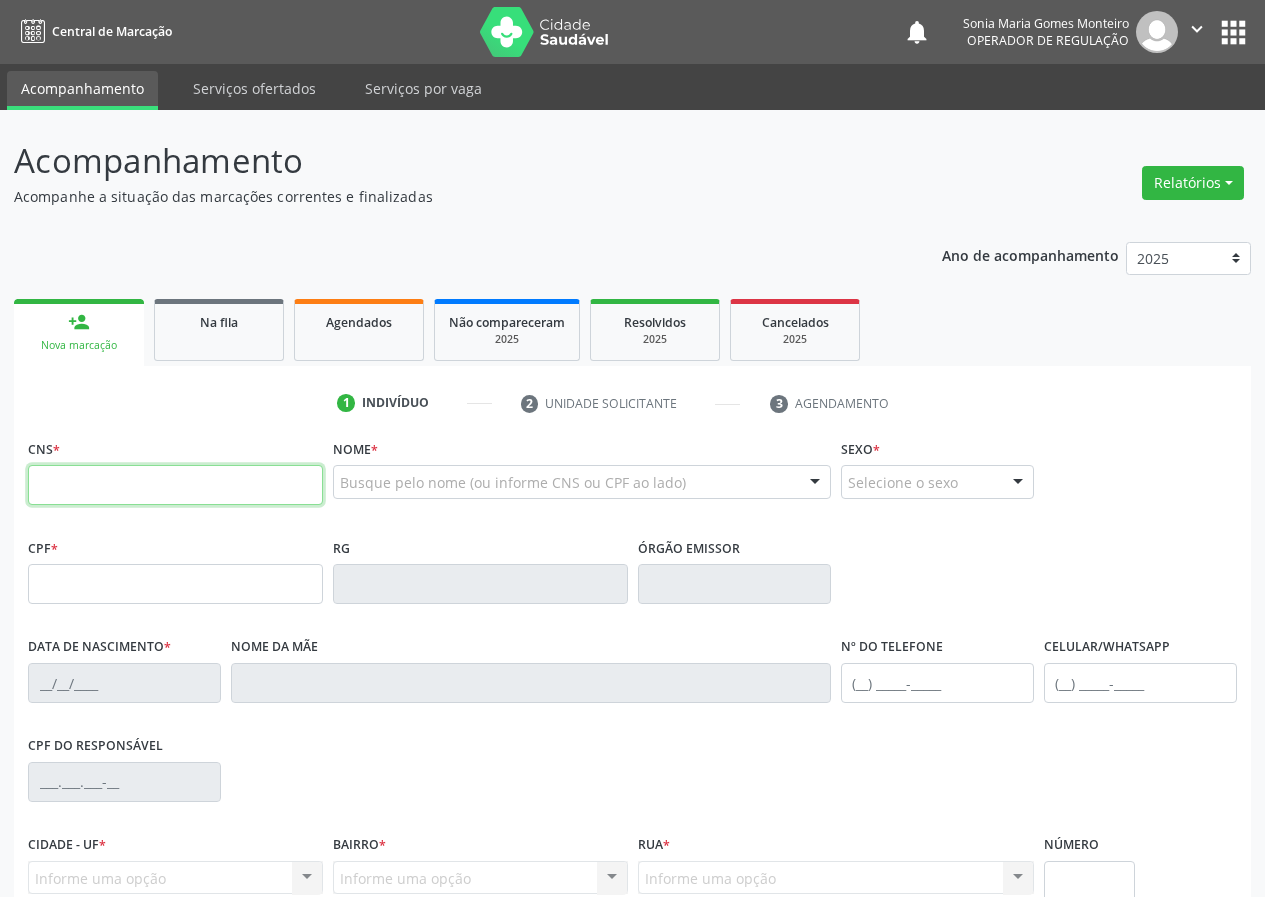 click at bounding box center (175, 485) 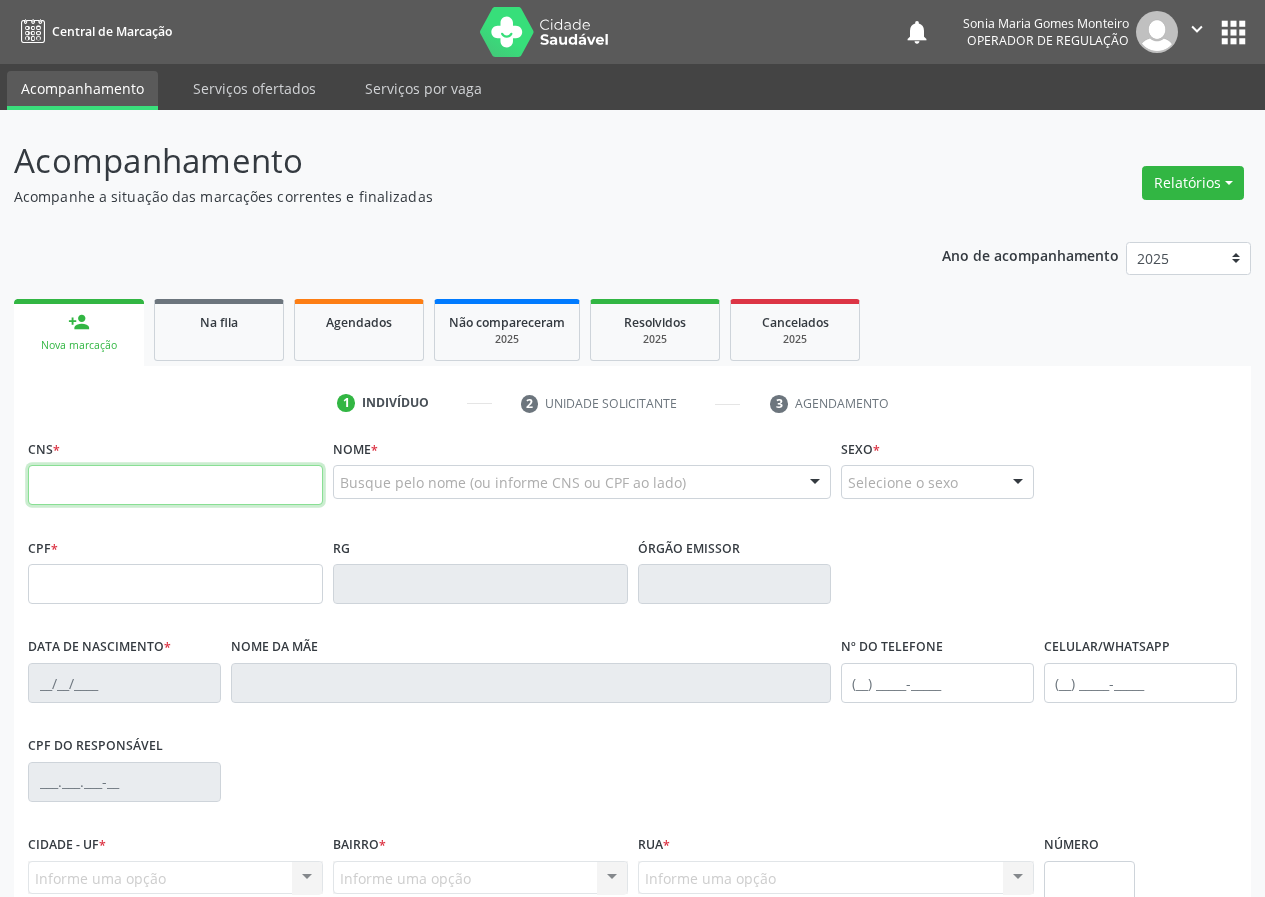 click at bounding box center [175, 485] 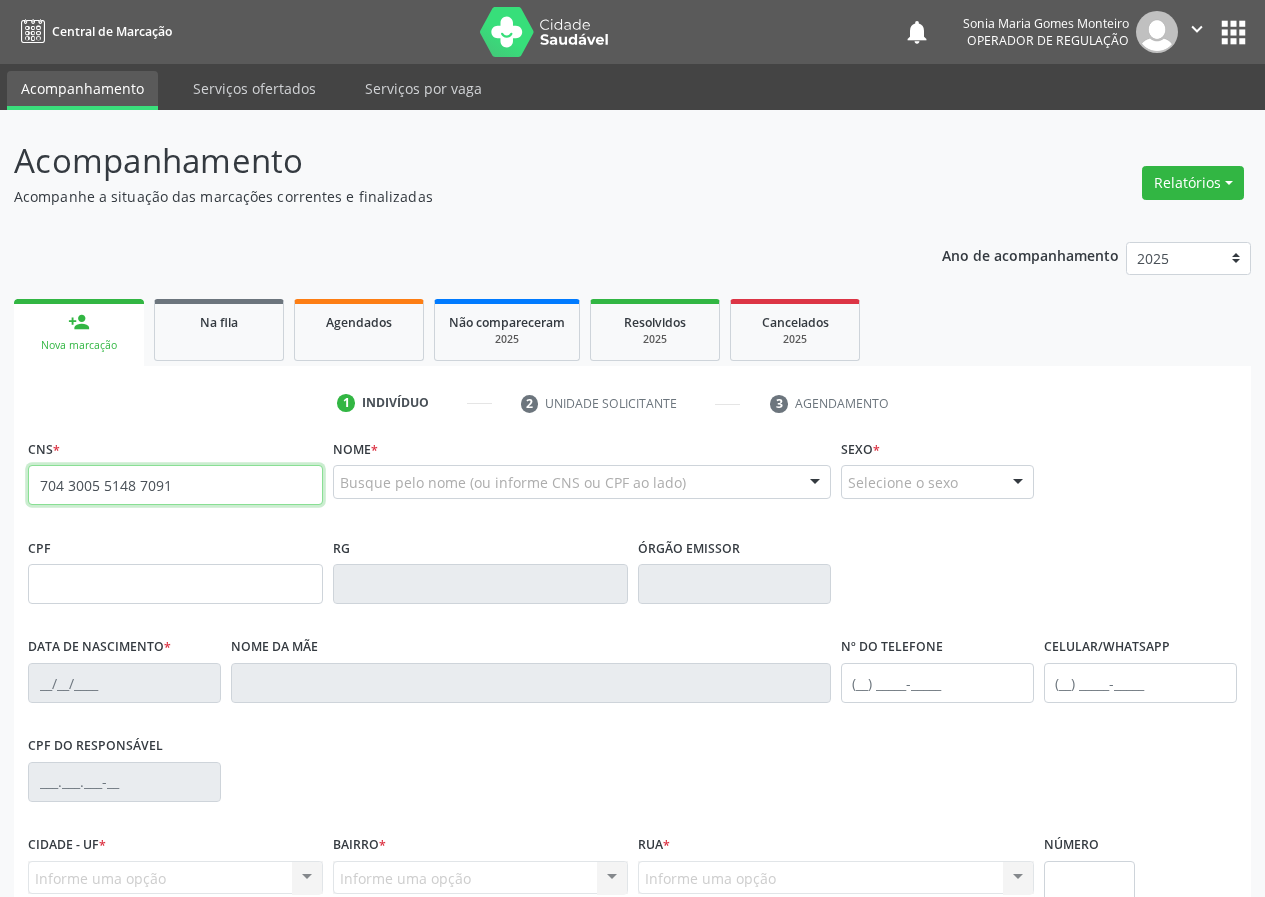 type on "704 3005 5148 7091" 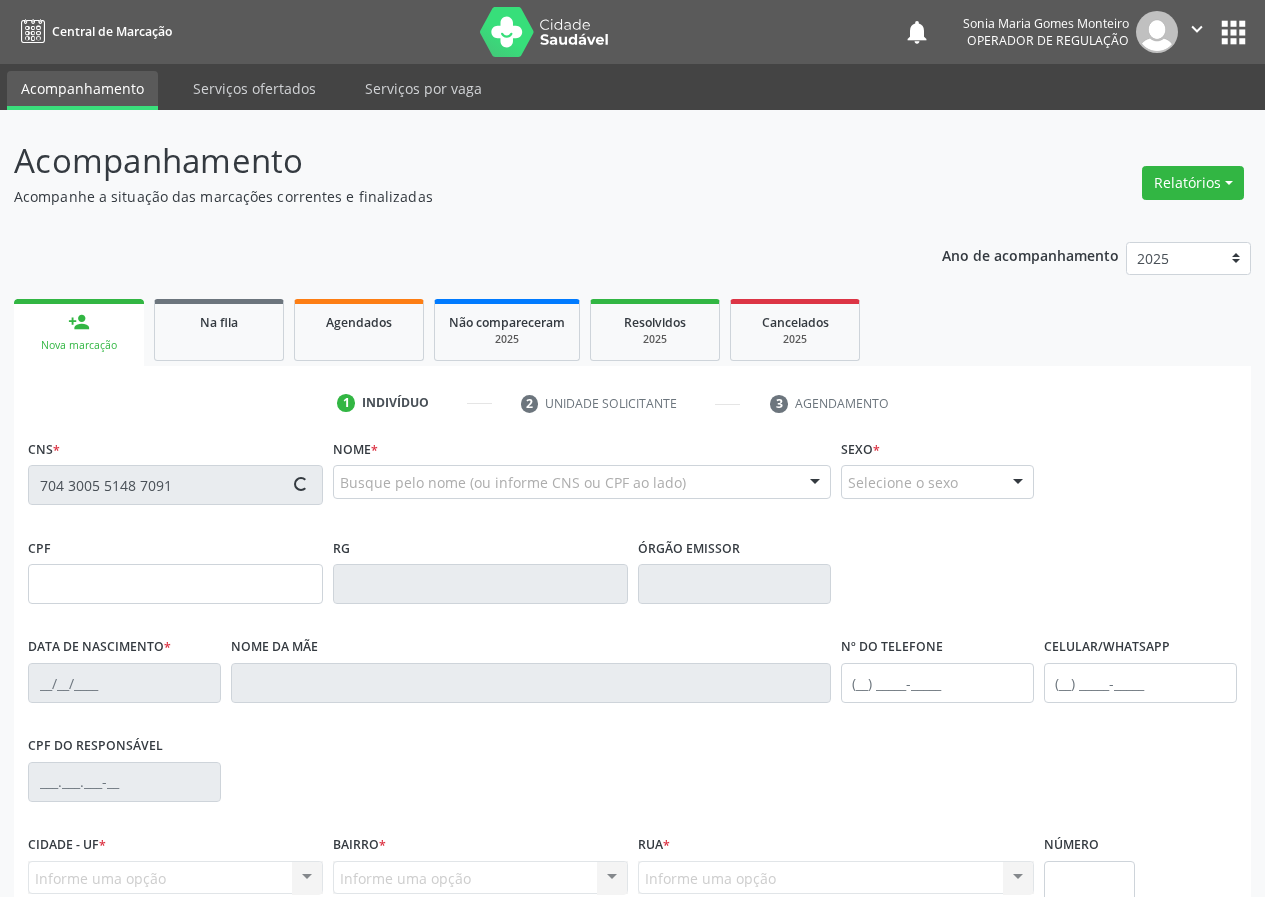 type on "077.307.114-86" 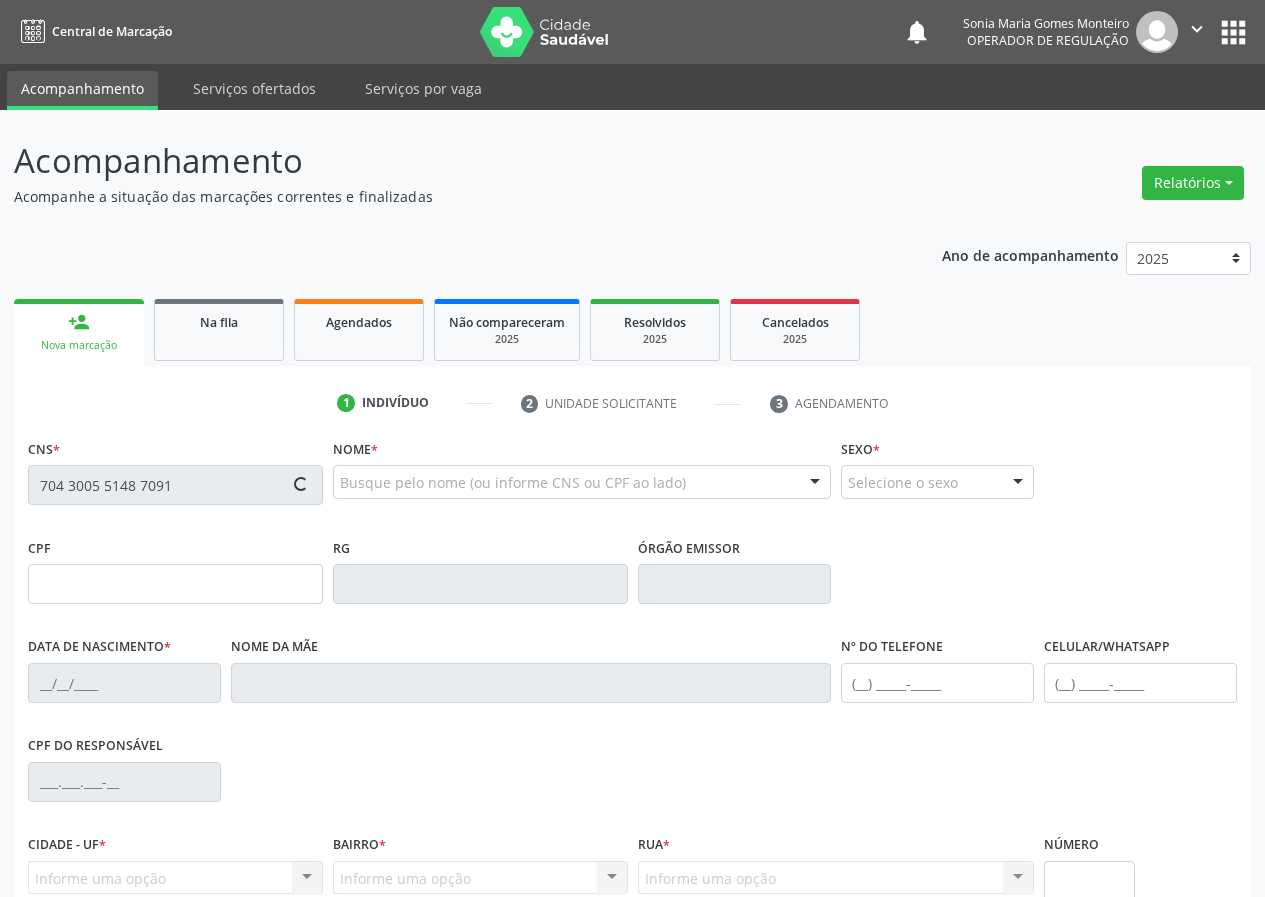 type on "23/09/1978" 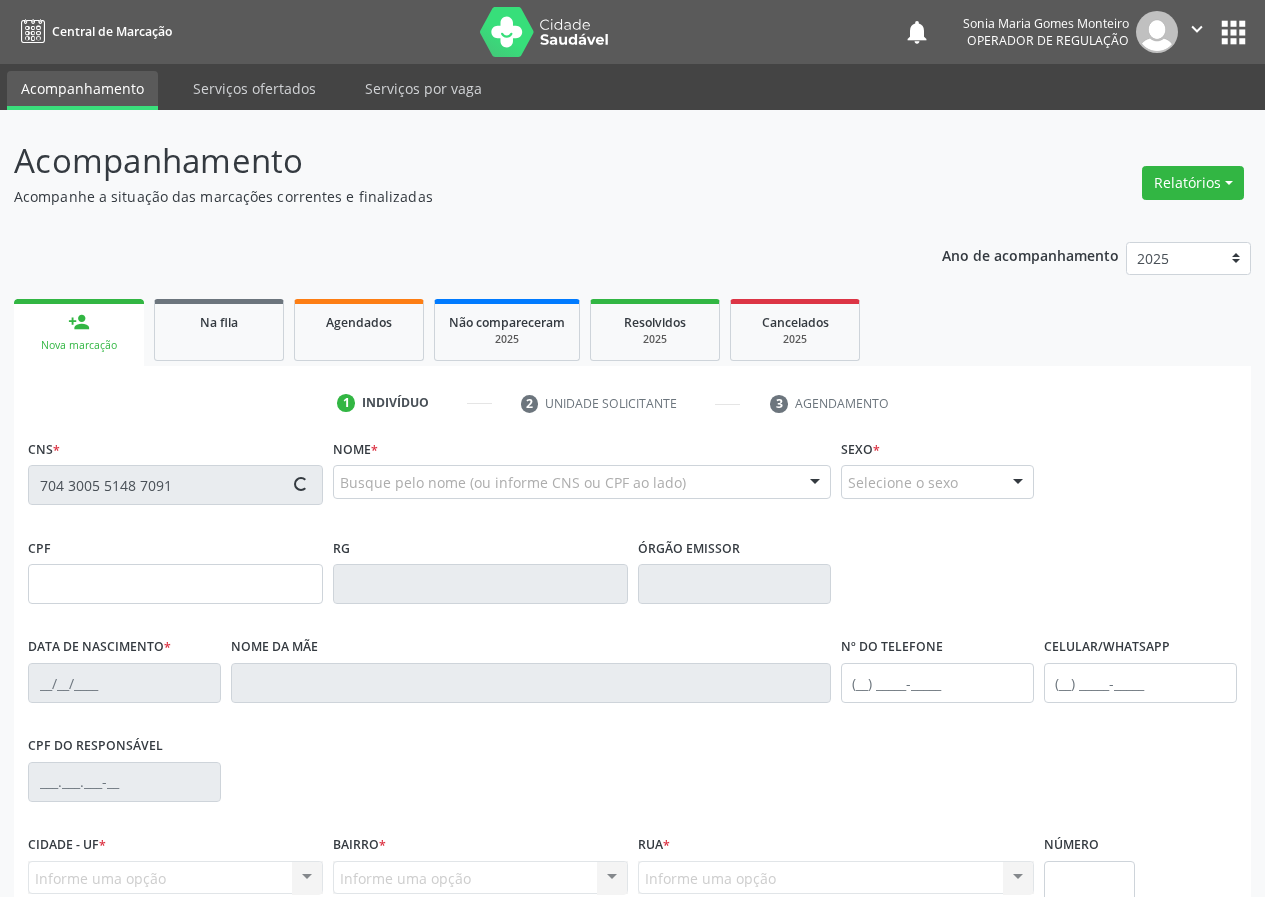 type on "(83) 99159-4648" 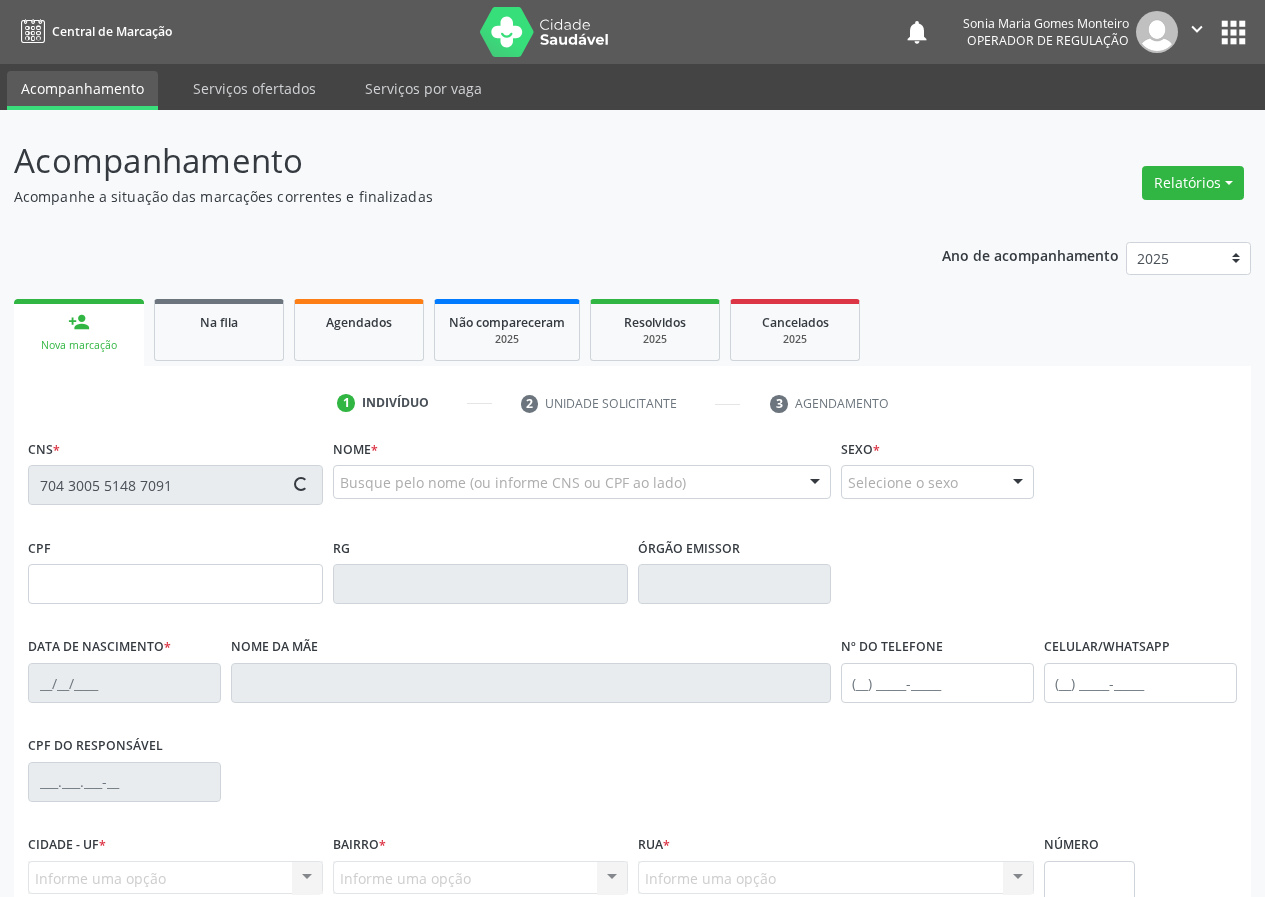 type on "415" 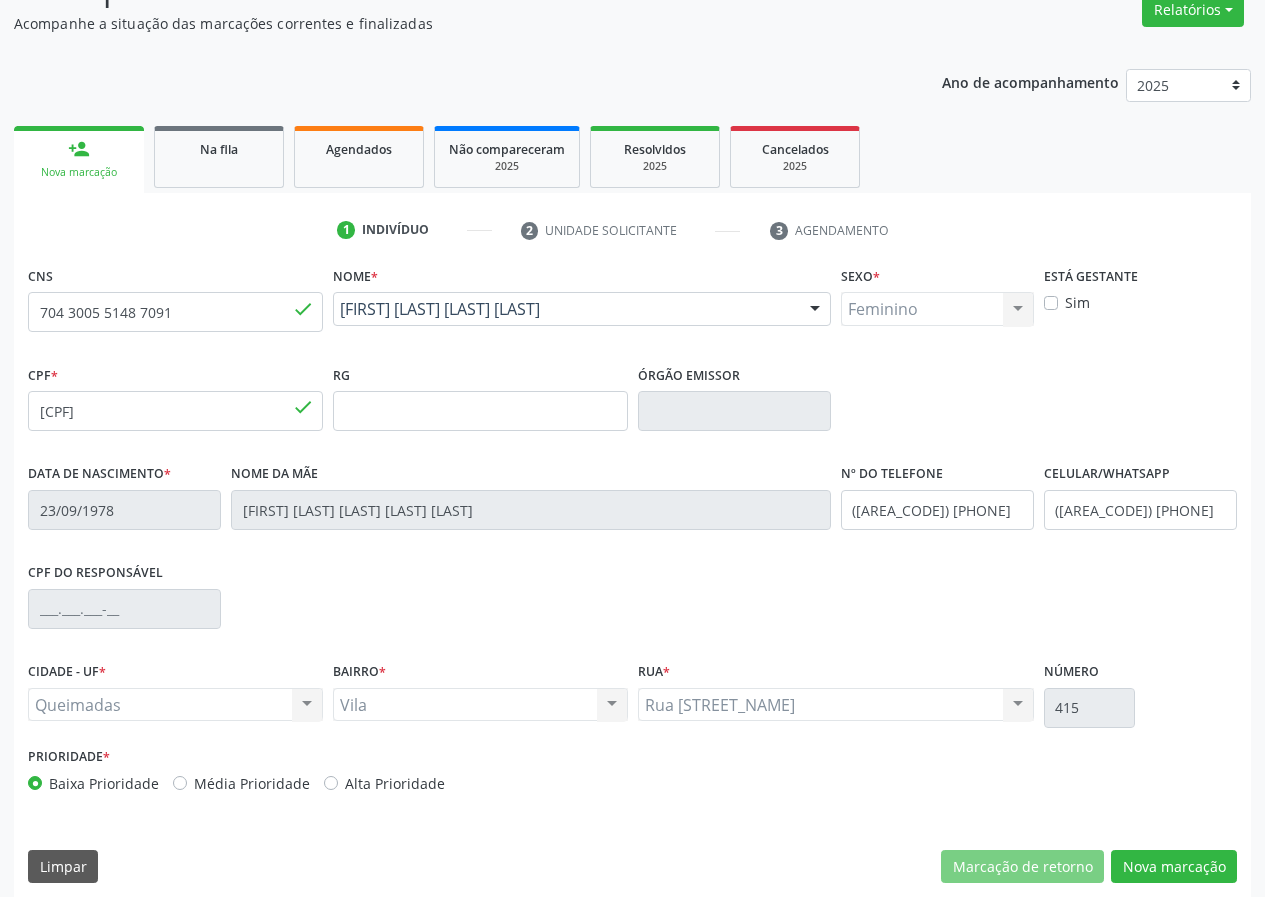 scroll, scrollTop: 187, scrollLeft: 0, axis: vertical 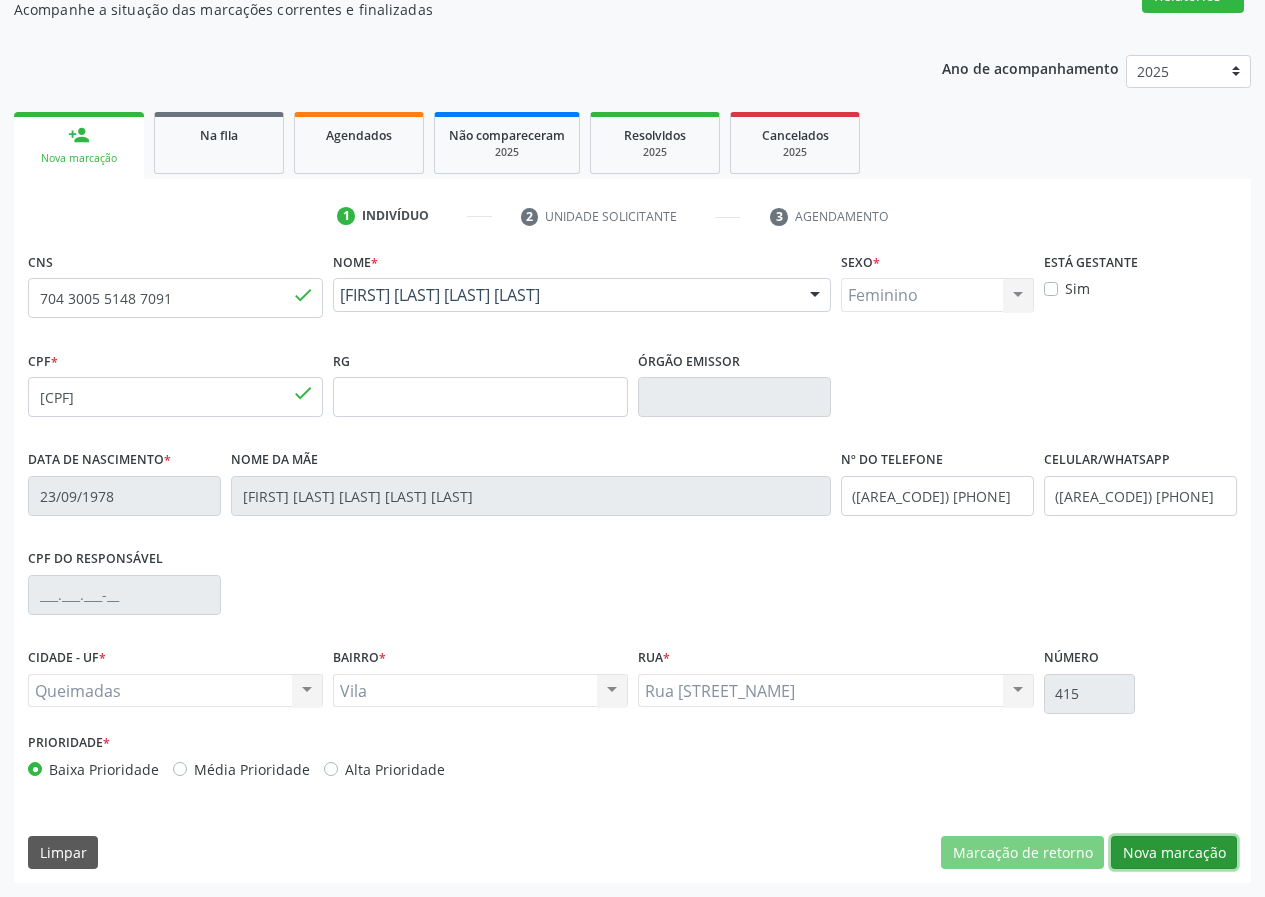 click on "Marcação de retorno
Nova marcação" at bounding box center (1089, 853) 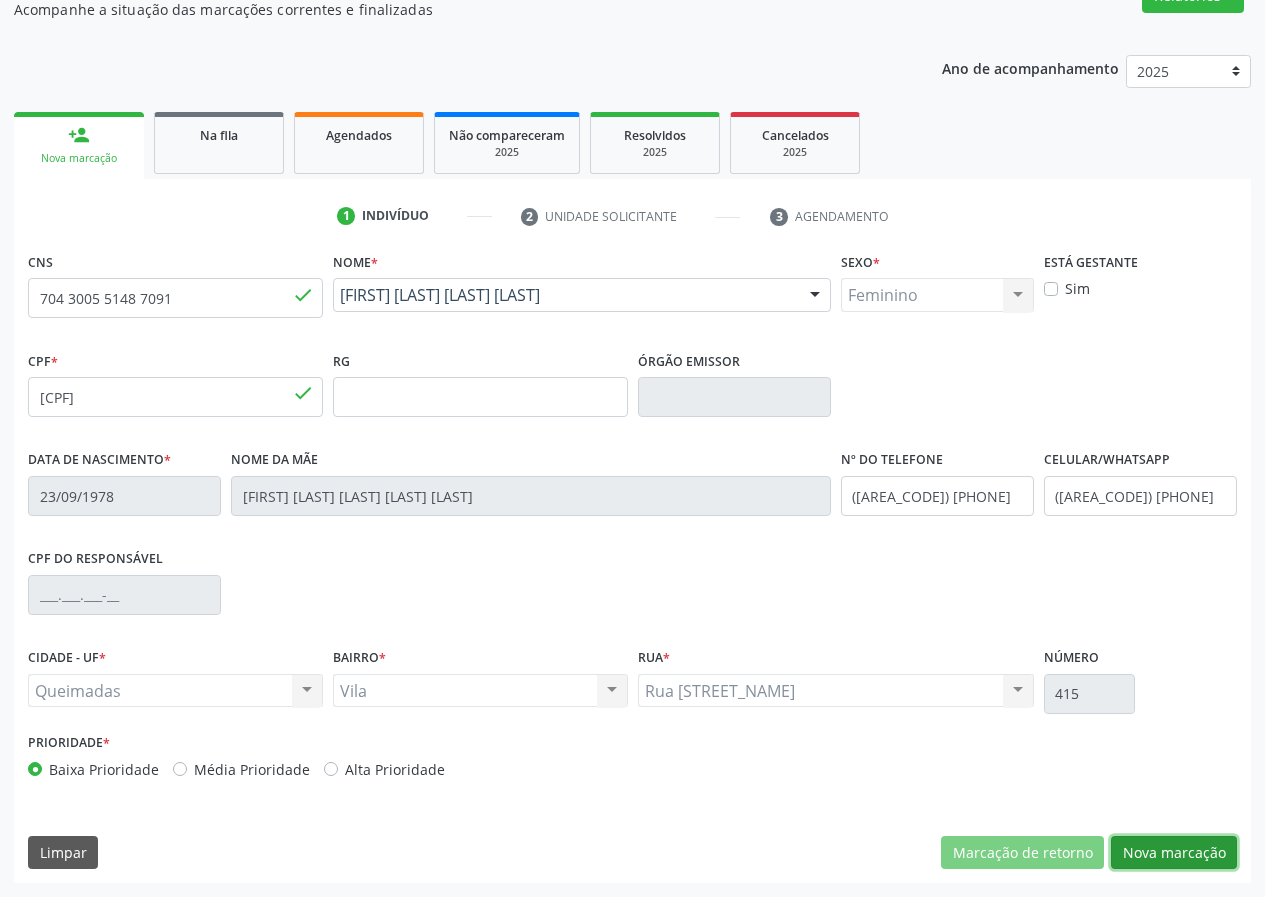 drag, startPoint x: 1167, startPoint y: 852, endPoint x: 527, endPoint y: 879, distance: 640.5693 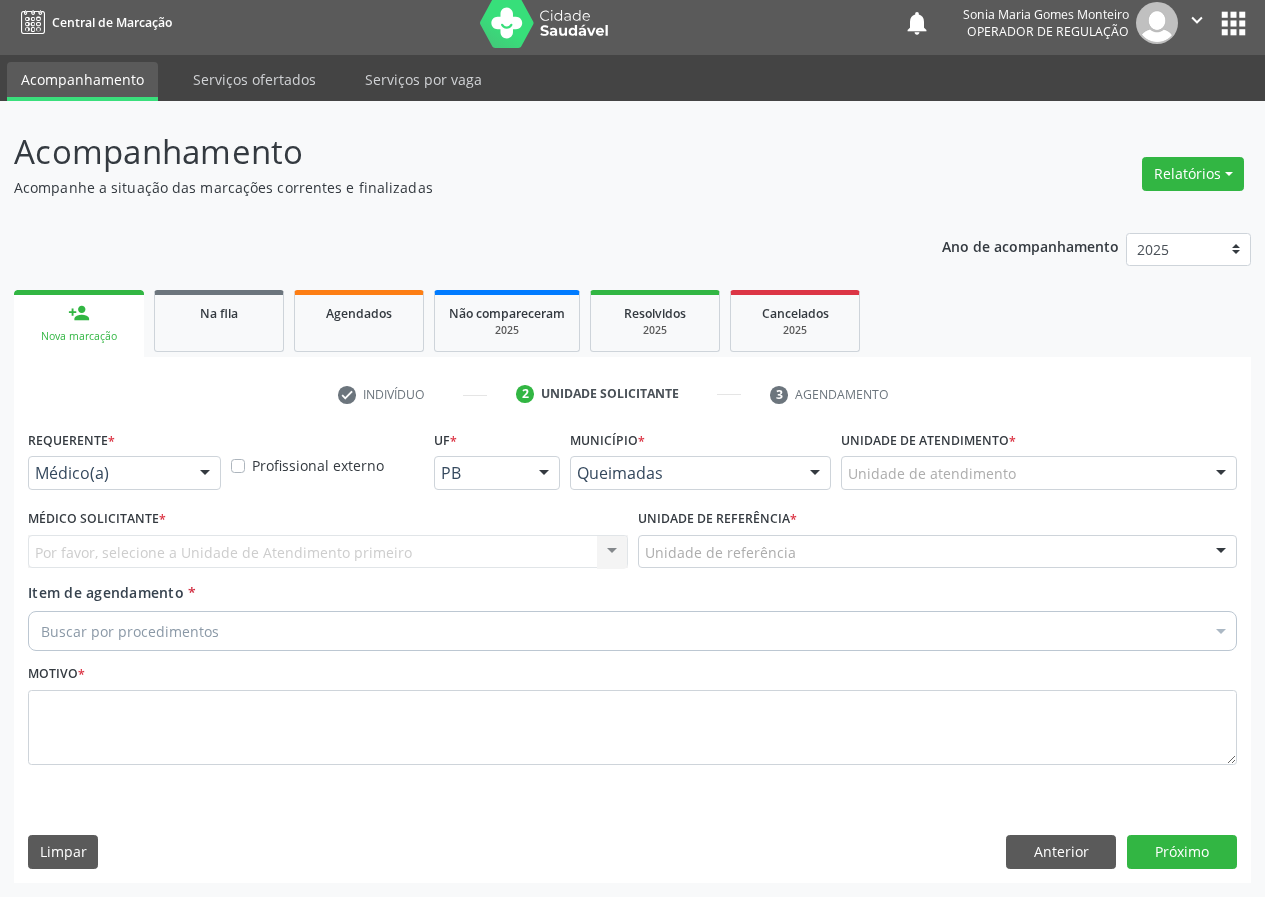 scroll, scrollTop: 9, scrollLeft: 0, axis: vertical 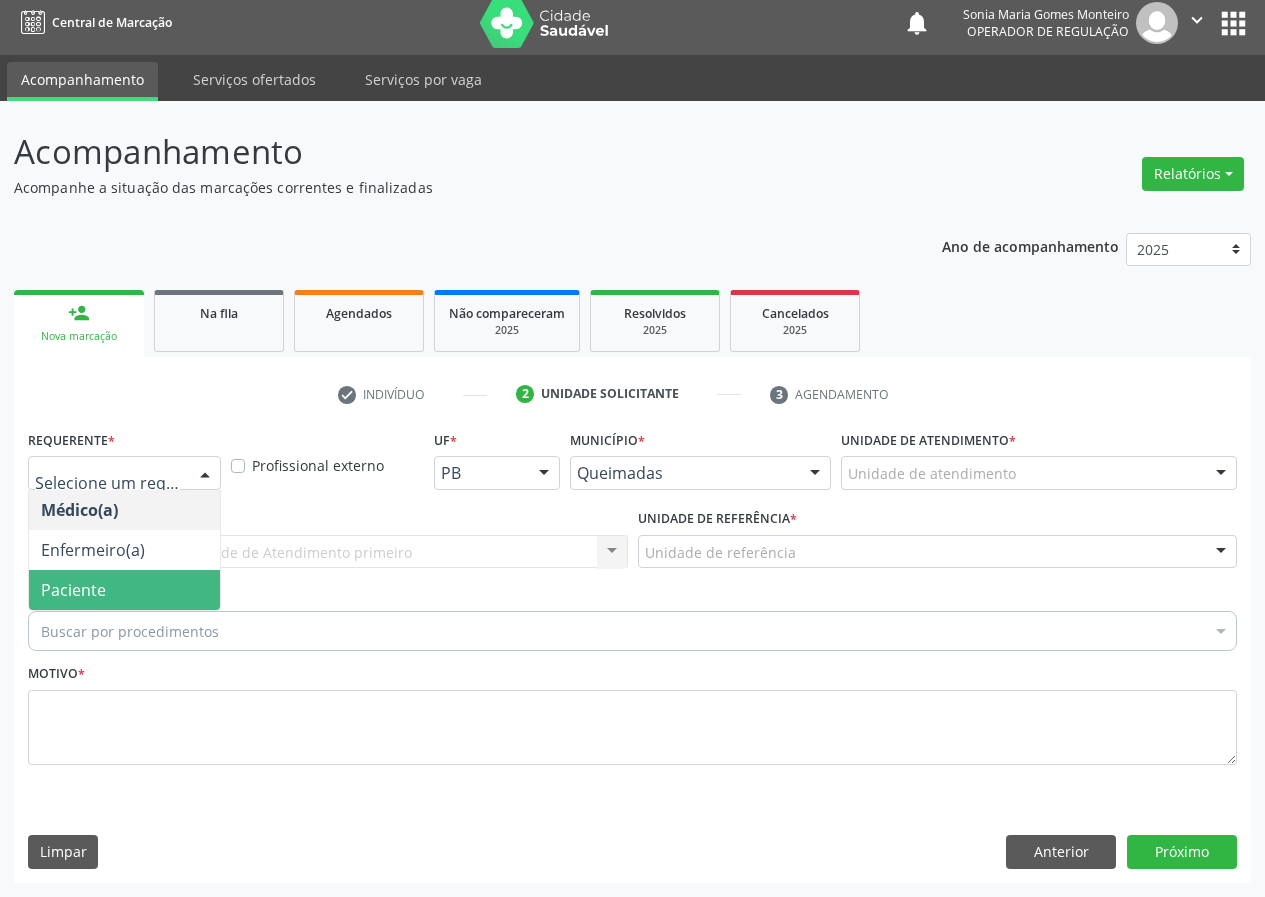 click on "Paciente" at bounding box center (124, 590) 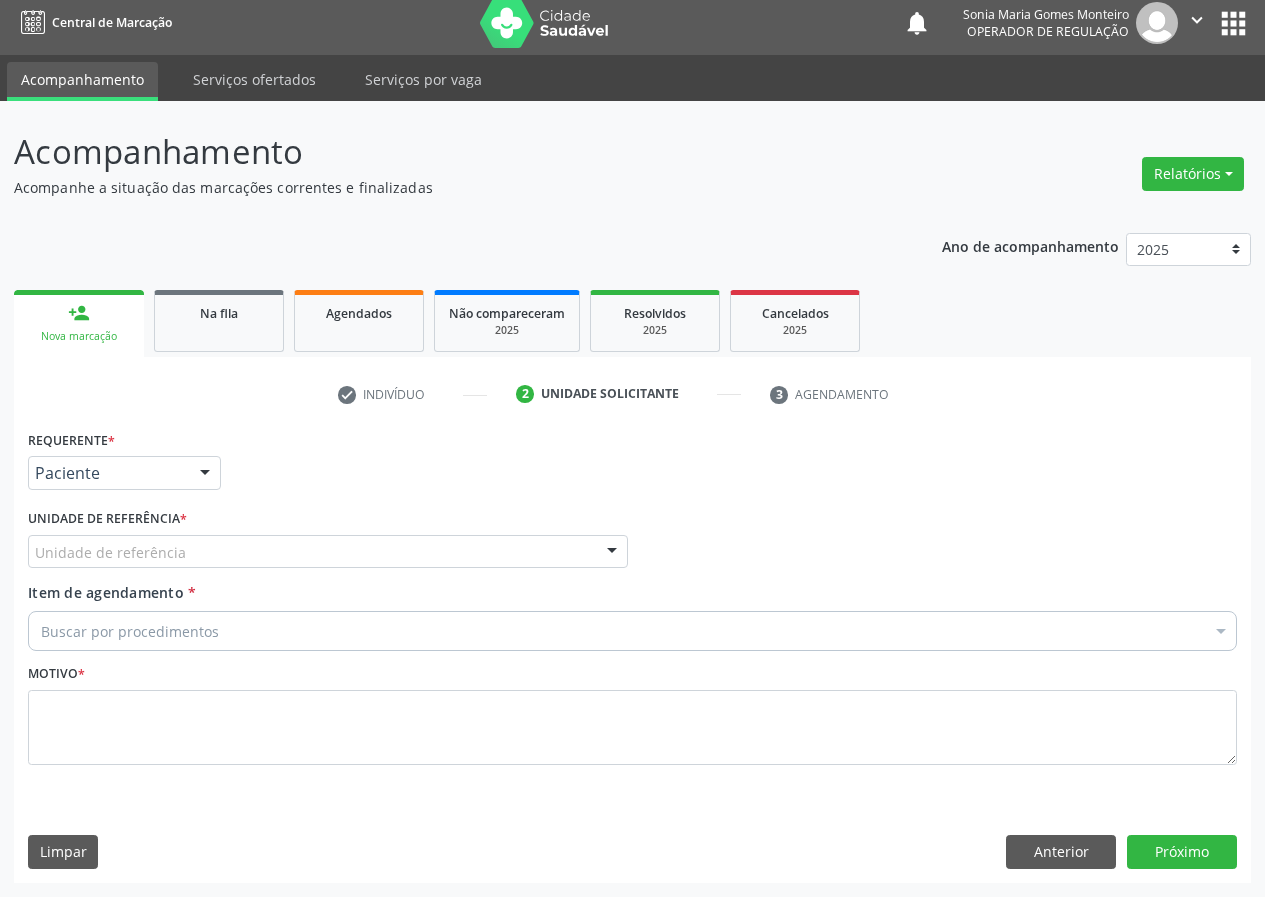 drag, startPoint x: 554, startPoint y: 550, endPoint x: 72, endPoint y: 671, distance: 496.95572 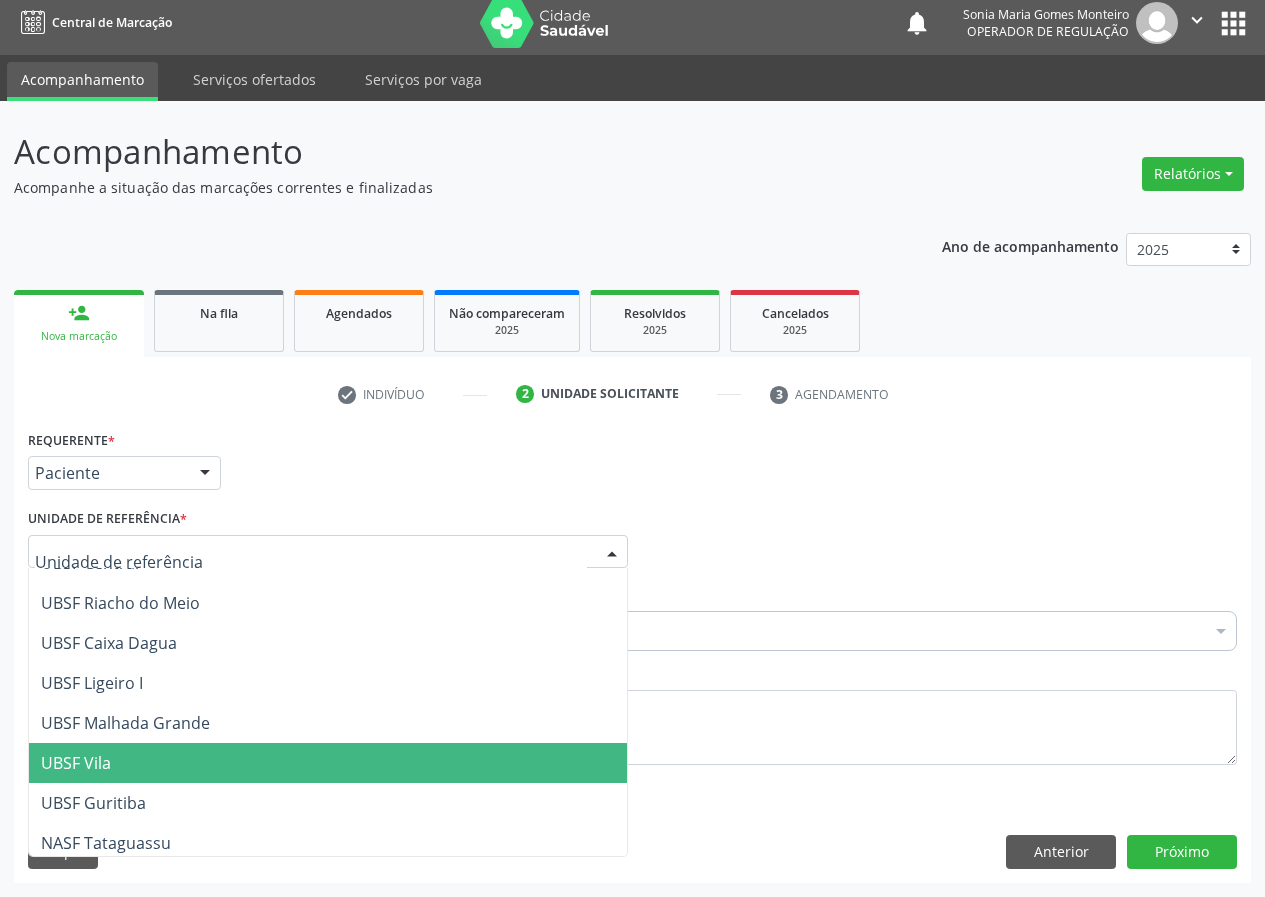 scroll, scrollTop: 500, scrollLeft: 0, axis: vertical 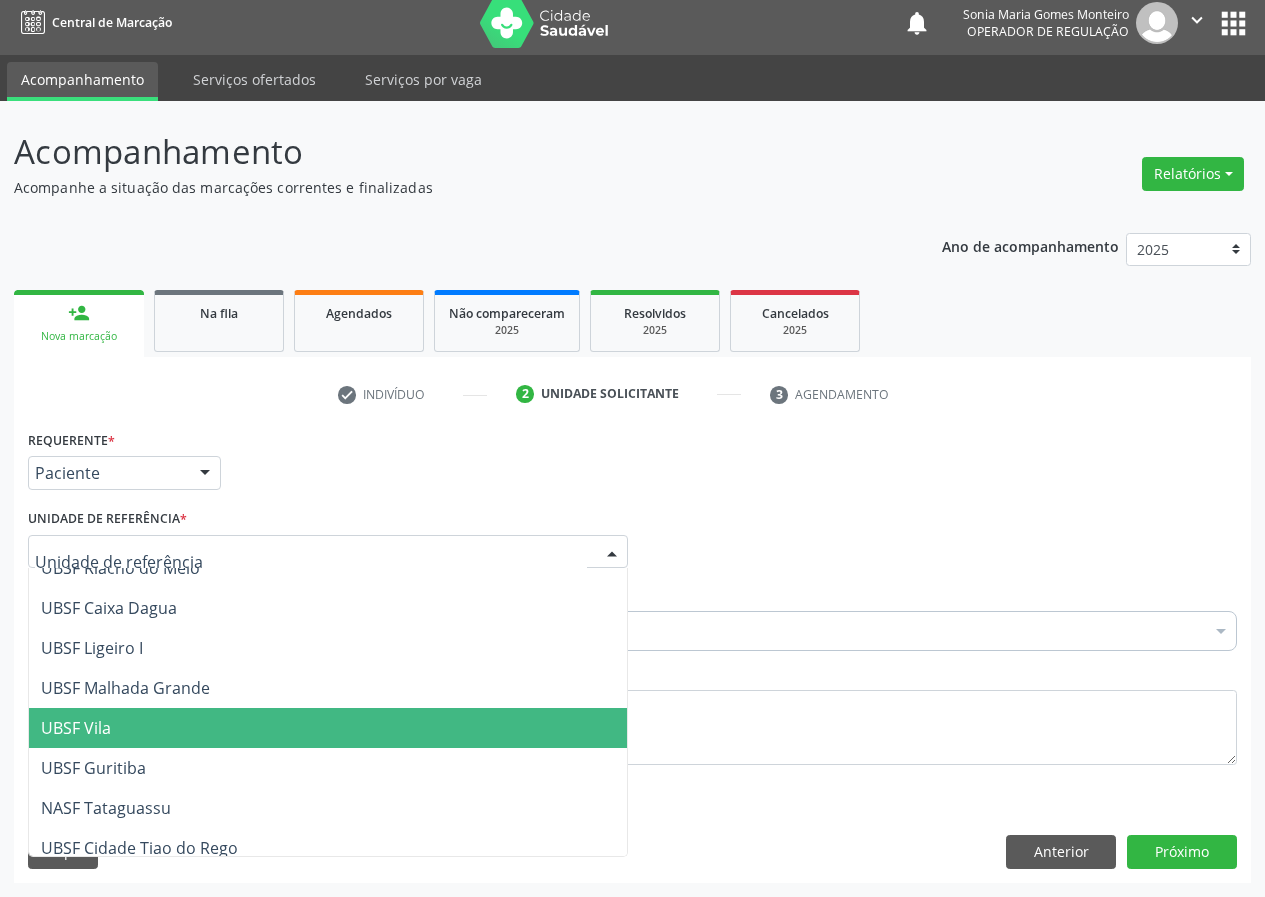 drag, startPoint x: 78, startPoint y: 721, endPoint x: 0, endPoint y: 726, distance: 78.160095 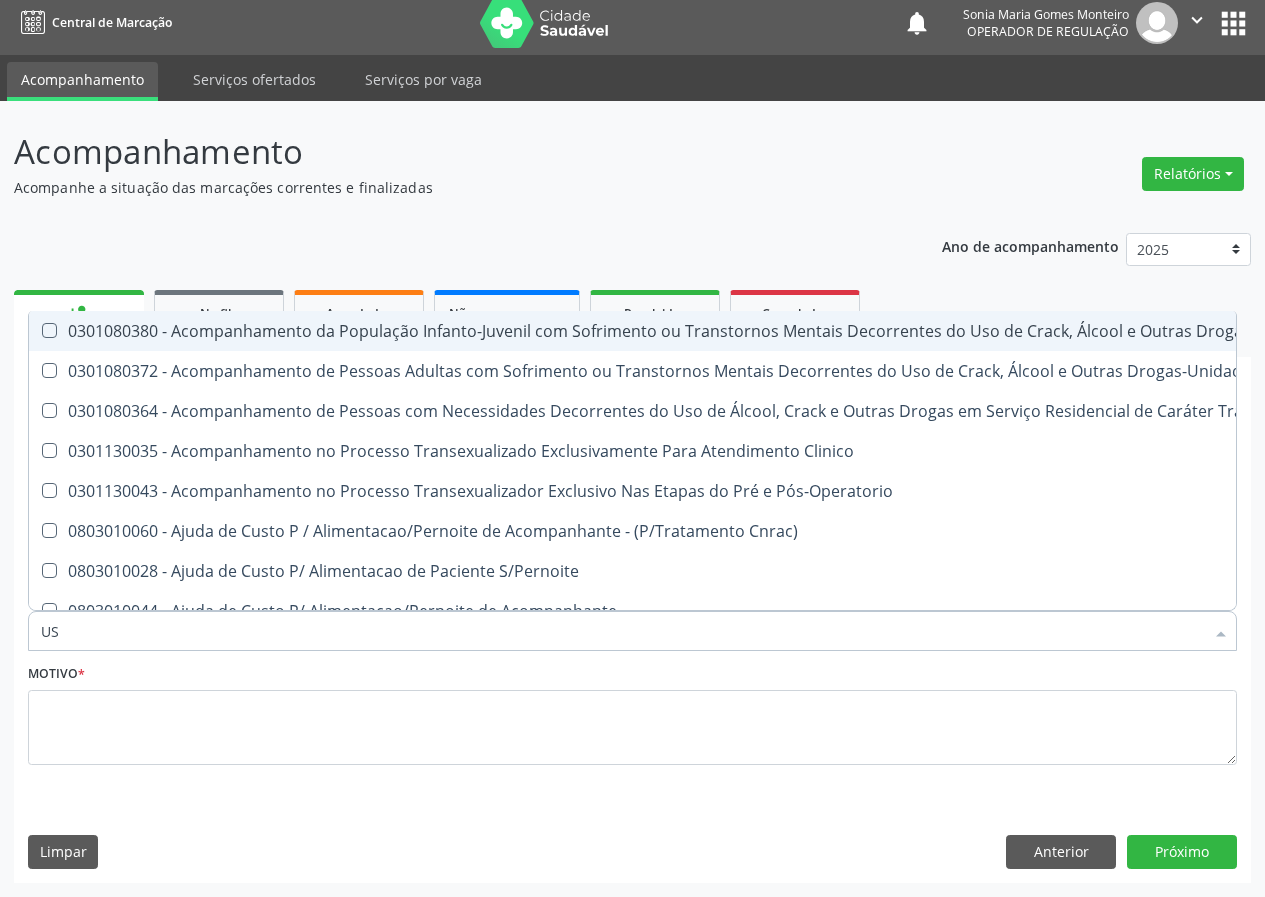 type on "USG" 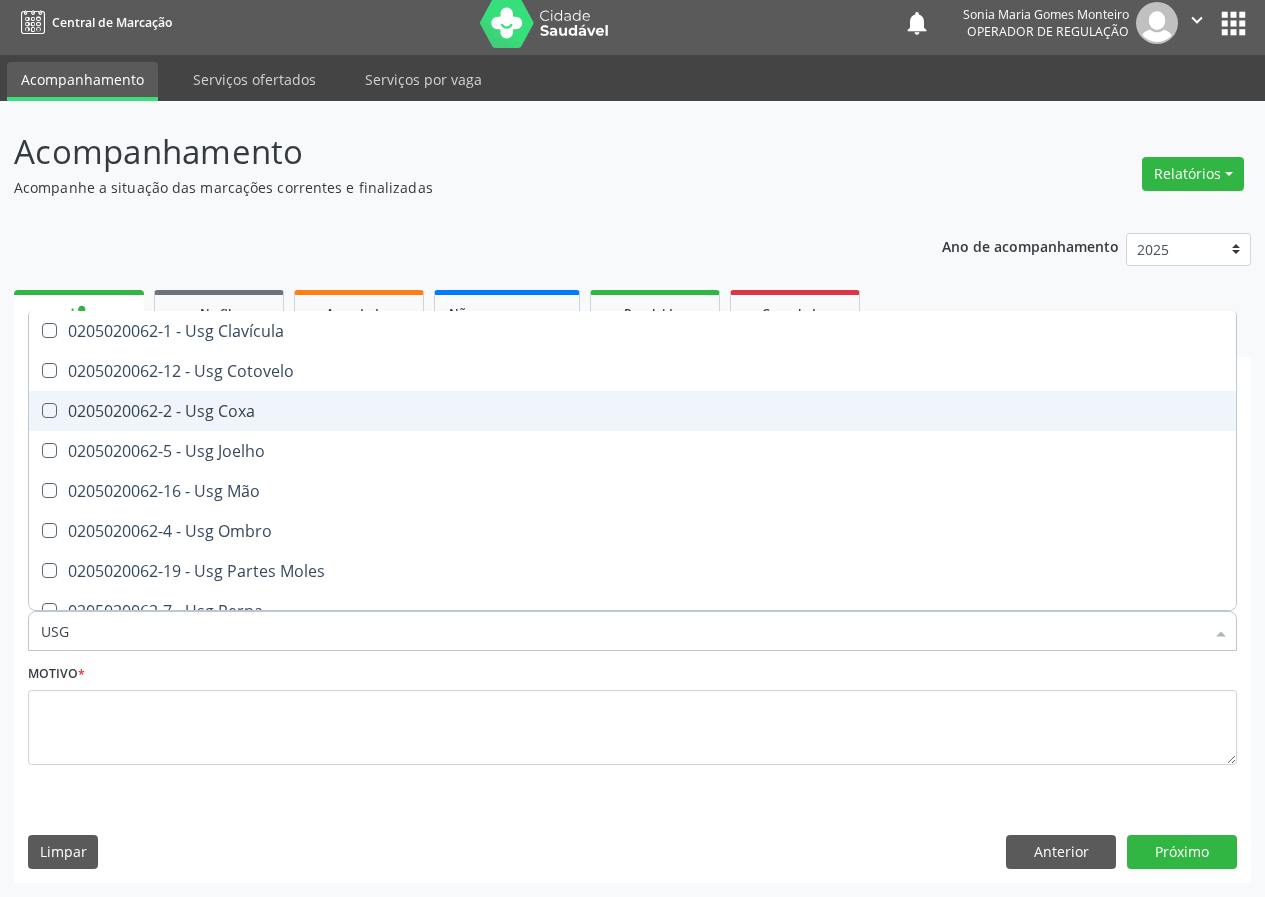 scroll, scrollTop: 200, scrollLeft: 0, axis: vertical 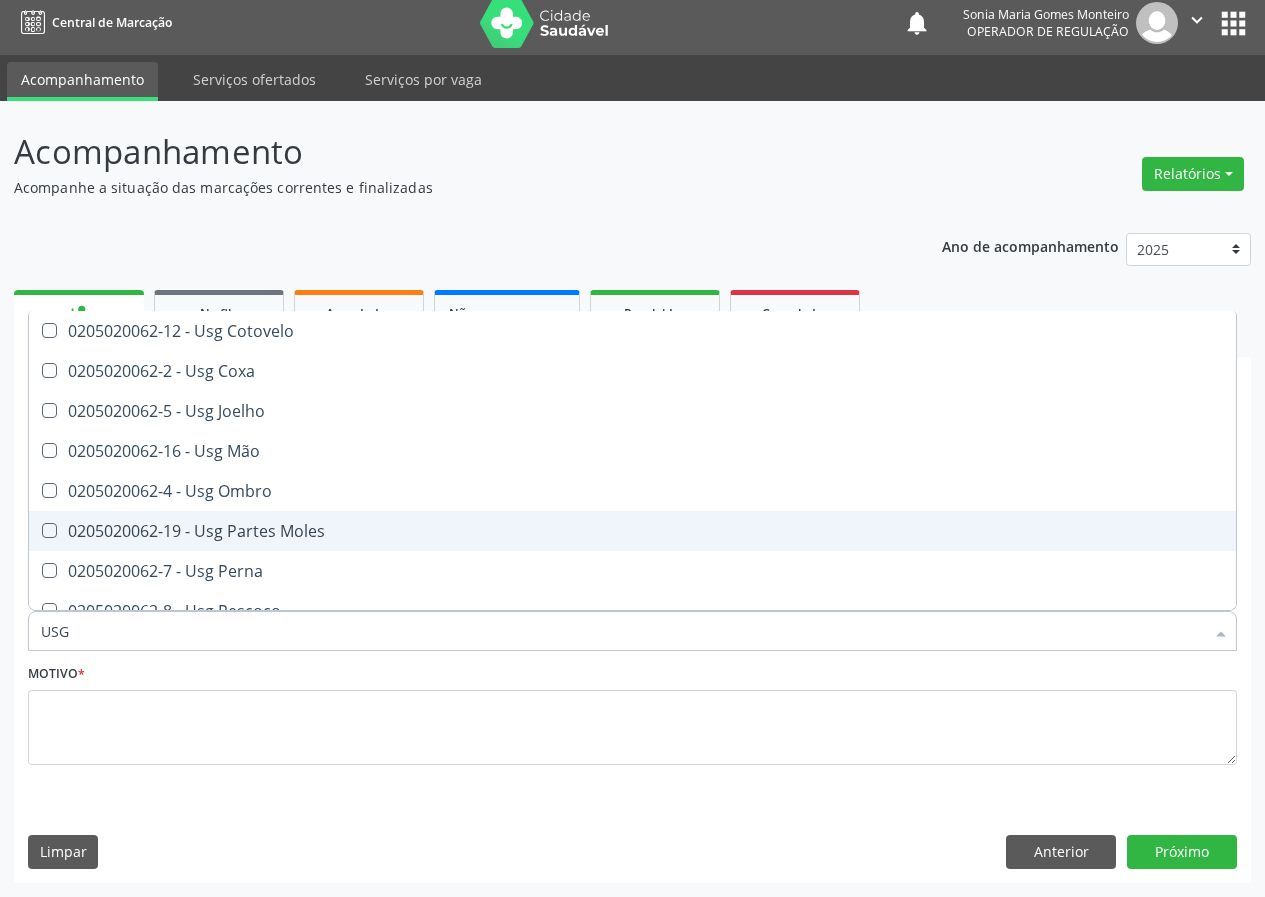 drag, startPoint x: 256, startPoint y: 533, endPoint x: 232, endPoint y: 545, distance: 26.832815 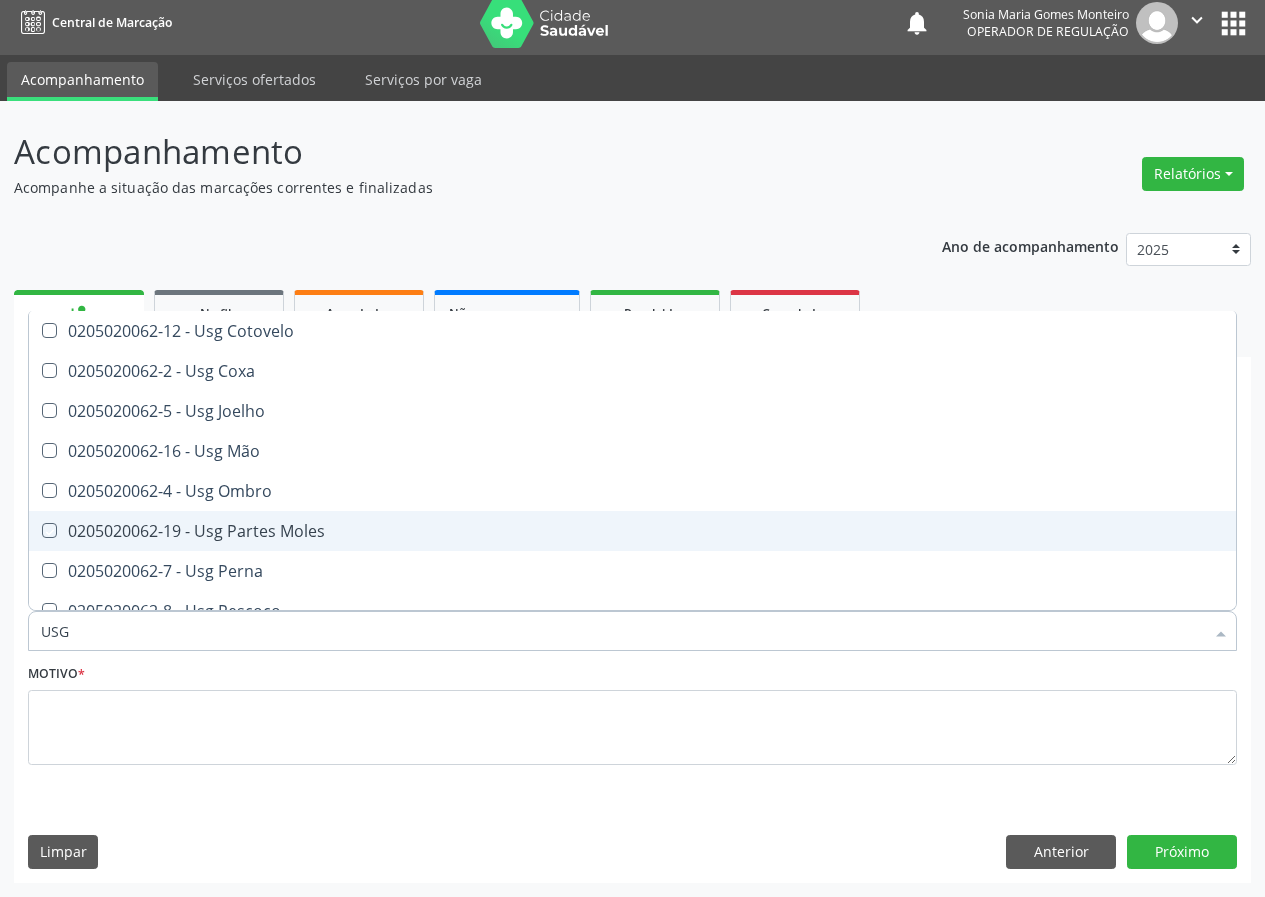 checkbox on "true" 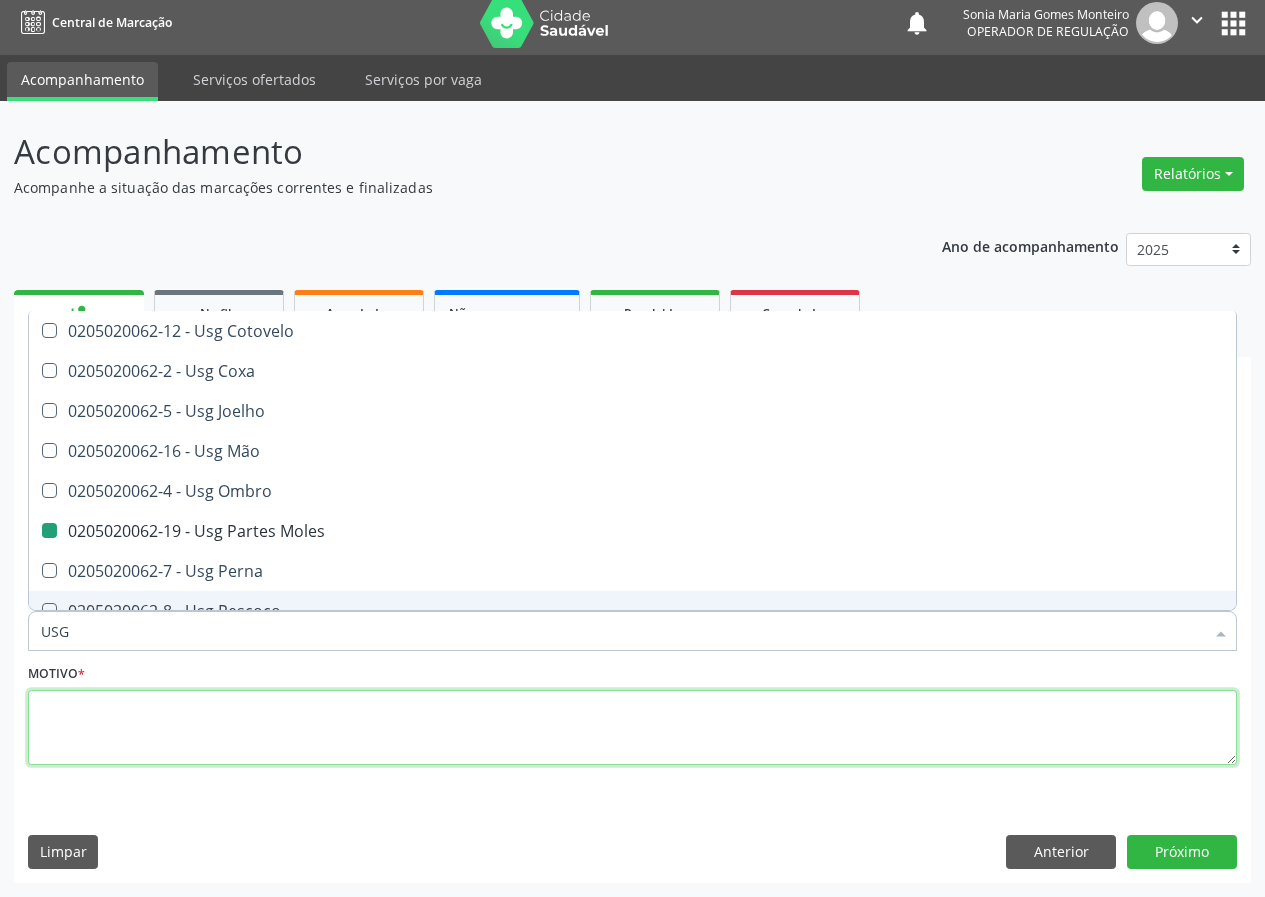 click at bounding box center (632, 728) 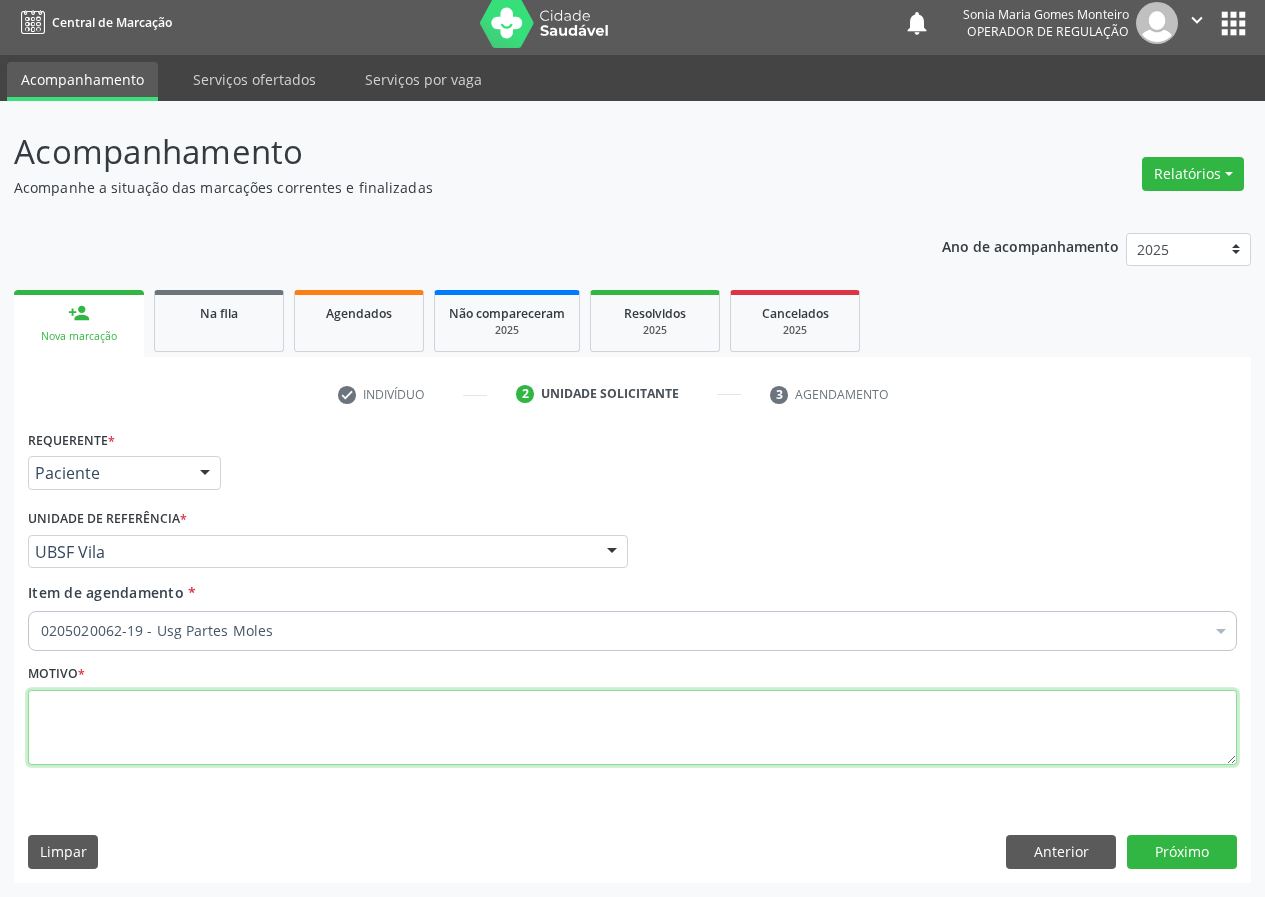 scroll, scrollTop: 0, scrollLeft: 0, axis: both 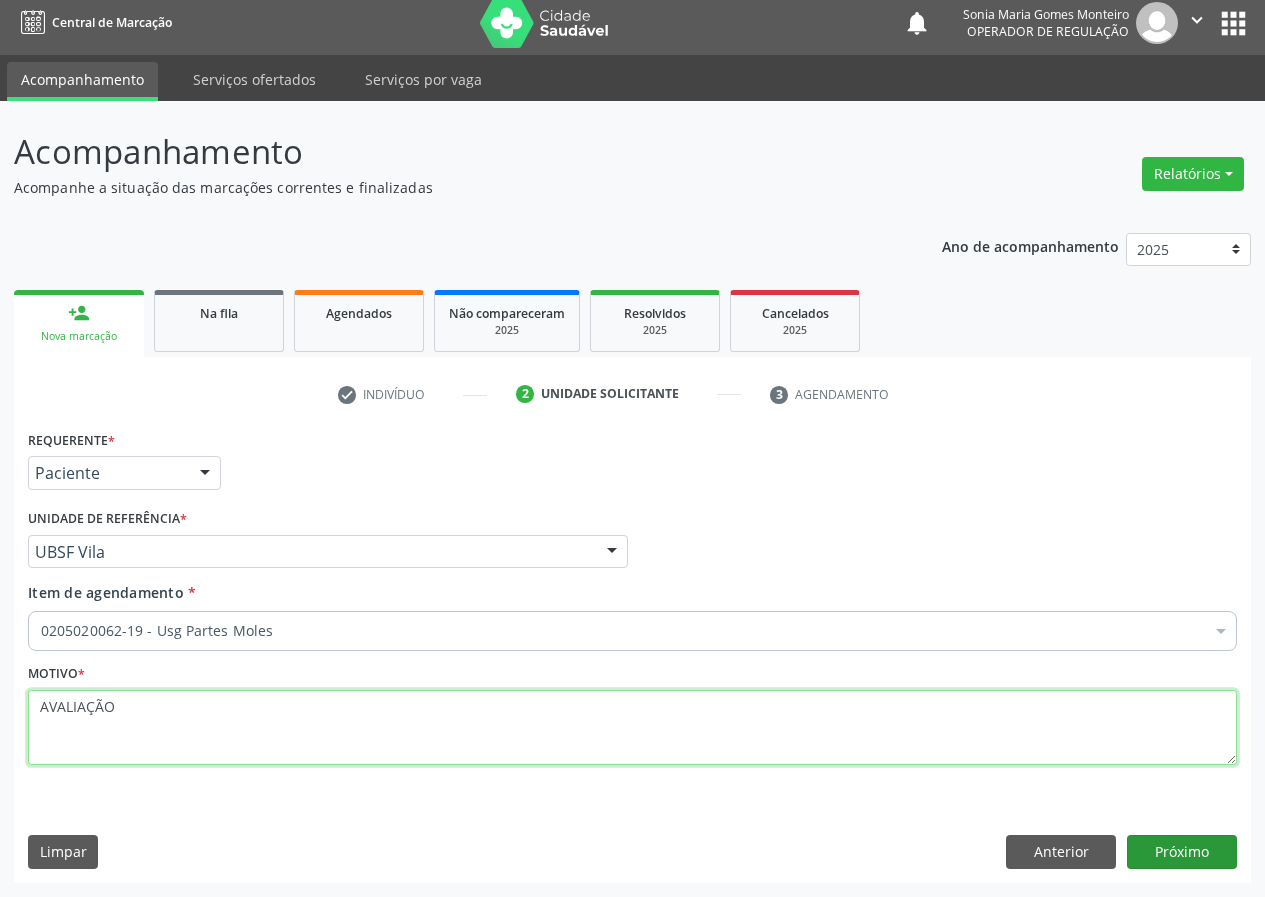 type on "AVALIAÇÃO" 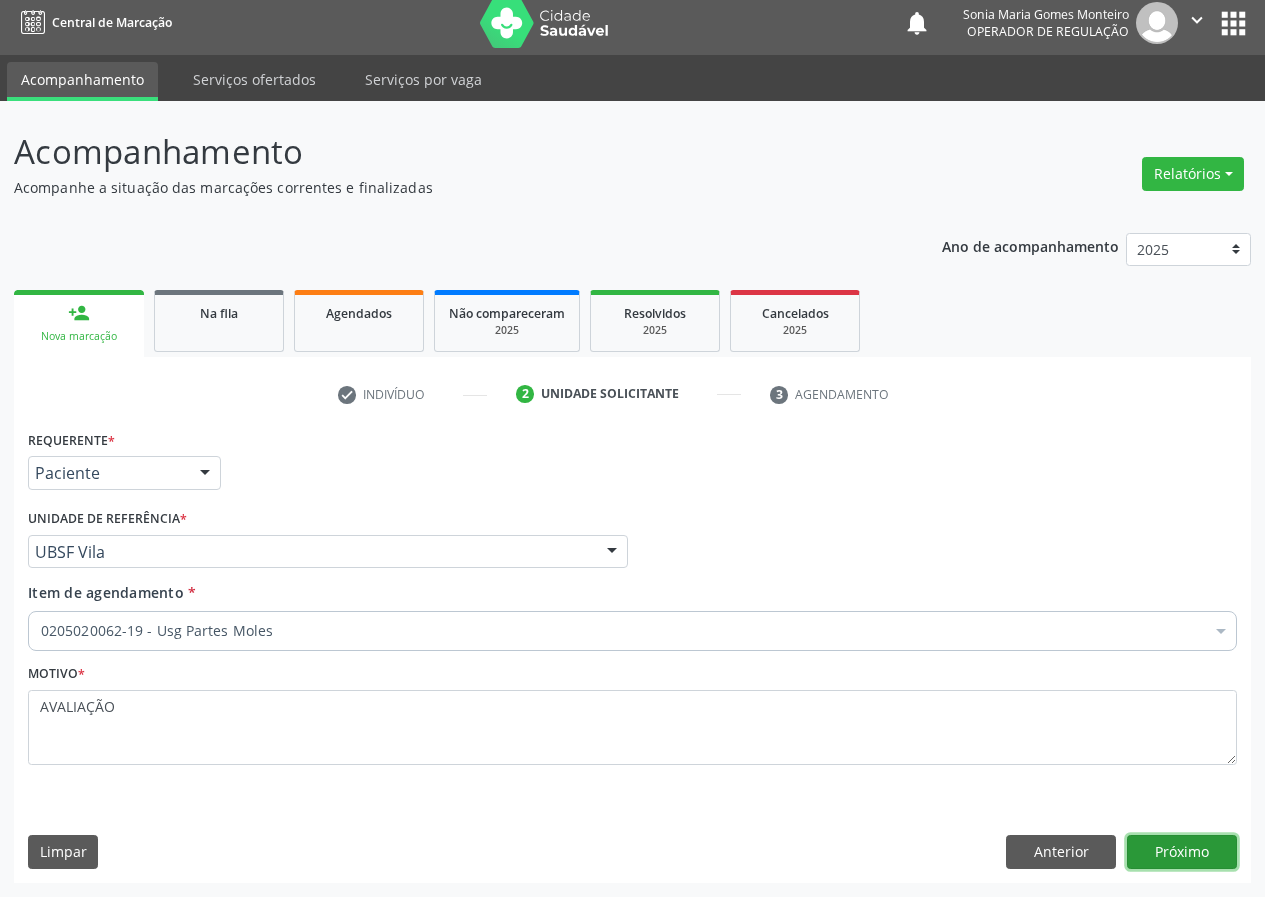 drag, startPoint x: 1211, startPoint y: 859, endPoint x: 1200, endPoint y: 859, distance: 11 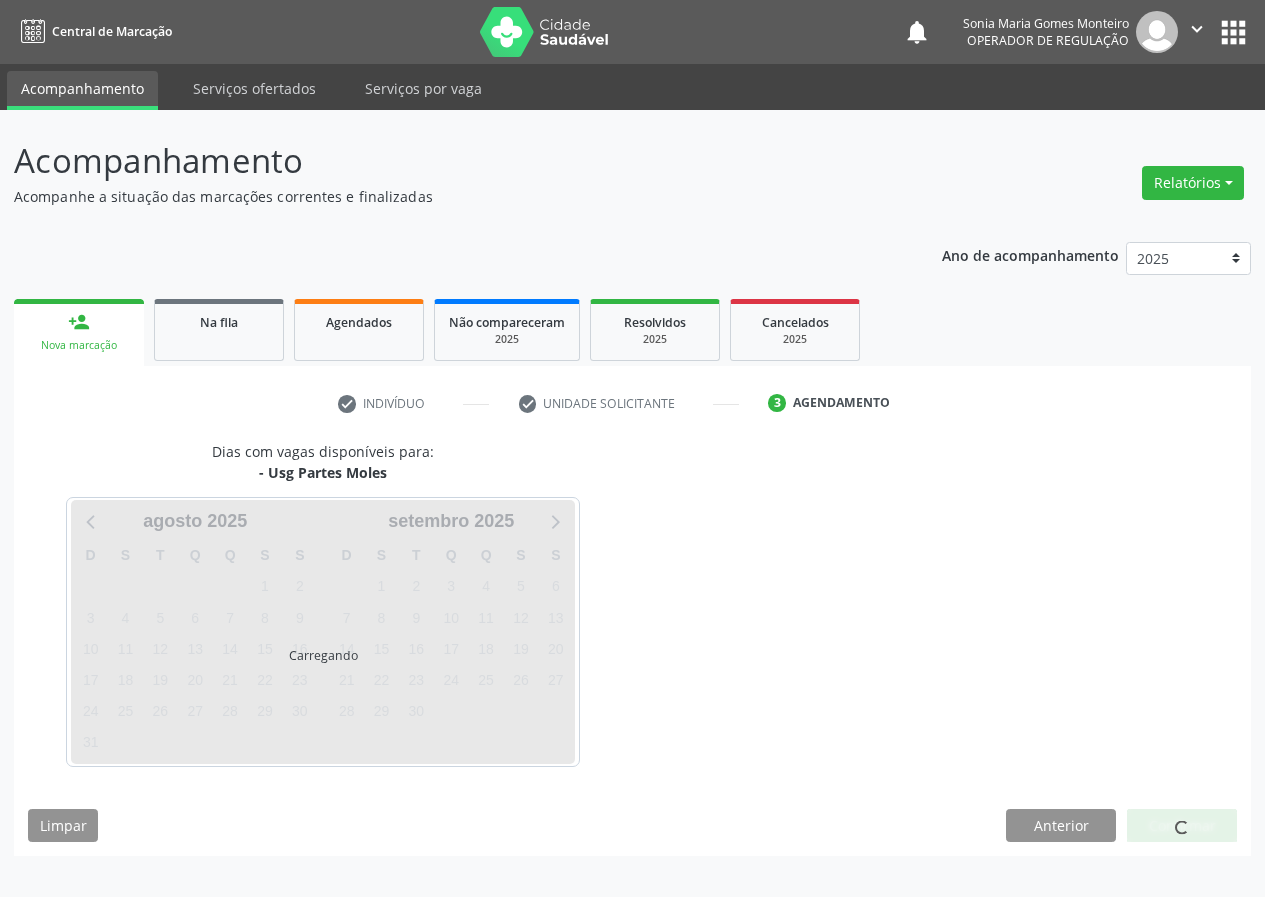 scroll, scrollTop: 0, scrollLeft: 0, axis: both 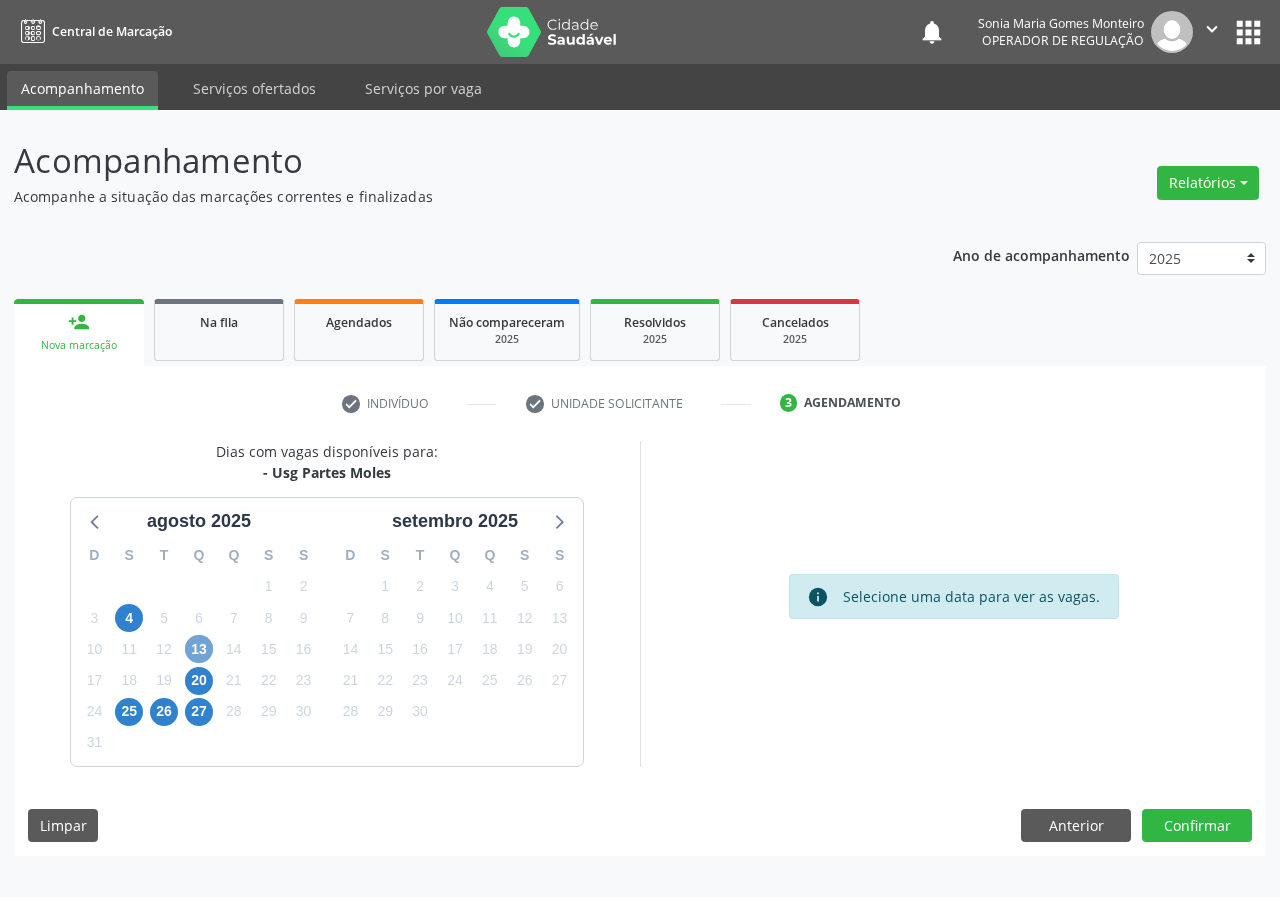 click on "13" at bounding box center [199, 649] 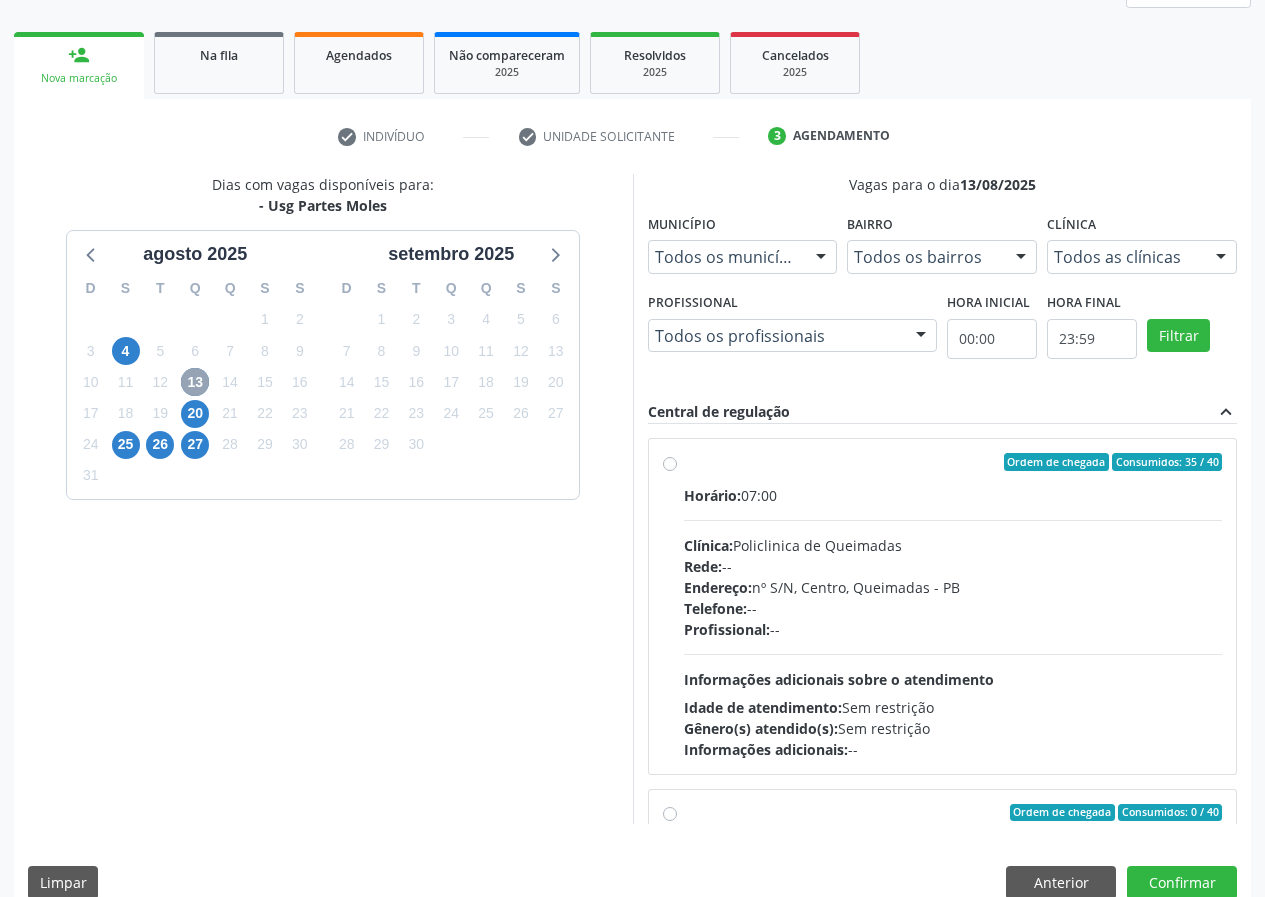 scroll, scrollTop: 298, scrollLeft: 0, axis: vertical 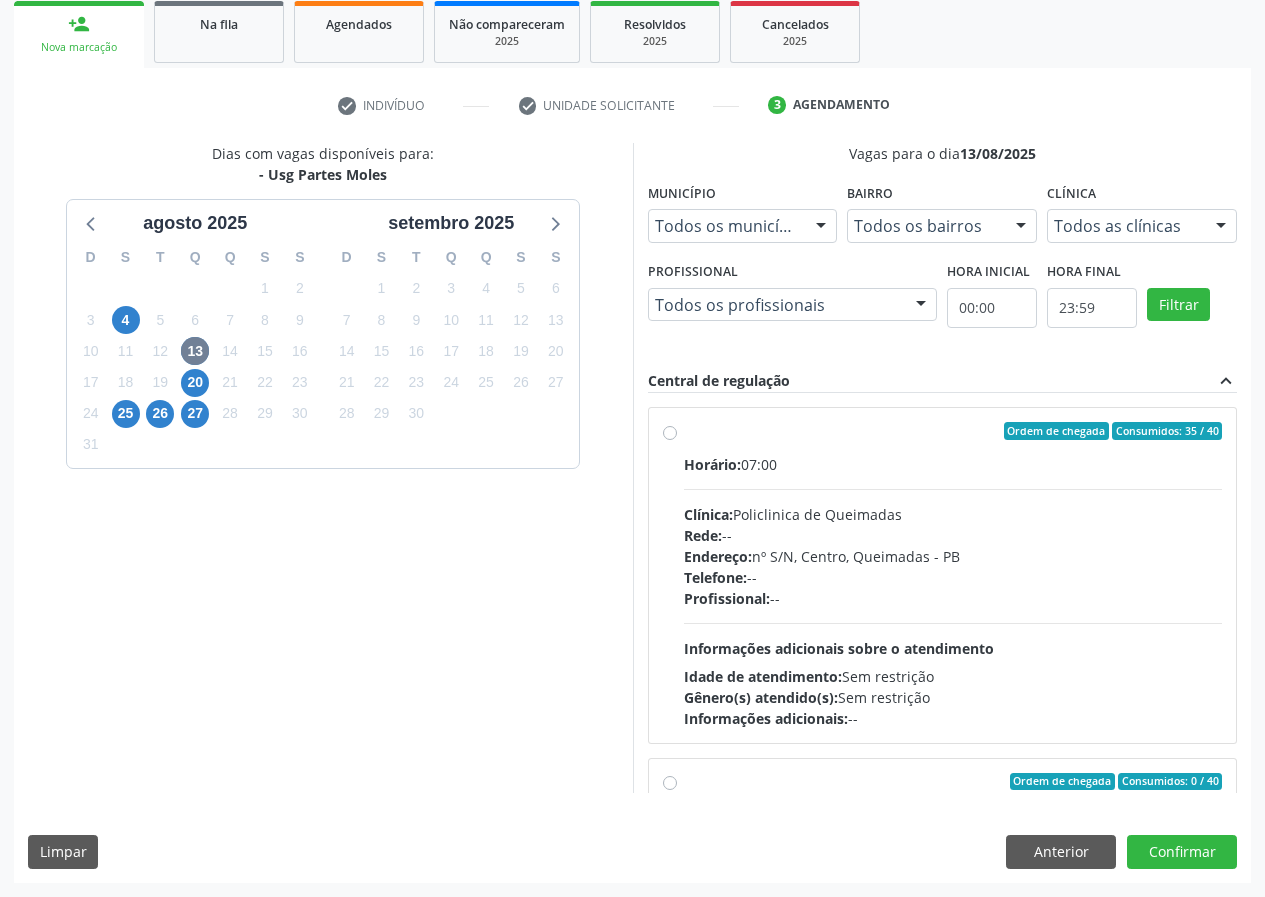 click on "Ordem de chegada
Consumidos: 35 / 40
Horário:   07:00
Clínica:  Policlinica de Queimadas
Rede:
--
Endereço:   nº S/N, Centro, Queimadas - PB
Telefone:   --
Profissional:
--
Informações adicionais sobre o atendimento
Idade de atendimento:
Sem restrição
Gênero(s) atendido(s):
Sem restrição
Informações adicionais:
--" at bounding box center [953, 575] 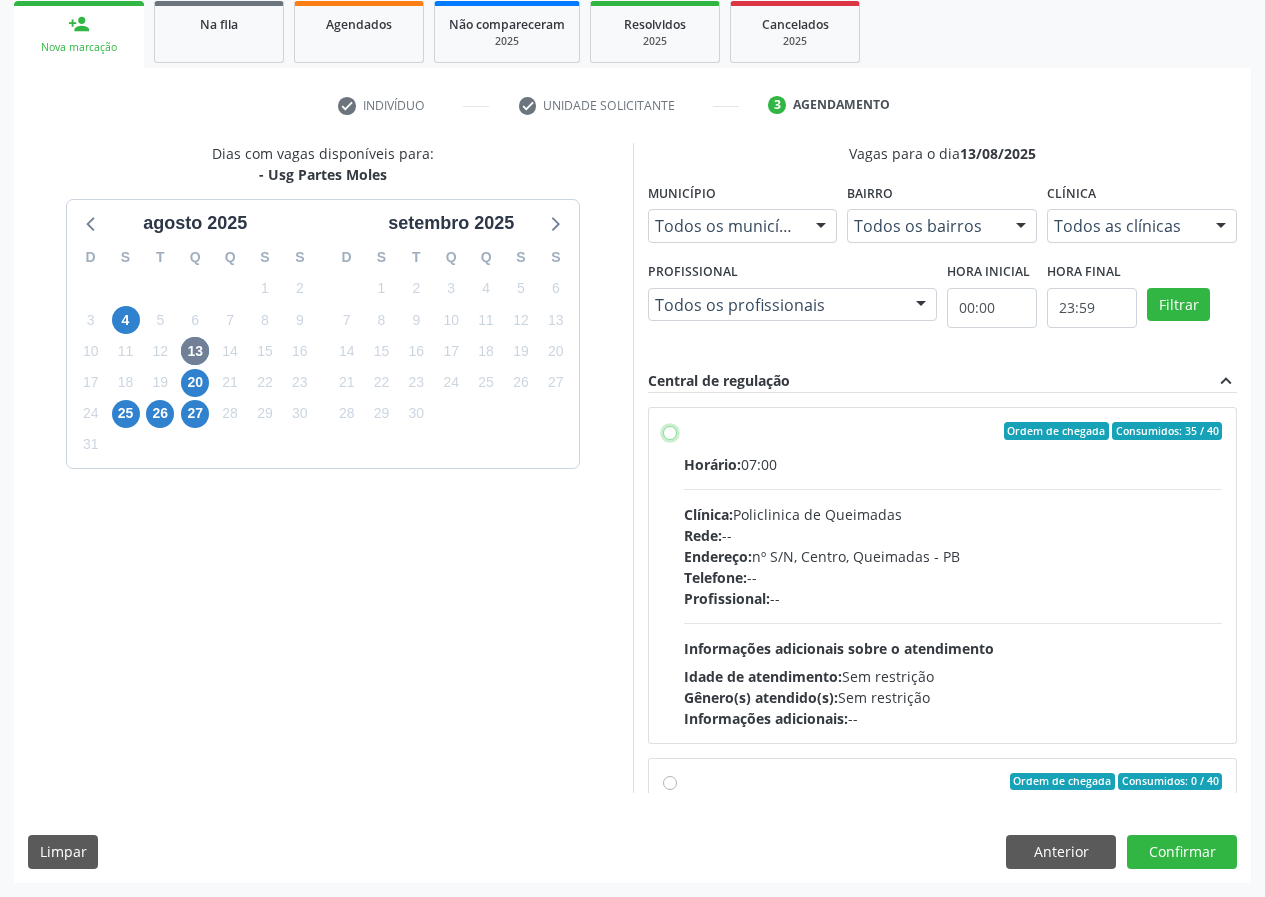 click on "Ordem de chegada
Consumidos: 35 / 40
Horário:   07:00
Clínica:  Policlinica de Queimadas
Rede:
--
Endereço:   nº S/N, Centro, Queimadas - PB
Telefone:   --
Profissional:
--
Informações adicionais sobre o atendimento
Idade de atendimento:
Sem restrição
Gênero(s) atendido(s):
Sem restrição
Informações adicionais:
--" at bounding box center [670, 431] 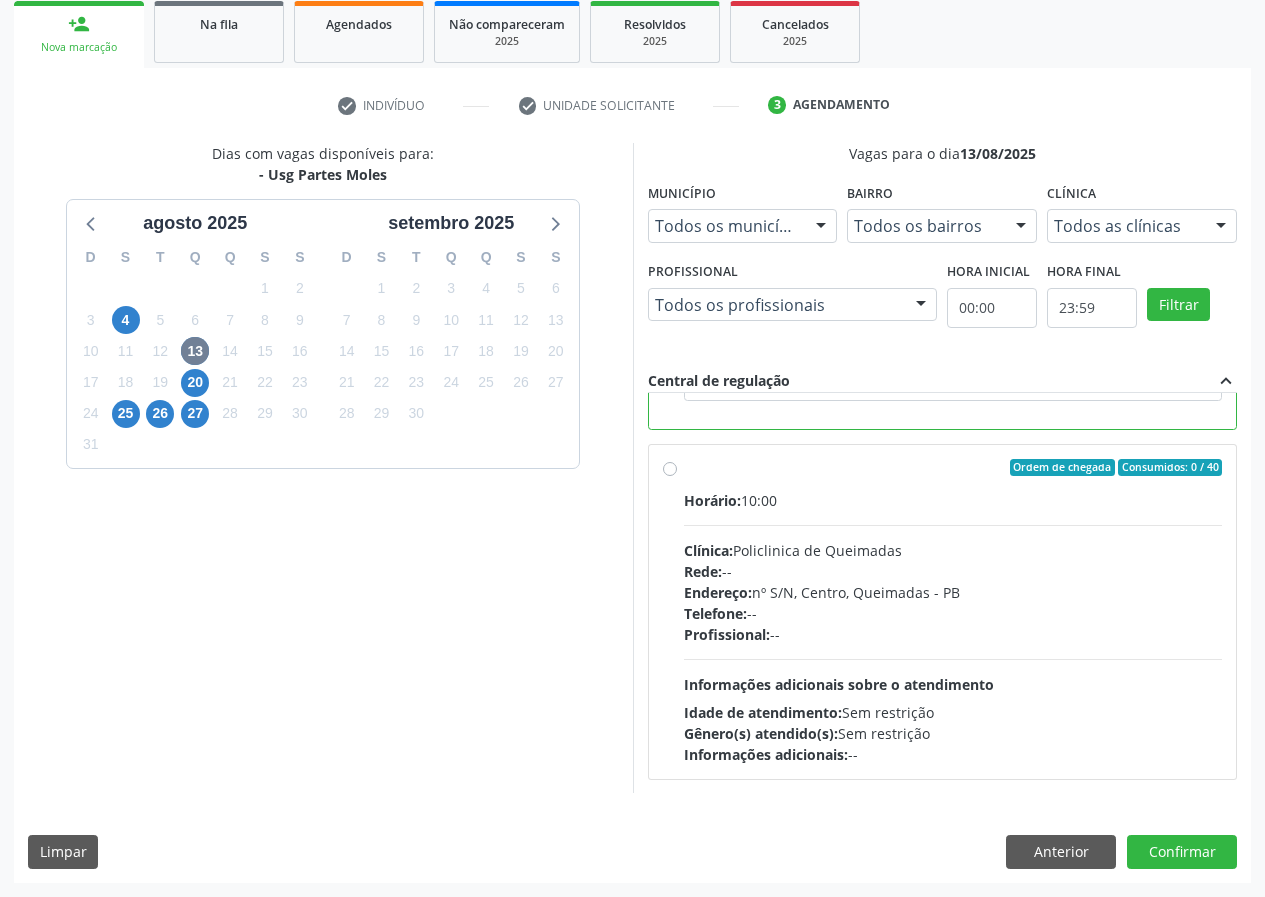scroll, scrollTop: 450, scrollLeft: 0, axis: vertical 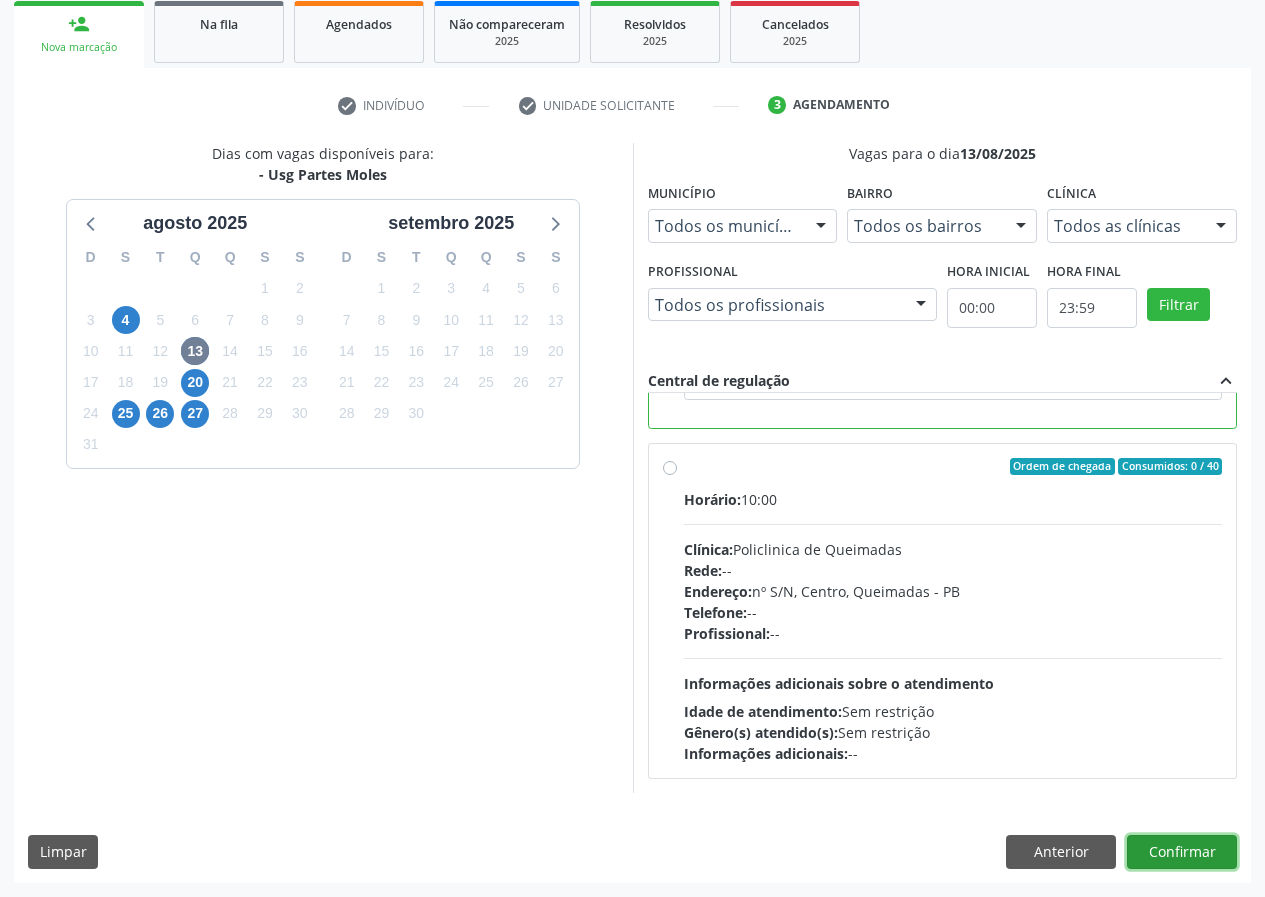 drag, startPoint x: 1186, startPoint y: 849, endPoint x: 275, endPoint y: 681, distance: 926.36115 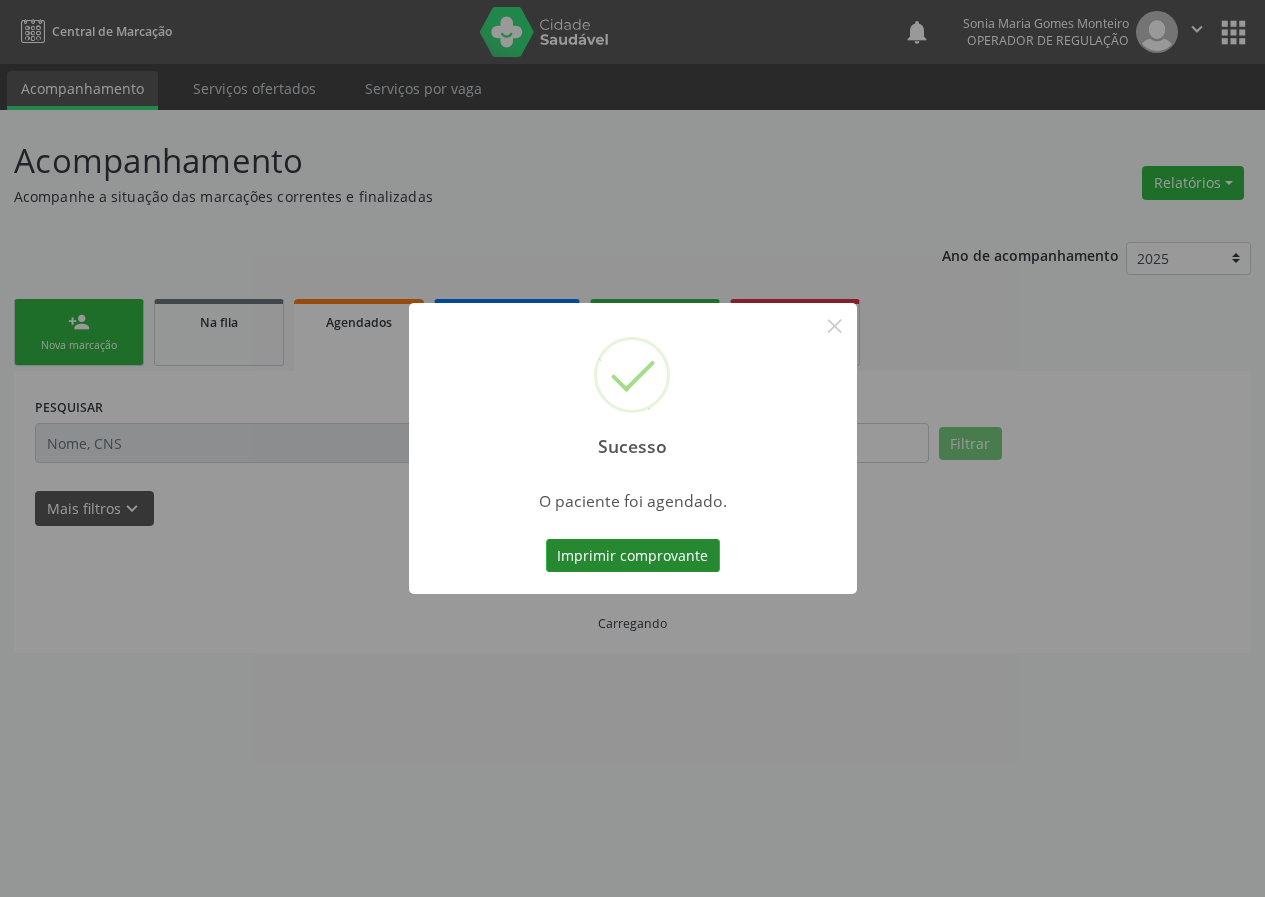scroll, scrollTop: 0, scrollLeft: 0, axis: both 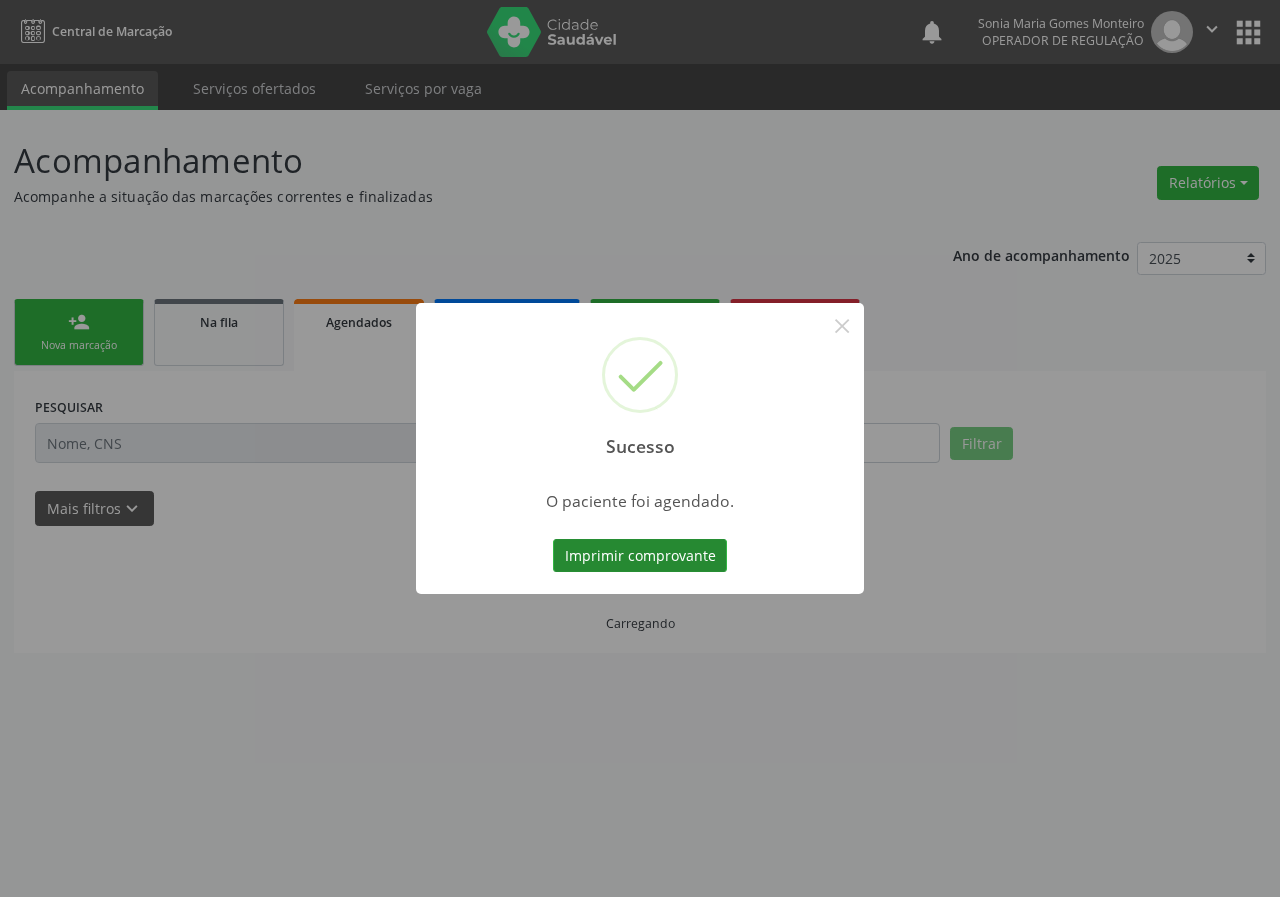 click on "Imprimir comprovante" at bounding box center (640, 556) 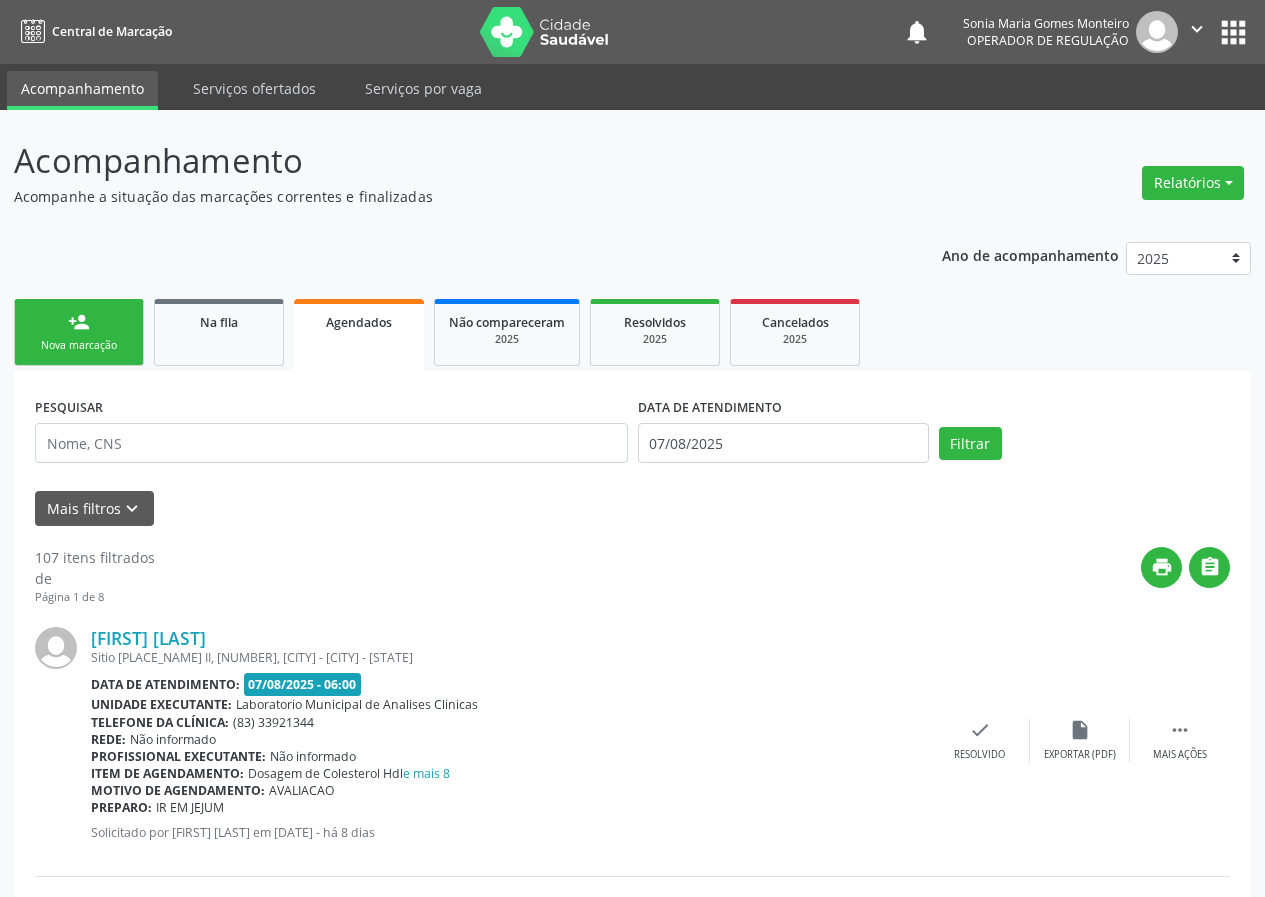 click on "person_add
Nova marcação" at bounding box center (79, 332) 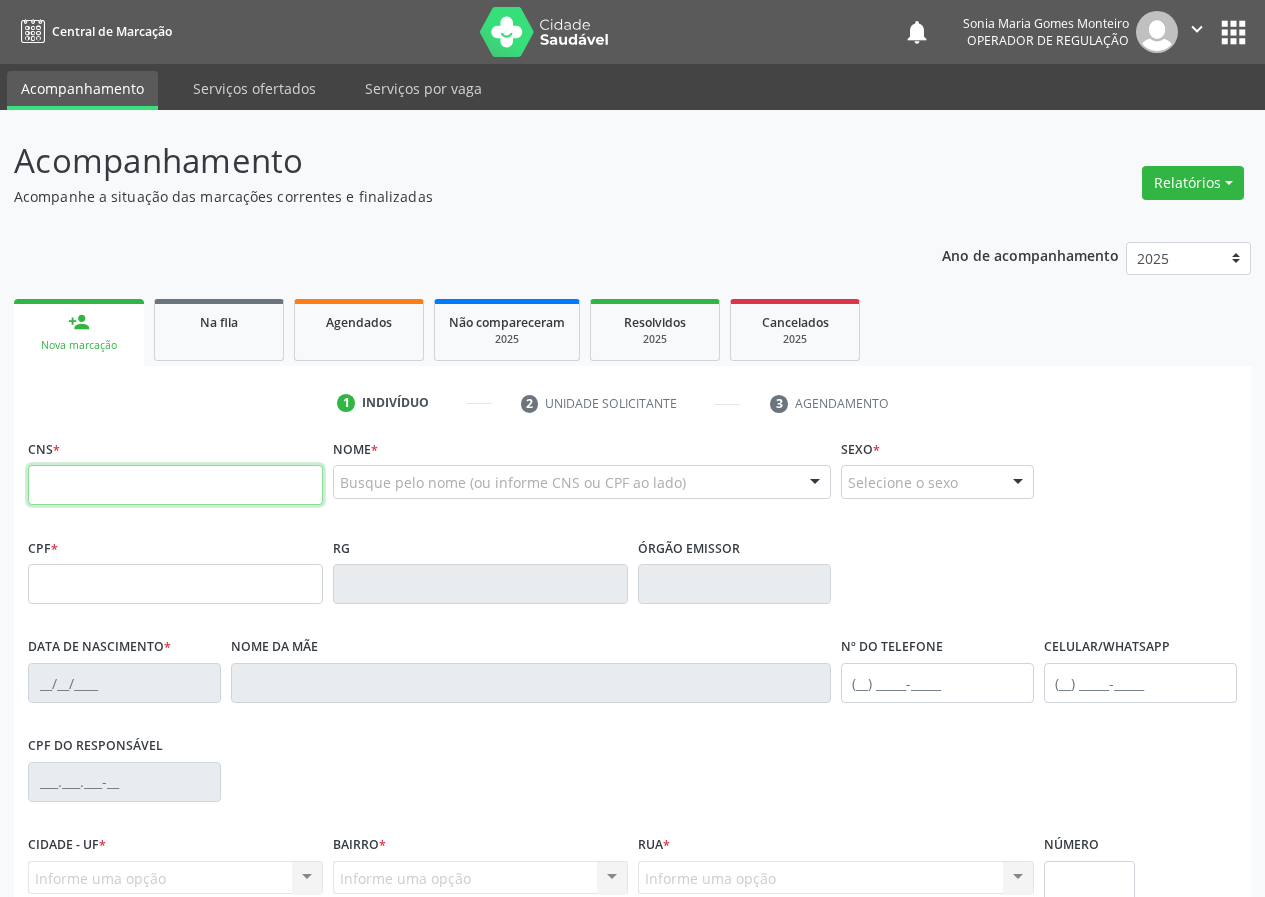 drag, startPoint x: 60, startPoint y: 472, endPoint x: 53, endPoint y: 457, distance: 16.552946 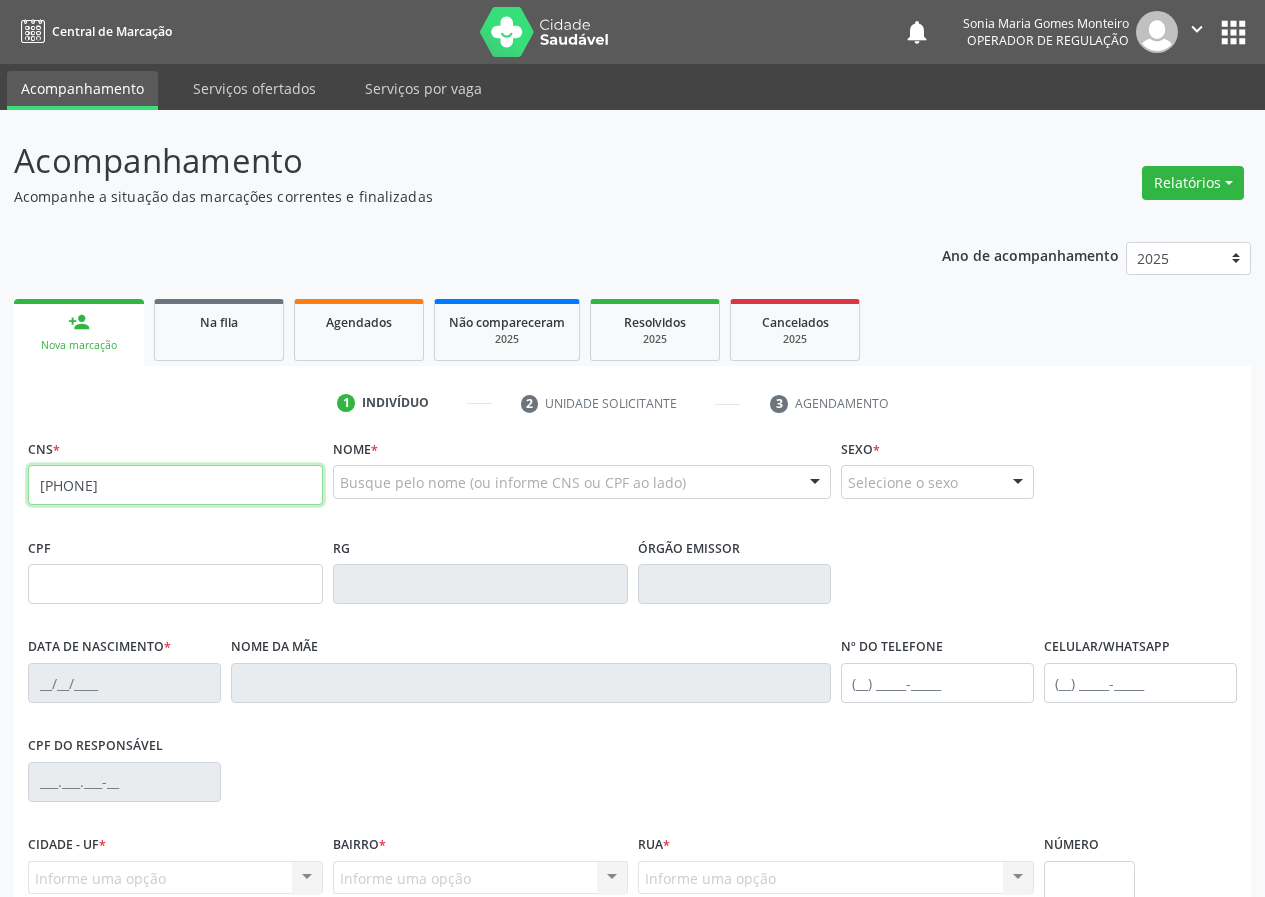 type on "708 0048 0515 4020" 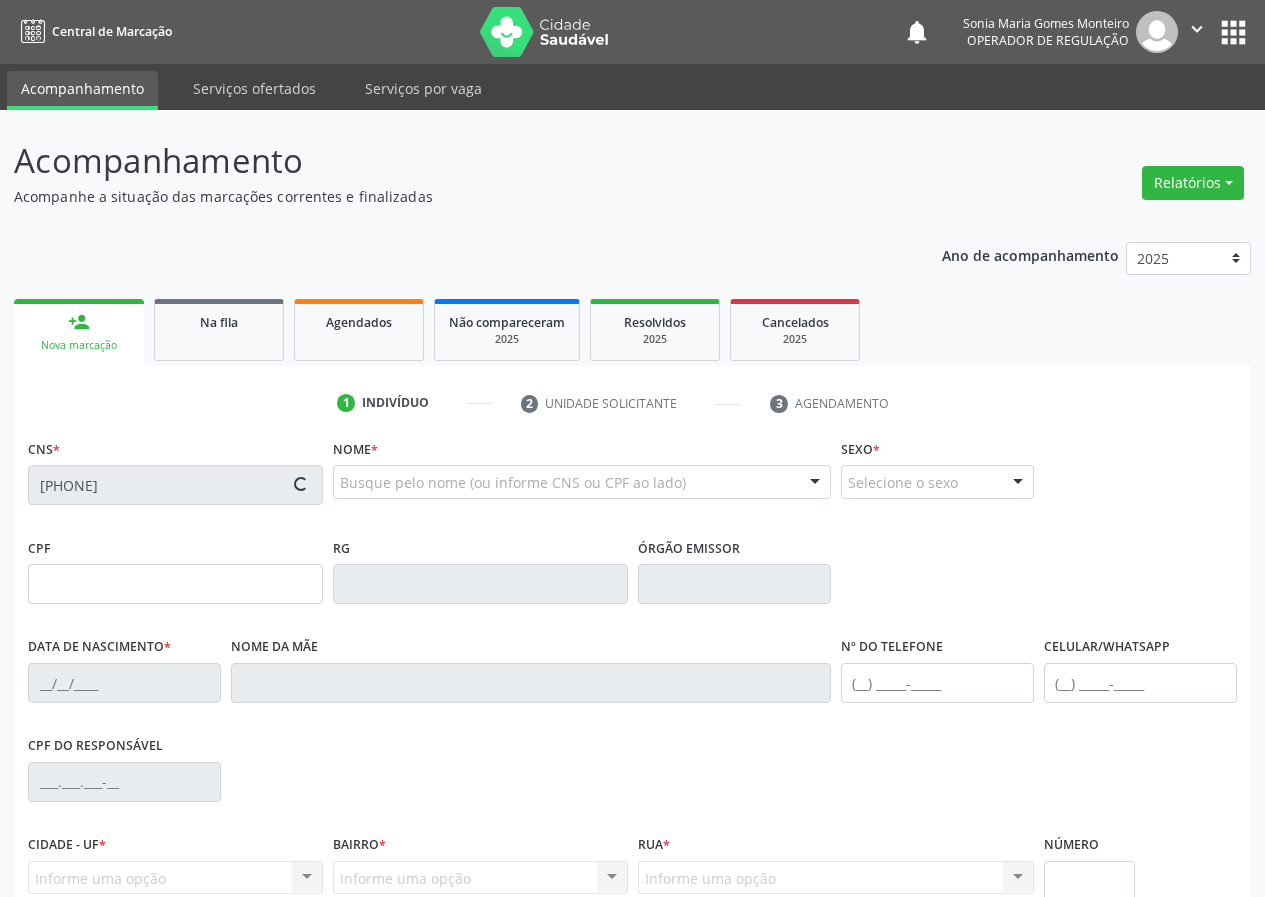 type on "127.397.657-62" 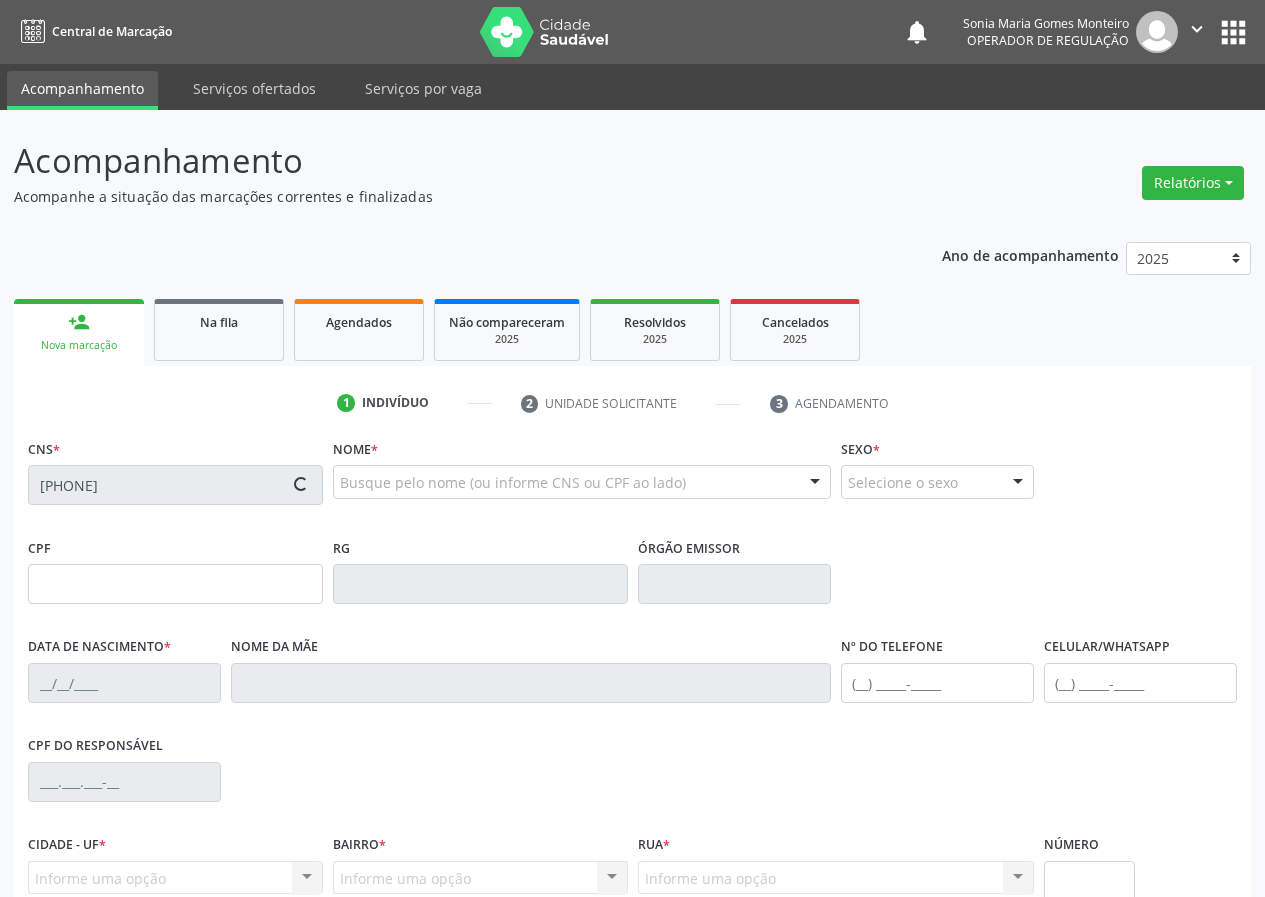 type on "03/10/1985" 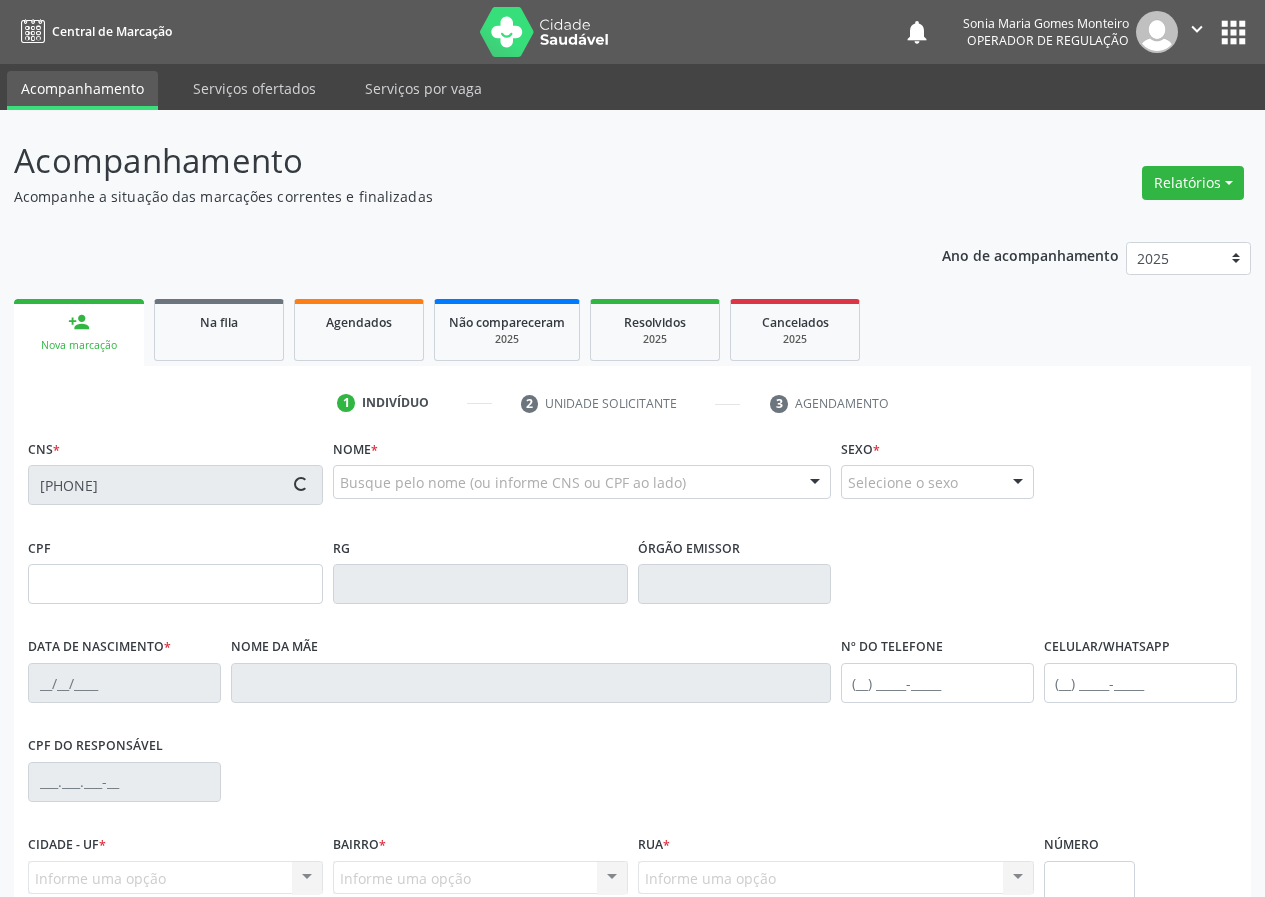 type on "(83) 99300-0831" 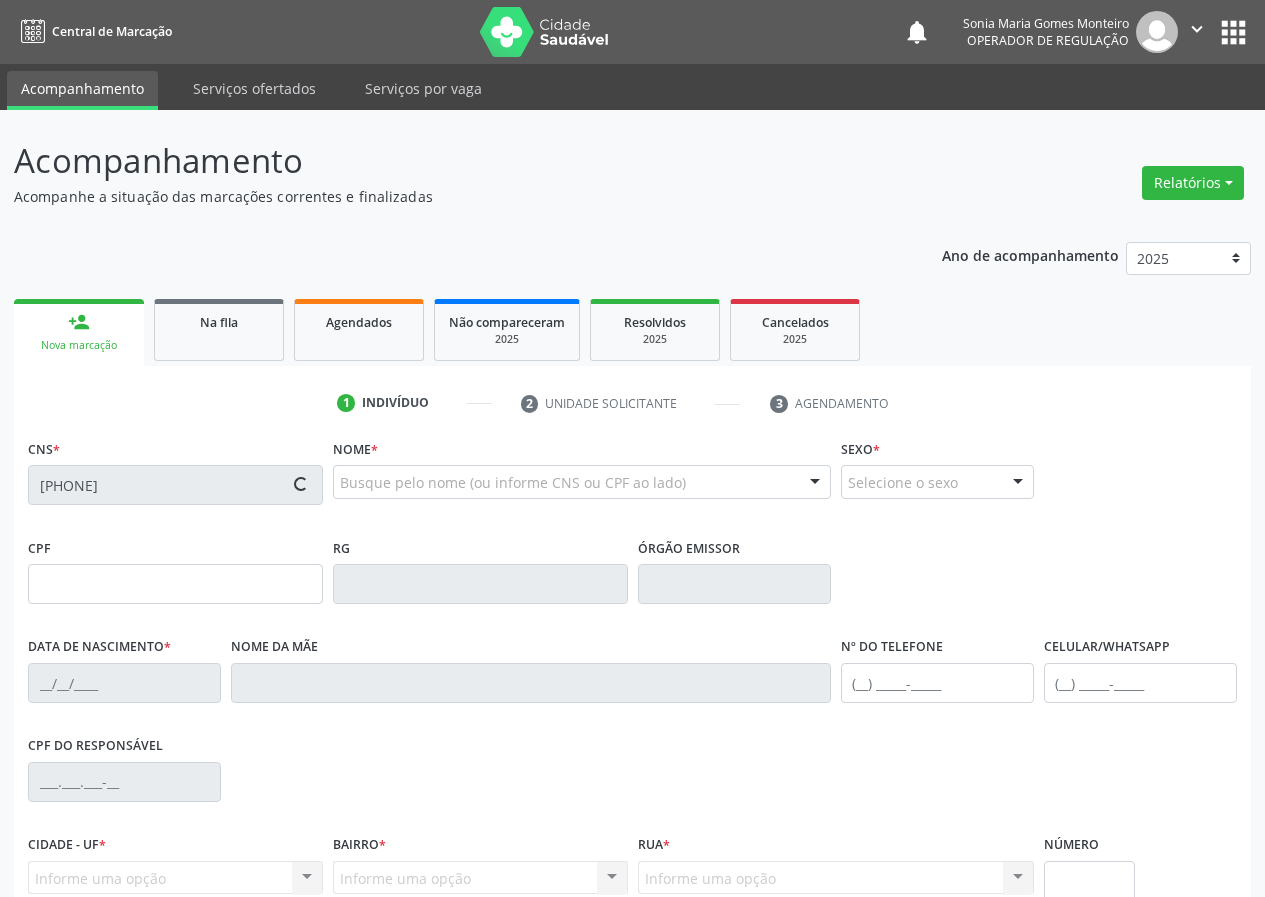 type on "(83) 99300-0831" 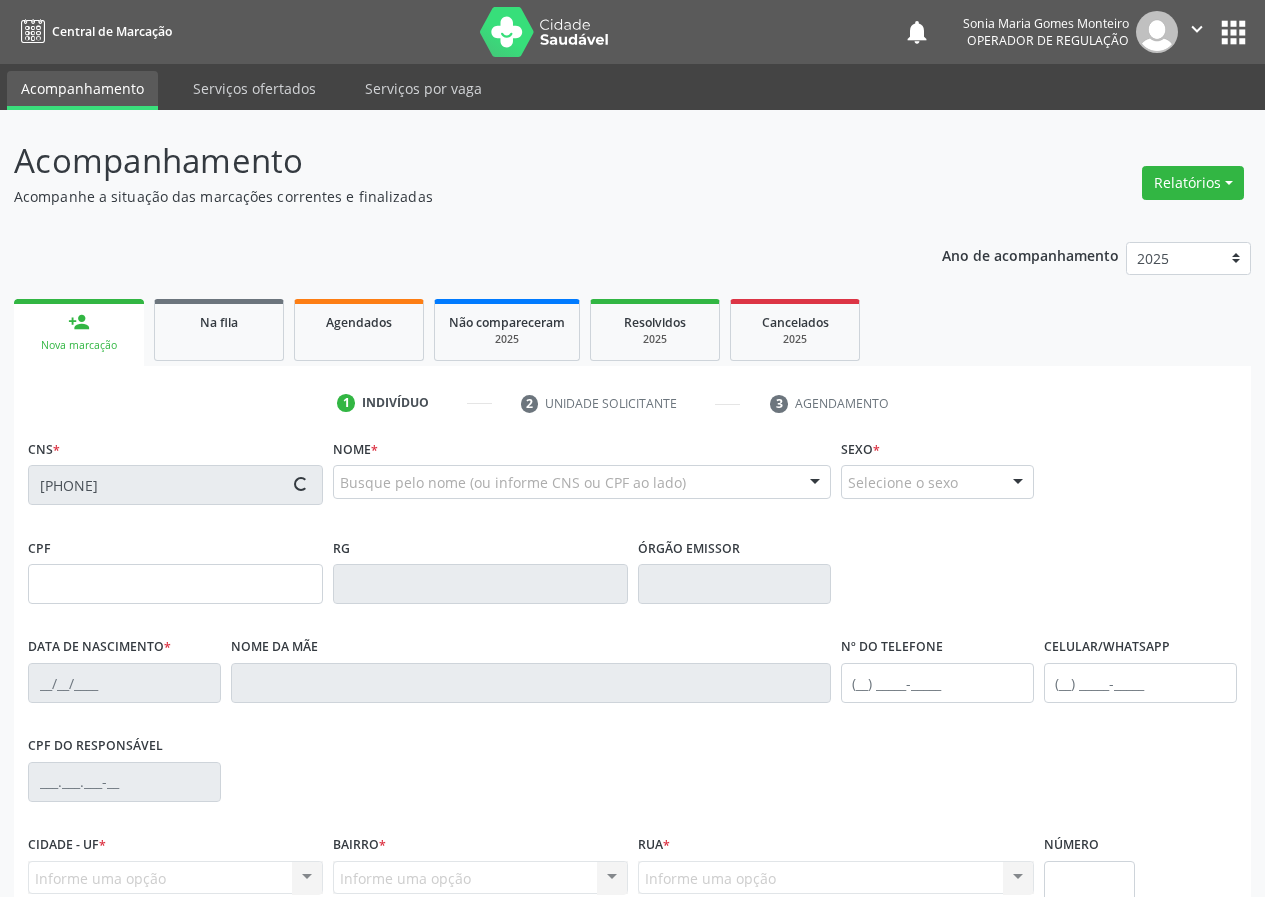 type on "108.635.937-20" 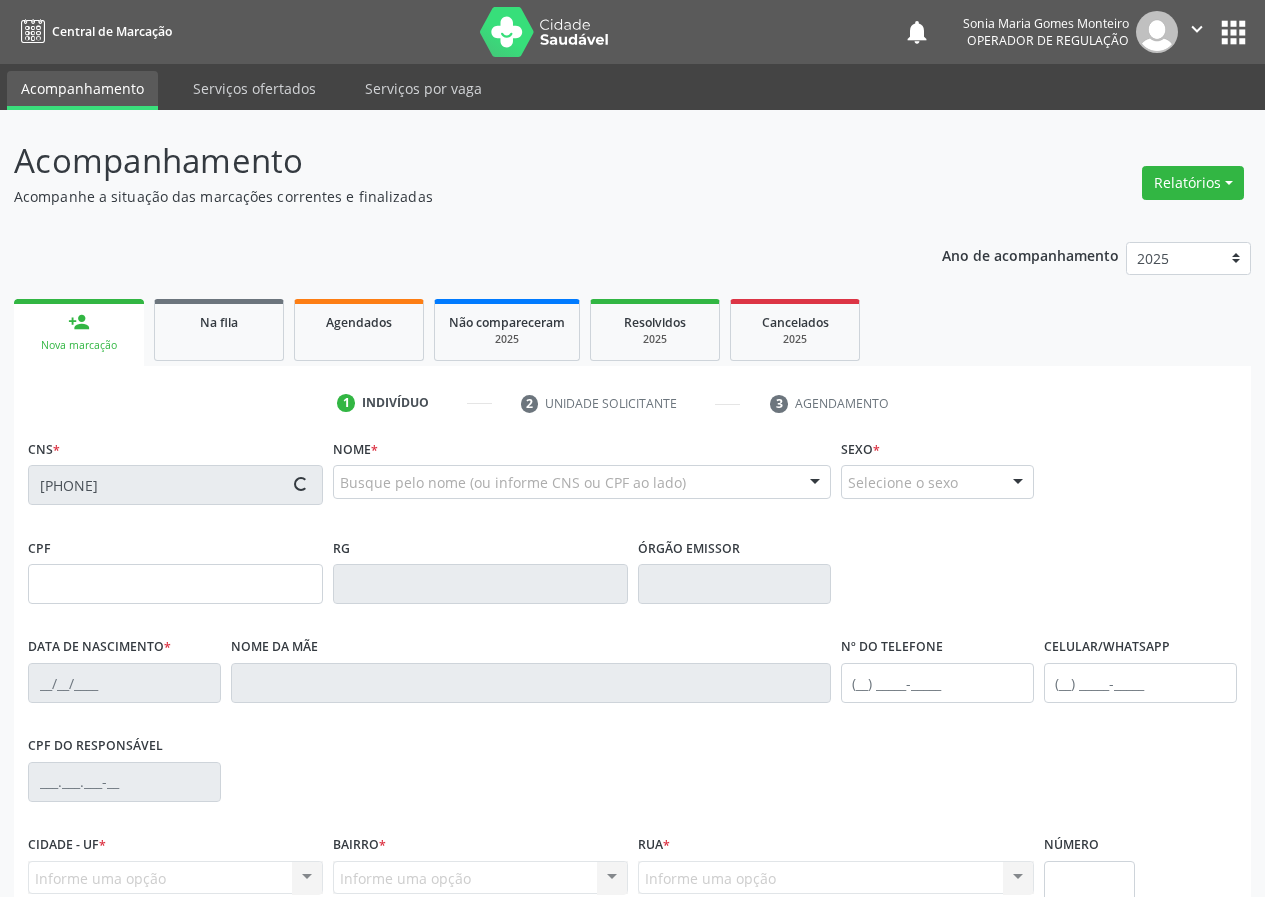 type on "116" 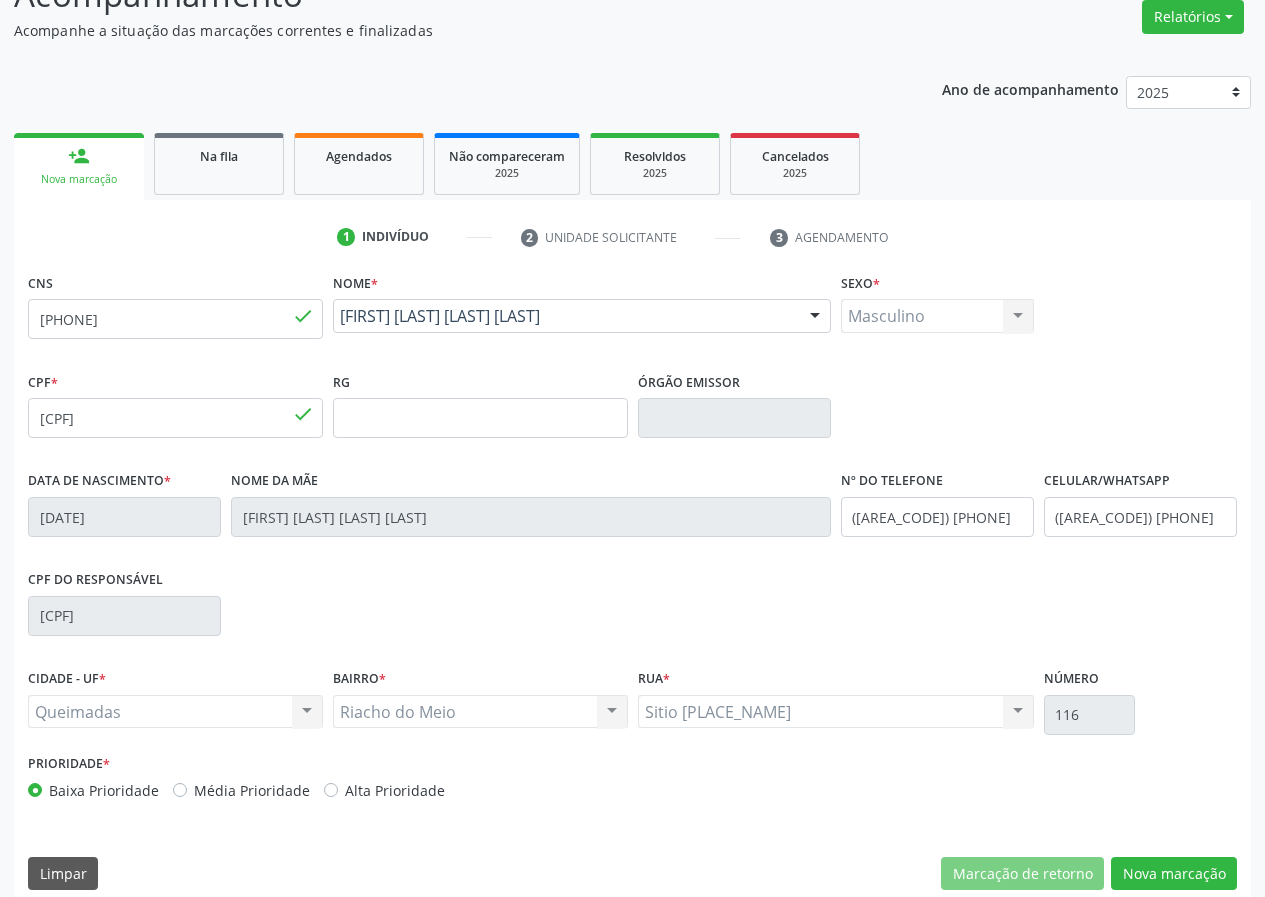 scroll, scrollTop: 187, scrollLeft: 0, axis: vertical 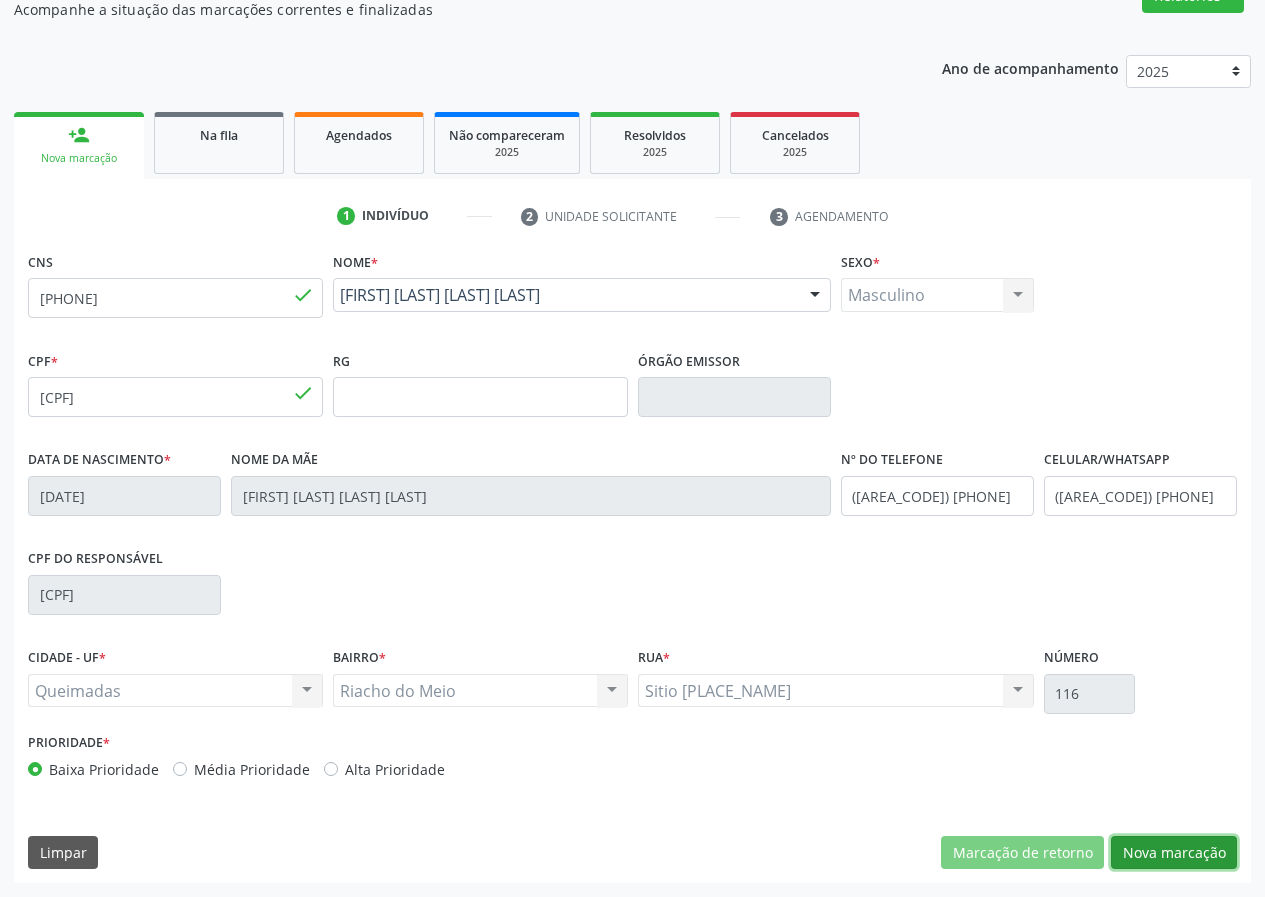 drag, startPoint x: 1195, startPoint y: 853, endPoint x: 856, endPoint y: 887, distance: 340.70074 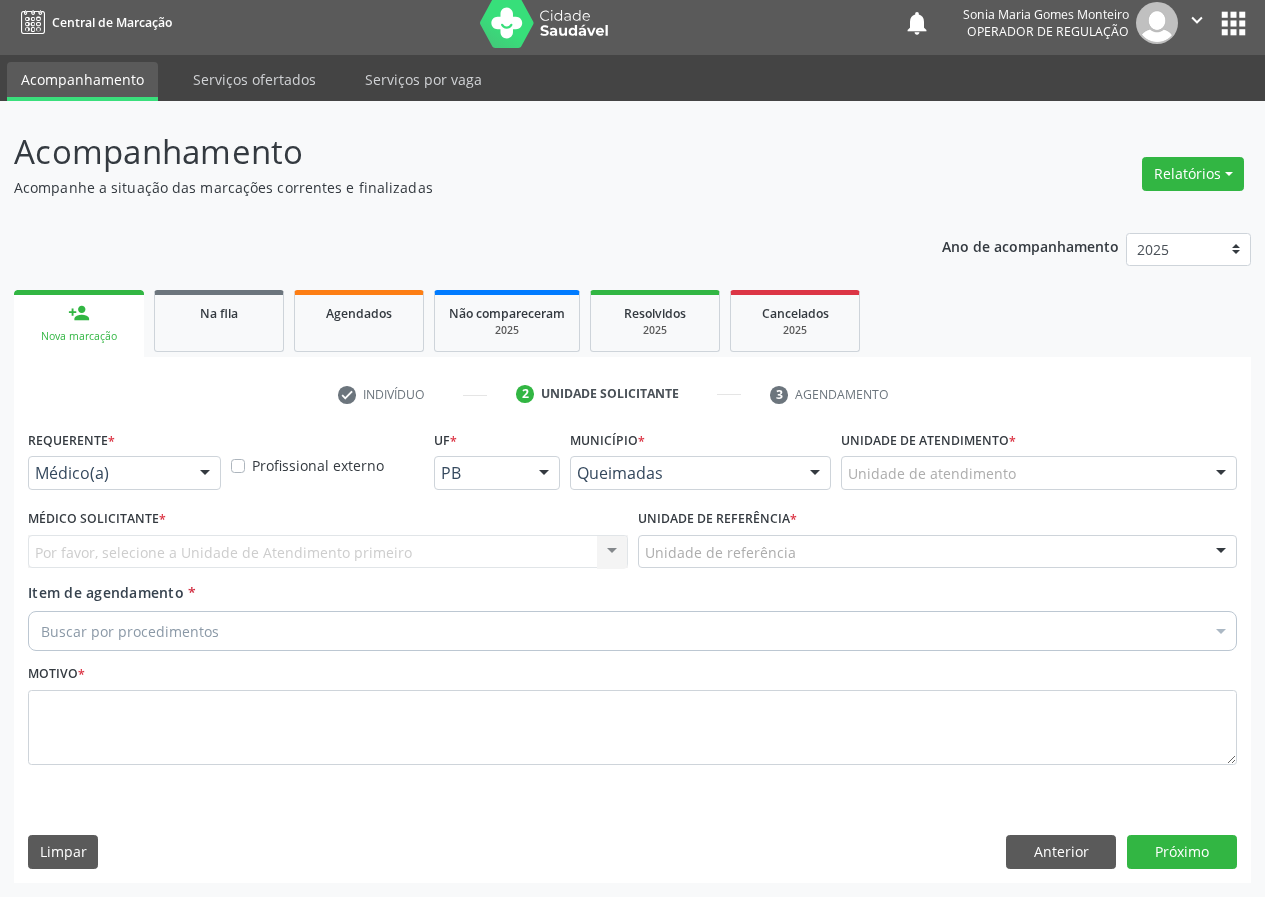 scroll, scrollTop: 9, scrollLeft: 0, axis: vertical 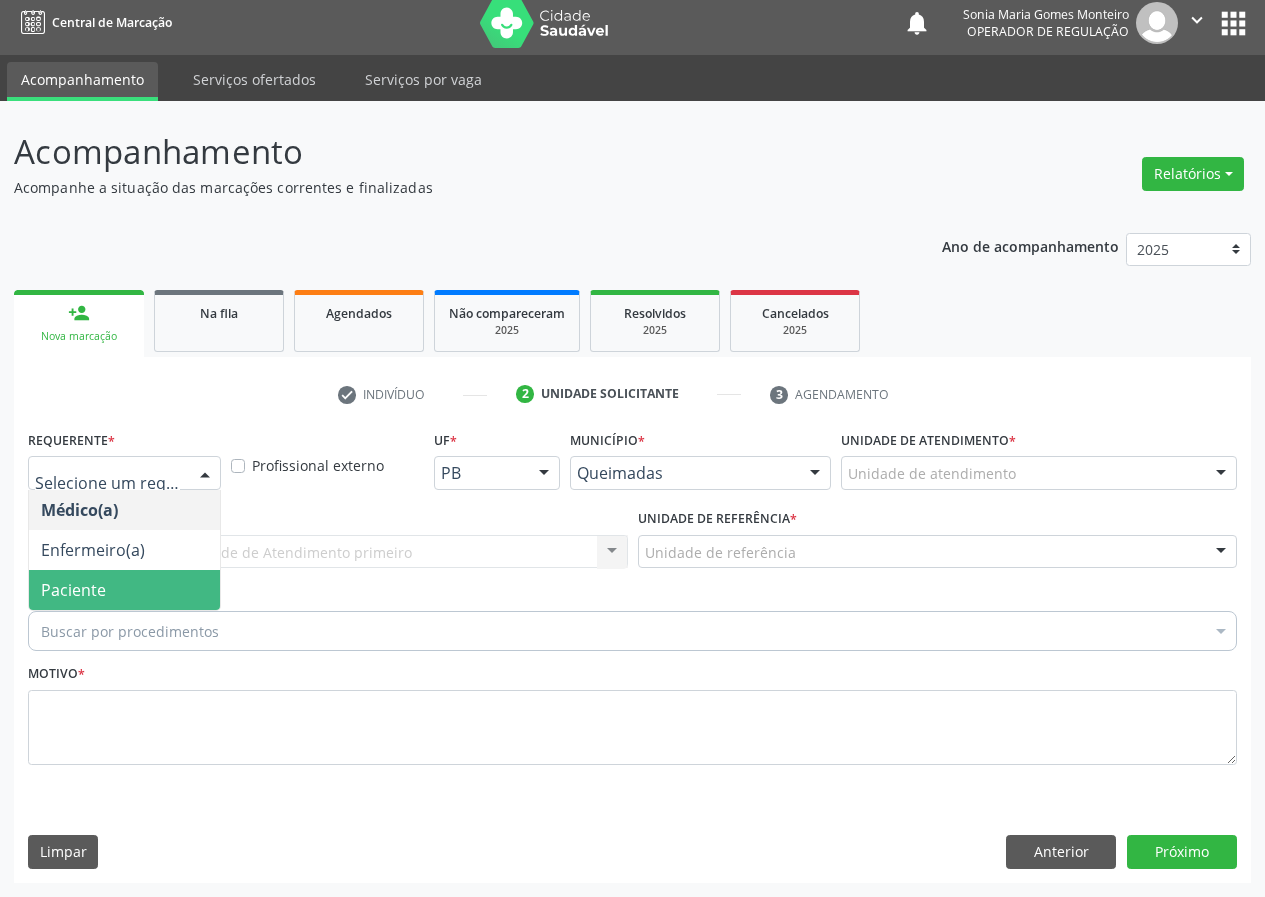 click on "Paciente" at bounding box center (124, 590) 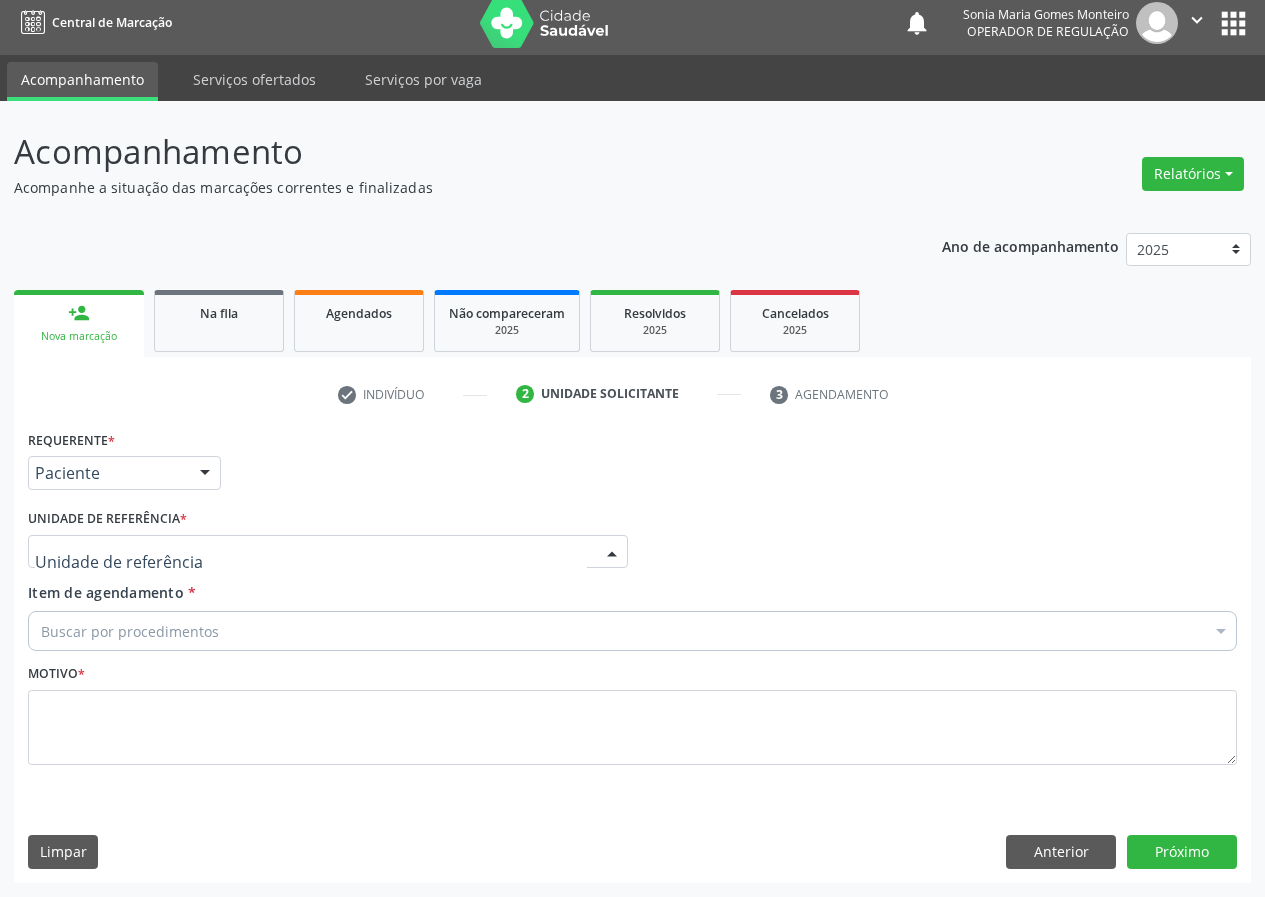 drag, startPoint x: 599, startPoint y: 550, endPoint x: 230, endPoint y: 710, distance: 402.19522 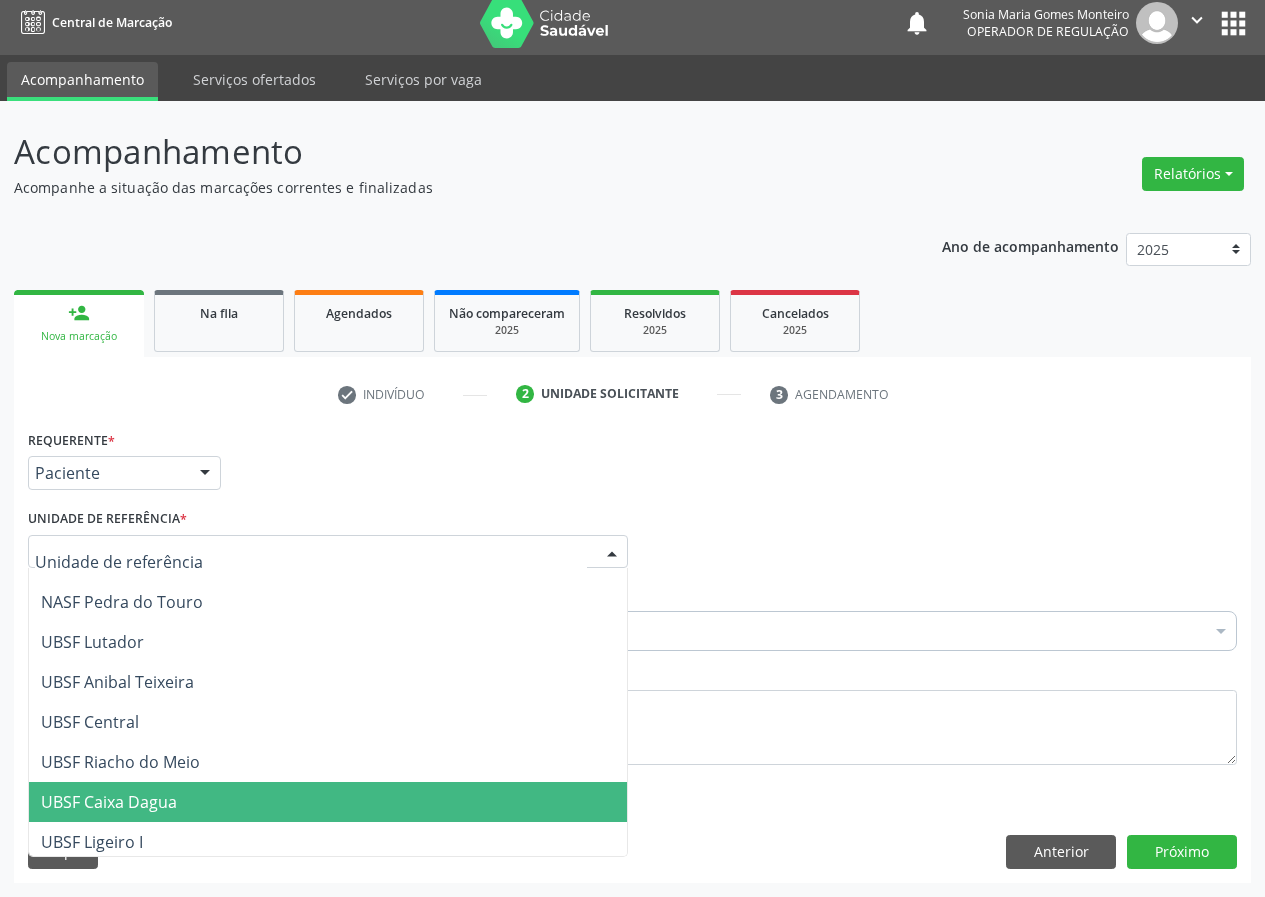scroll, scrollTop: 300, scrollLeft: 0, axis: vertical 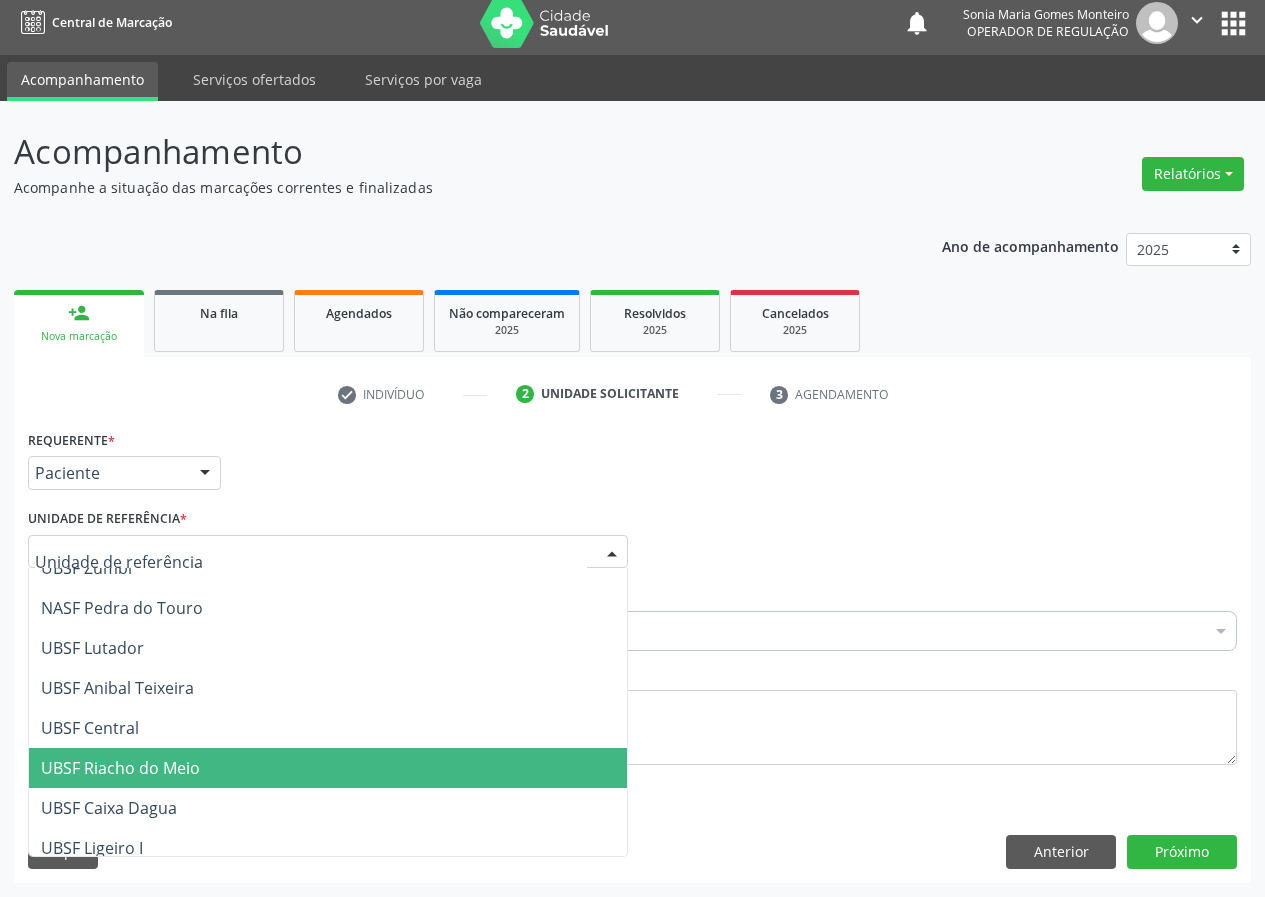 drag, startPoint x: 109, startPoint y: 763, endPoint x: 0, endPoint y: 778, distance: 110.02727 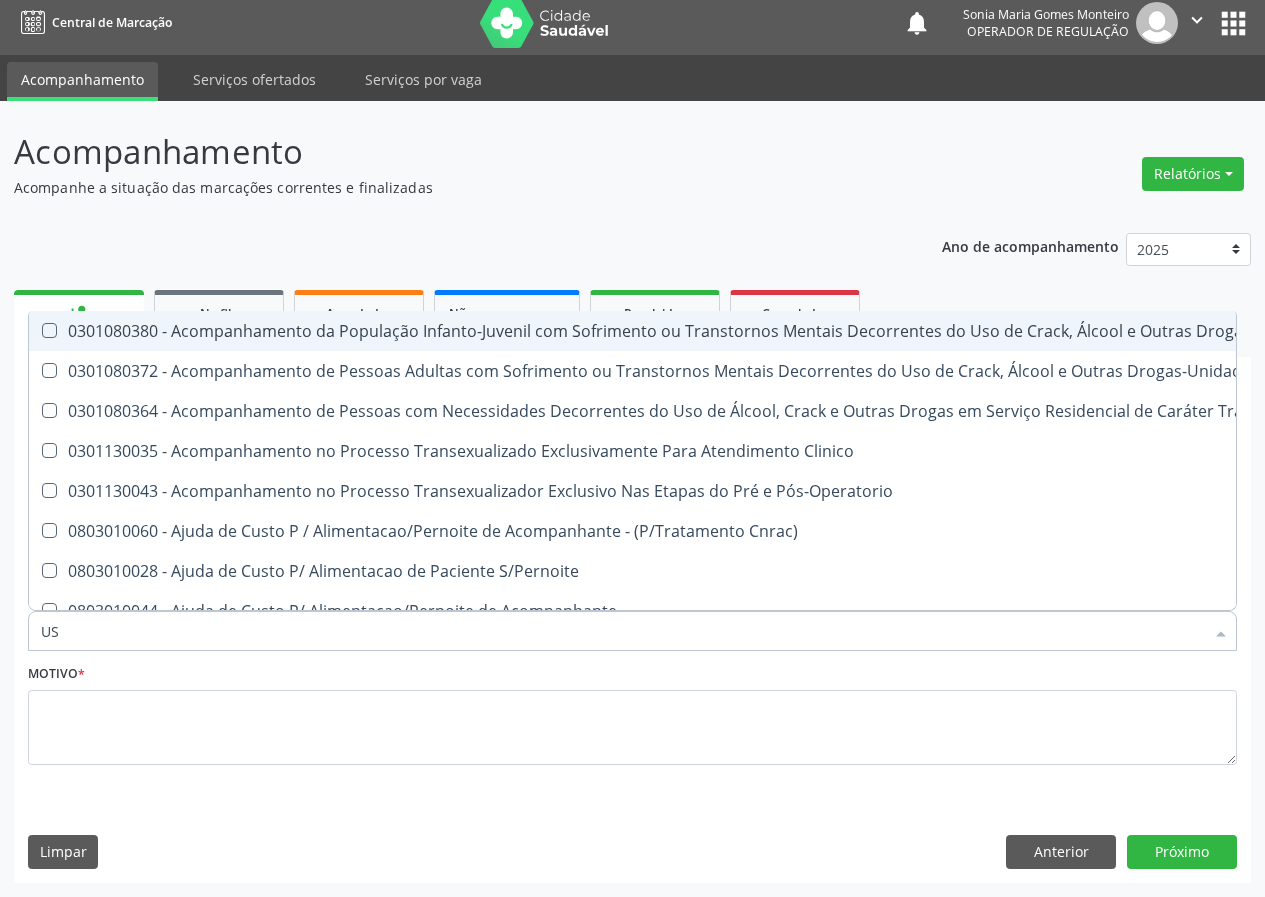 type on "USG" 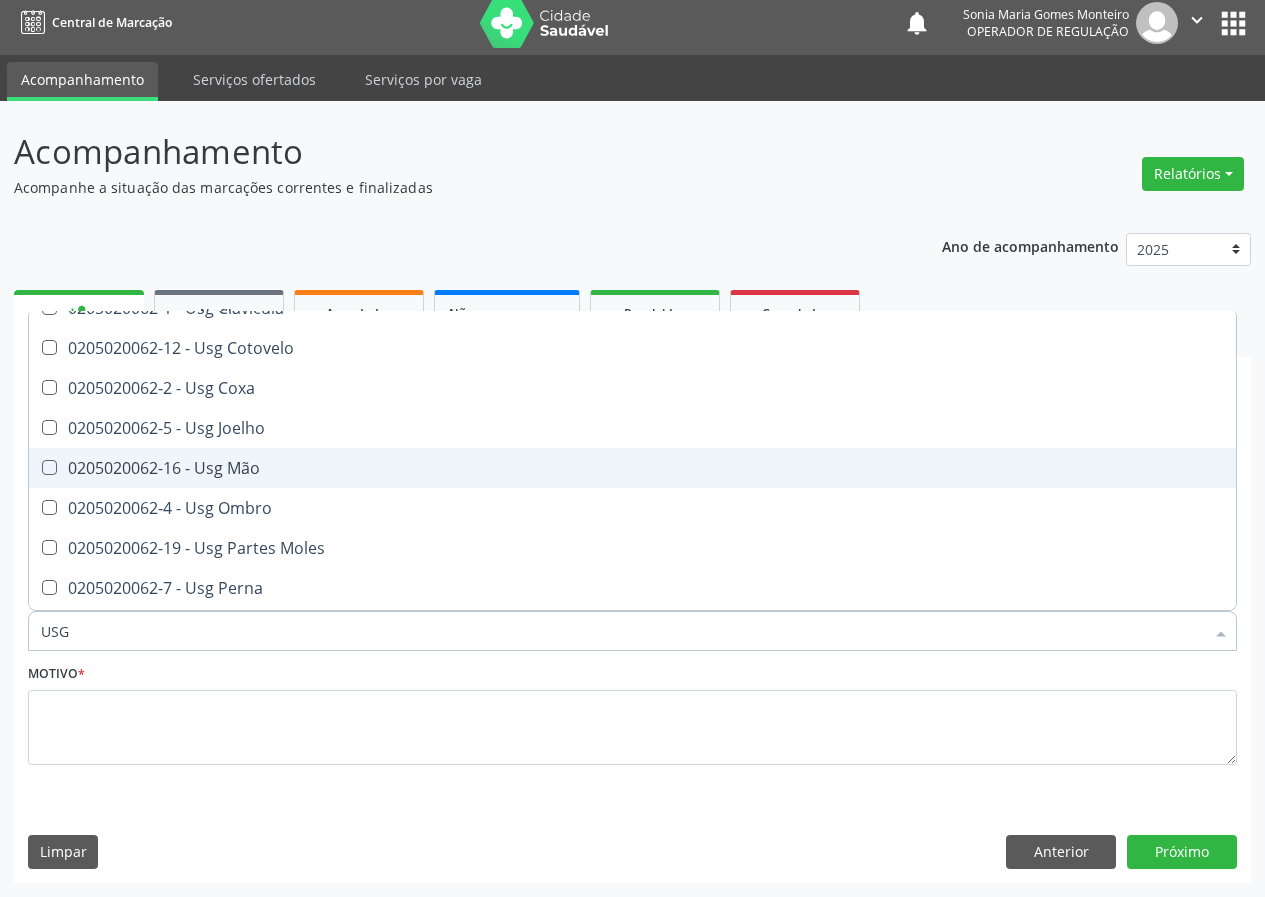 scroll, scrollTop: 200, scrollLeft: 0, axis: vertical 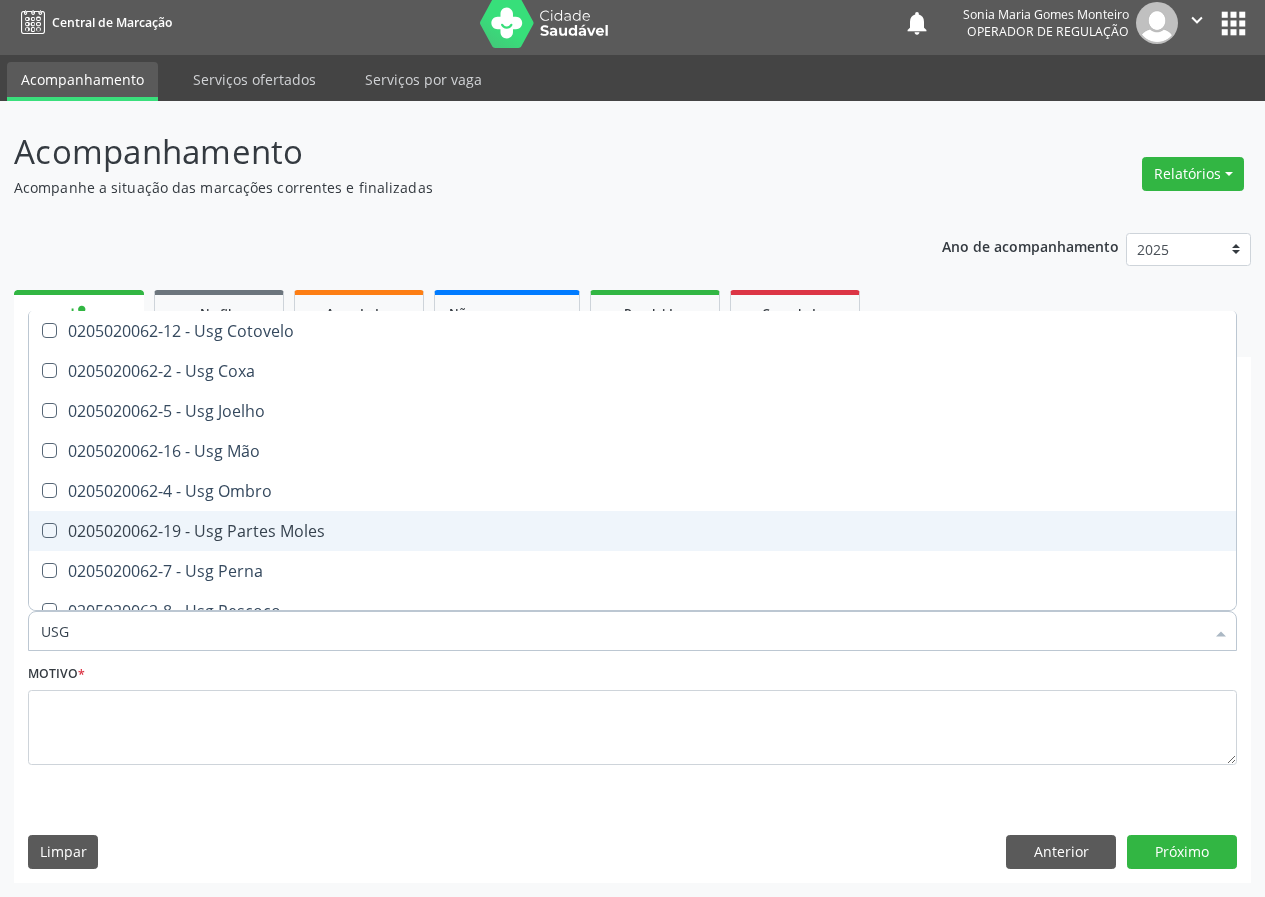 click on "0205020062-19 - Usg Partes Moles" at bounding box center [632, 531] 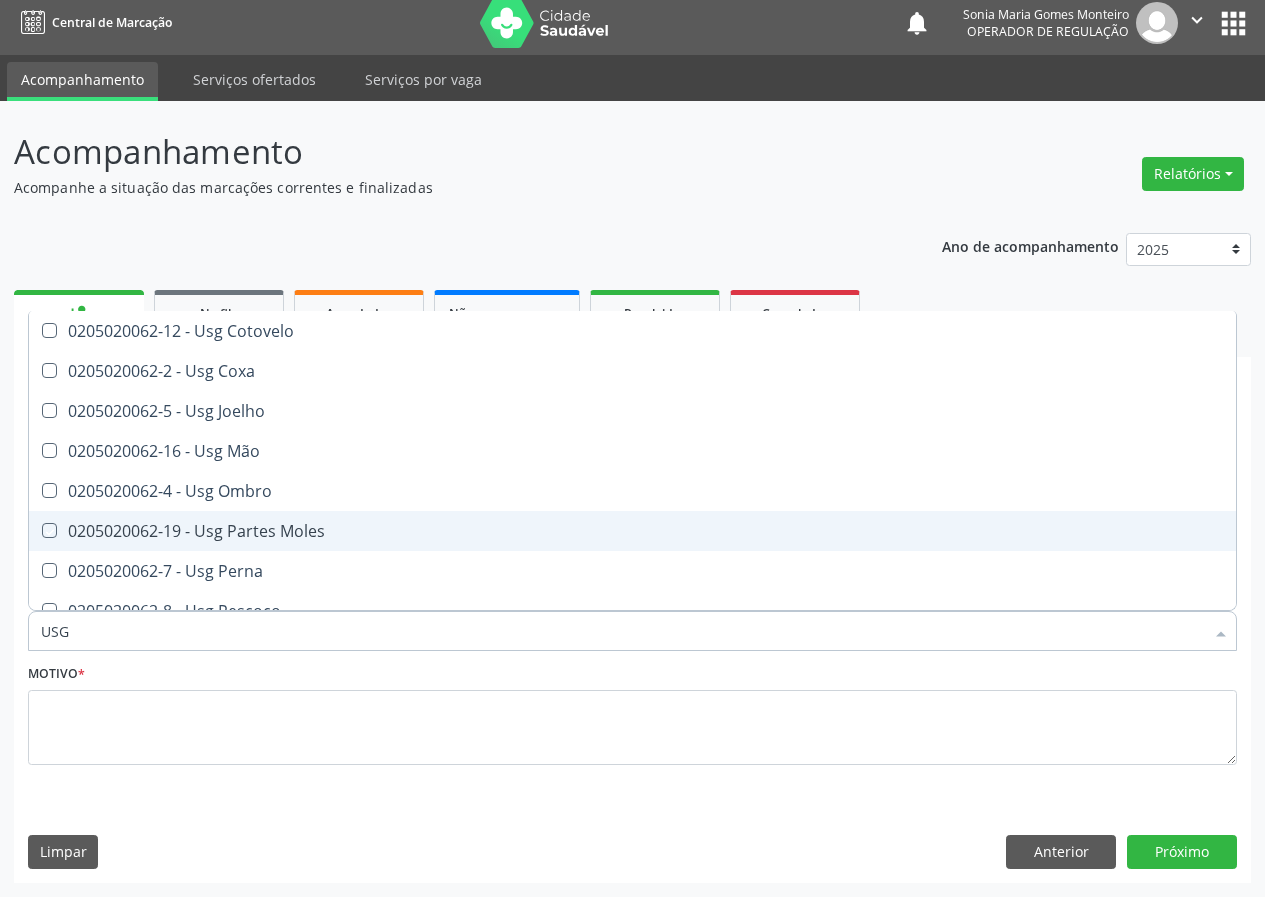 checkbox on "true" 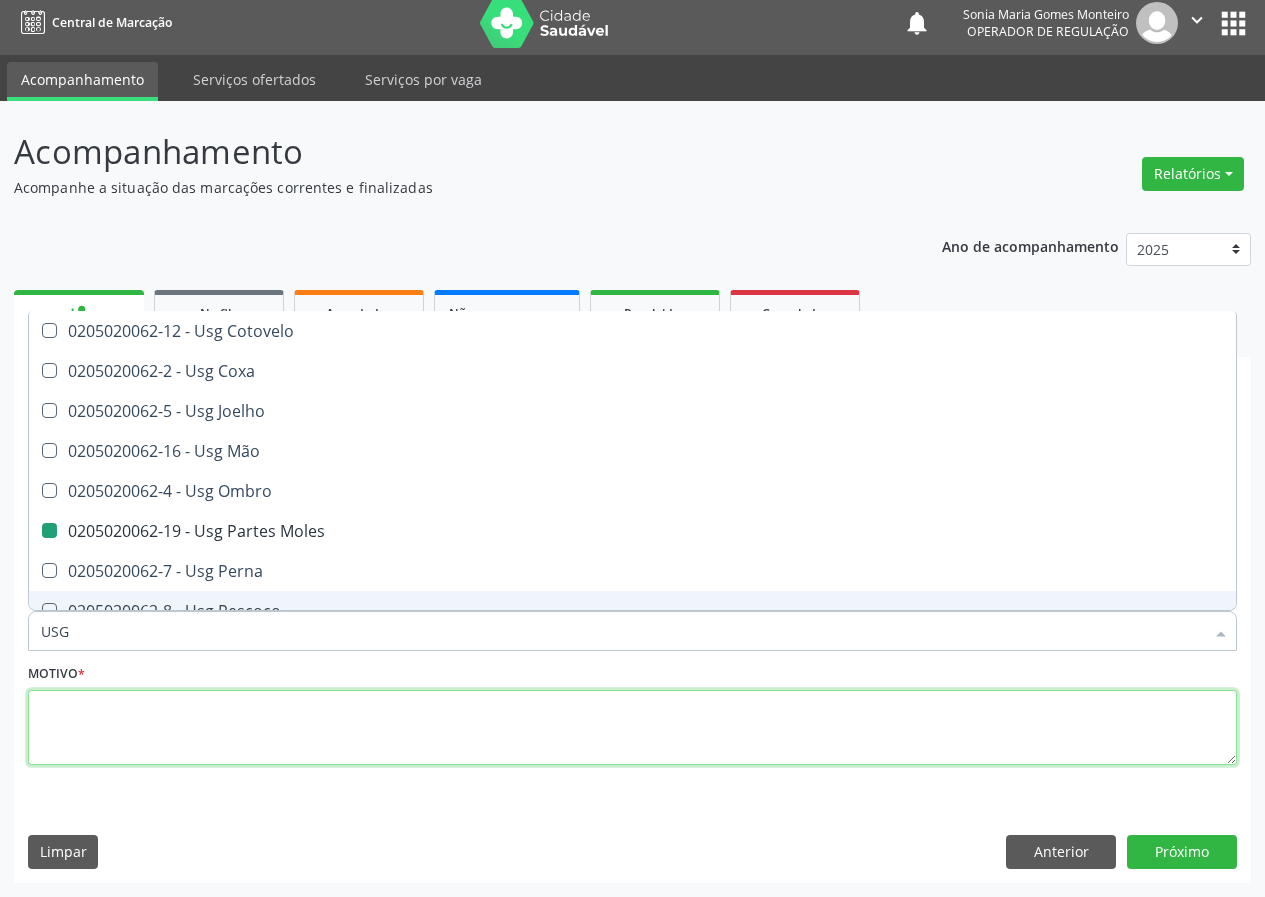 drag, startPoint x: 82, startPoint y: 744, endPoint x: 105, endPoint y: 732, distance: 25.942244 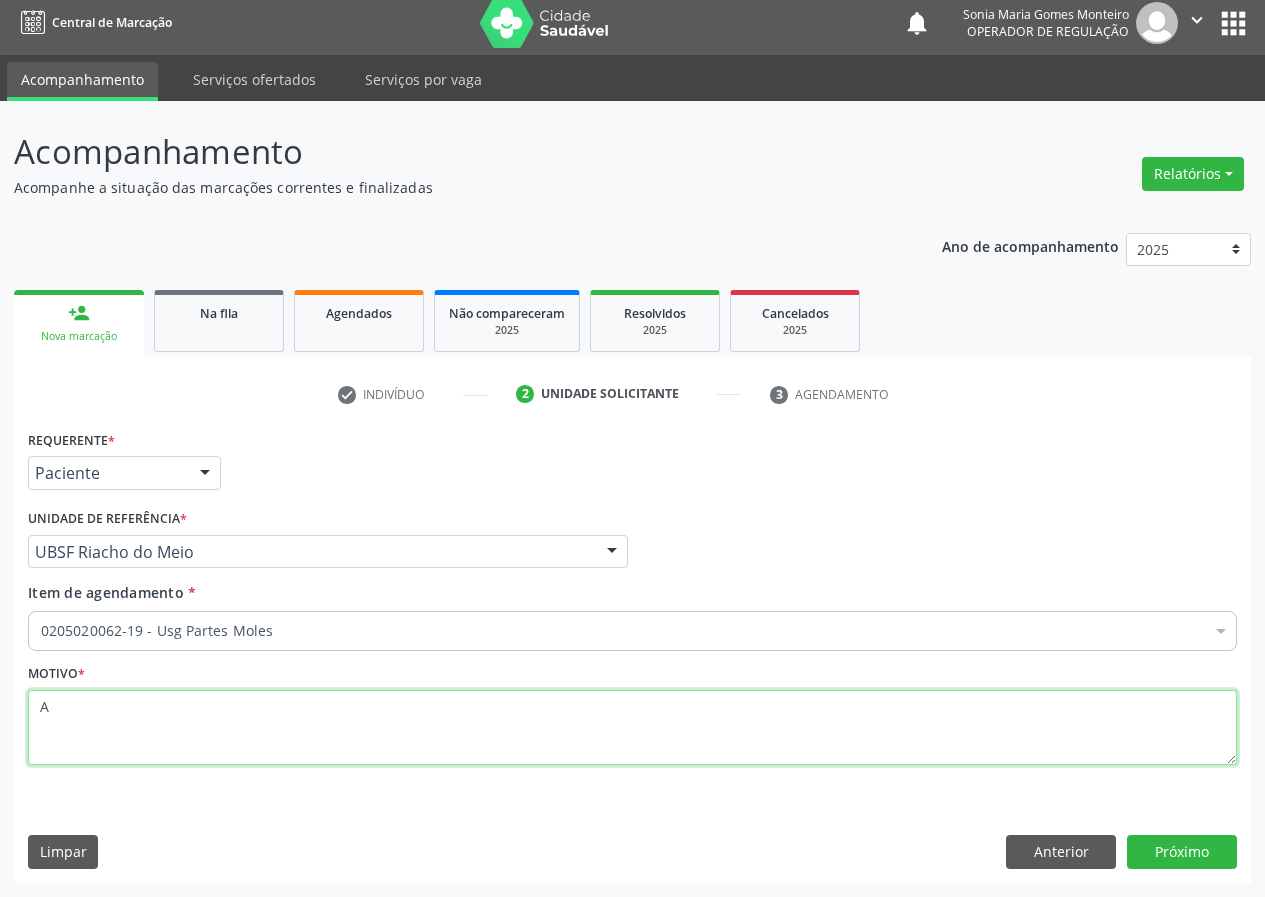 scroll, scrollTop: 0, scrollLeft: 0, axis: both 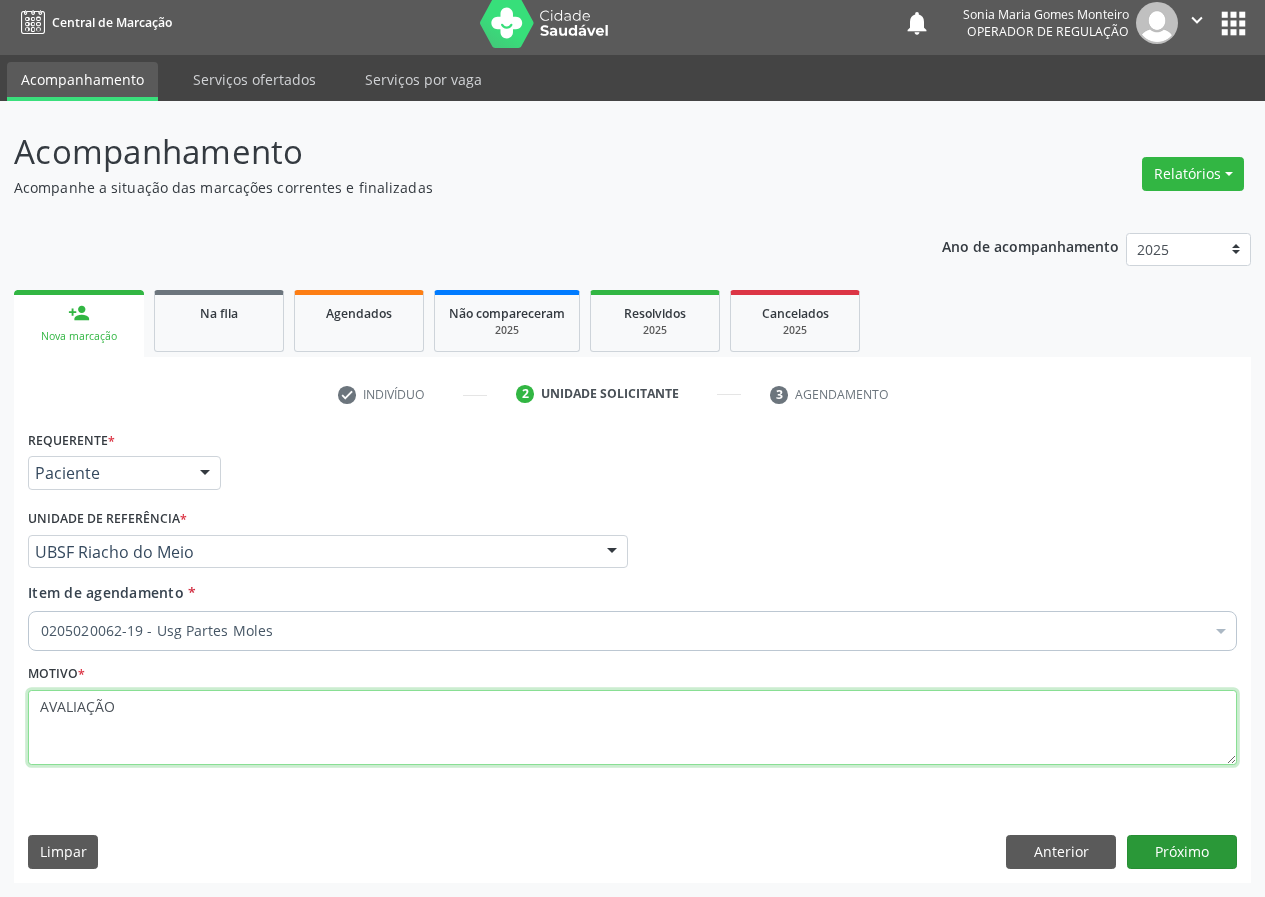 type on "AVALIAÇÃO" 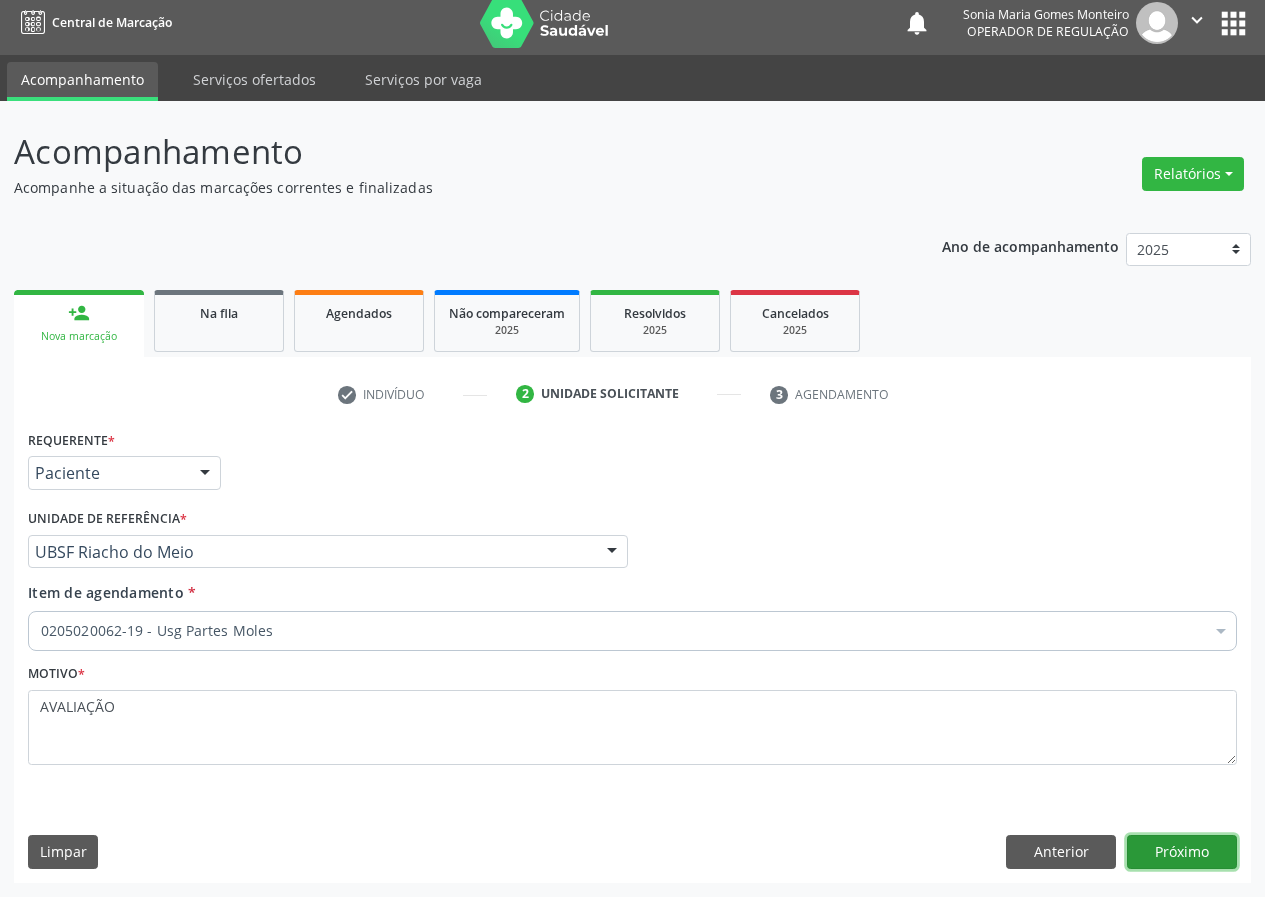 drag, startPoint x: 1176, startPoint y: 855, endPoint x: 1149, endPoint y: 855, distance: 27 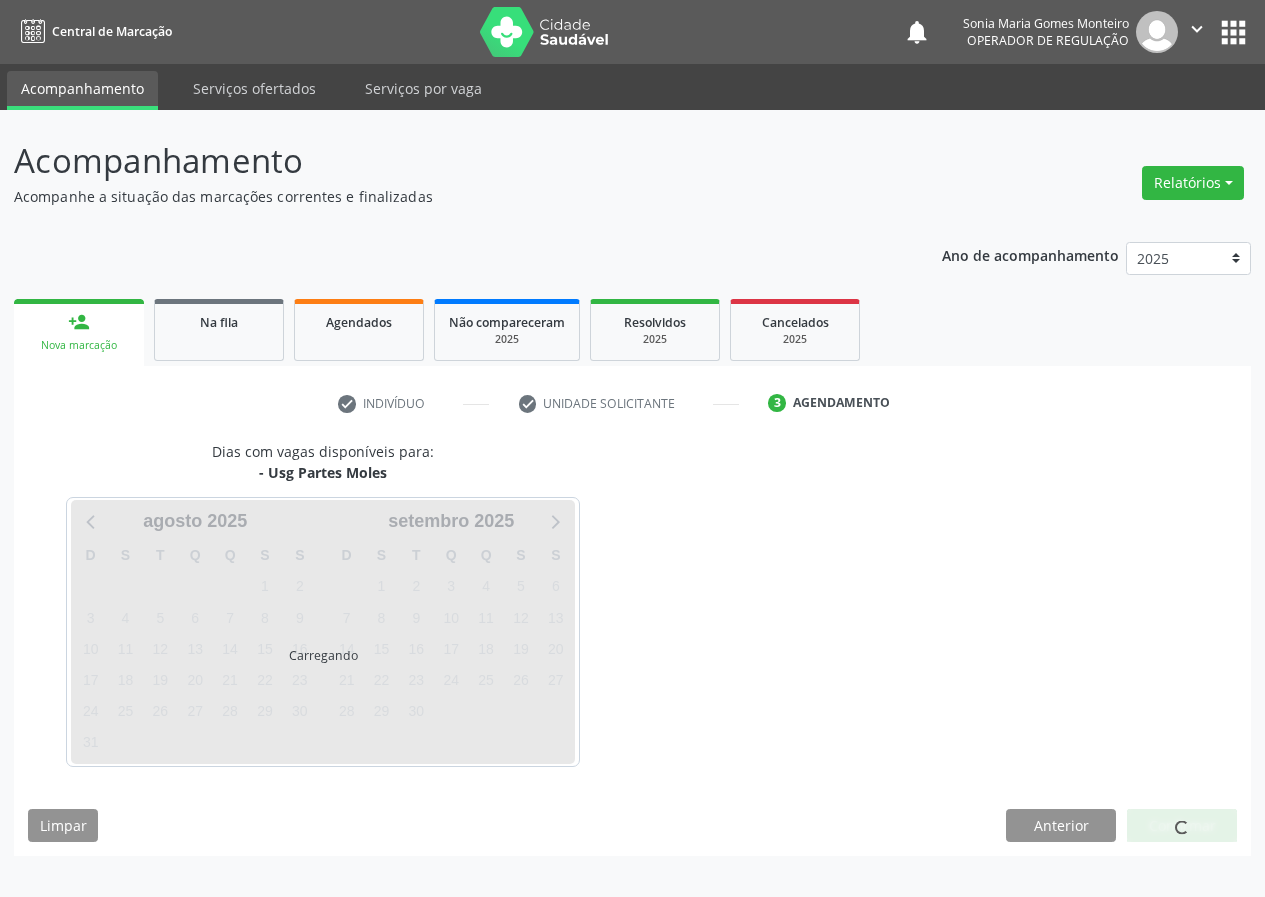 scroll, scrollTop: 0, scrollLeft: 0, axis: both 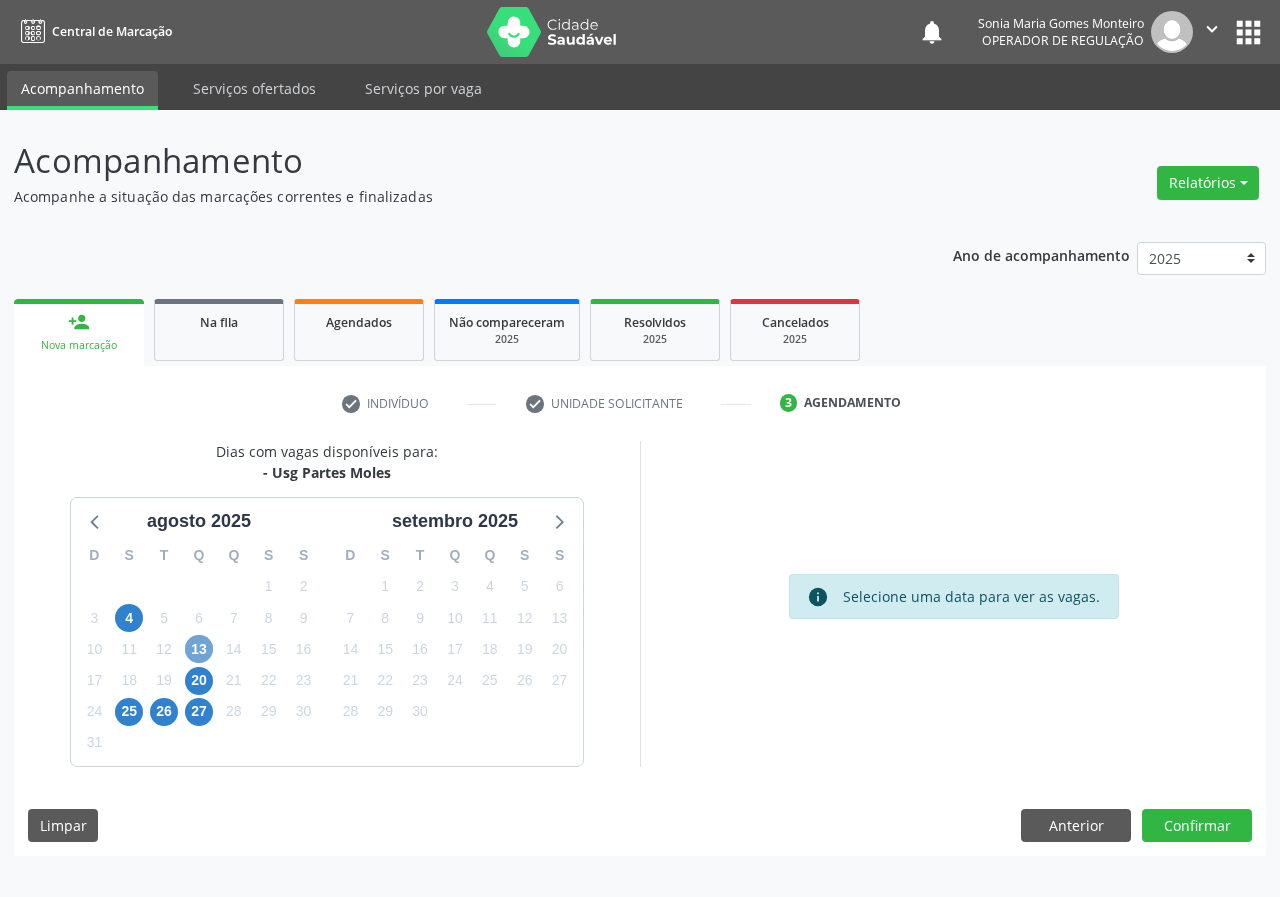 click on "13" at bounding box center (199, 649) 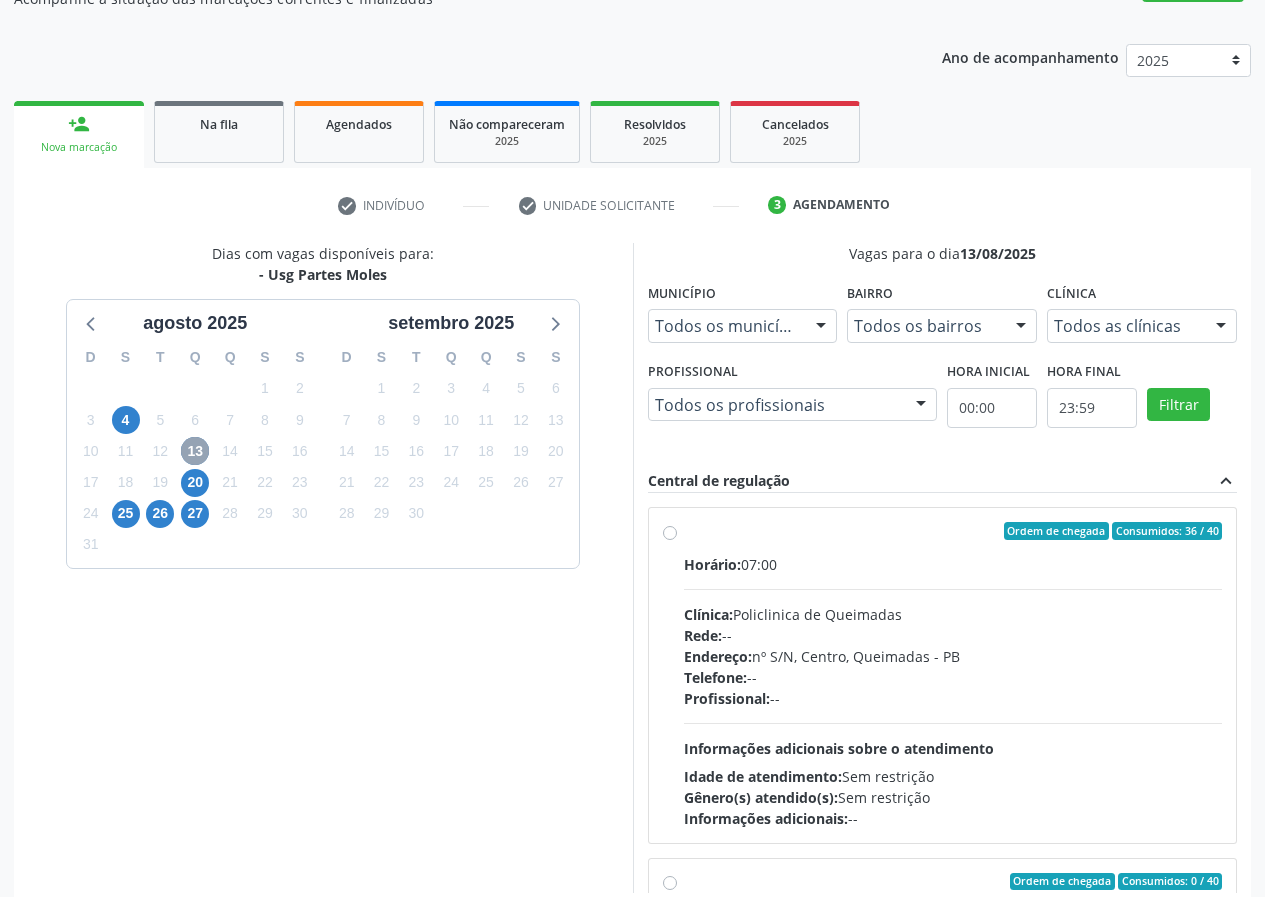 scroll, scrollTop: 298, scrollLeft: 0, axis: vertical 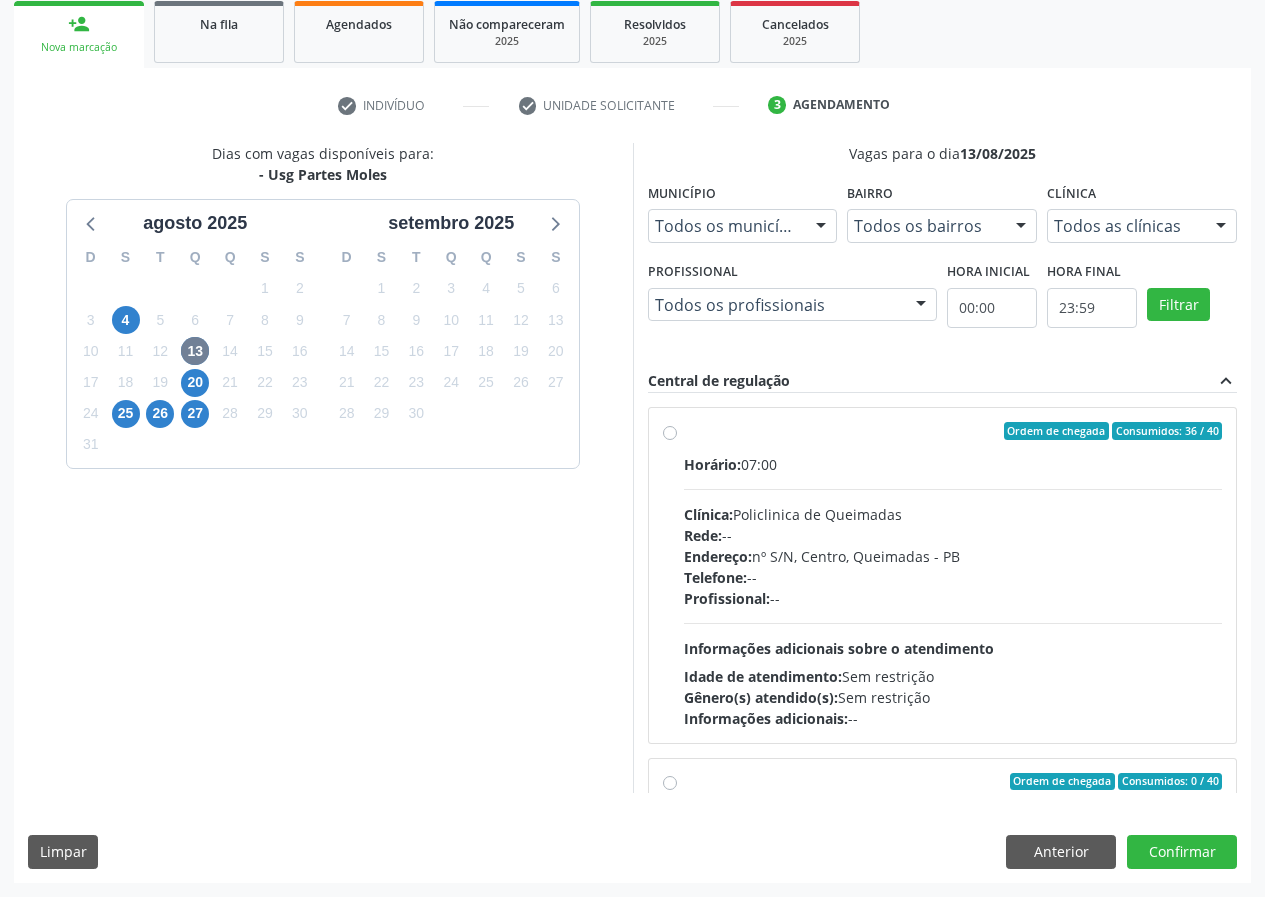 drag, startPoint x: 667, startPoint y: 432, endPoint x: 661, endPoint y: 451, distance: 19.924858 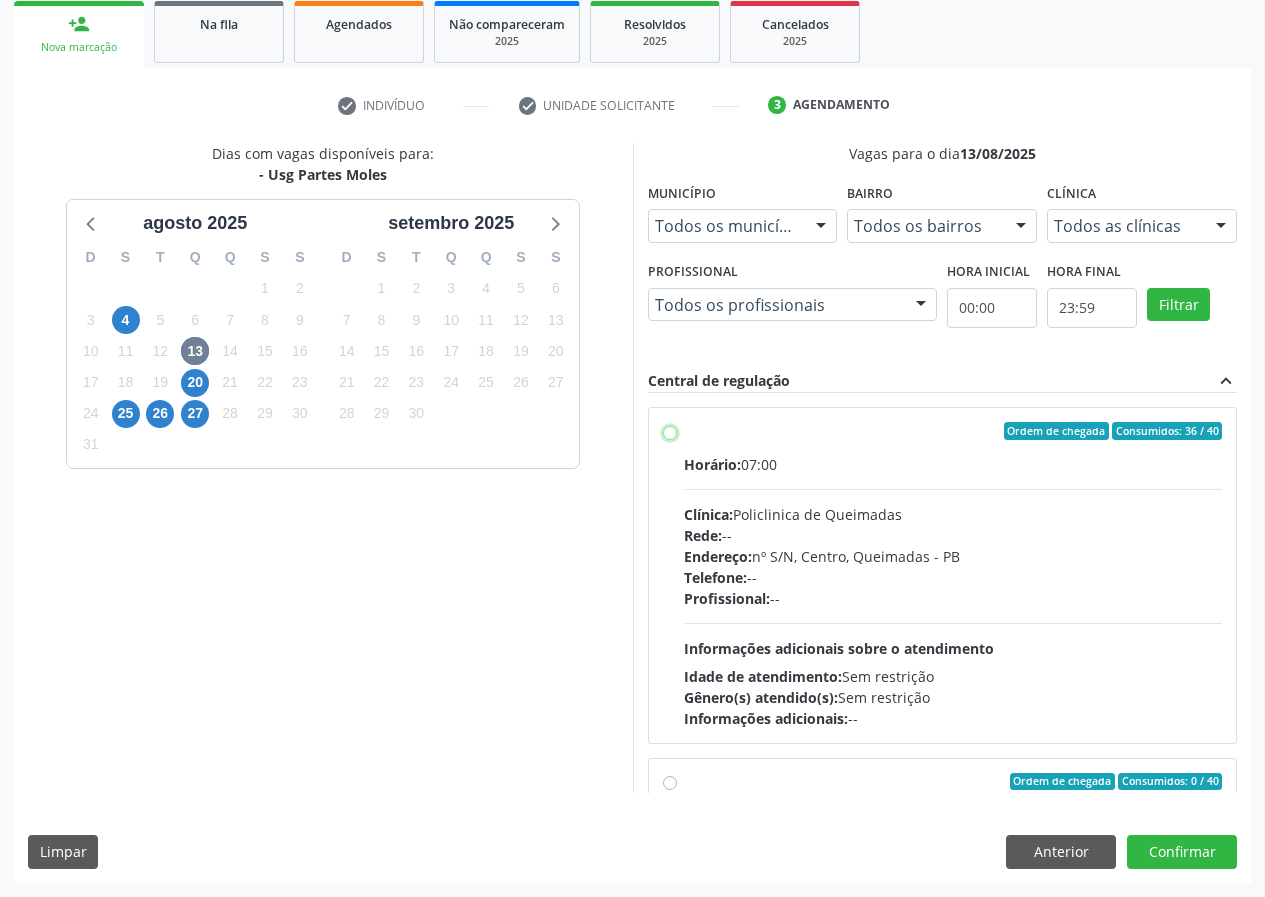 click on "Ordem de chegada
Consumidos: 36 / 40
Horário:   07:00
Clínica:  Policlinica de Queimadas
Rede:
--
Endereço:   nº S/N, Centro, Queimadas - PB
Telefone:   --
Profissional:
--
Informações adicionais sobre o atendimento
Idade de atendimento:
Sem restrição
Gênero(s) atendido(s):
Sem restrição
Informações adicionais:
--" at bounding box center (670, 431) 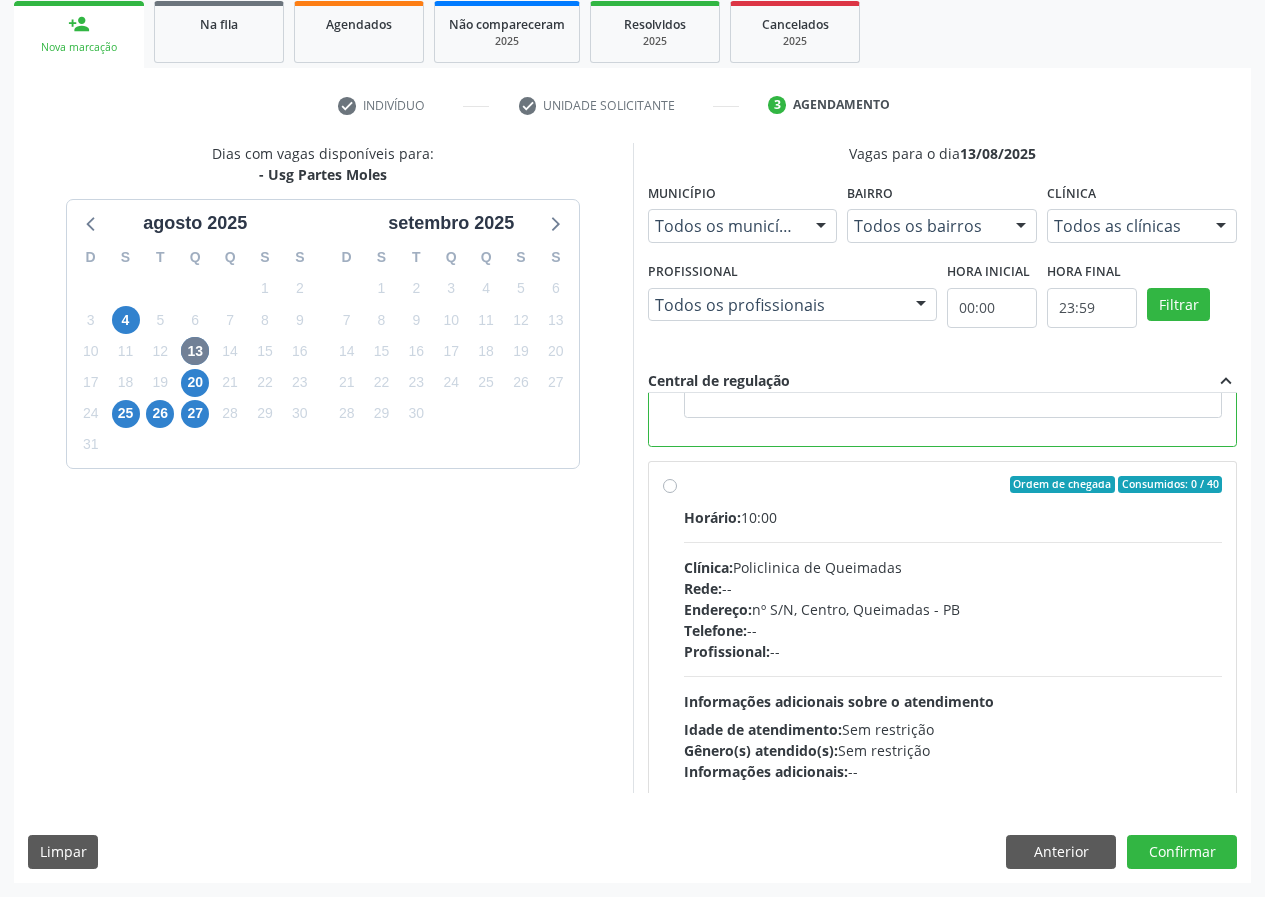 scroll, scrollTop: 450, scrollLeft: 0, axis: vertical 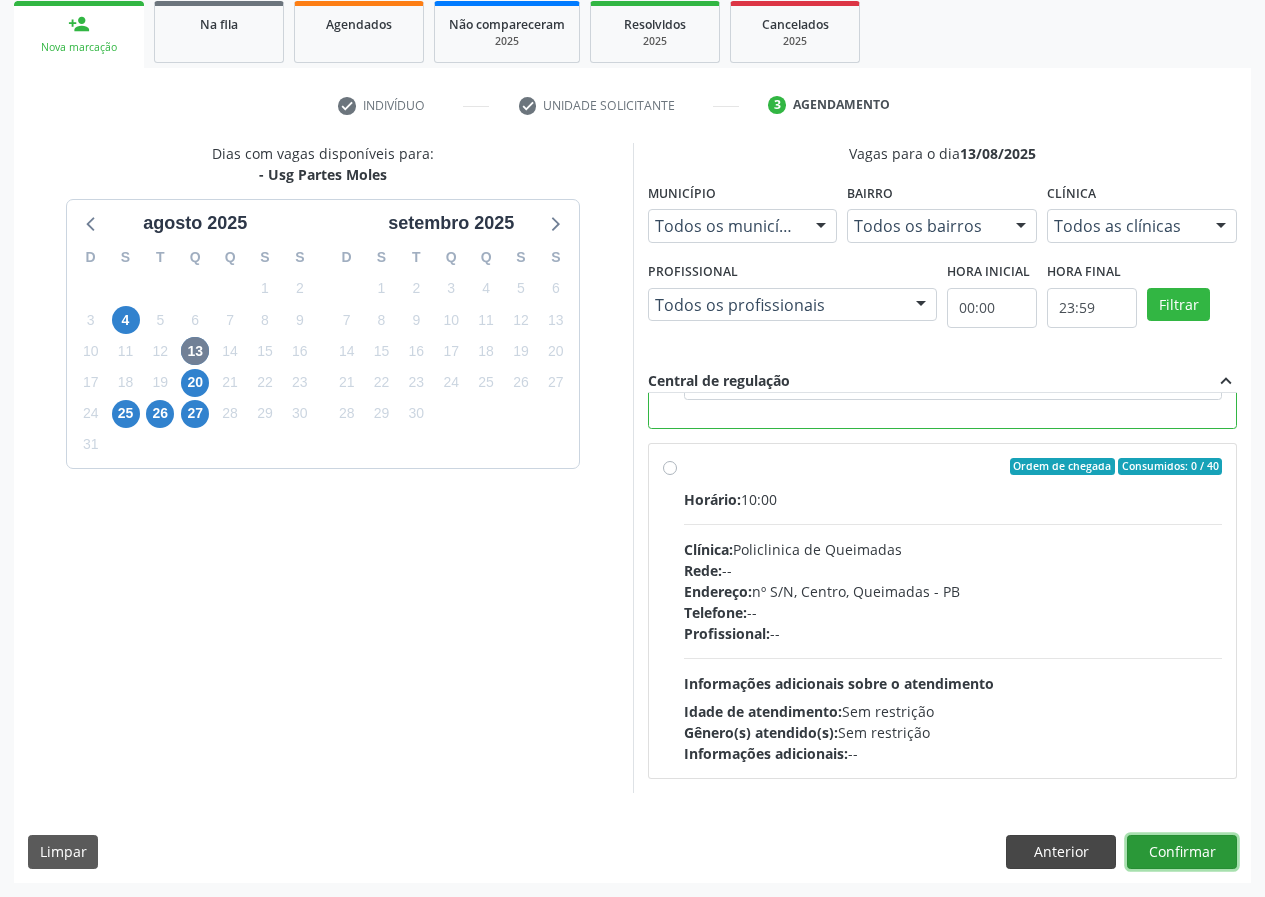 drag, startPoint x: 1210, startPoint y: 857, endPoint x: 1096, endPoint y: 839, distance: 115.41231 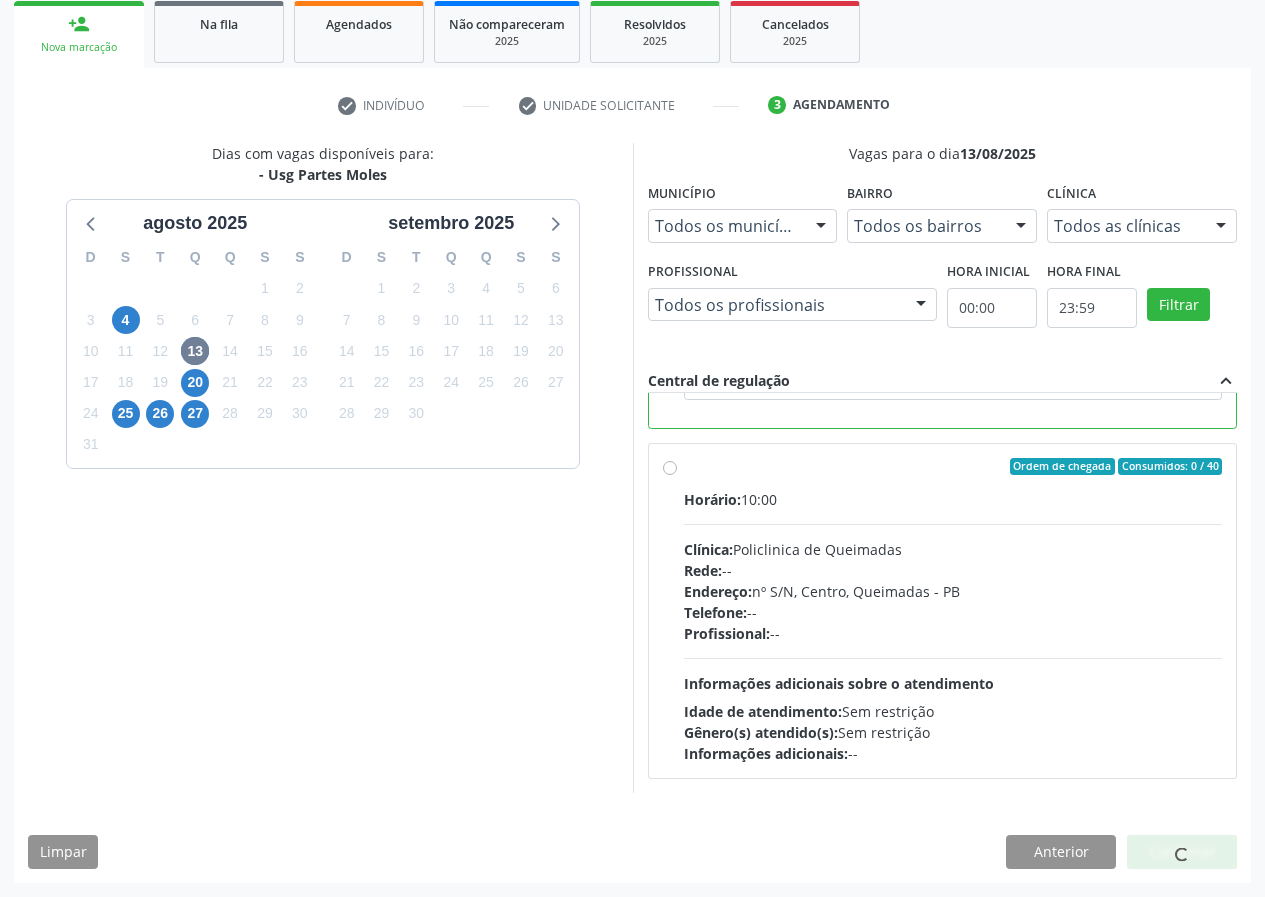 scroll, scrollTop: 0, scrollLeft: 0, axis: both 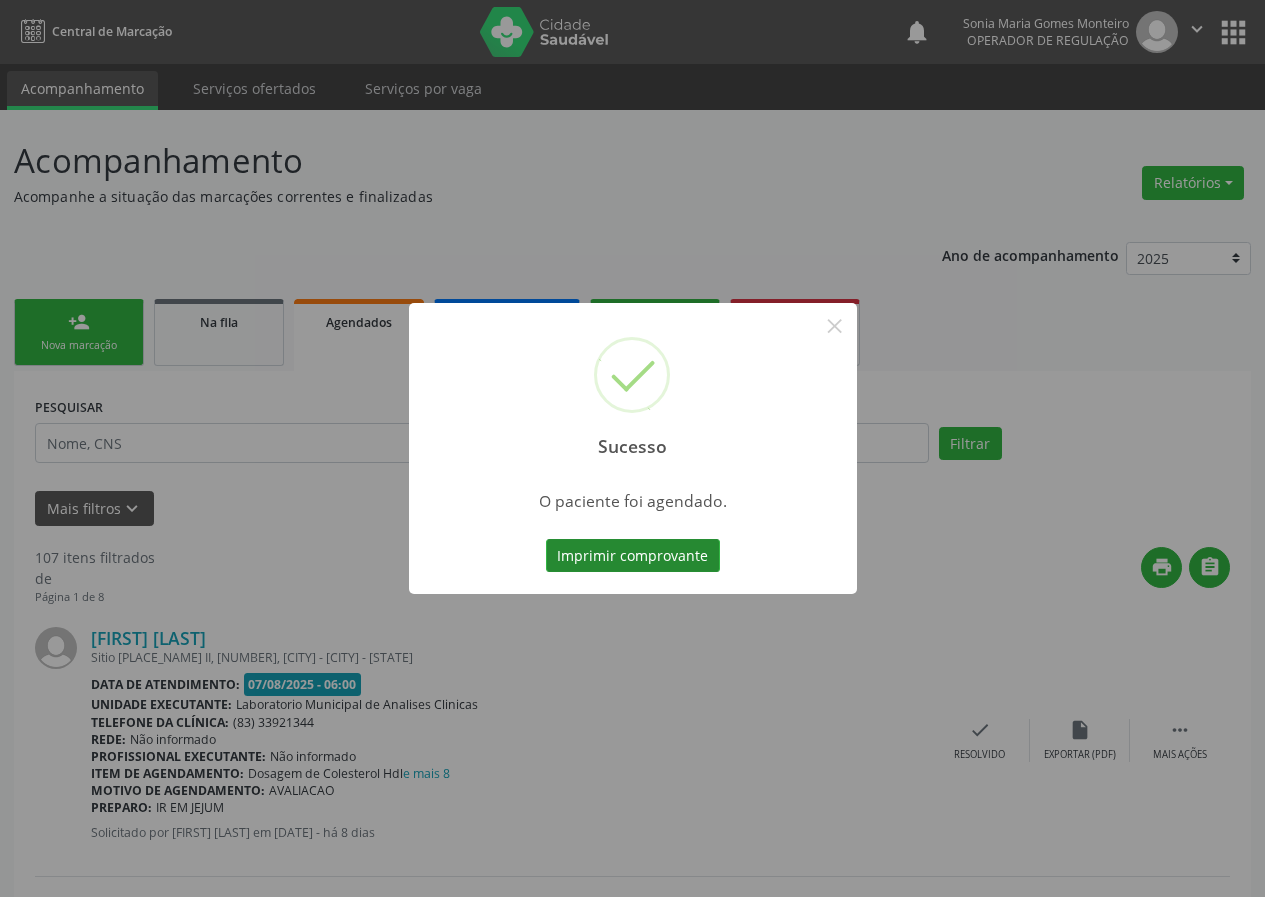 click on "Imprimir comprovante" at bounding box center (633, 556) 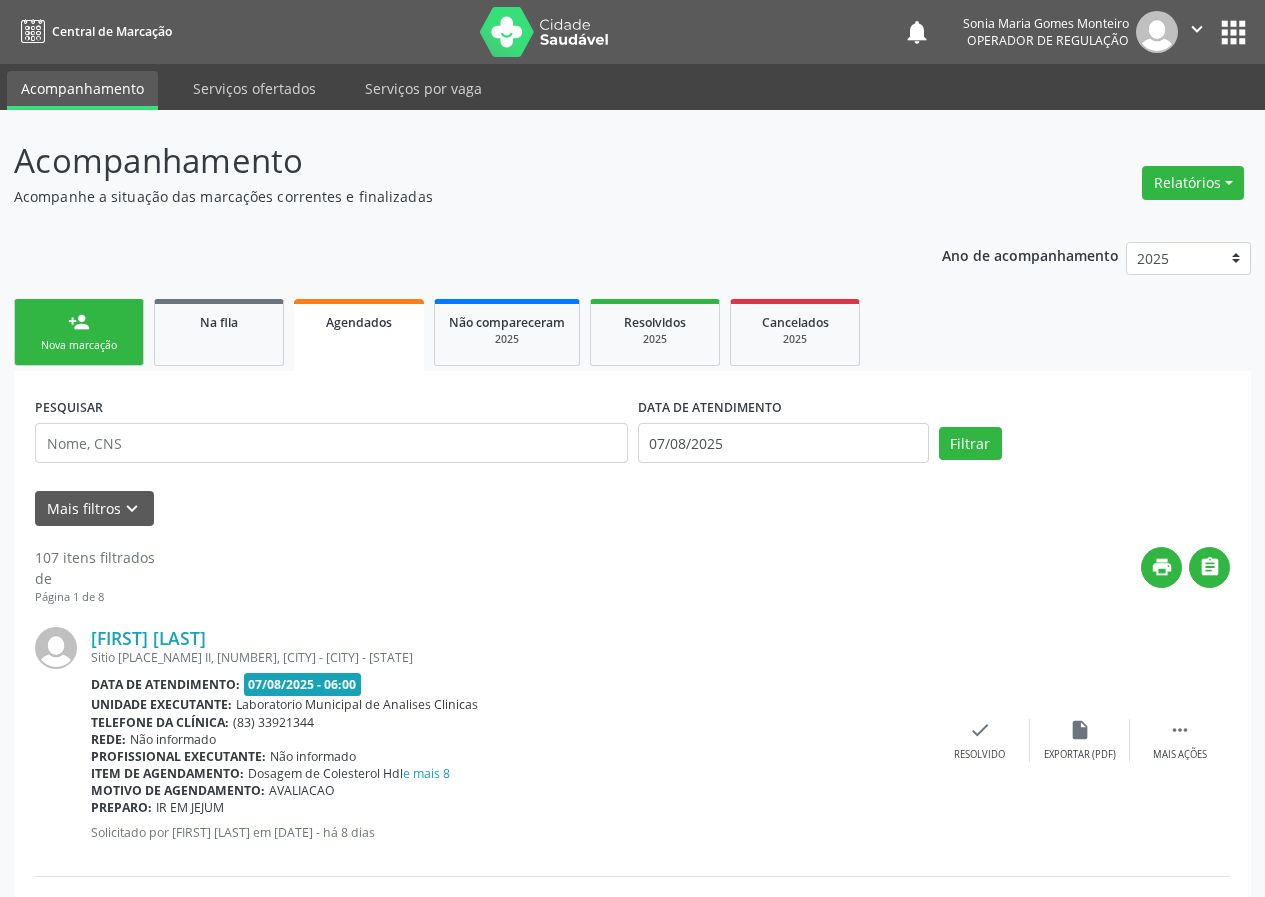 click on "person_add
Nova marcação" at bounding box center (79, 332) 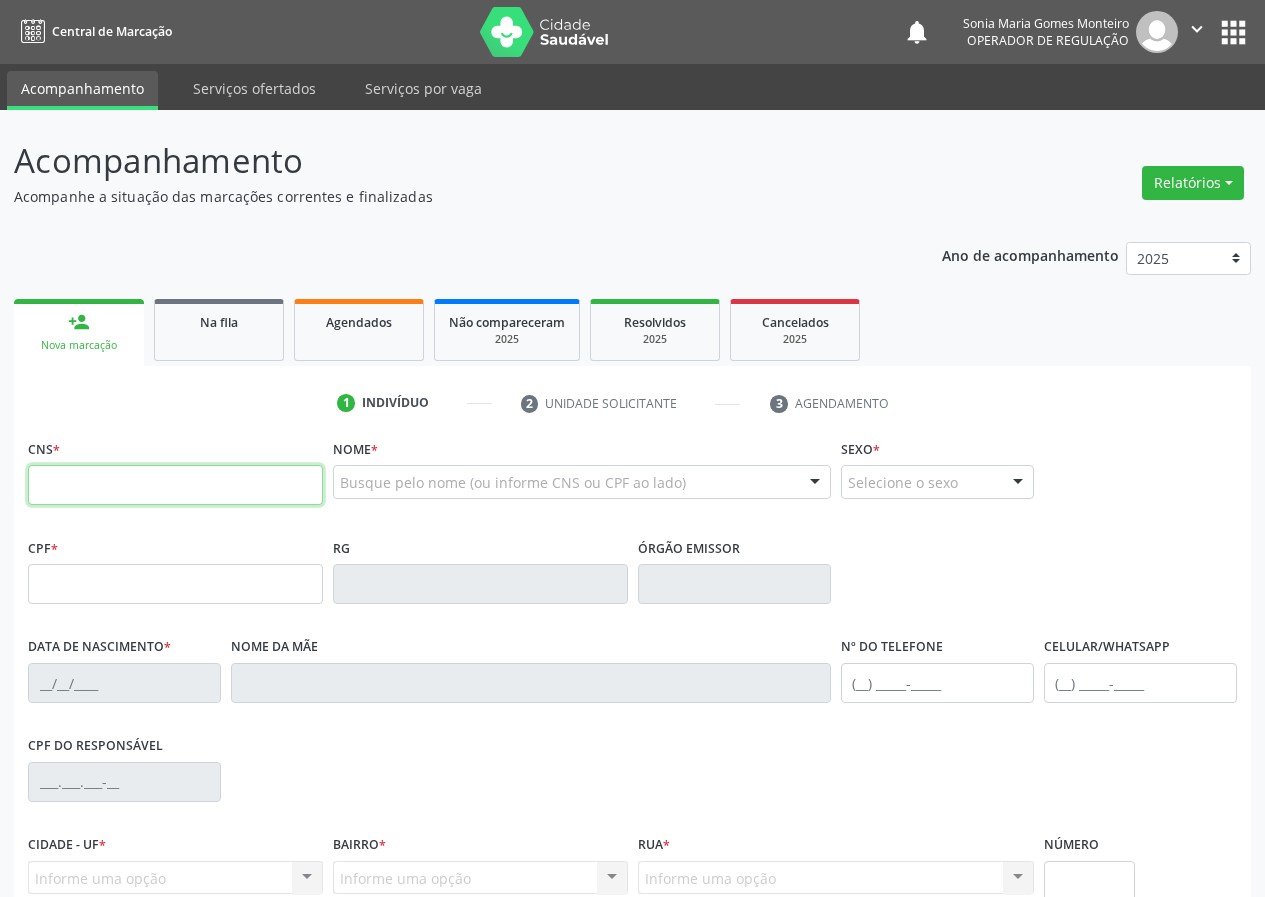 click at bounding box center [175, 485] 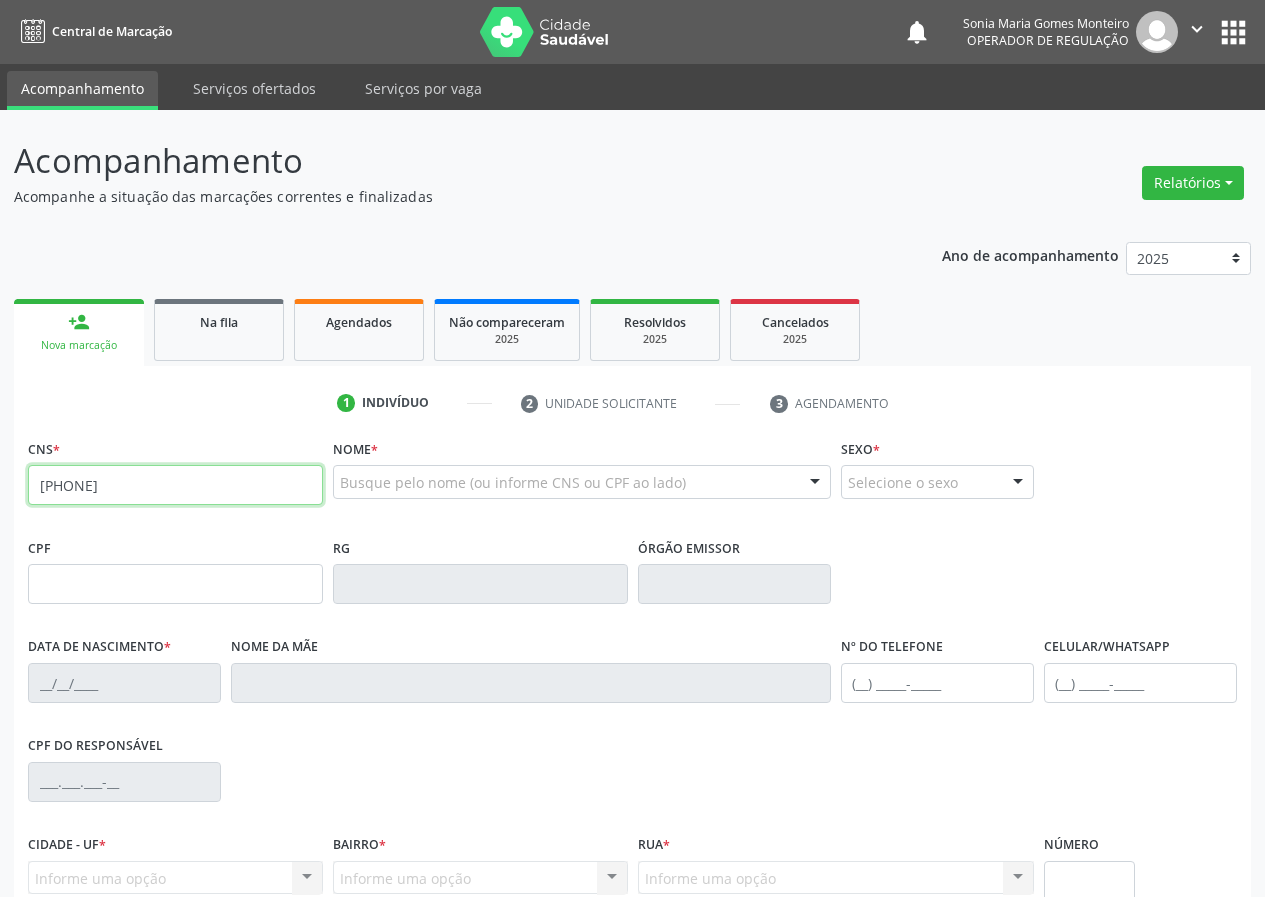 type on "700 0078 8894 0700" 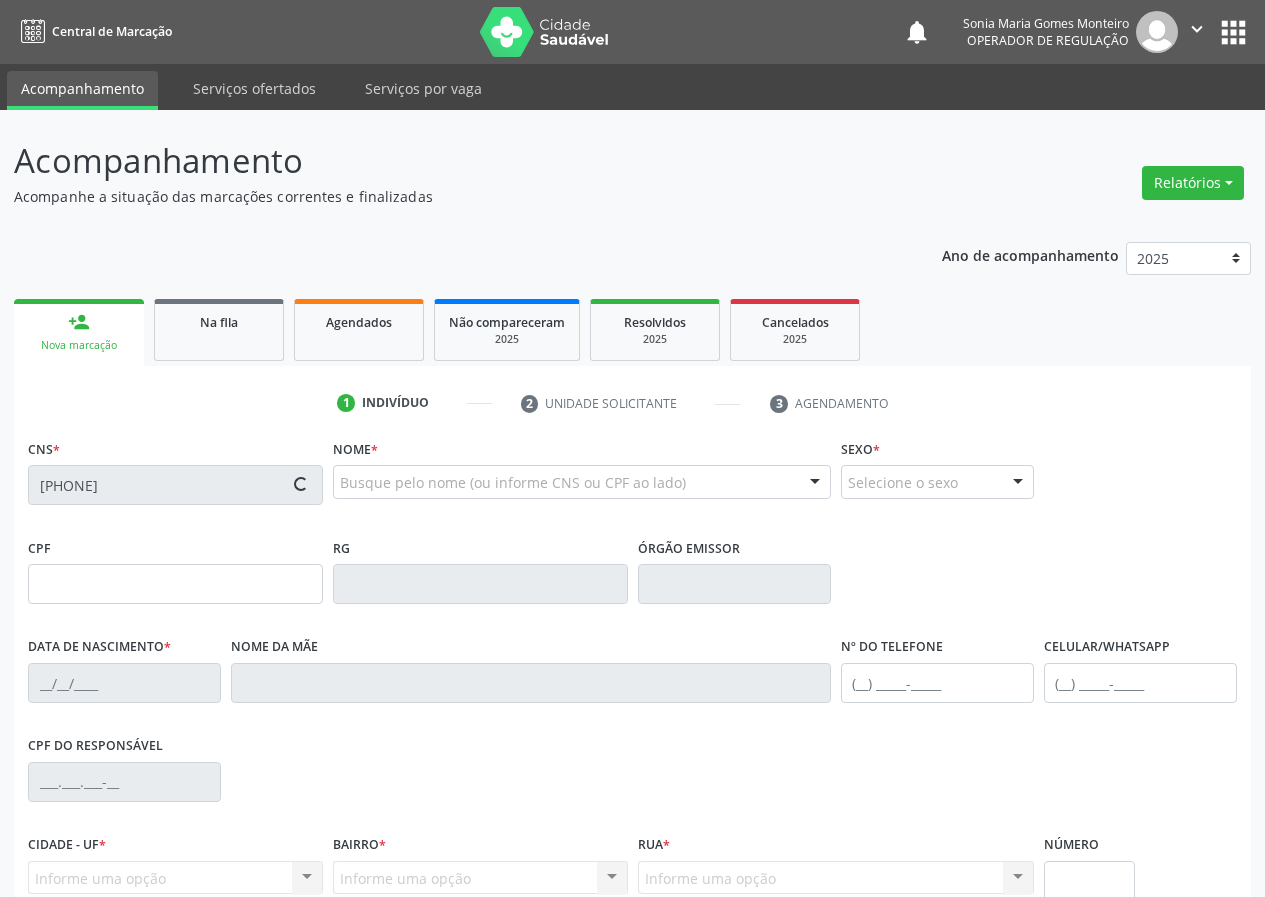 type on "05/07/1971" 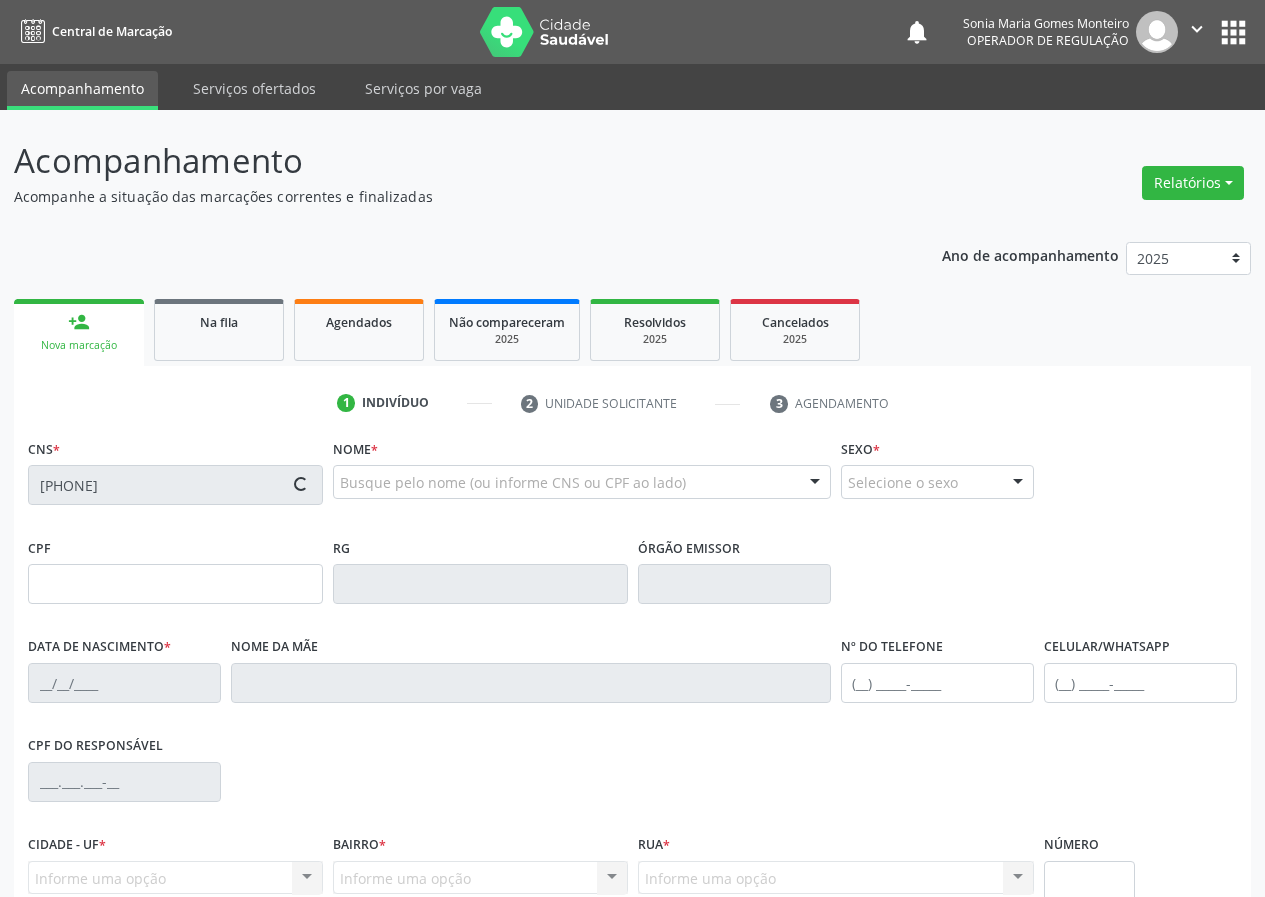type on "Arlinda Gabriel de Freitas" 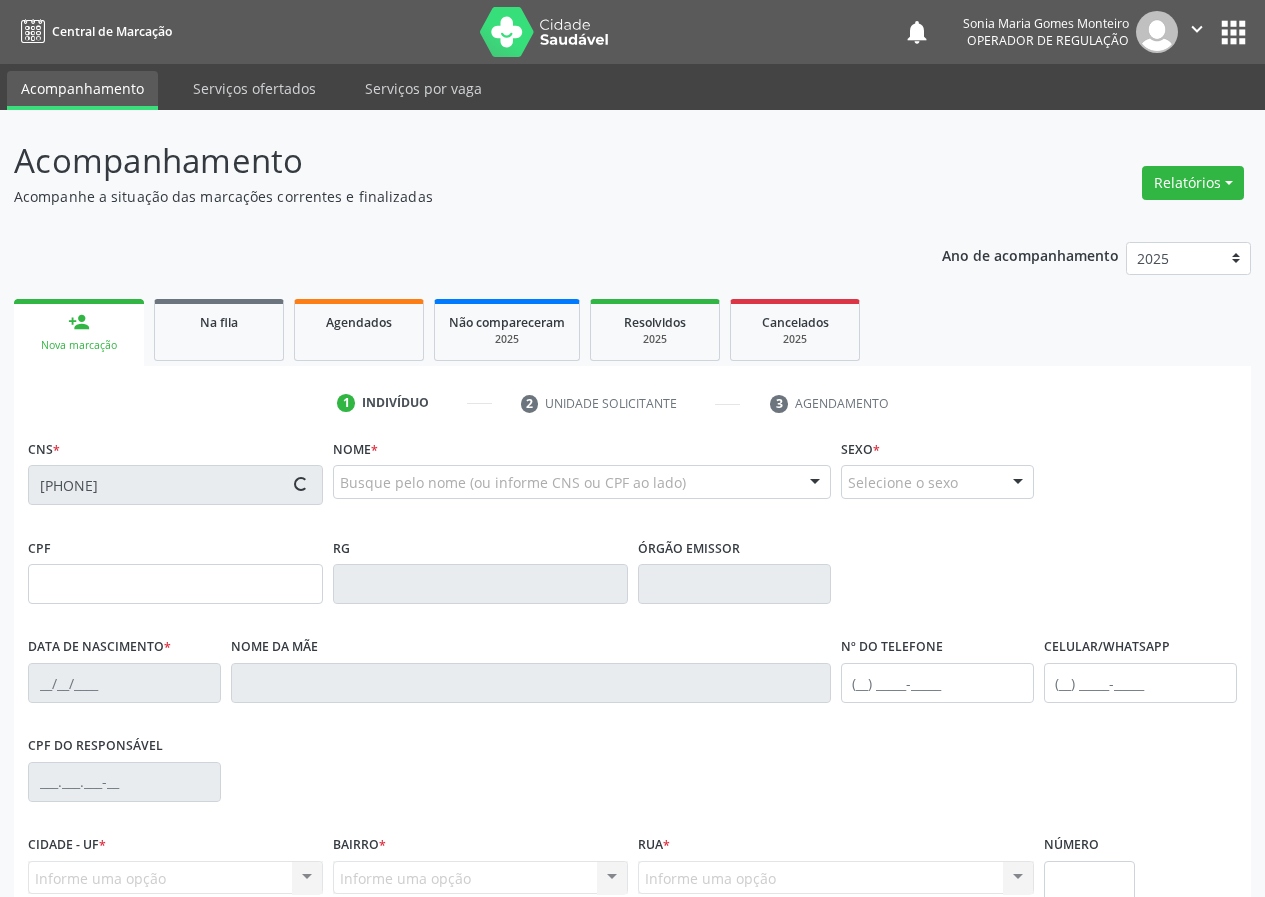type on "108.083.654-36" 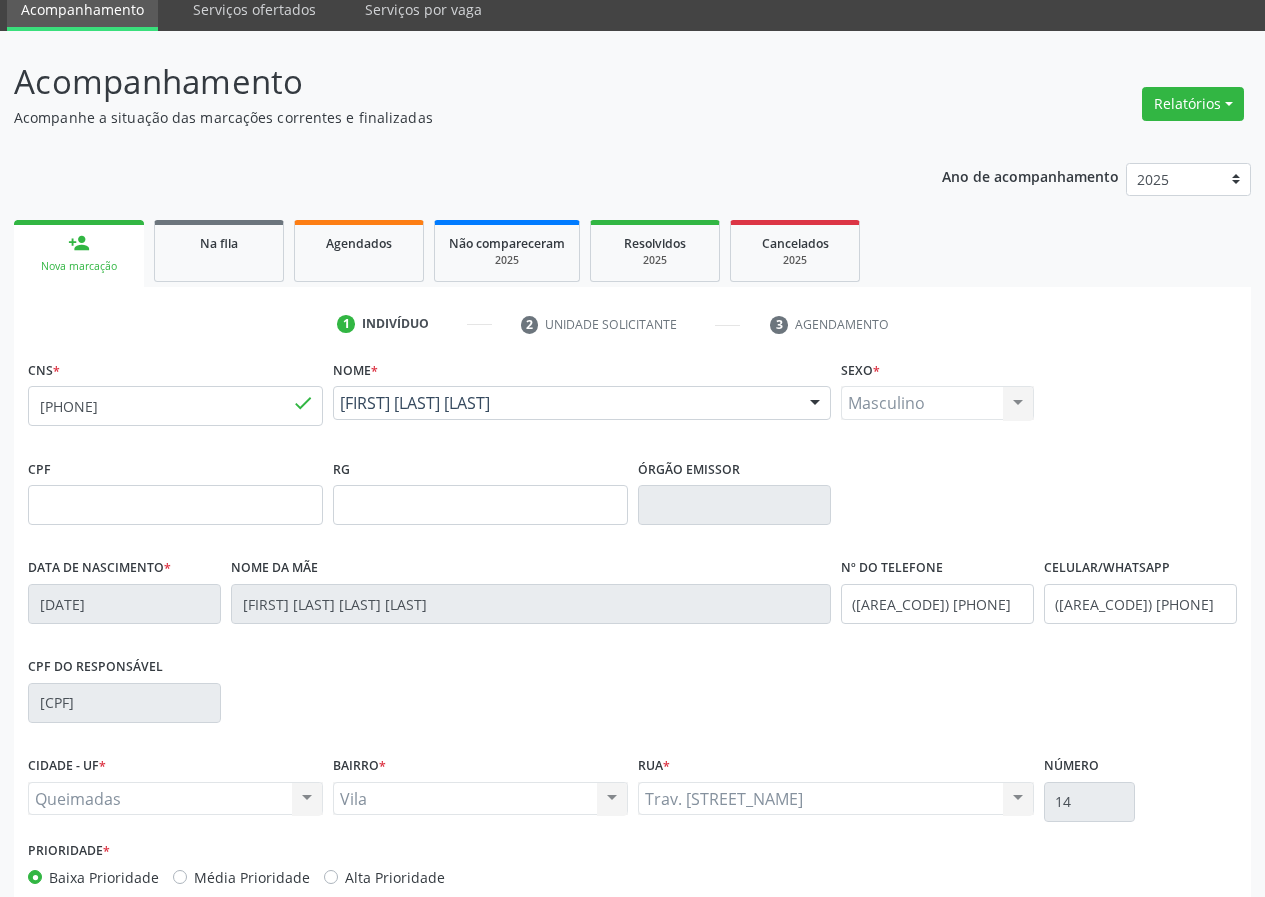 scroll, scrollTop: 187, scrollLeft: 0, axis: vertical 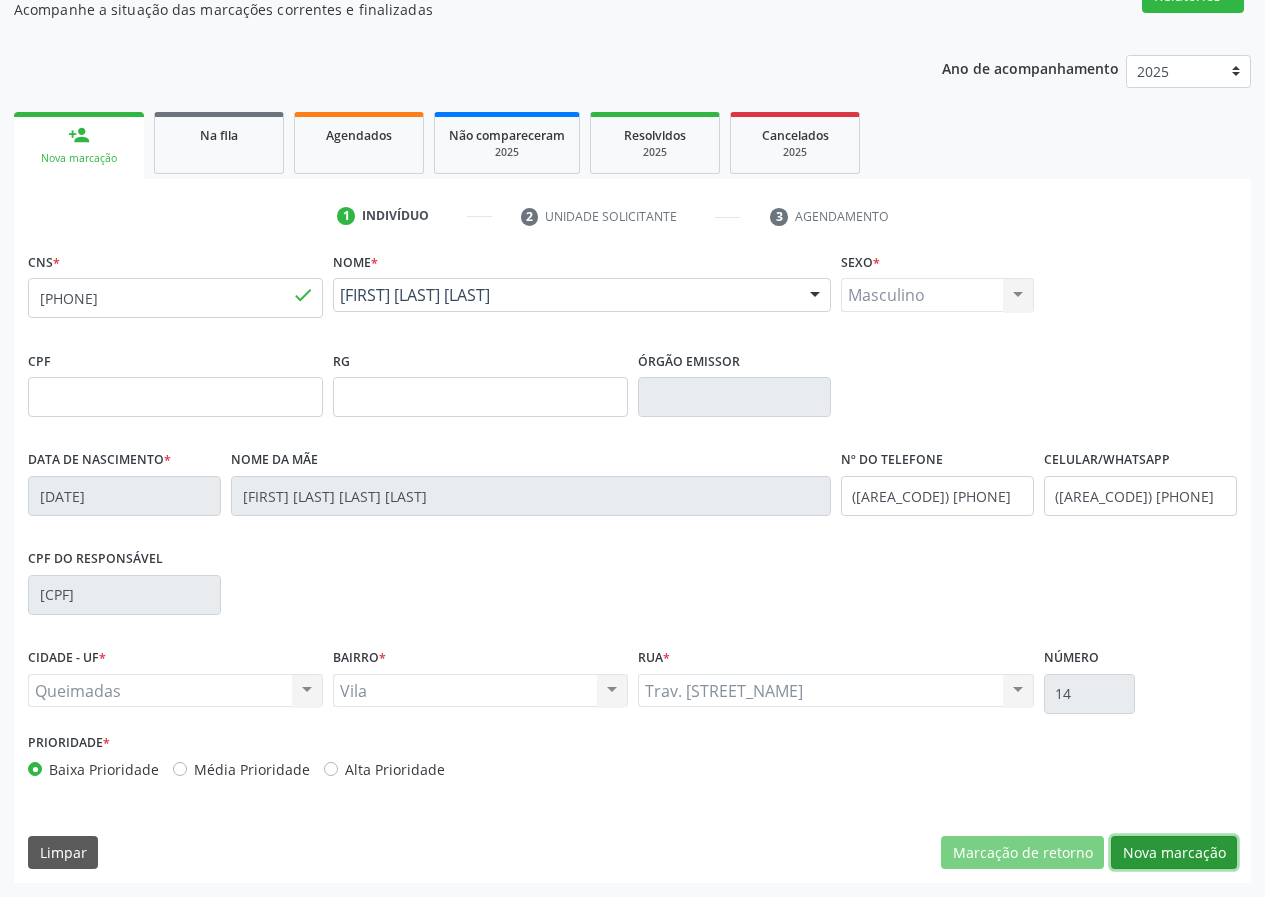 drag, startPoint x: 1146, startPoint y: 844, endPoint x: 554, endPoint y: 841, distance: 592.0076 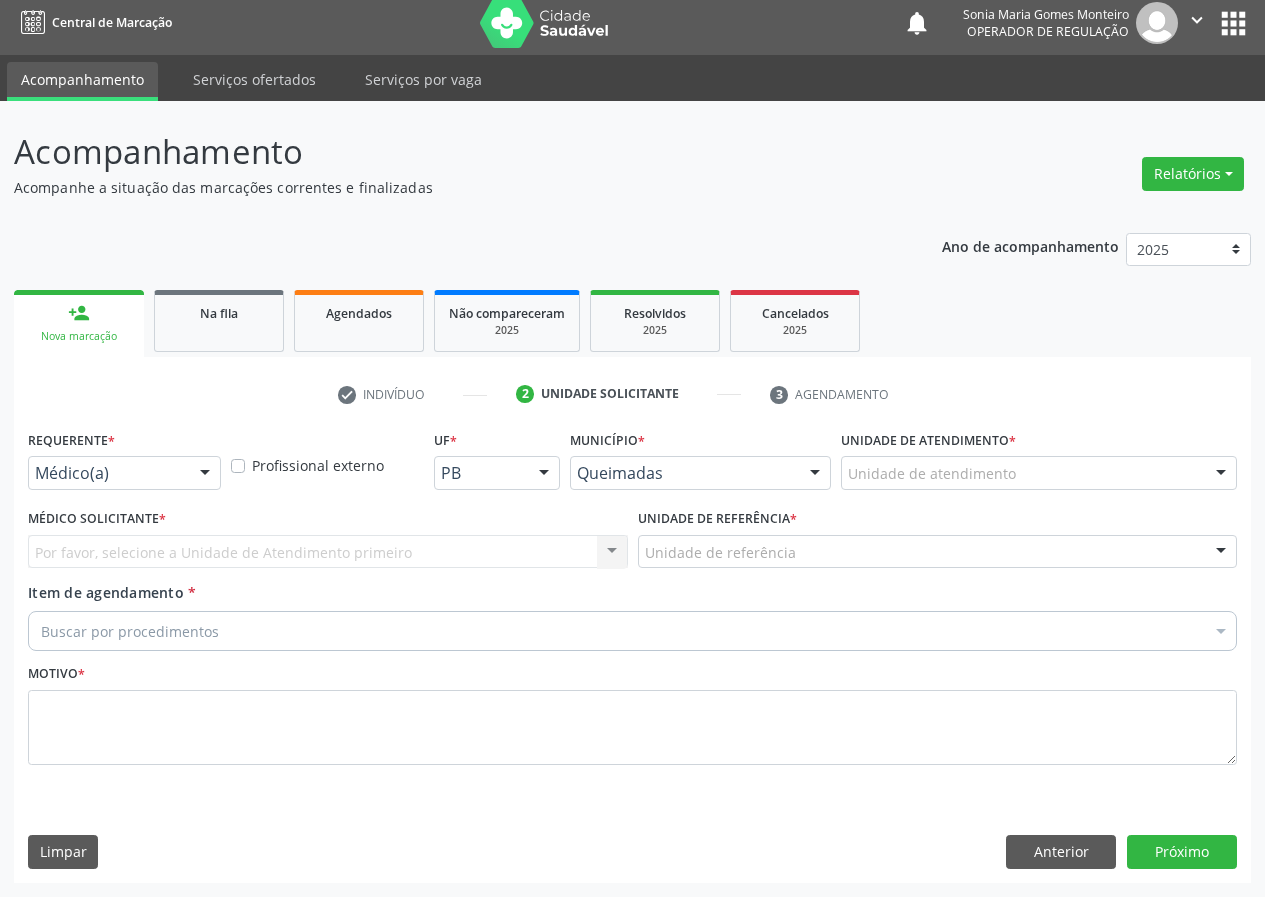 scroll, scrollTop: 9, scrollLeft: 0, axis: vertical 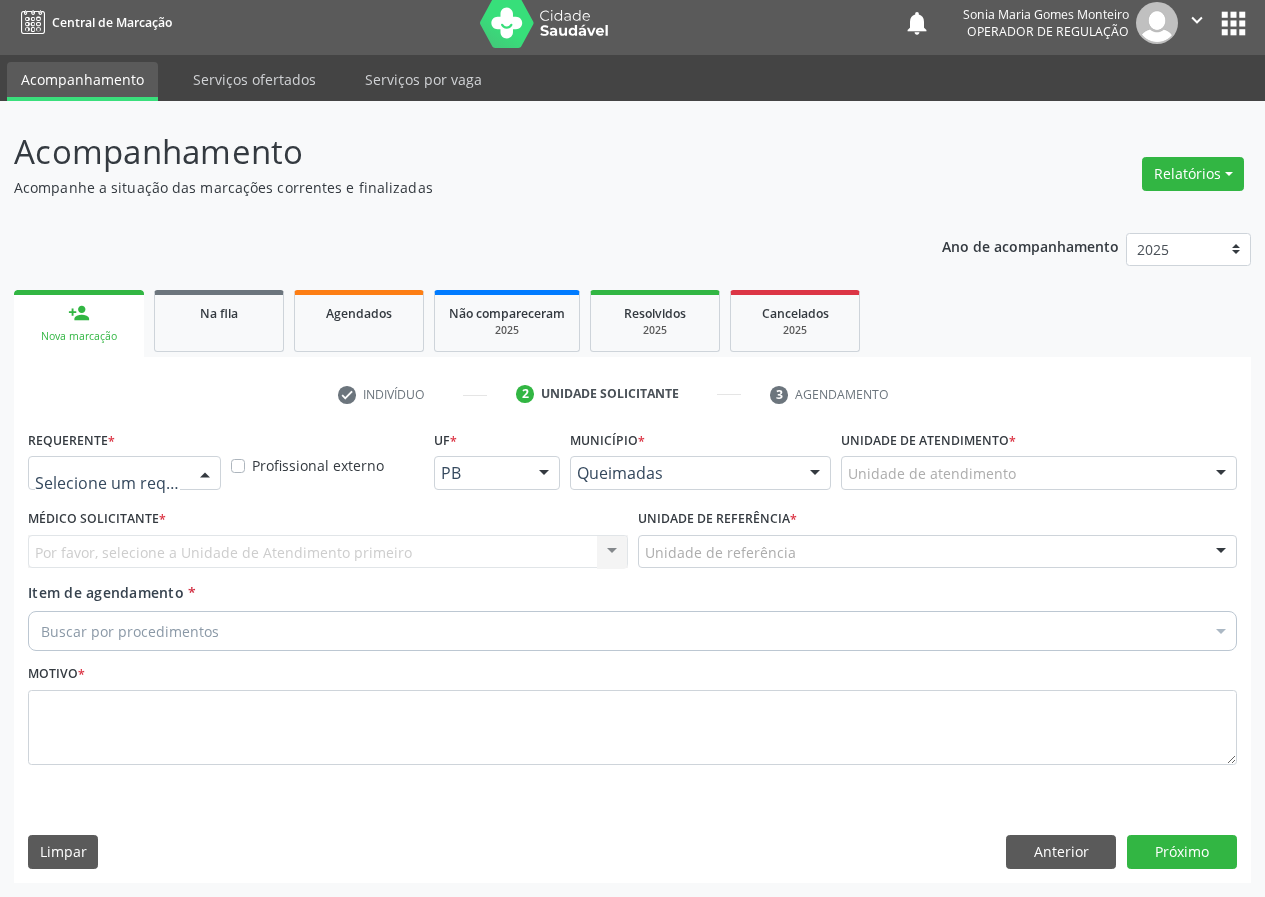drag, startPoint x: 208, startPoint y: 463, endPoint x: 180, endPoint y: 620, distance: 159.47726 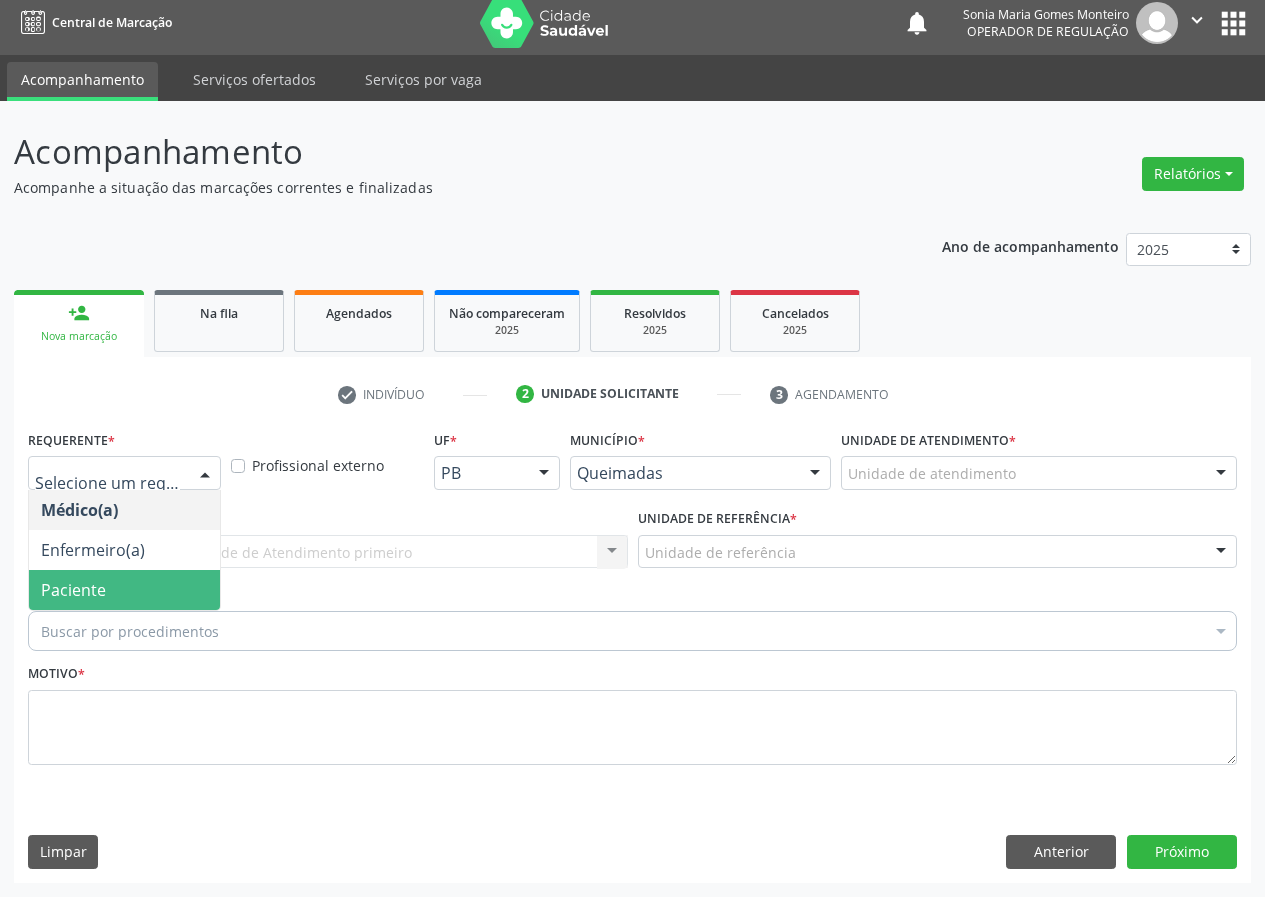click on "Paciente" at bounding box center [124, 590] 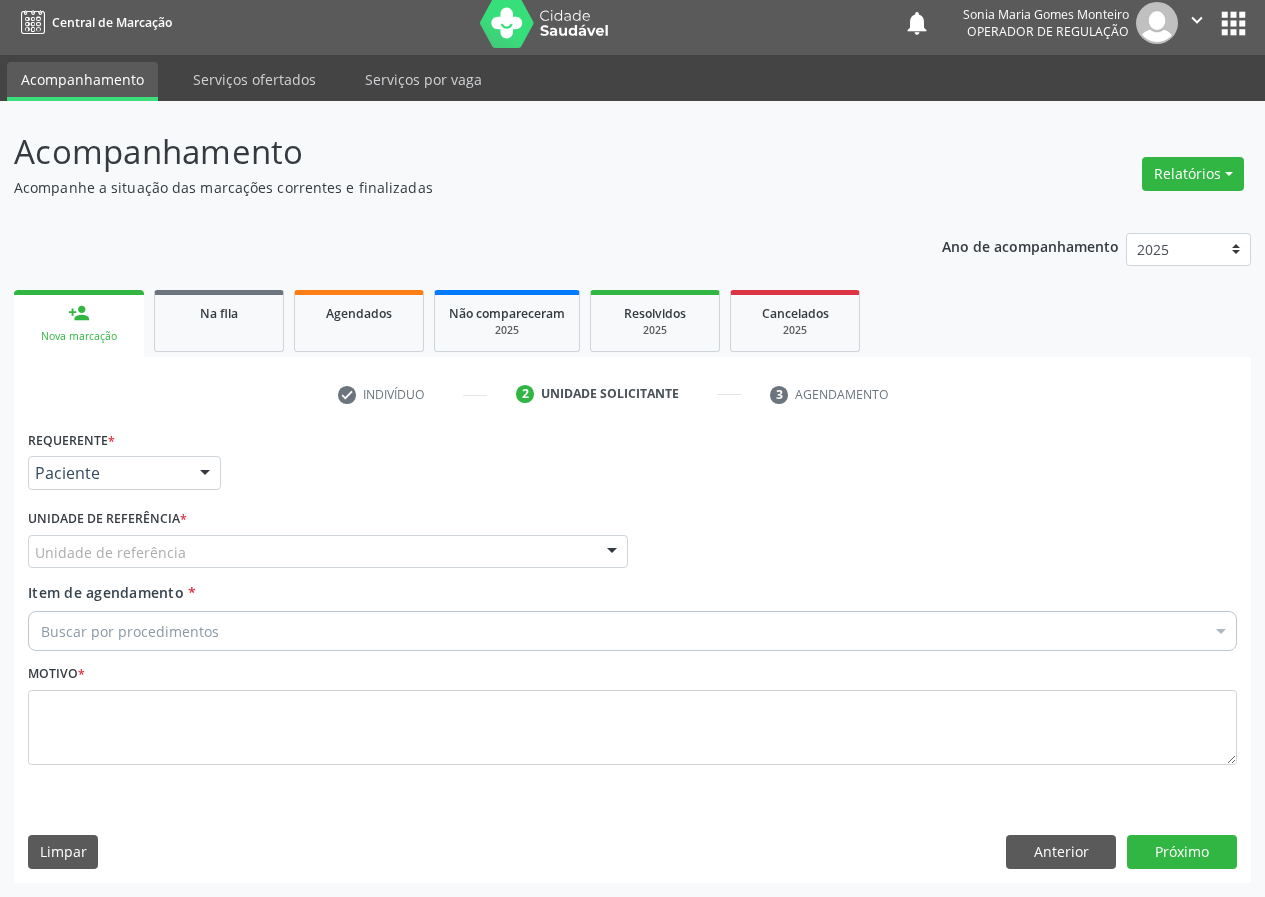 drag, startPoint x: 574, startPoint y: 544, endPoint x: 363, endPoint y: 659, distance: 240.30397 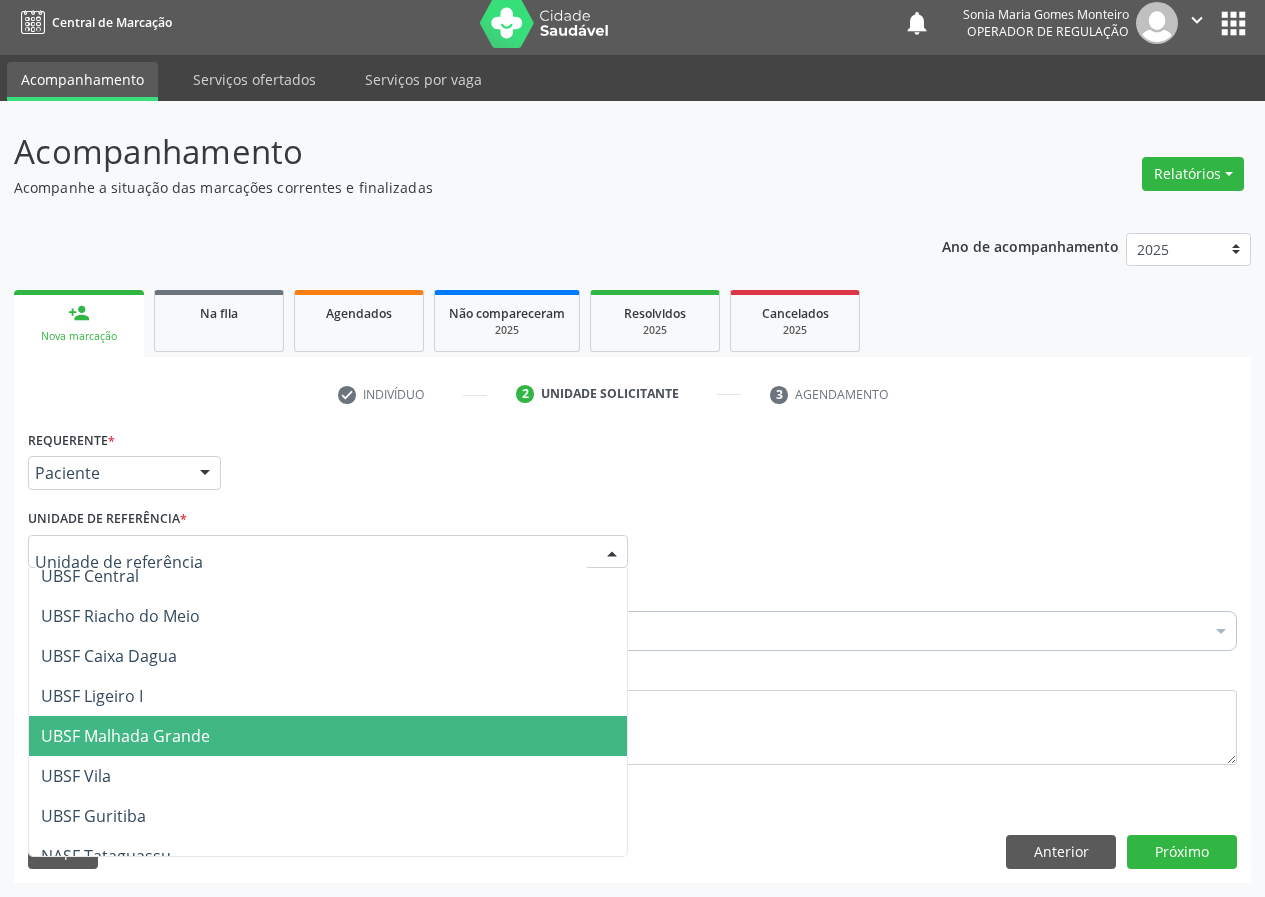 scroll, scrollTop: 500, scrollLeft: 0, axis: vertical 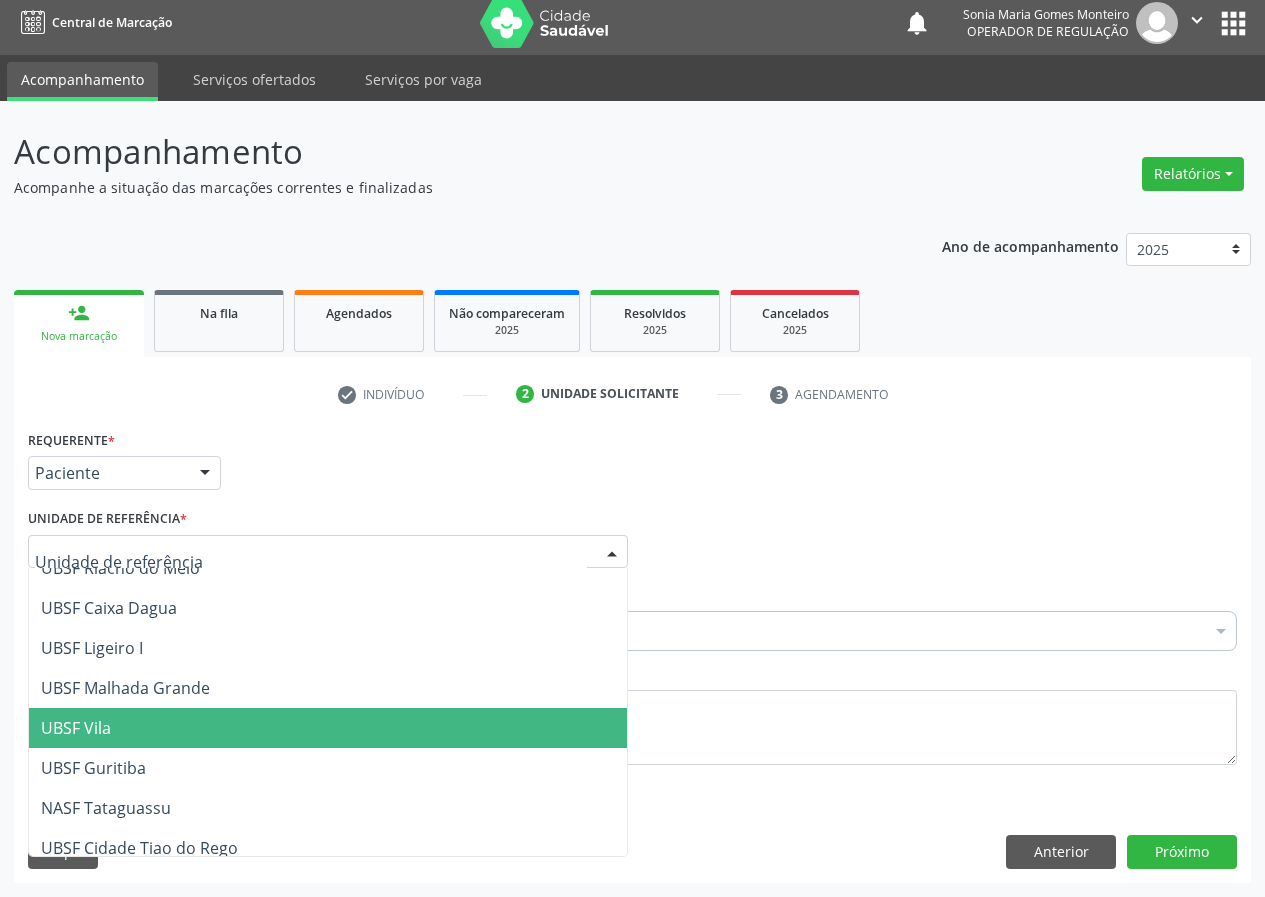 click on "UBSF Vila" at bounding box center (328, 728) 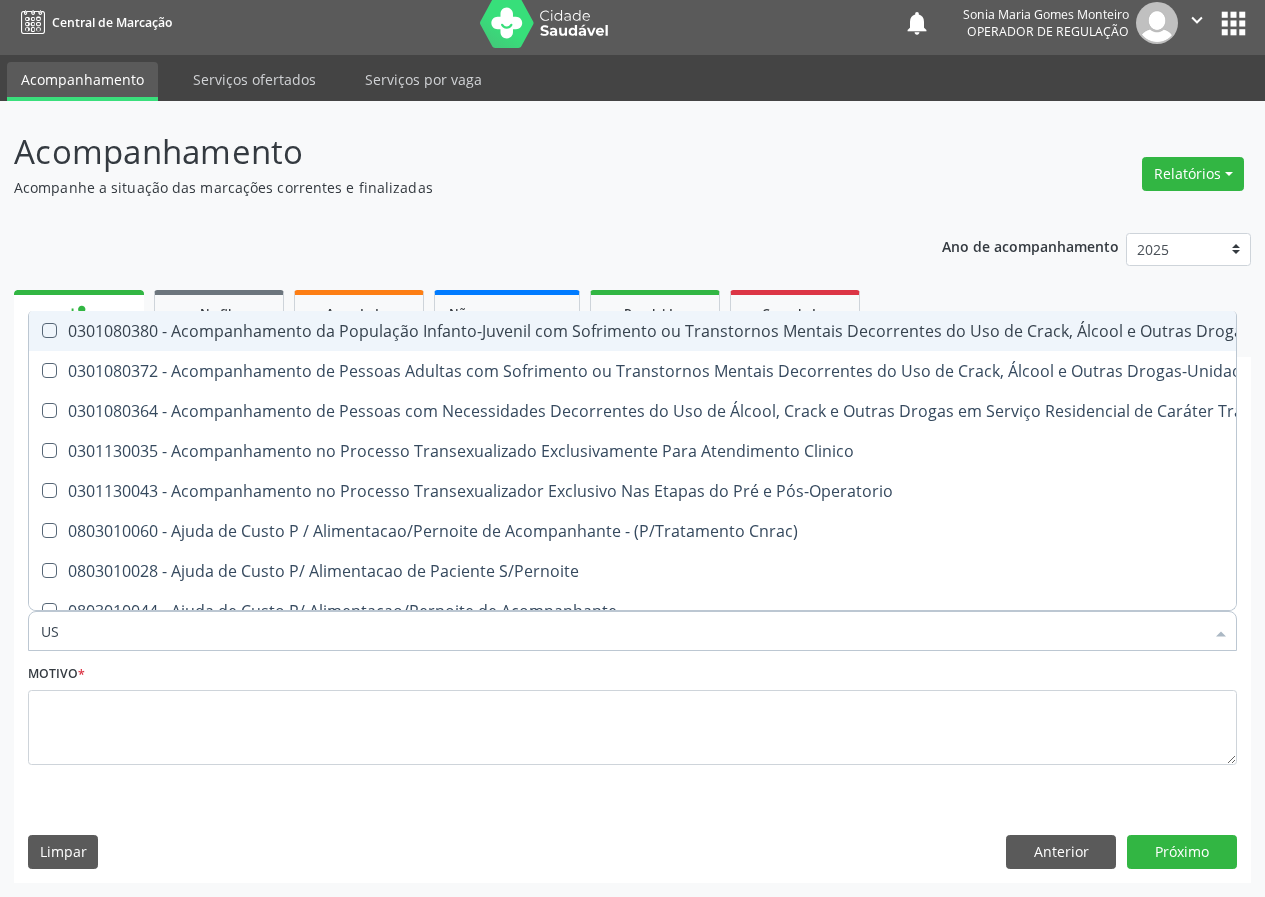 type on "USG" 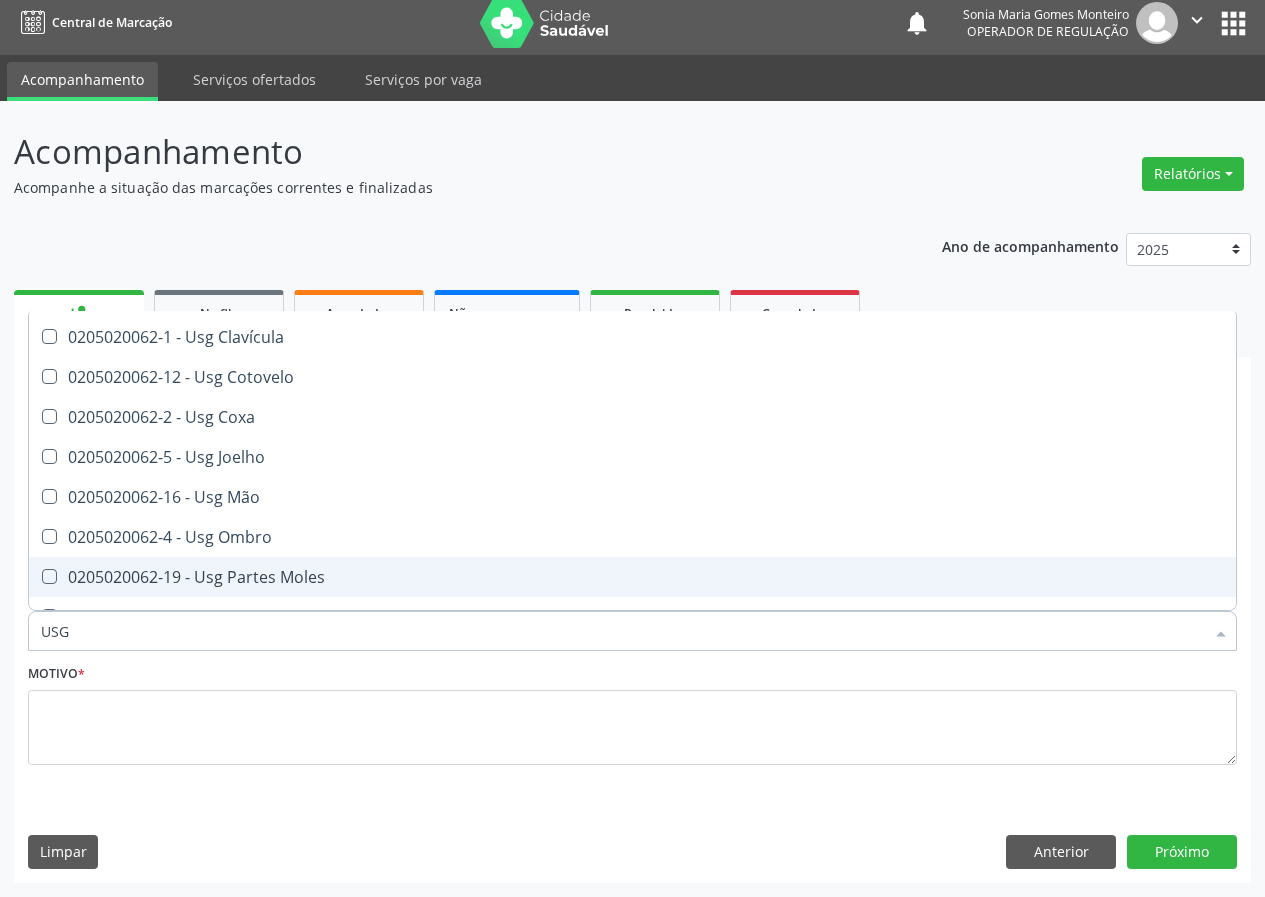 scroll, scrollTop: 200, scrollLeft: 0, axis: vertical 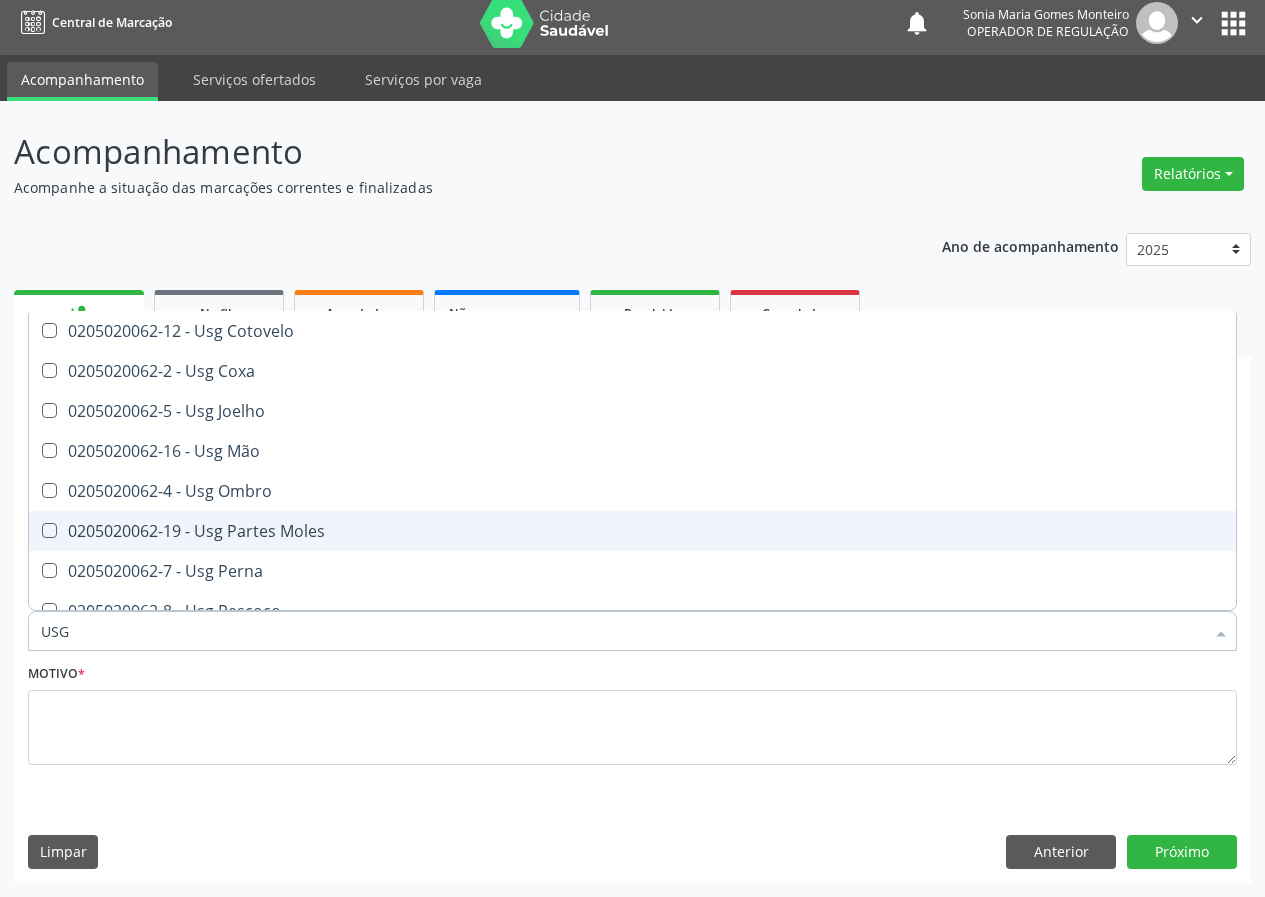 drag, startPoint x: 259, startPoint y: 523, endPoint x: 193, endPoint y: 630, distance: 125.71794 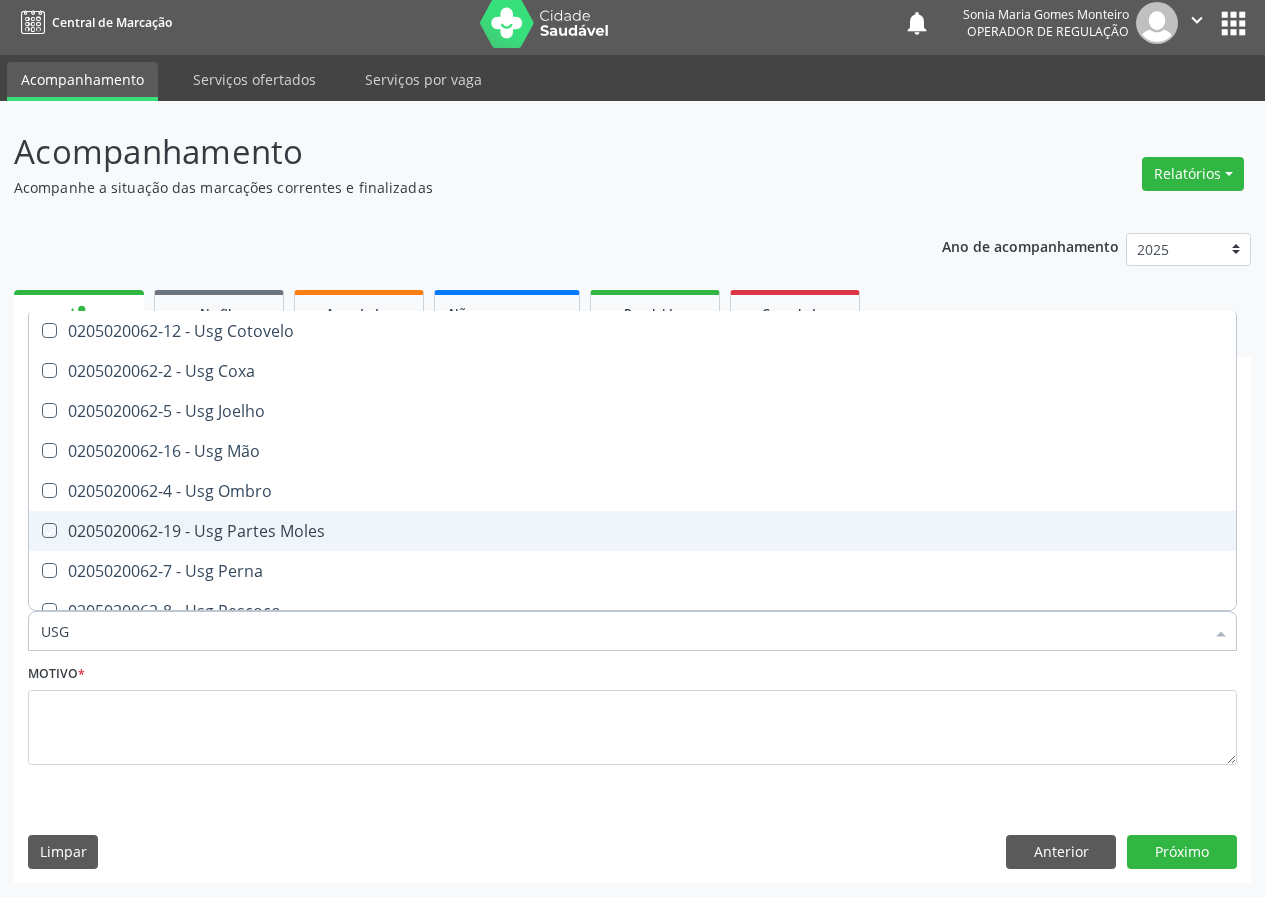 checkbox on "true" 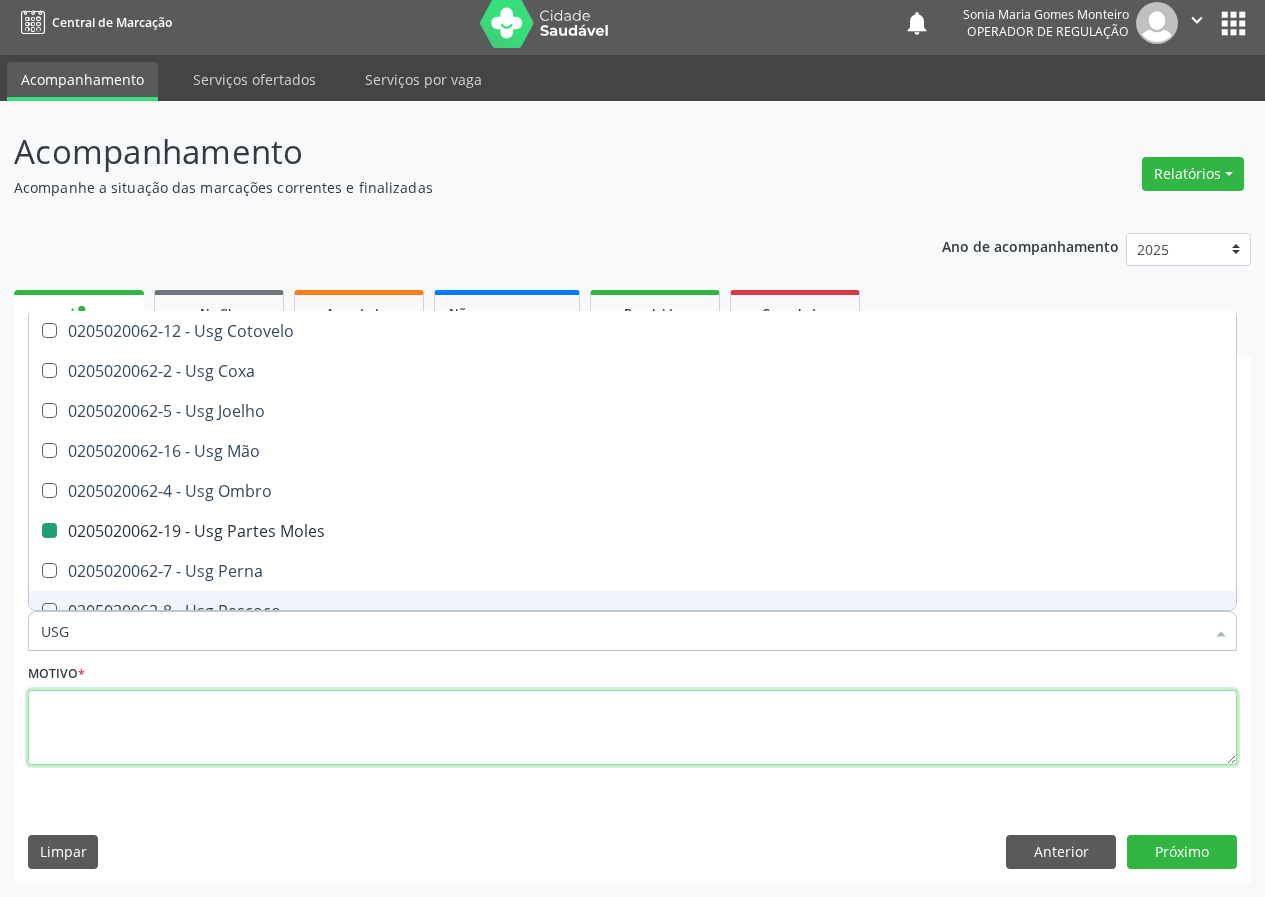click at bounding box center [632, 728] 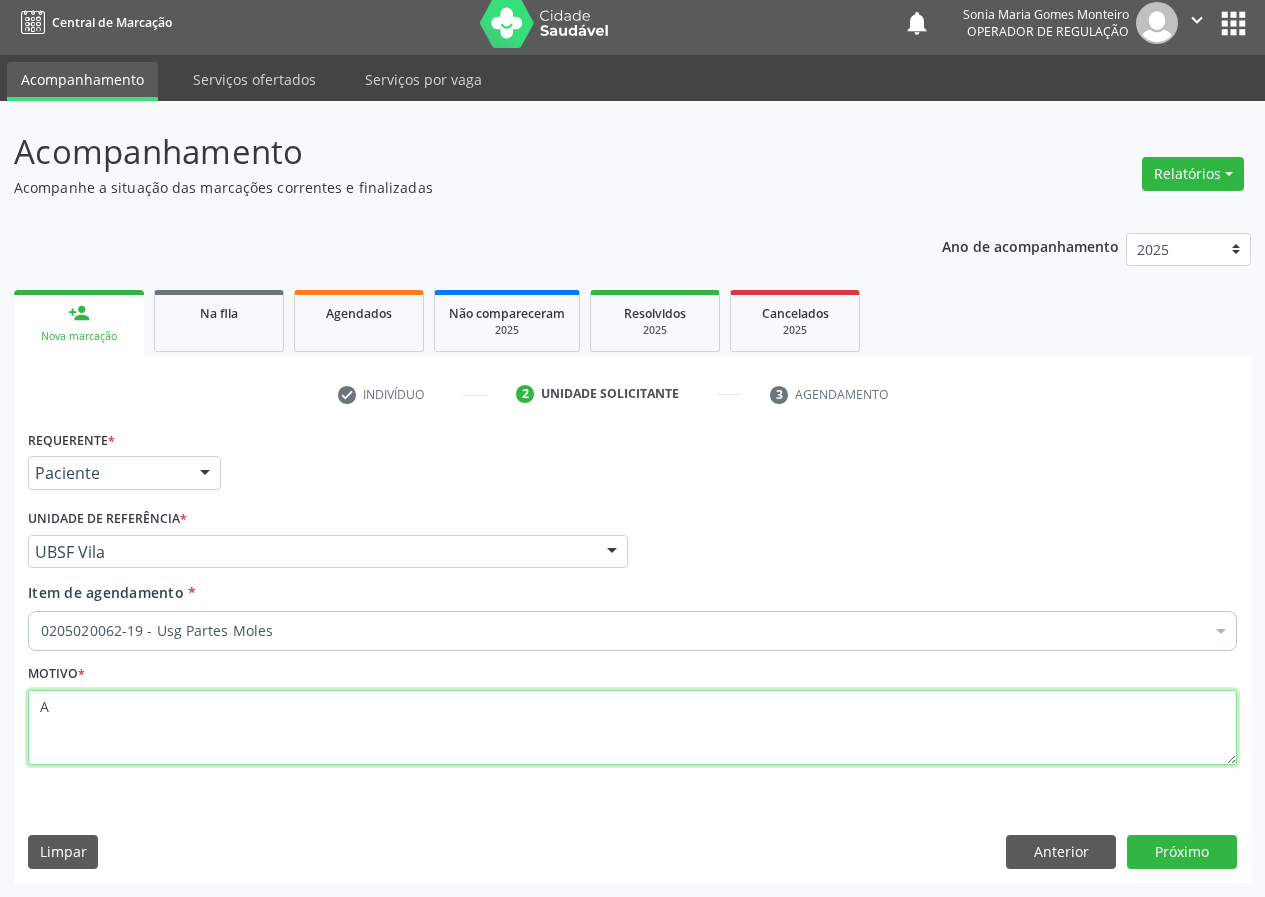 scroll, scrollTop: 0, scrollLeft: 0, axis: both 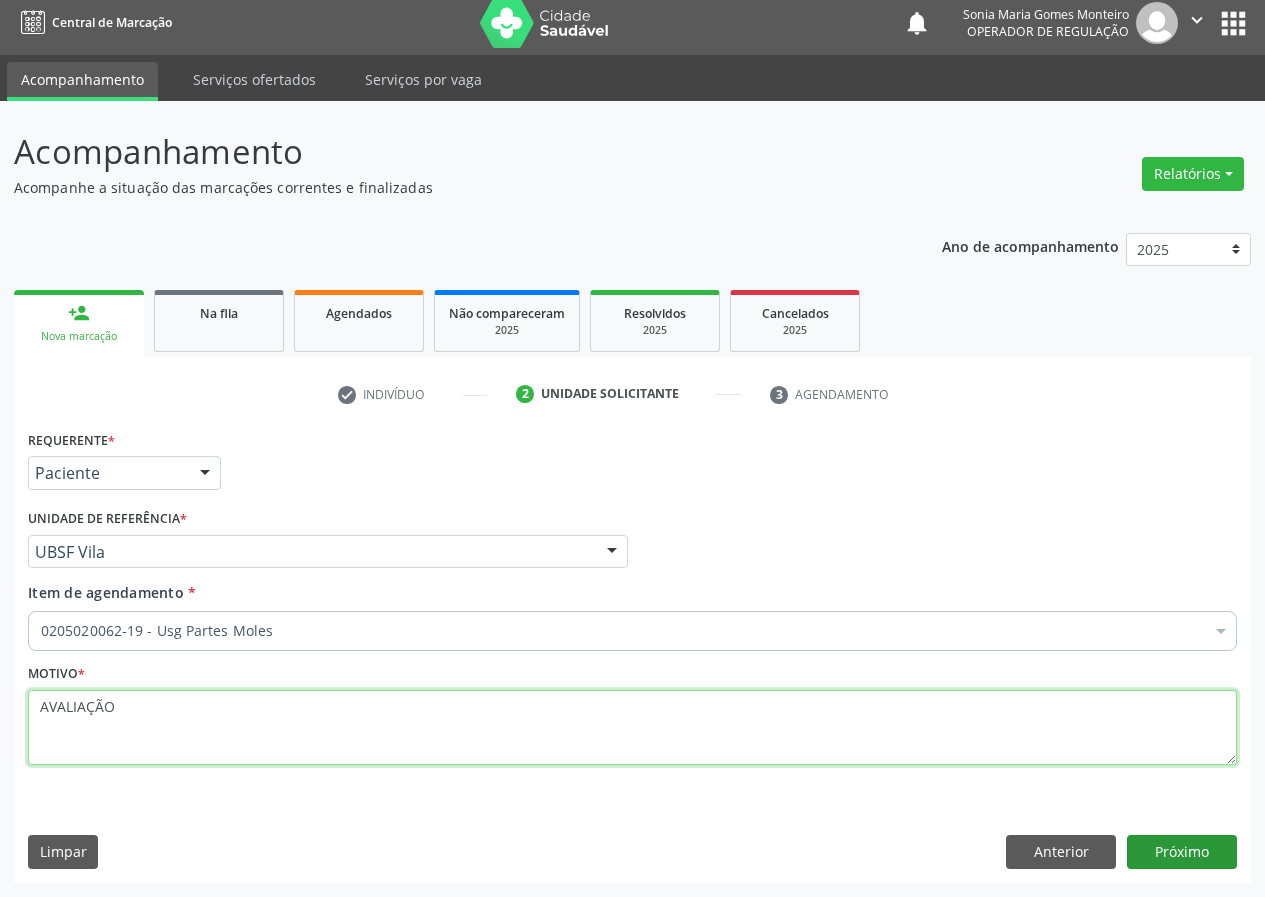 type on "AVALIAÇÃO" 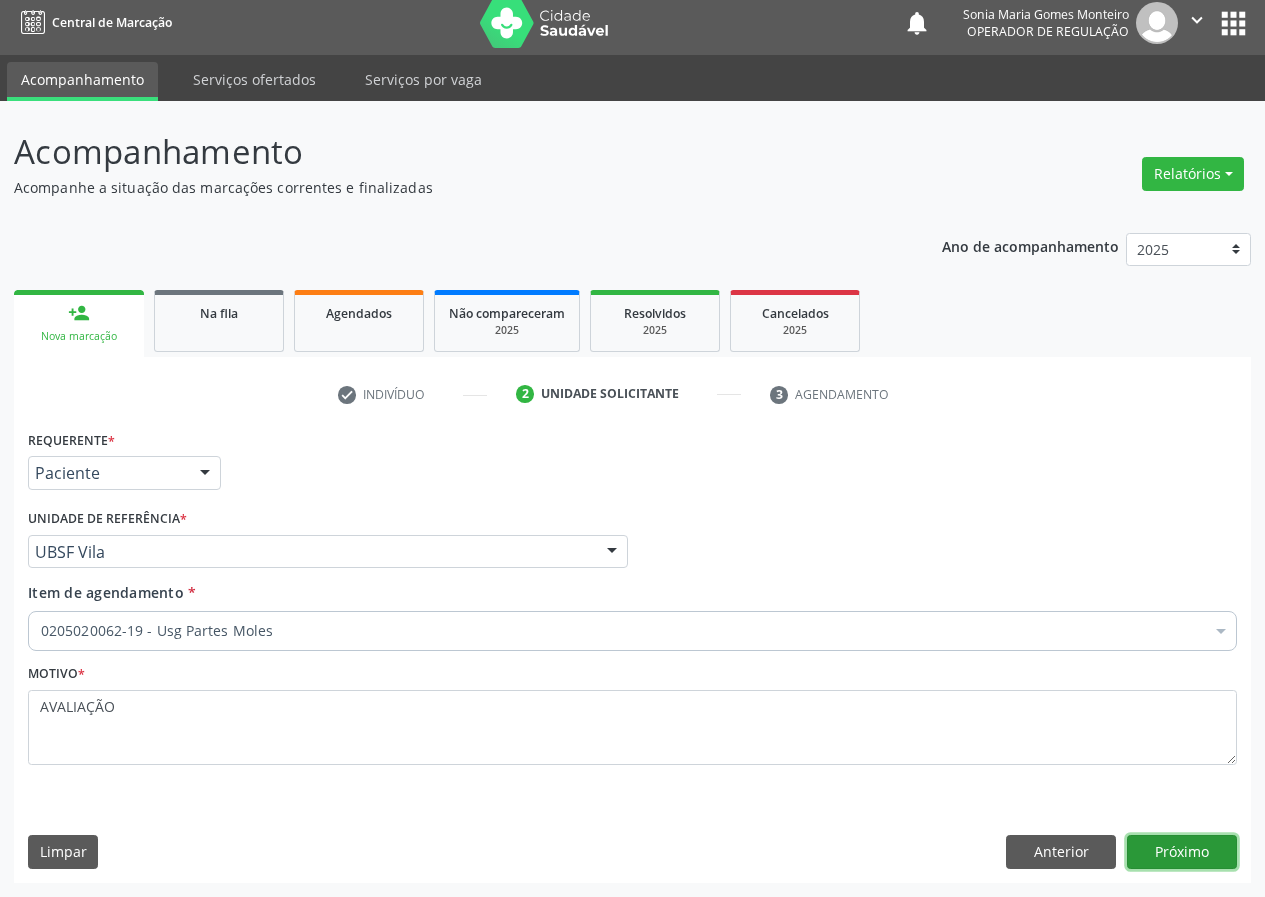 click on "Próximo" at bounding box center [1182, 852] 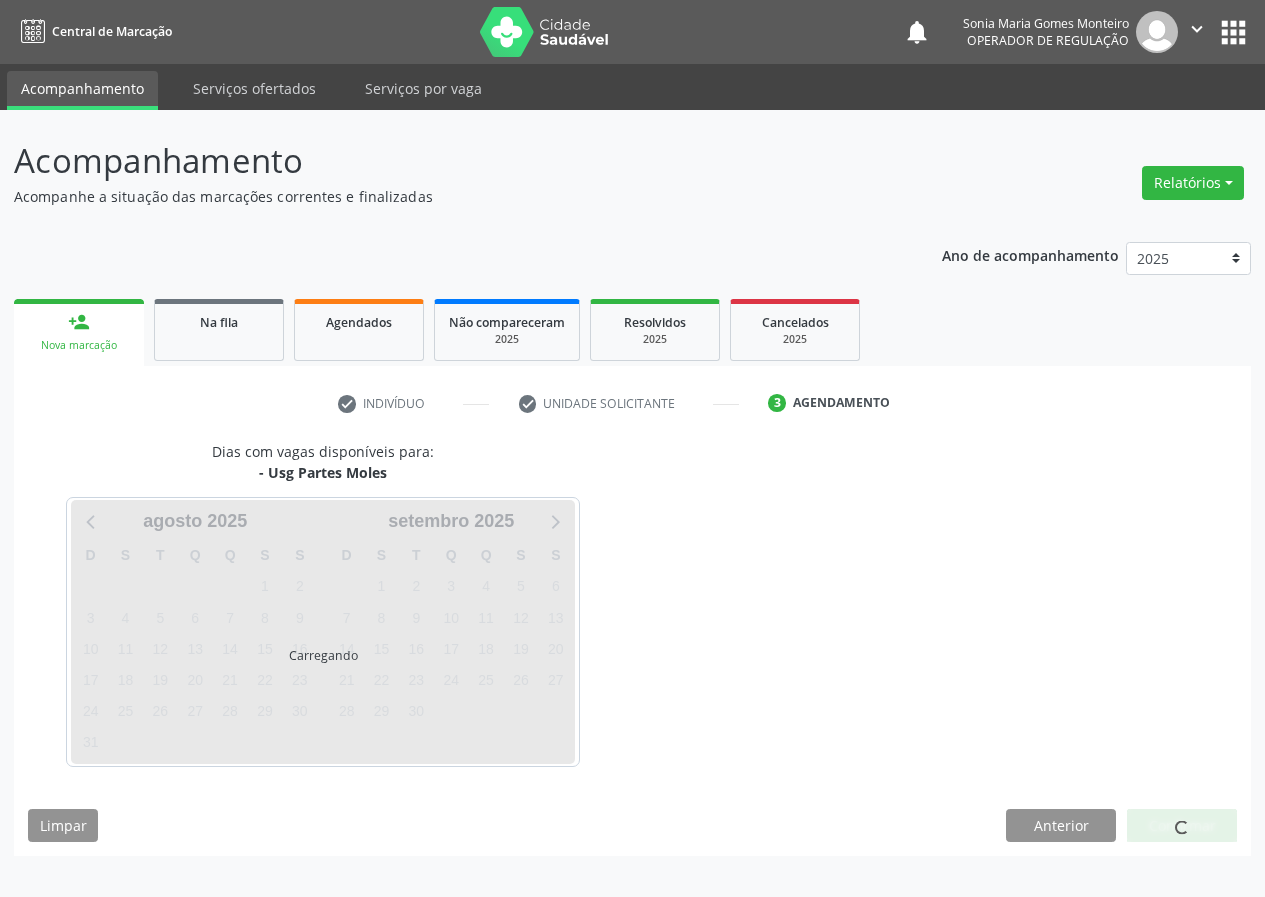 scroll, scrollTop: 0, scrollLeft: 0, axis: both 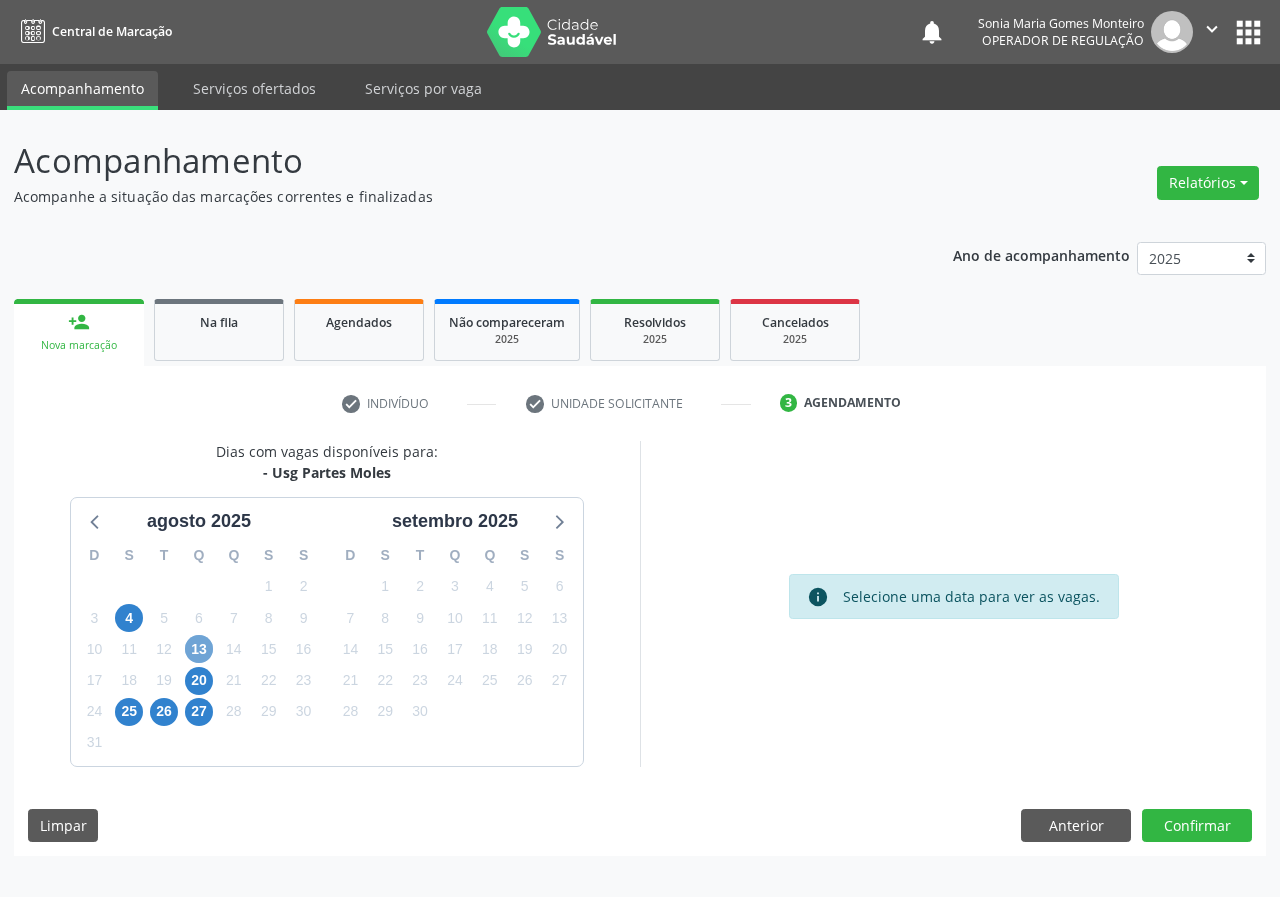 click on "13" at bounding box center (199, 649) 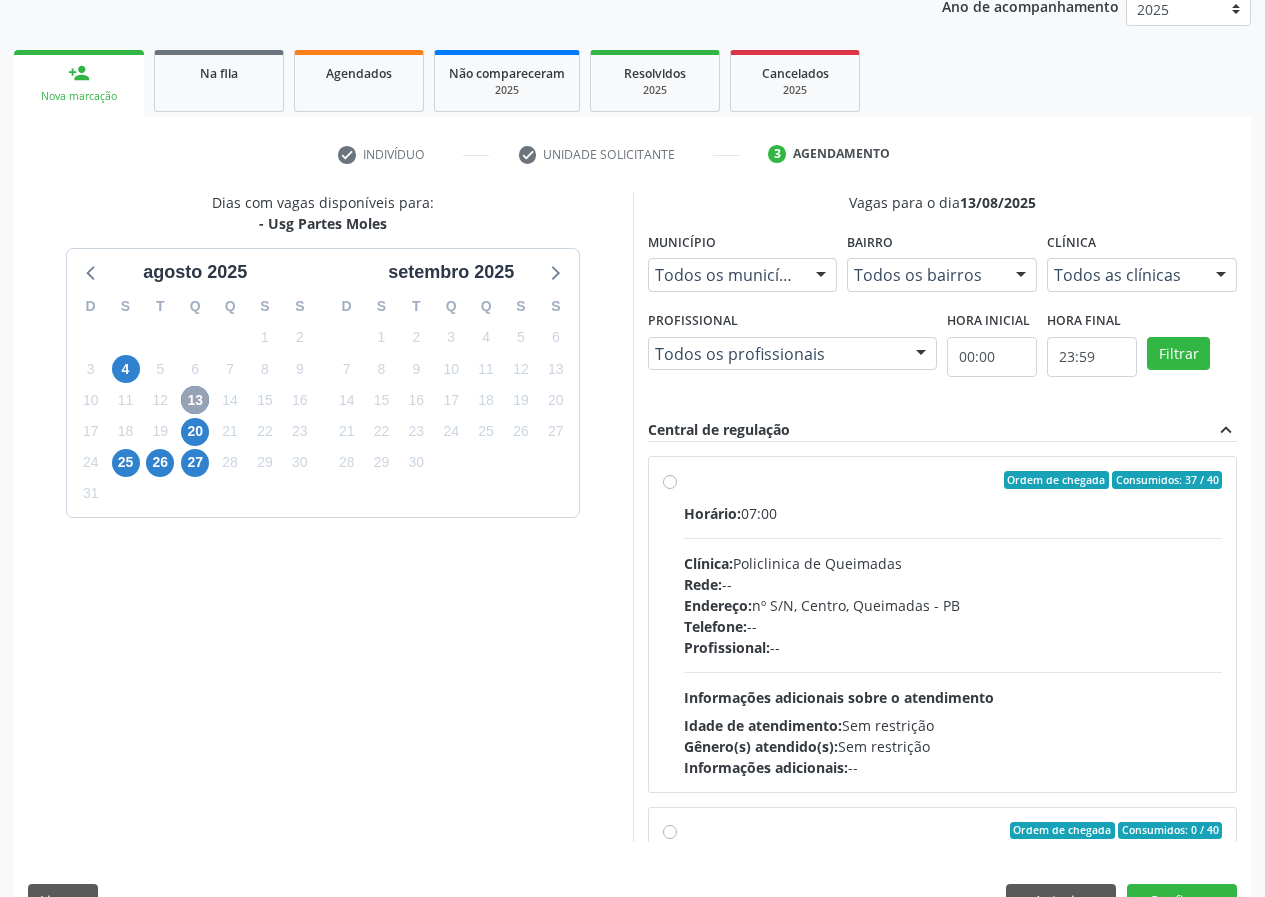 scroll, scrollTop: 298, scrollLeft: 0, axis: vertical 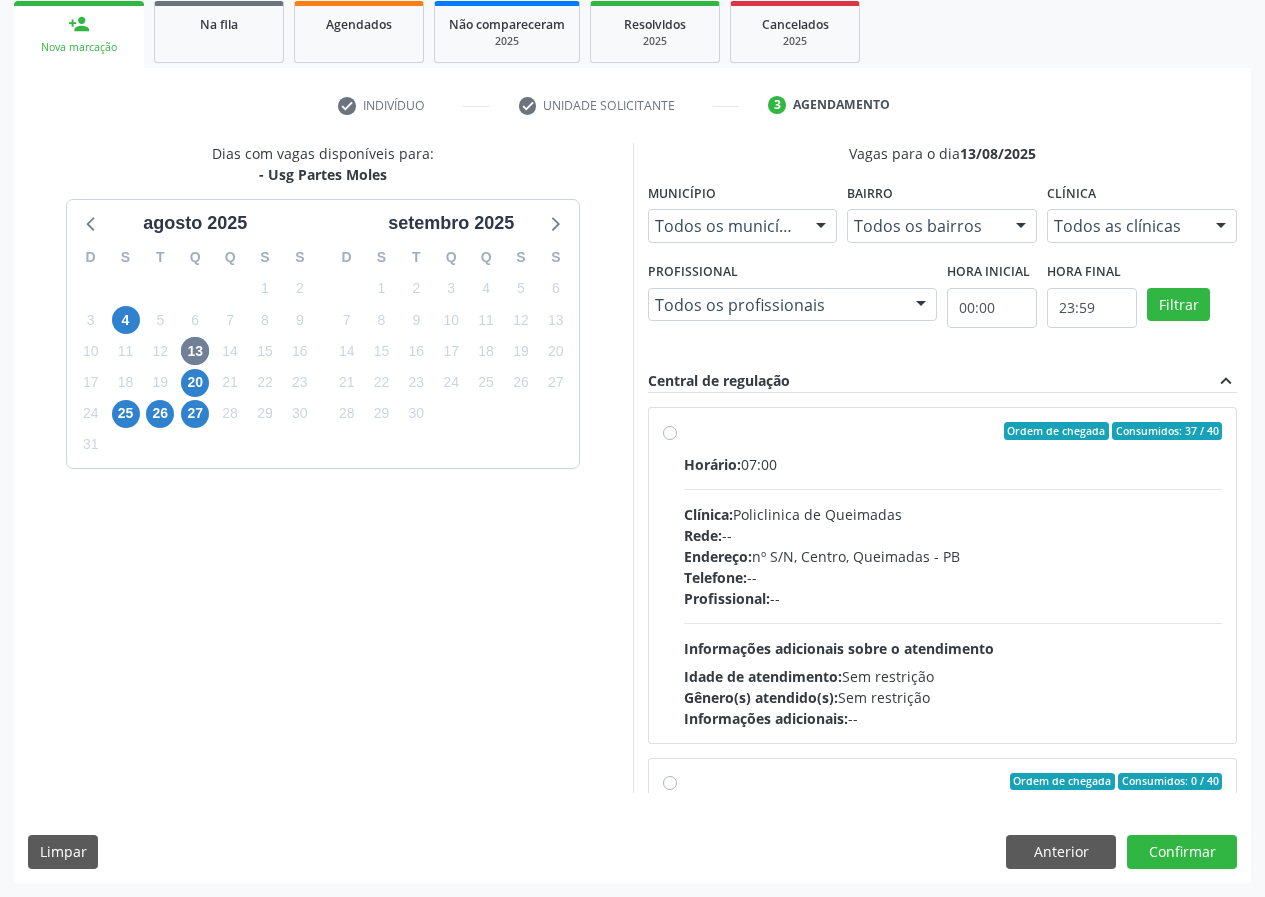 click on "Ordem de chegada
Consumidos: 37 / 40
Horário:   07:00
Clínica:  Policlinica de Queimadas
Rede:
--
Endereço:   nº S/N, Centro, Queimadas - PB
Telefone:   --
Profissional:
--
Informações adicionais sobre o atendimento
Idade de atendimento:
Sem restrição
Gênero(s) atendido(s):
Sem restrição
Informações adicionais:
--" at bounding box center (953, 575) 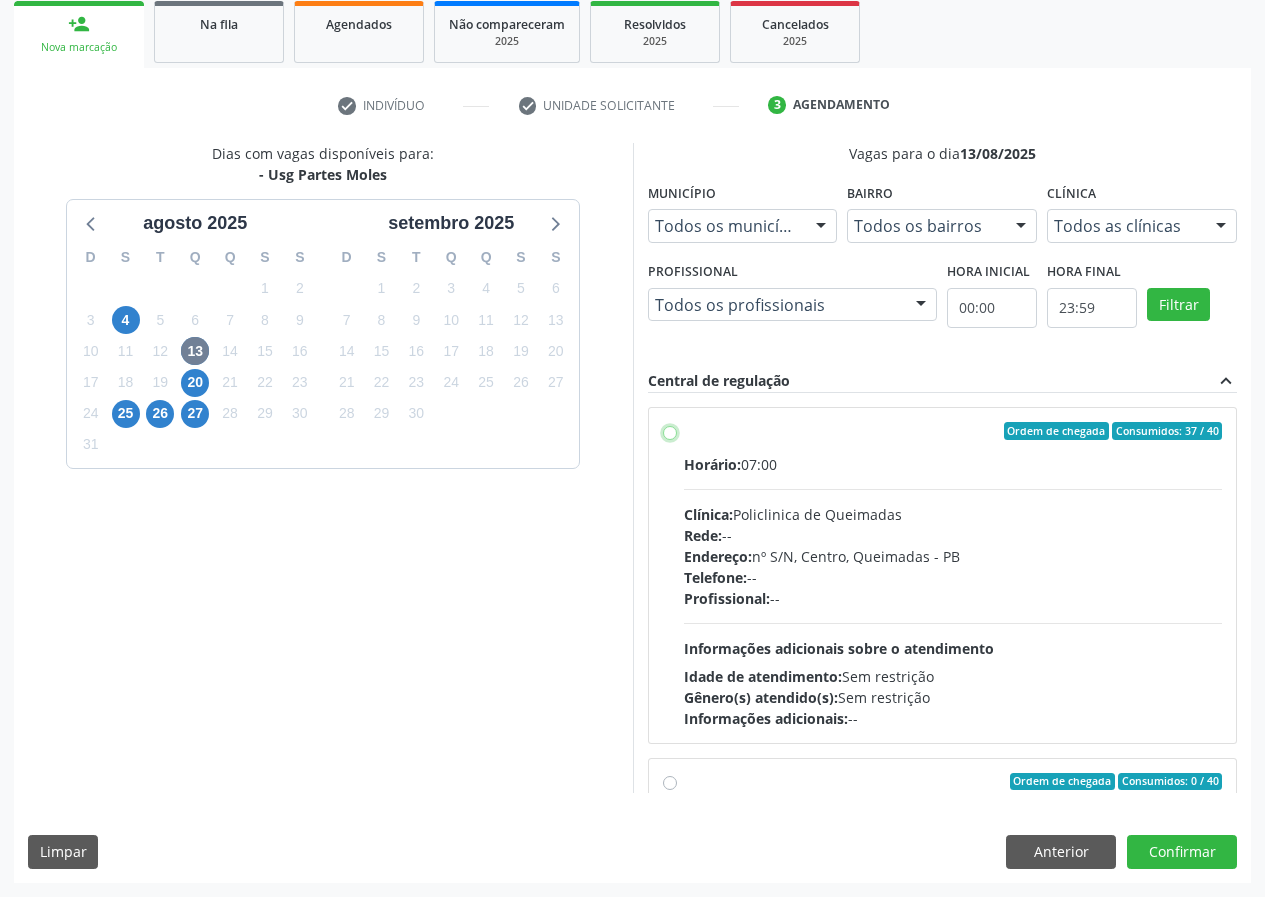 click on "Ordem de chegada
Consumidos: 37 / 40
Horário:   07:00
Clínica:  Policlinica de Queimadas
Rede:
--
Endereço:   nº S/N, Centro, Queimadas - PB
Telefone:   --
Profissional:
--
Informações adicionais sobre o atendimento
Idade de atendimento:
Sem restrição
Gênero(s) atendido(s):
Sem restrição
Informações adicionais:
--" at bounding box center (670, 431) 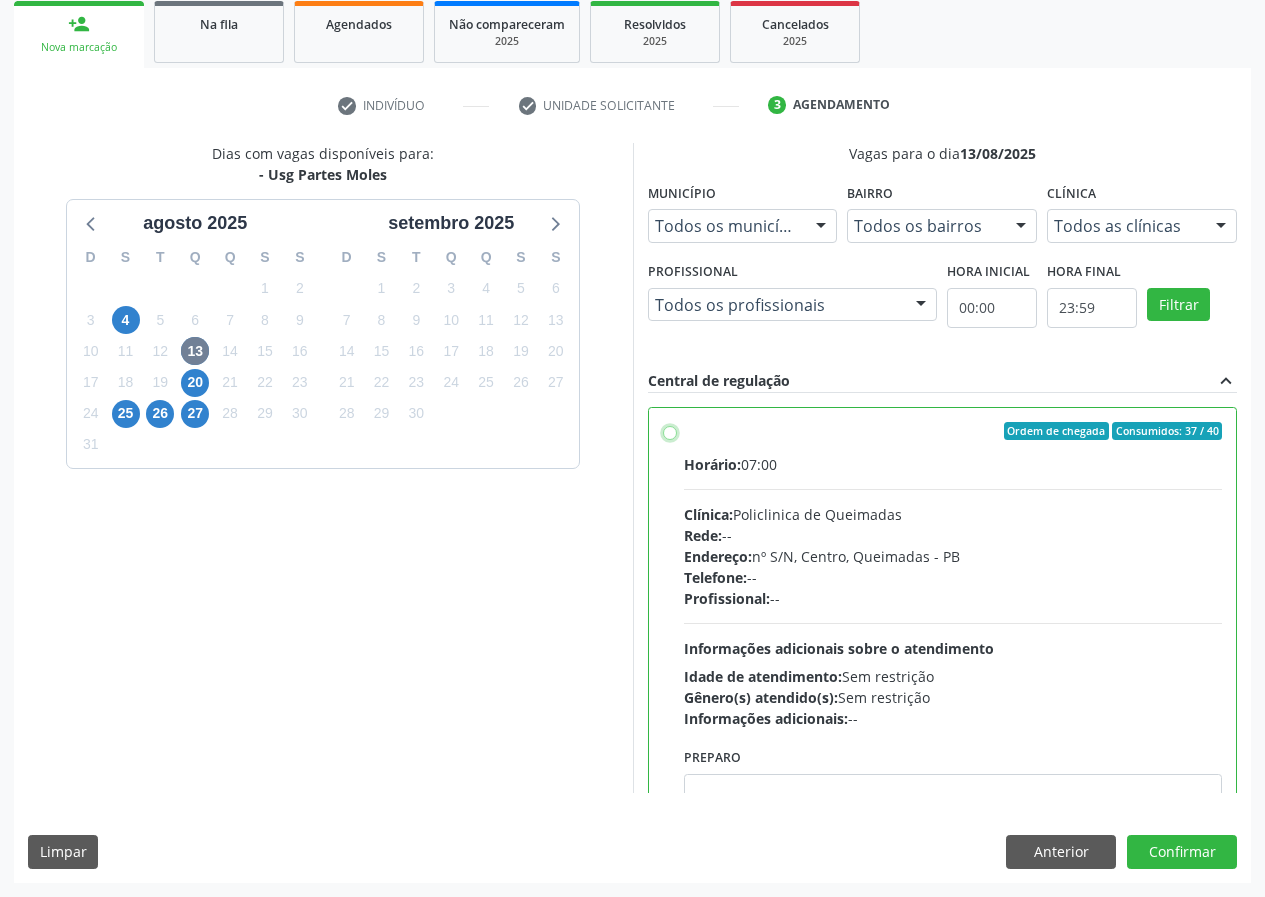 radio on "true" 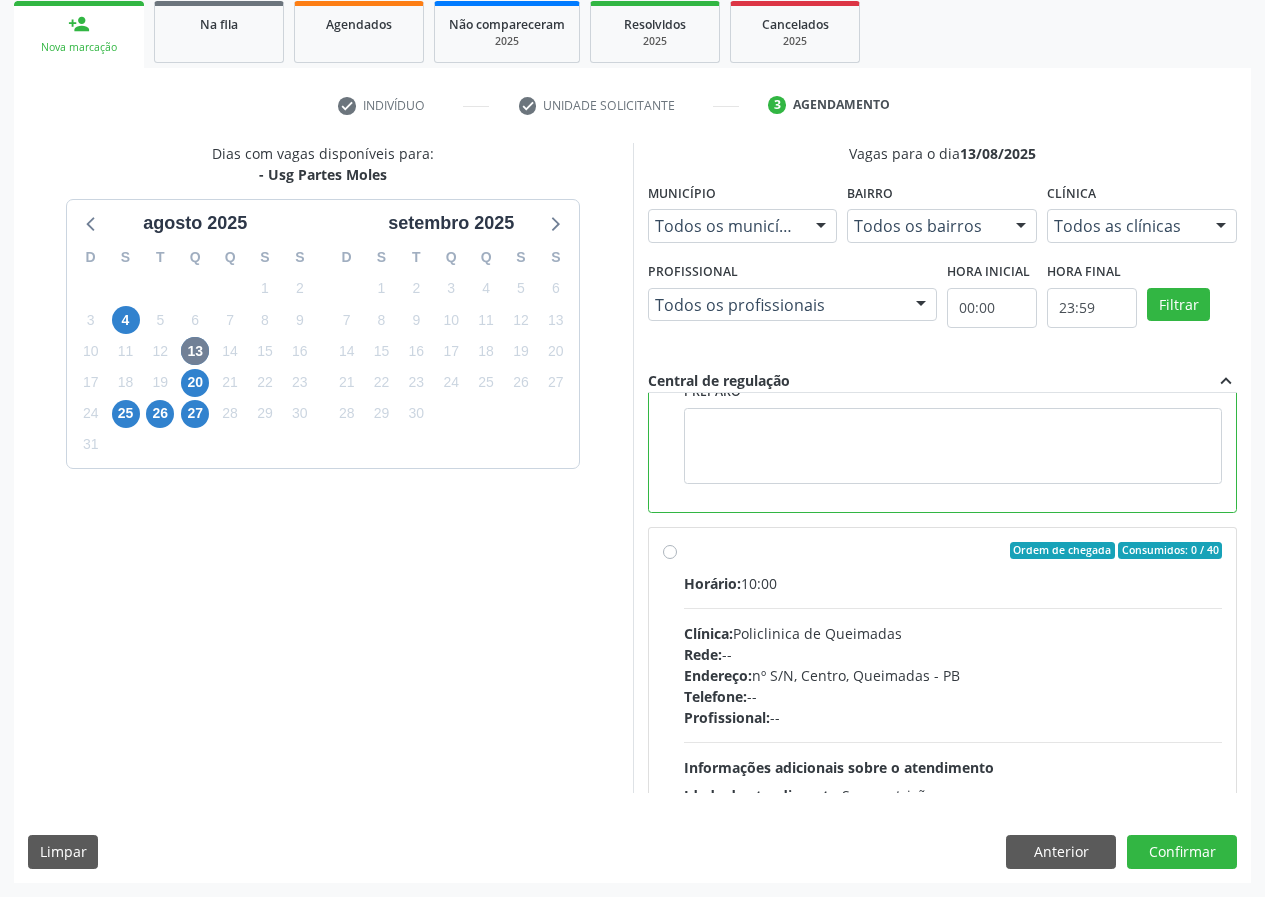 scroll, scrollTop: 450, scrollLeft: 0, axis: vertical 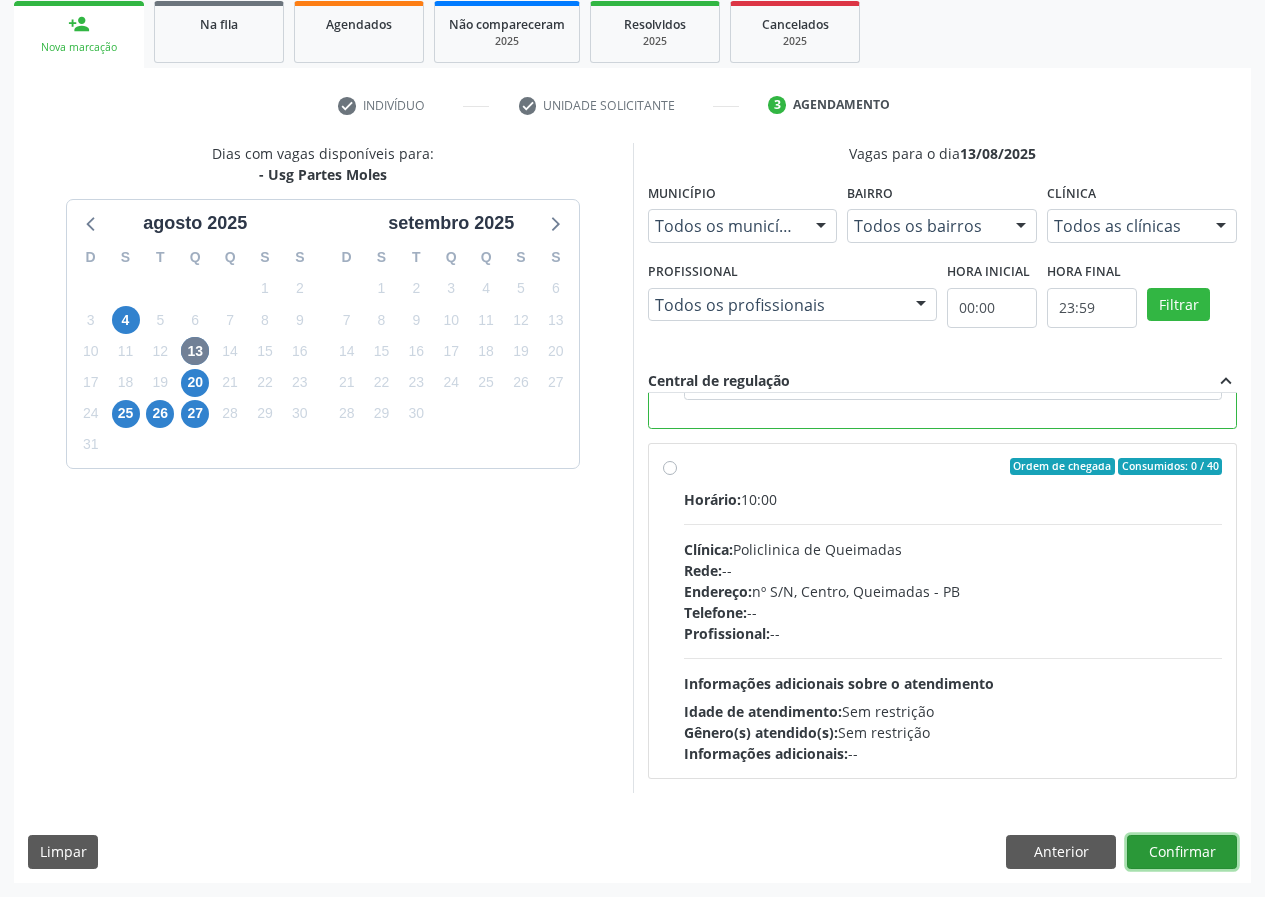 click on "Confirmar" at bounding box center (1182, 852) 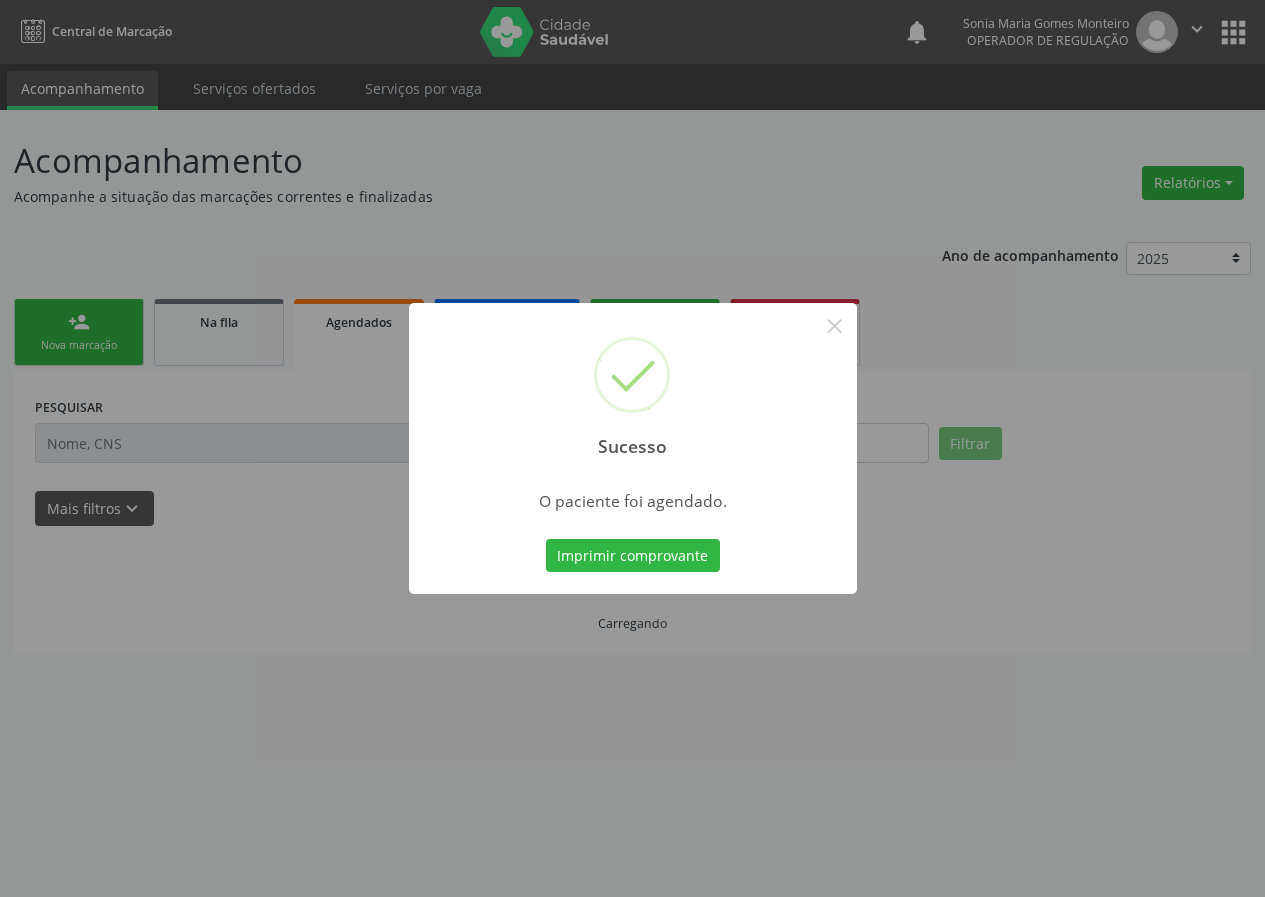 scroll, scrollTop: 0, scrollLeft: 0, axis: both 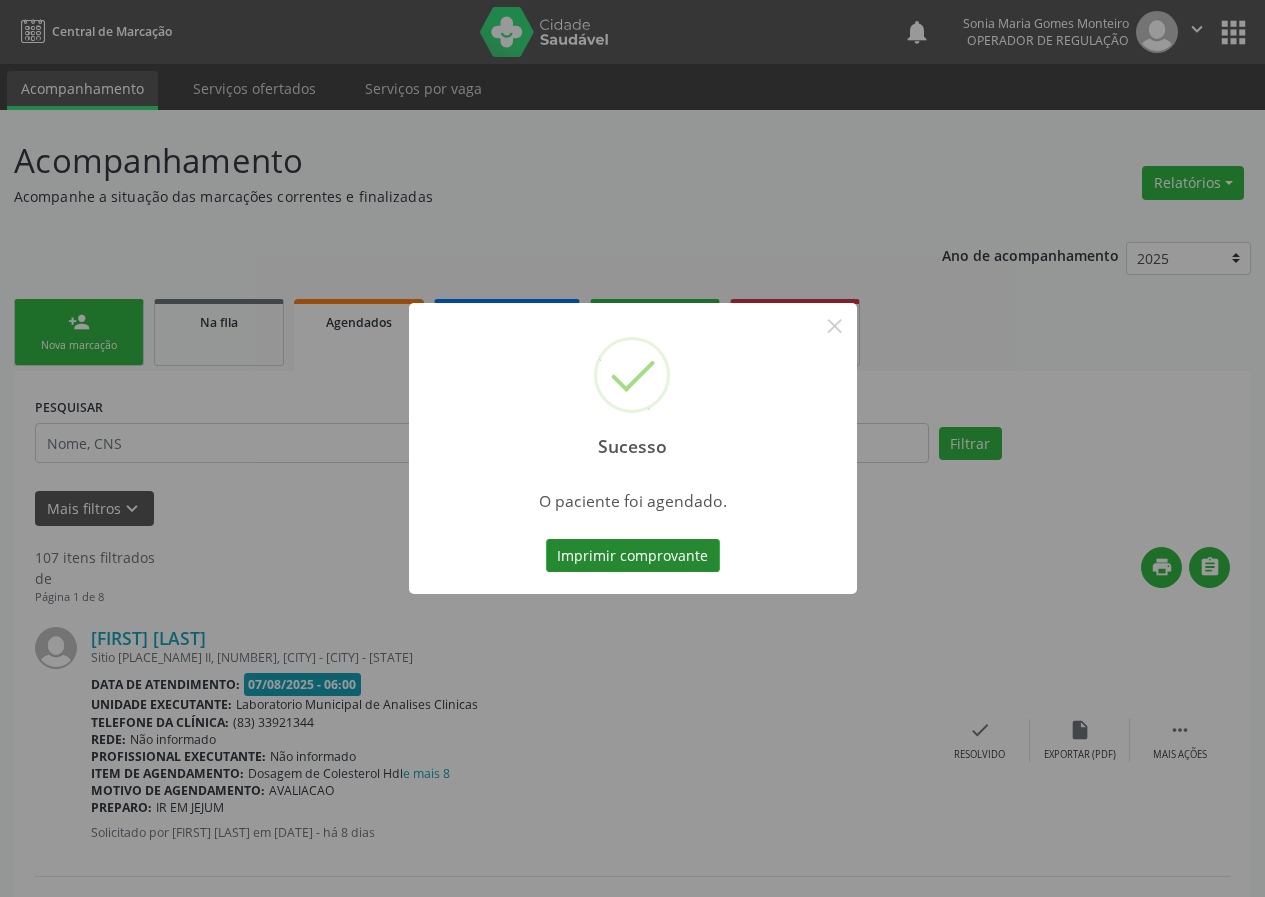 click on "Imprimir comprovante" at bounding box center [633, 556] 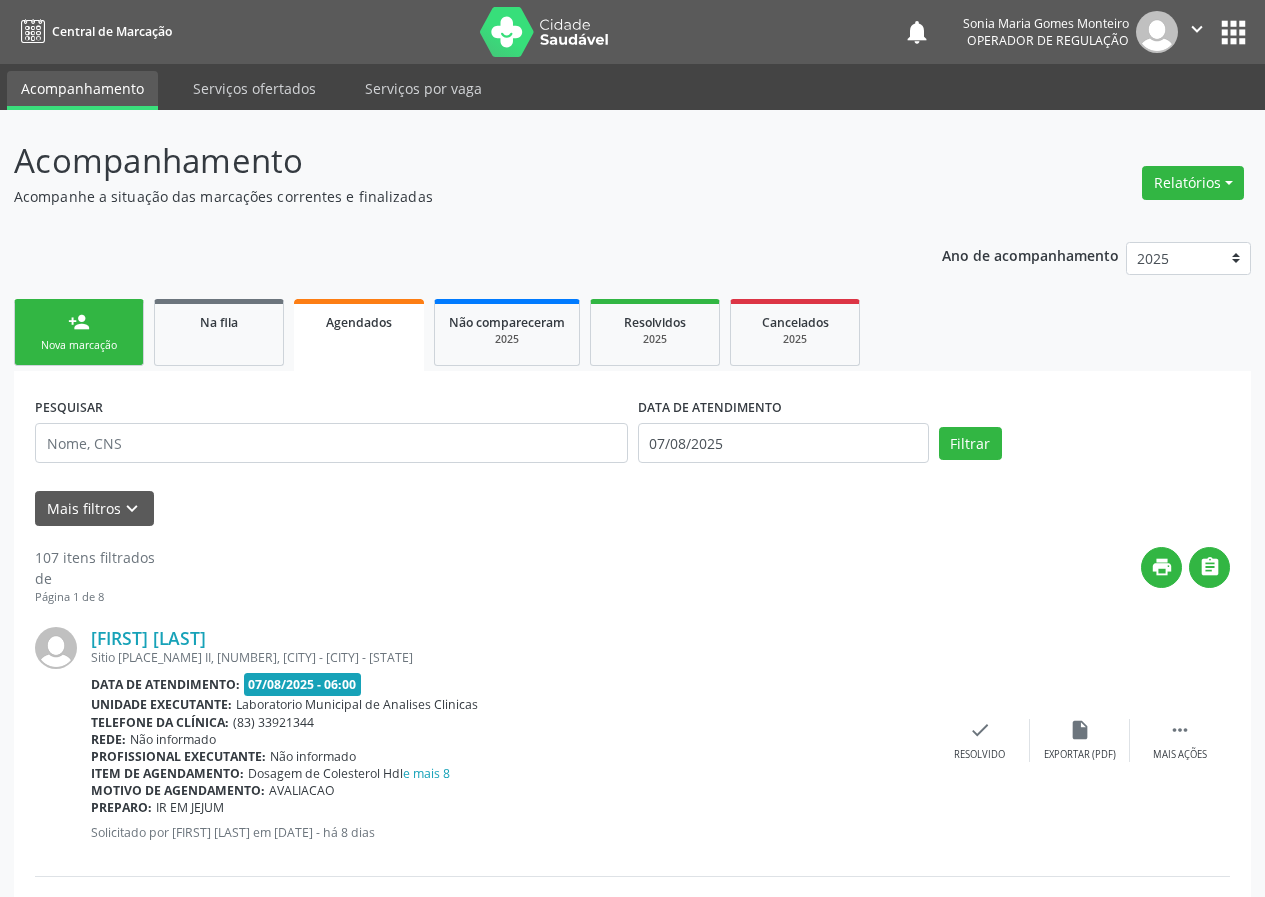click on "Nova marcação" at bounding box center (79, 345) 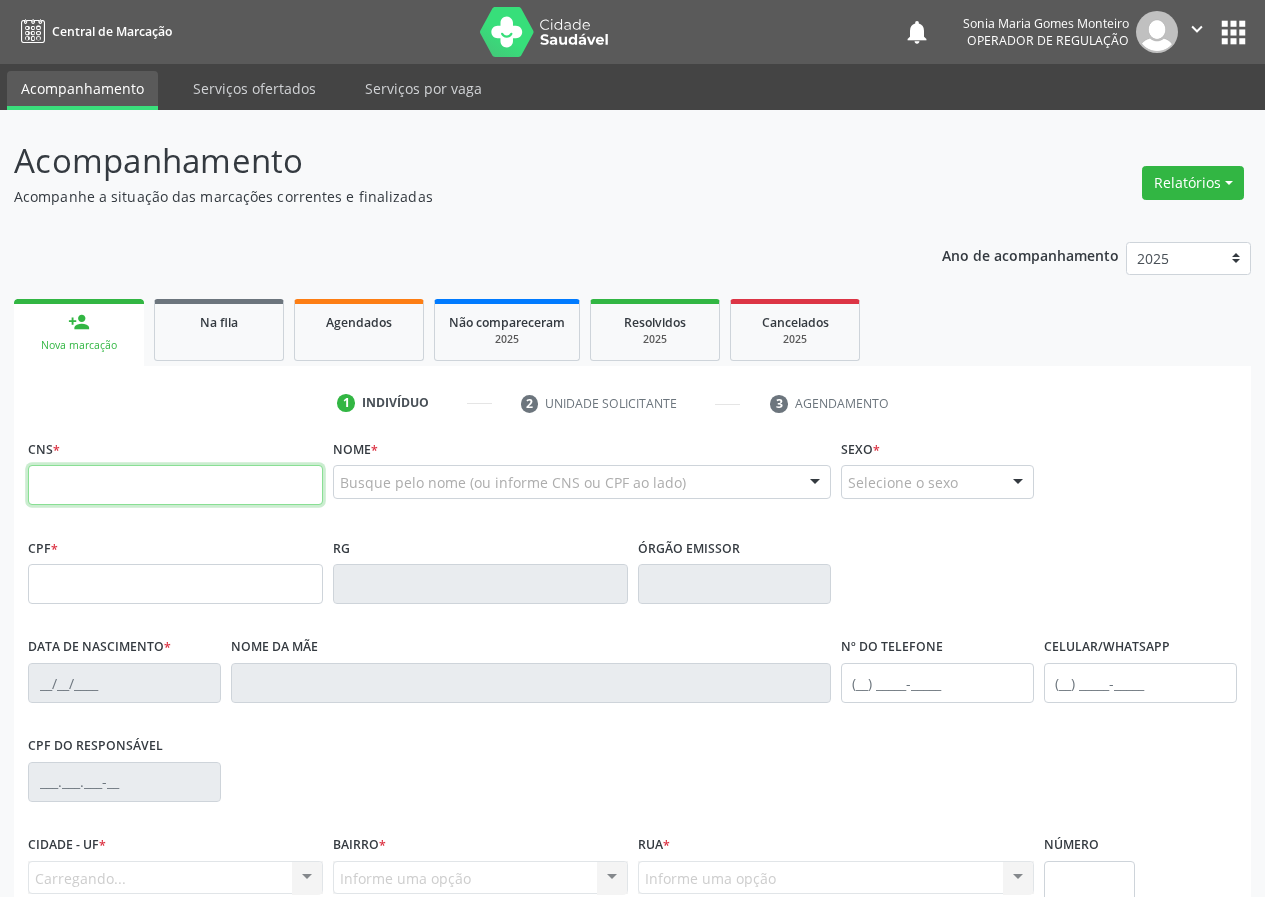 click at bounding box center [175, 485] 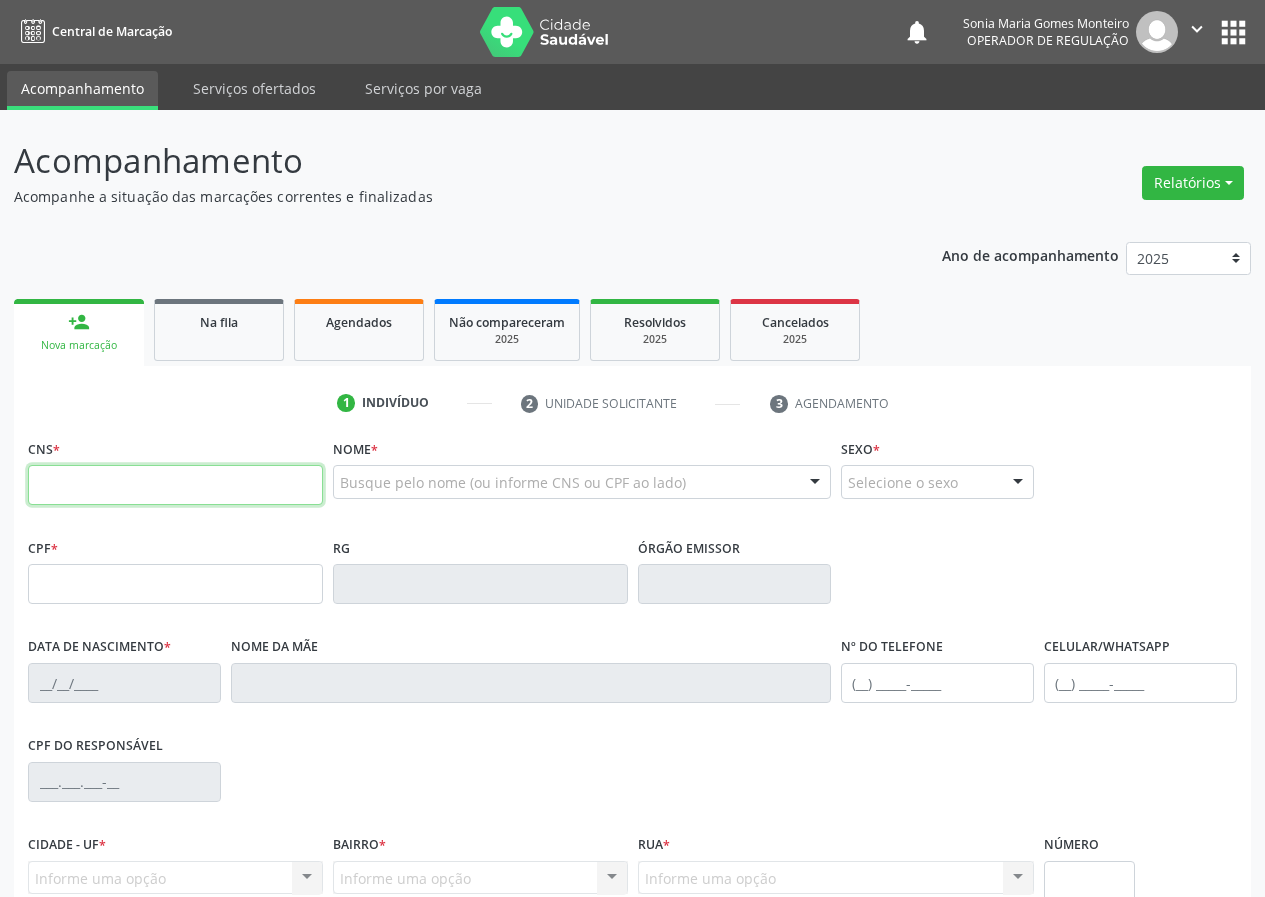 click at bounding box center (175, 485) 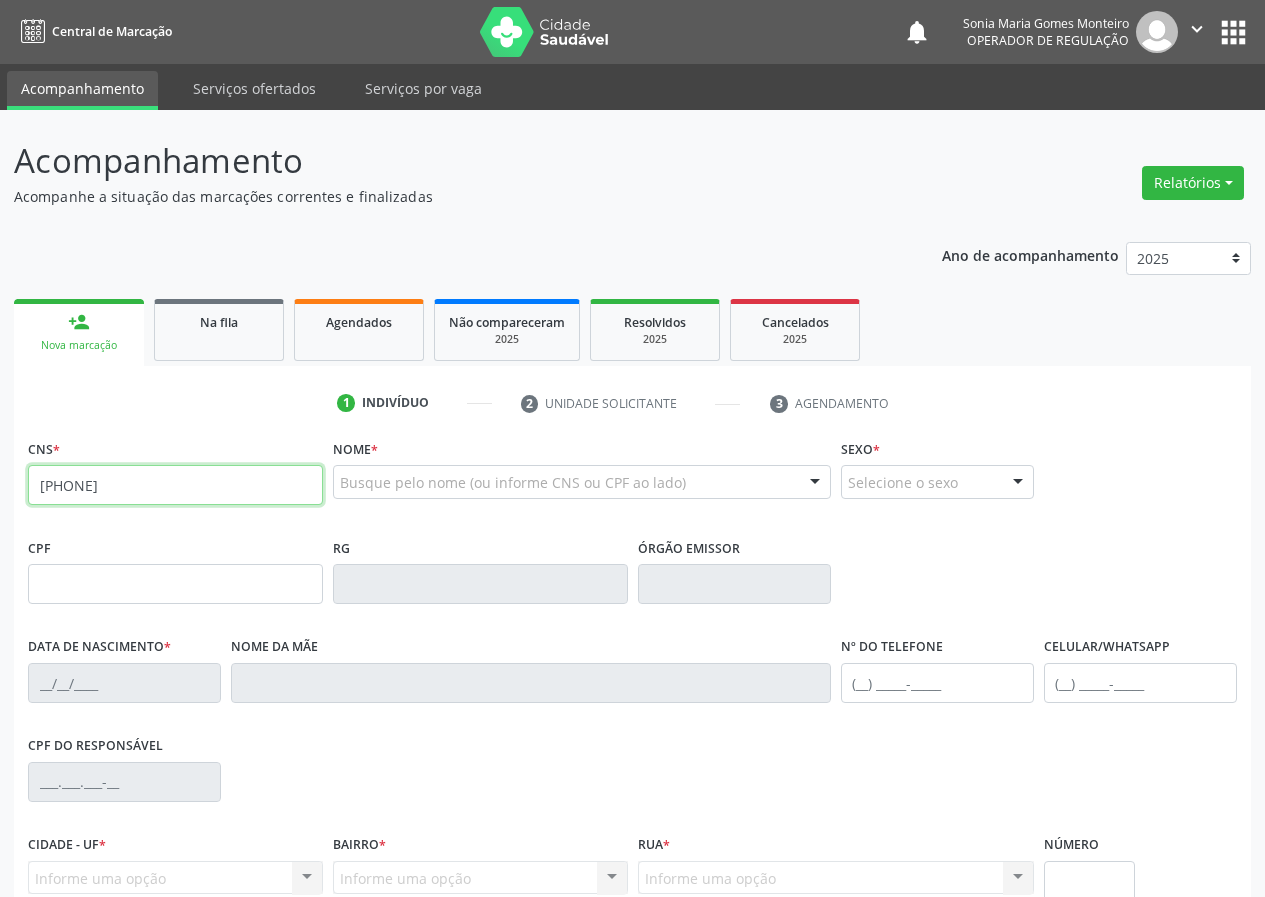 type on "705 8004 6400 5637" 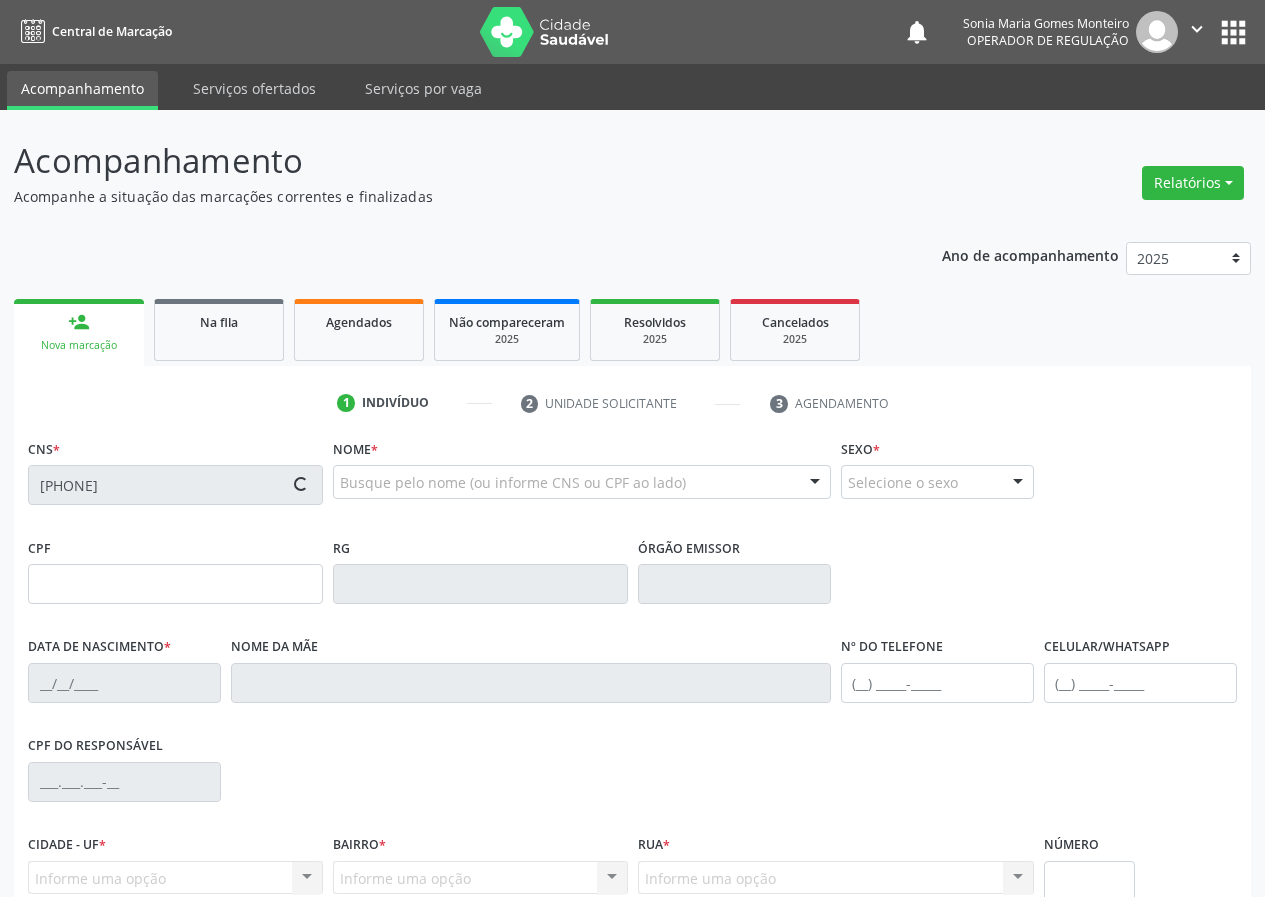 type on "145.544.627-06" 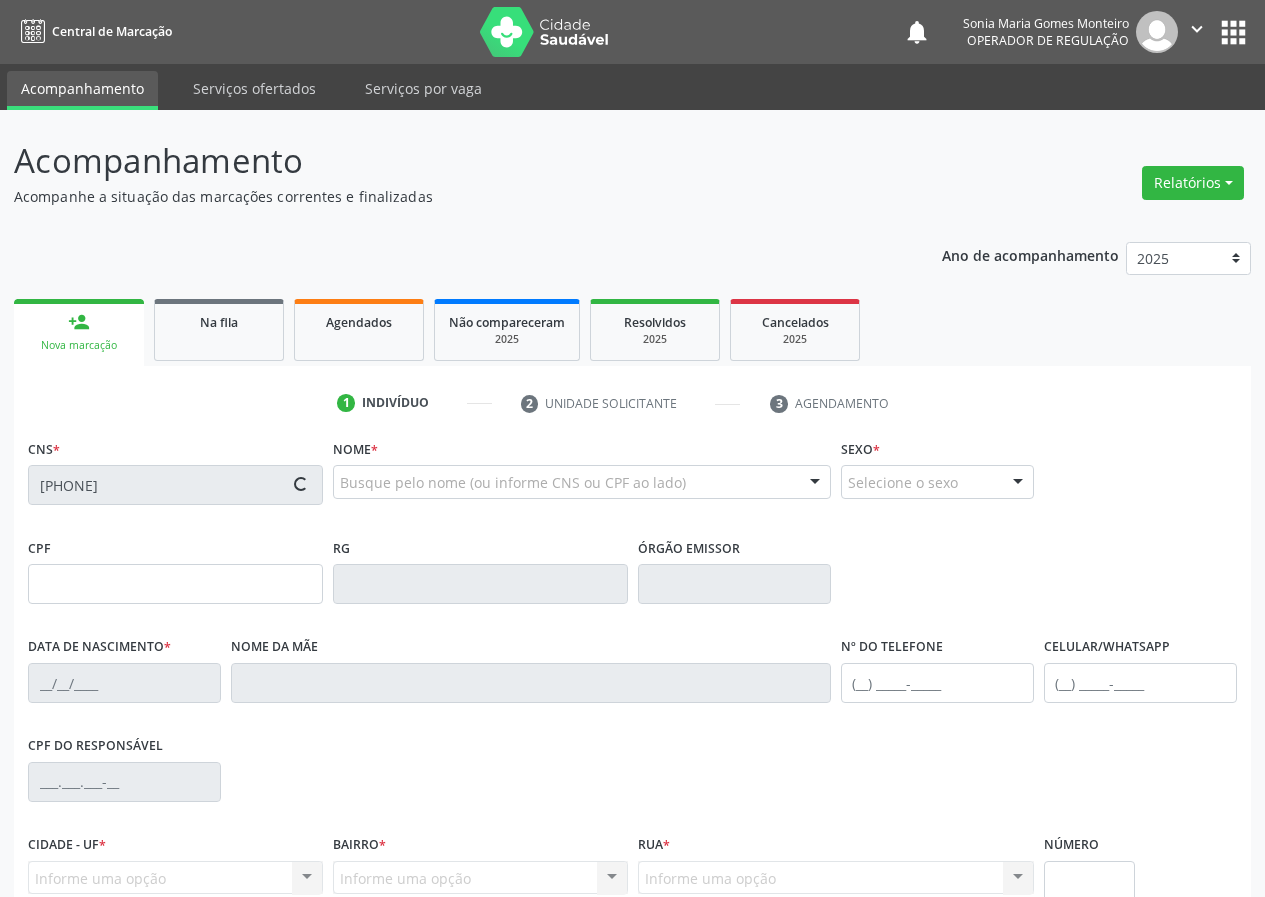 type on "03/06/1997" 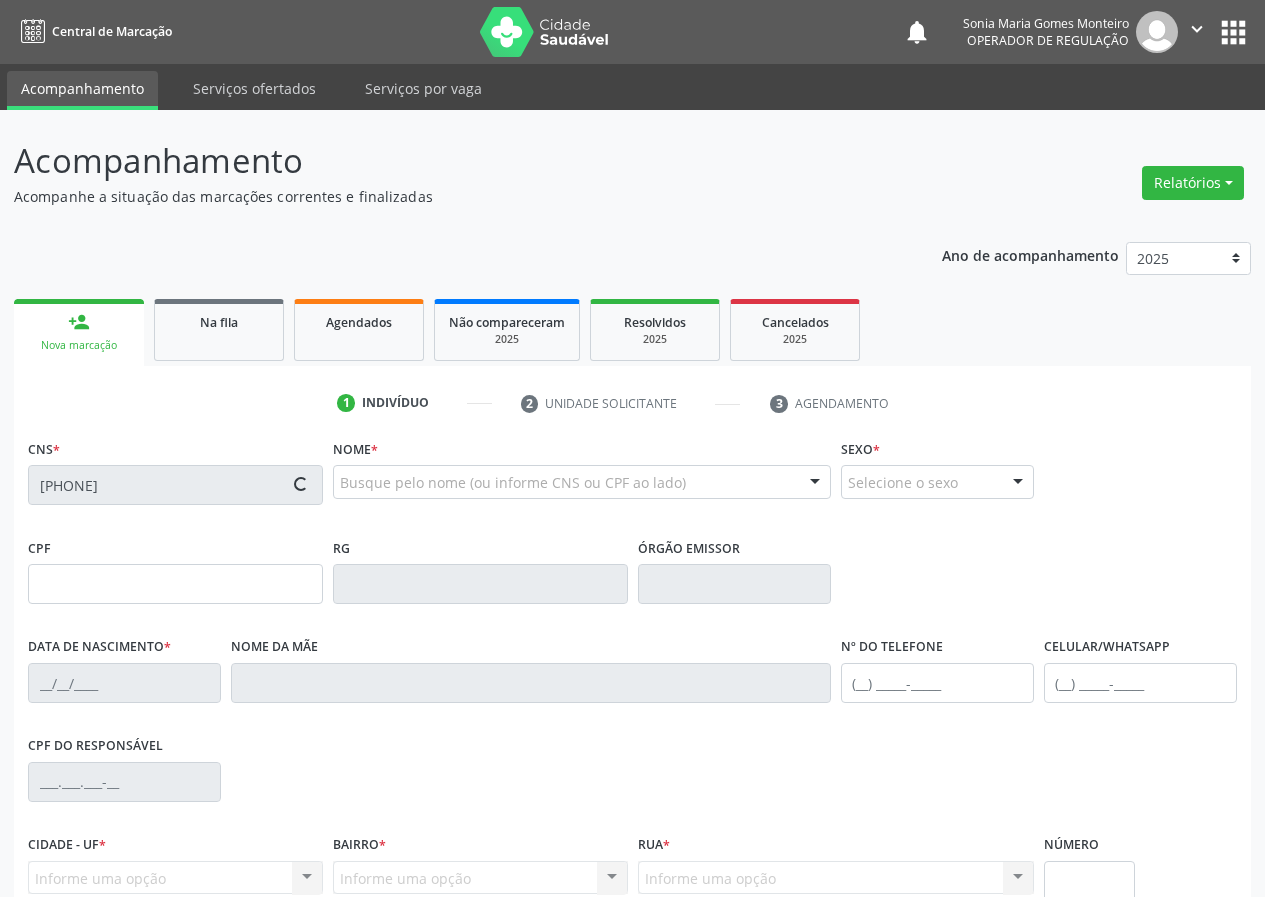 type on "(83) 99122-8332" 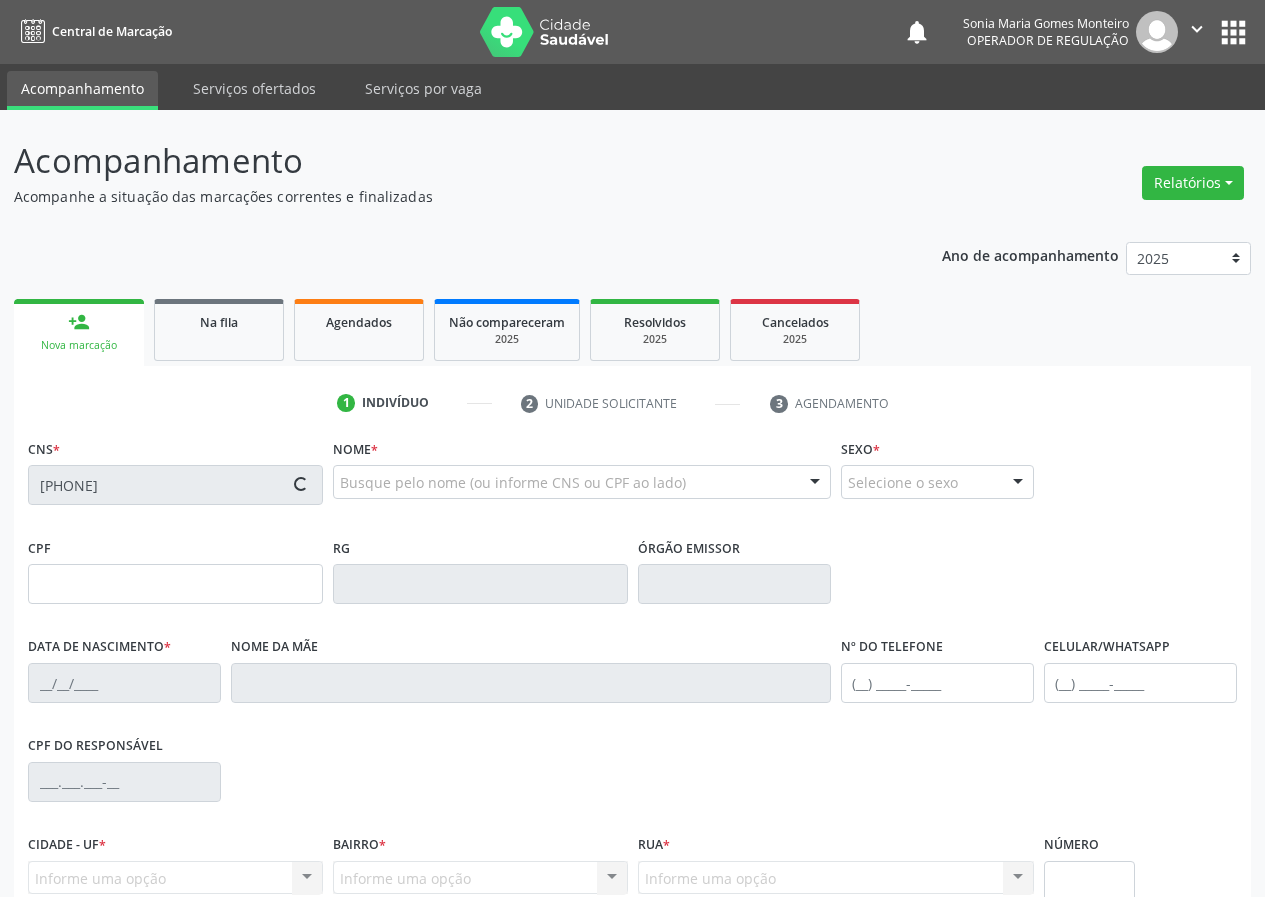 type on "1030" 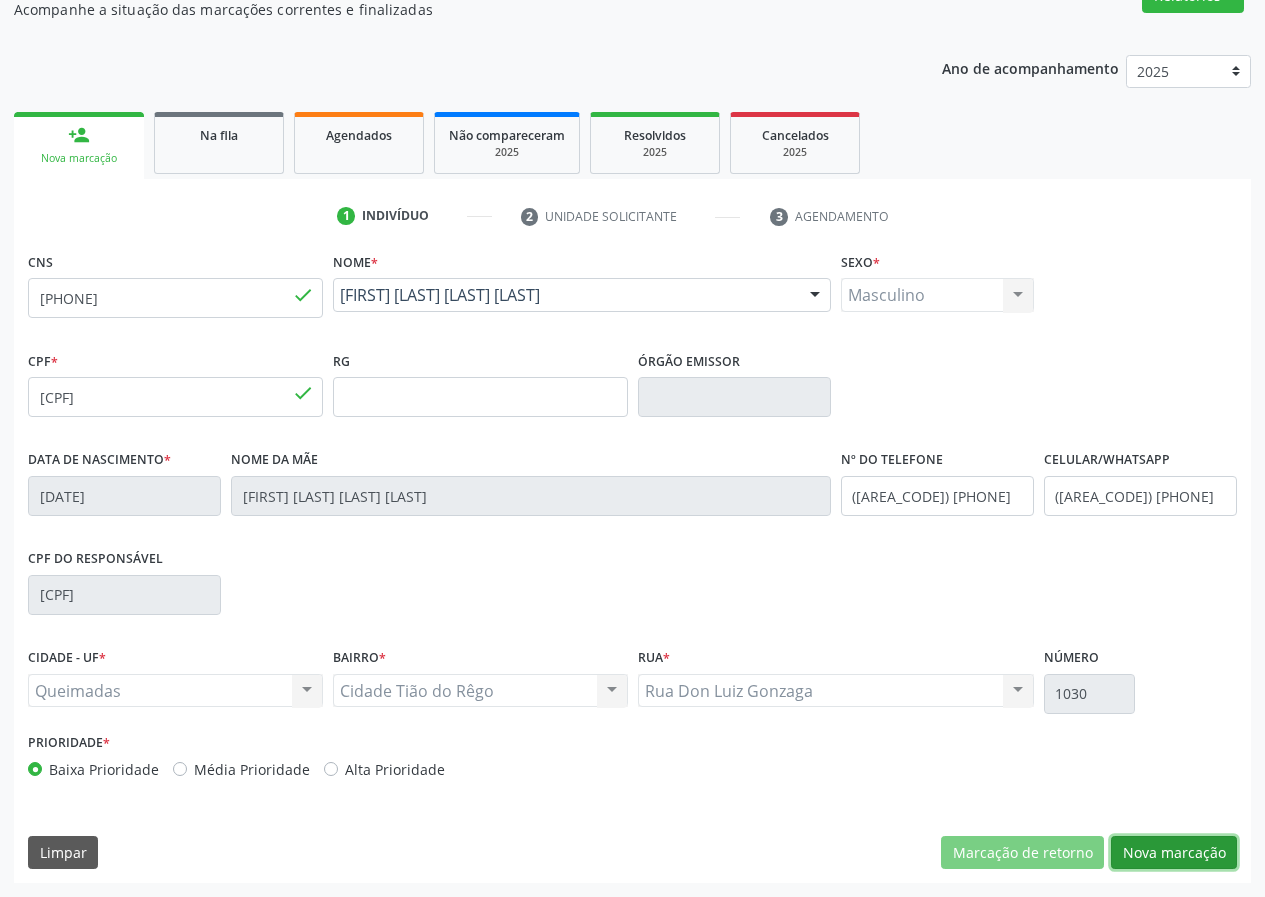 drag, startPoint x: 1164, startPoint y: 845, endPoint x: 766, endPoint y: 812, distance: 399.36575 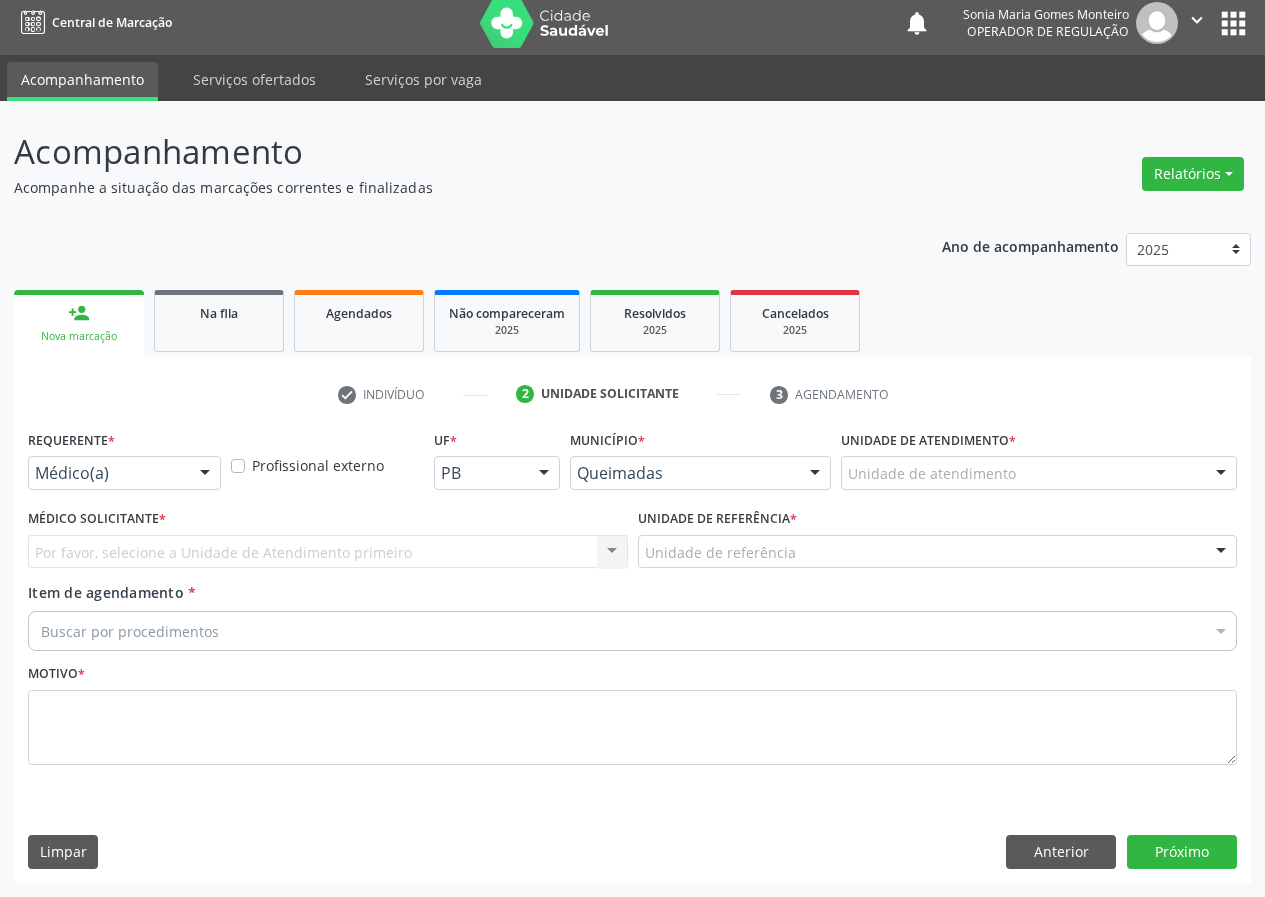 scroll, scrollTop: 9, scrollLeft: 0, axis: vertical 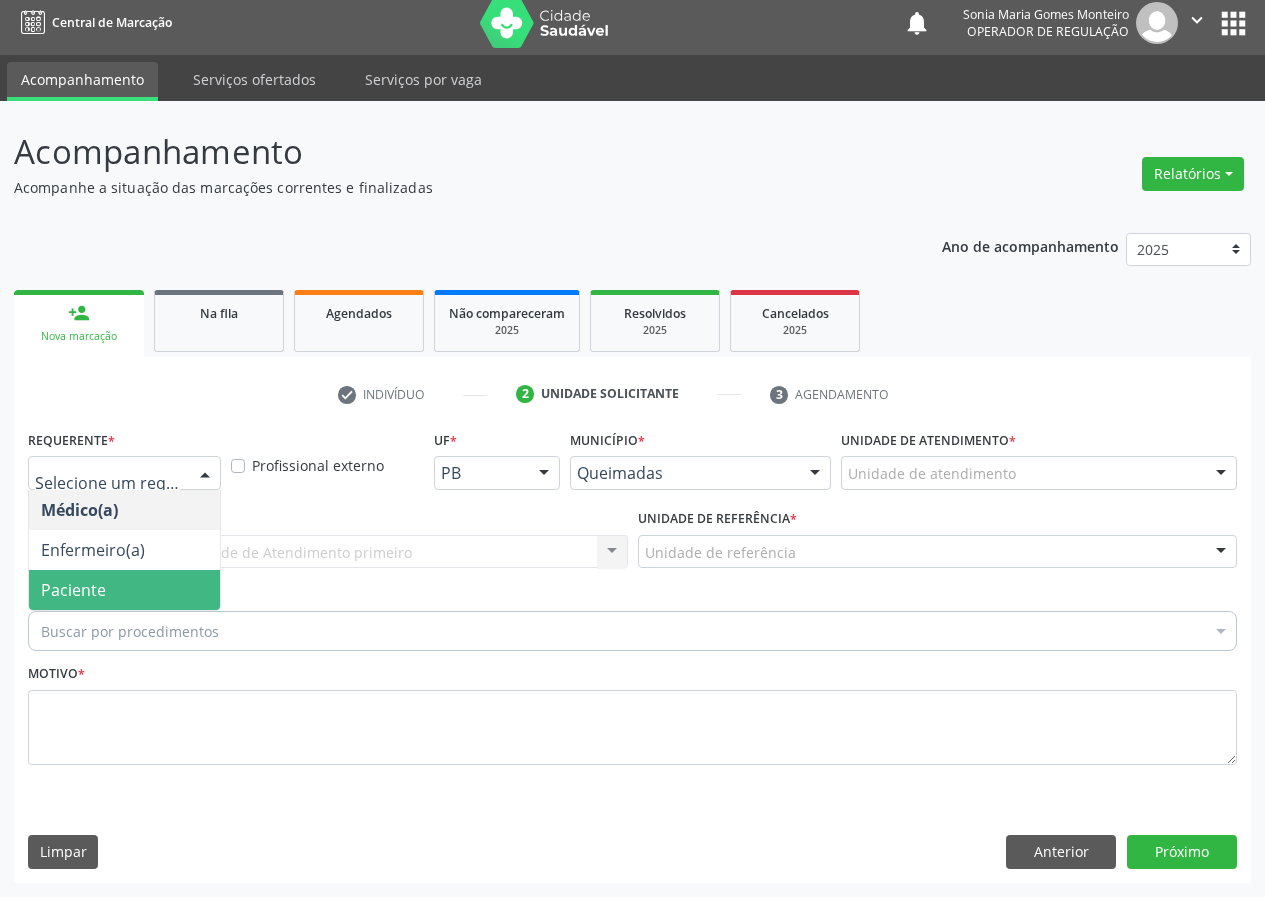 click on "Paciente" at bounding box center (124, 590) 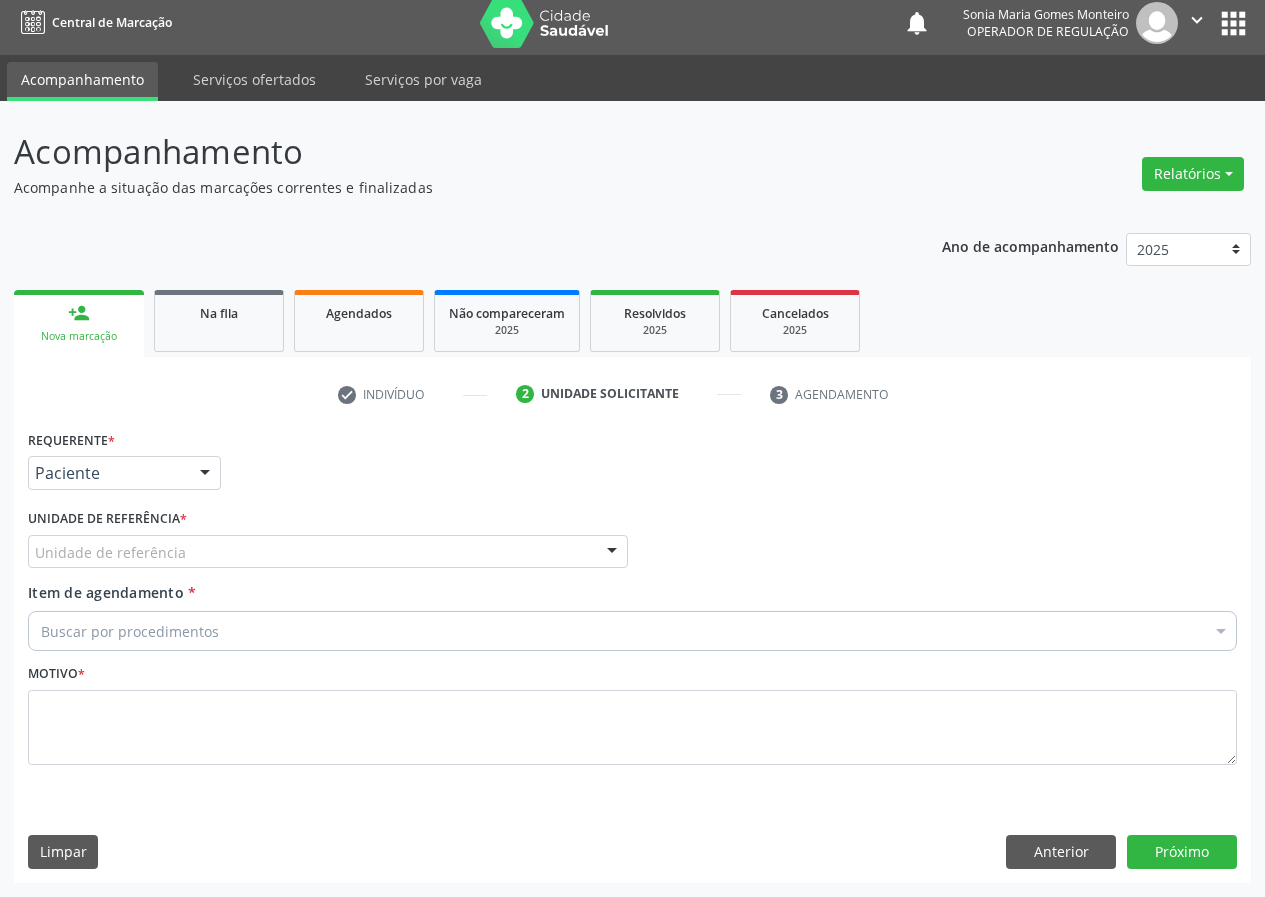 drag, startPoint x: 558, startPoint y: 541, endPoint x: 530, endPoint y: 561, distance: 34.4093 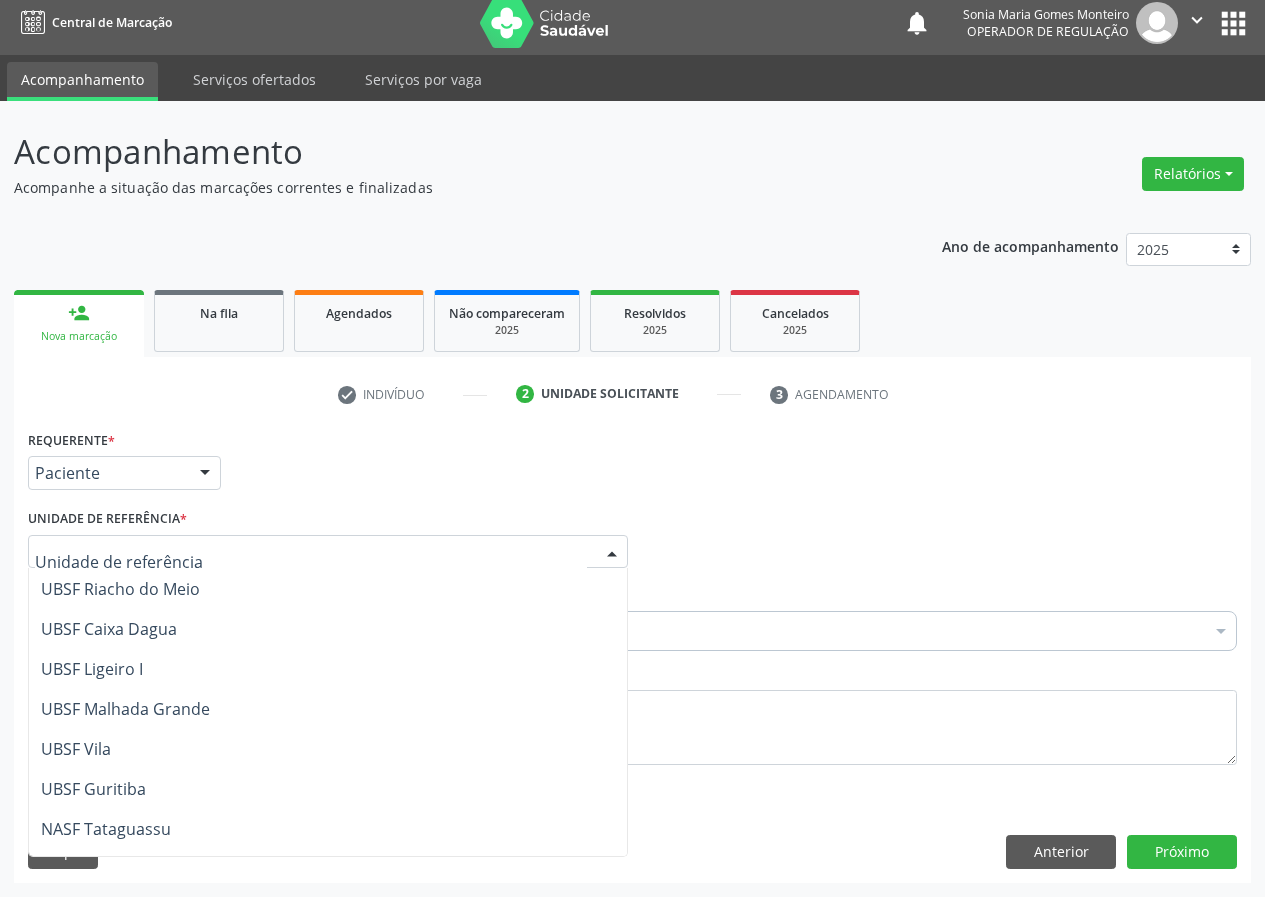 scroll, scrollTop: 512, scrollLeft: 0, axis: vertical 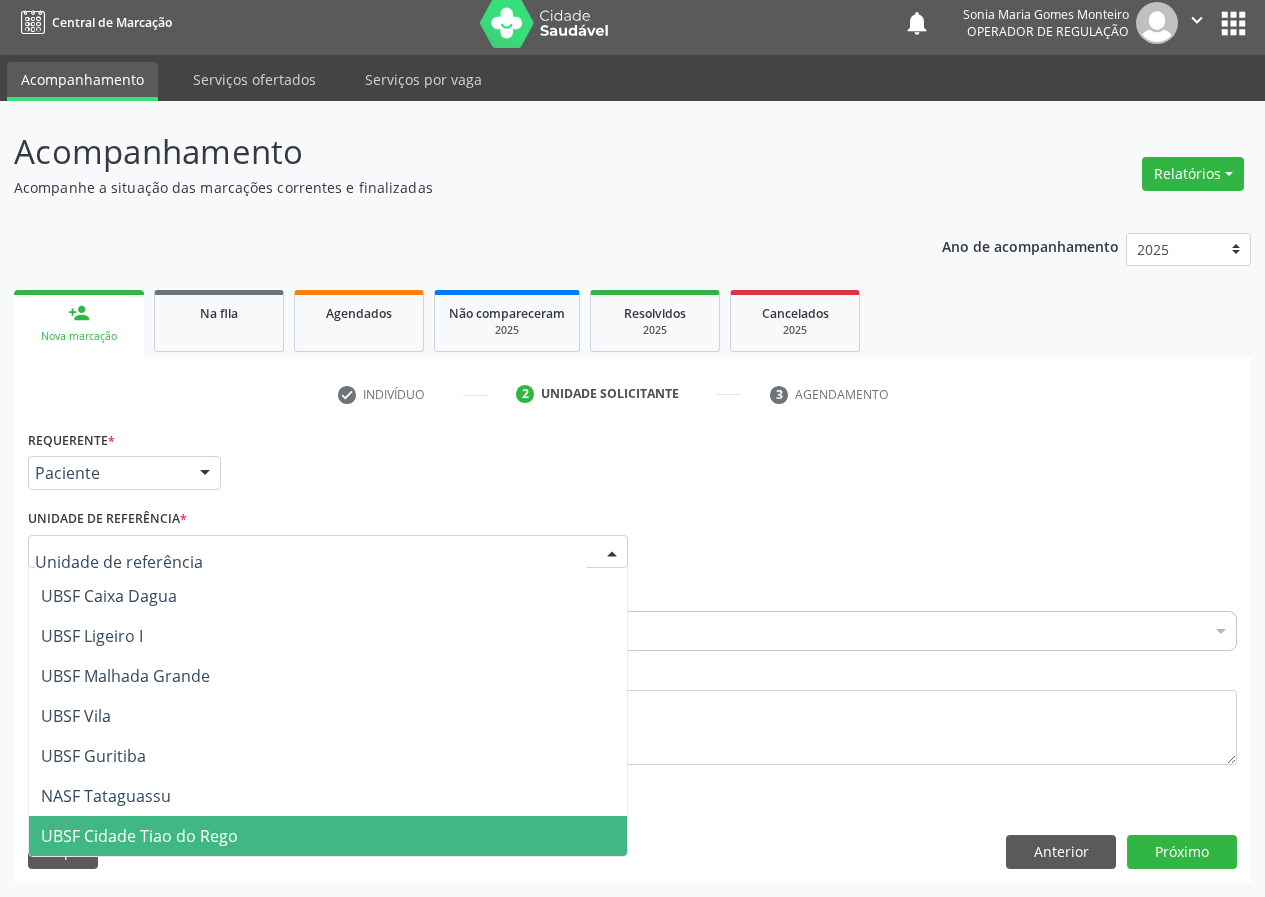 click on "UBSF Cidade Tiao do Rego" at bounding box center (139, 836) 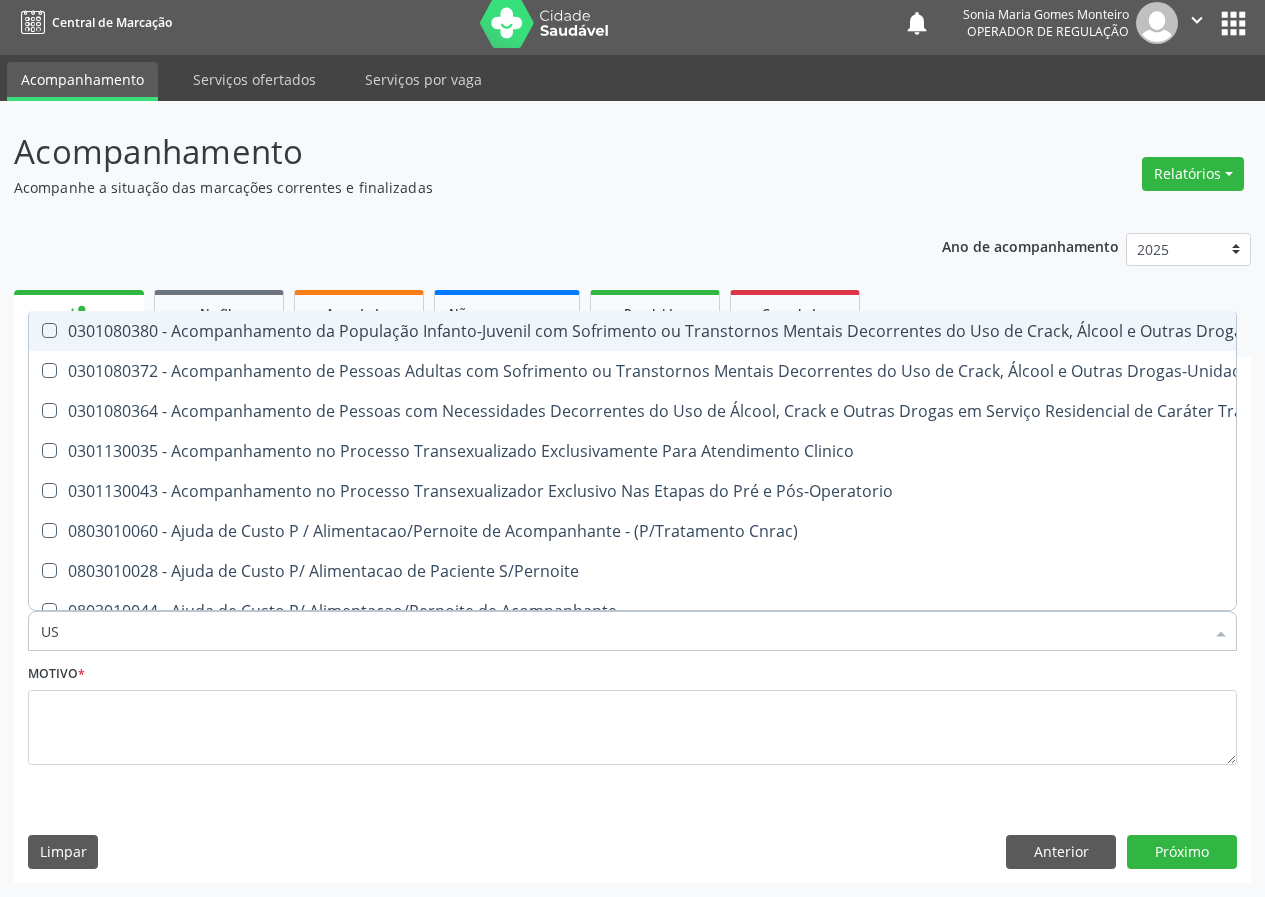 type on "USG" 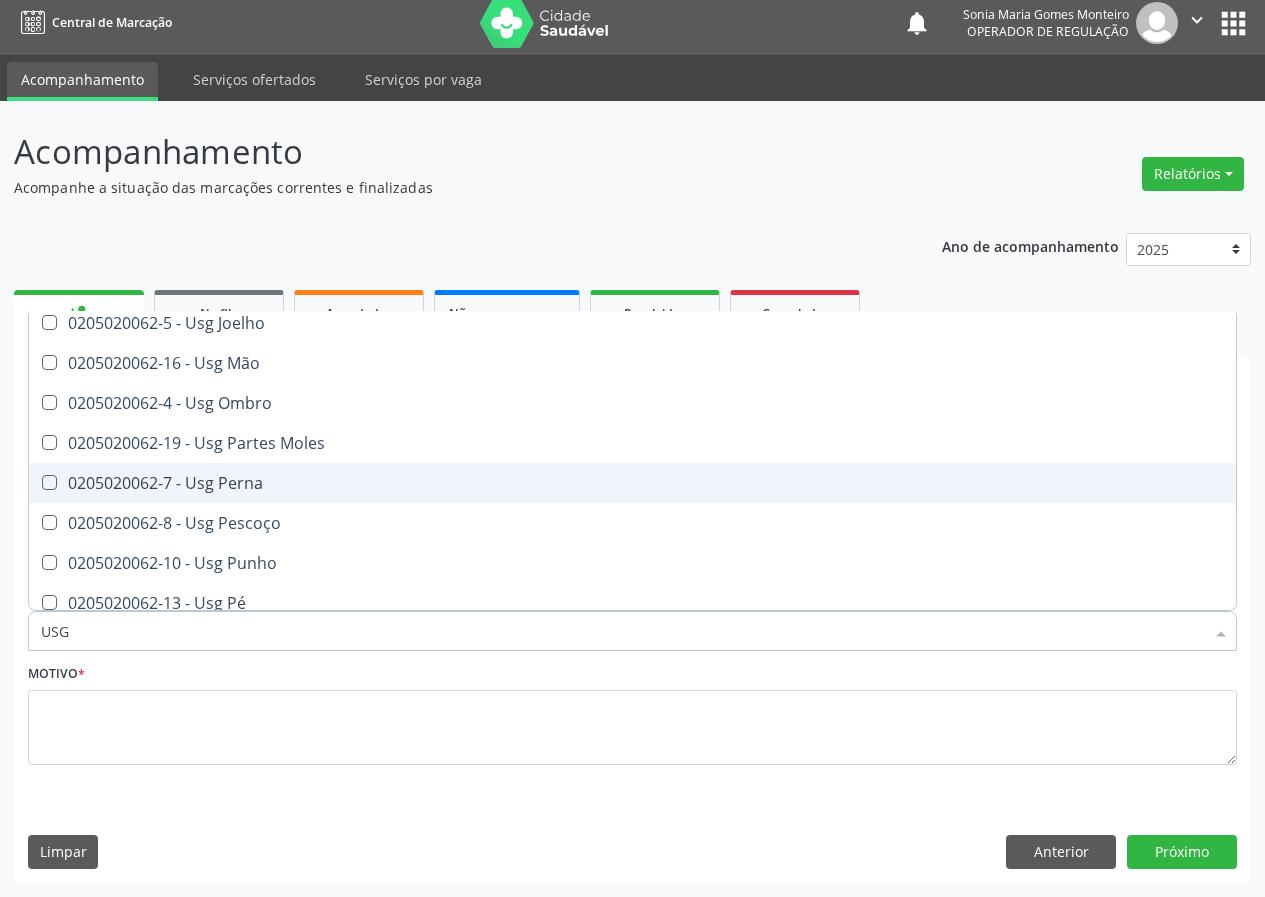 scroll, scrollTop: 300, scrollLeft: 0, axis: vertical 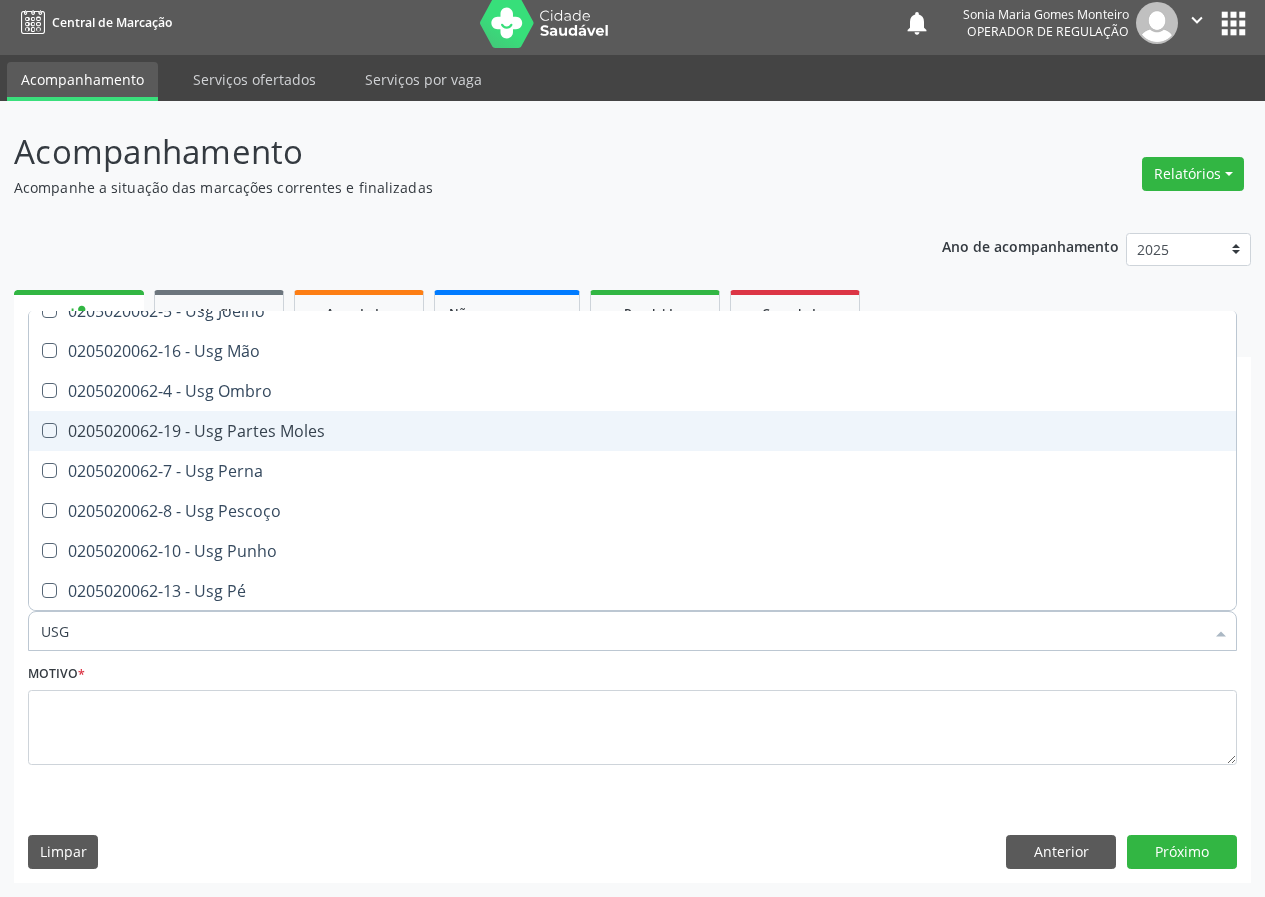 drag, startPoint x: 271, startPoint y: 421, endPoint x: 218, endPoint y: 550, distance: 139.46326 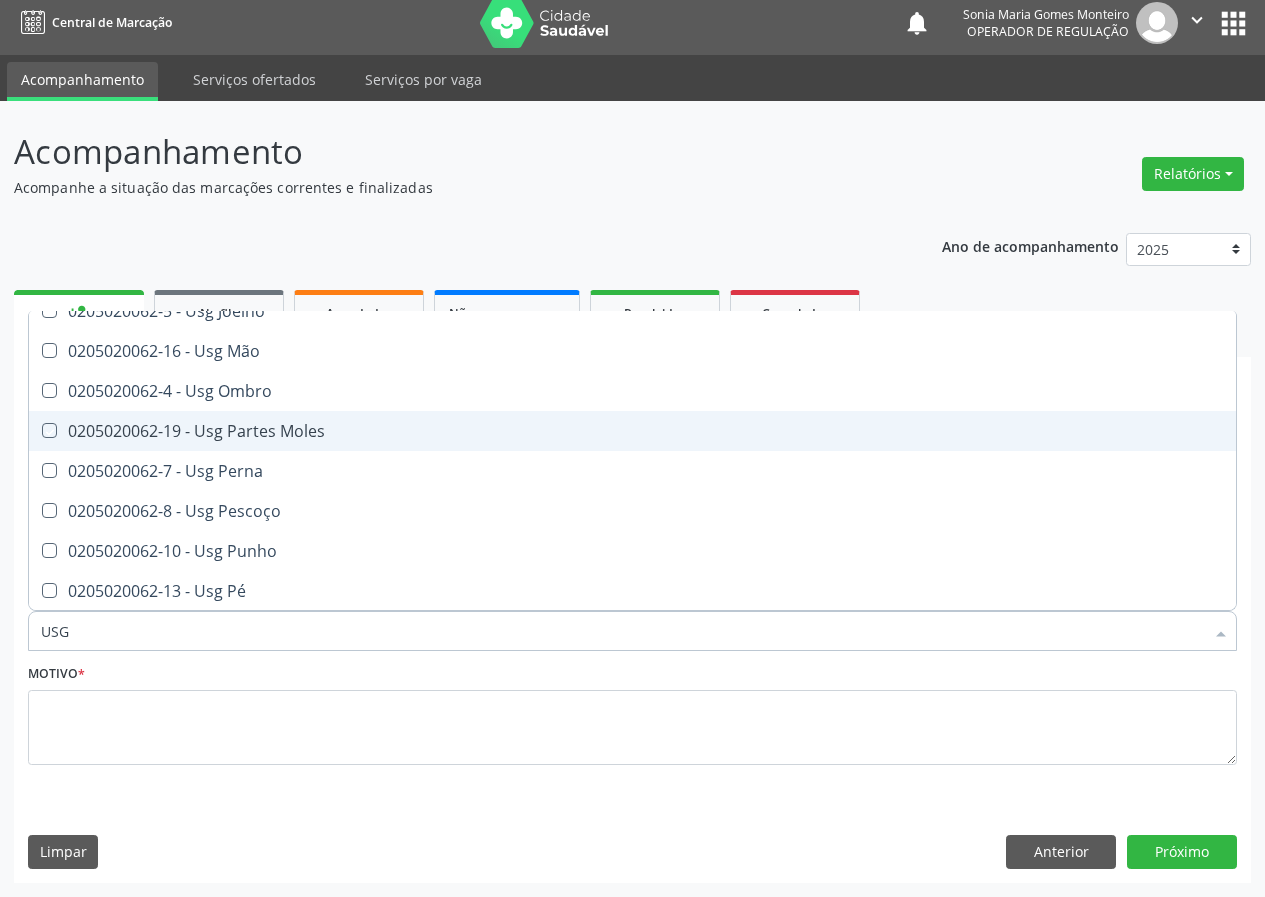 checkbox on "true" 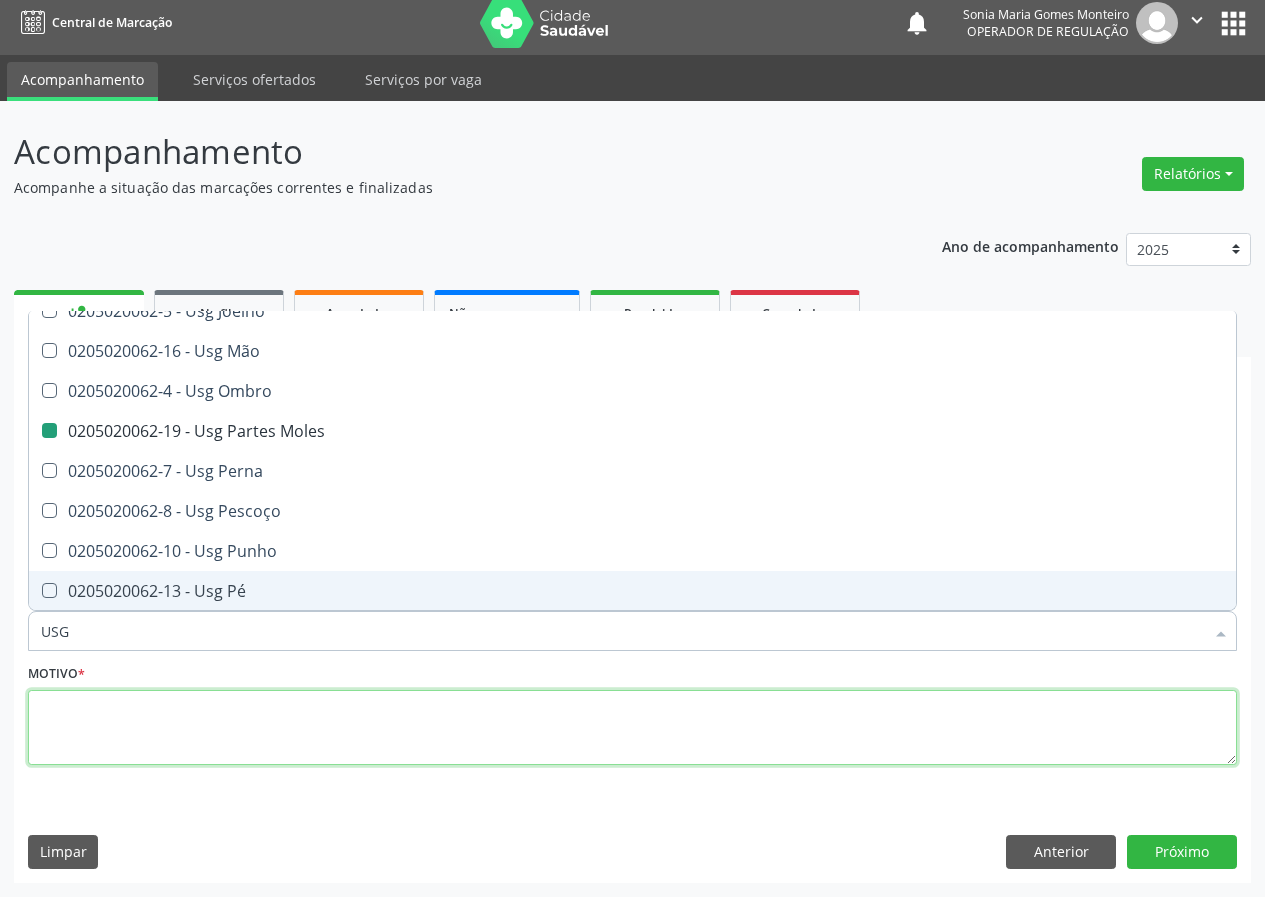 drag, startPoint x: 131, startPoint y: 745, endPoint x: 147, endPoint y: 727, distance: 24.083189 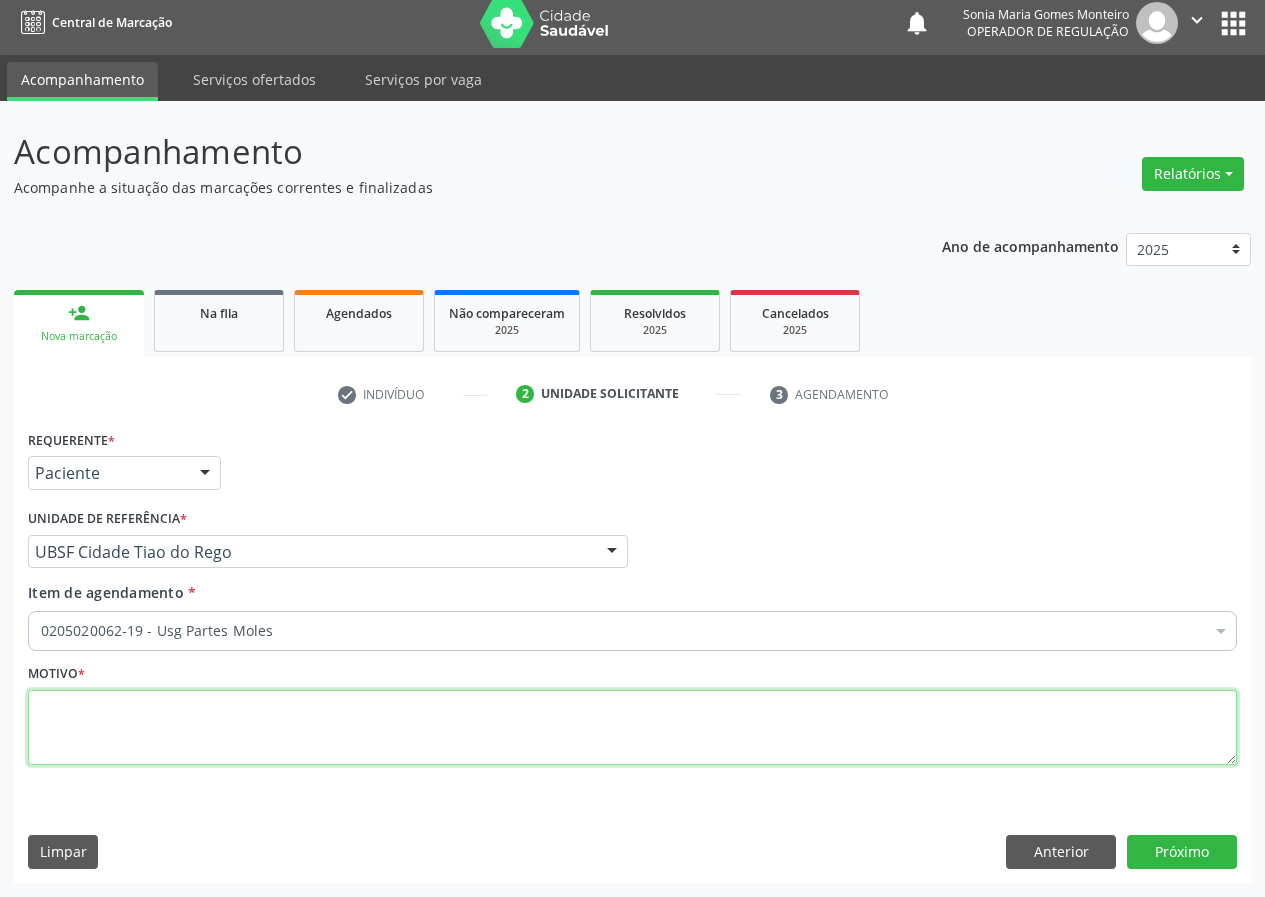 scroll, scrollTop: 0, scrollLeft: 0, axis: both 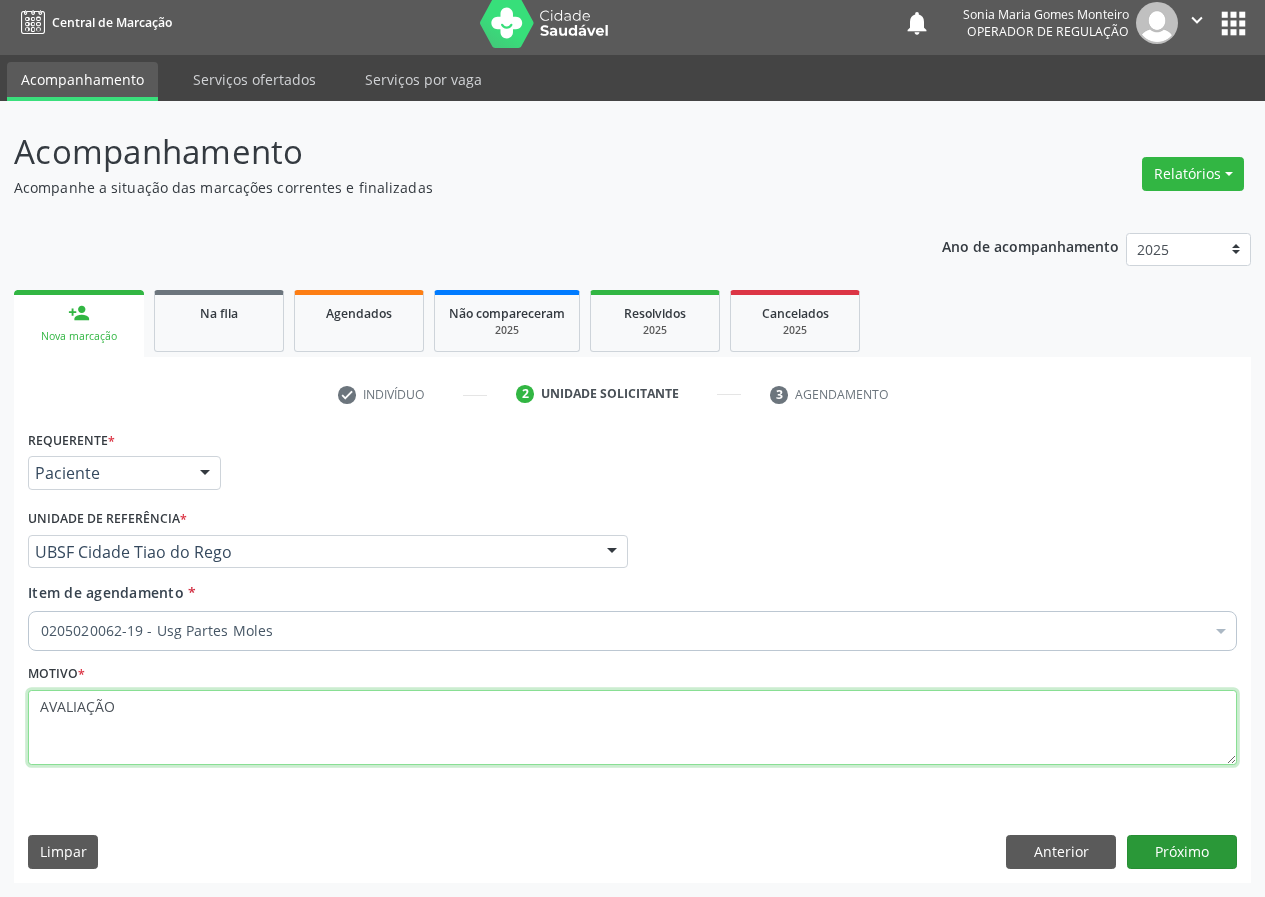 type on "AVALIAÇÃO" 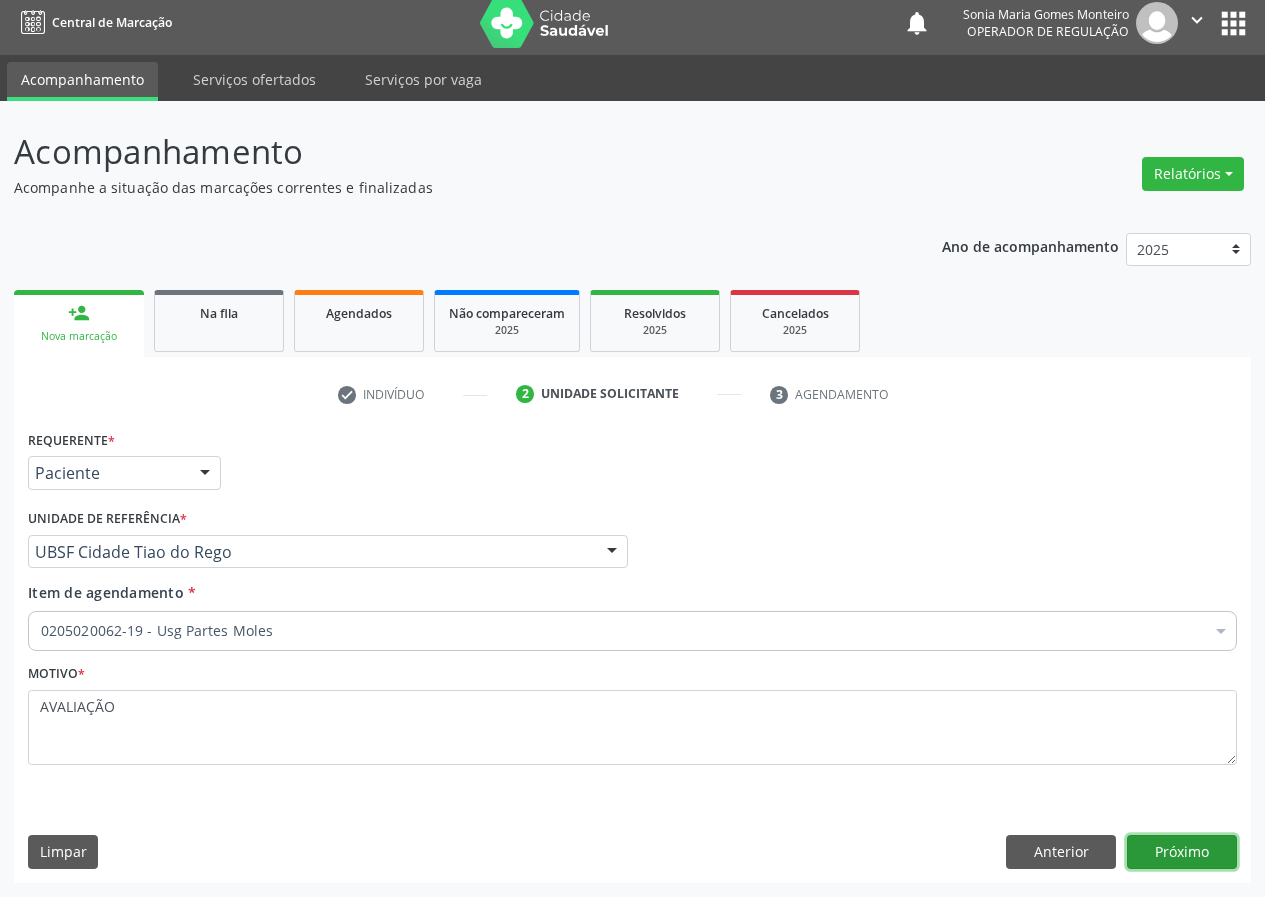 drag, startPoint x: 1177, startPoint y: 859, endPoint x: 1020, endPoint y: 857, distance: 157.01274 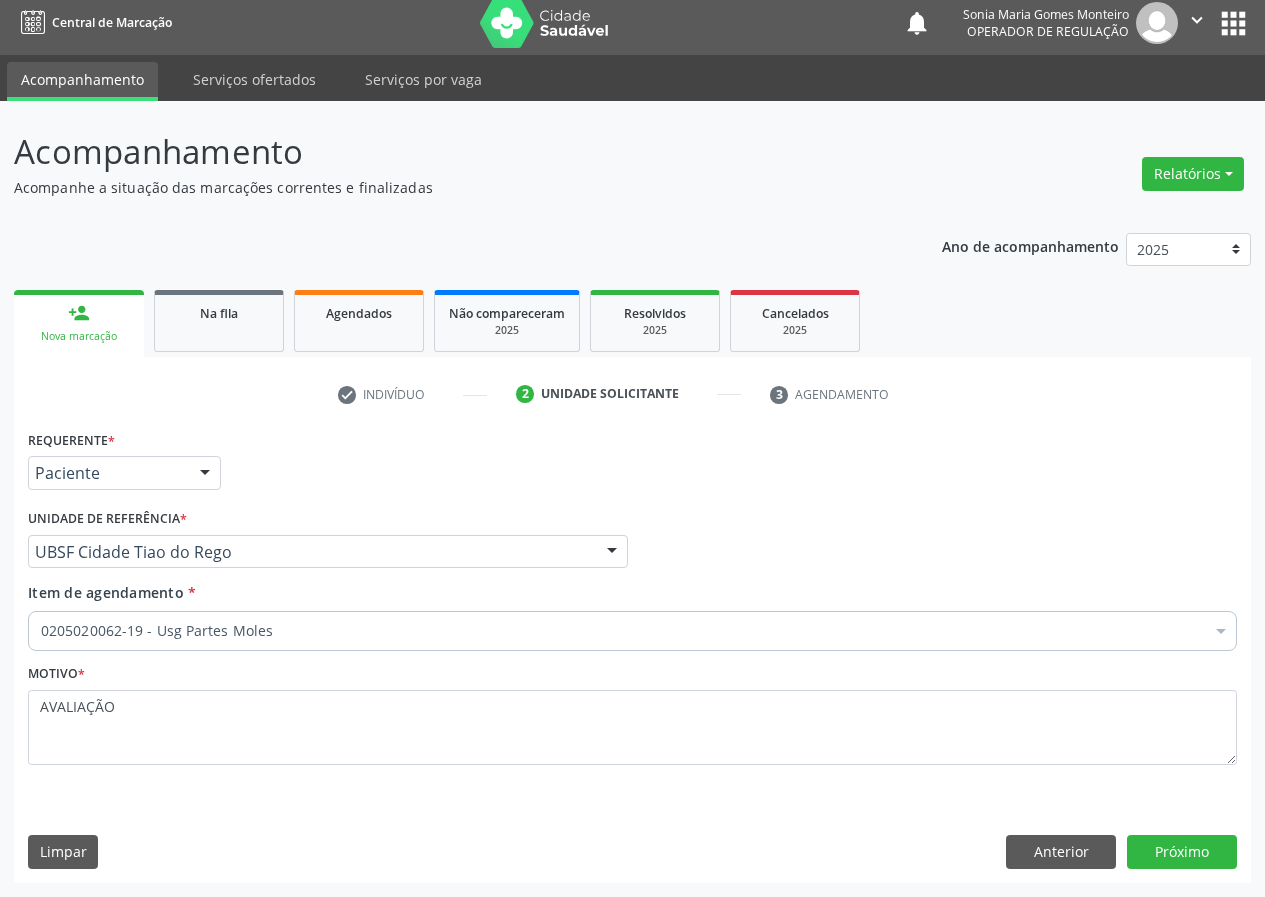 scroll, scrollTop: 0, scrollLeft: 0, axis: both 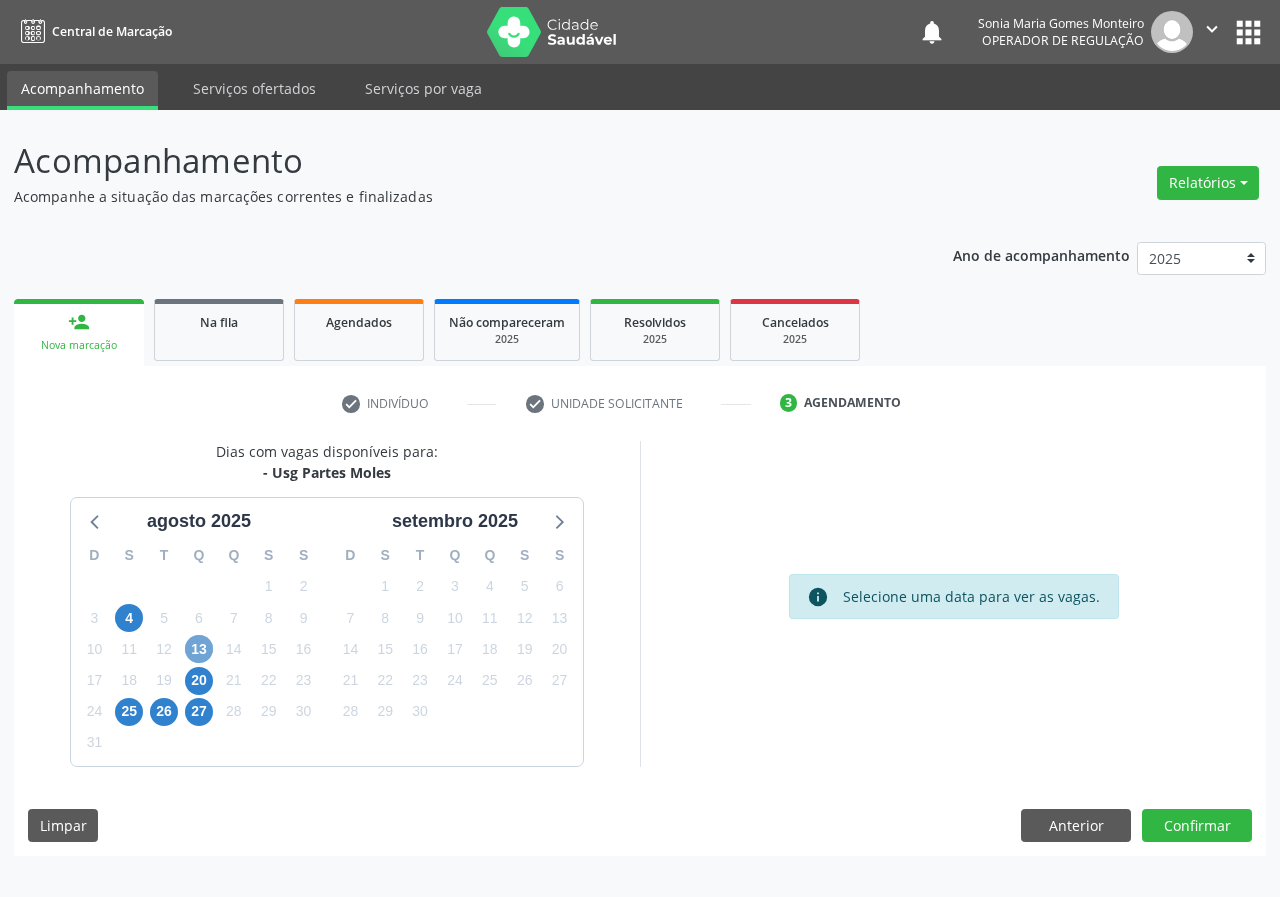 click on "13" at bounding box center (199, 649) 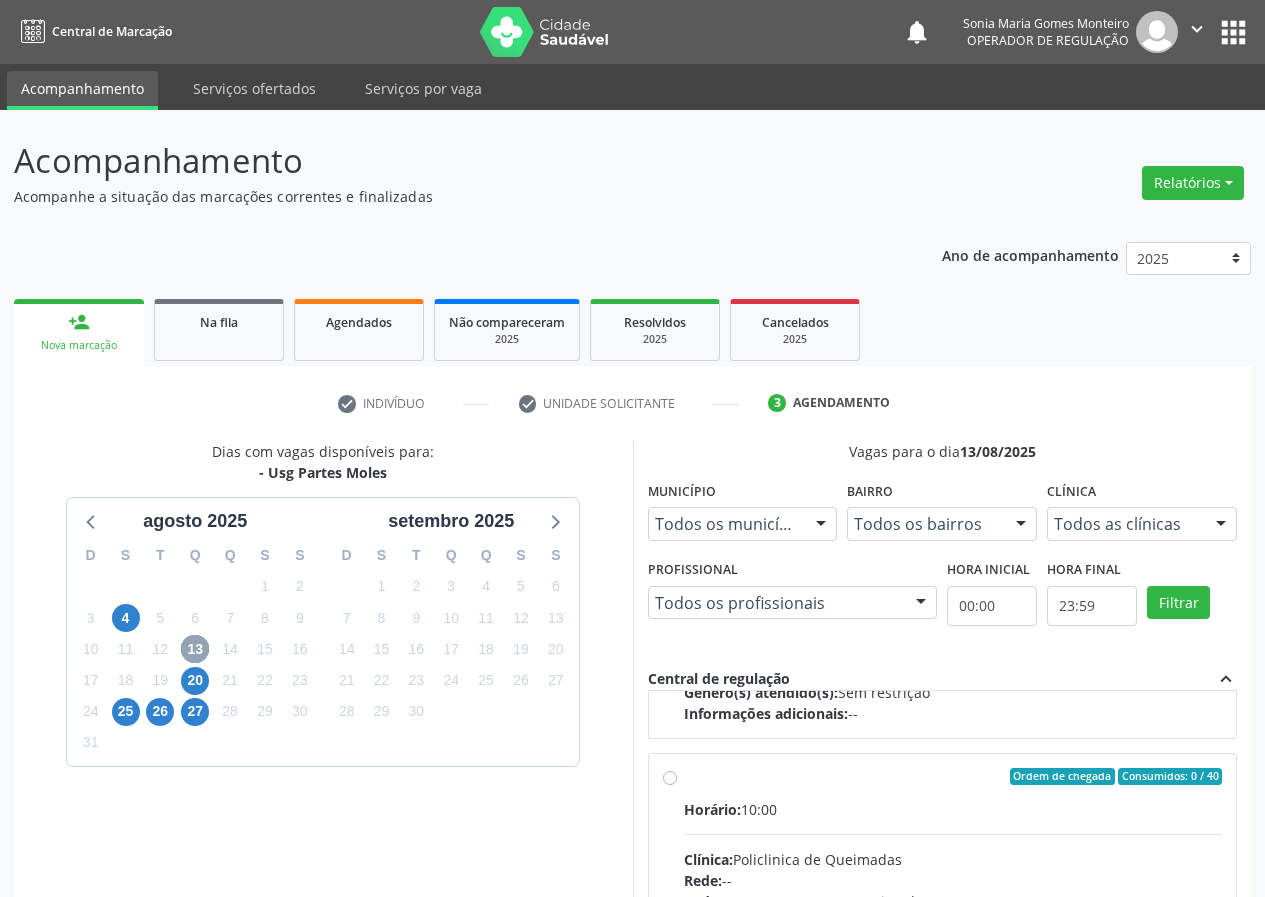 scroll, scrollTop: 315, scrollLeft: 0, axis: vertical 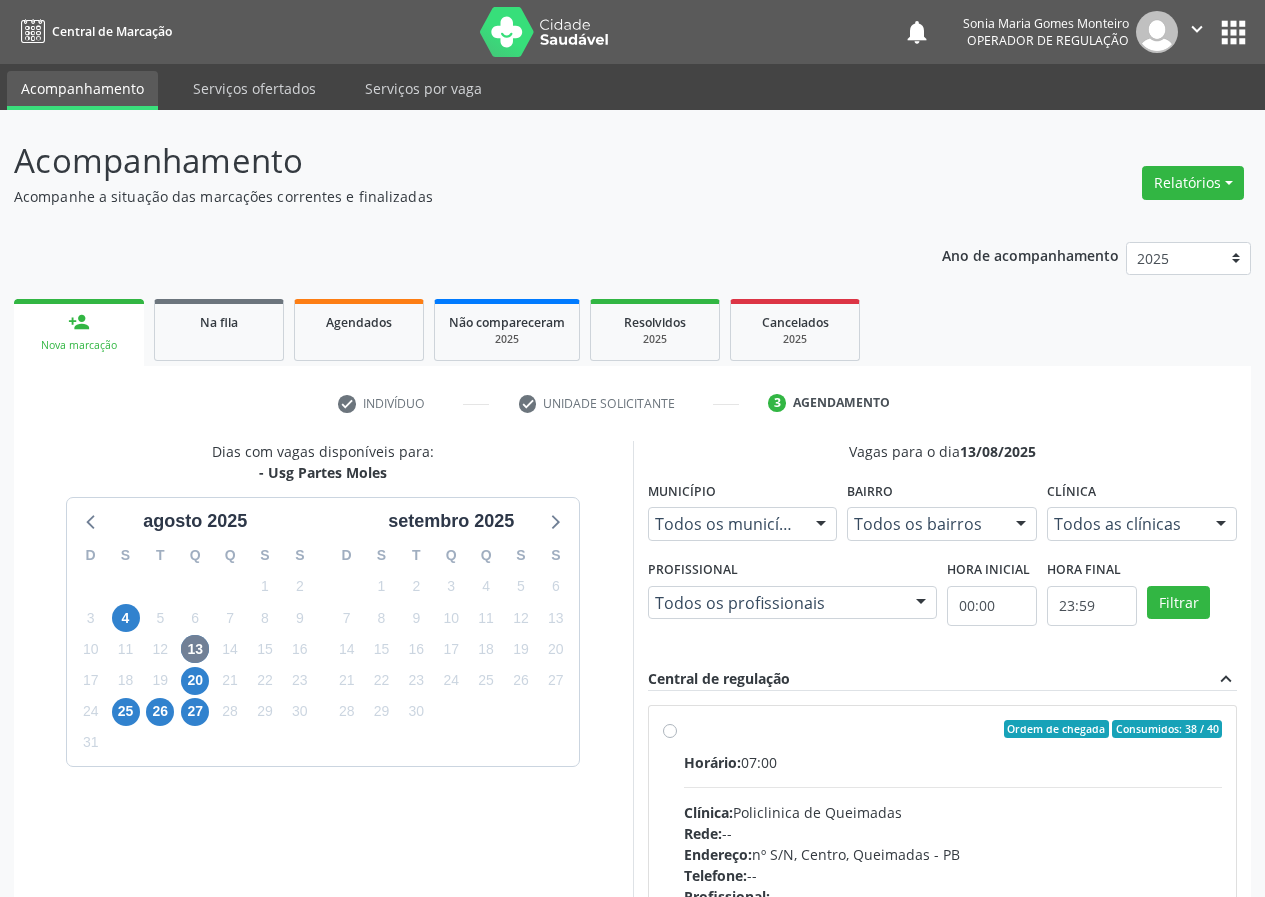 drag, startPoint x: 667, startPoint y: 731, endPoint x: 705, endPoint y: 753, distance: 43.908997 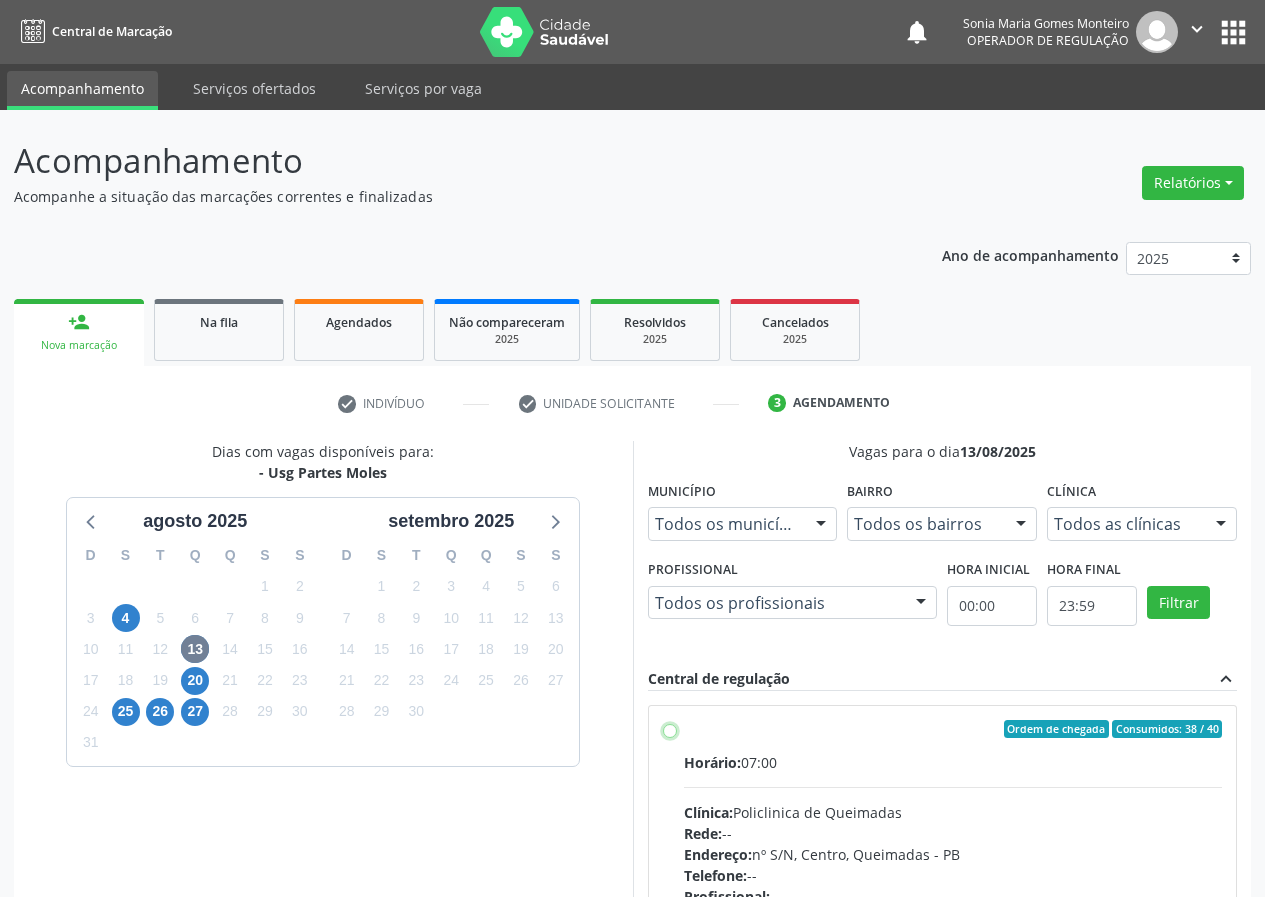 click on "Ordem de chegada
Consumidos: 38 / 40
Horário:   07:00
Clínica:  Policlinica de Queimadas
Rede:
--
Endereço:   nº S/N, Centro, Queimadas - PB
Telefone:   --
Profissional:
--
Informações adicionais sobre o atendimento
Idade de atendimento:
Sem restrição
Gênero(s) atendido(s):
Sem restrição
Informações adicionais:
--" at bounding box center [670, 729] 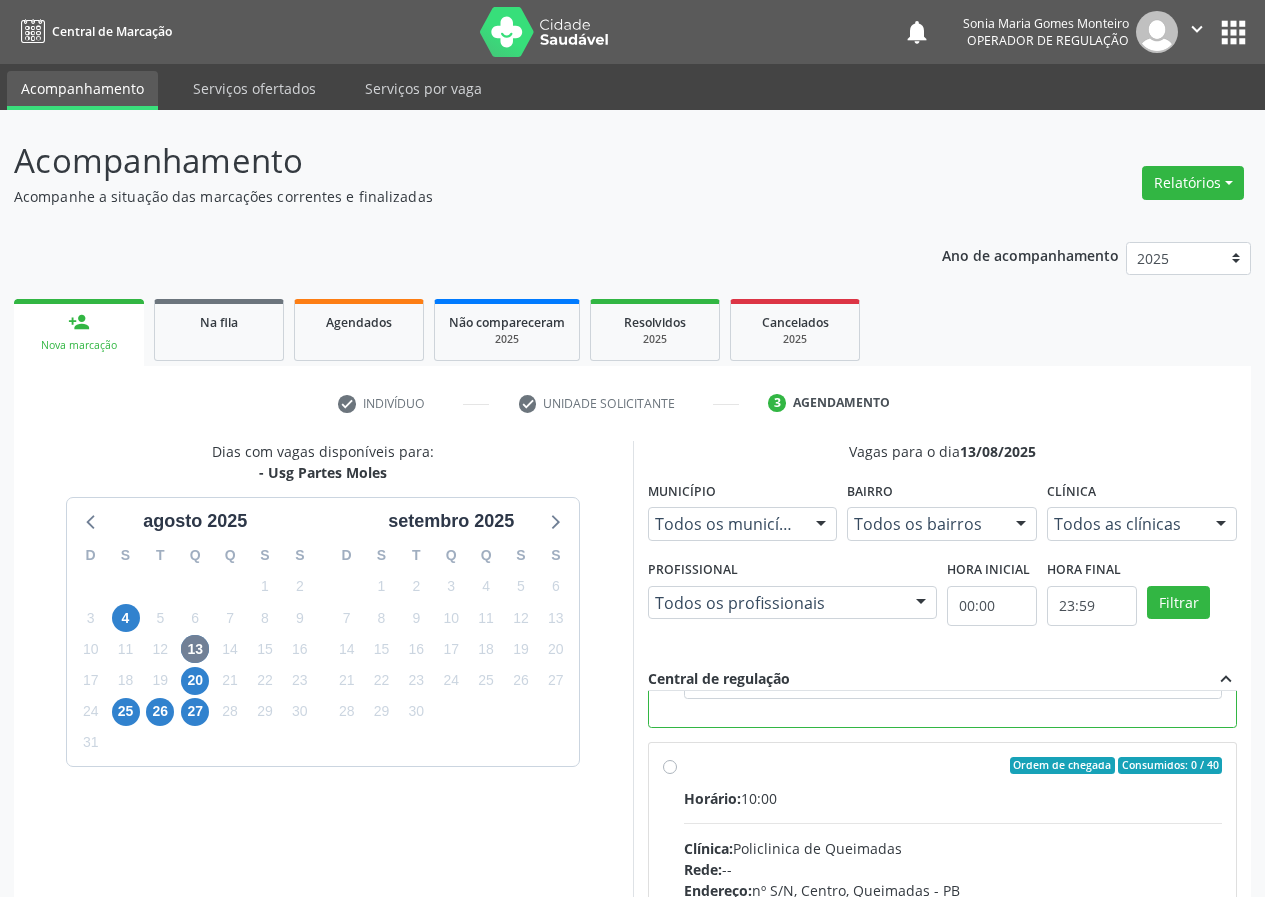 scroll, scrollTop: 450, scrollLeft: 0, axis: vertical 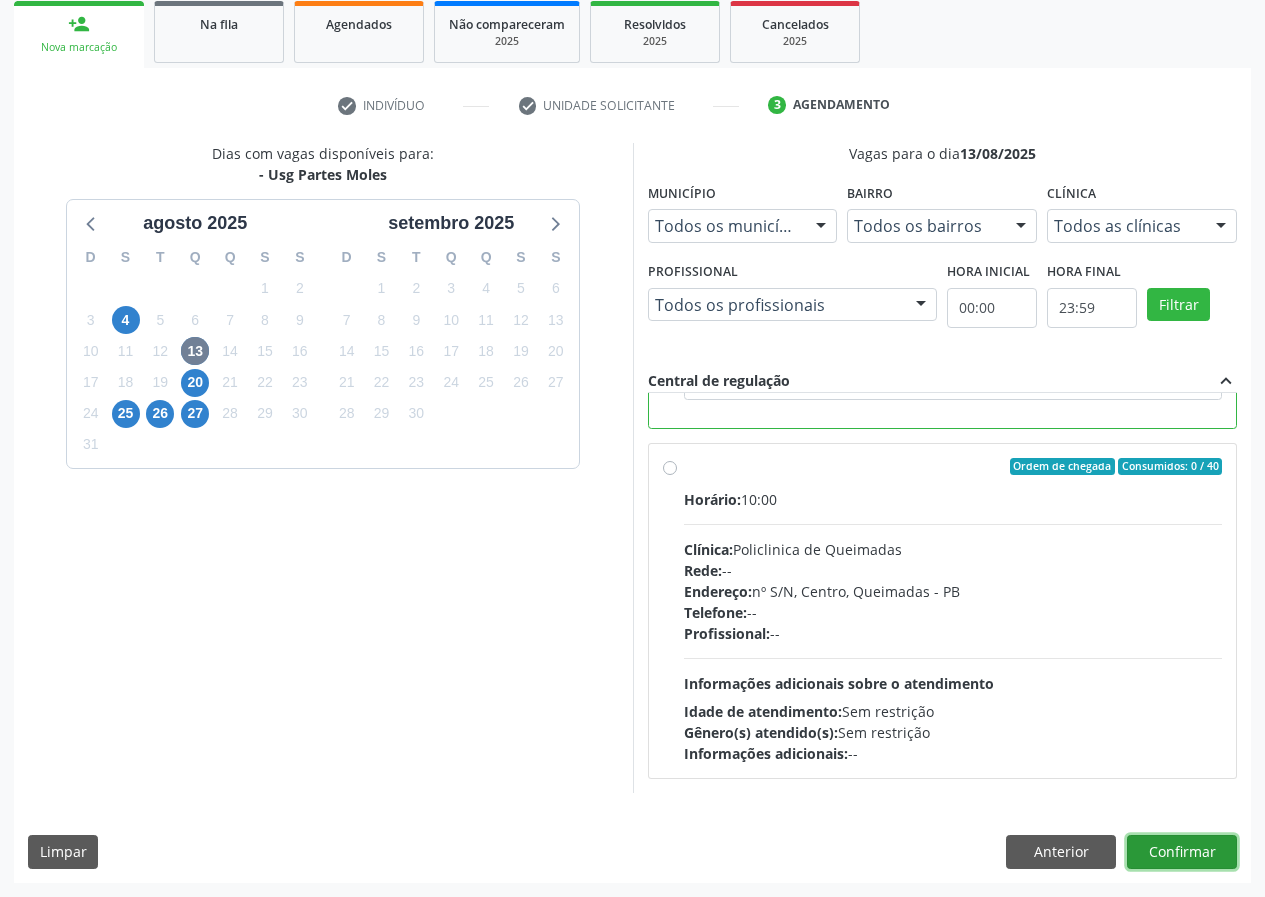 click on "Confirmar" at bounding box center [1182, 852] 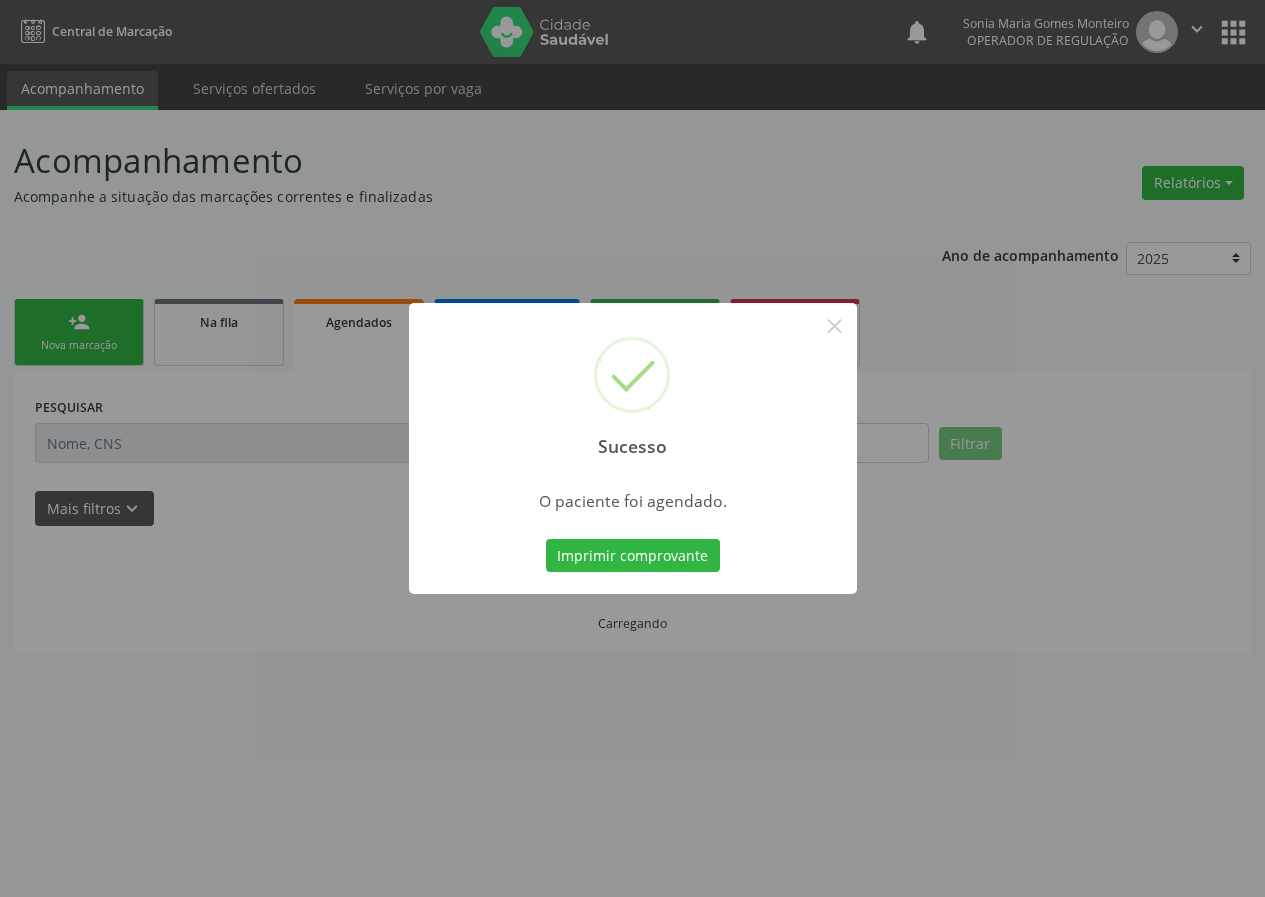 scroll, scrollTop: 0, scrollLeft: 0, axis: both 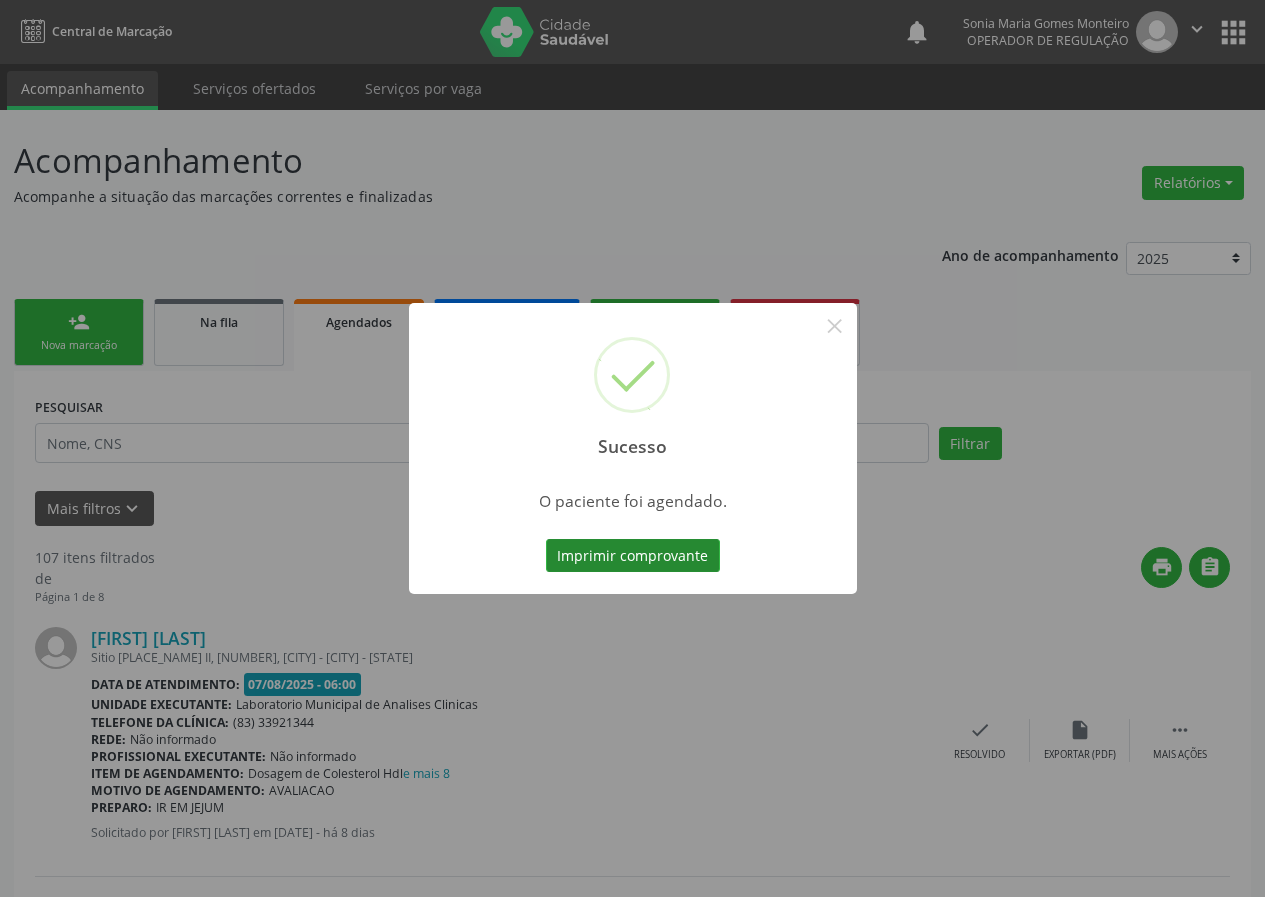 click on "Imprimir comprovante" at bounding box center [633, 556] 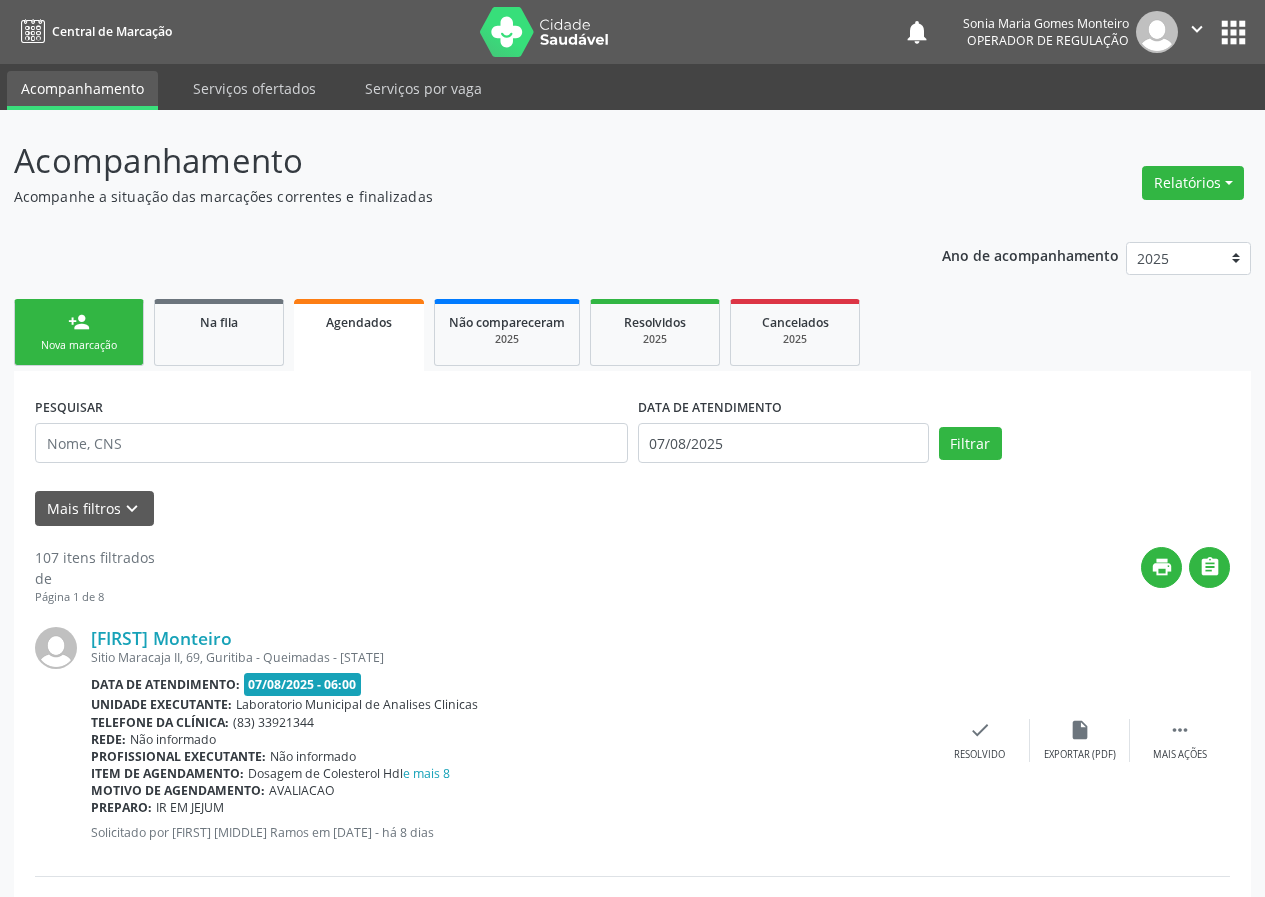 scroll, scrollTop: 0, scrollLeft: 0, axis: both 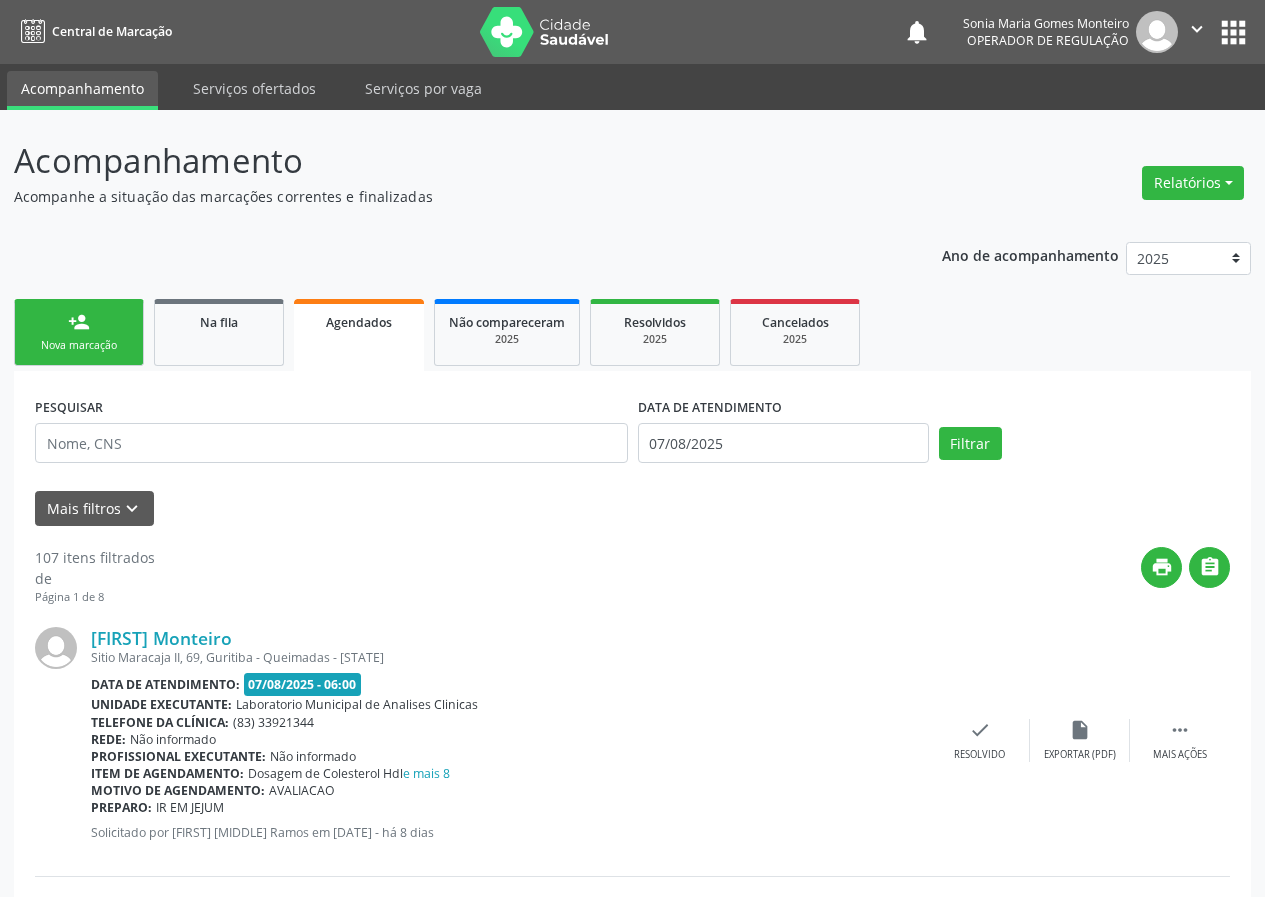 click on "person_add
Nova marcação" at bounding box center [79, 332] 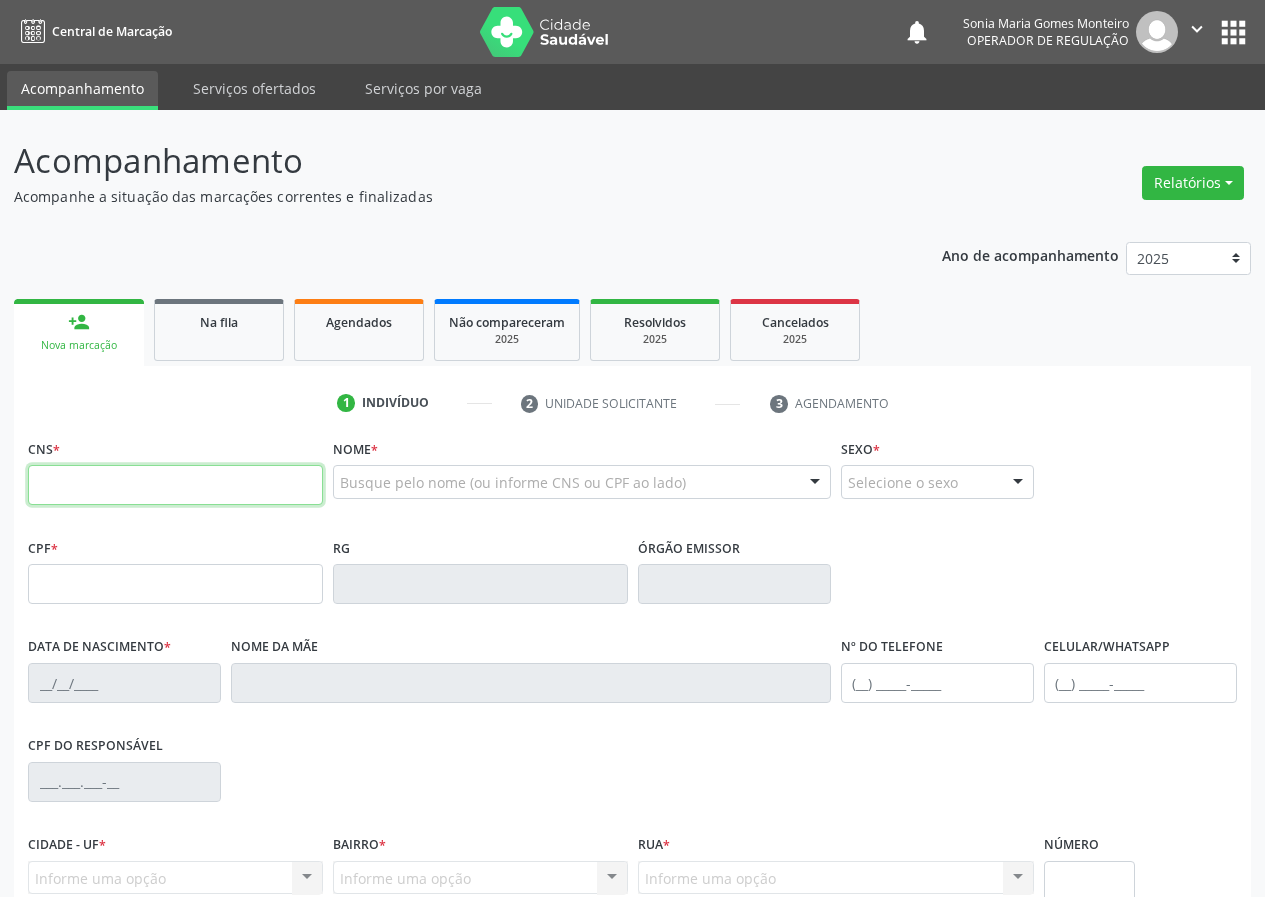 click at bounding box center [175, 485] 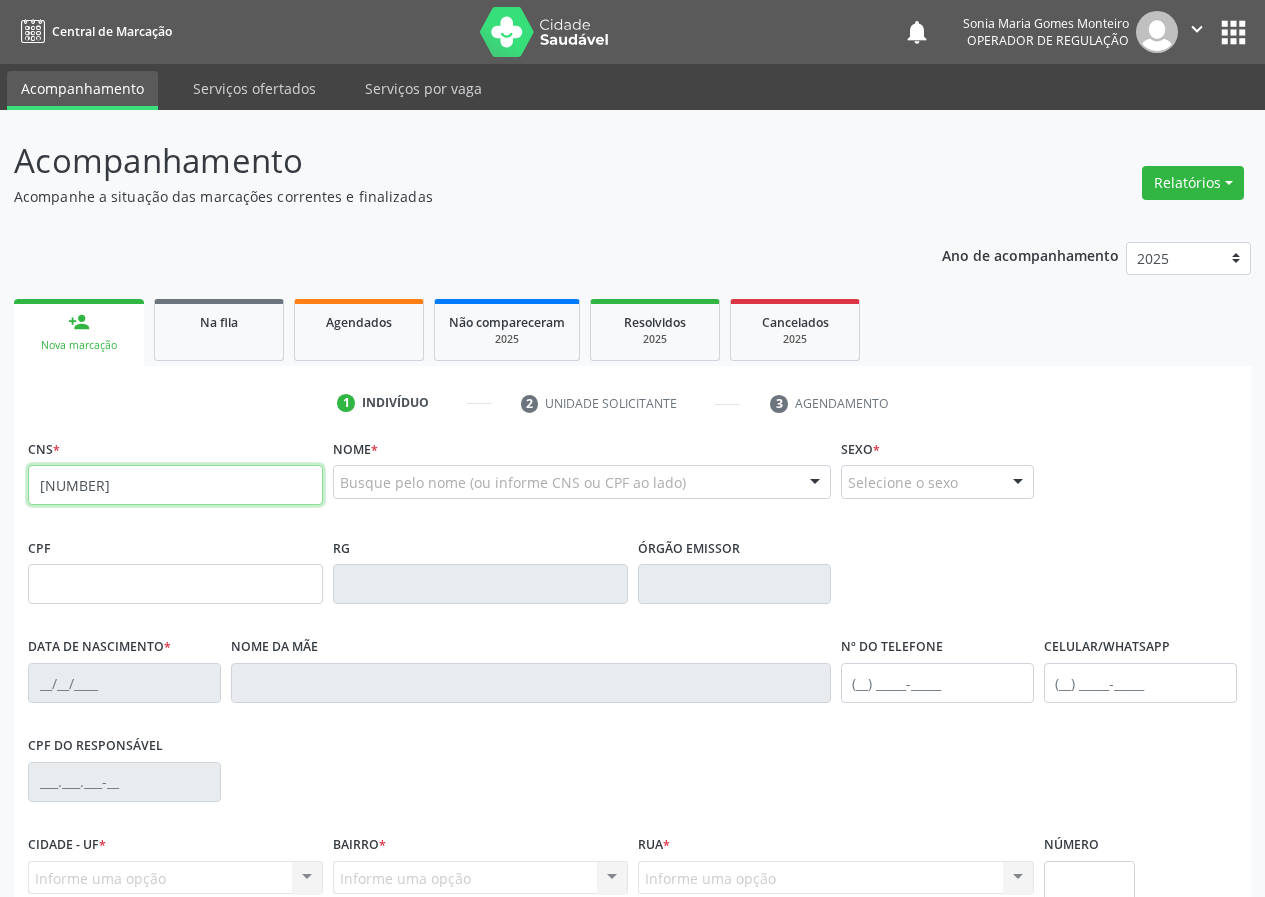 type on "700 5007 5114 8857" 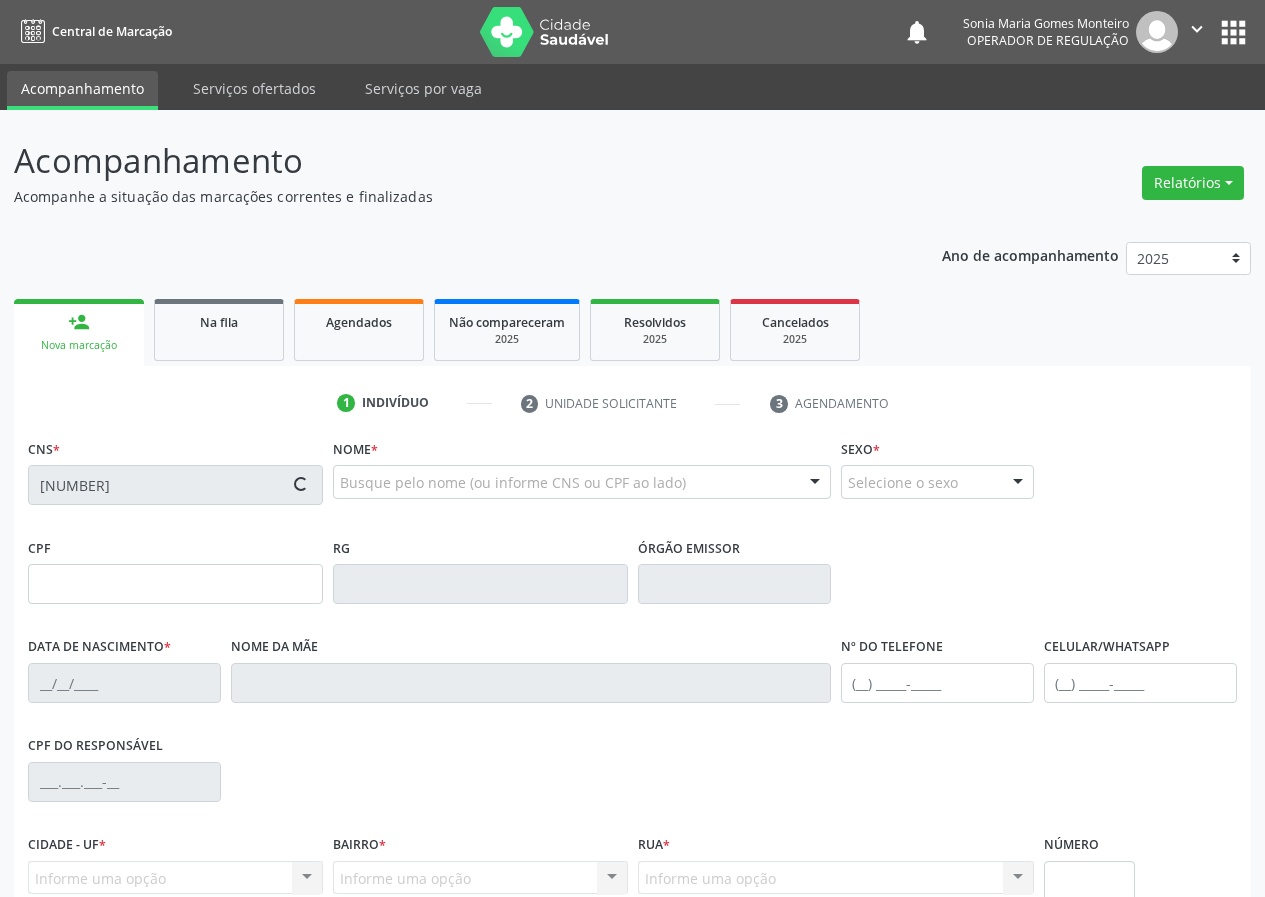 type on "675.224.594-00" 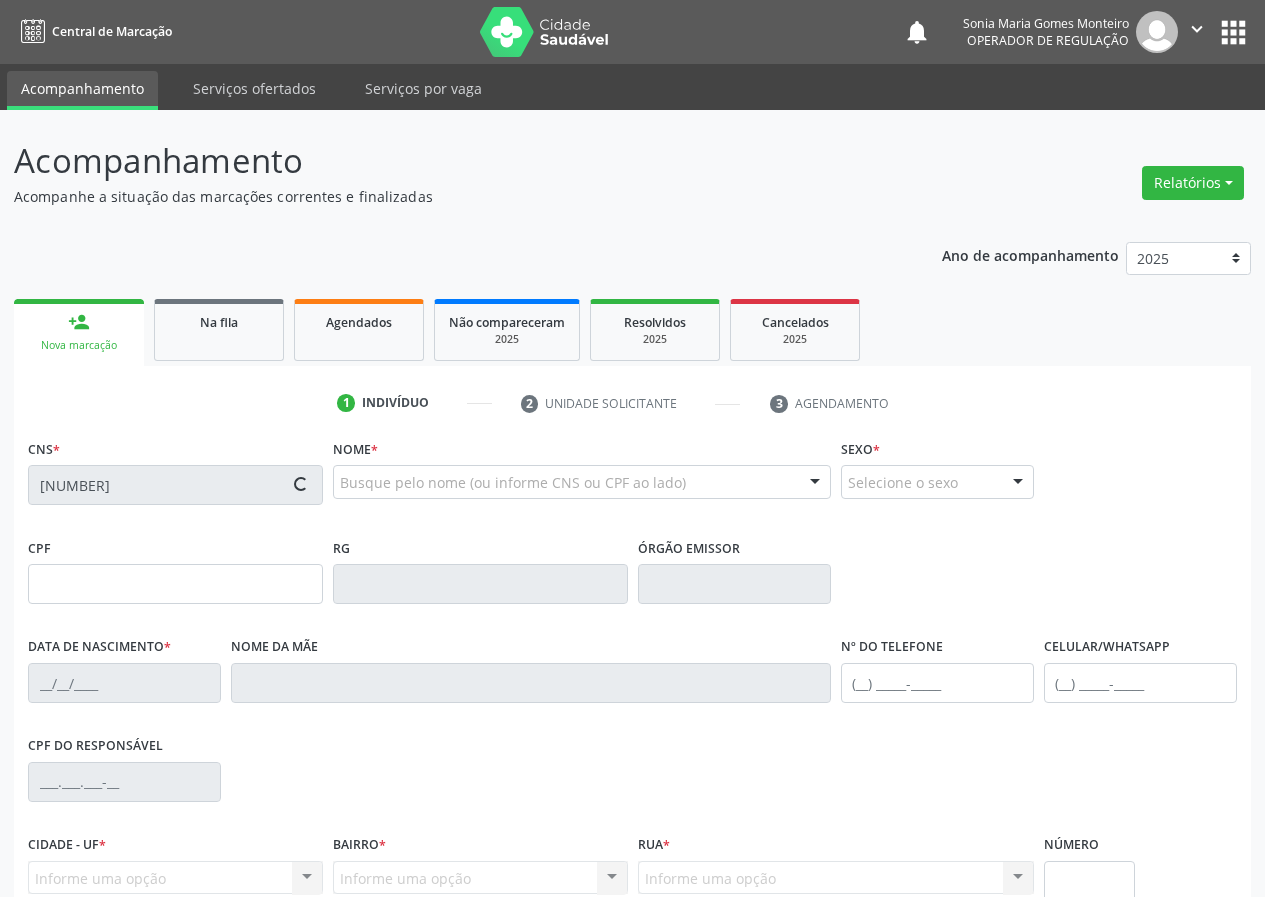 type on "09/03/1969" 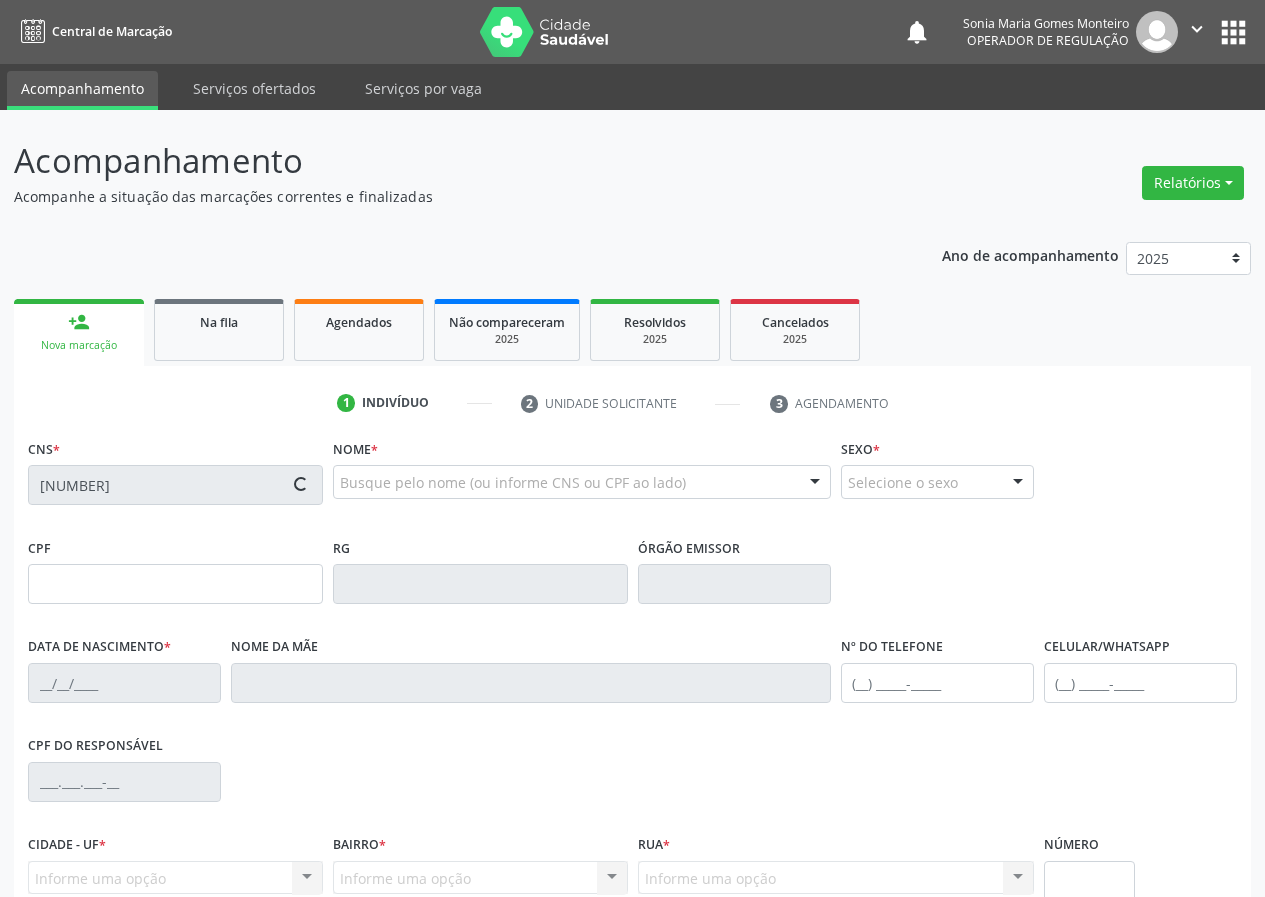type on "Maria Josefa da Conceião" 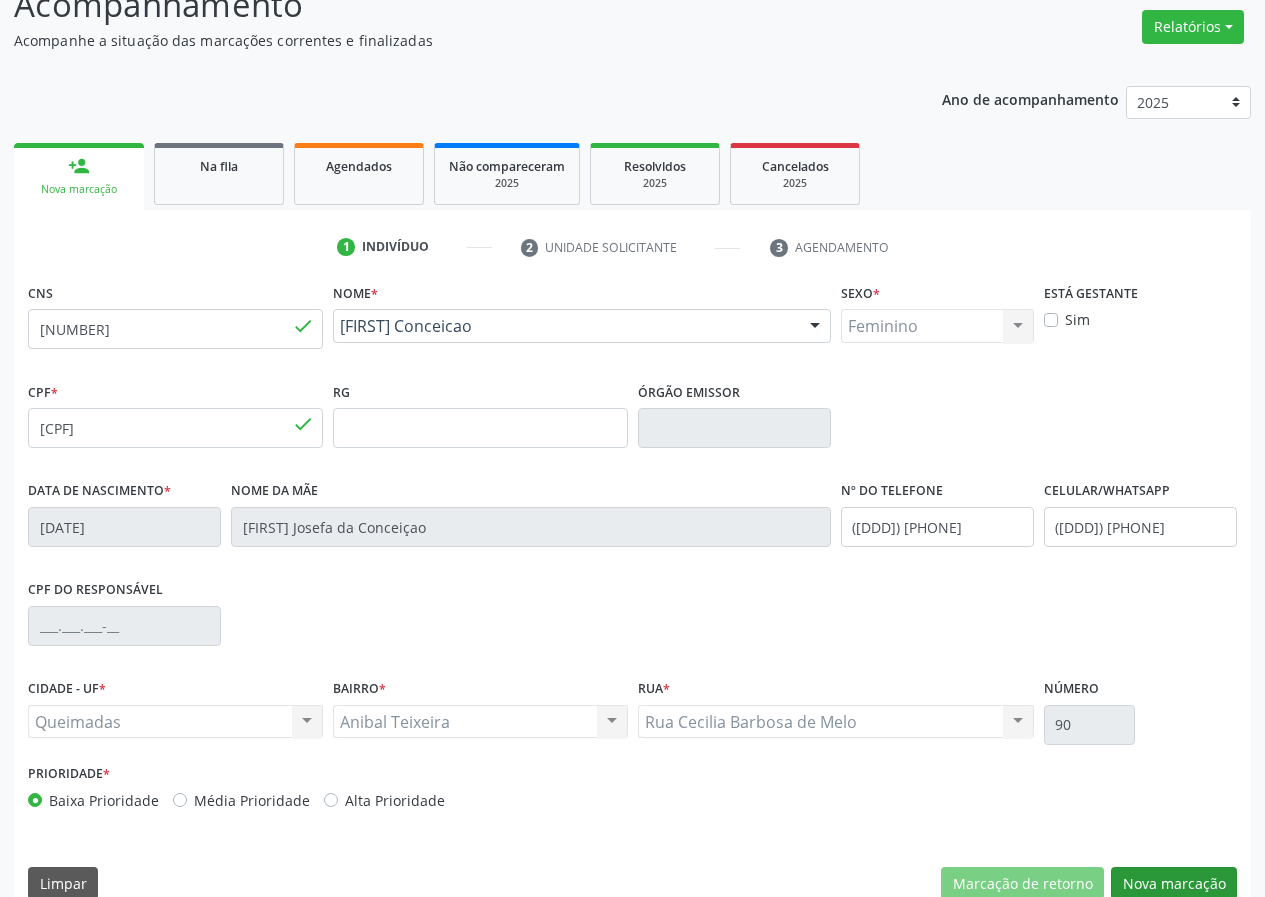 scroll, scrollTop: 187, scrollLeft: 0, axis: vertical 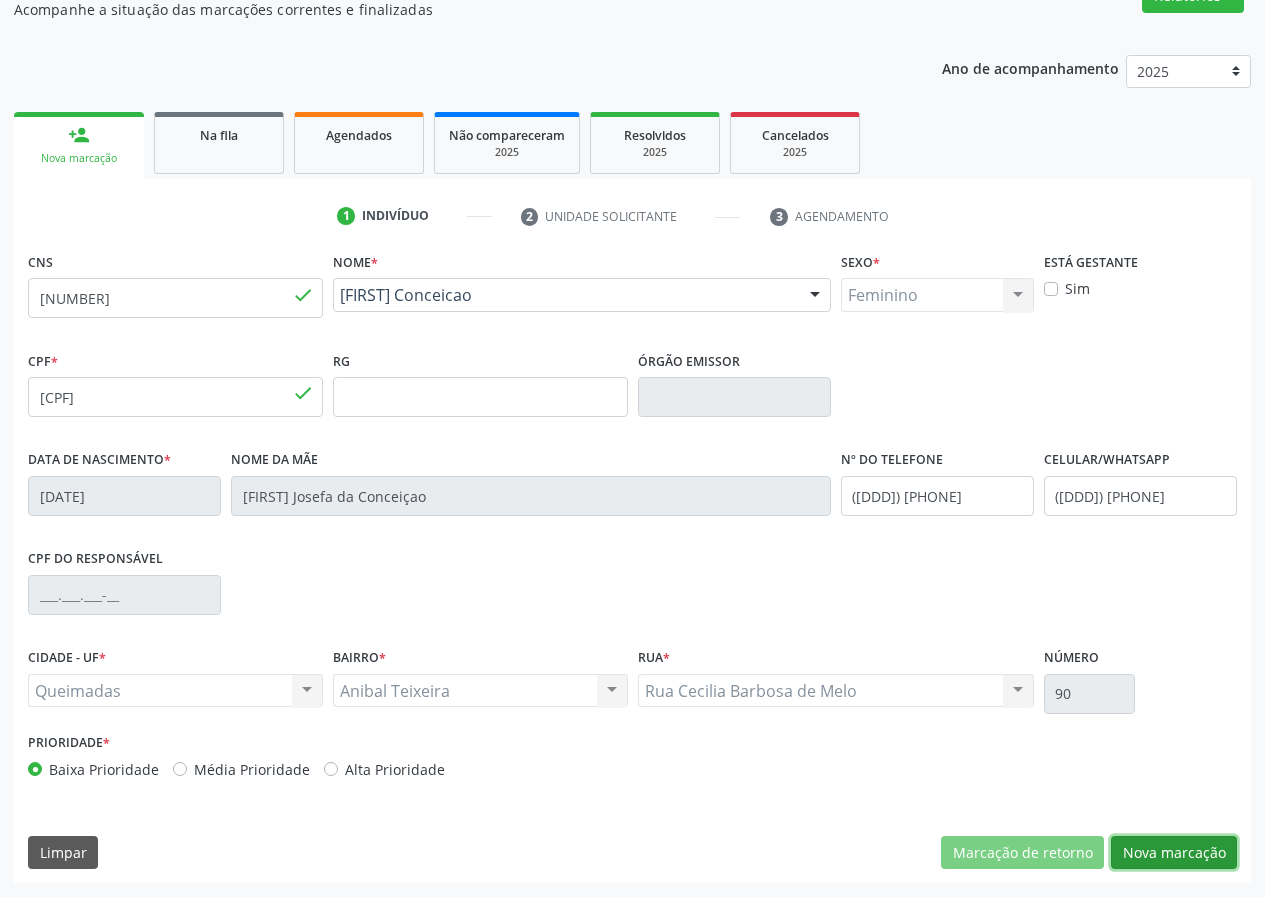 drag, startPoint x: 1160, startPoint y: 852, endPoint x: 800, endPoint y: 794, distance: 364.6423 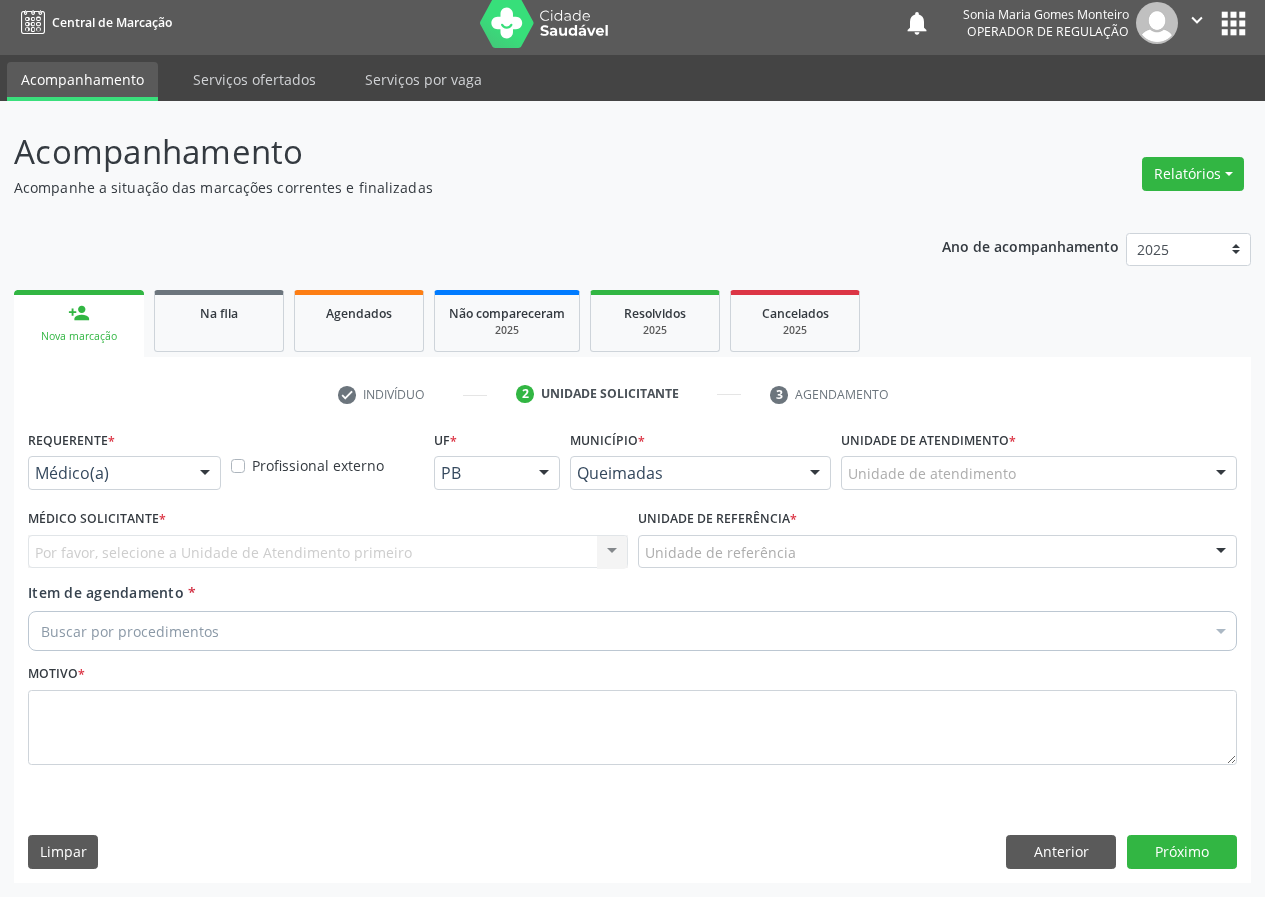 scroll, scrollTop: 9, scrollLeft: 0, axis: vertical 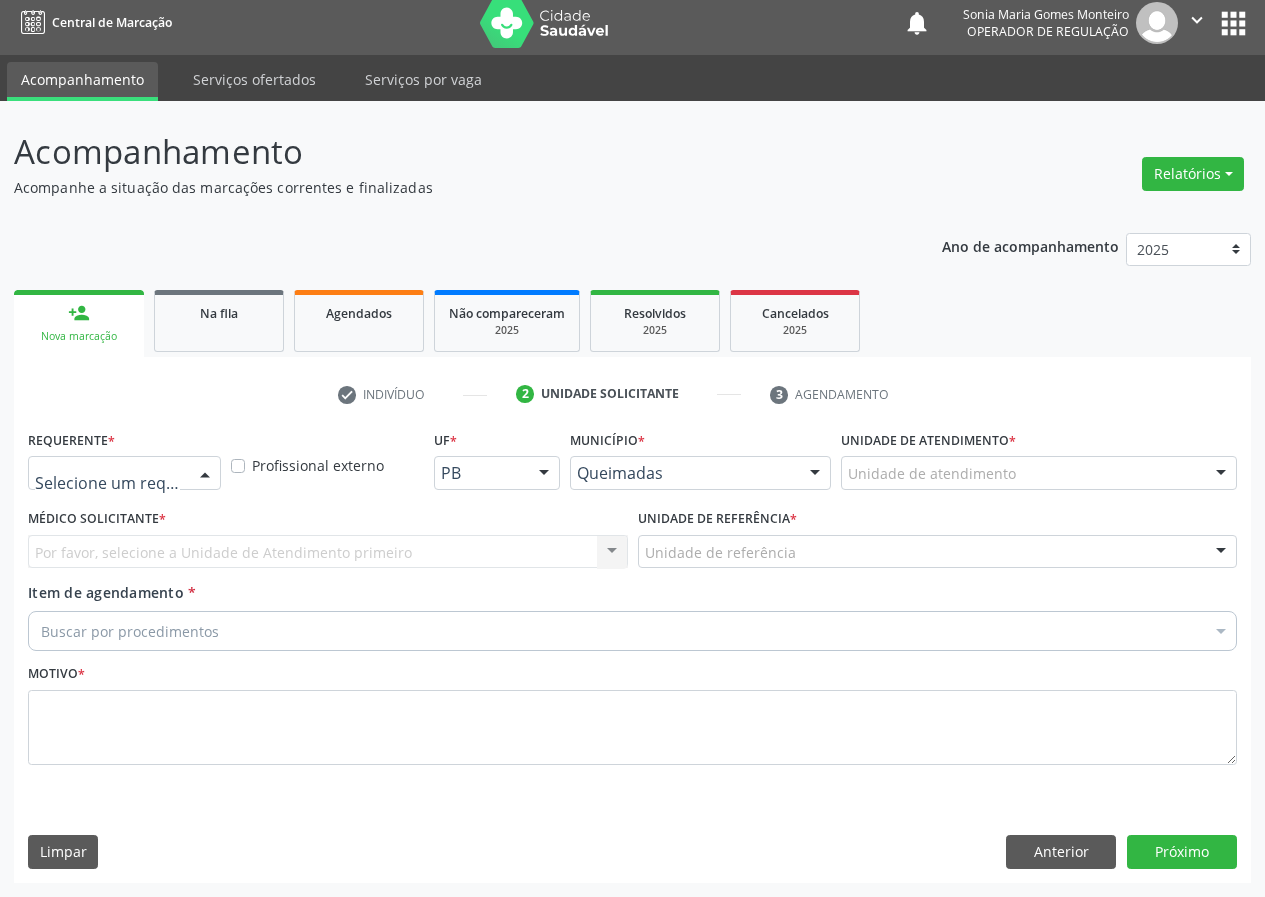 drag, startPoint x: 203, startPoint y: 466, endPoint x: 182, endPoint y: 608, distance: 143.54442 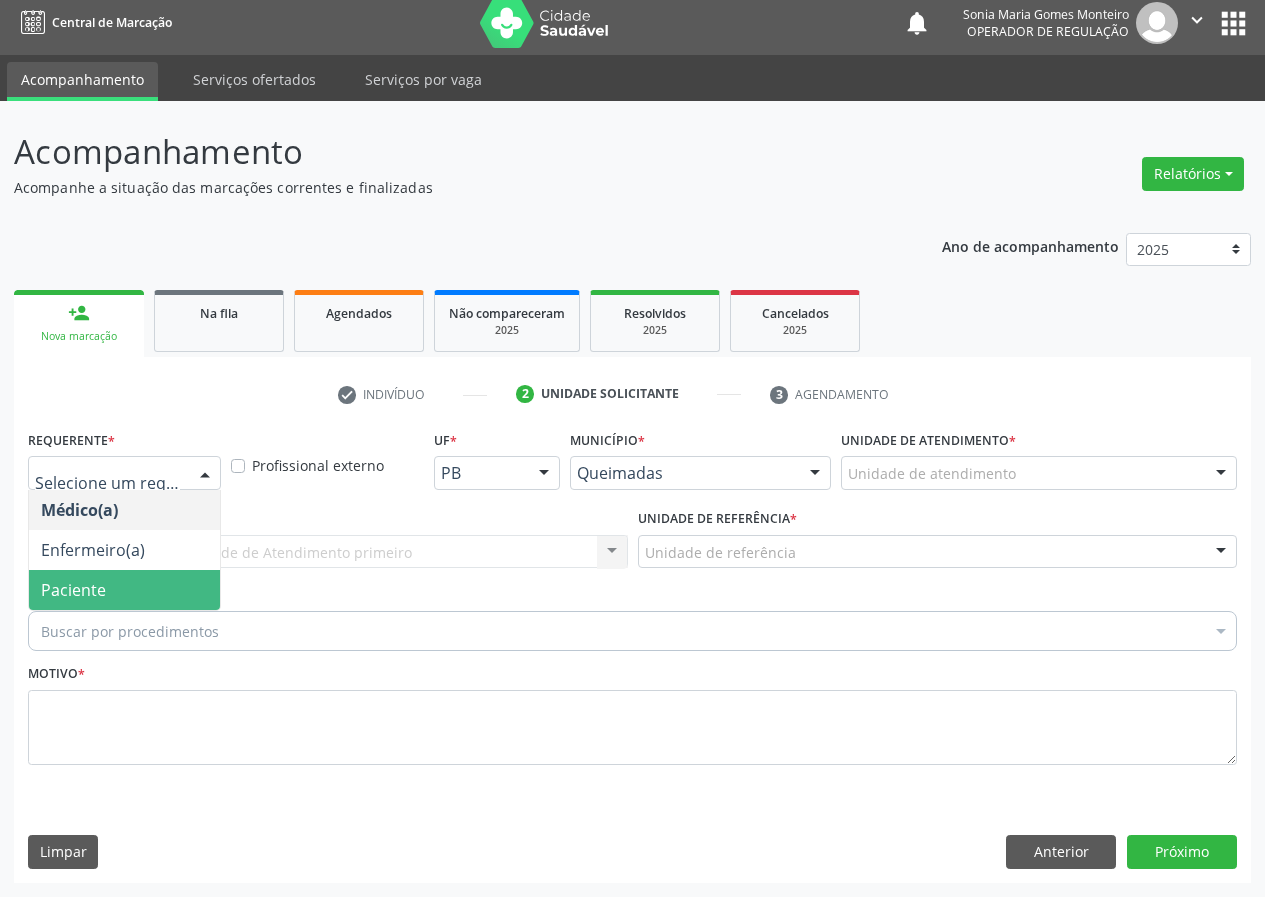 click on "Paciente" at bounding box center (124, 590) 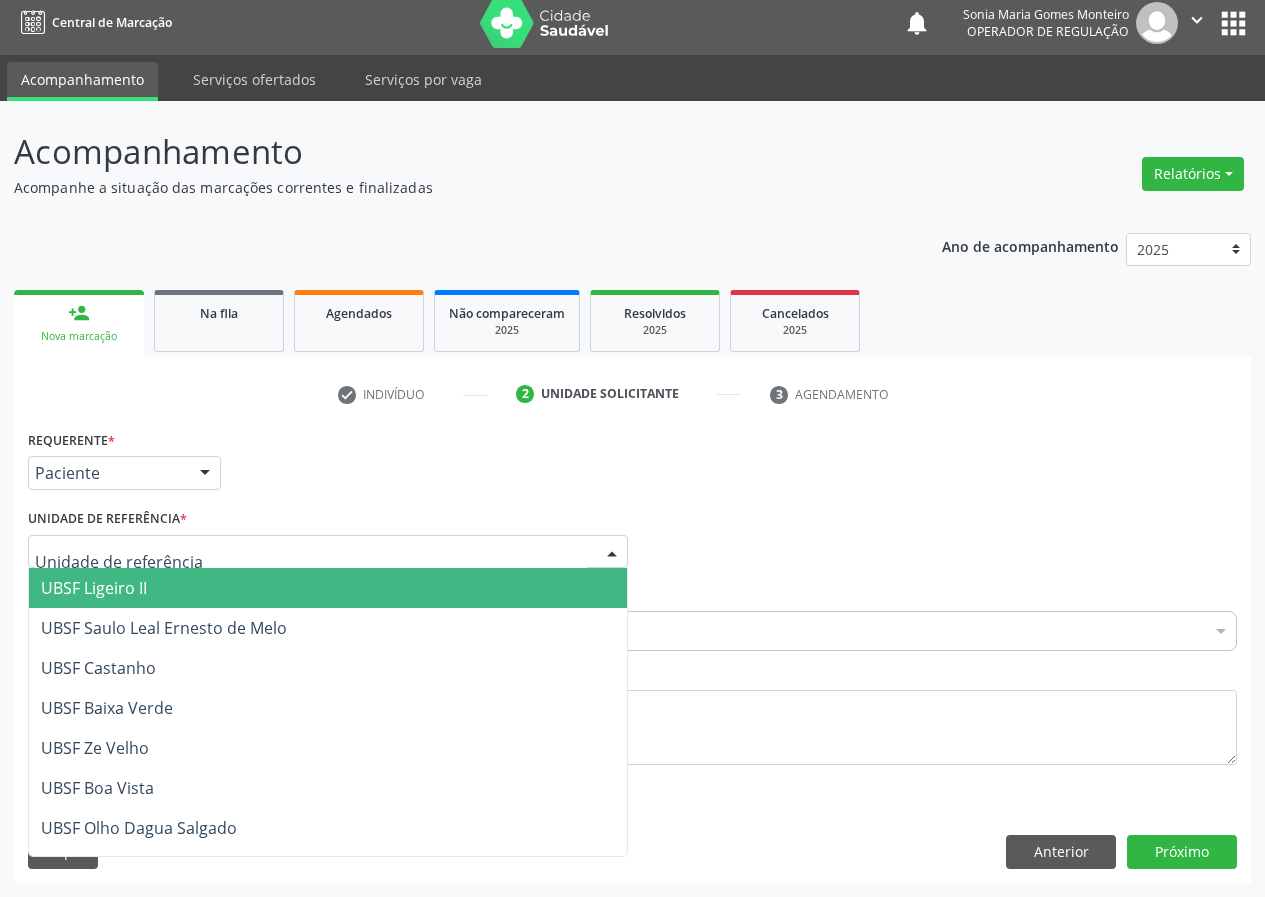 drag, startPoint x: 552, startPoint y: 550, endPoint x: 303, endPoint y: 670, distance: 276.40732 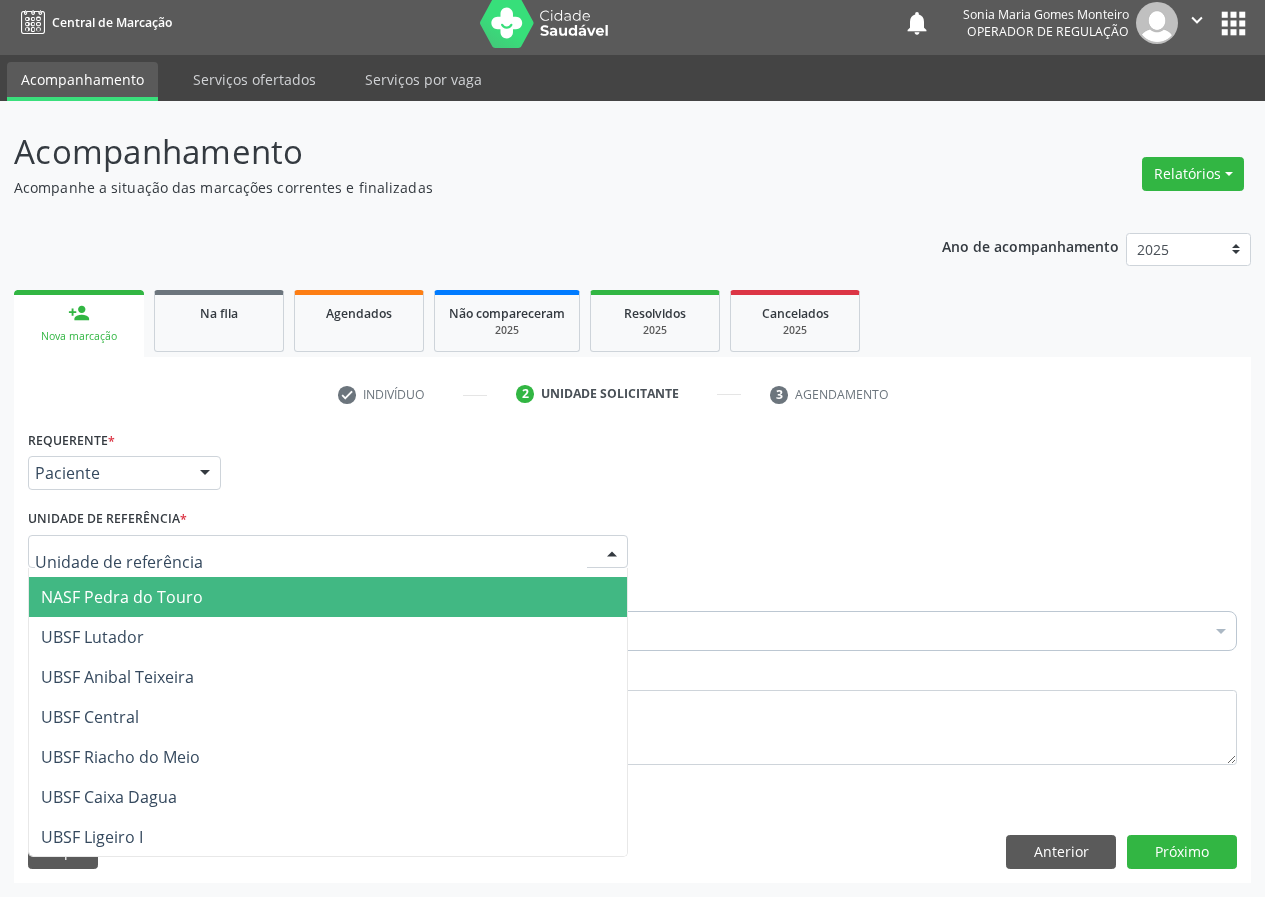 scroll, scrollTop: 400, scrollLeft: 0, axis: vertical 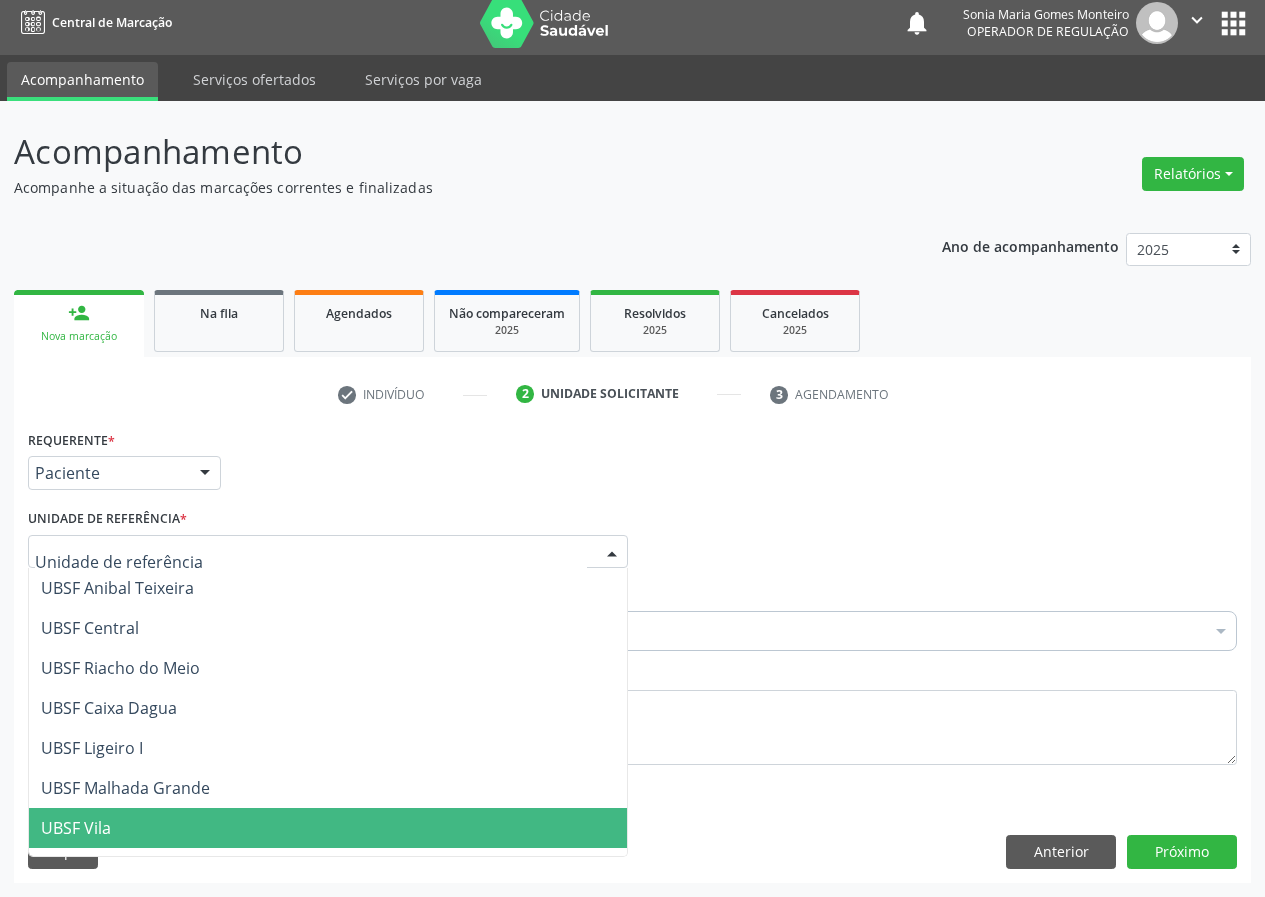drag, startPoint x: 138, startPoint y: 829, endPoint x: 0, endPoint y: 785, distance: 144.84474 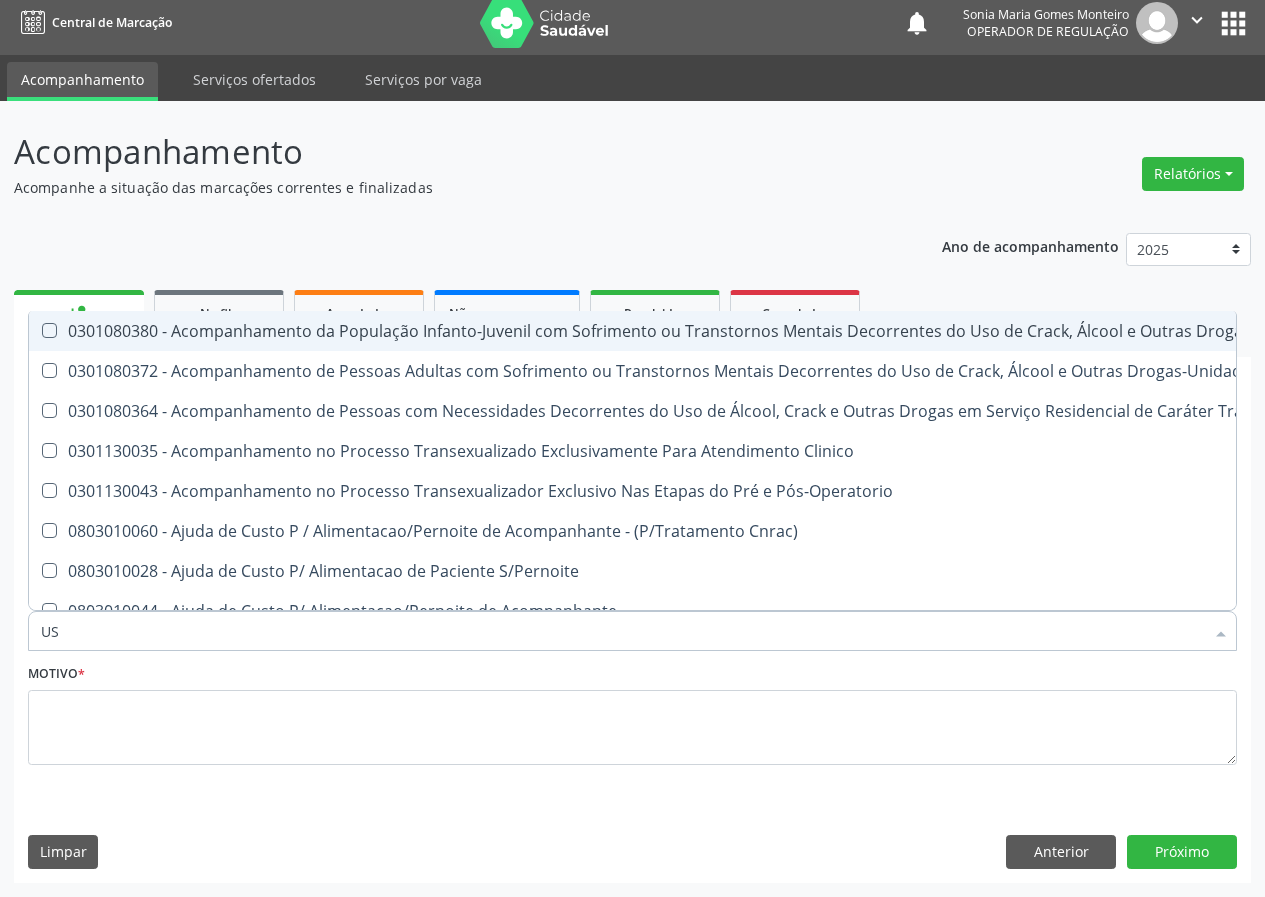 type on "USG" 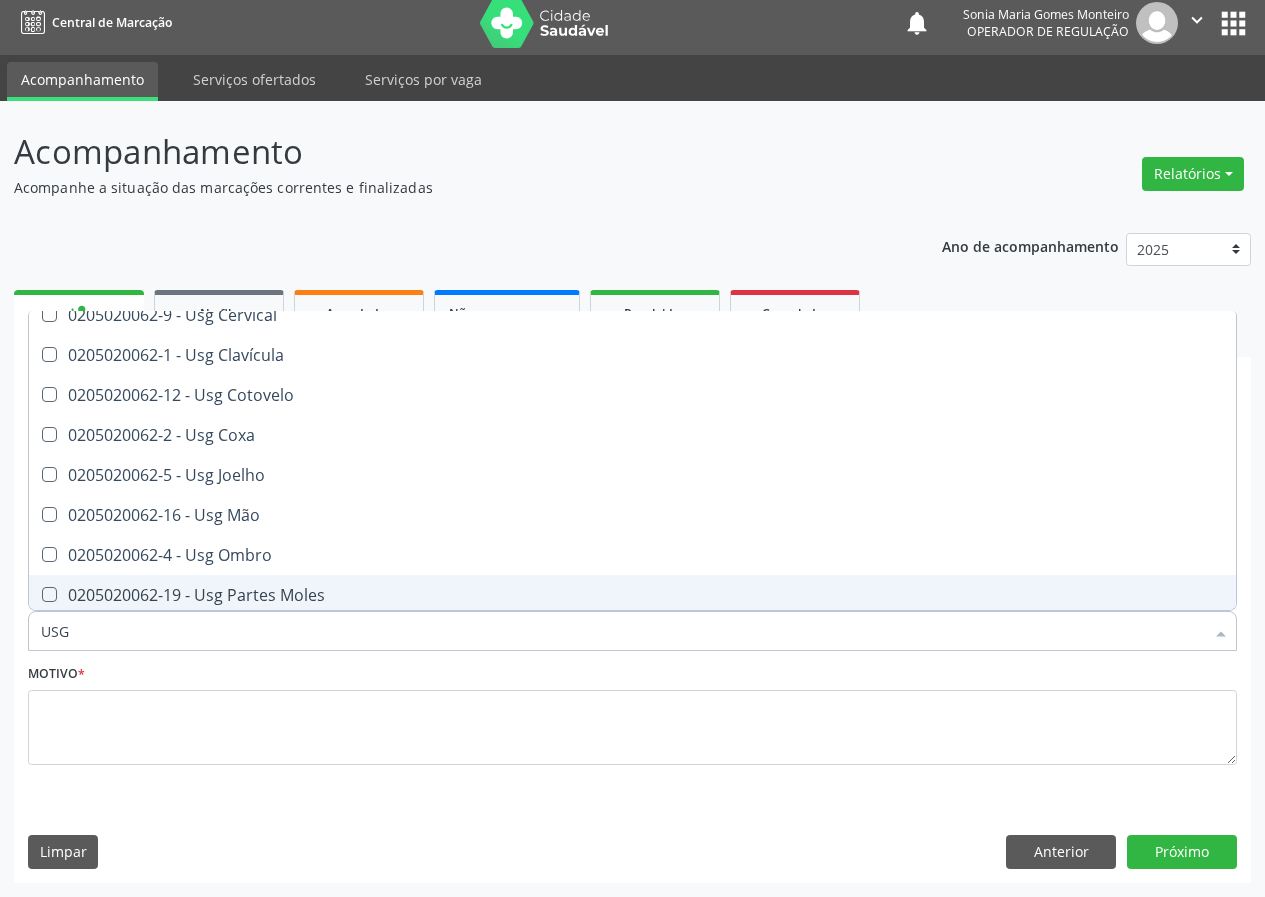 scroll, scrollTop: 300, scrollLeft: 0, axis: vertical 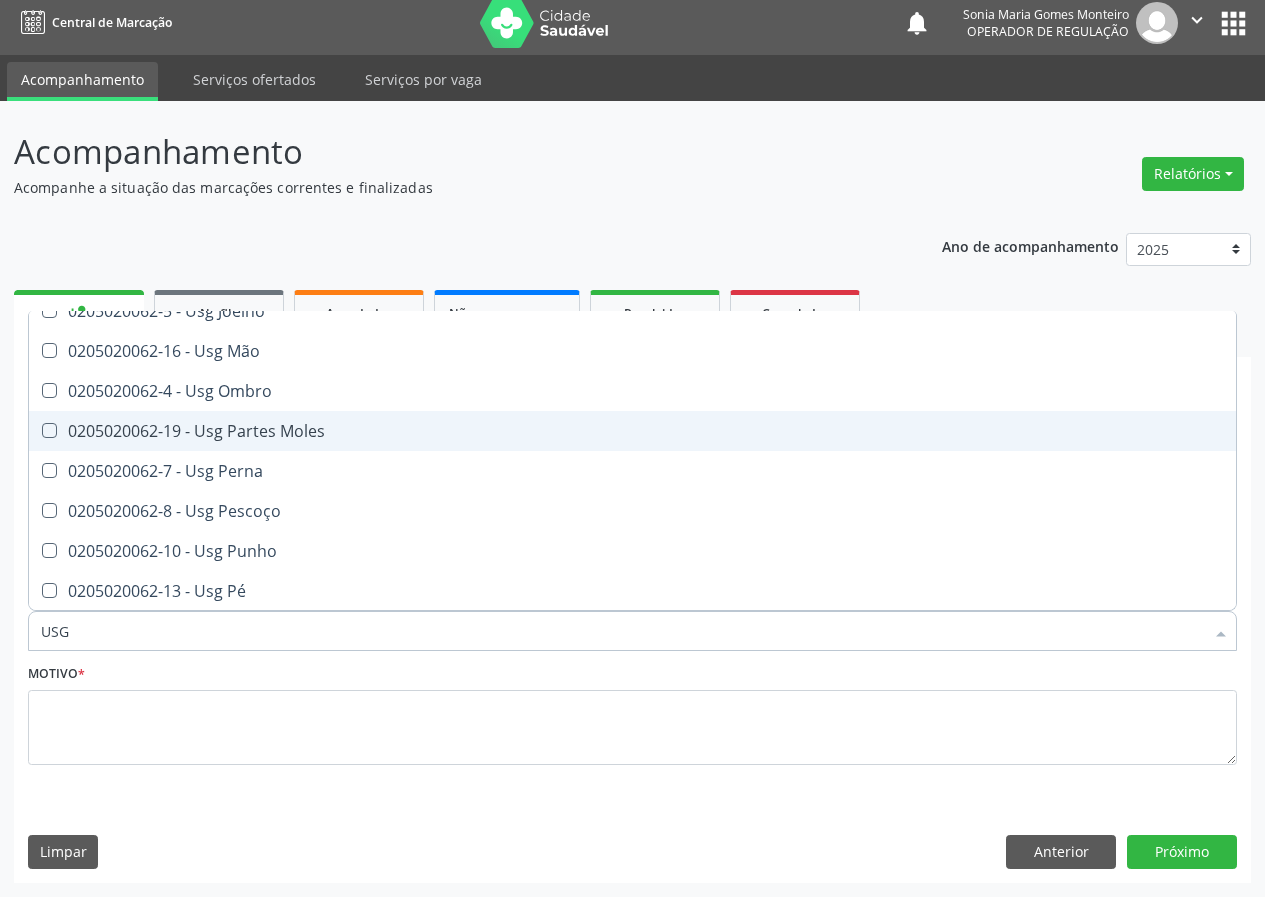 drag, startPoint x: 296, startPoint y: 435, endPoint x: 162, endPoint y: 629, distance: 235.77956 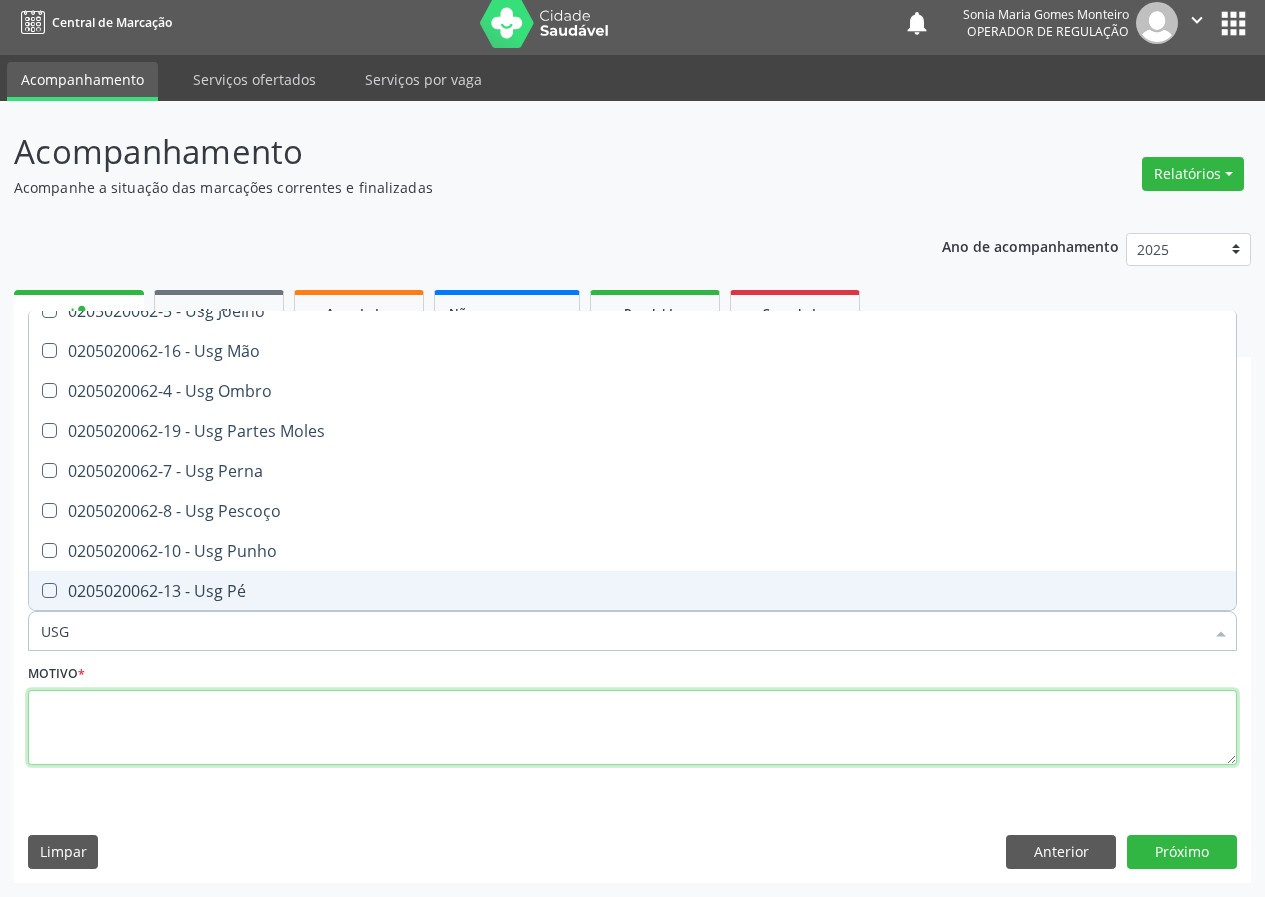 click at bounding box center [632, 728] 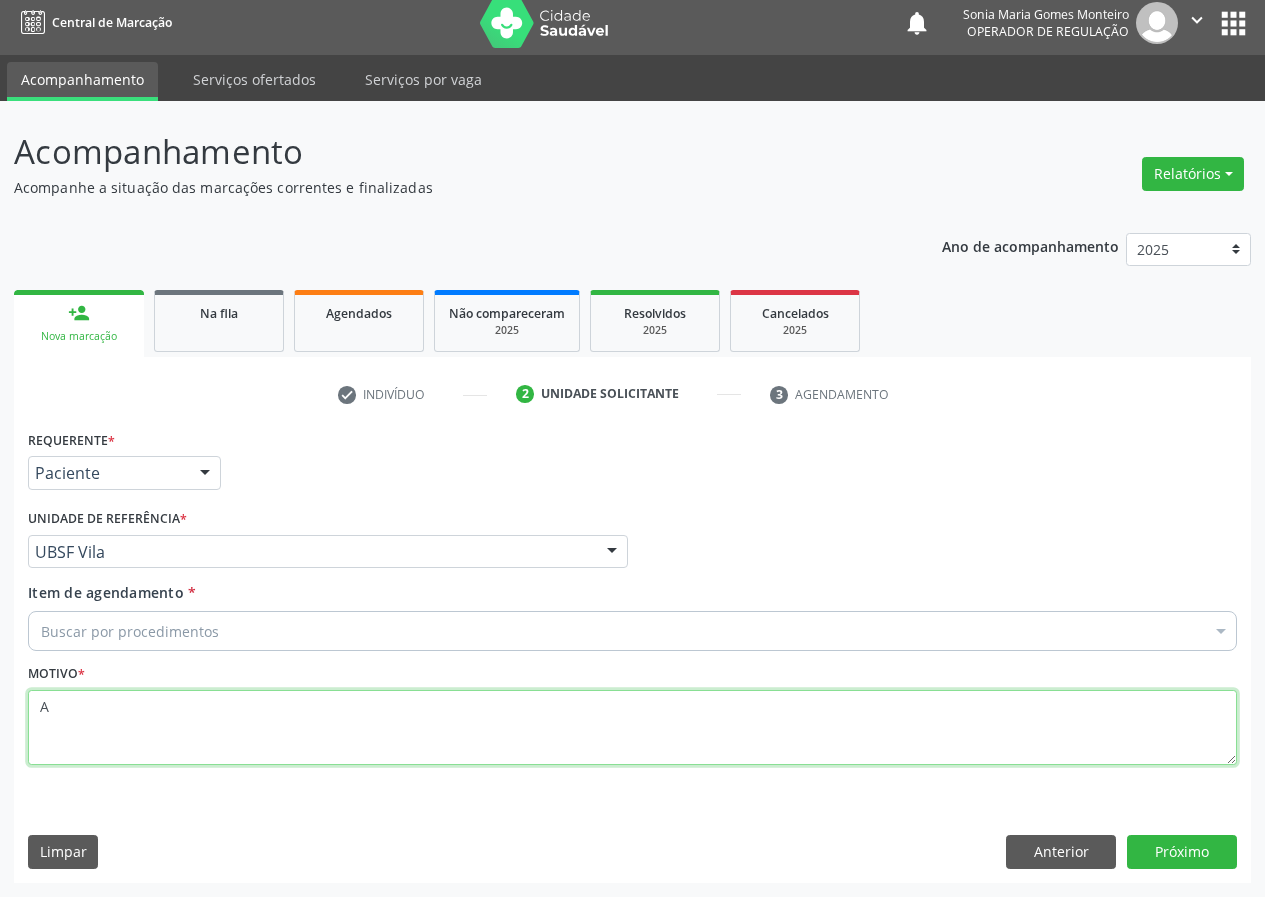 scroll, scrollTop: 0, scrollLeft: 0, axis: both 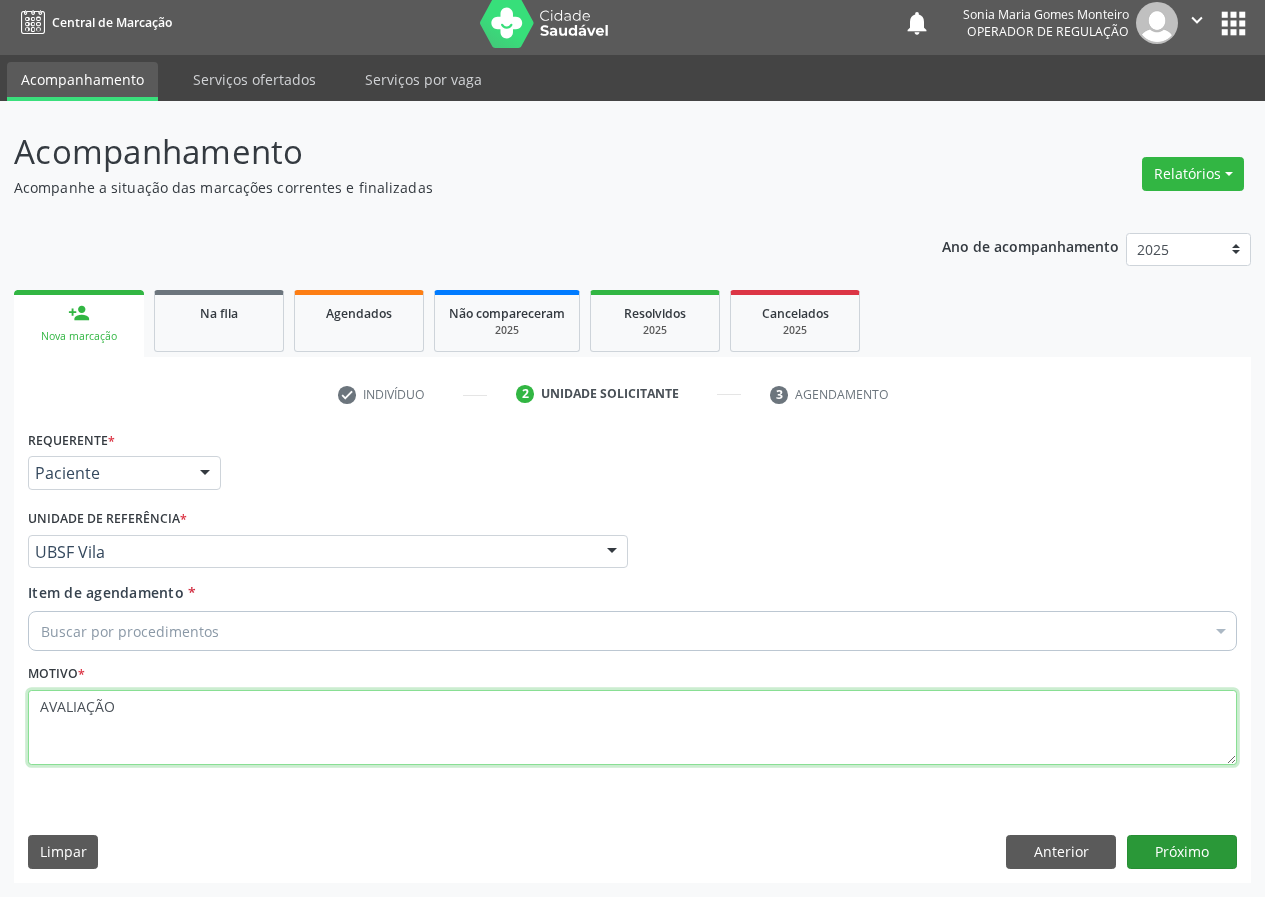 type on "AVALIAÇÃO" 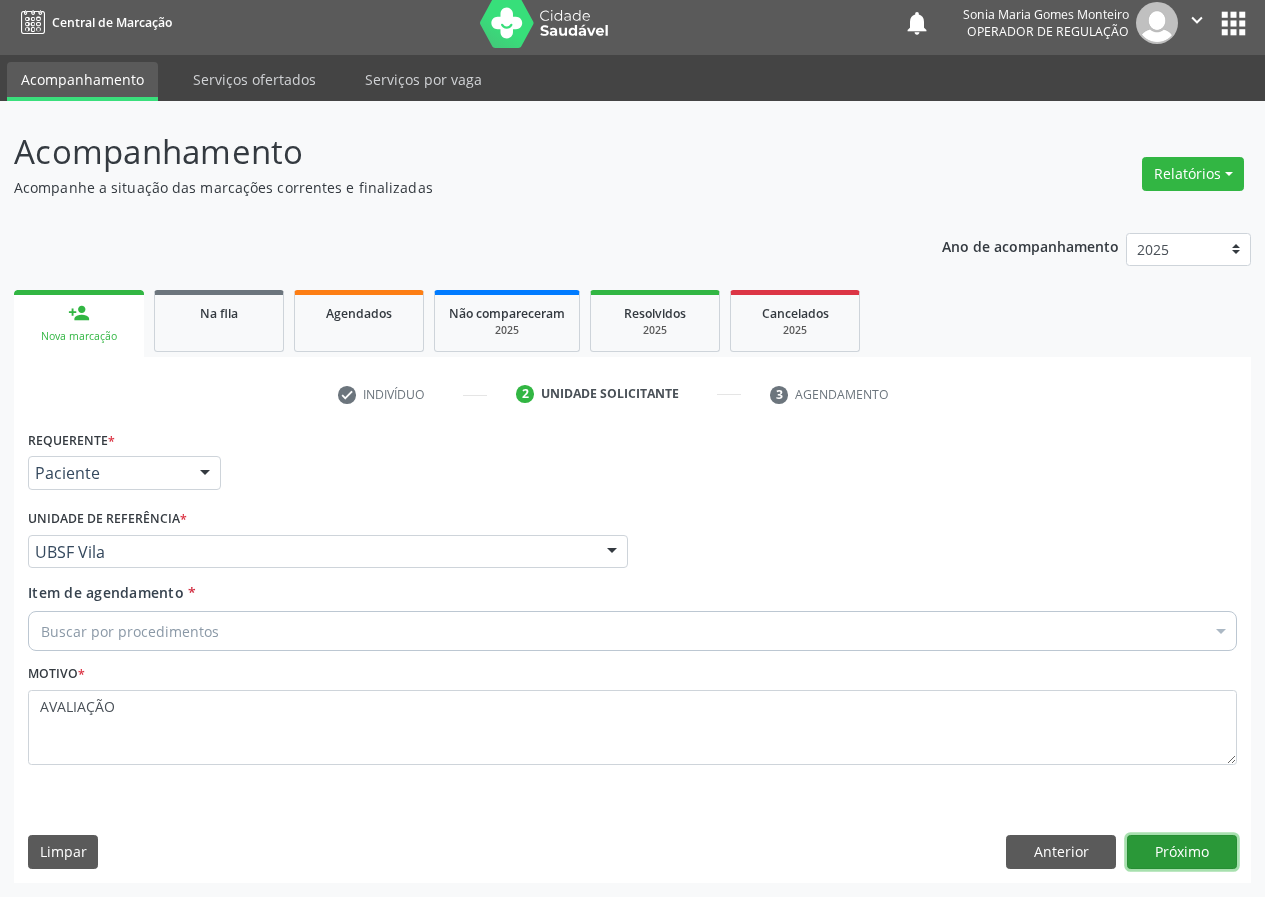 click on "Próximo" at bounding box center (1182, 852) 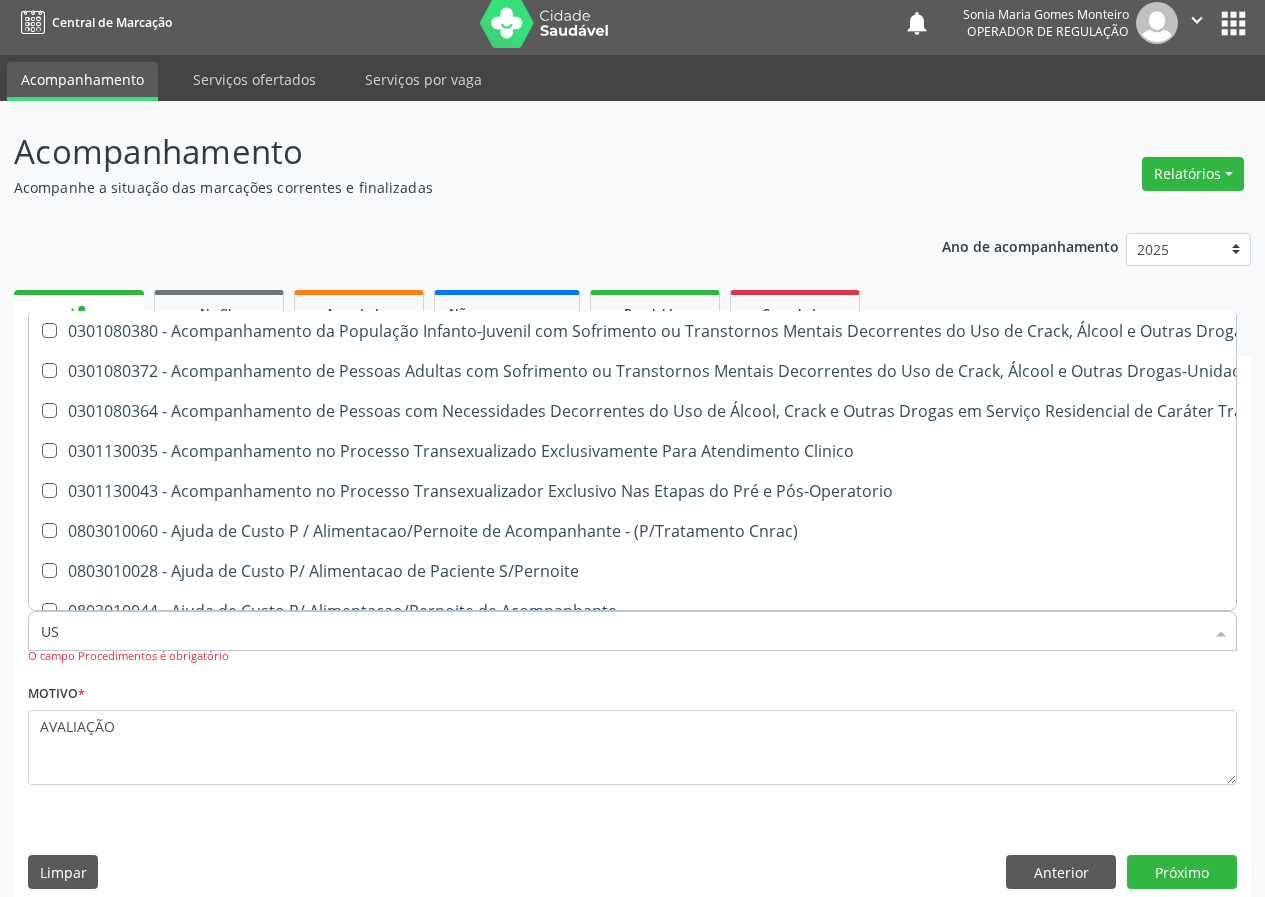 type on "USG" 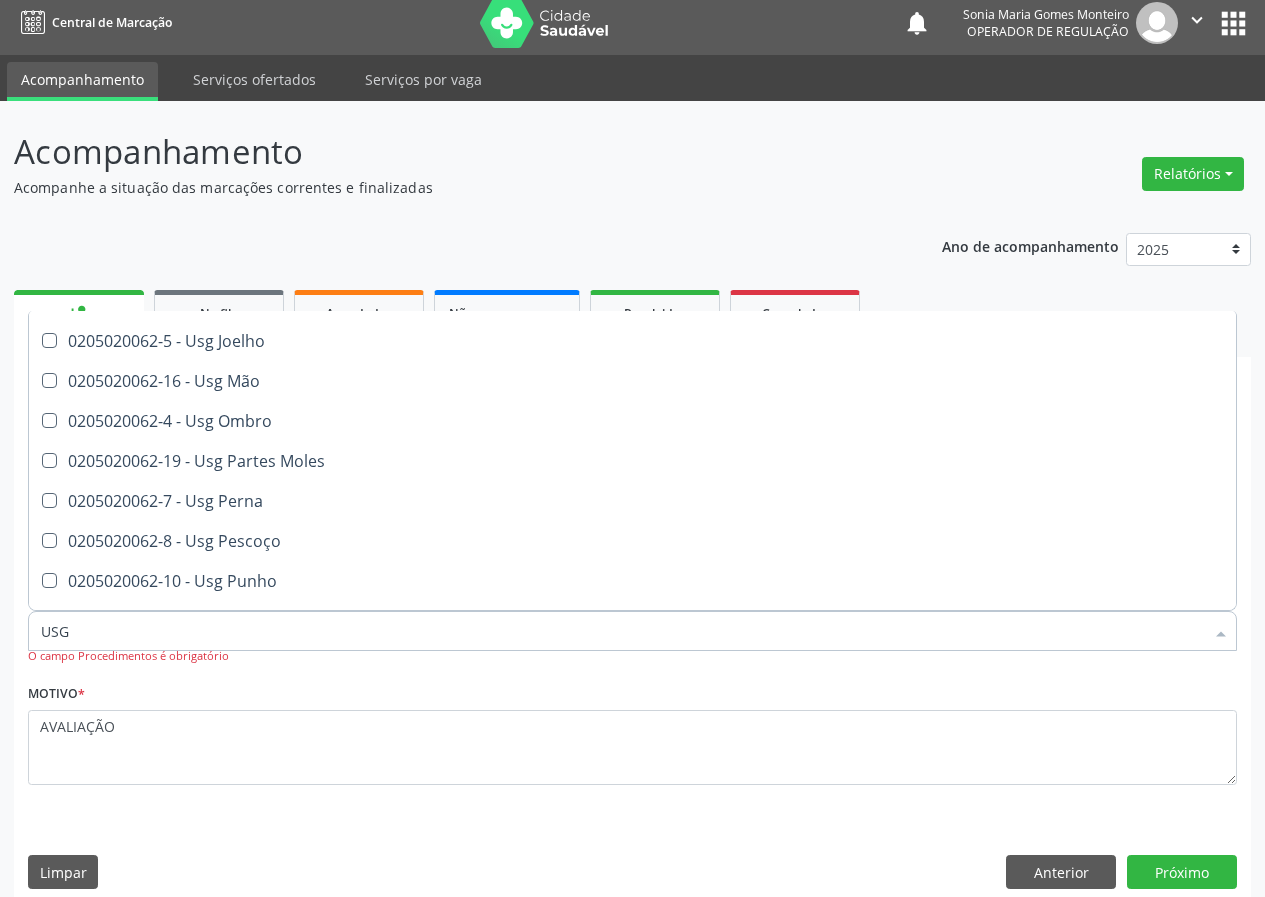 scroll, scrollTop: 300, scrollLeft: 0, axis: vertical 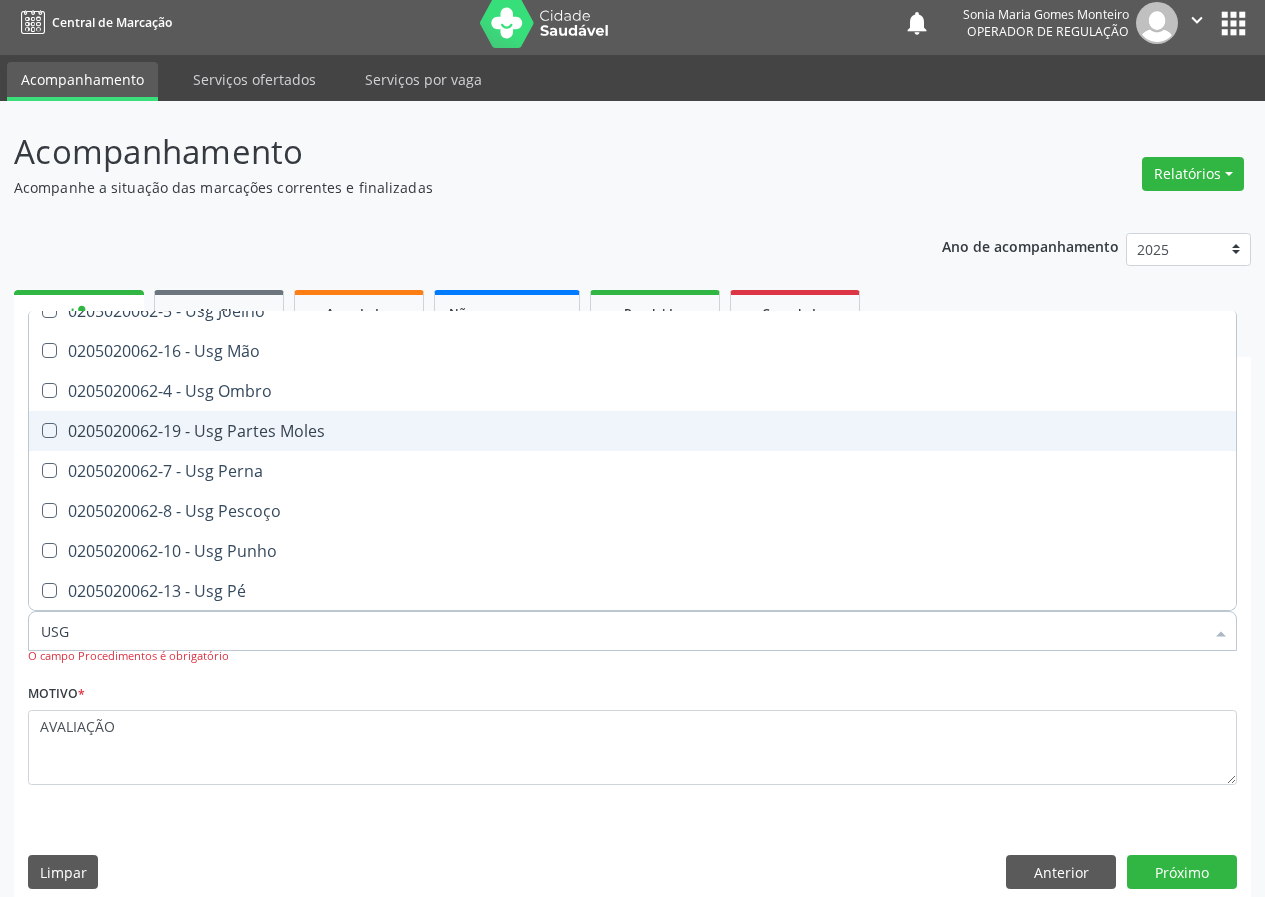 click on "0205020062-19 - Usg Partes Moles" at bounding box center (632, 431) 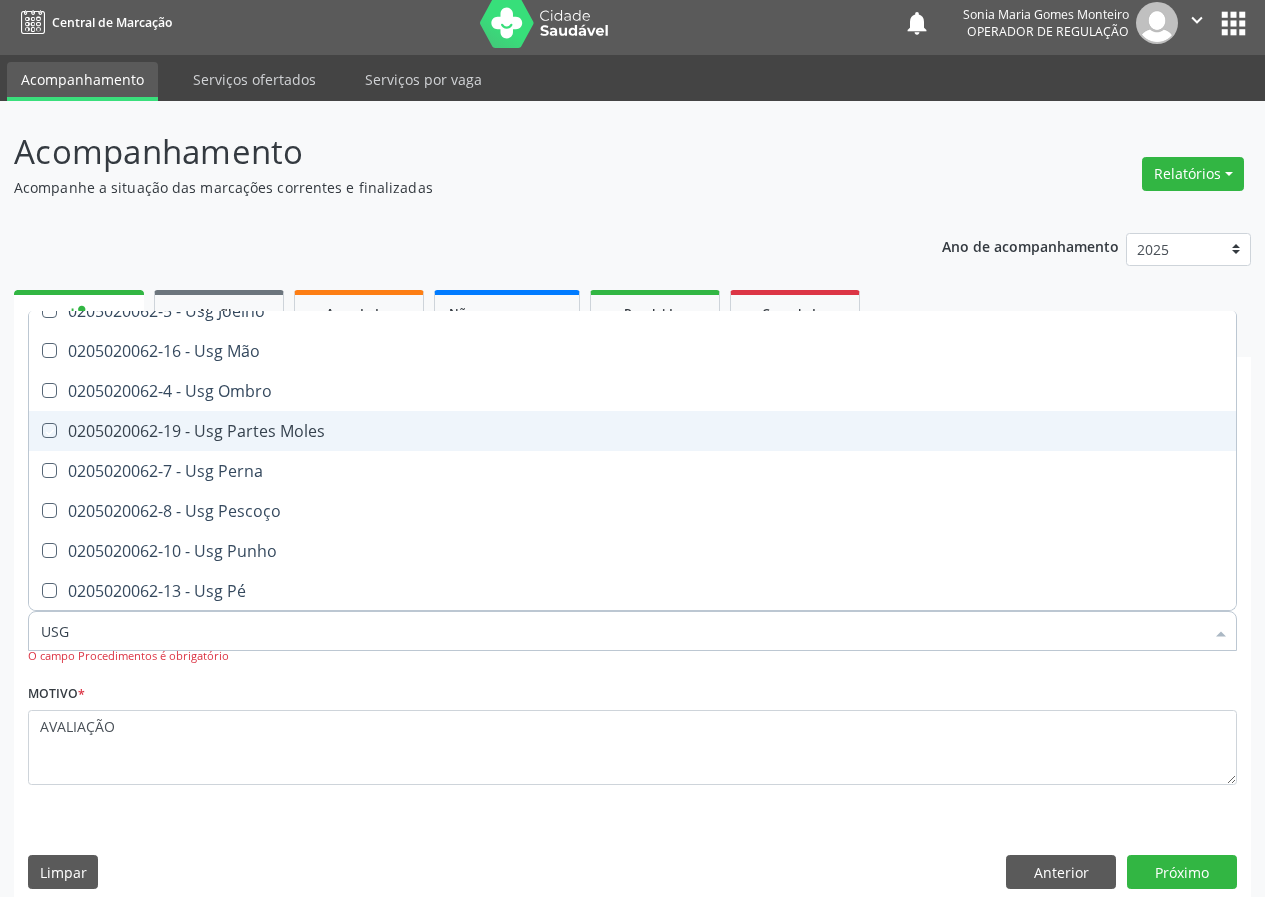 checkbox on "true" 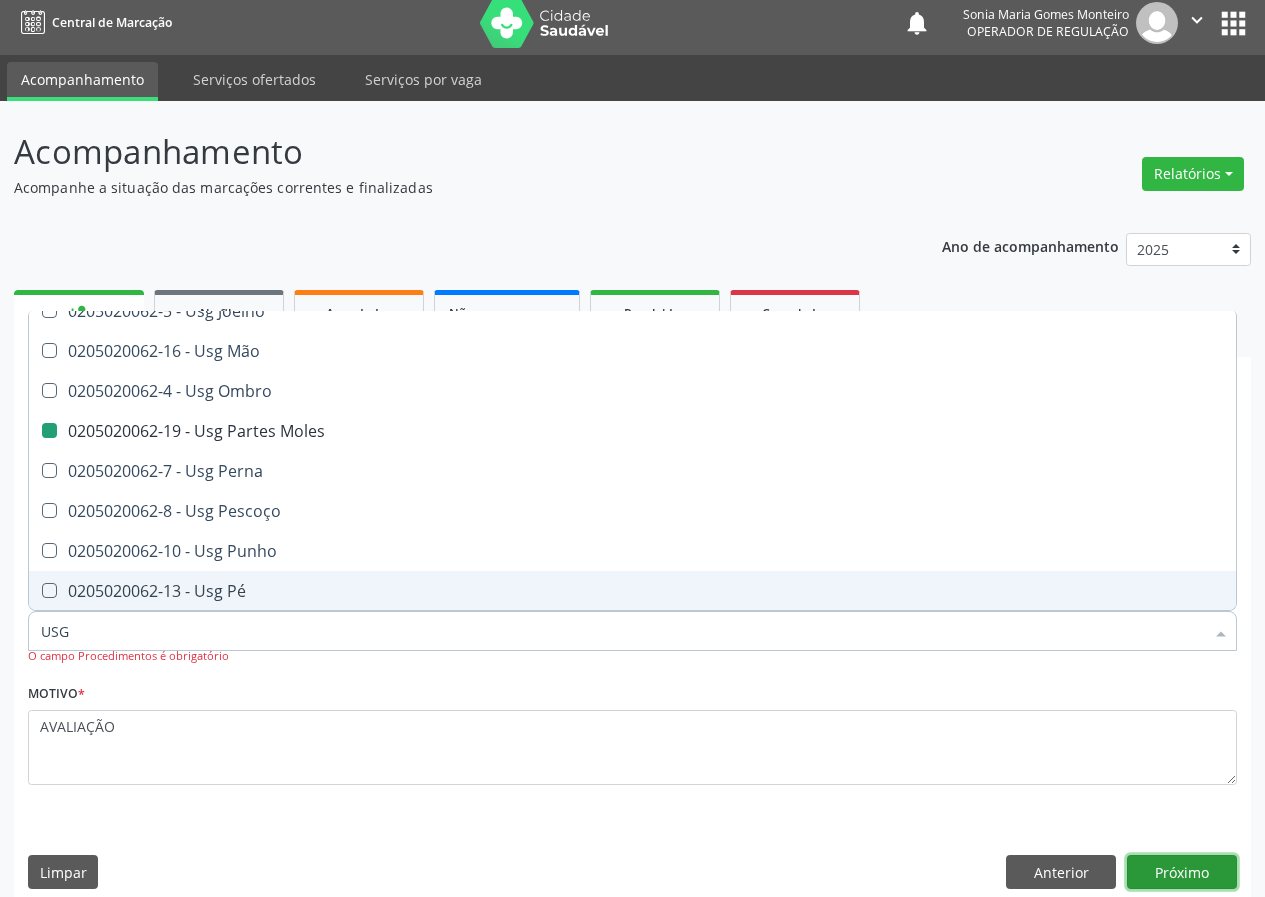 click on "Próximo" at bounding box center [1182, 872] 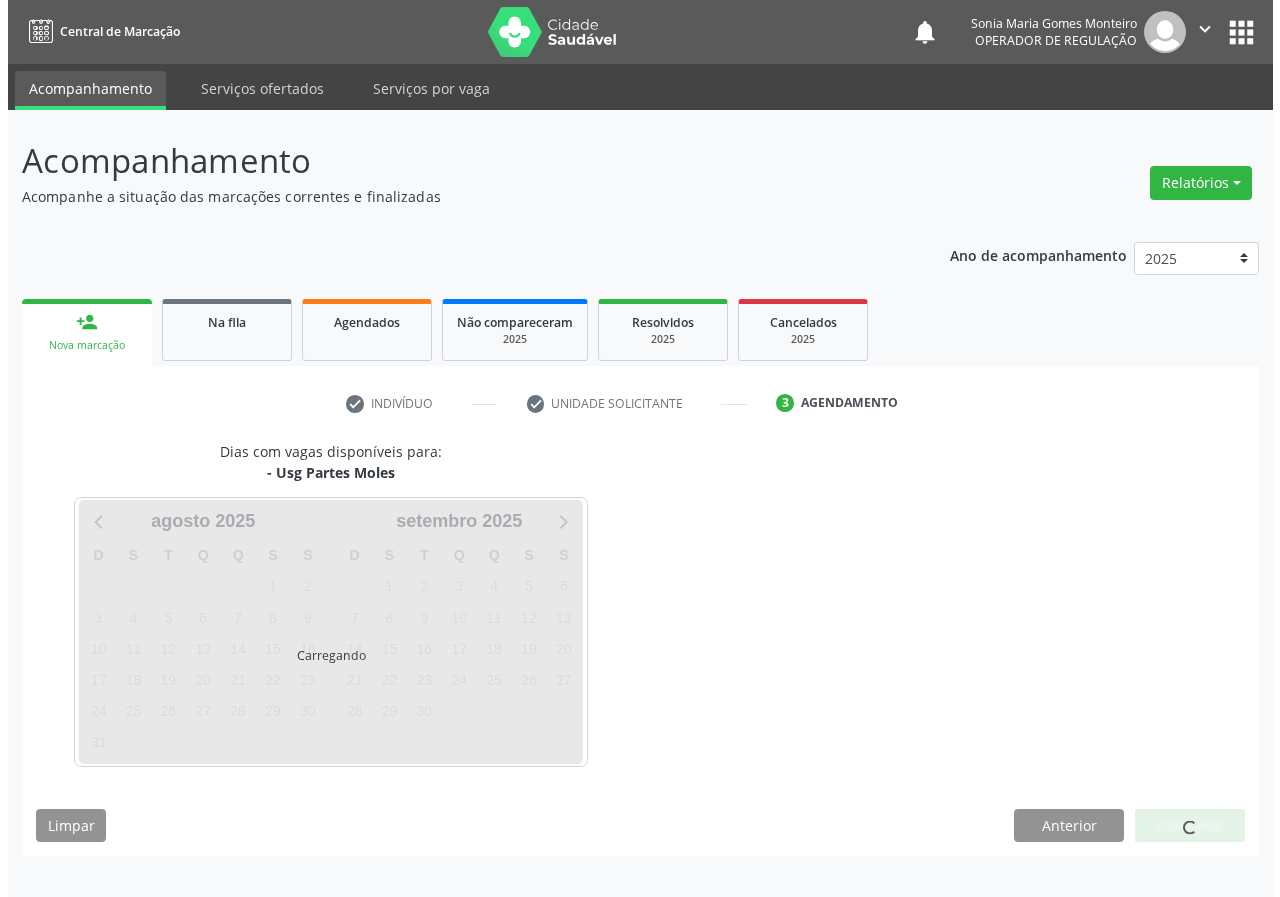 scroll, scrollTop: 0, scrollLeft: 0, axis: both 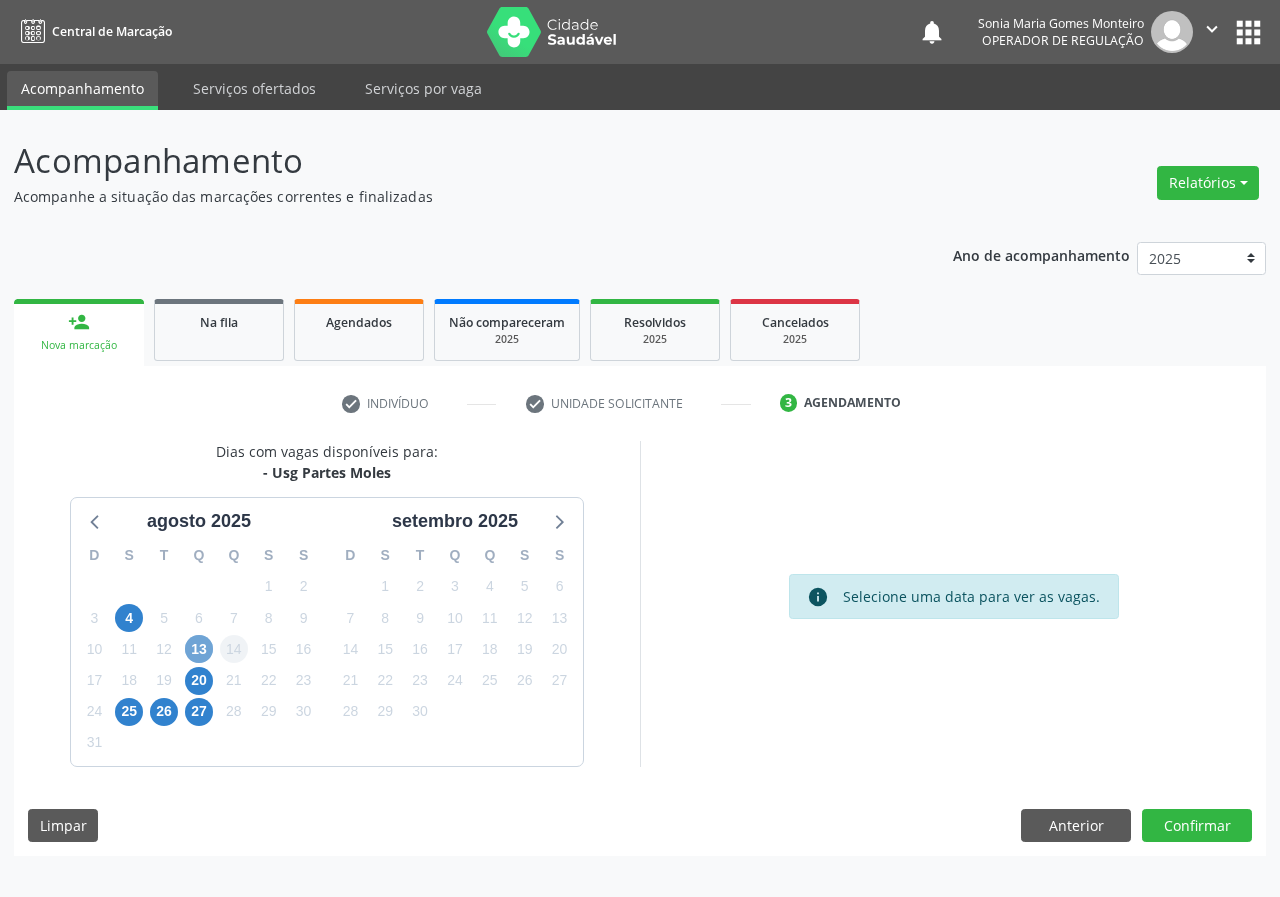 drag, startPoint x: 197, startPoint y: 645, endPoint x: 237, endPoint y: 636, distance: 41 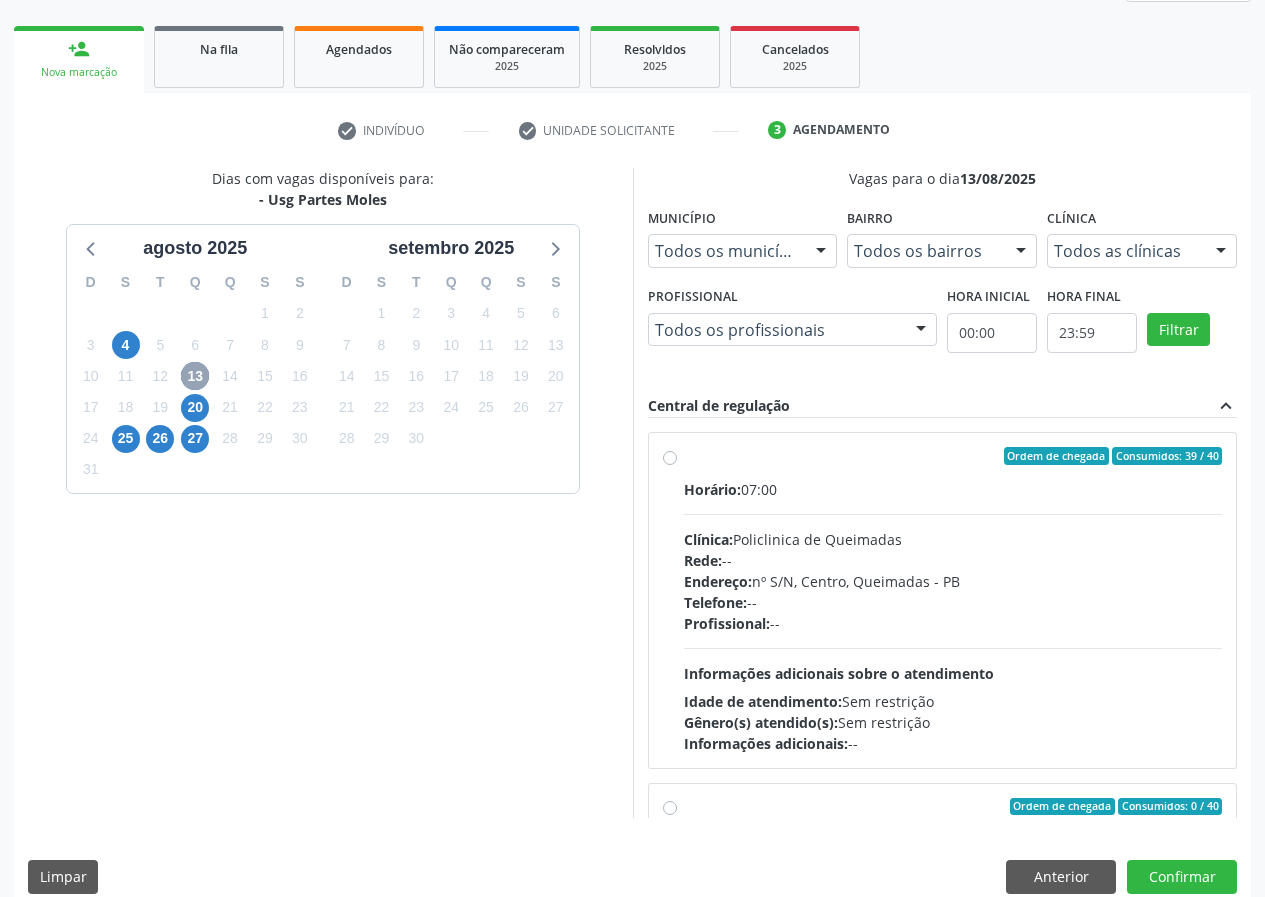 scroll, scrollTop: 298, scrollLeft: 0, axis: vertical 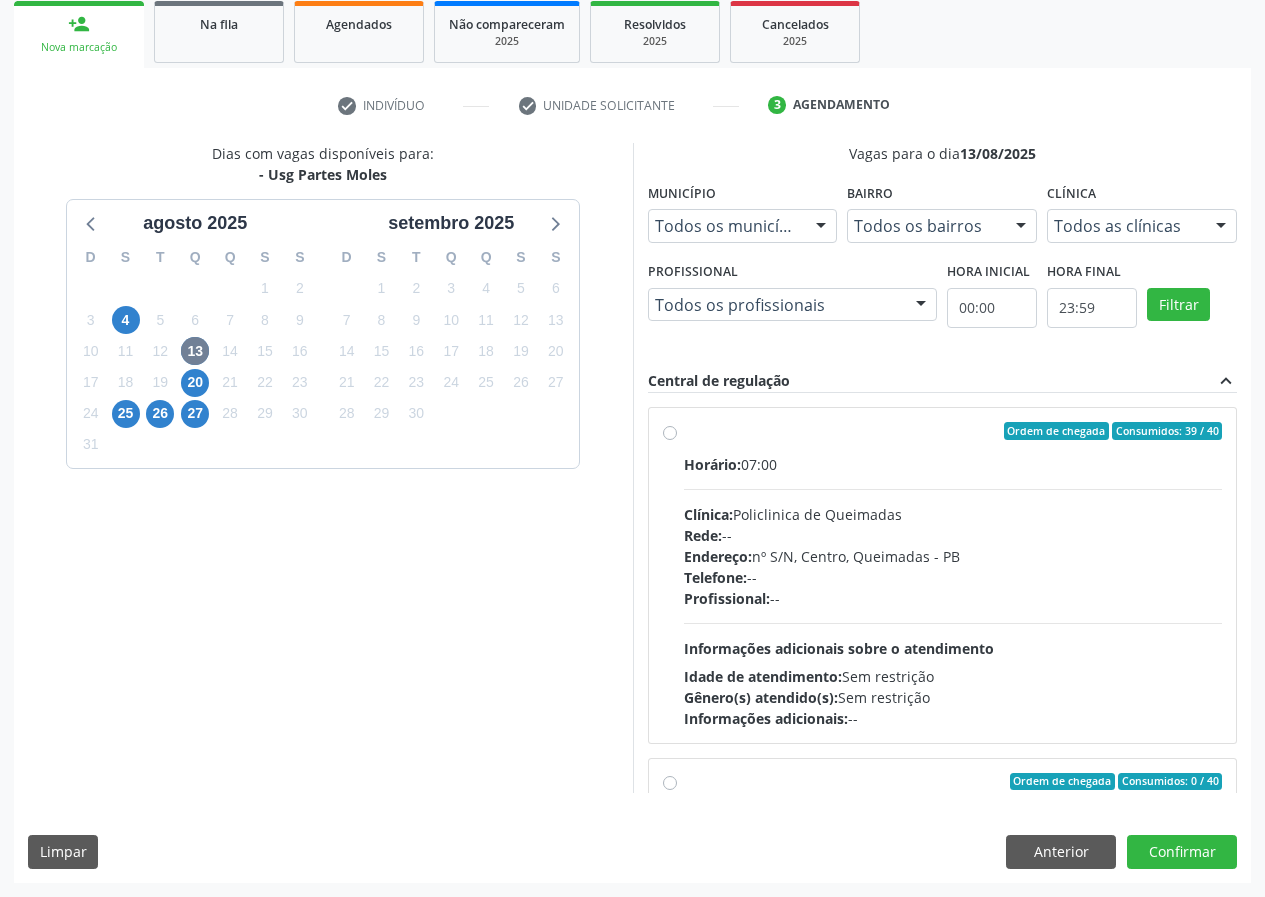 click on "Ordem de chegada
Consumidos: 39 / 40
Horário:   07:00
Clínica:  Policlinica de Queimadas
Rede:
--
Endereço:   nº S/N, Centro, Queimadas - PB
Telefone:   --
Profissional:
--
Informações adicionais sobre o atendimento
Idade de atendimento:
Sem restrição
Gênero(s) atendido(s):
Sem restrição
Informações adicionais:
--" at bounding box center (953, 575) 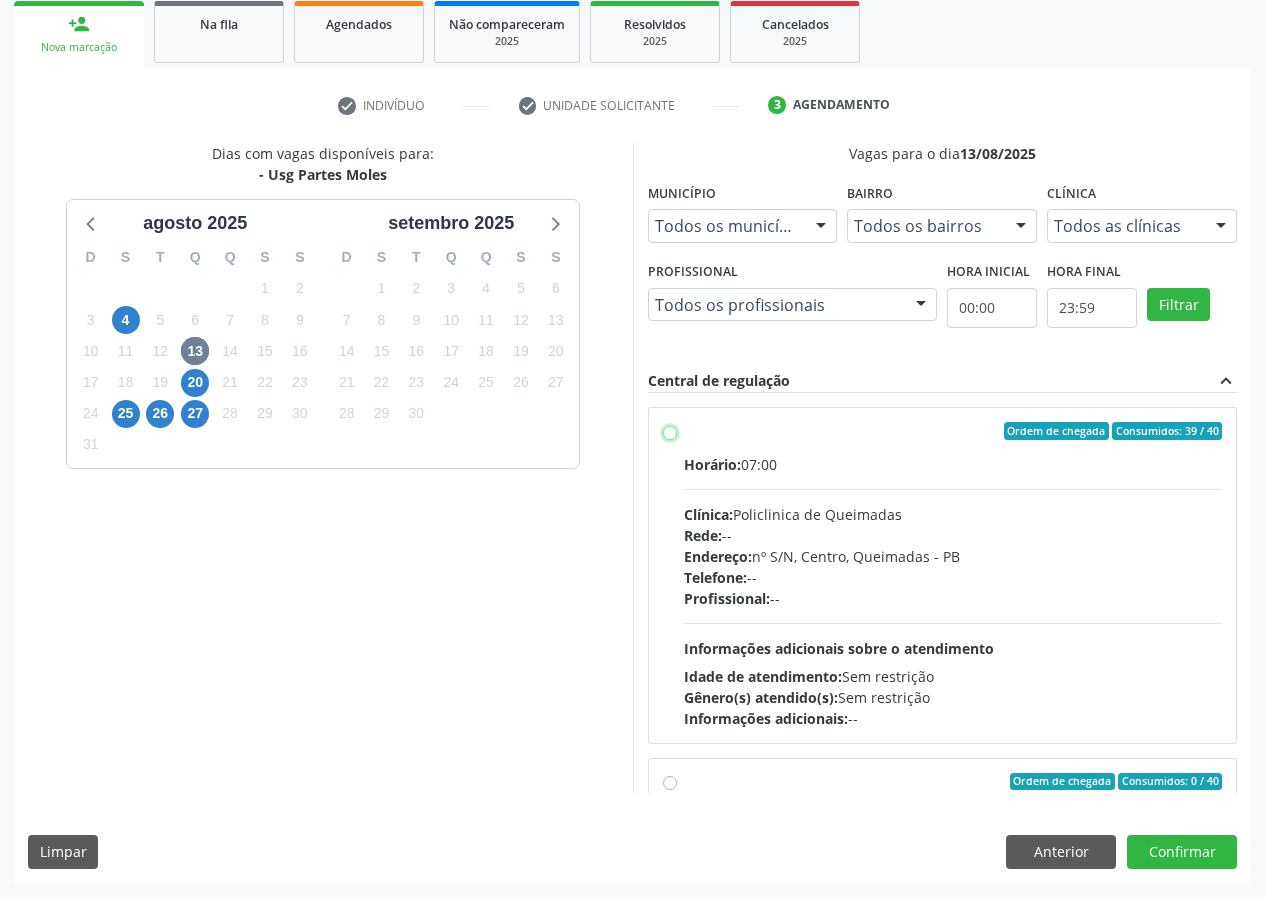 click on "Ordem de chegada
Consumidos: 39 / 40
Horário:   07:00
Clínica:  Policlinica de Queimadas
Rede:
--
Endereço:   nº S/N, Centro, Queimadas - PB
Telefone:   --
Profissional:
--
Informações adicionais sobre o atendimento
Idade de atendimento:
Sem restrição
Gênero(s) atendido(s):
Sem restrição
Informações adicionais:
--" at bounding box center [670, 431] 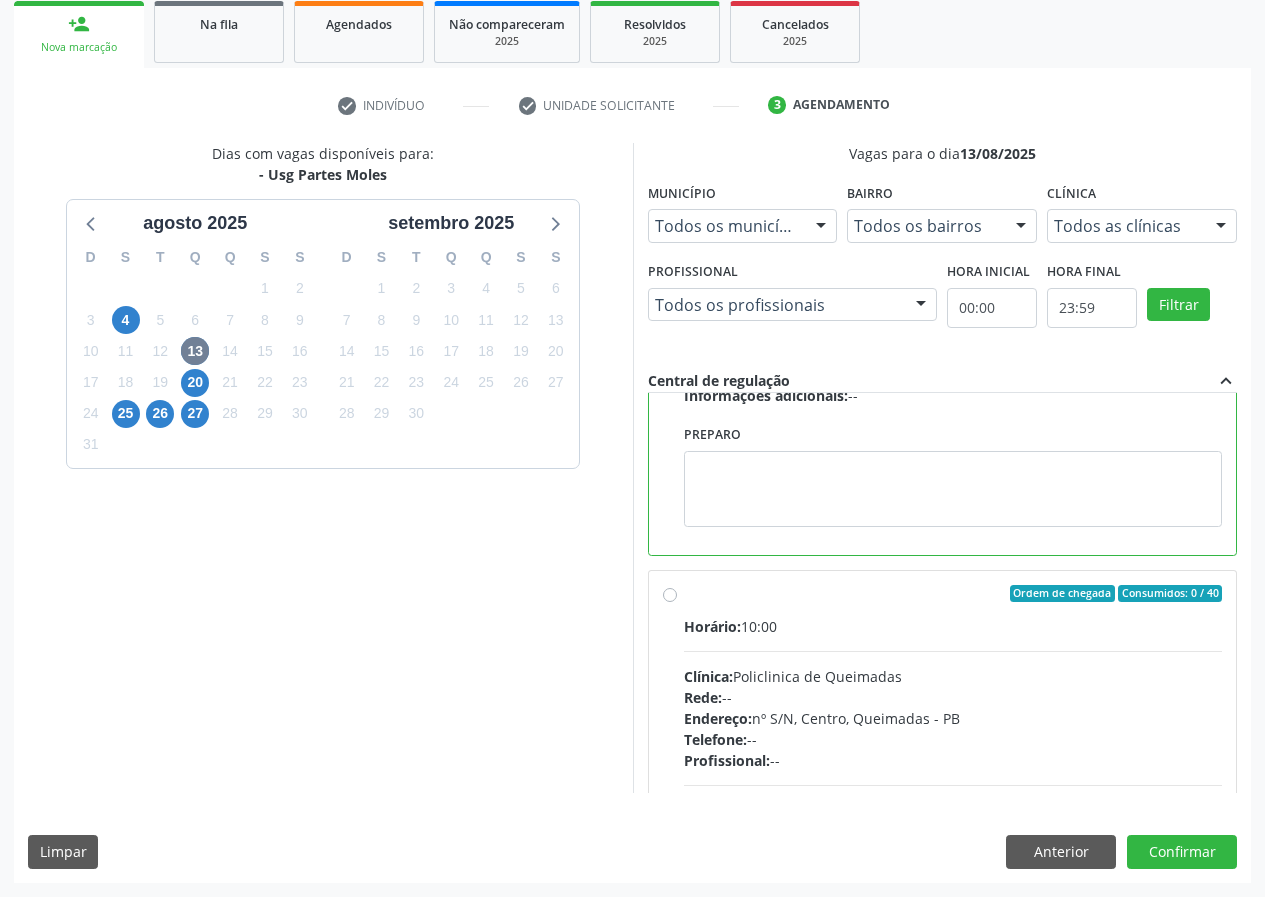 scroll, scrollTop: 450, scrollLeft: 0, axis: vertical 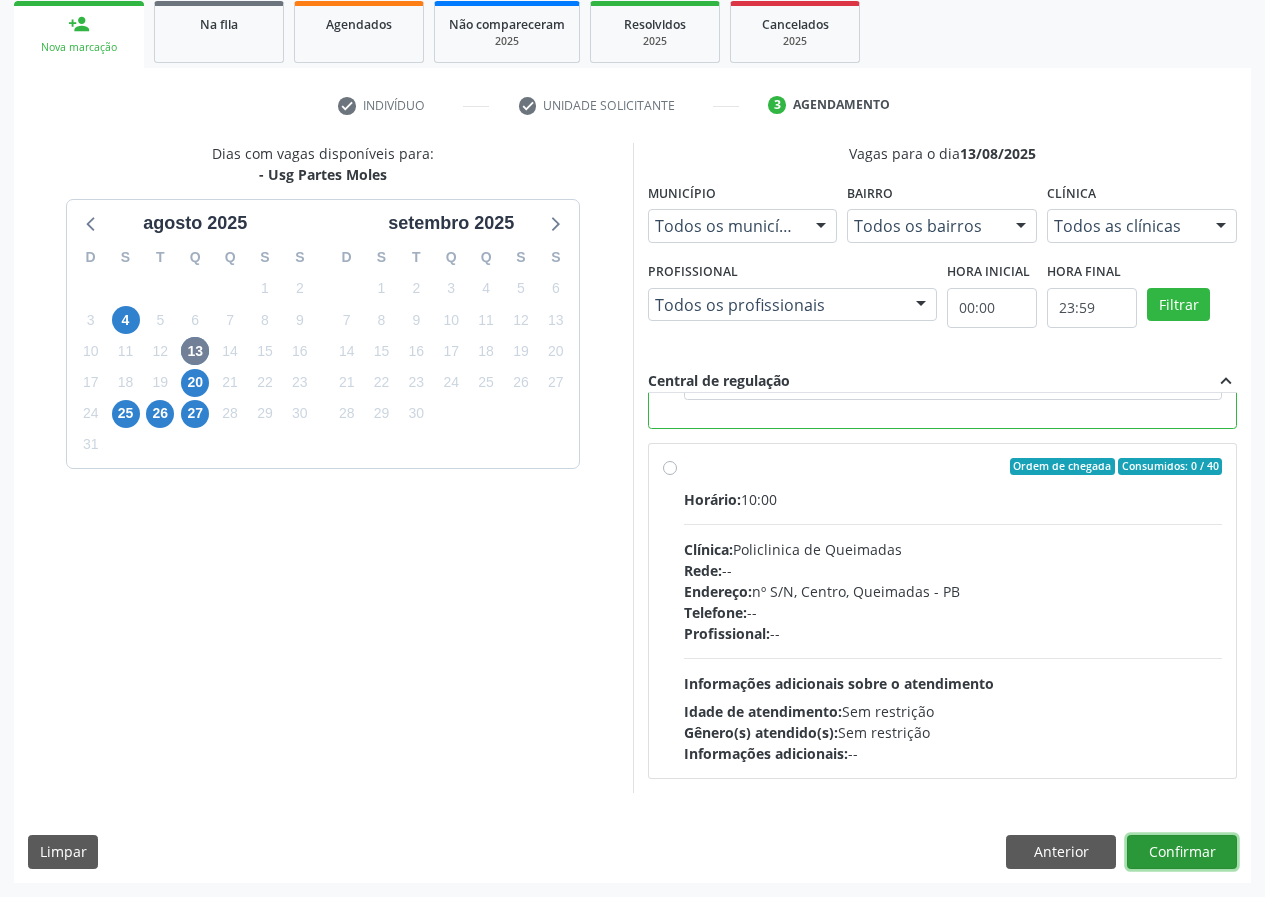 click on "Confirmar" at bounding box center [1182, 852] 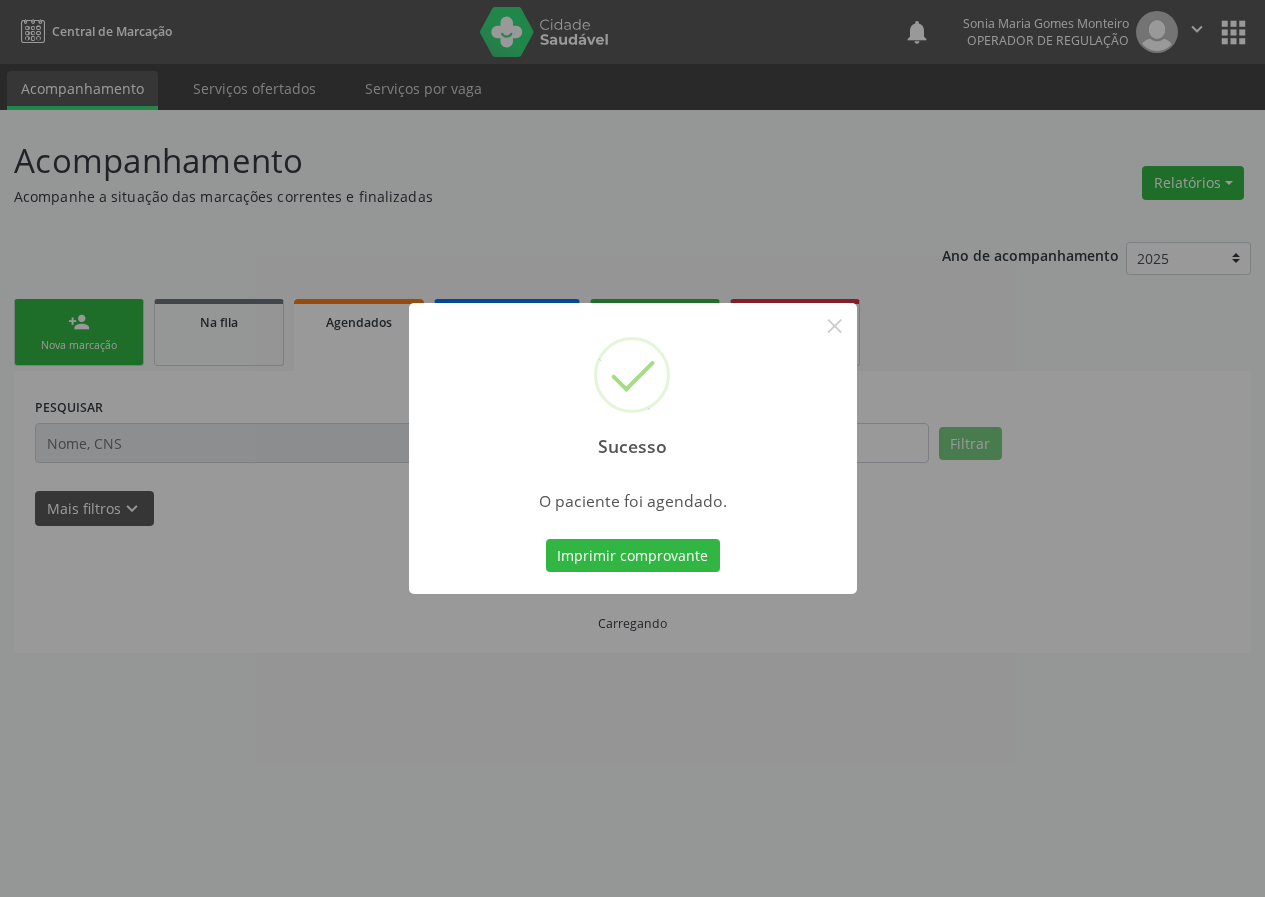 scroll, scrollTop: 0, scrollLeft: 0, axis: both 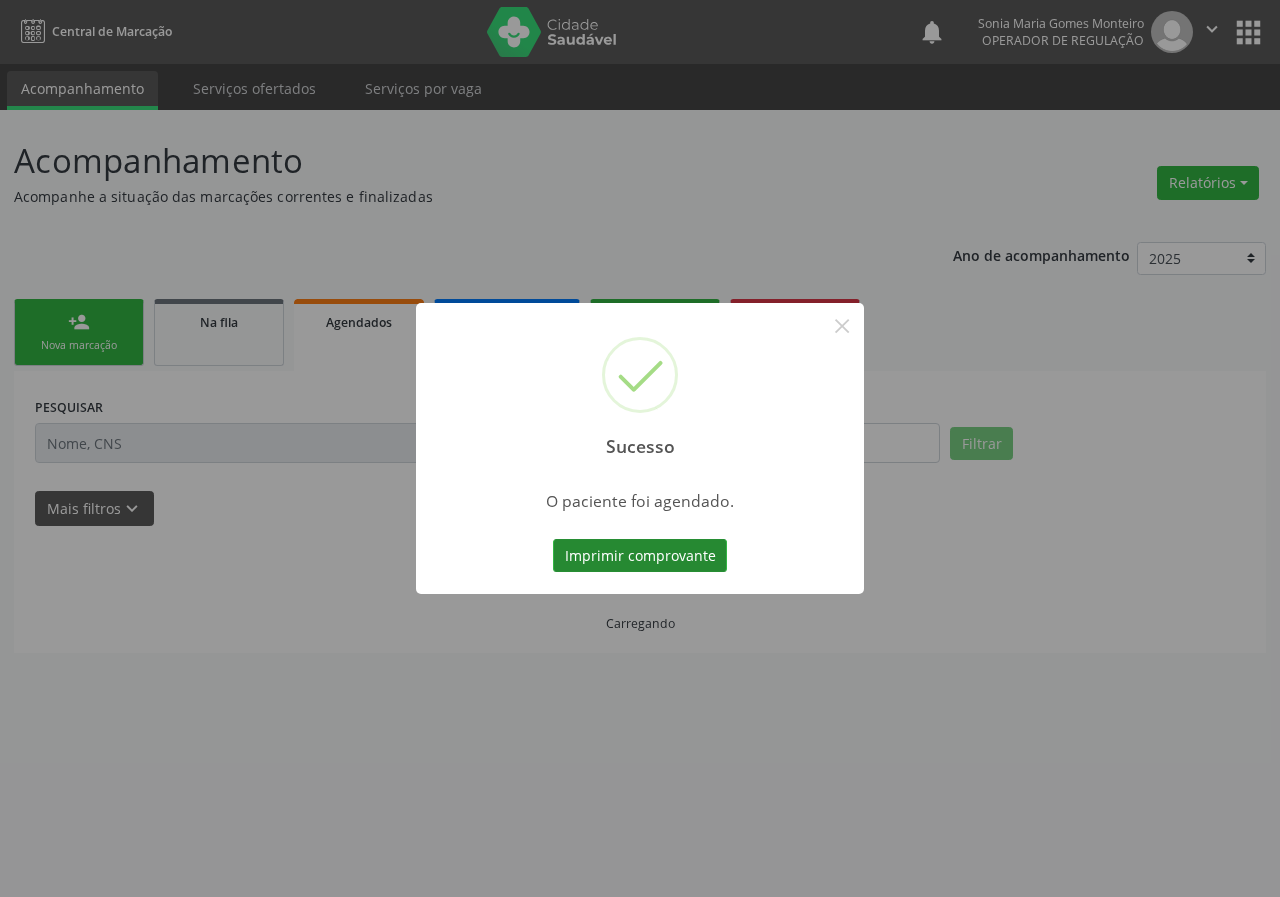 click on "Imprimir comprovante" at bounding box center [640, 556] 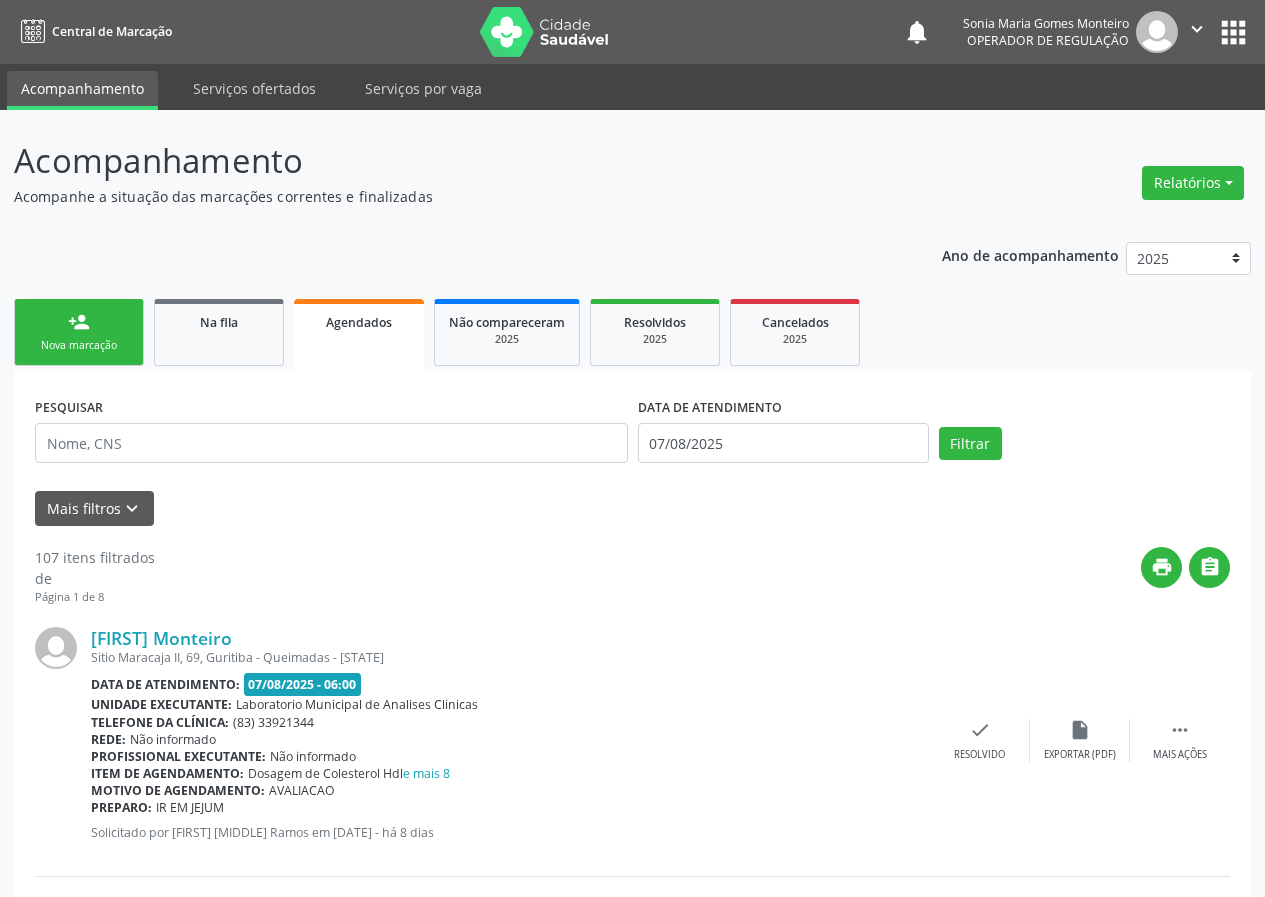 click on "Nova marcação" at bounding box center [79, 345] 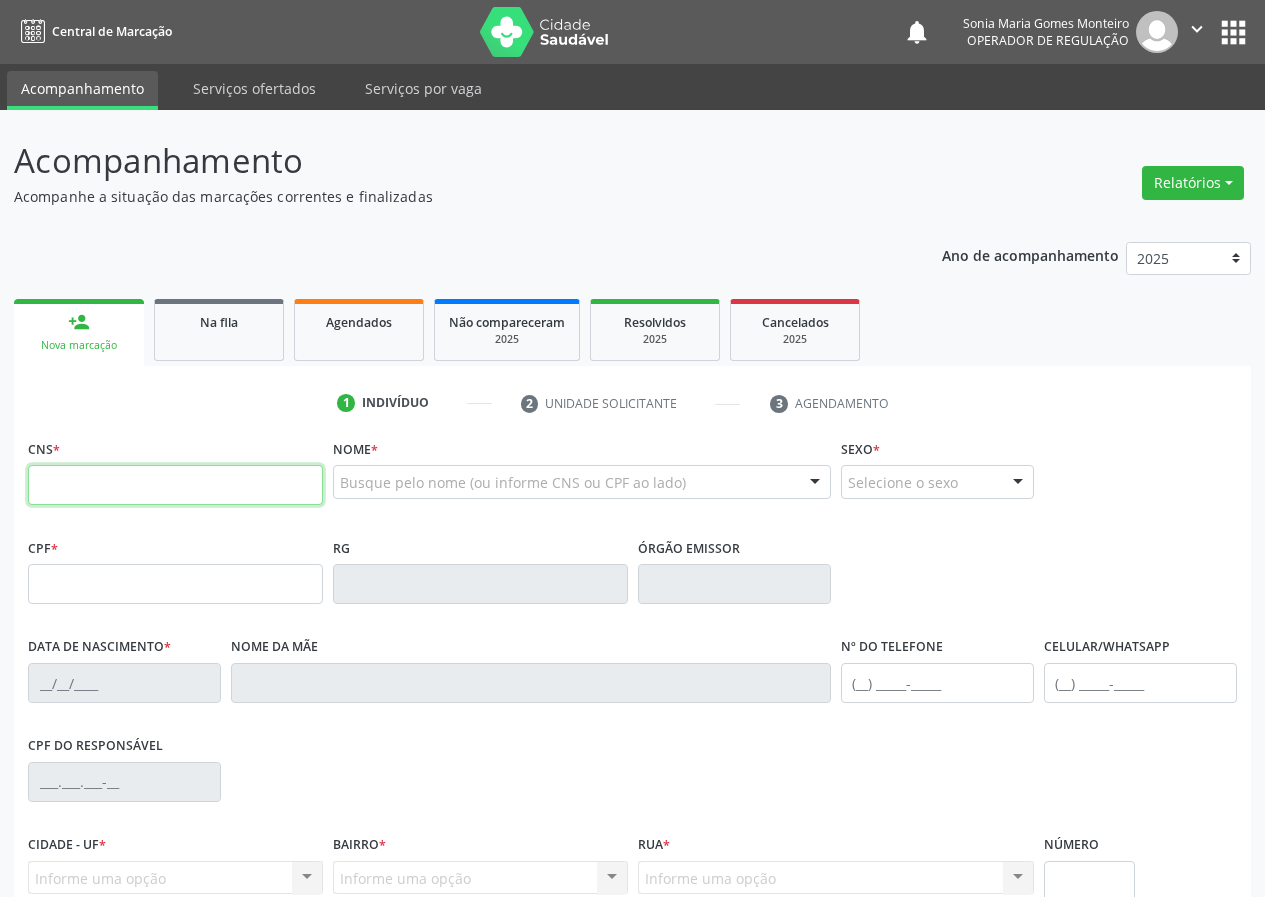 click at bounding box center (175, 485) 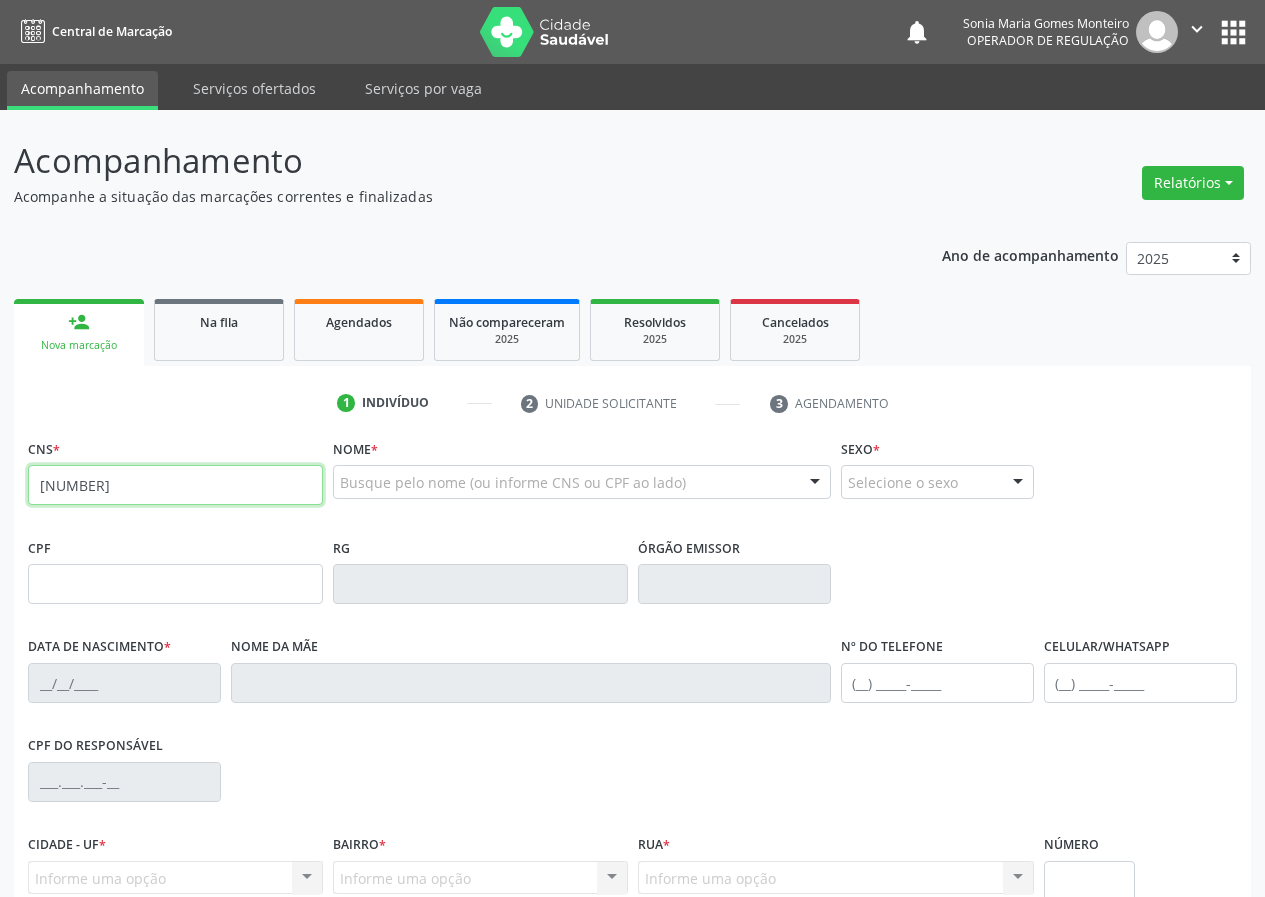 type on "708 0088 9102 6123" 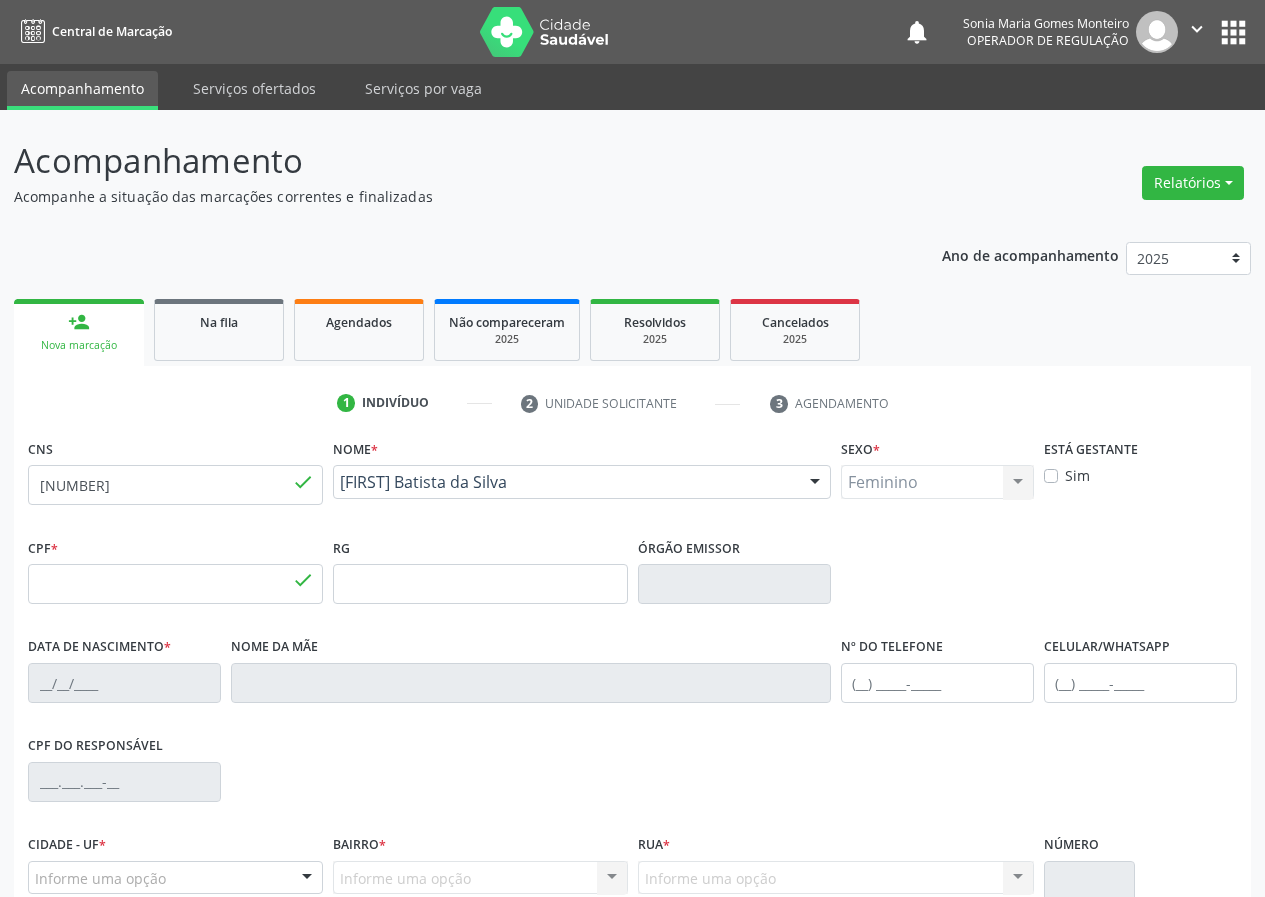 type on "132.247.064-22" 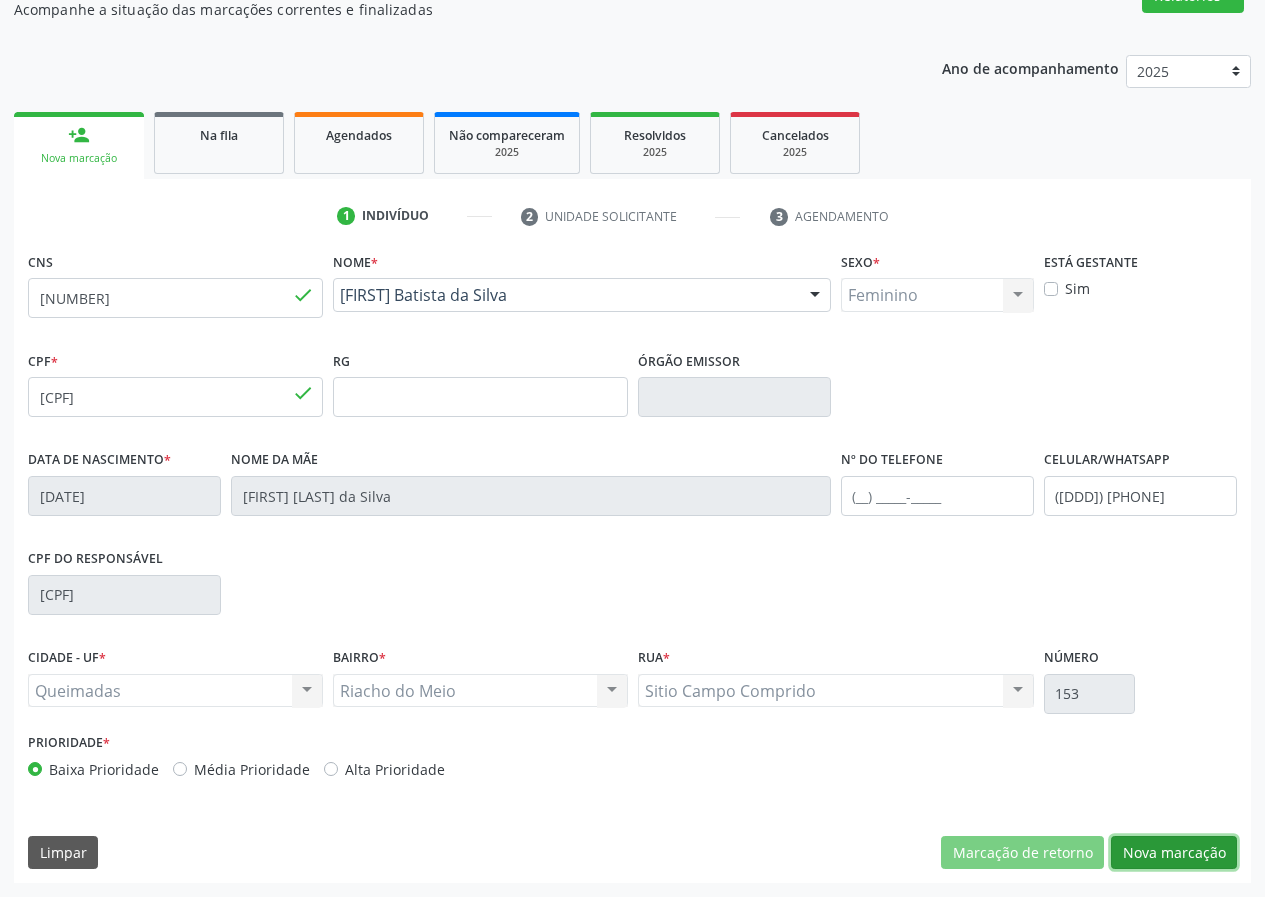 drag, startPoint x: 1201, startPoint y: 858, endPoint x: 249, endPoint y: 785, distance: 954.79474 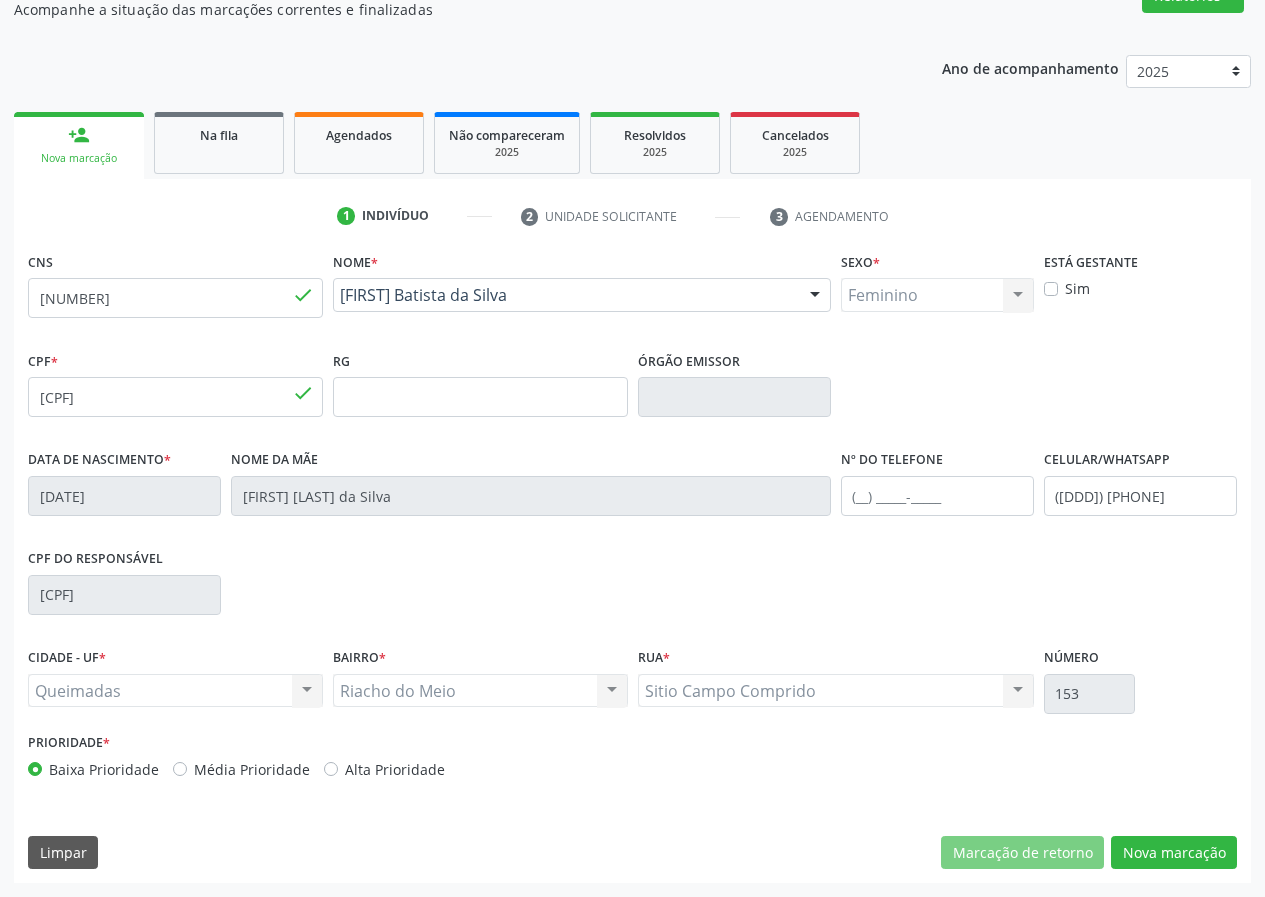 scroll, scrollTop: 9, scrollLeft: 0, axis: vertical 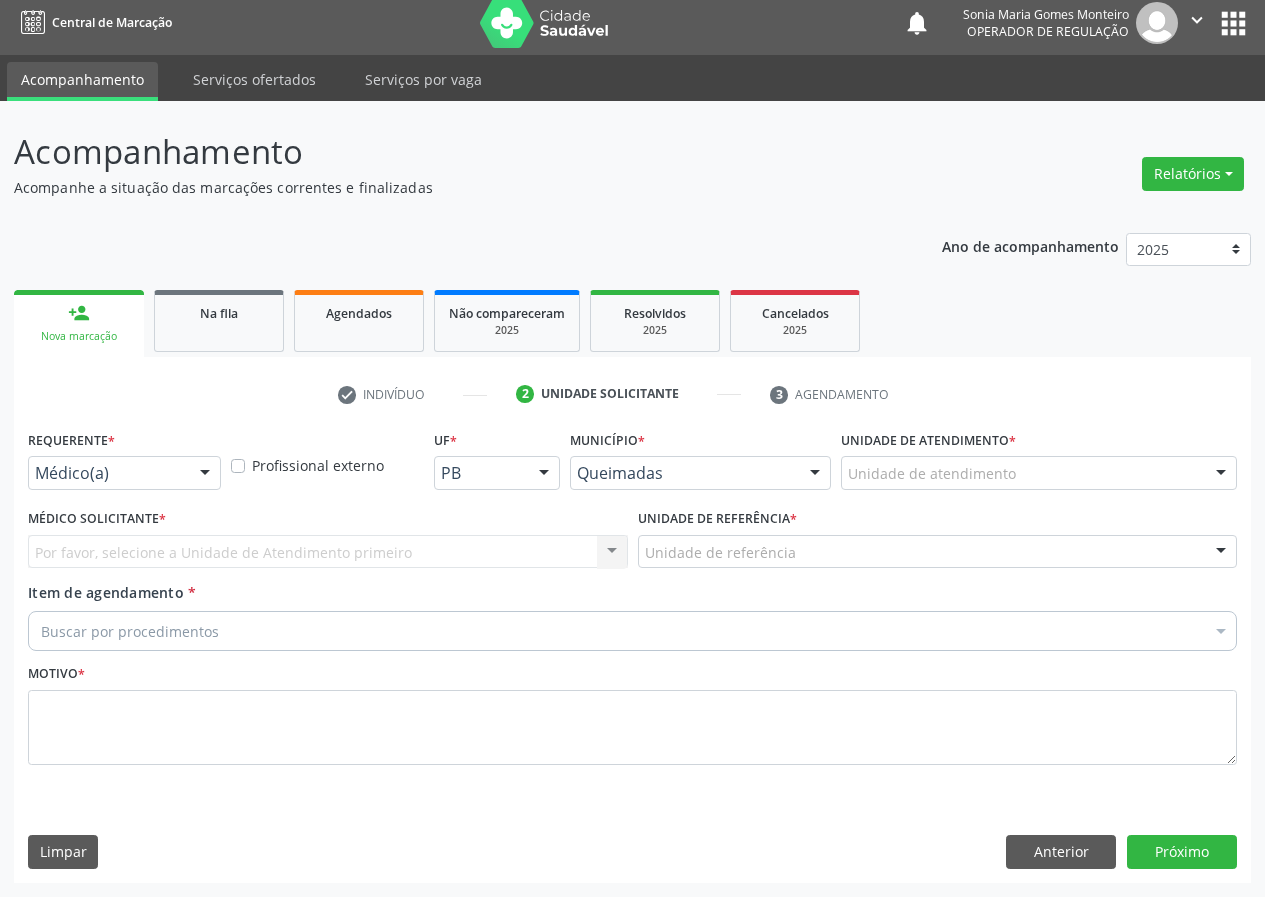 drag, startPoint x: 200, startPoint y: 464, endPoint x: 228, endPoint y: 654, distance: 192.05208 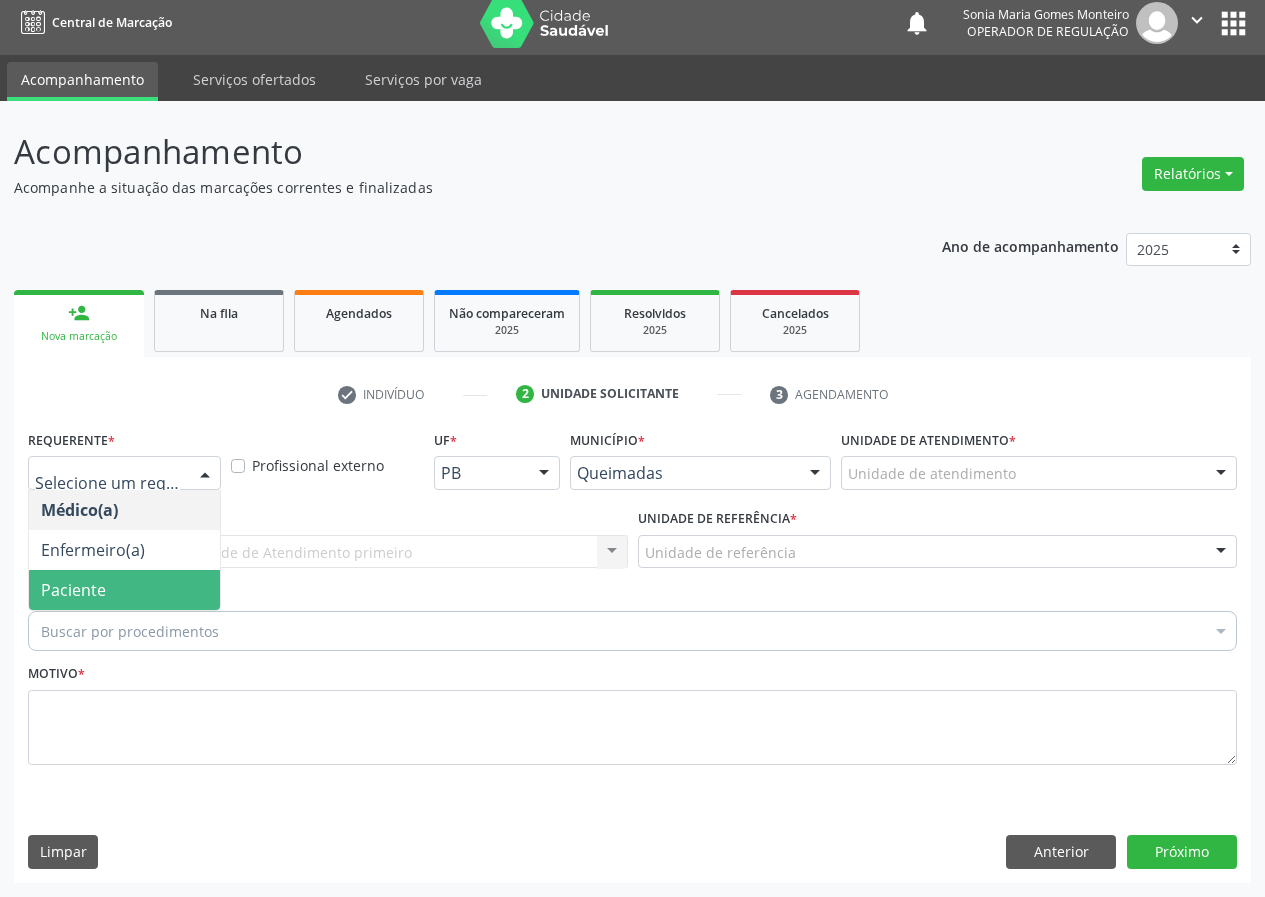 click on "Paciente" at bounding box center (124, 590) 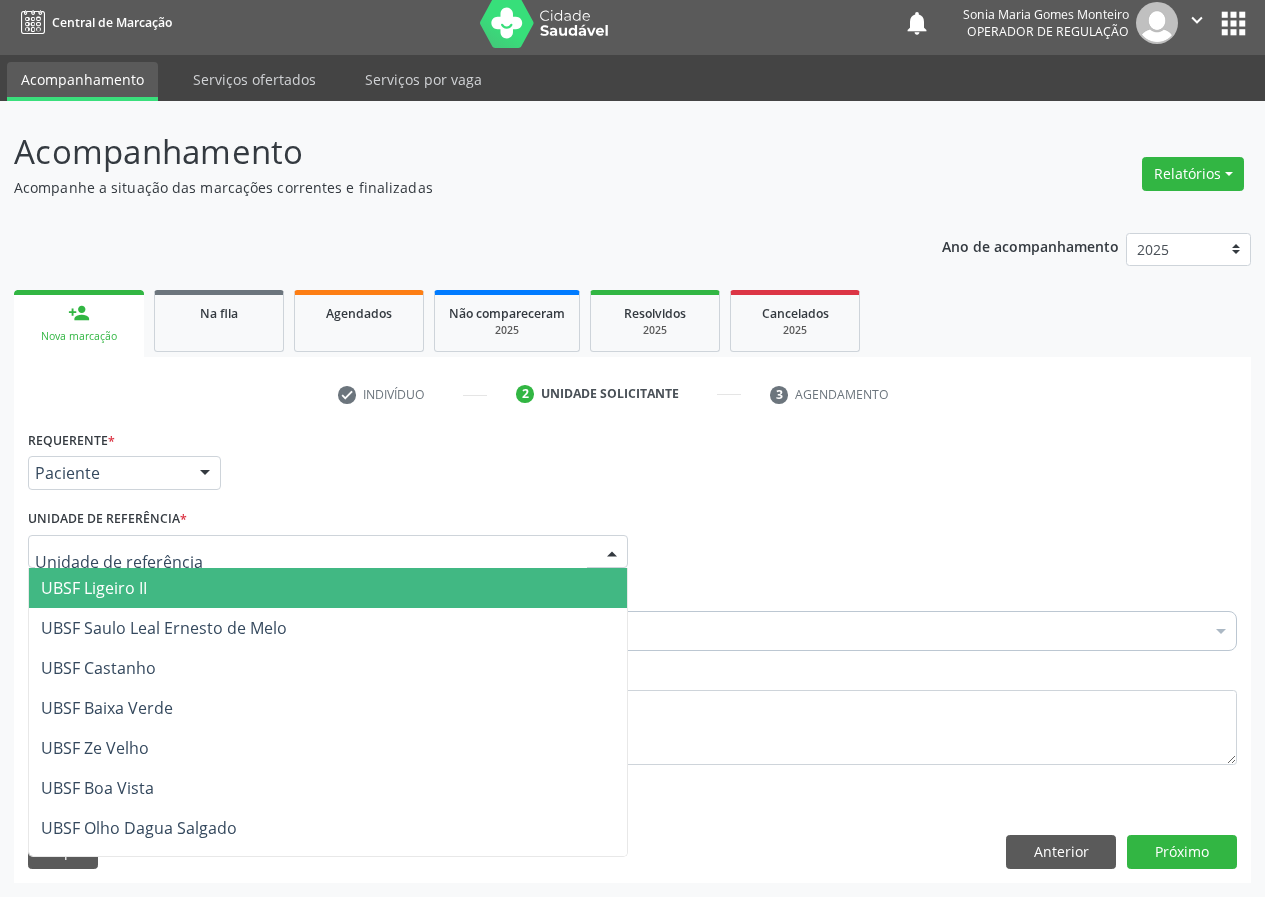 drag, startPoint x: 602, startPoint y: 537, endPoint x: 370, endPoint y: 744, distance: 310.92282 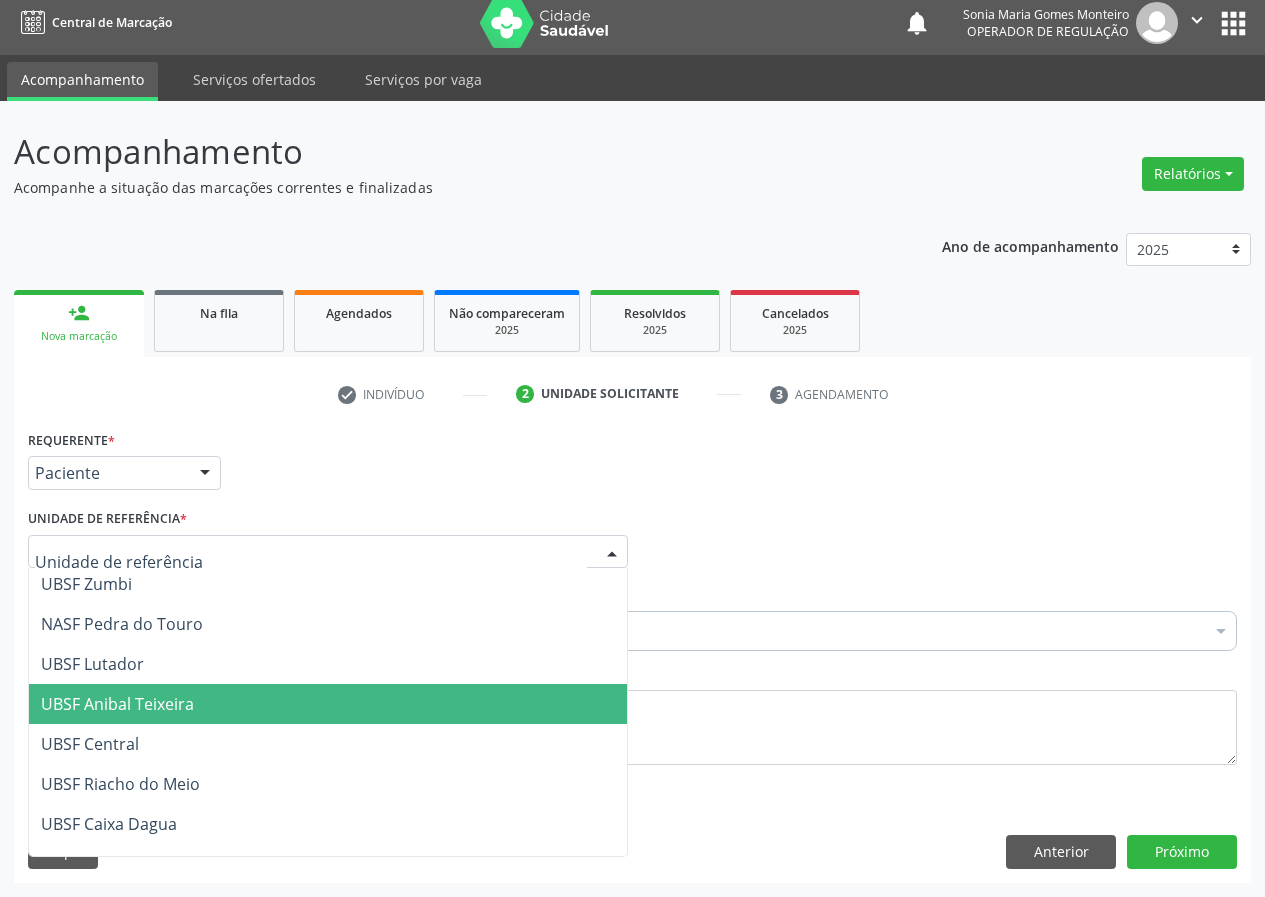 scroll, scrollTop: 400, scrollLeft: 0, axis: vertical 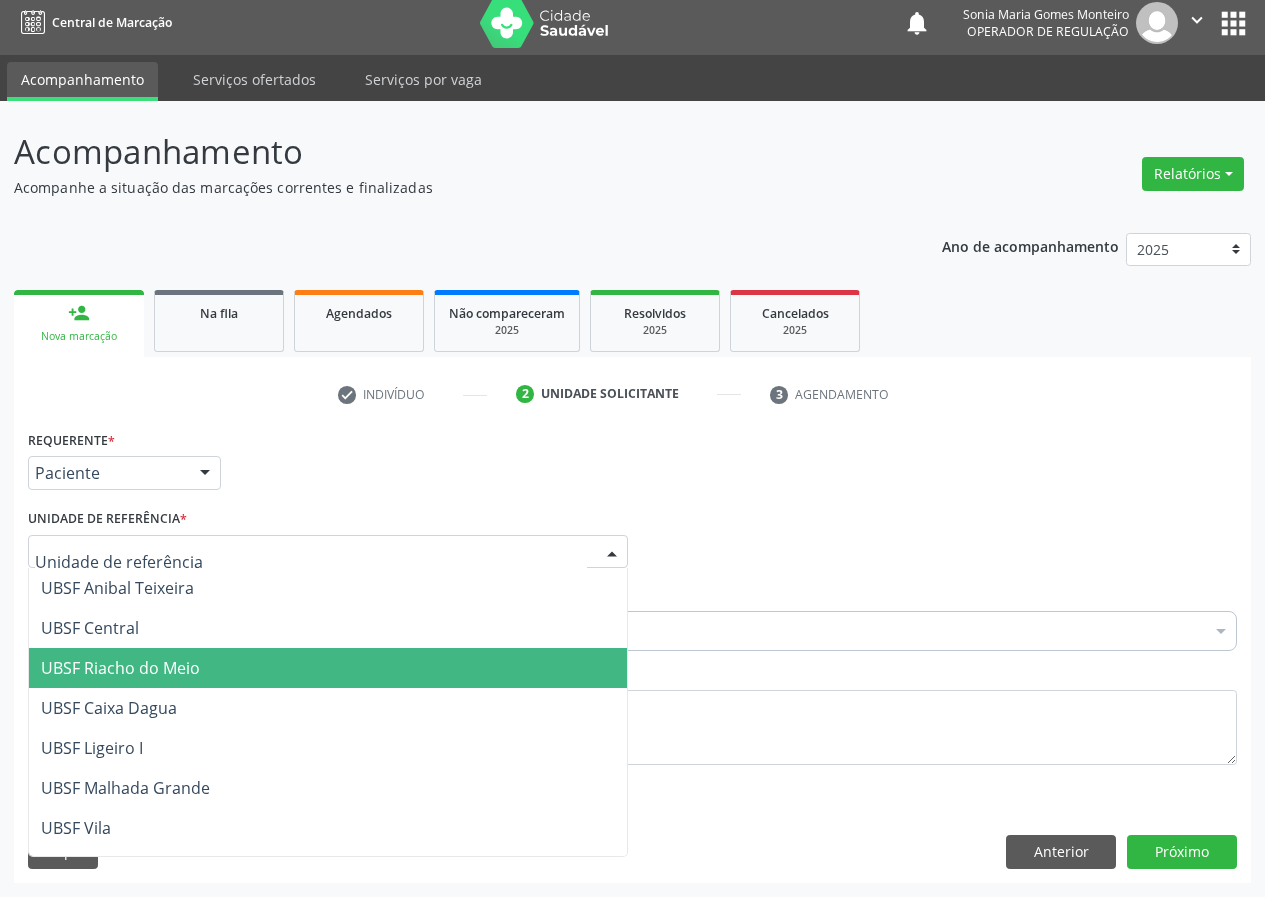 drag, startPoint x: 157, startPoint y: 670, endPoint x: 51, endPoint y: 695, distance: 108.90822 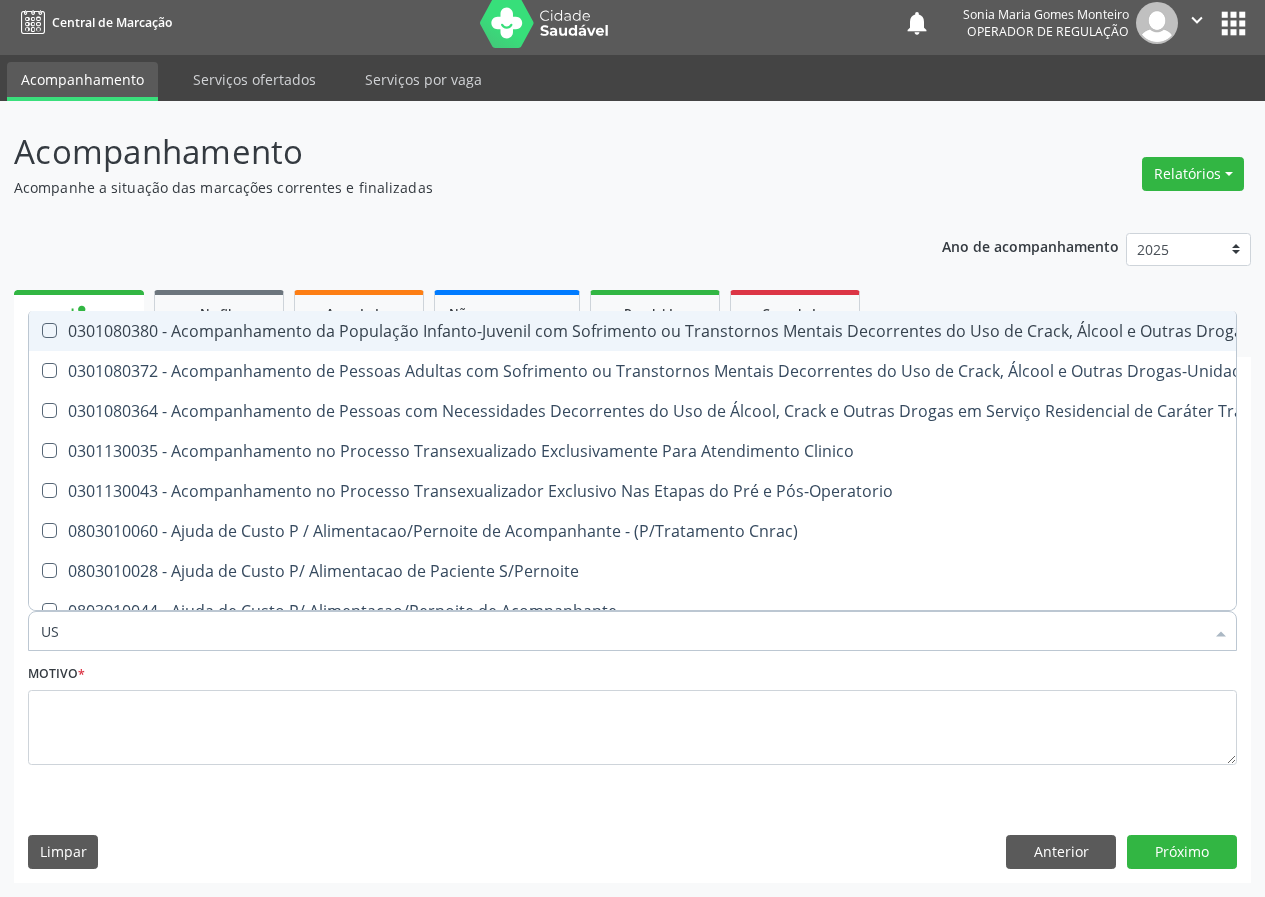 type on "USG" 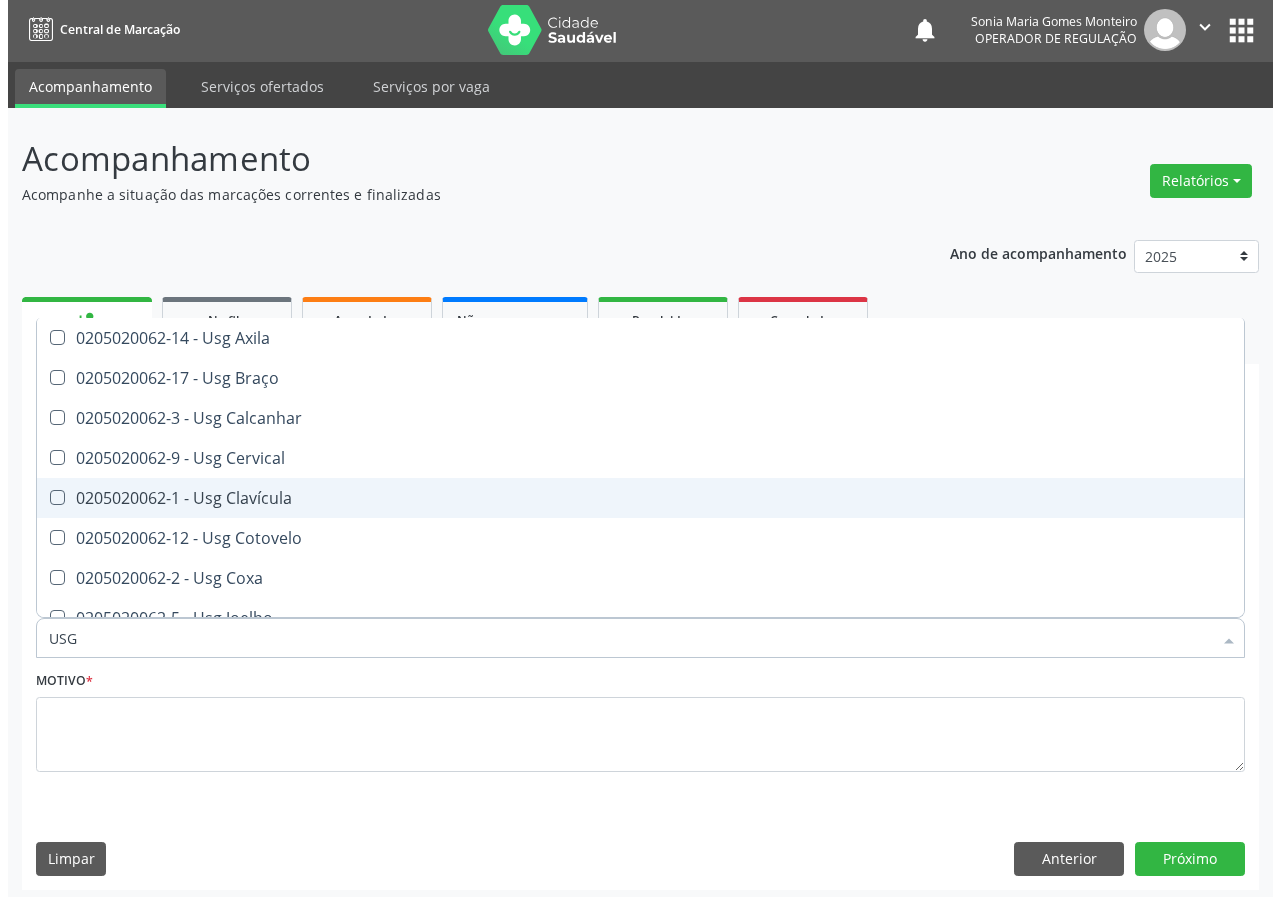 scroll, scrollTop: 0, scrollLeft: 0, axis: both 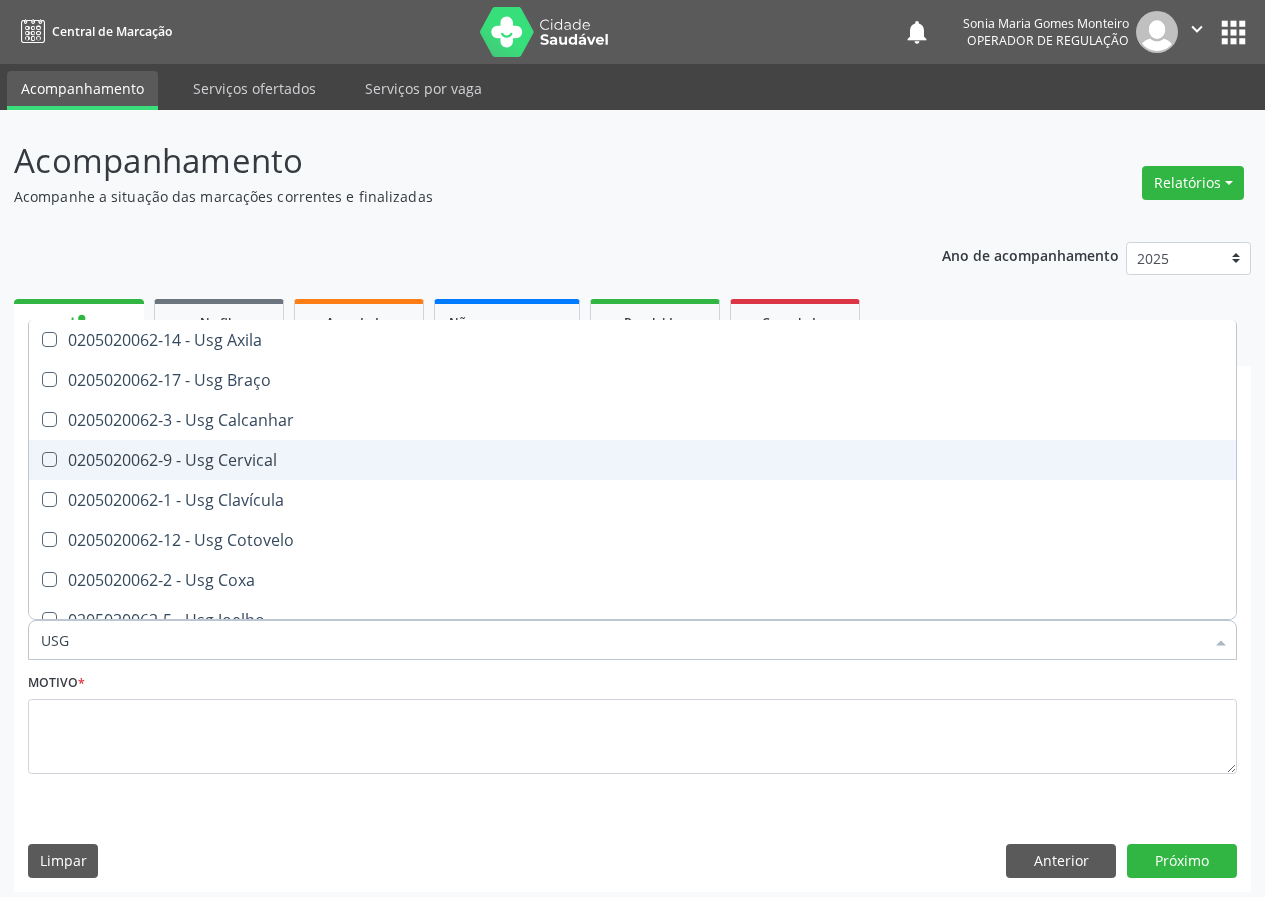 drag, startPoint x: 248, startPoint y: 458, endPoint x: 242, endPoint y: 470, distance: 13.416408 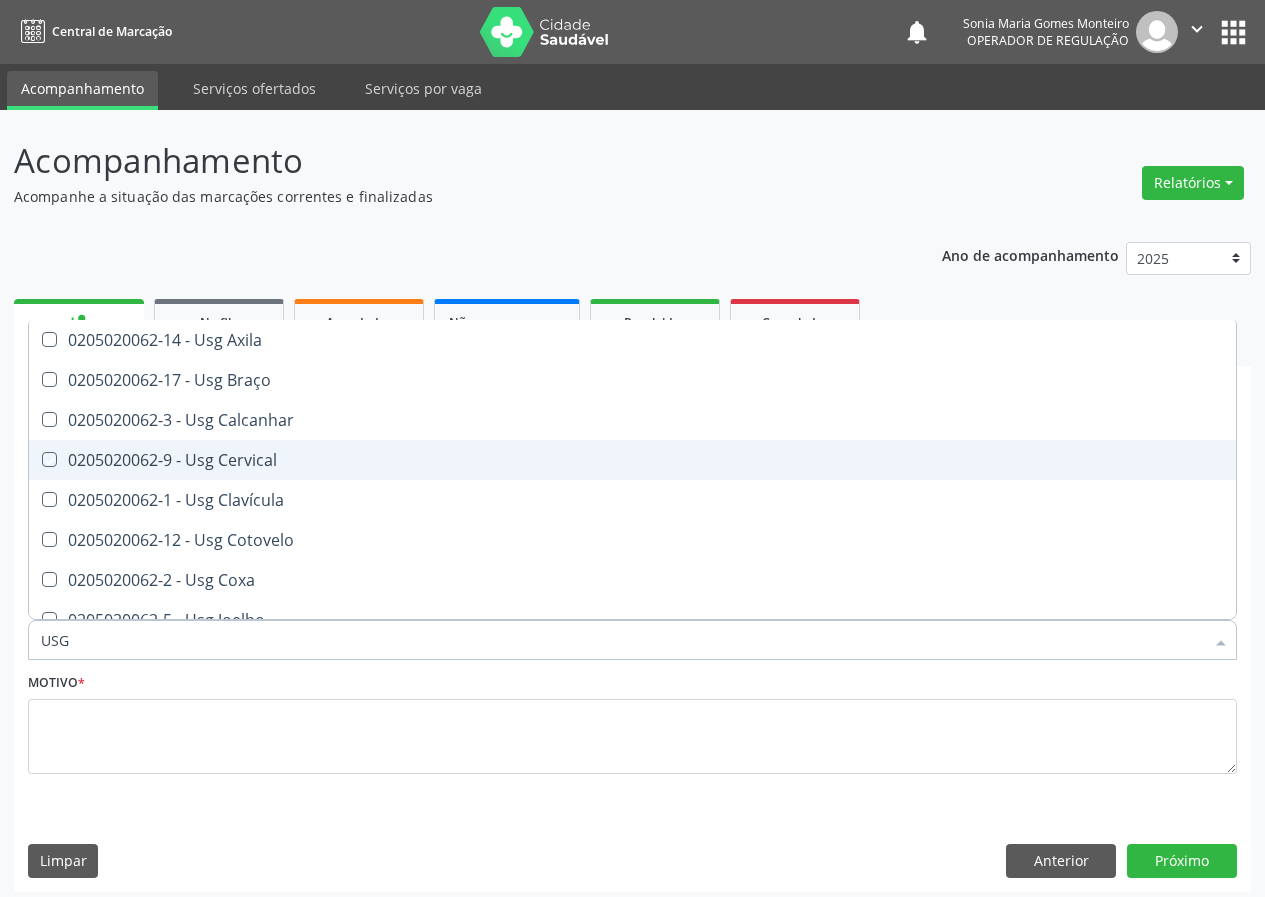 checkbox on "true" 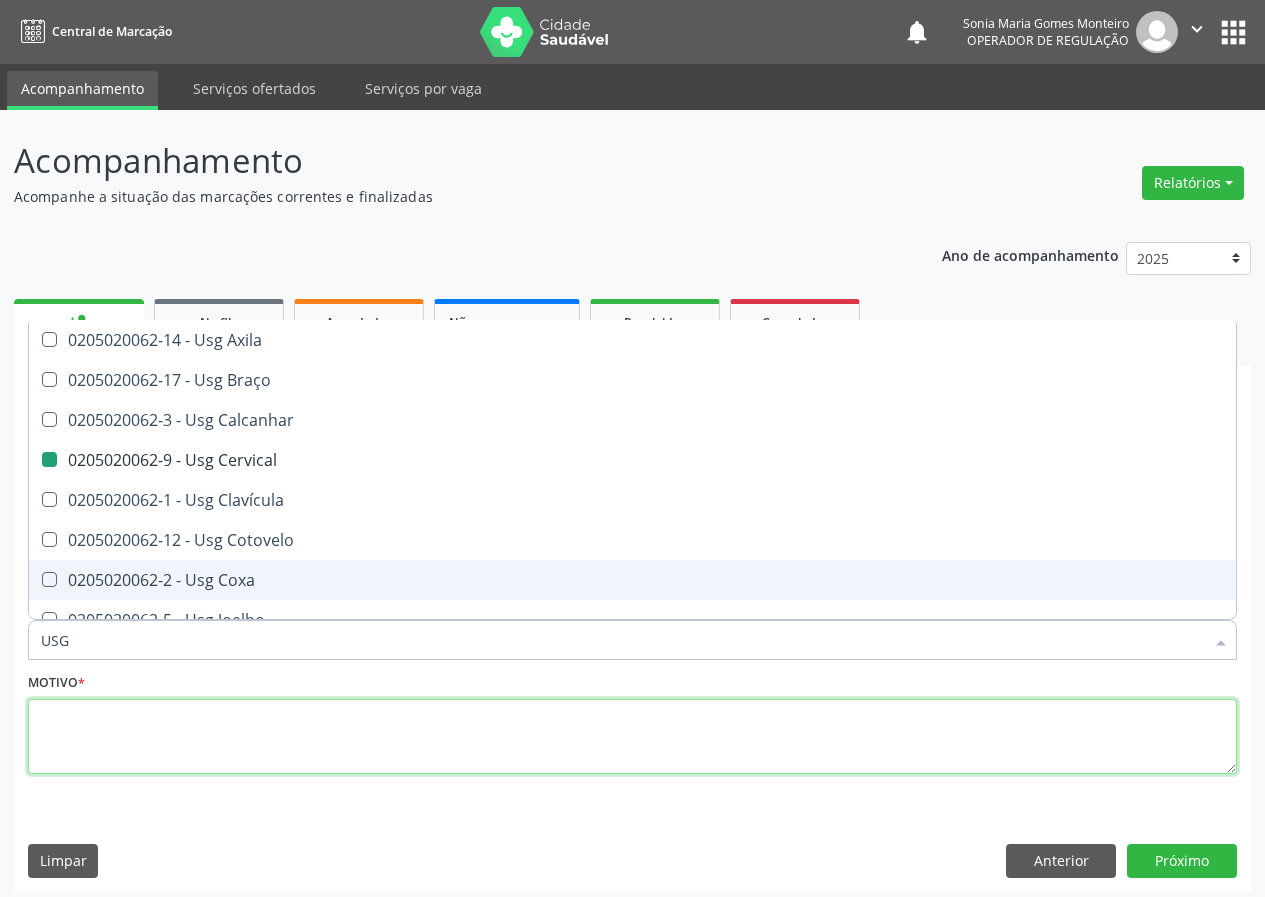 drag, startPoint x: 112, startPoint y: 749, endPoint x: 134, endPoint y: 719, distance: 37.202152 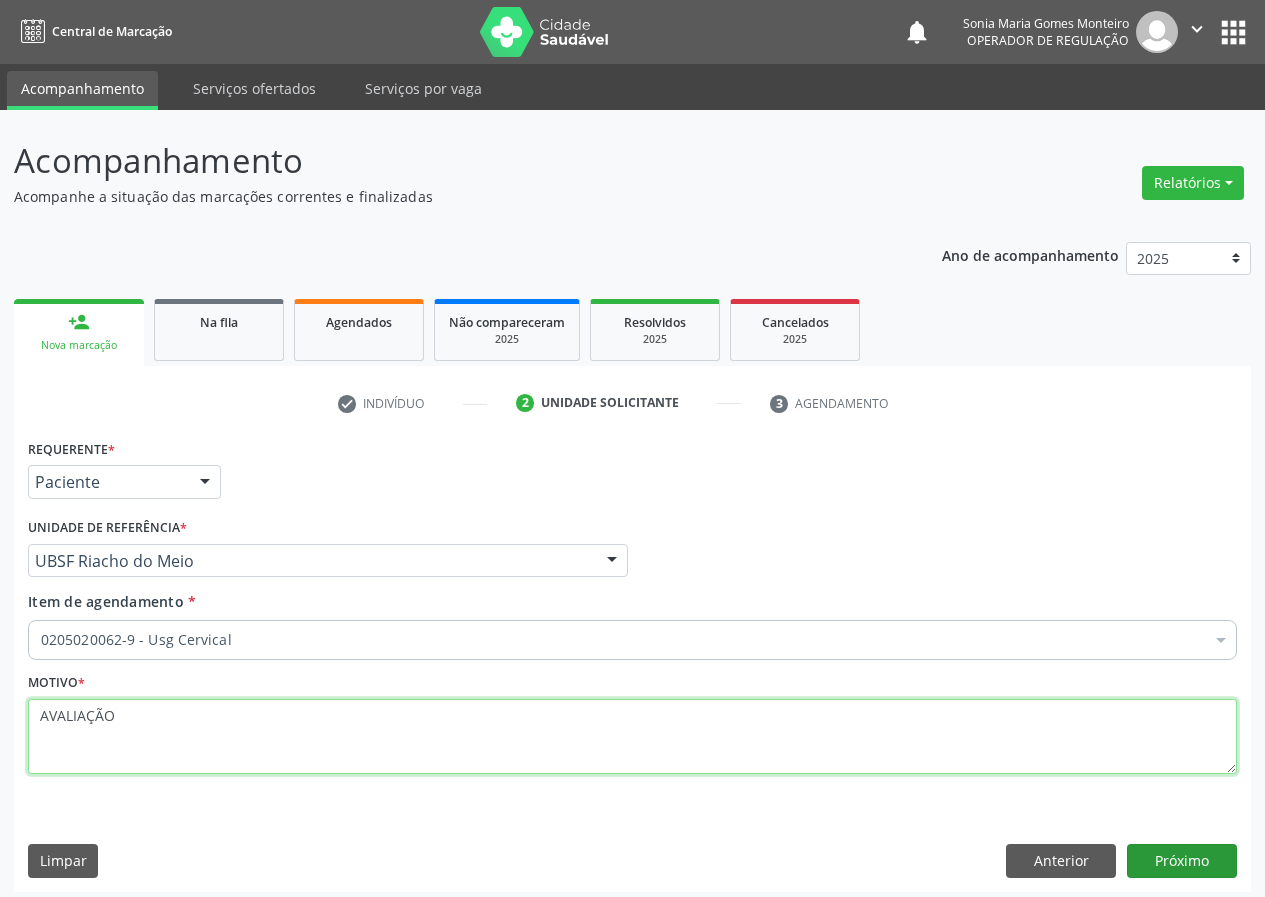 type on "AVALIAÇÃO" 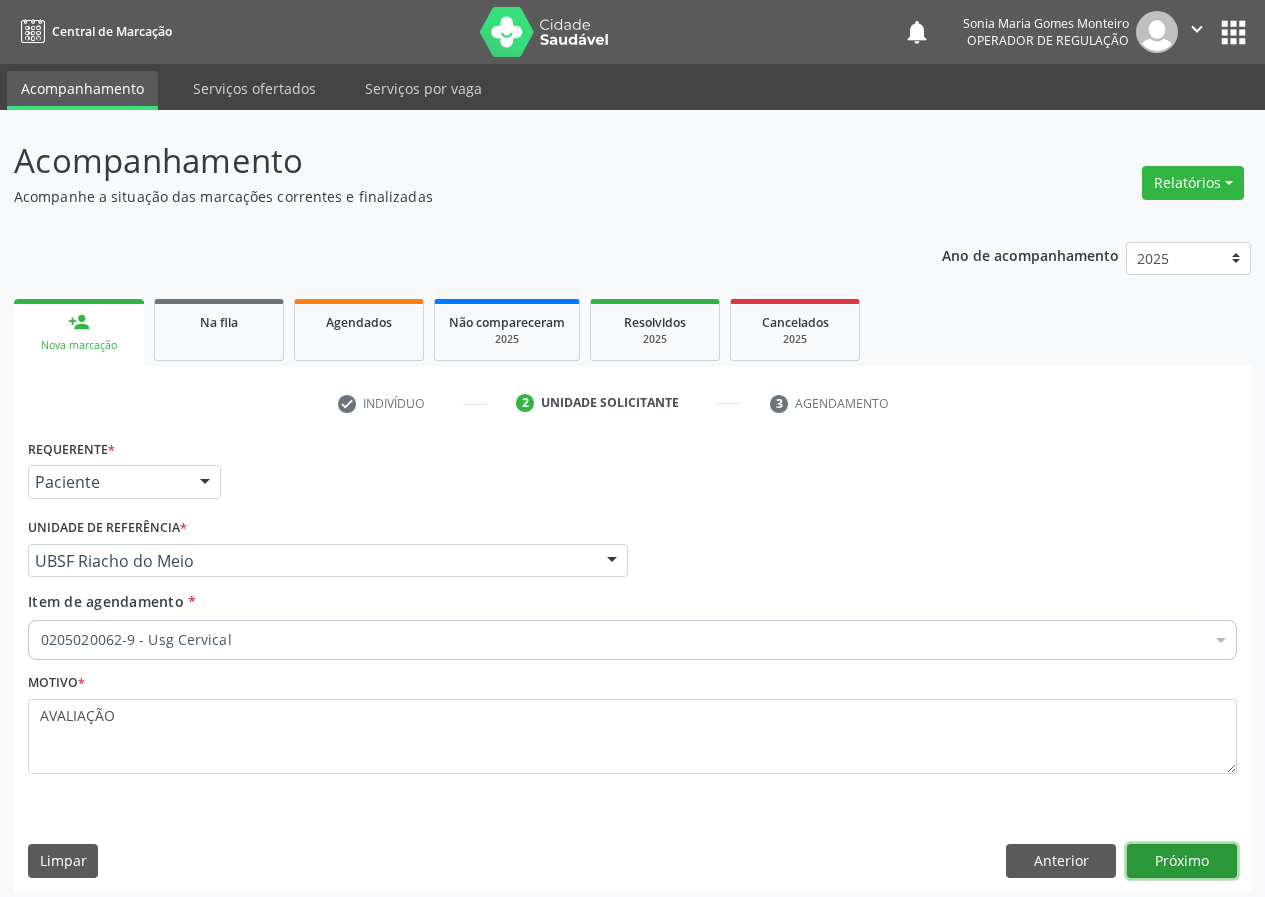drag, startPoint x: 1175, startPoint y: 856, endPoint x: 0, endPoint y: 413, distance: 1255.7365 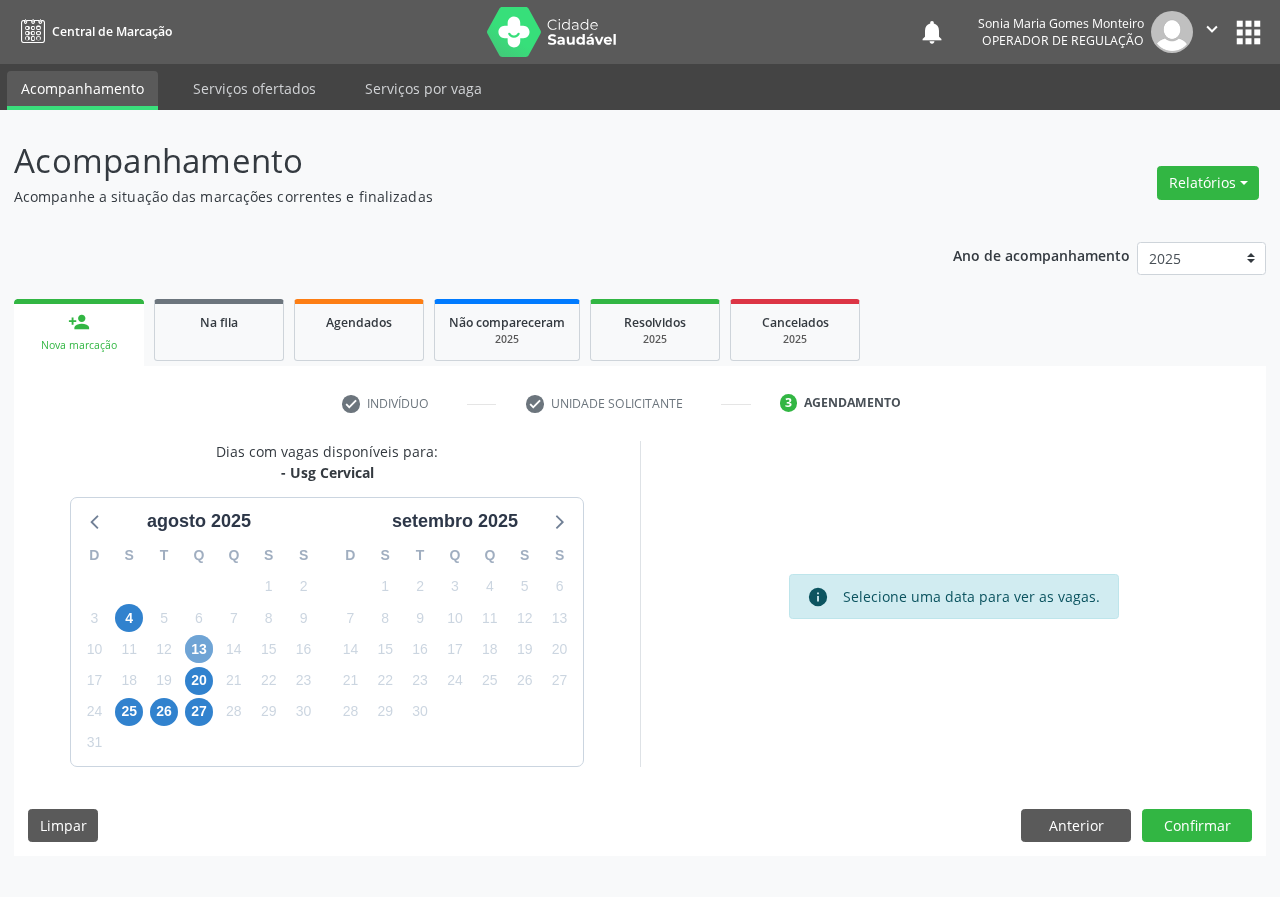 click on "13" at bounding box center (199, 649) 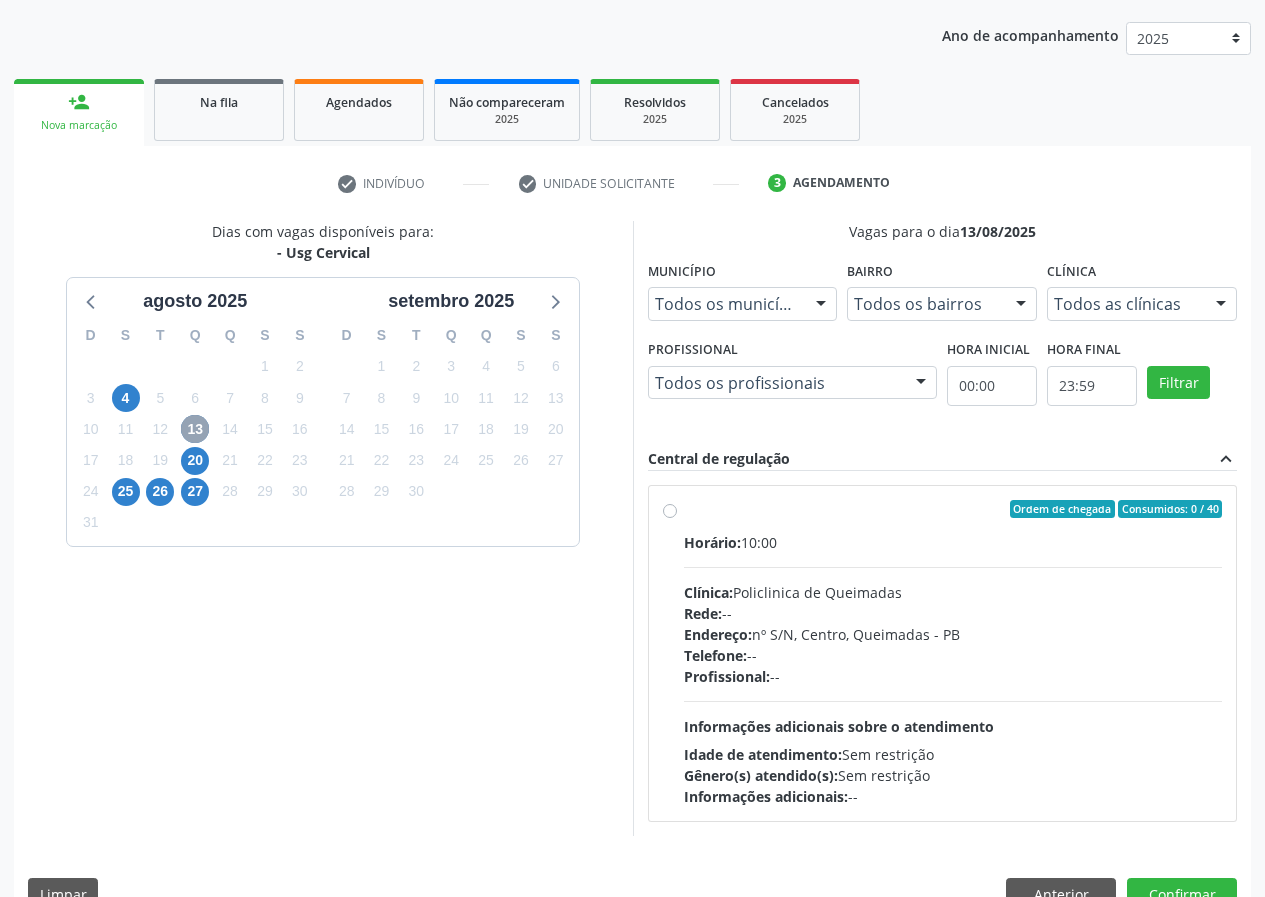 scroll, scrollTop: 262, scrollLeft: 0, axis: vertical 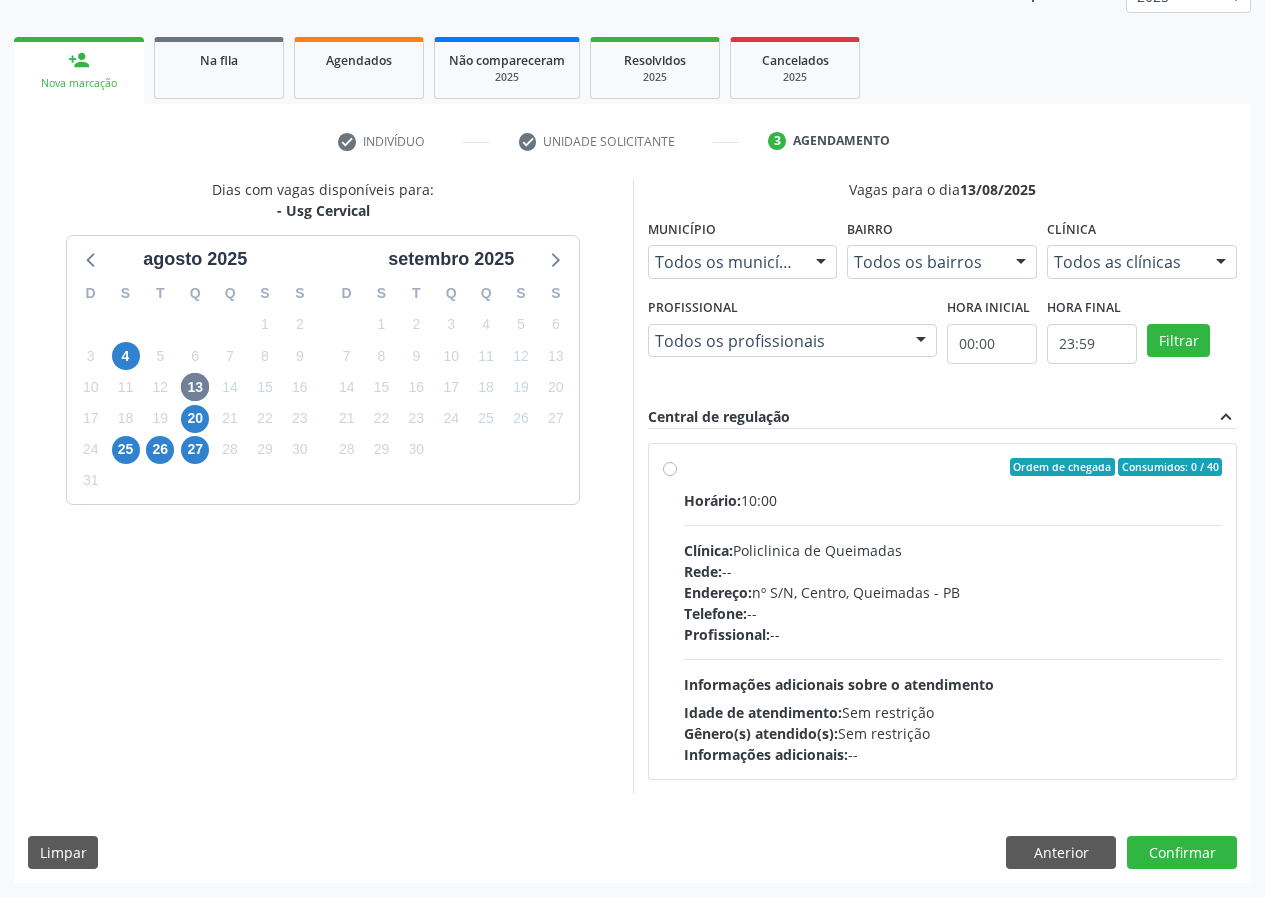 drag, startPoint x: 668, startPoint y: 466, endPoint x: 709, endPoint y: 588, distance: 128.7051 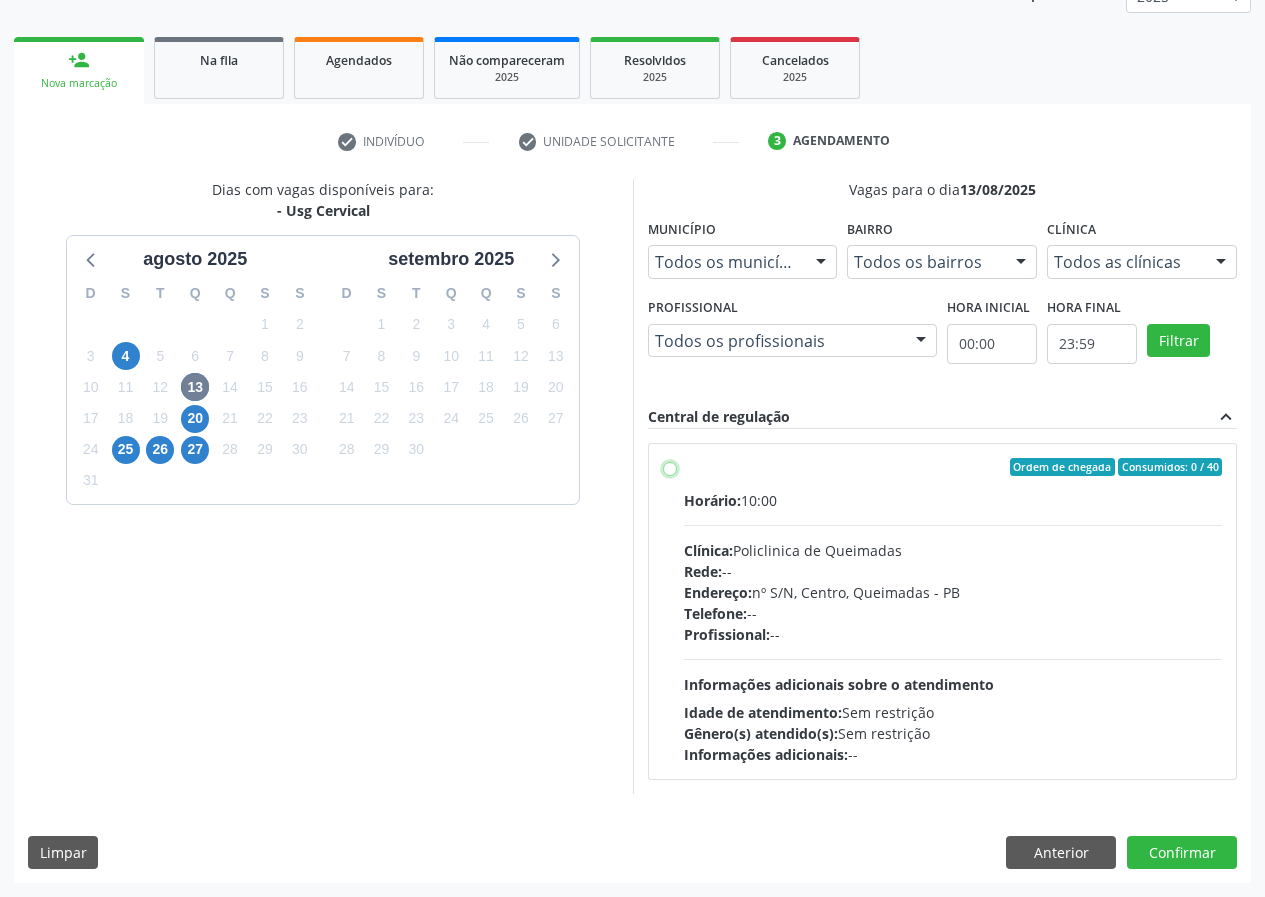 click on "Ordem de chegada
Consumidos: 0 / 40
Horário:   10:00
Clínica:  Policlinica de Queimadas
Rede:
--
Endereço:   nº S/N, Centro, Queimadas - PB
Telefone:   --
Profissional:
--
Informações adicionais sobre o atendimento
Idade de atendimento:
Sem restrição
Gênero(s) atendido(s):
Sem restrição
Informações adicionais:
--" at bounding box center [670, 467] 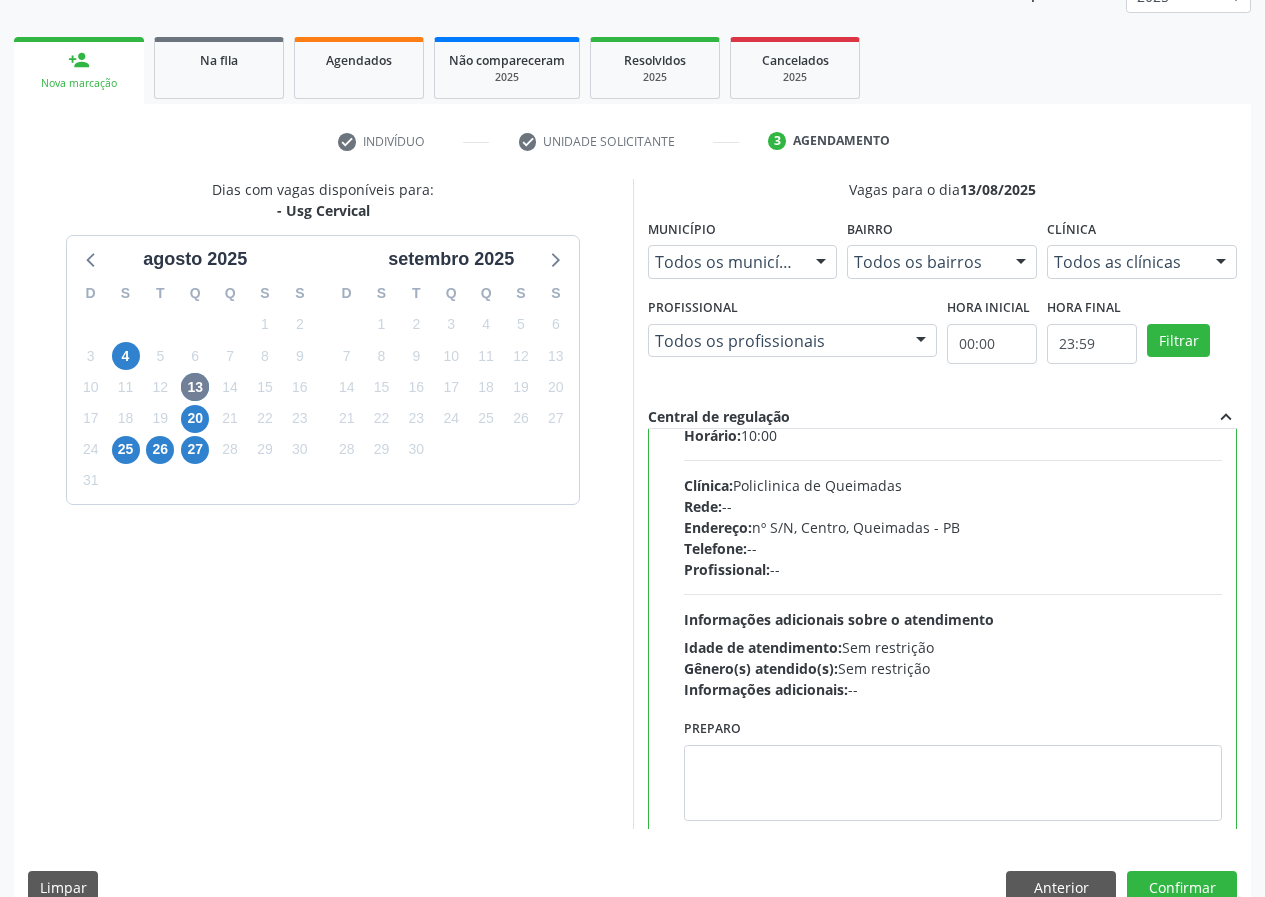 scroll, scrollTop: 99, scrollLeft: 0, axis: vertical 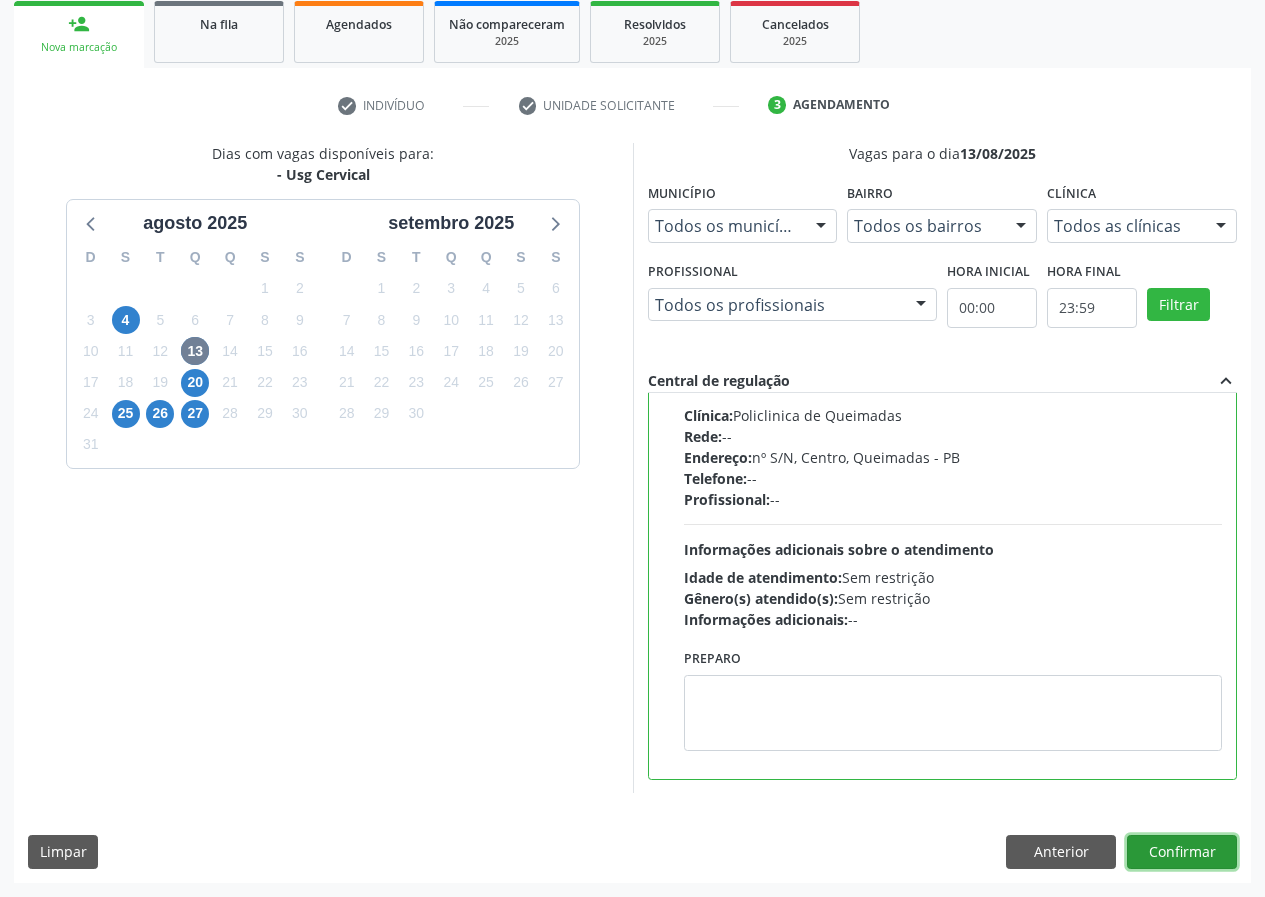 click on "Confirmar" at bounding box center (1182, 852) 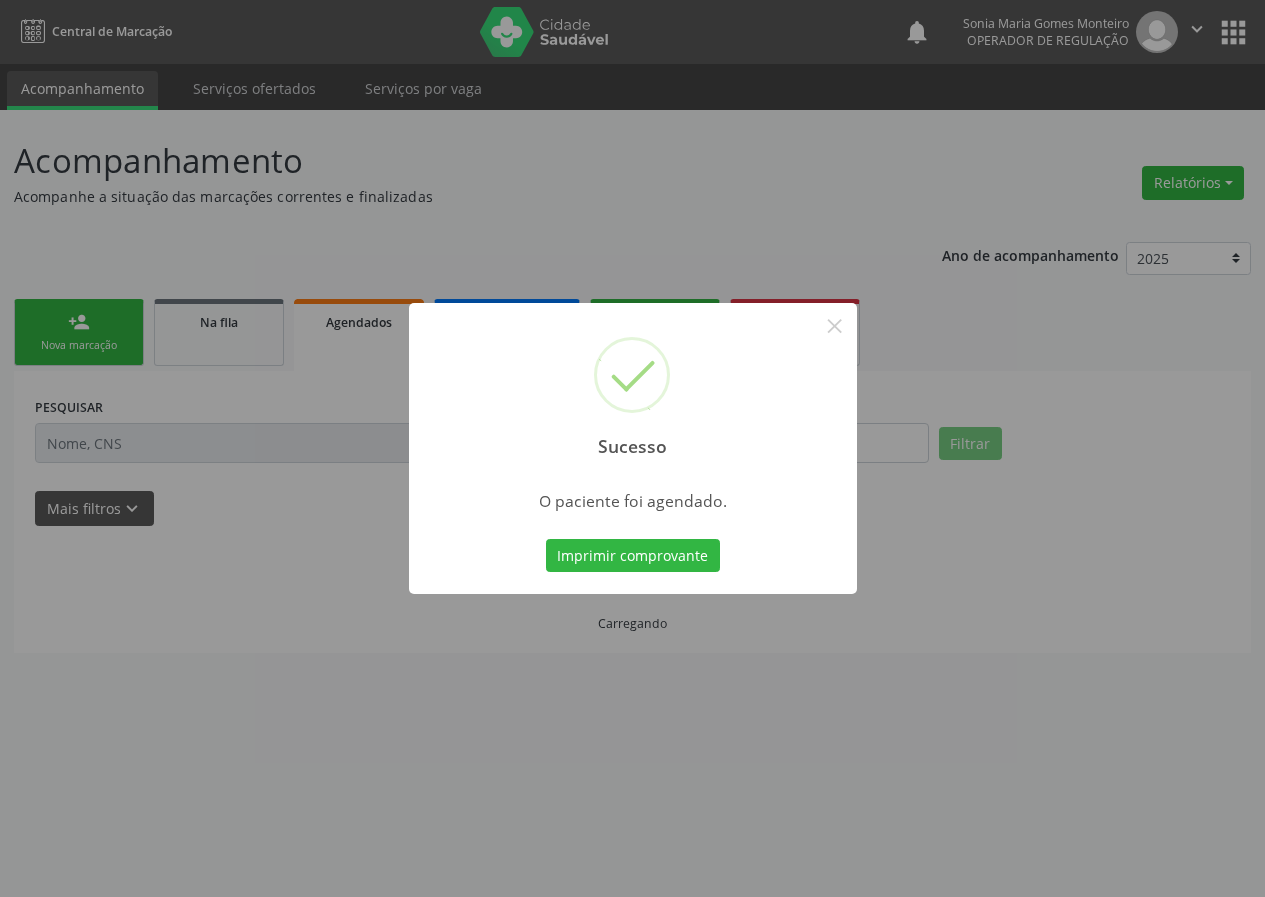 scroll, scrollTop: 0, scrollLeft: 0, axis: both 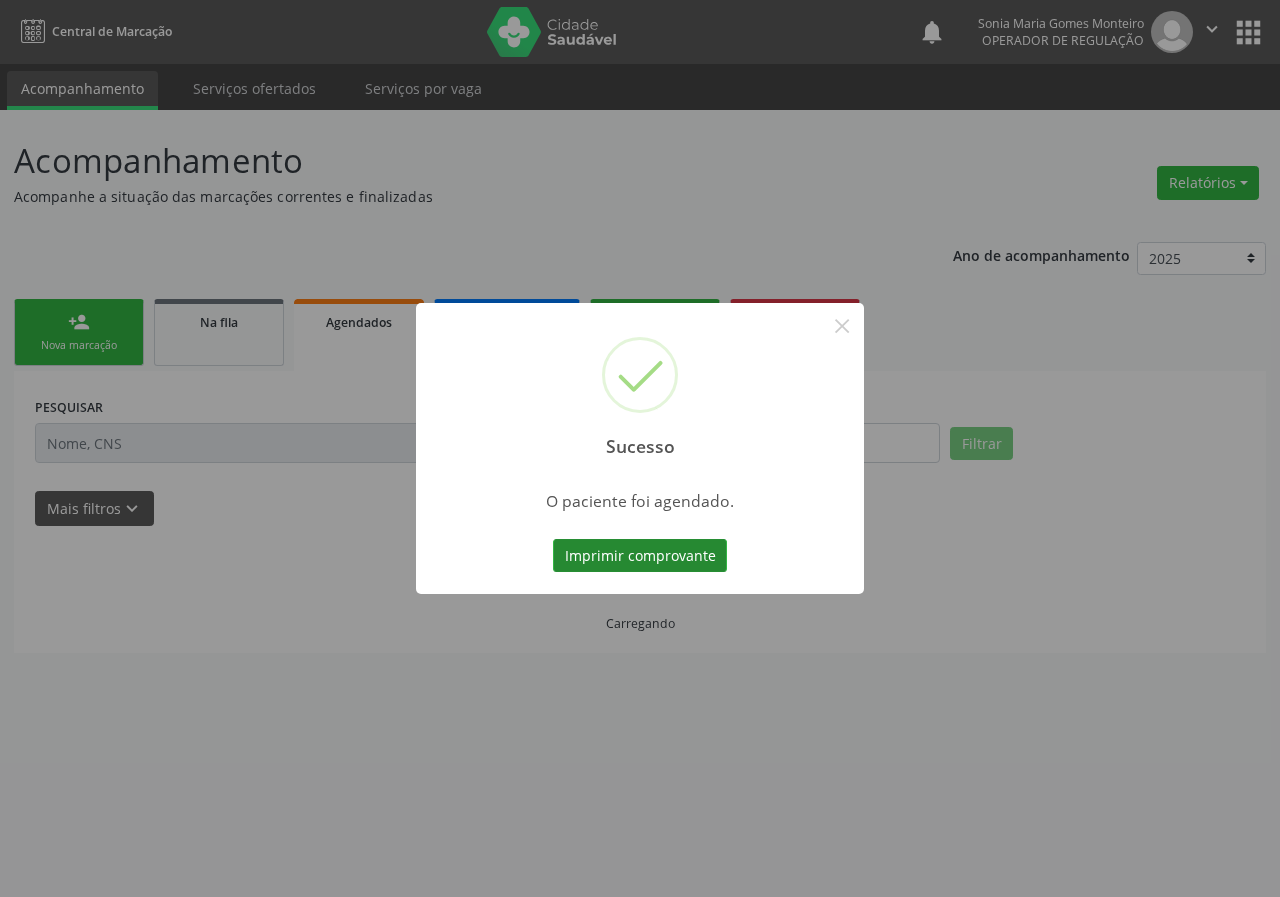 click on "Imprimir comprovante" at bounding box center (640, 556) 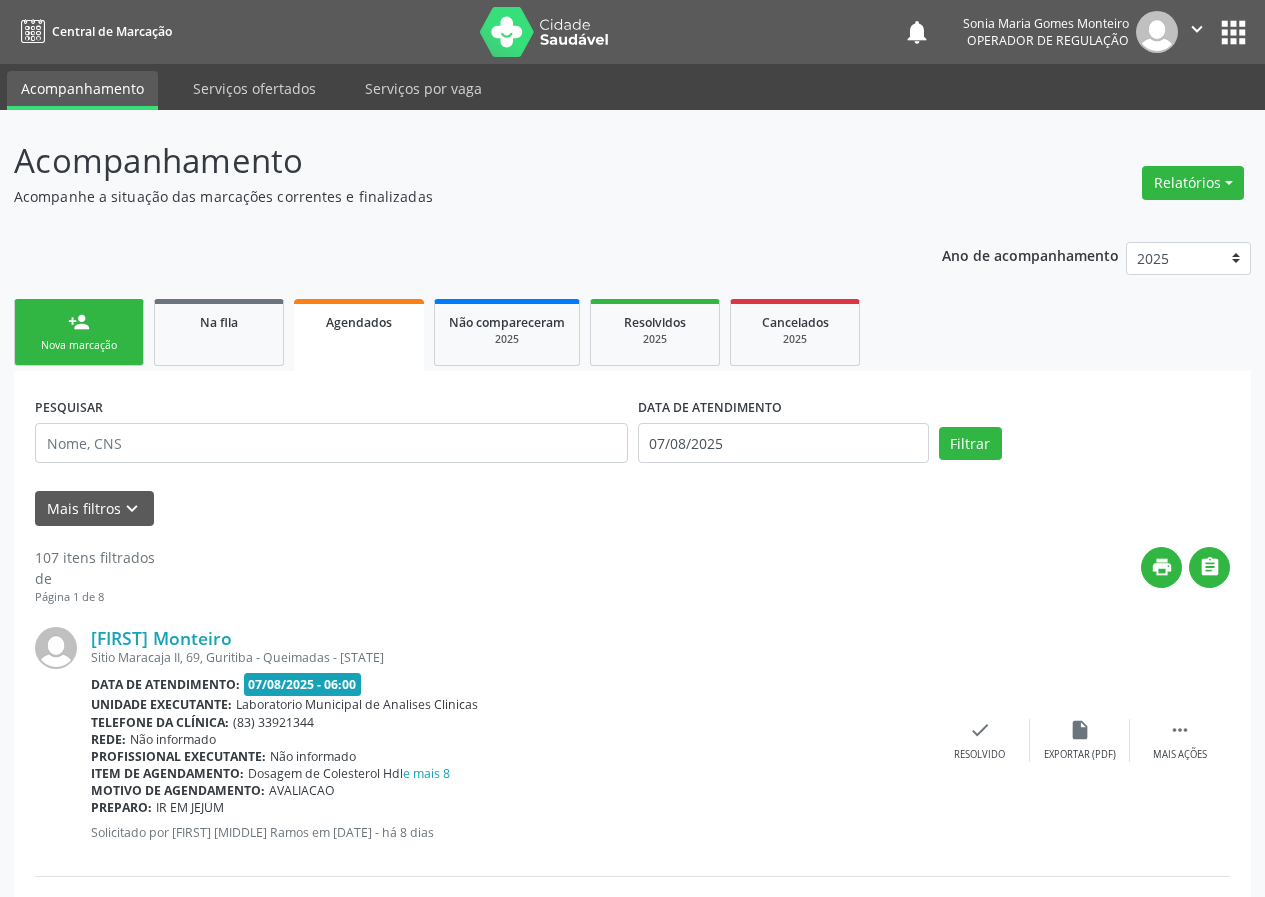 click on "person_add
Nova marcação" at bounding box center (79, 332) 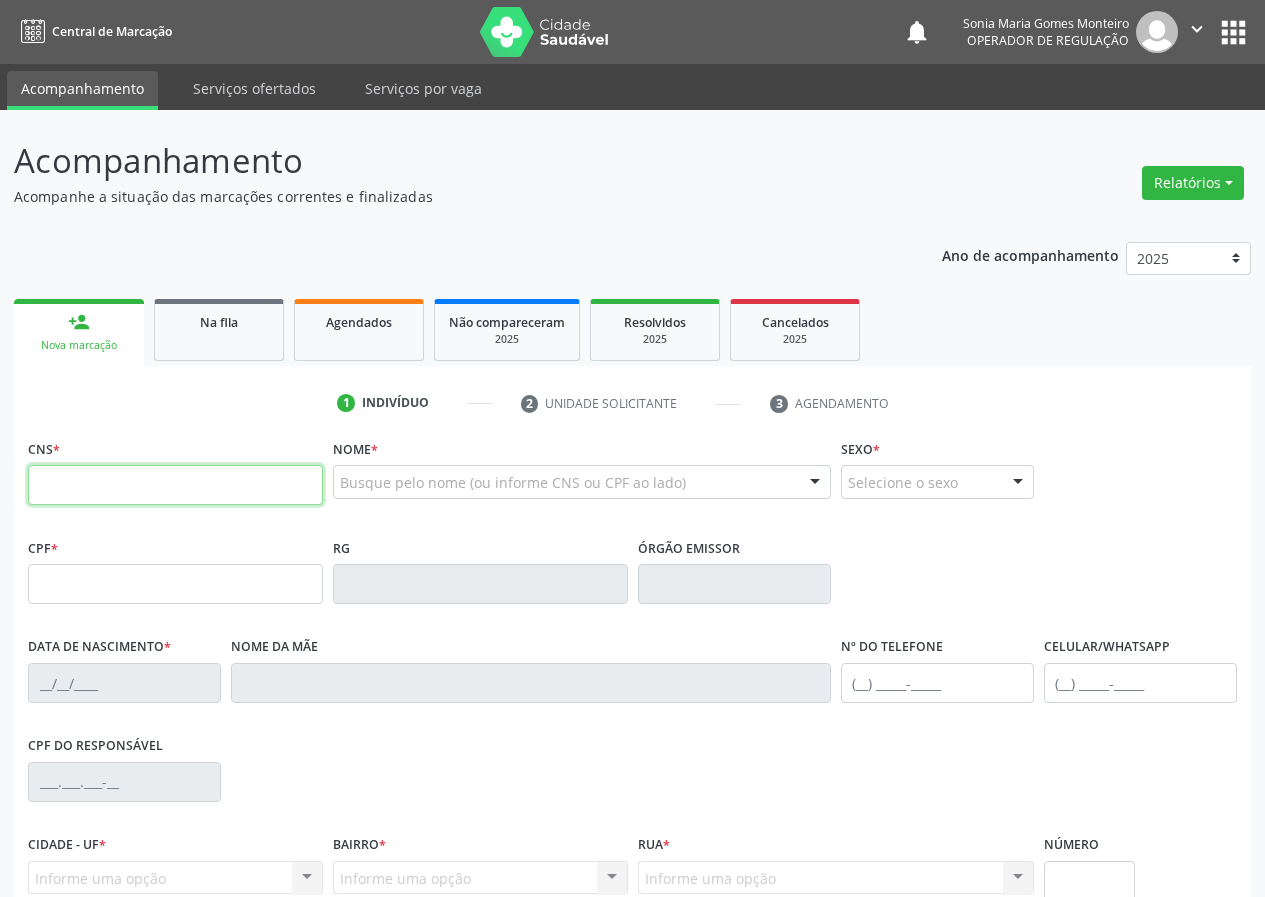 click at bounding box center [175, 485] 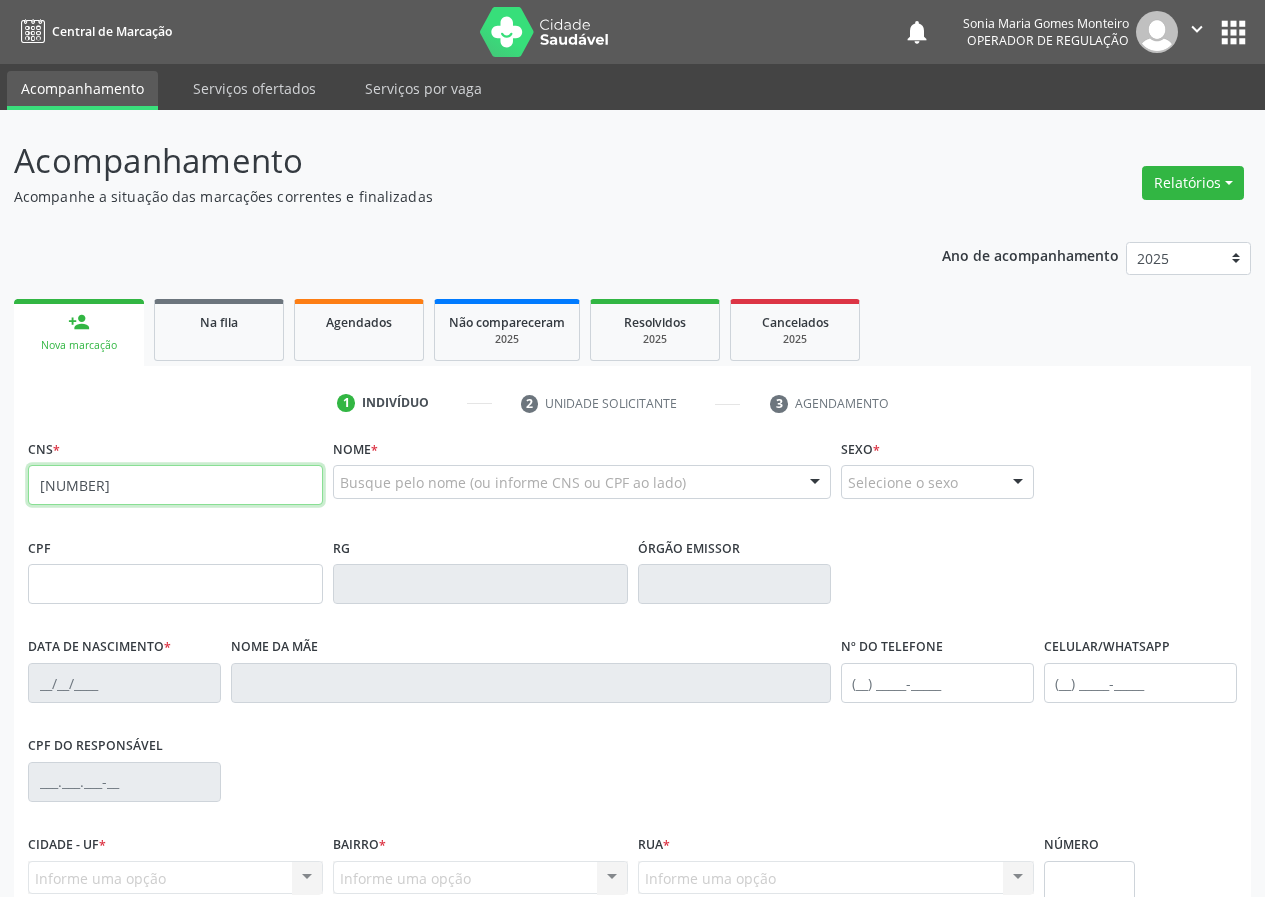 type on "706 8012 9162 2825" 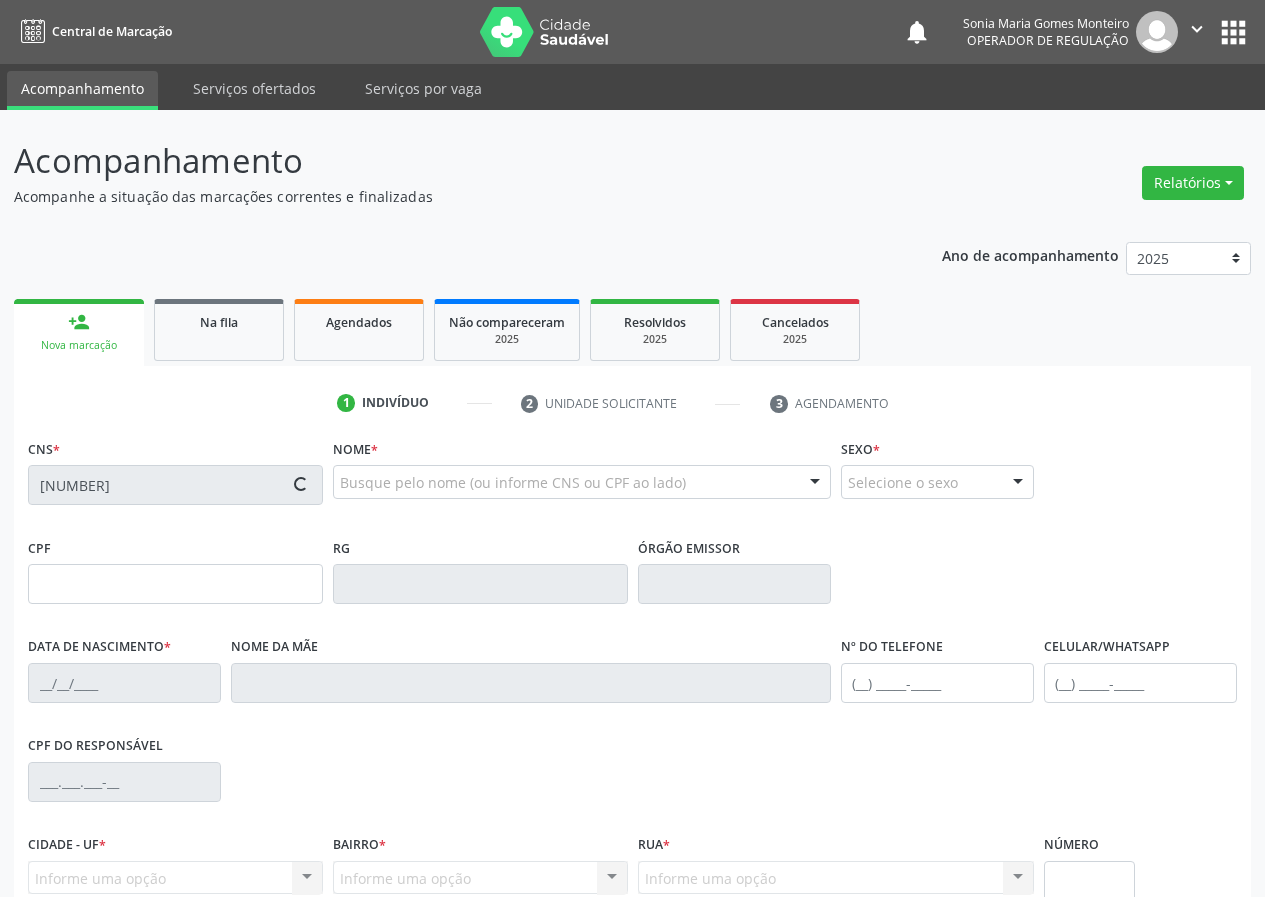 type on "103.858.324-19" 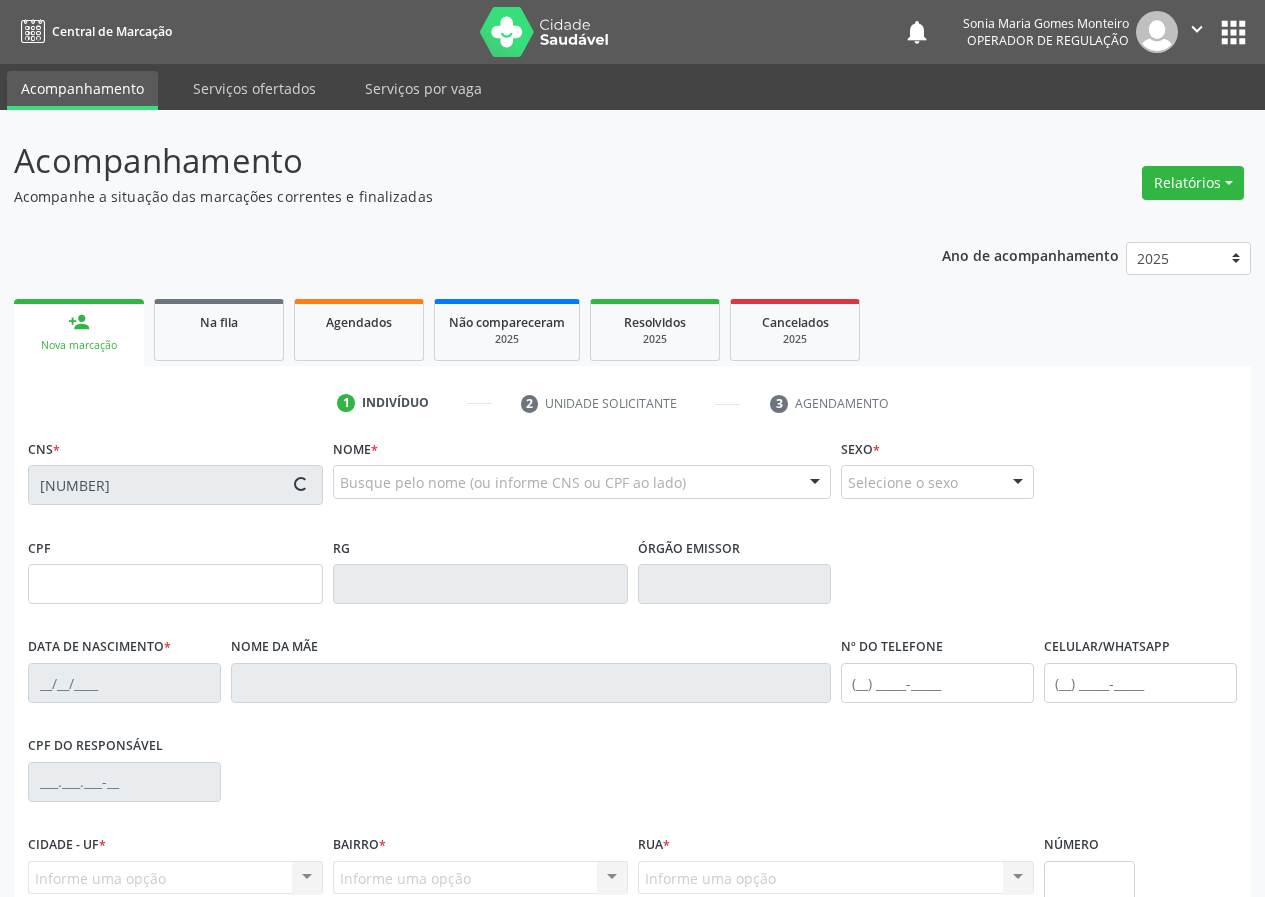 type on "09/10/2009" 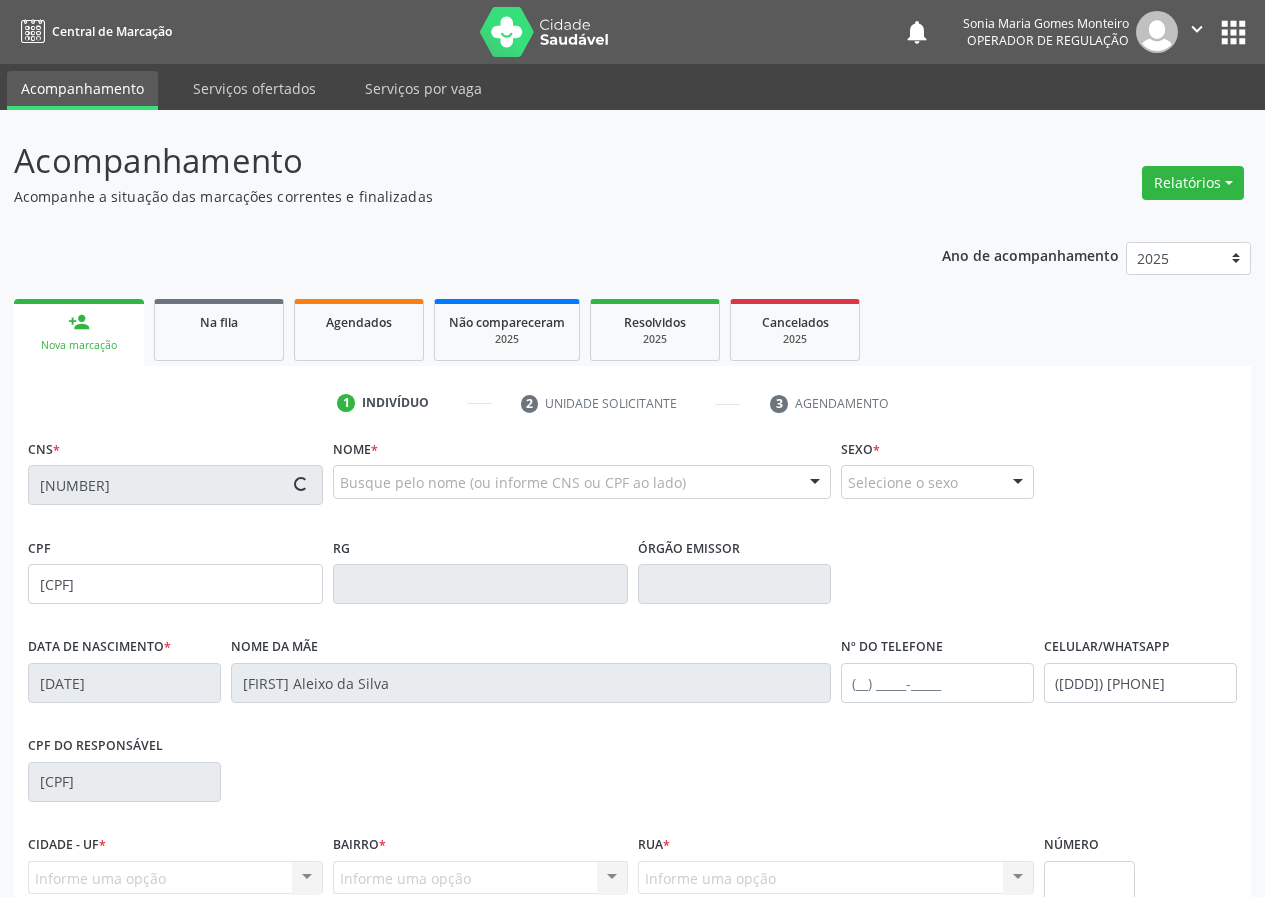 type on "S/N" 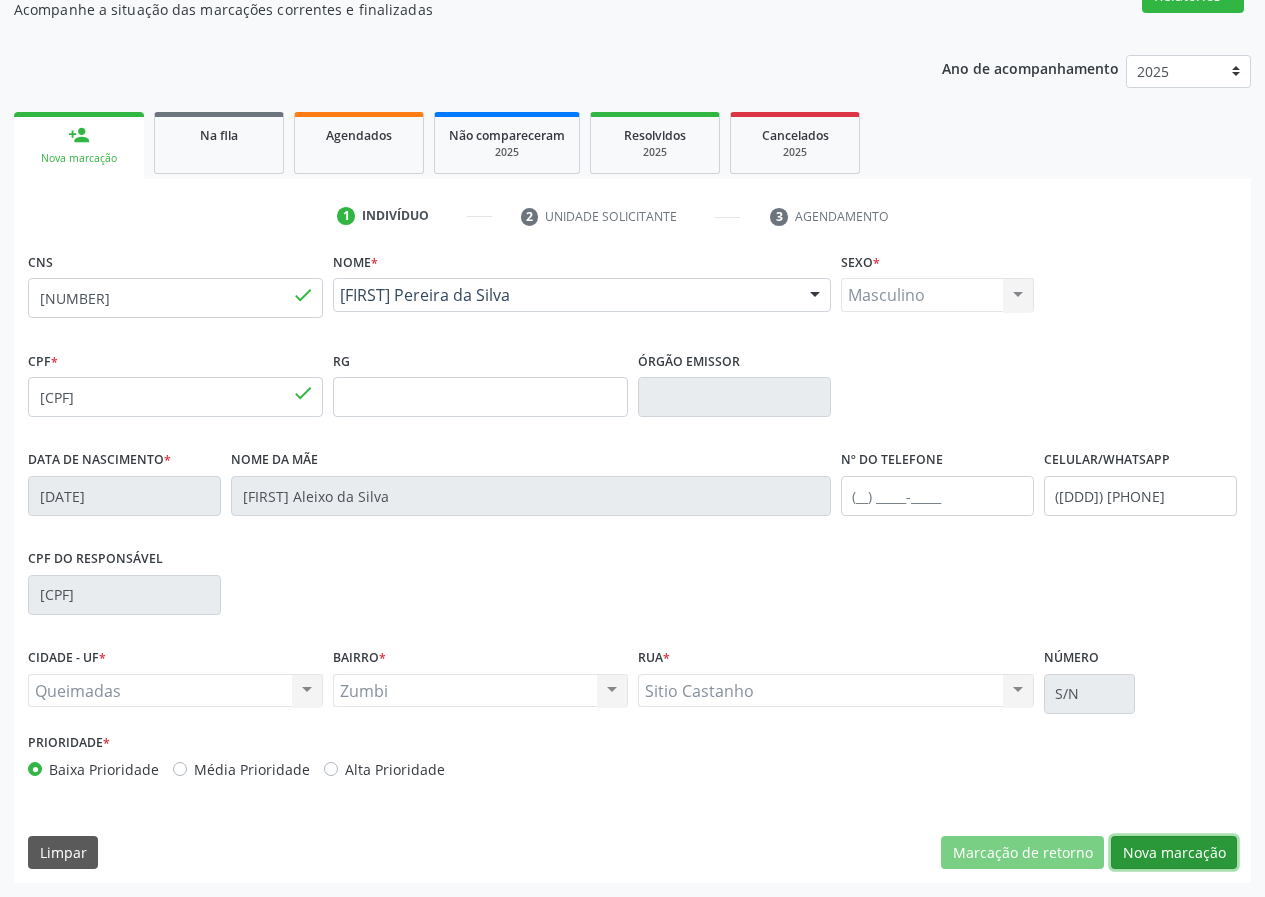 drag, startPoint x: 1199, startPoint y: 846, endPoint x: 0, endPoint y: 723, distance: 1205.2925 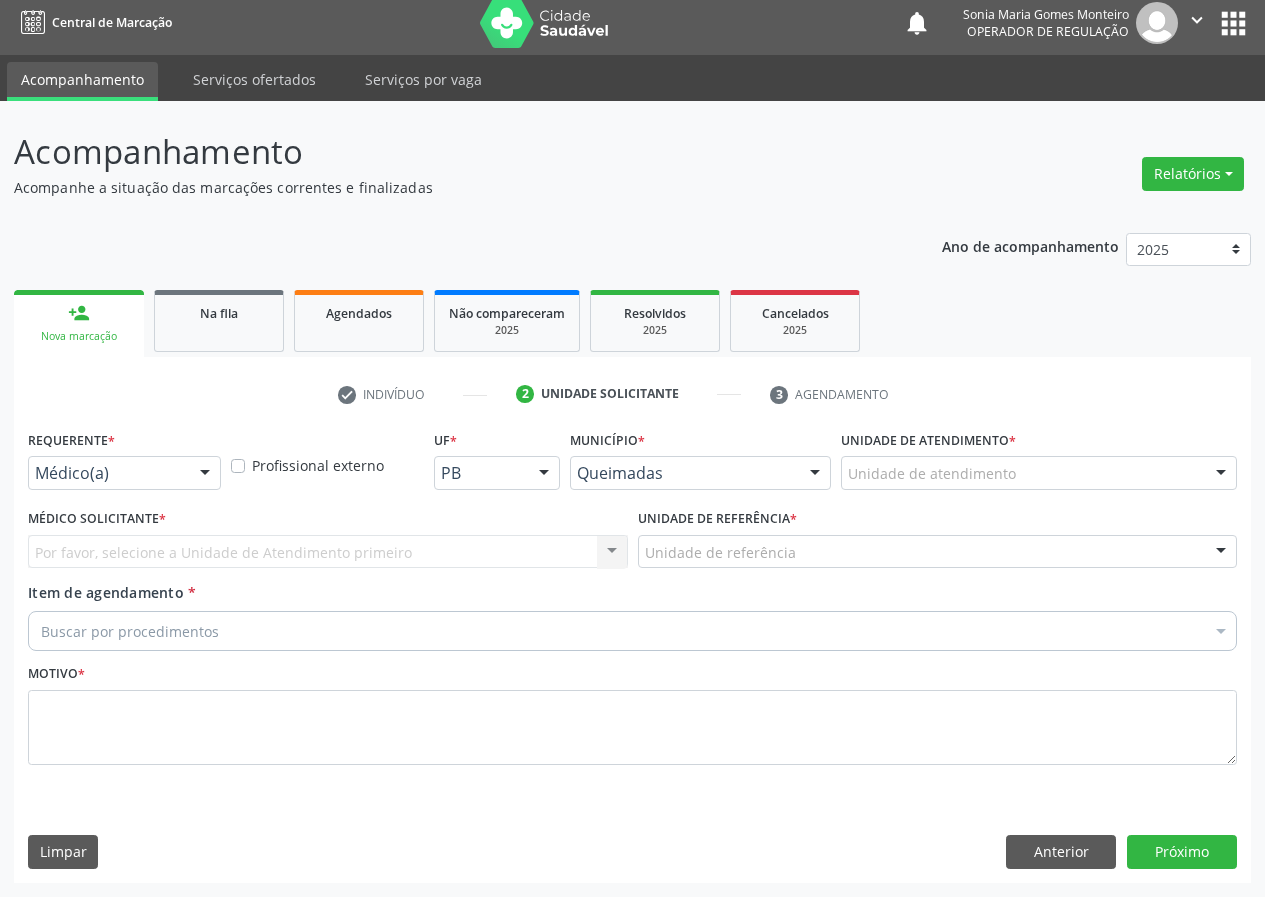 scroll, scrollTop: 9, scrollLeft: 0, axis: vertical 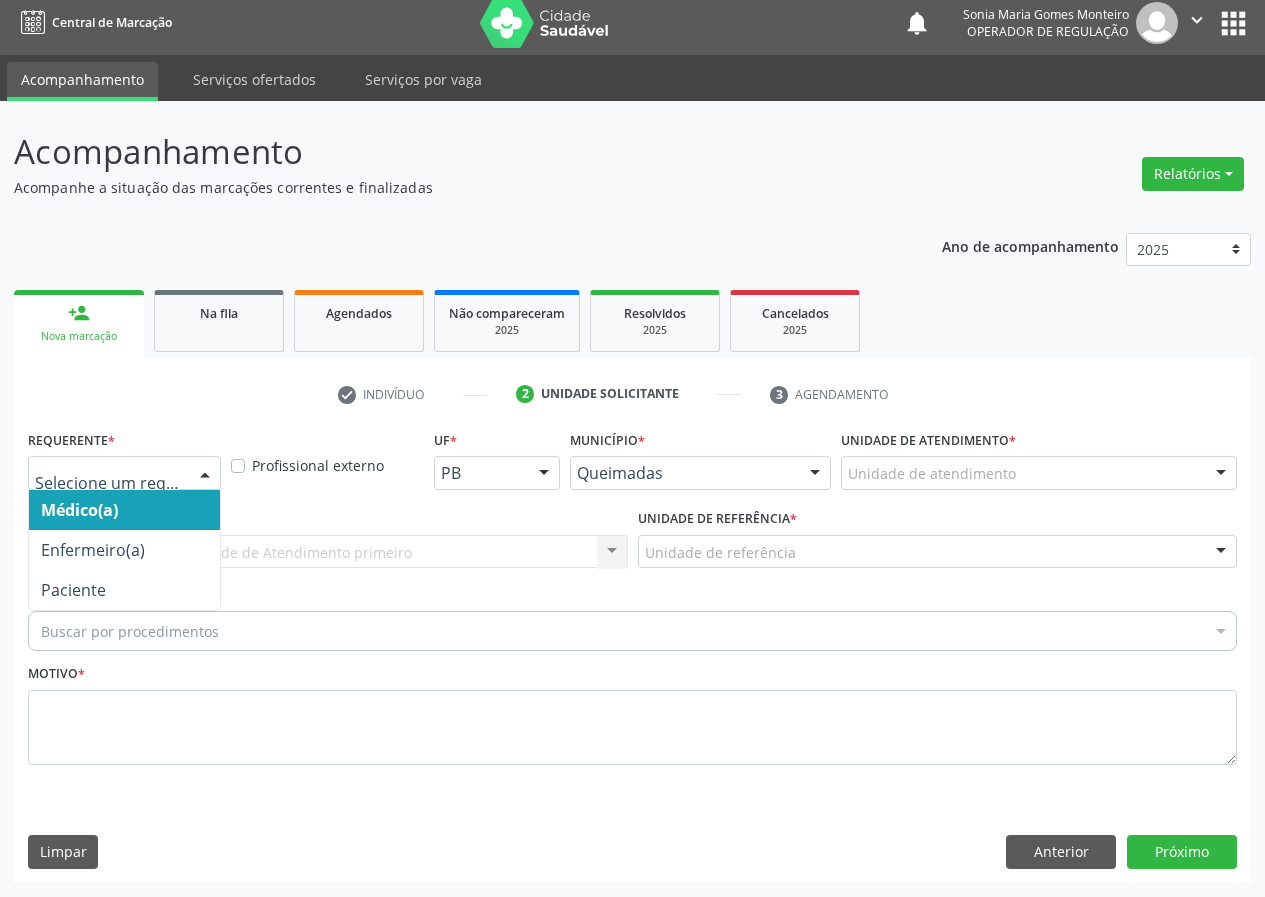 drag, startPoint x: 203, startPoint y: 477, endPoint x: 189, endPoint y: 610, distance: 133.73482 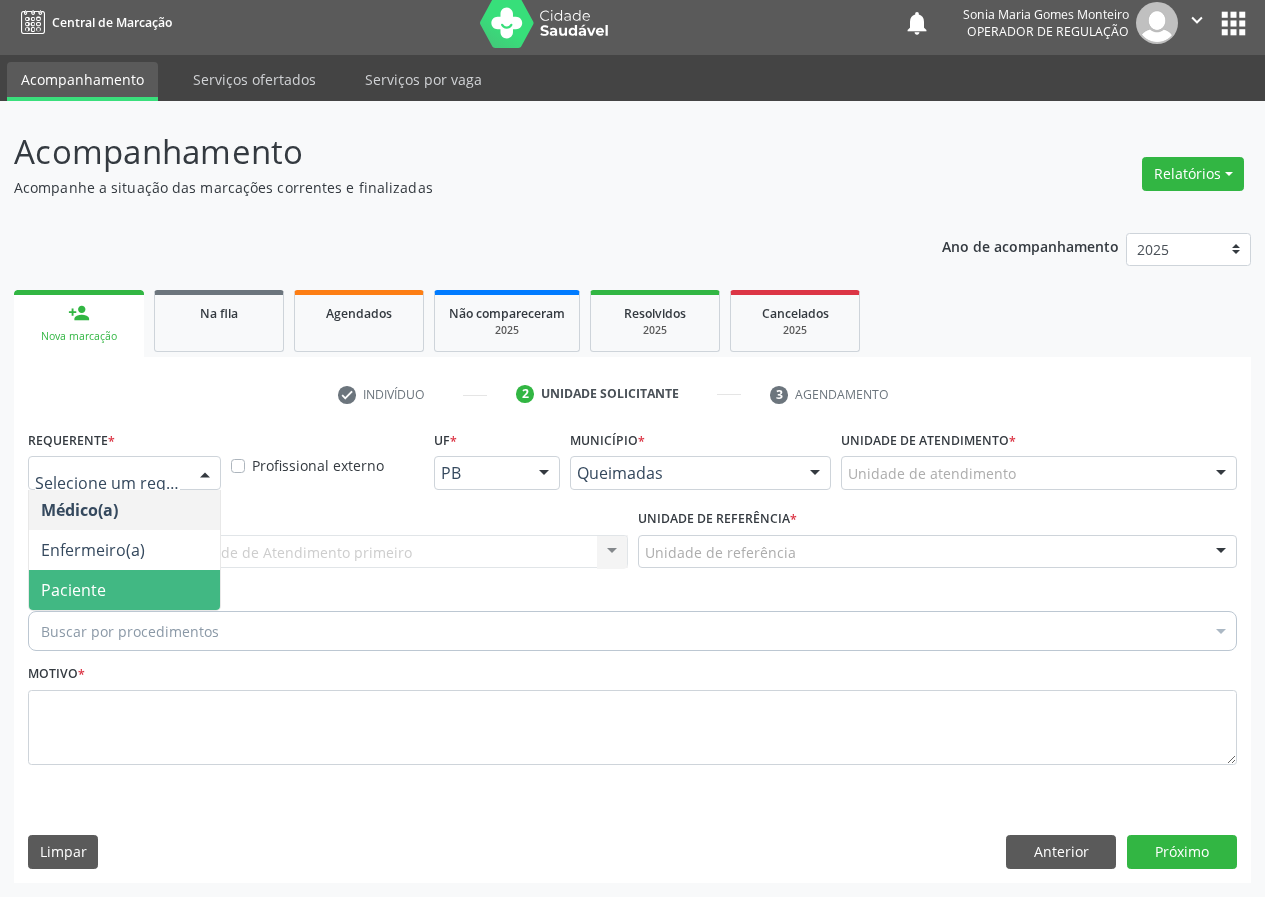 click on "Paciente" at bounding box center [124, 590] 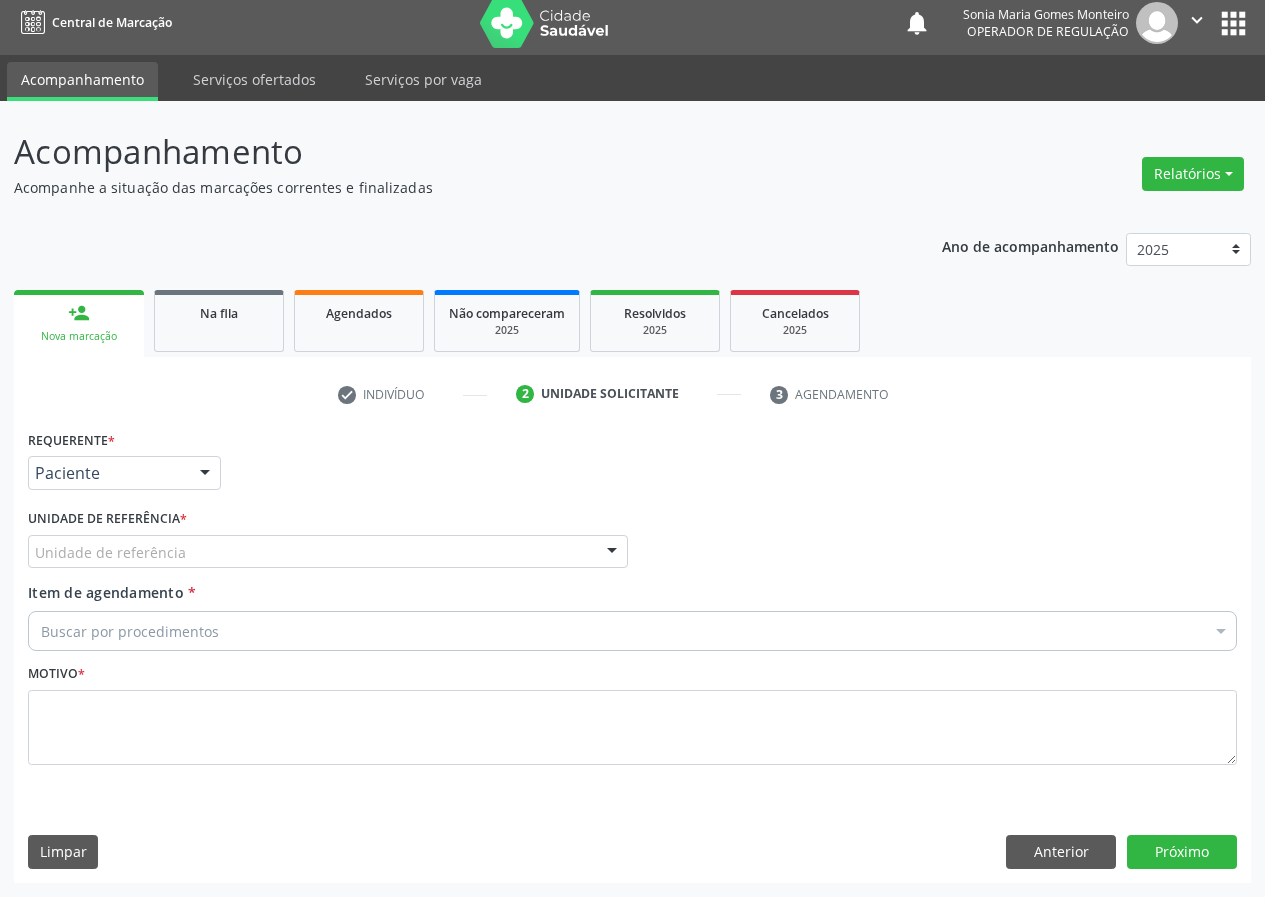 drag, startPoint x: 607, startPoint y: 551, endPoint x: 561, endPoint y: 592, distance: 61.6198 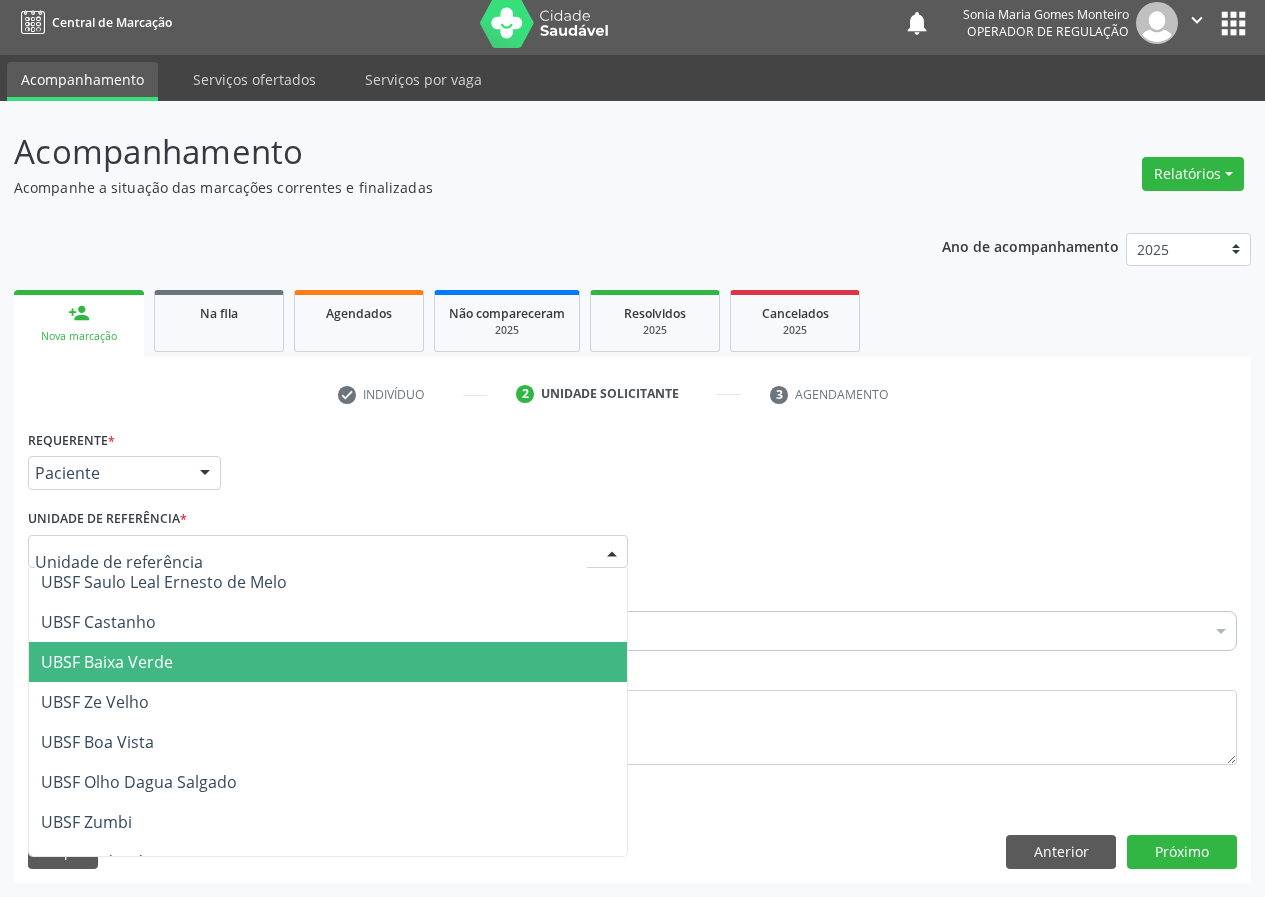 scroll, scrollTop: 0, scrollLeft: 0, axis: both 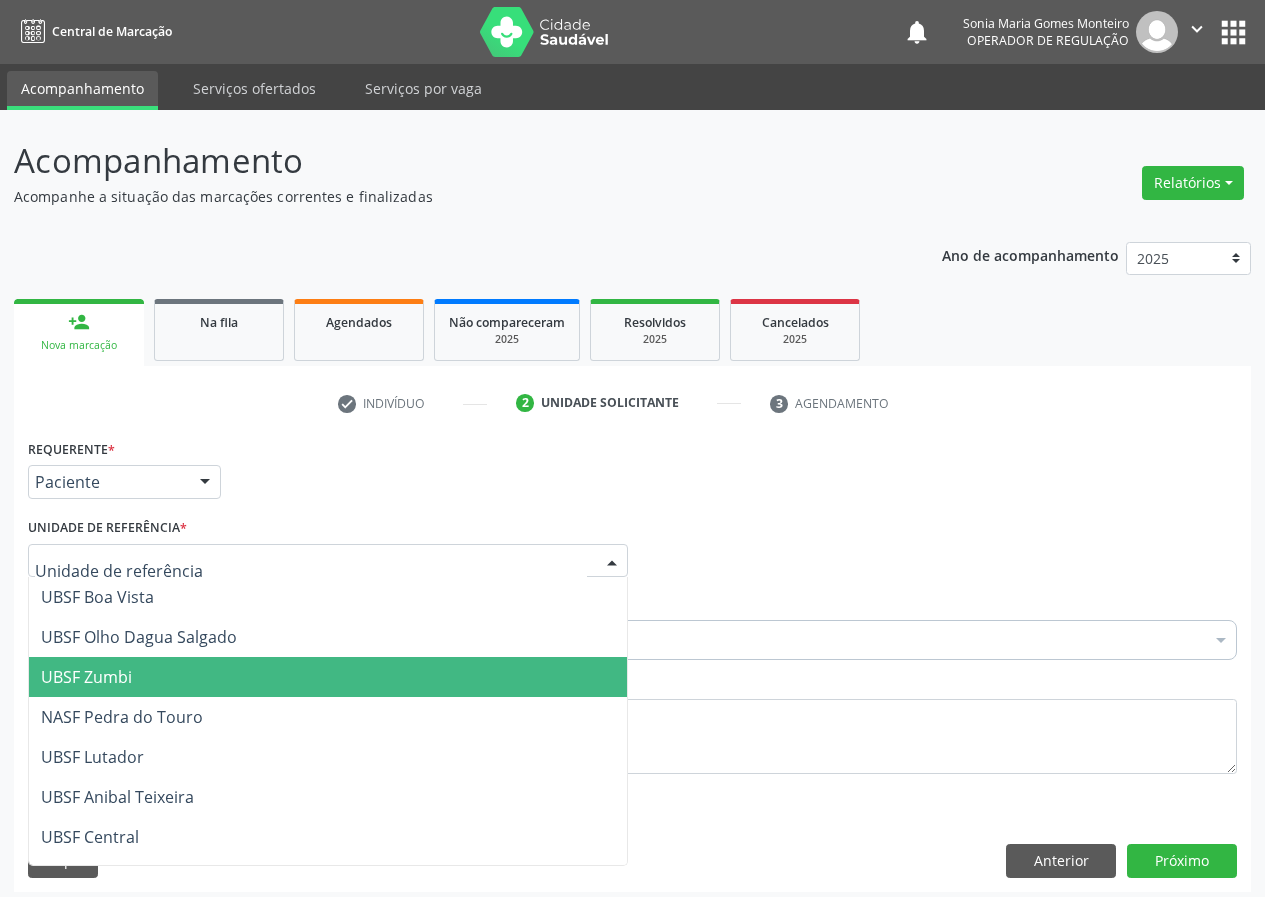 drag, startPoint x: 128, startPoint y: 682, endPoint x: 0, endPoint y: 681, distance: 128.0039 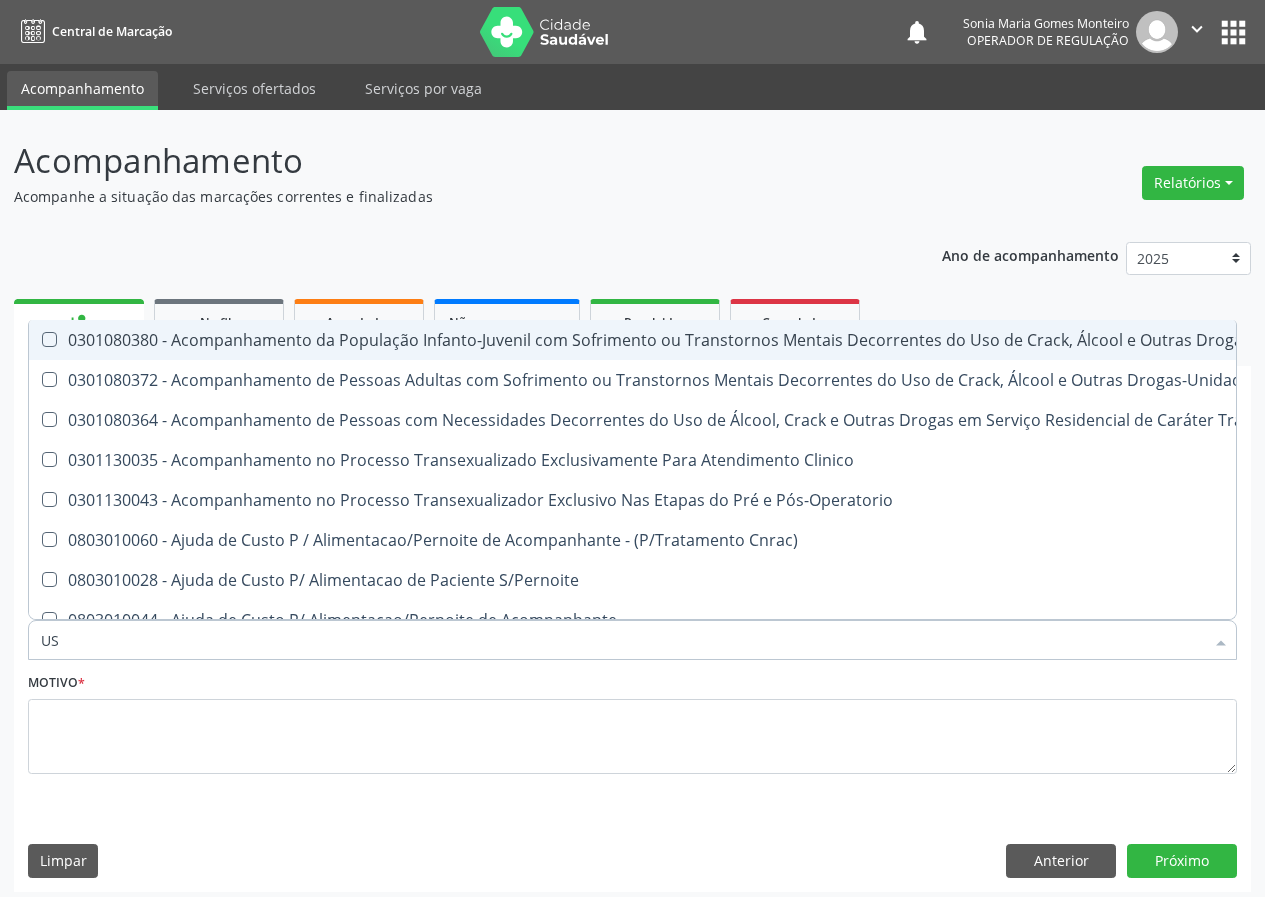 type on "USG" 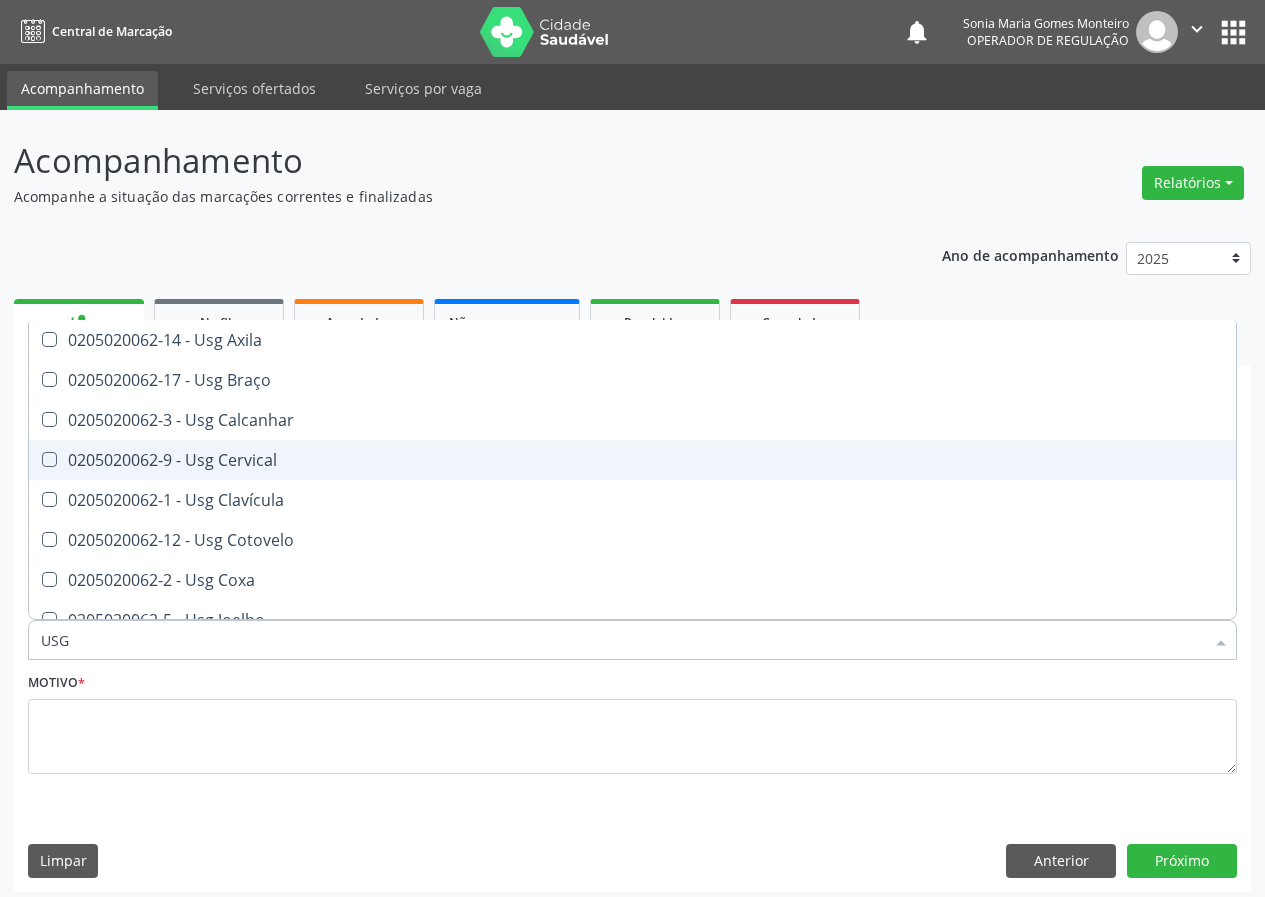 drag, startPoint x: 227, startPoint y: 456, endPoint x: 0, endPoint y: 680, distance: 318.9122 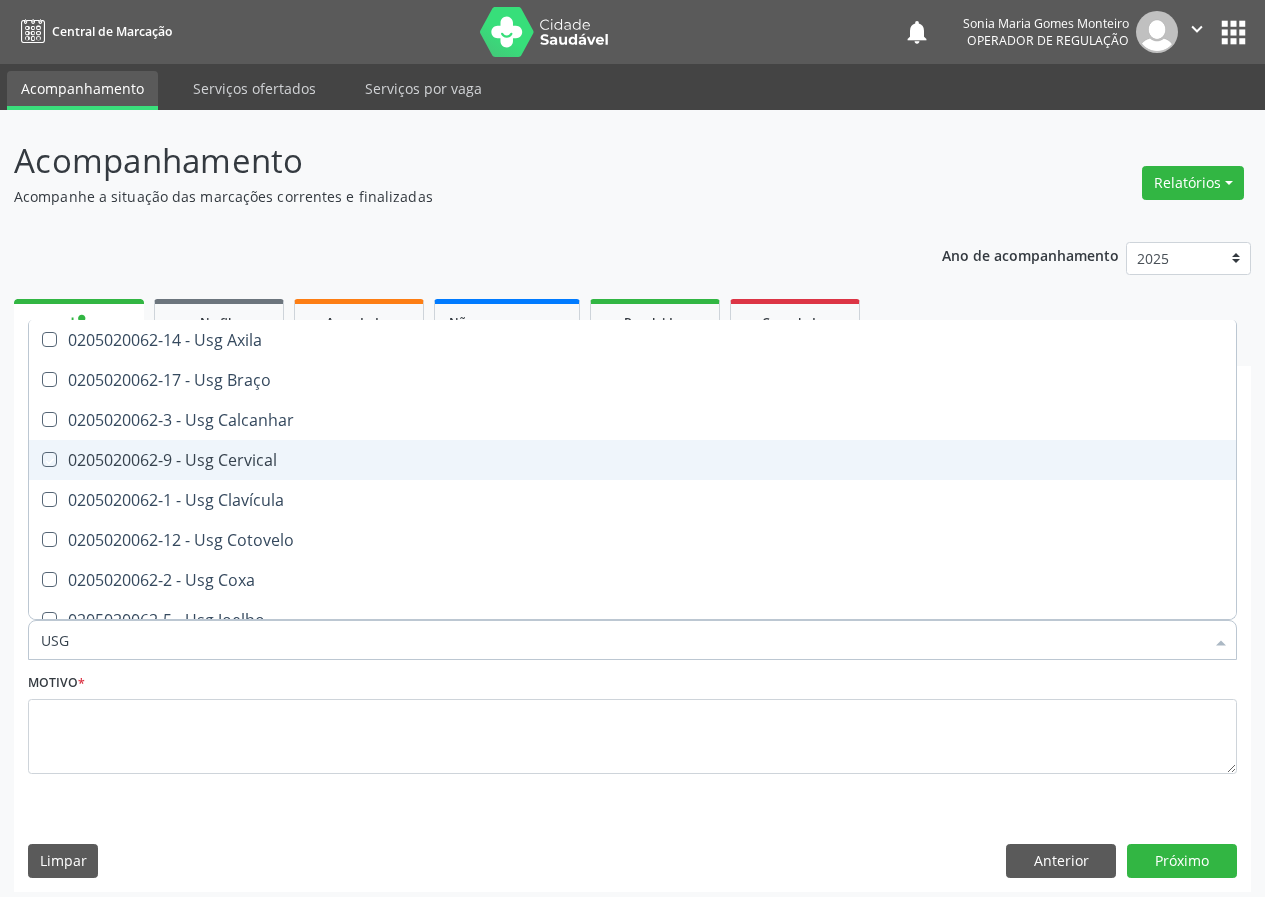 checkbox on "true" 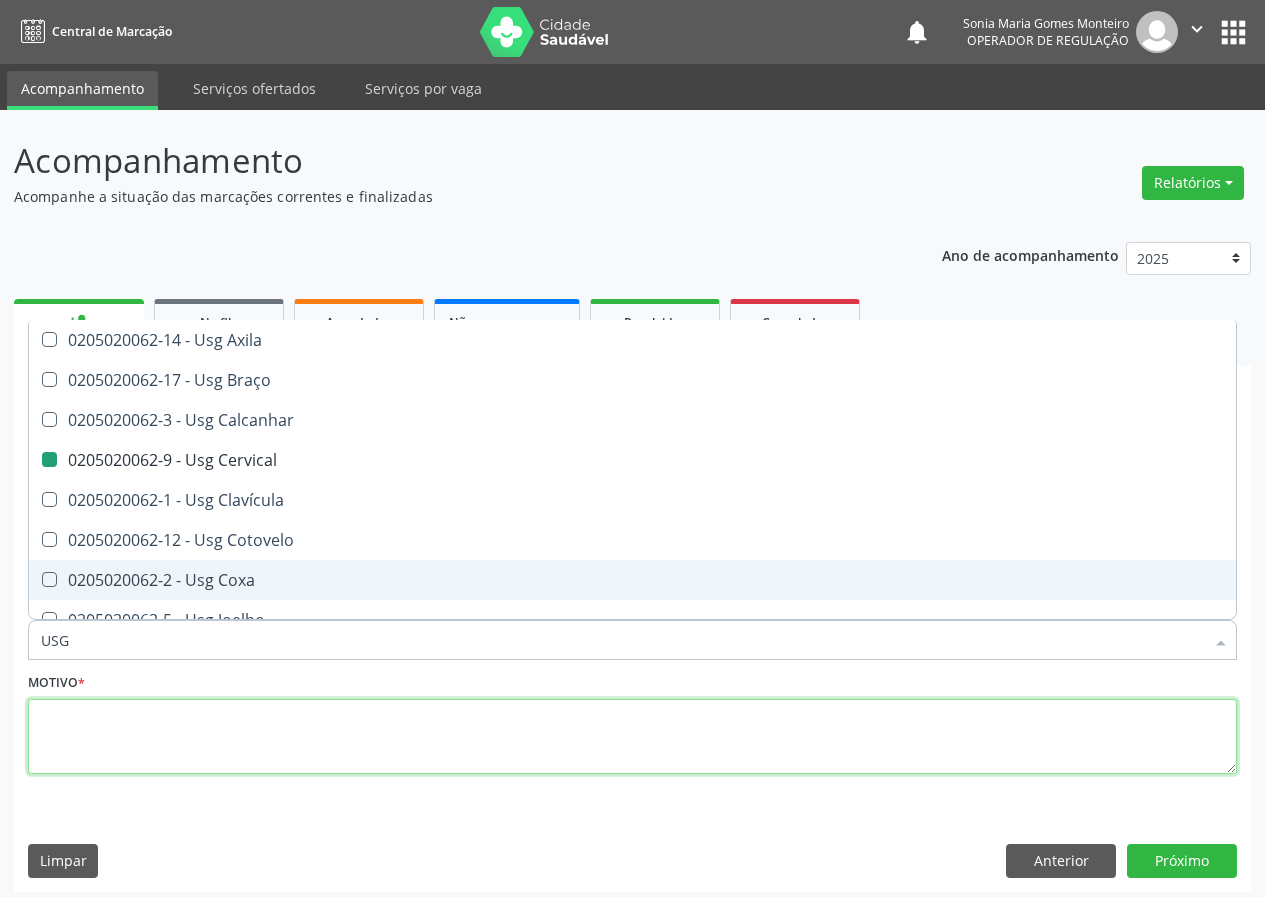 drag, startPoint x: 91, startPoint y: 740, endPoint x: 100, endPoint y: 733, distance: 11.401754 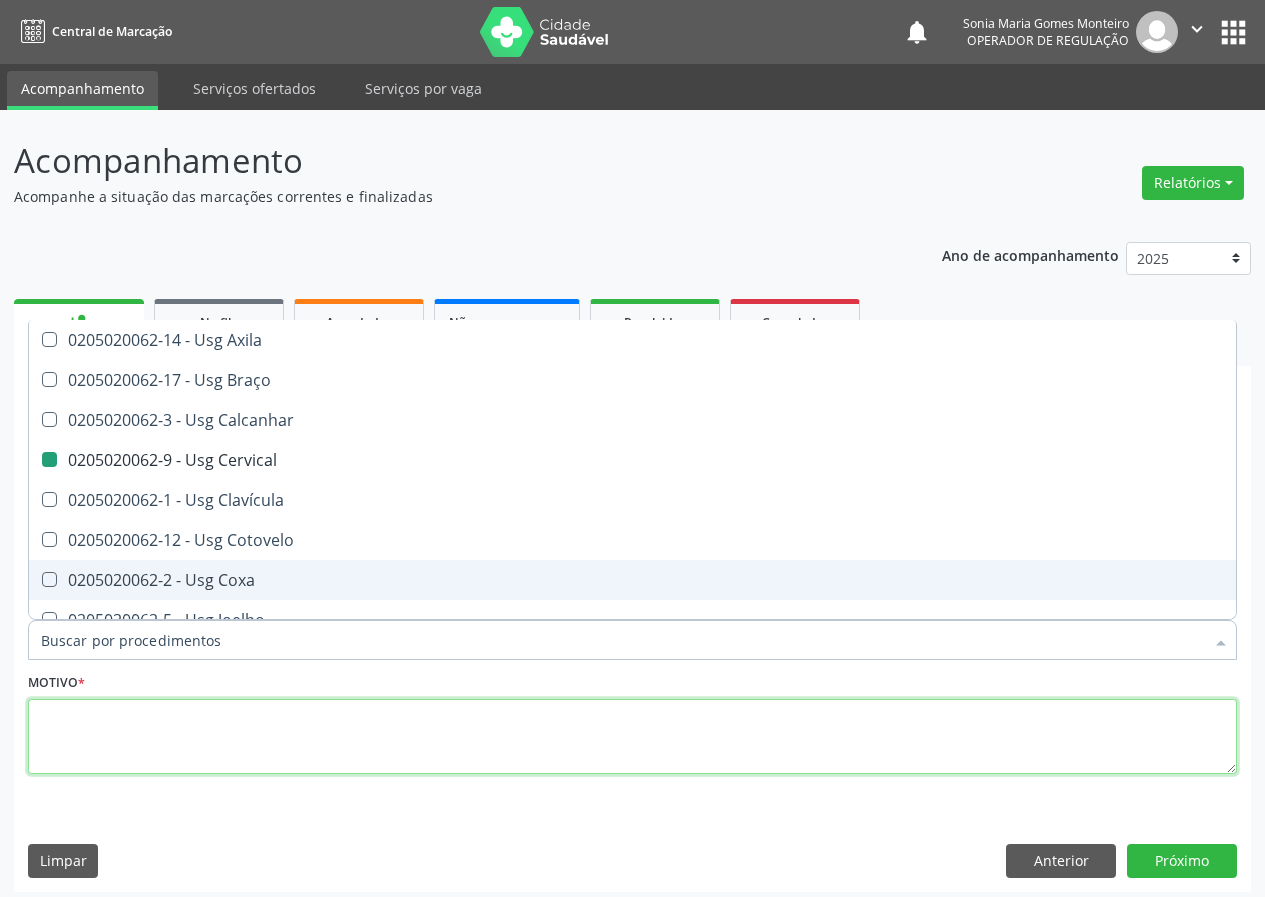 checkbox on "true" 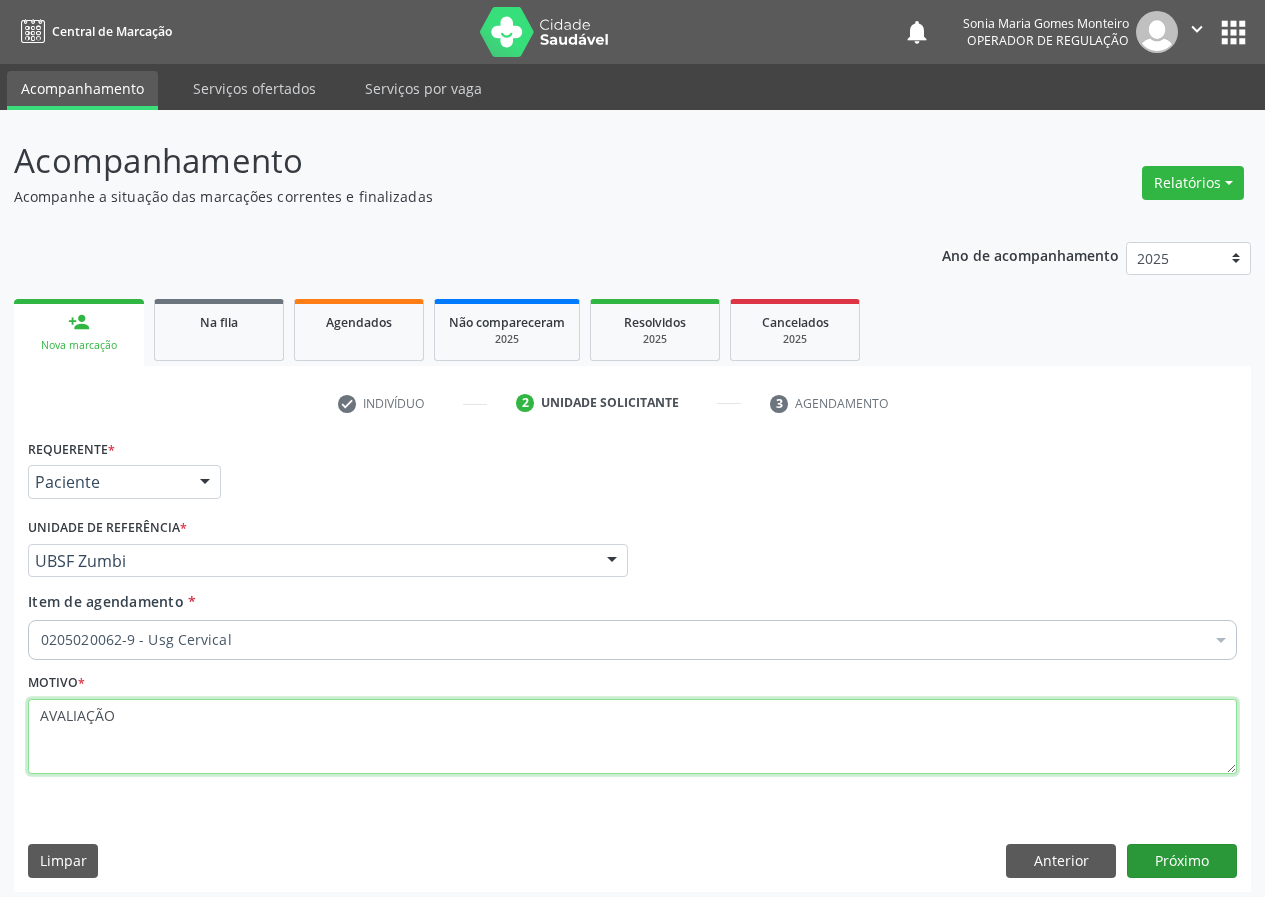 type on "AVALIAÇÃO" 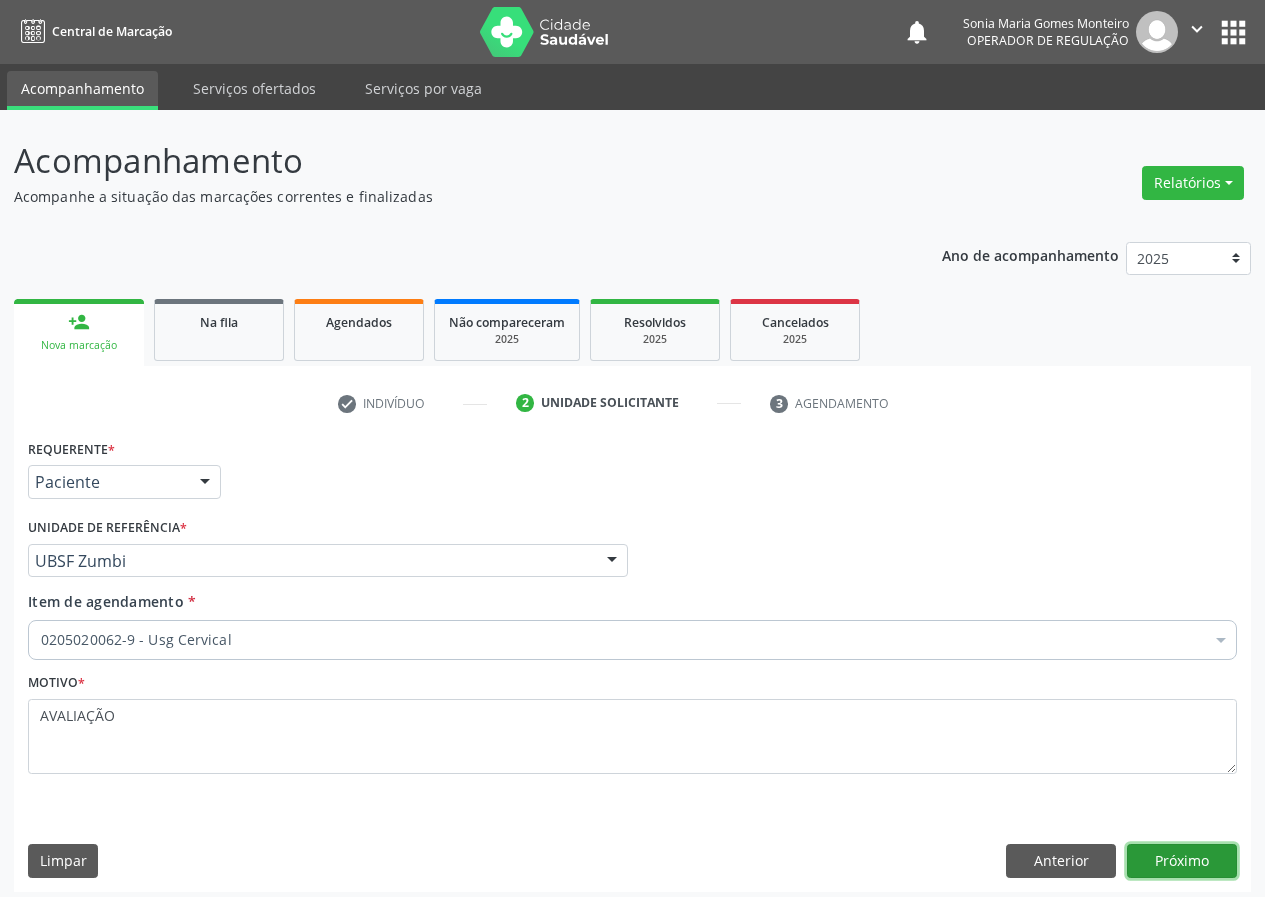 click on "Próximo" at bounding box center [1182, 861] 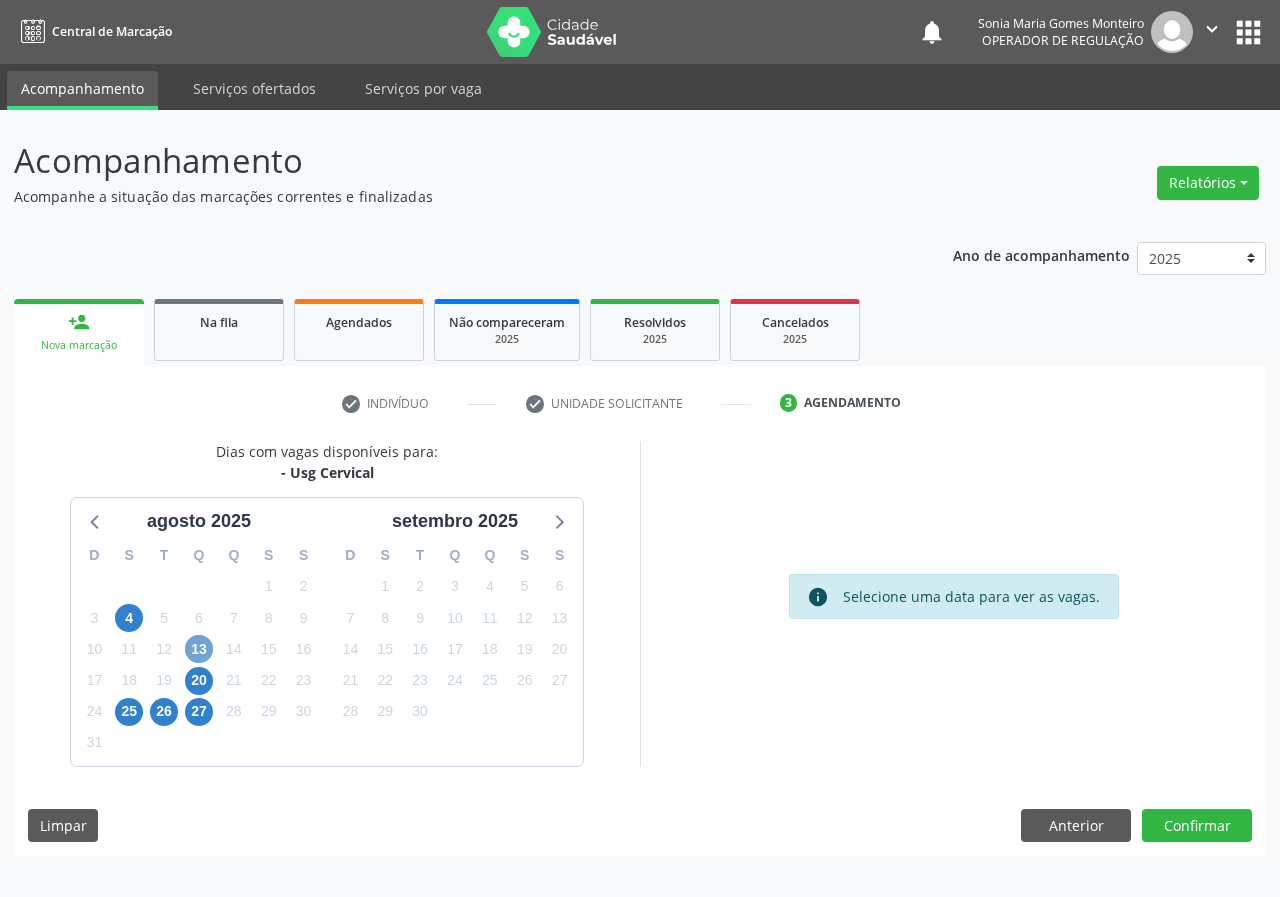 click on "13" at bounding box center [199, 649] 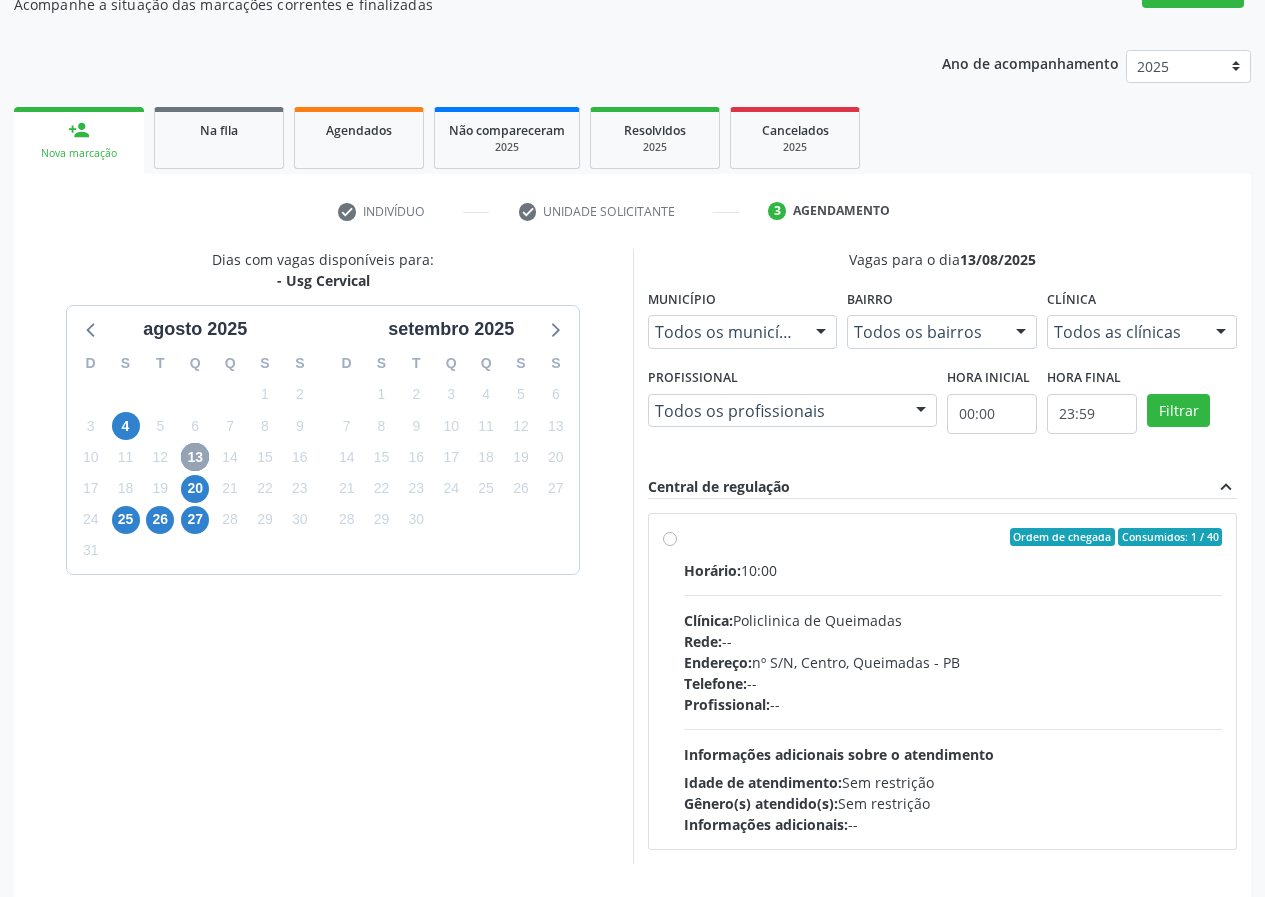 scroll, scrollTop: 262, scrollLeft: 0, axis: vertical 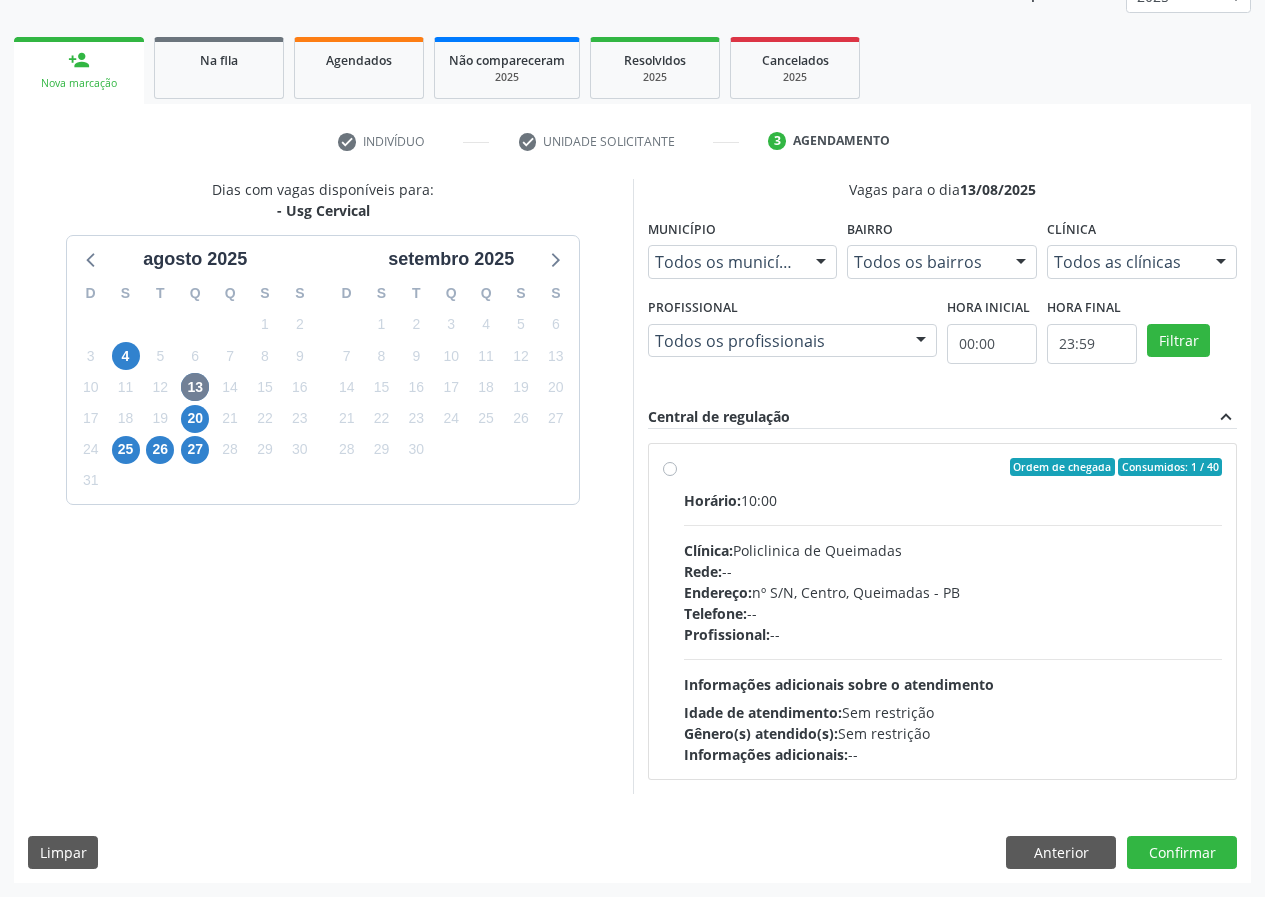 drag, startPoint x: 667, startPoint y: 468, endPoint x: 691, endPoint y: 593, distance: 127.28315 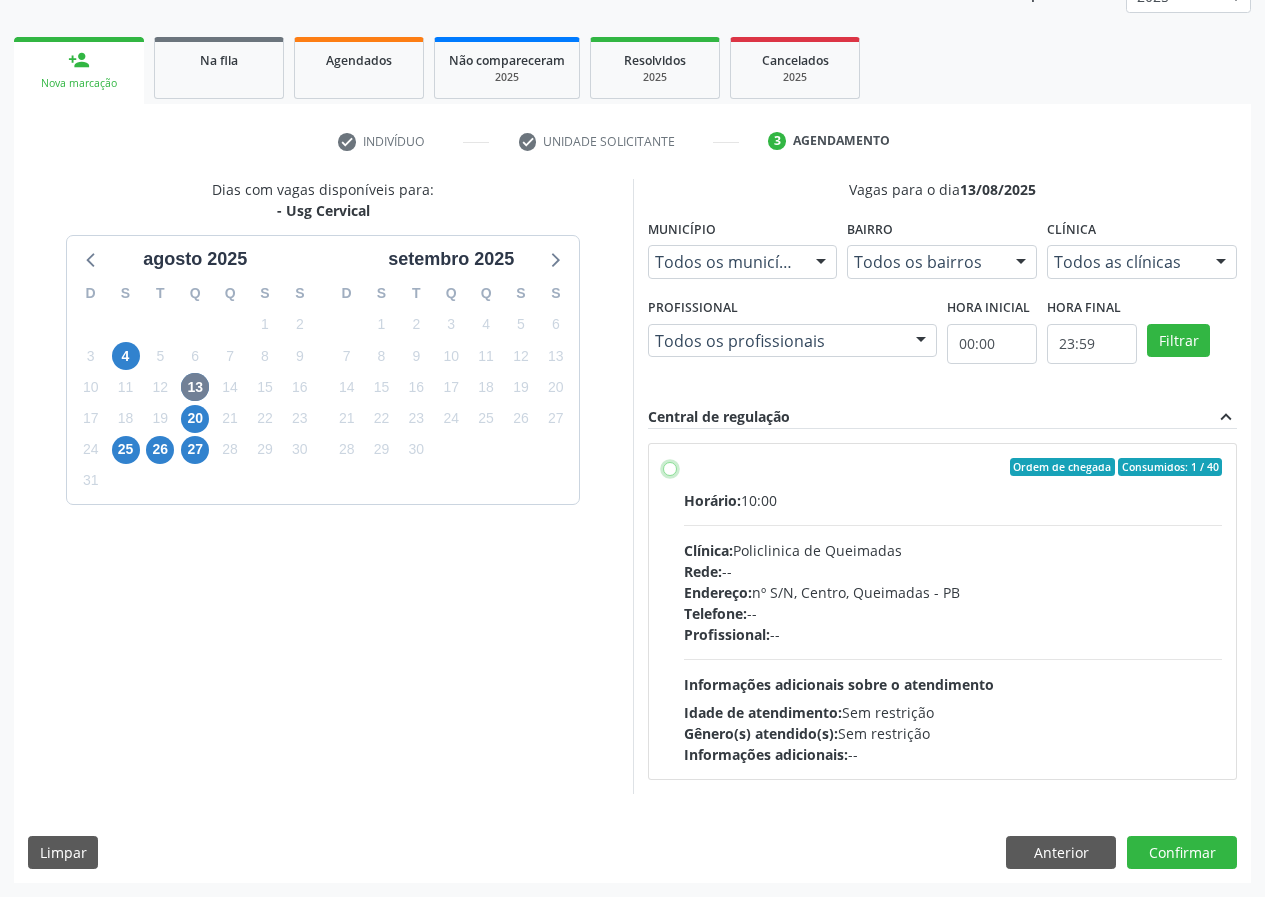 click on "Ordem de chegada
Consumidos: 1 / 40
Horário:   10:00
Clínica:  Policlinica de Queimadas
Rede:
--
Endereço:   nº S/N, Centro, Queimadas - PB
Telefone:   --
Profissional:
--
Informações adicionais sobre o atendimento
Idade de atendimento:
Sem restrição
Gênero(s) atendido(s):
Sem restrição
Informações adicionais:
--" at bounding box center (670, 467) 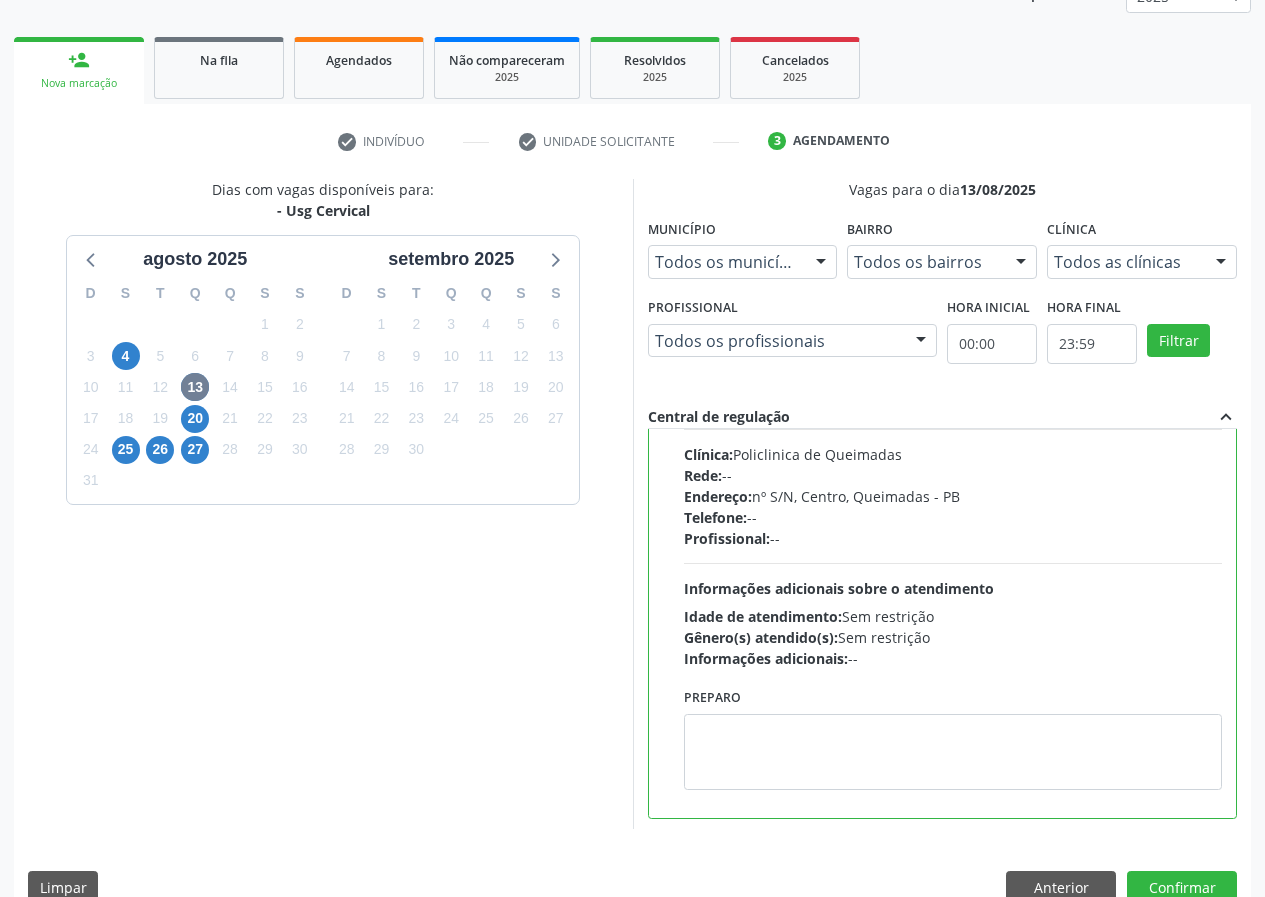 scroll, scrollTop: 99, scrollLeft: 0, axis: vertical 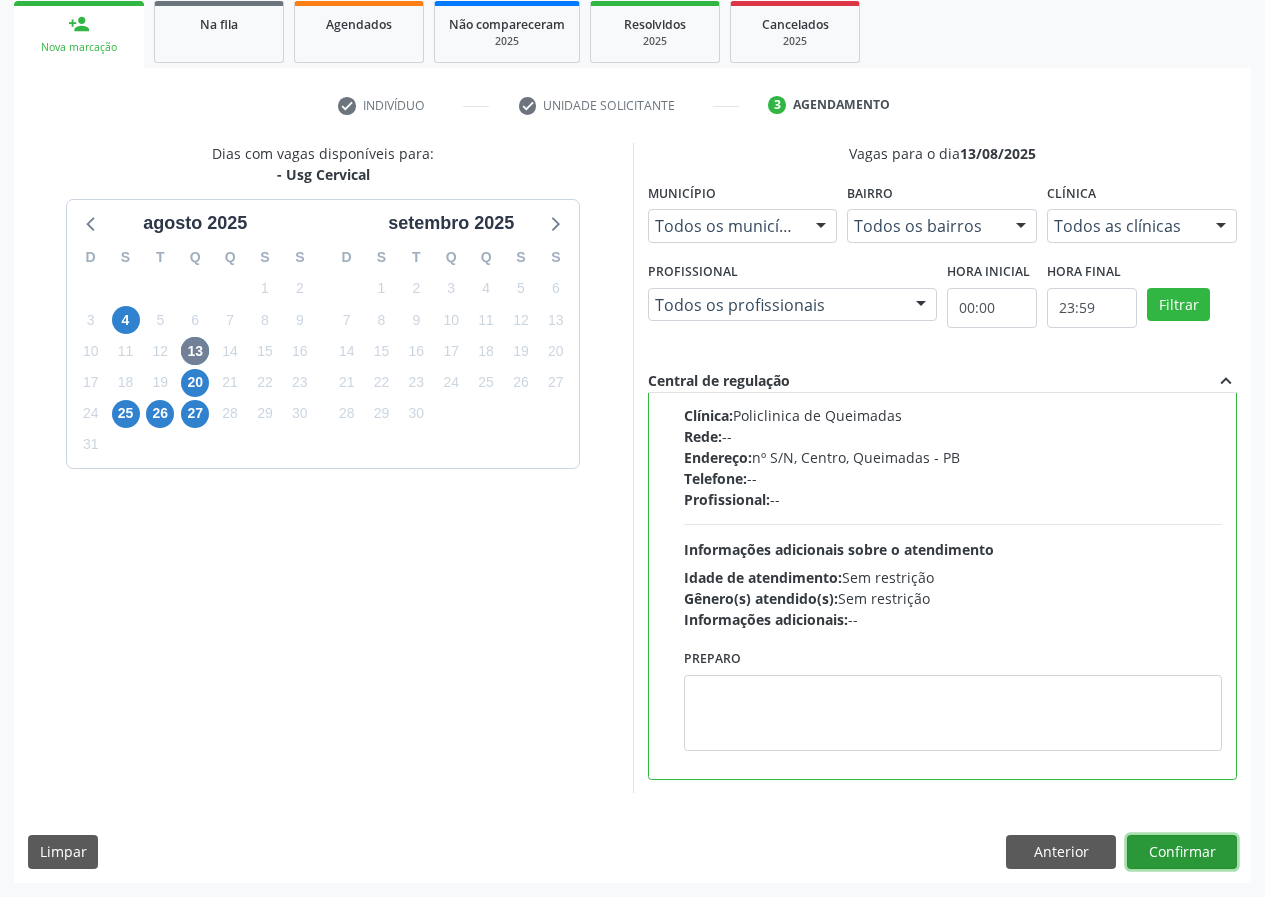 drag, startPoint x: 1151, startPoint y: 849, endPoint x: 989, endPoint y: 850, distance: 162.00308 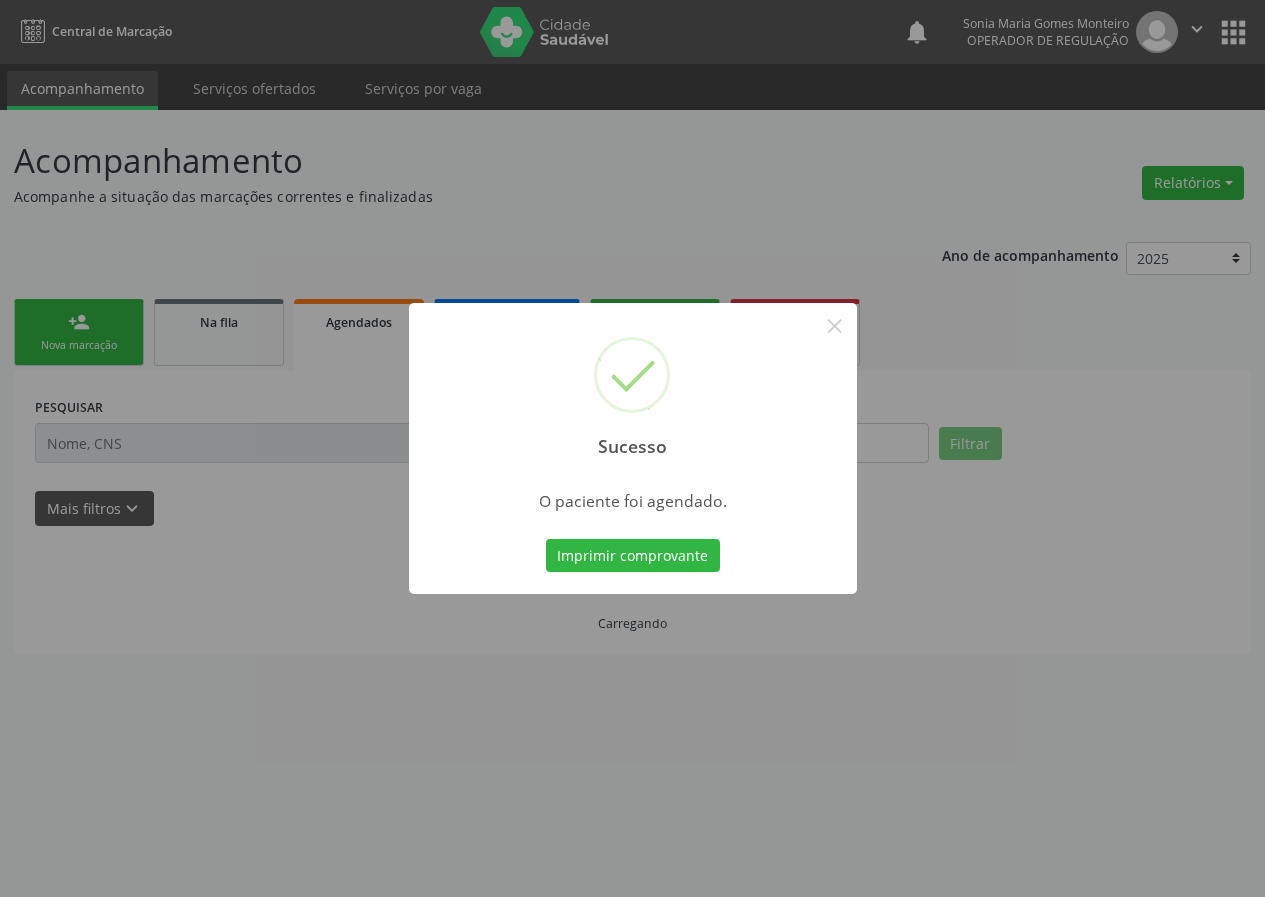 scroll, scrollTop: 0, scrollLeft: 0, axis: both 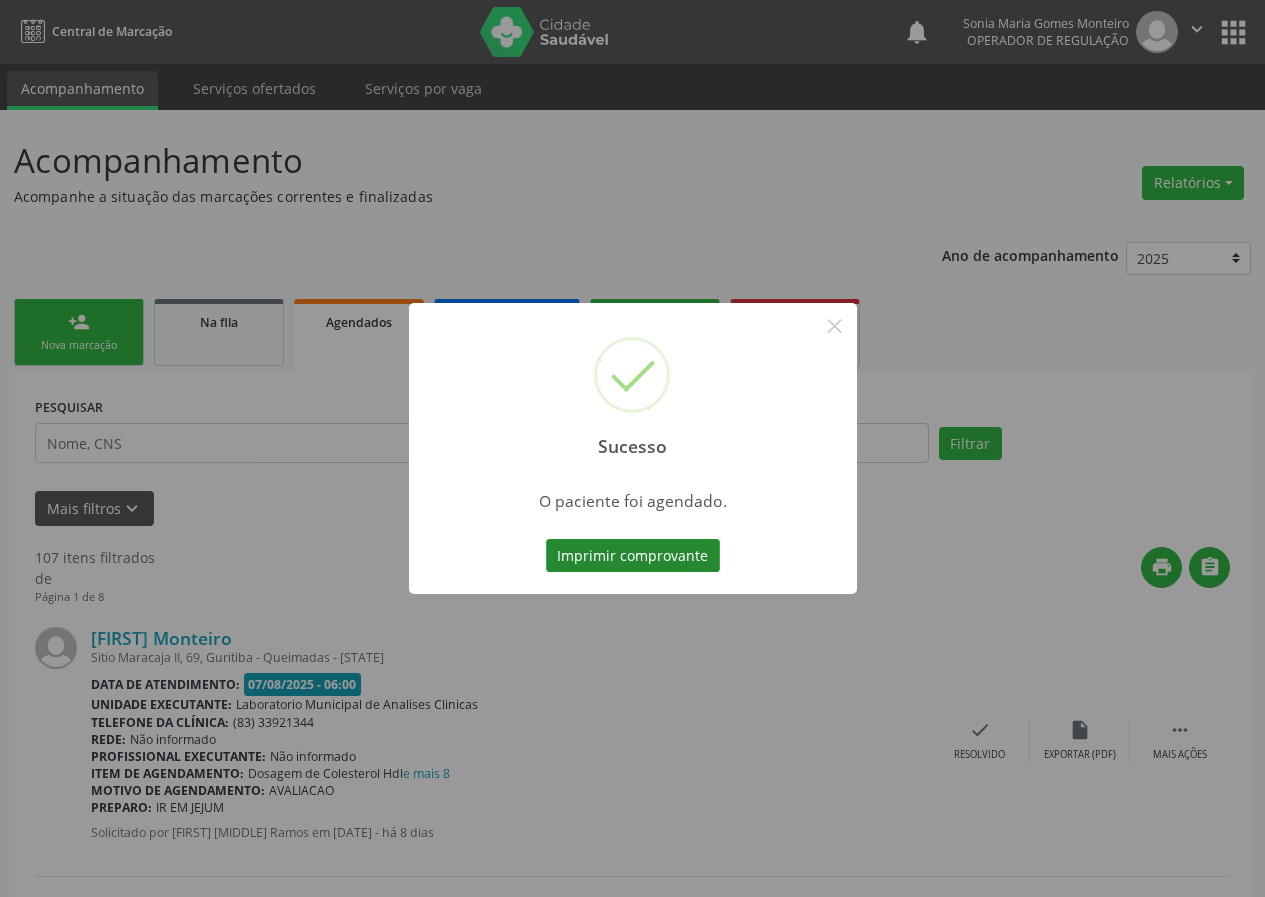 click on "Imprimir comprovante" at bounding box center (633, 556) 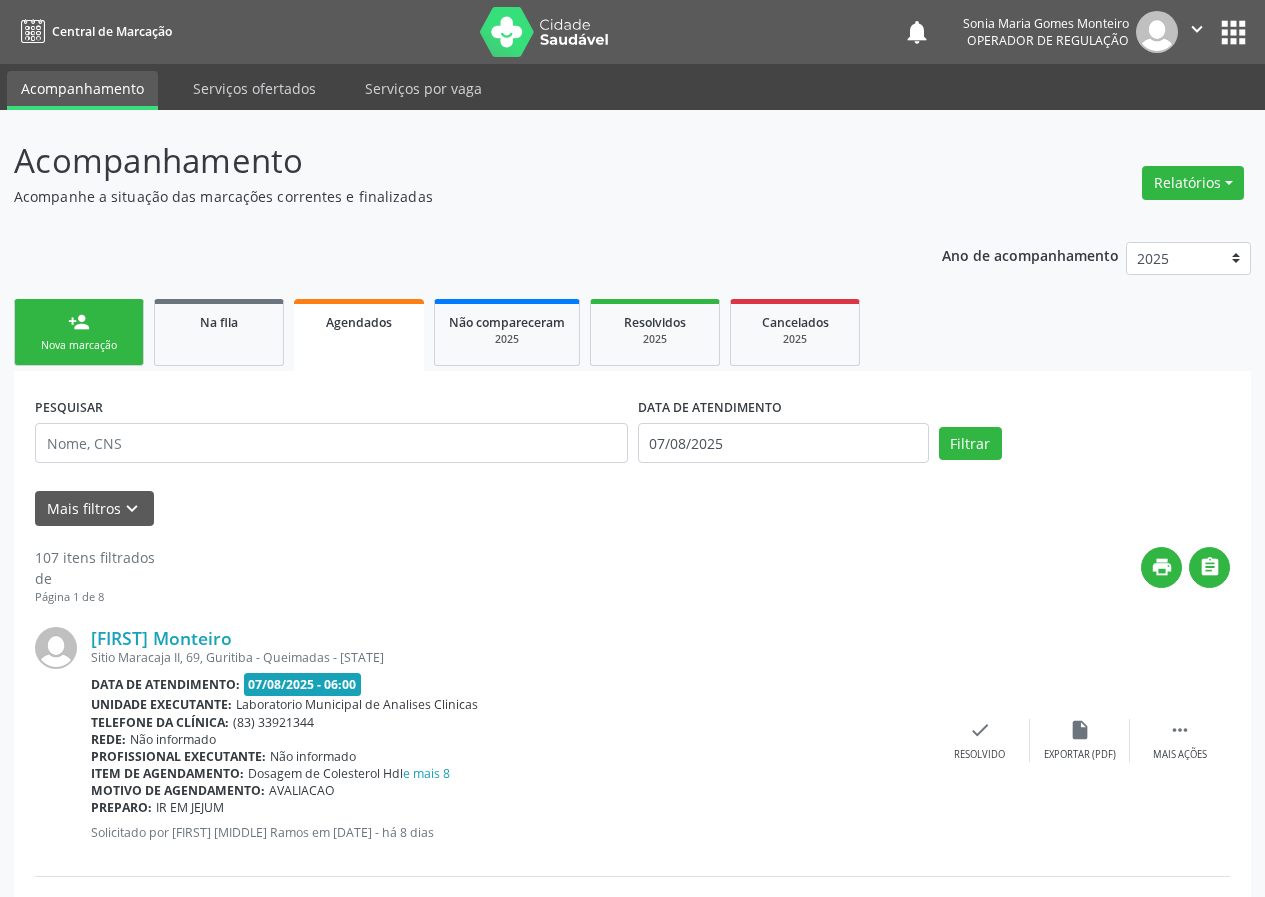 drag, startPoint x: 79, startPoint y: 329, endPoint x: 109, endPoint y: 324, distance: 30.413813 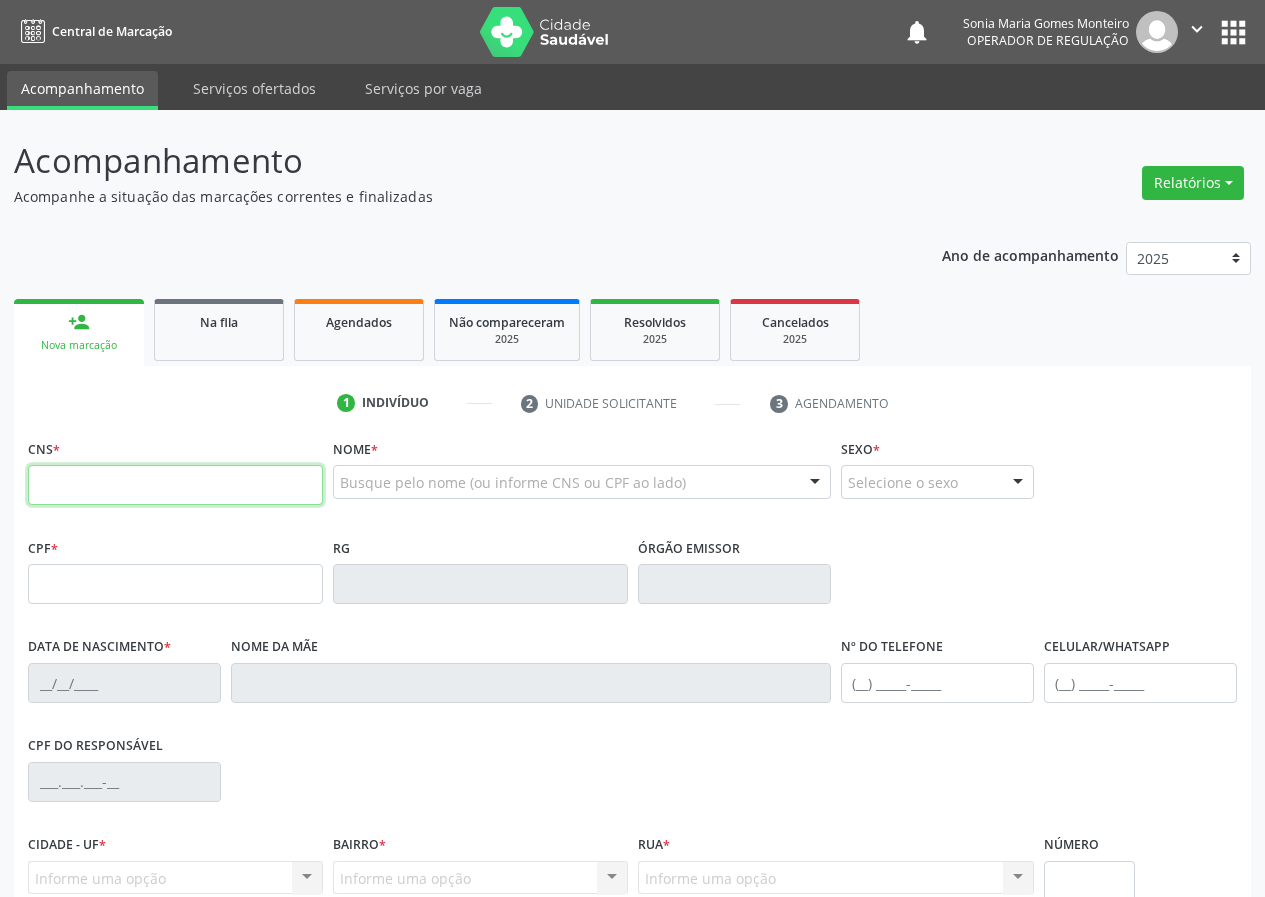 click at bounding box center (175, 485) 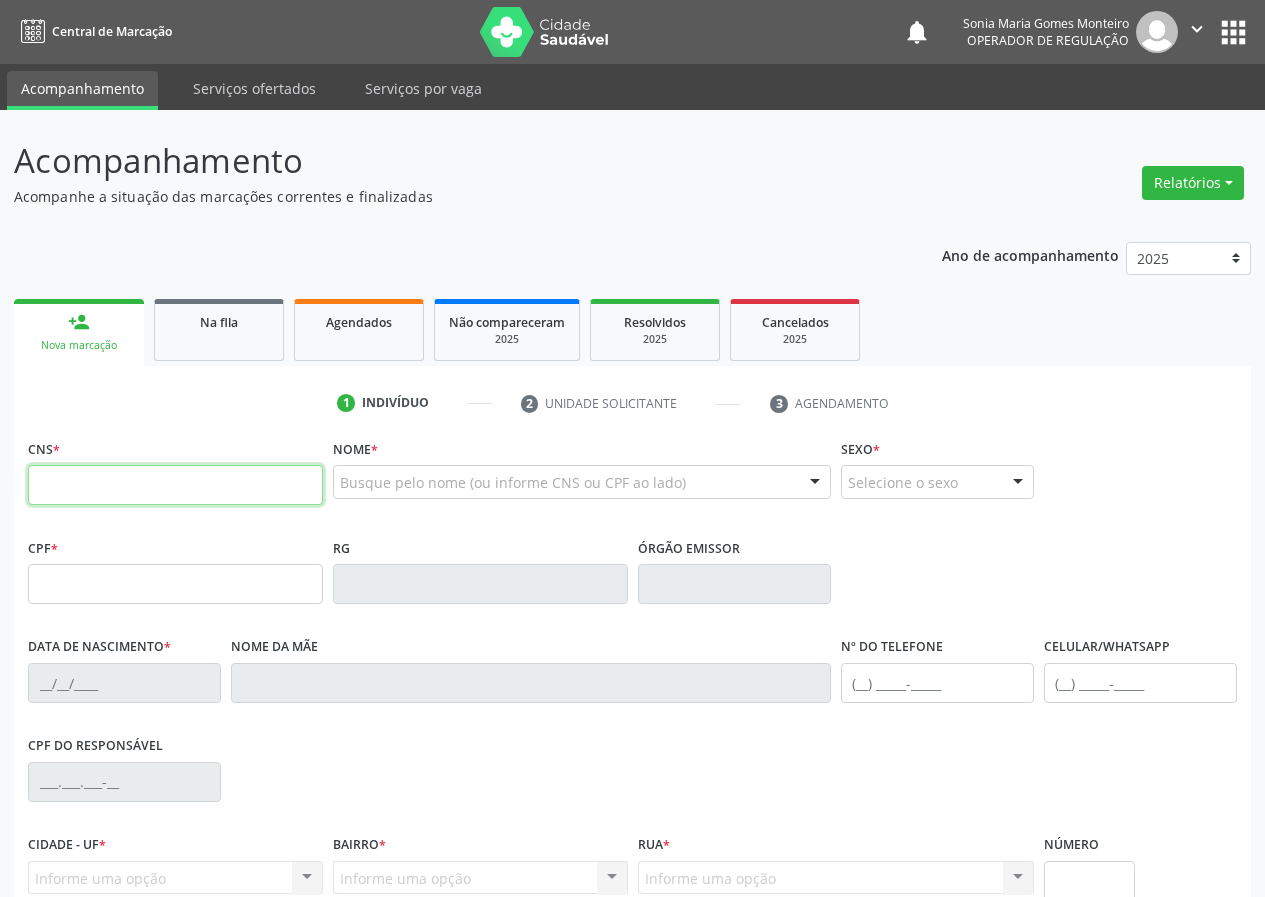 click at bounding box center (175, 485) 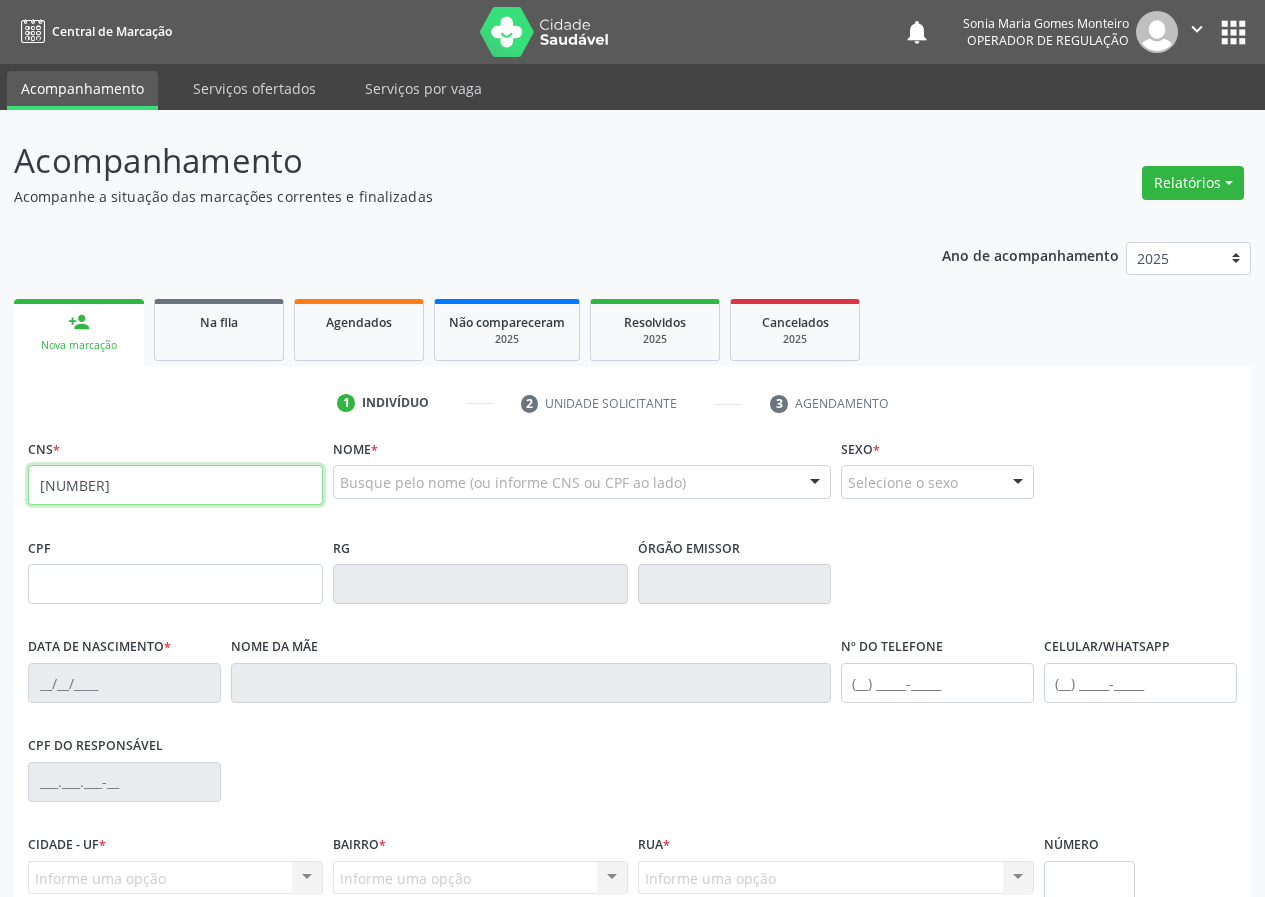 click on "705 0009 3668 053" at bounding box center (175, 485) 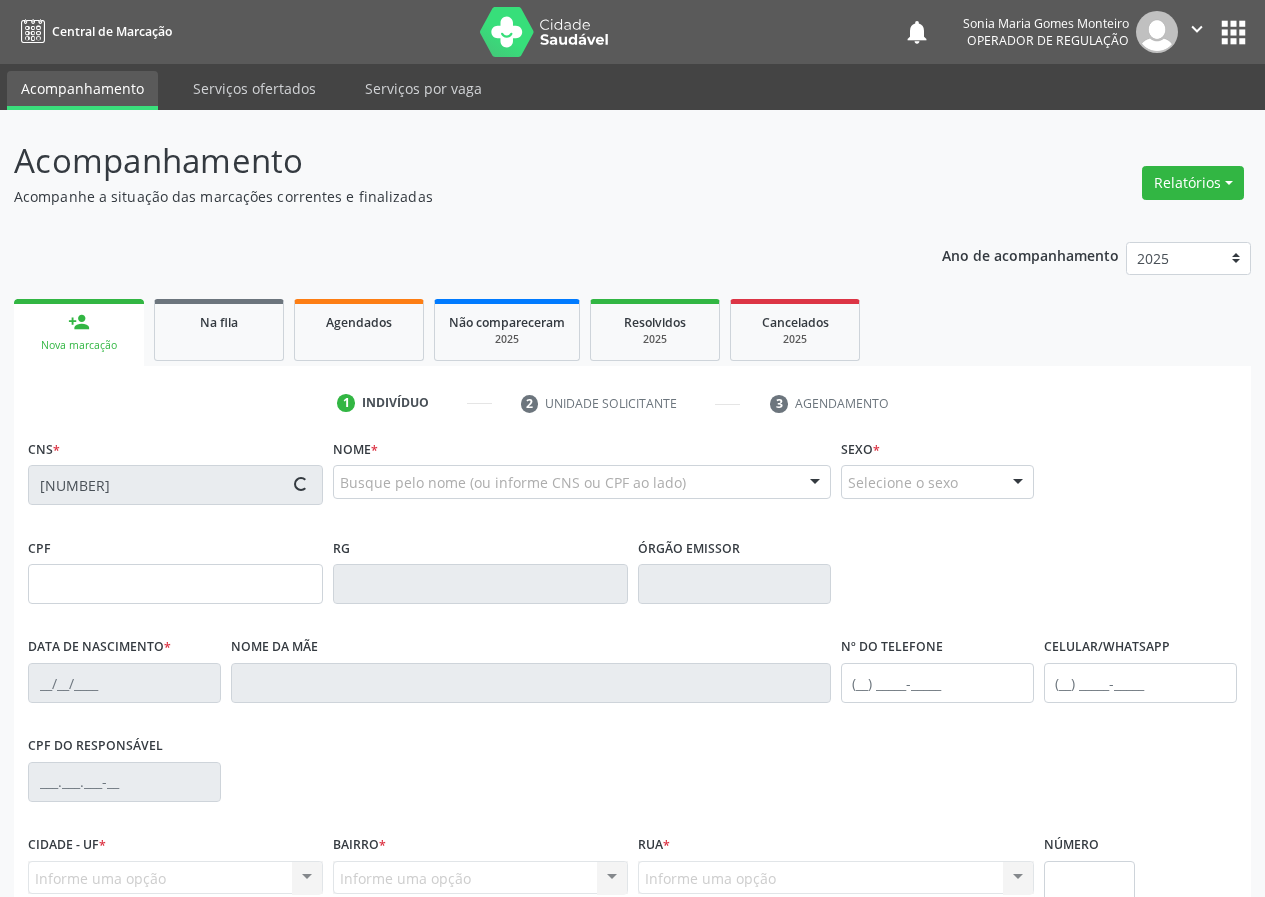 type on "090.400.604-28" 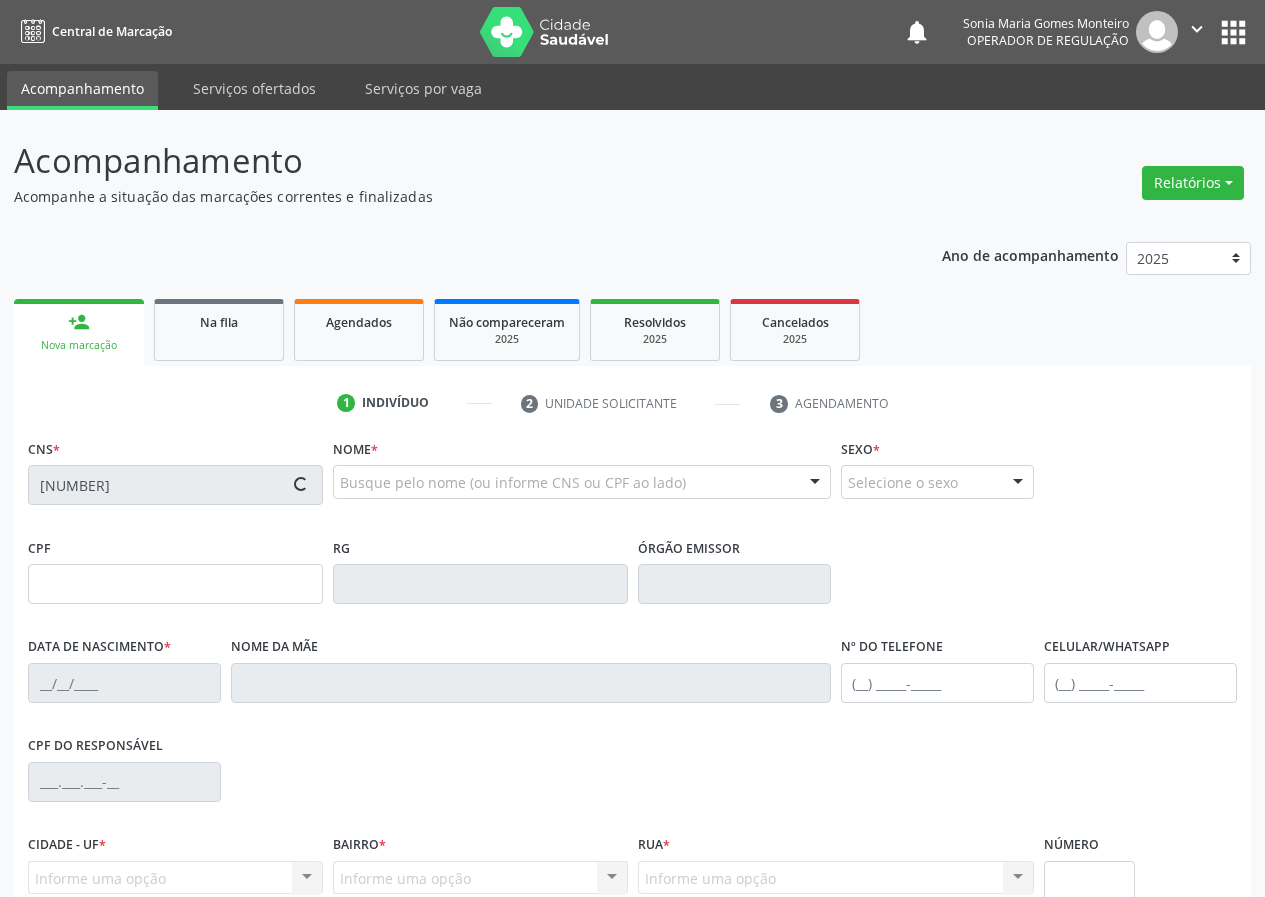 type on "10/11/1985" 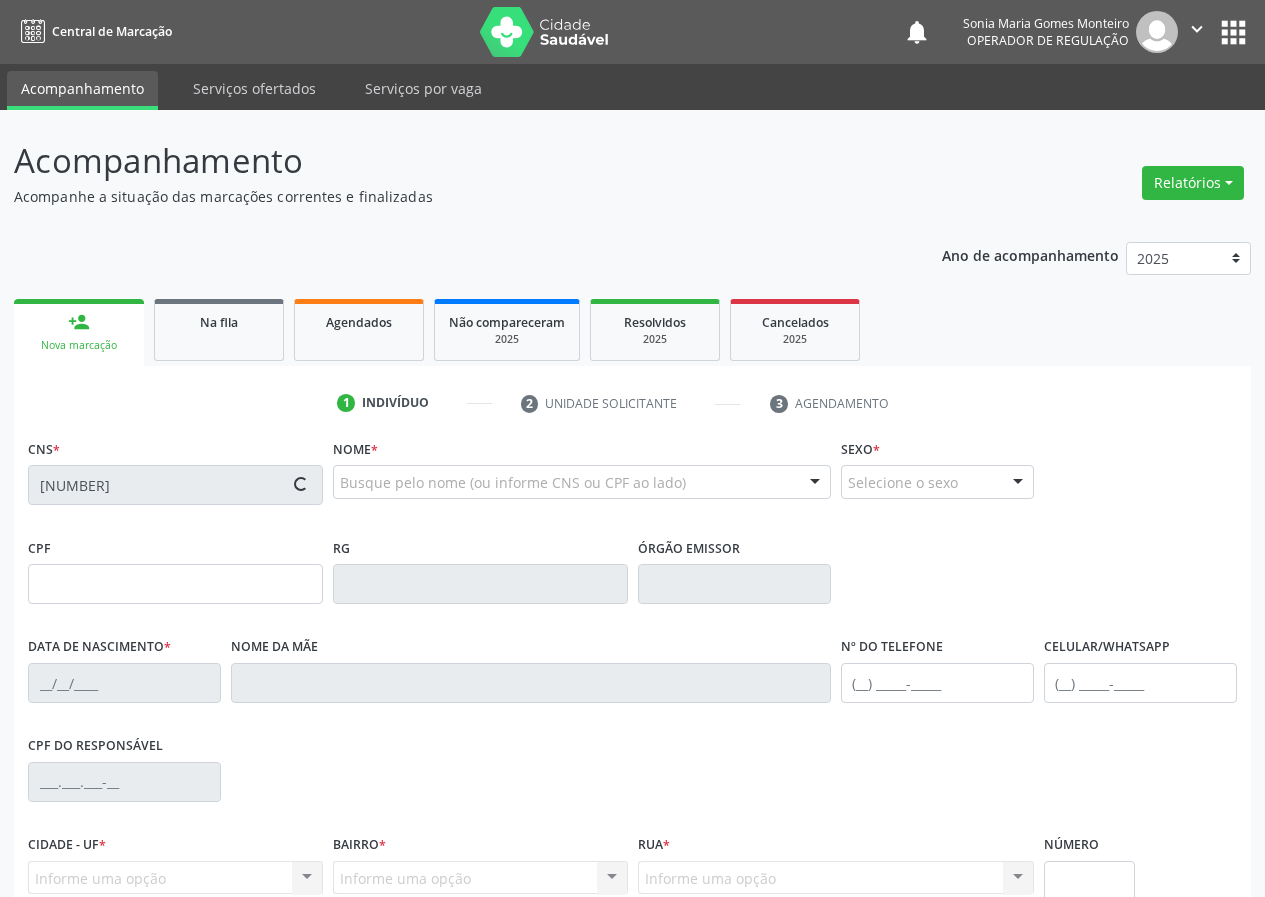 type on "Severina Maria da Silva" 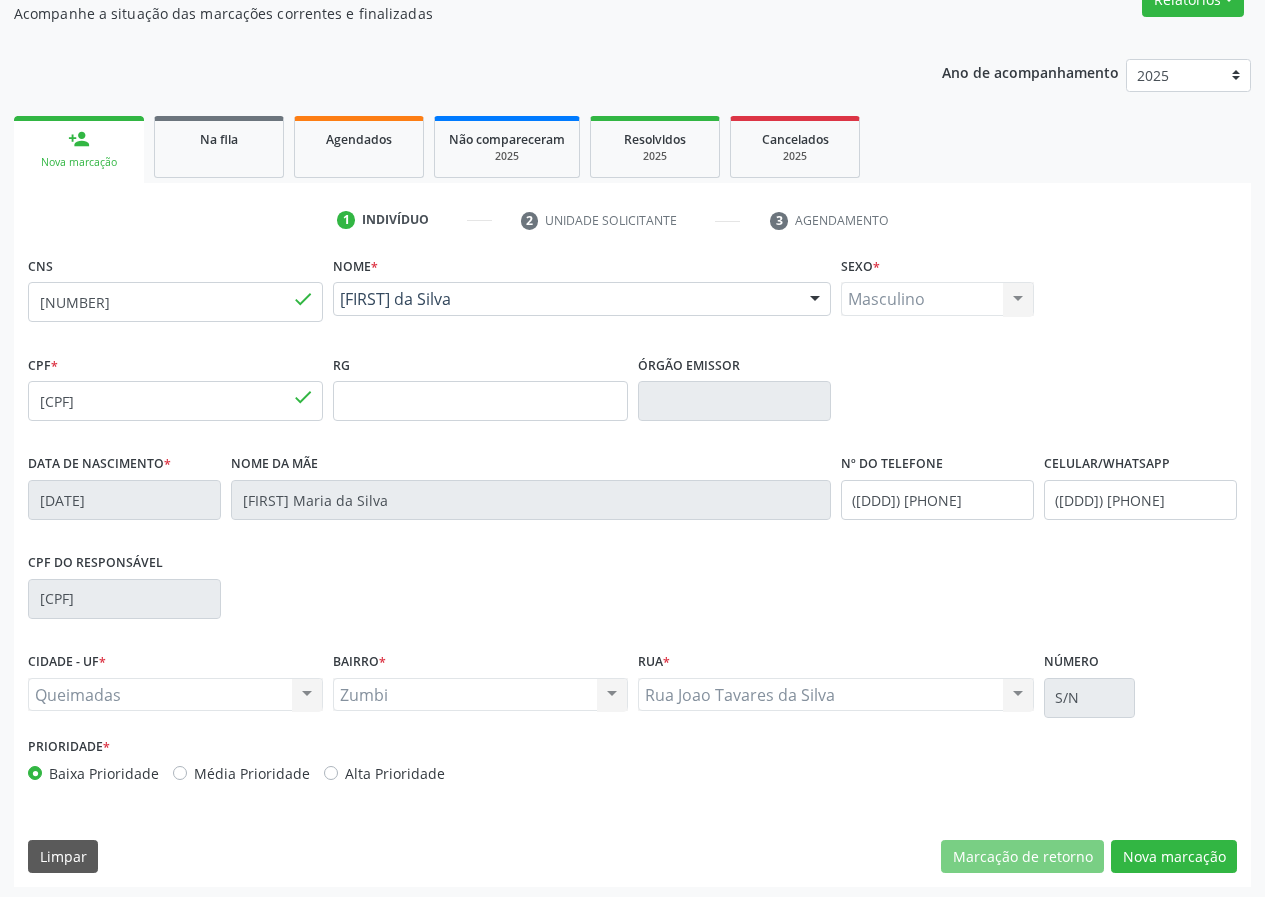 scroll, scrollTop: 187, scrollLeft: 0, axis: vertical 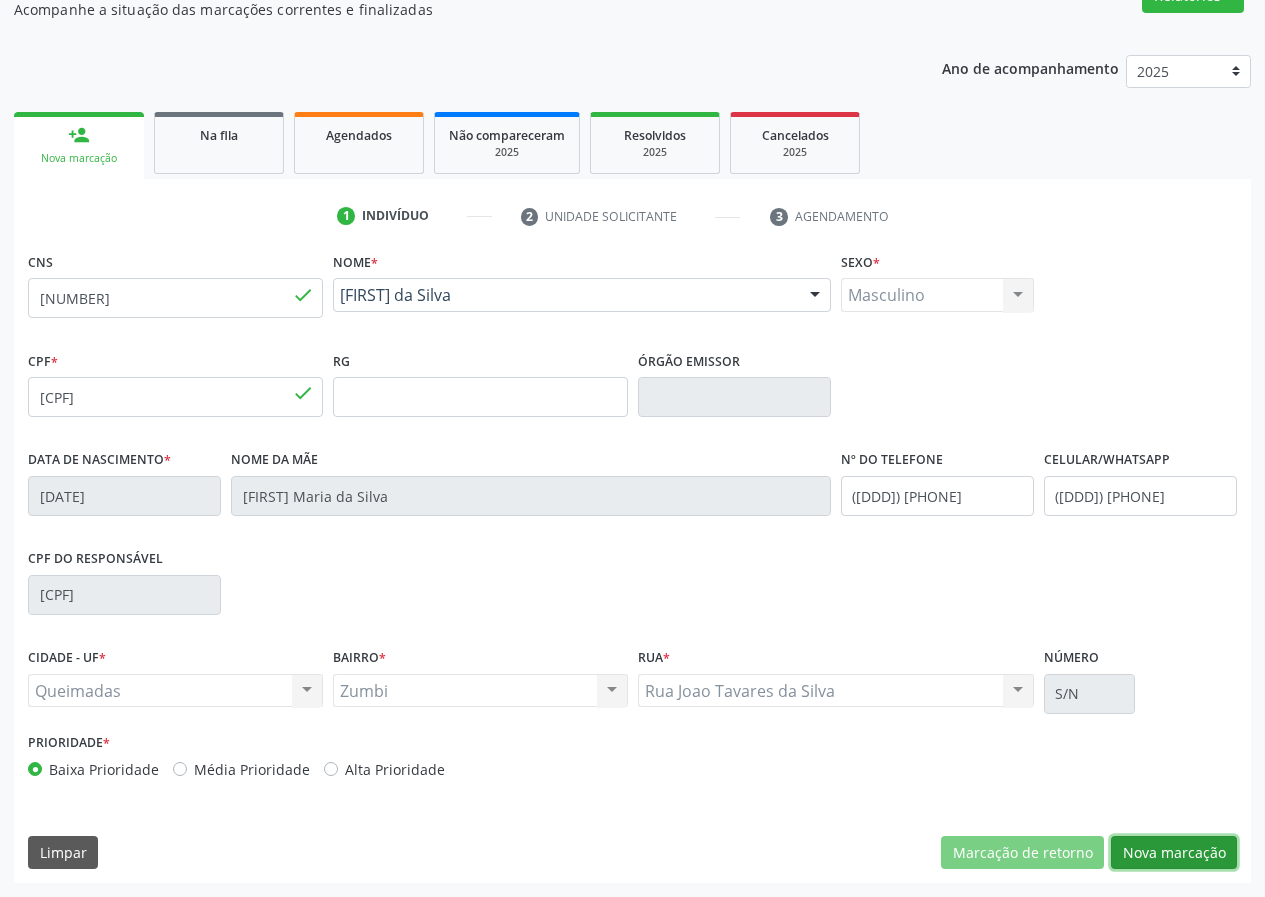 drag, startPoint x: 1174, startPoint y: 847, endPoint x: 0, endPoint y: 635, distance: 1192.9878 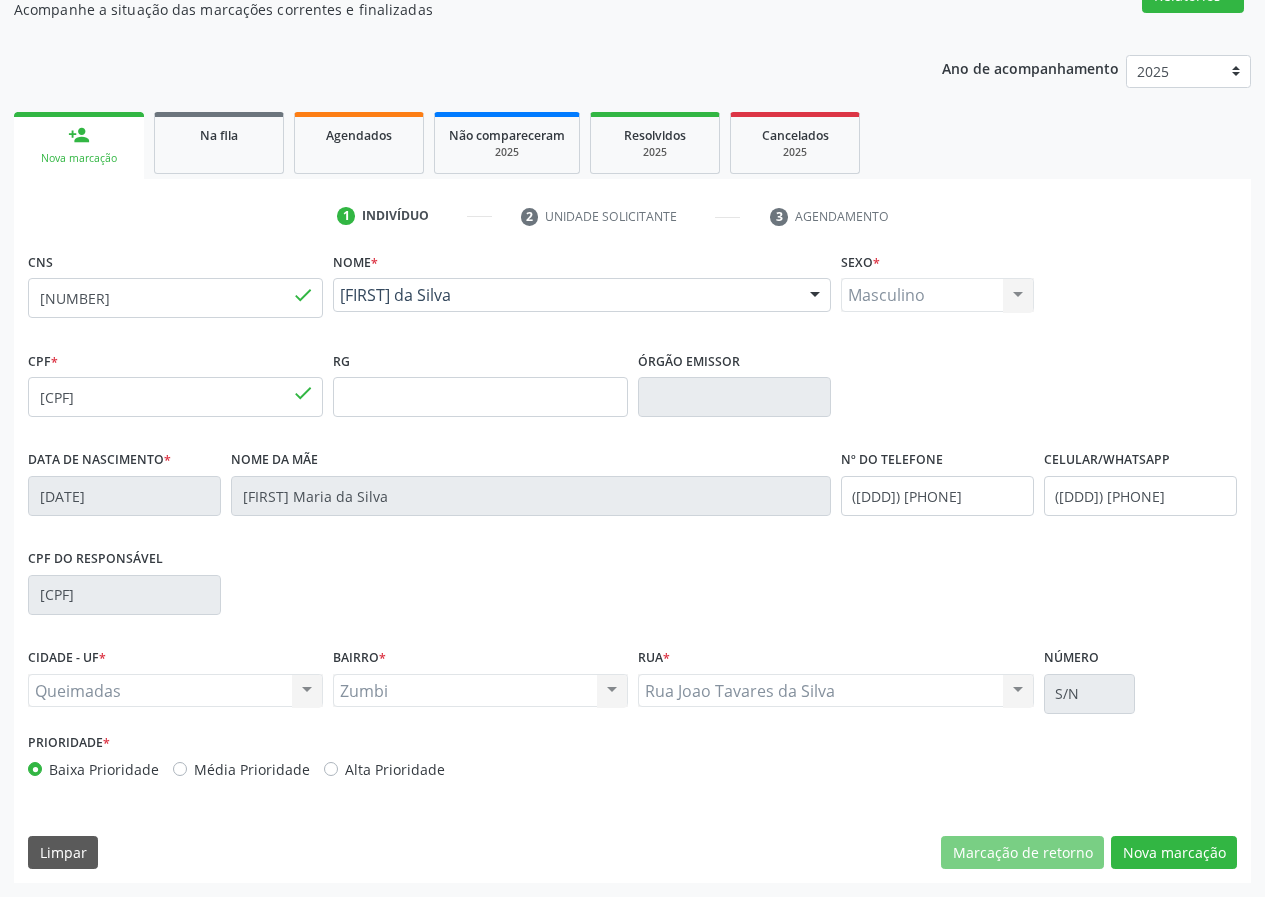 scroll, scrollTop: 9, scrollLeft: 0, axis: vertical 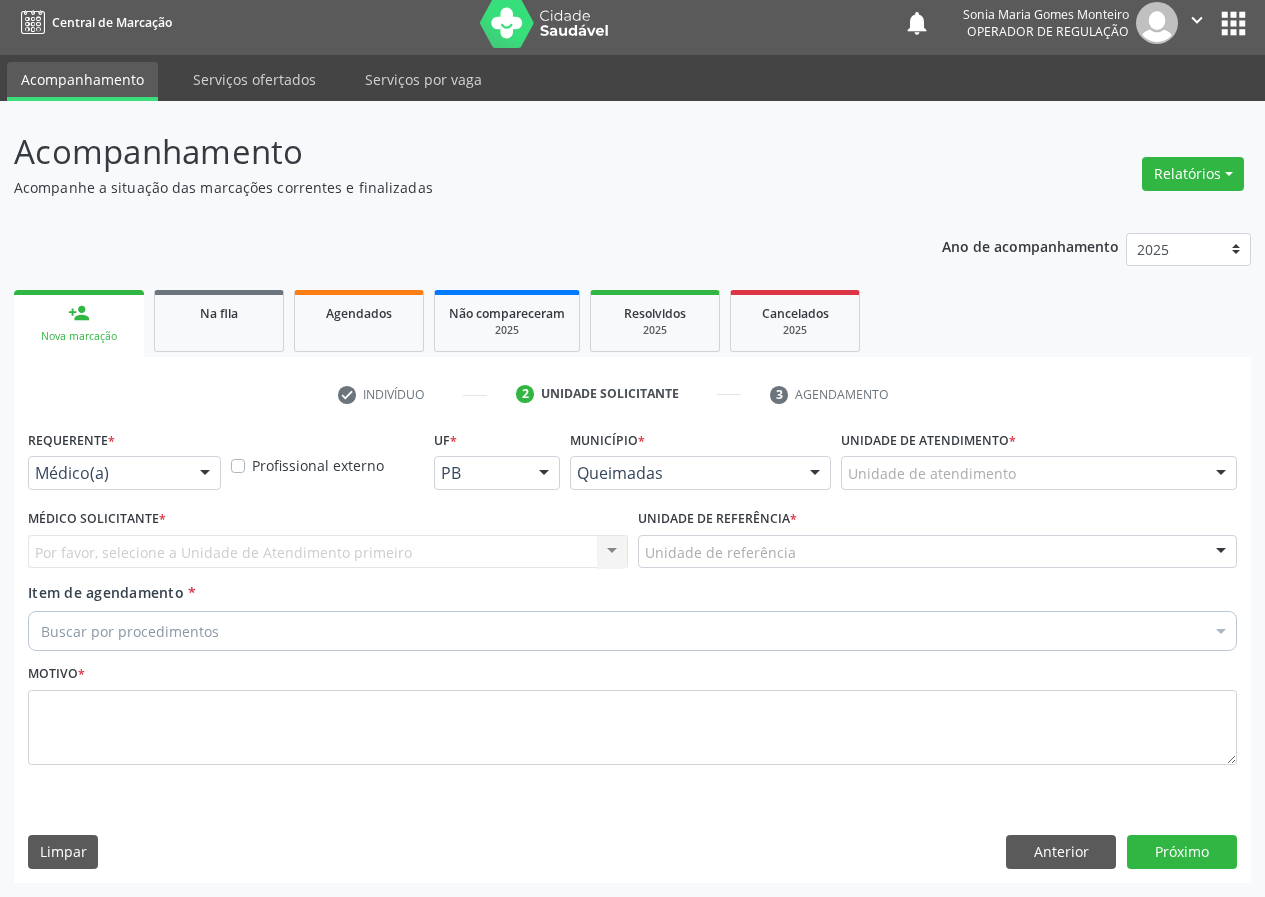 drag, startPoint x: 213, startPoint y: 468, endPoint x: 170, endPoint y: 550, distance: 92.5905 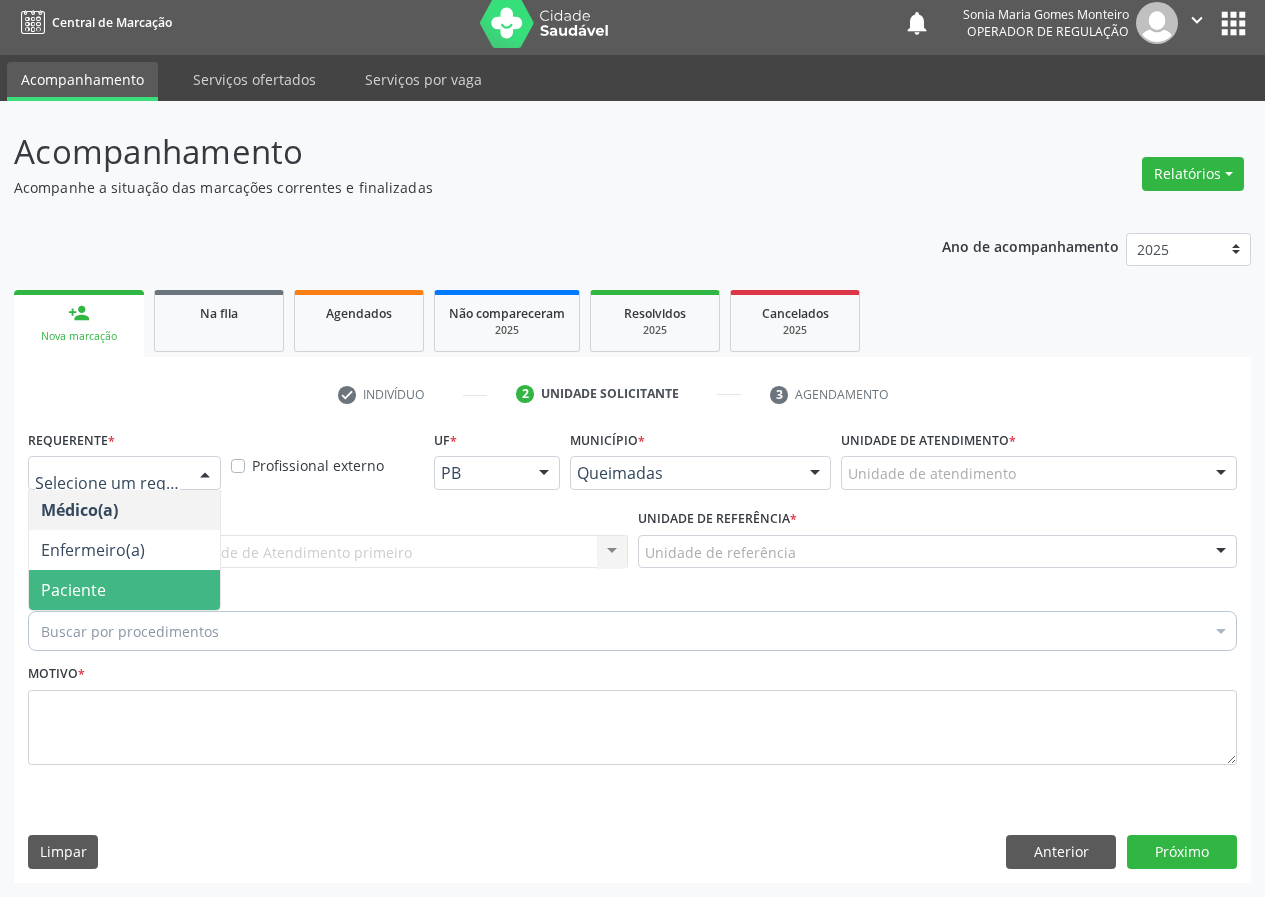 drag, startPoint x: 163, startPoint y: 581, endPoint x: 344, endPoint y: 558, distance: 182.45547 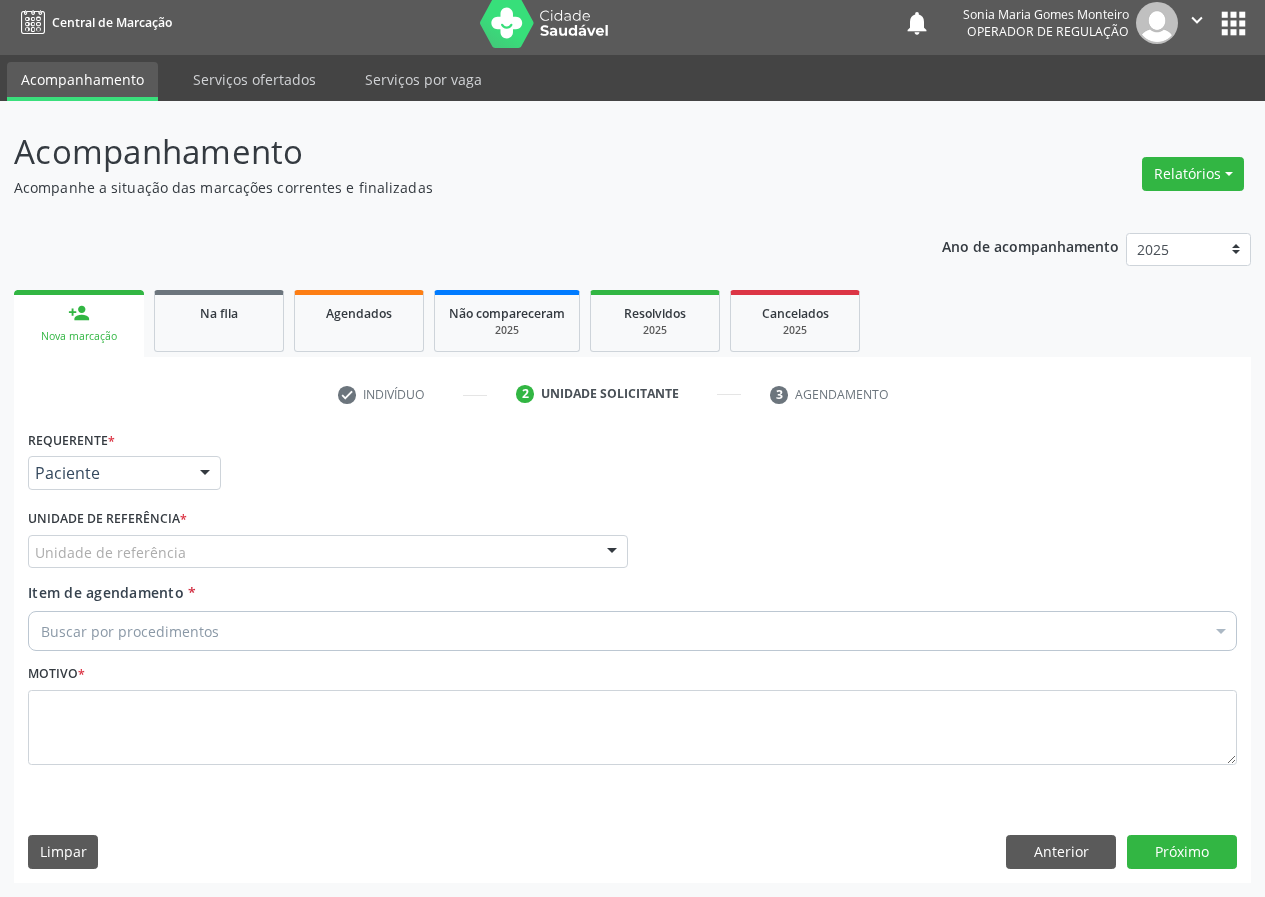 drag, startPoint x: 539, startPoint y: 538, endPoint x: 284, endPoint y: 690, distance: 296.8653 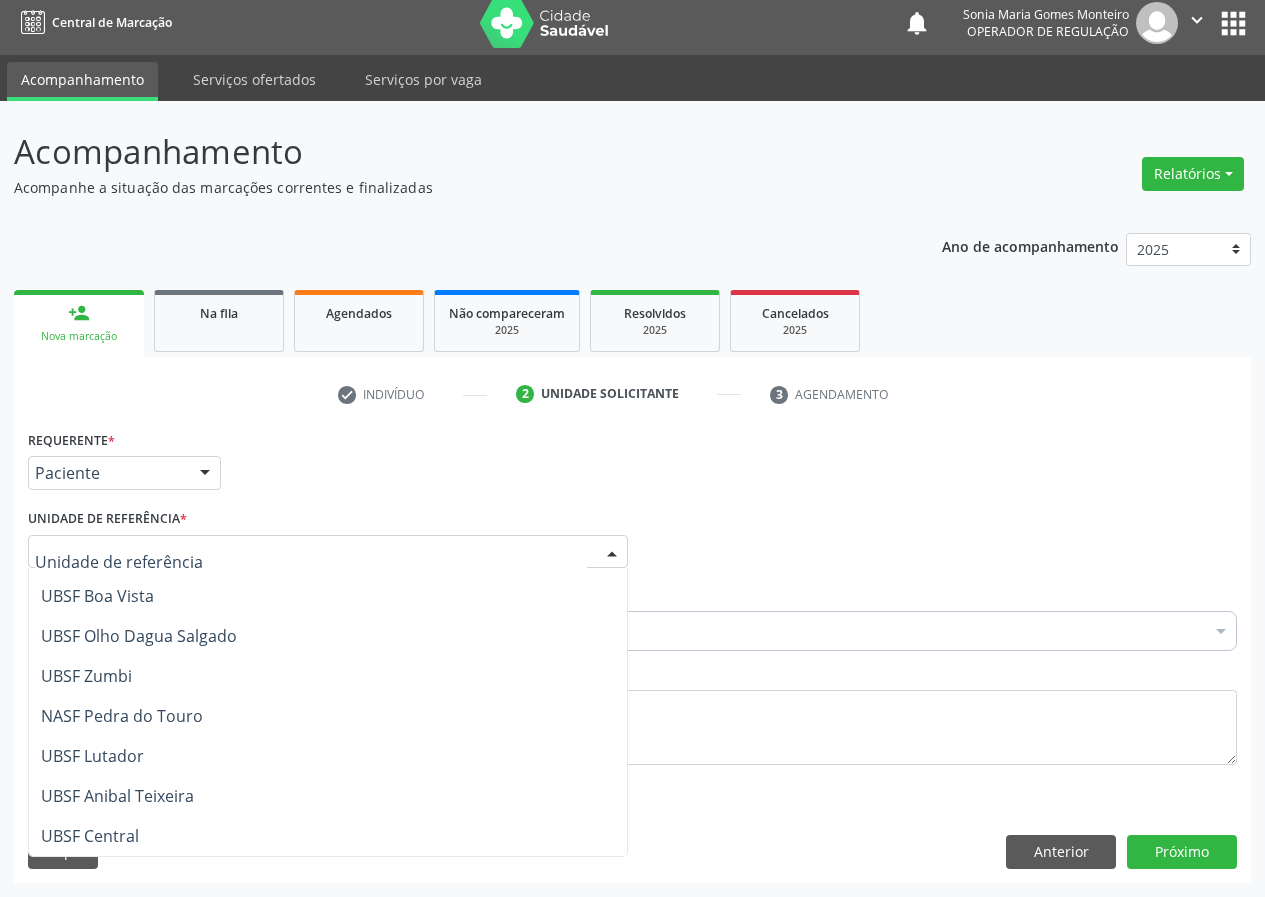 scroll, scrollTop: 200, scrollLeft: 0, axis: vertical 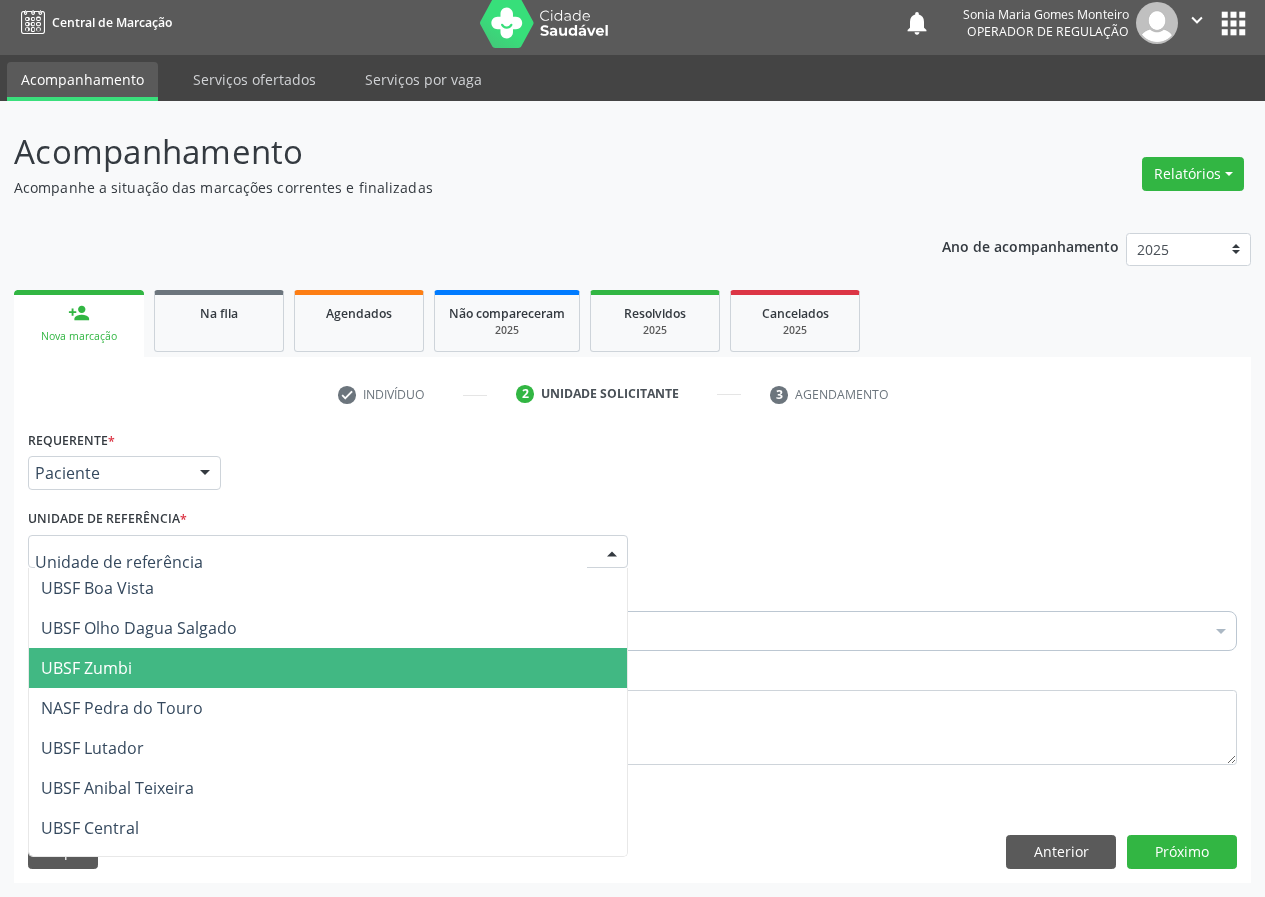 drag, startPoint x: 131, startPoint y: 662, endPoint x: 89, endPoint y: 700, distance: 56.63921 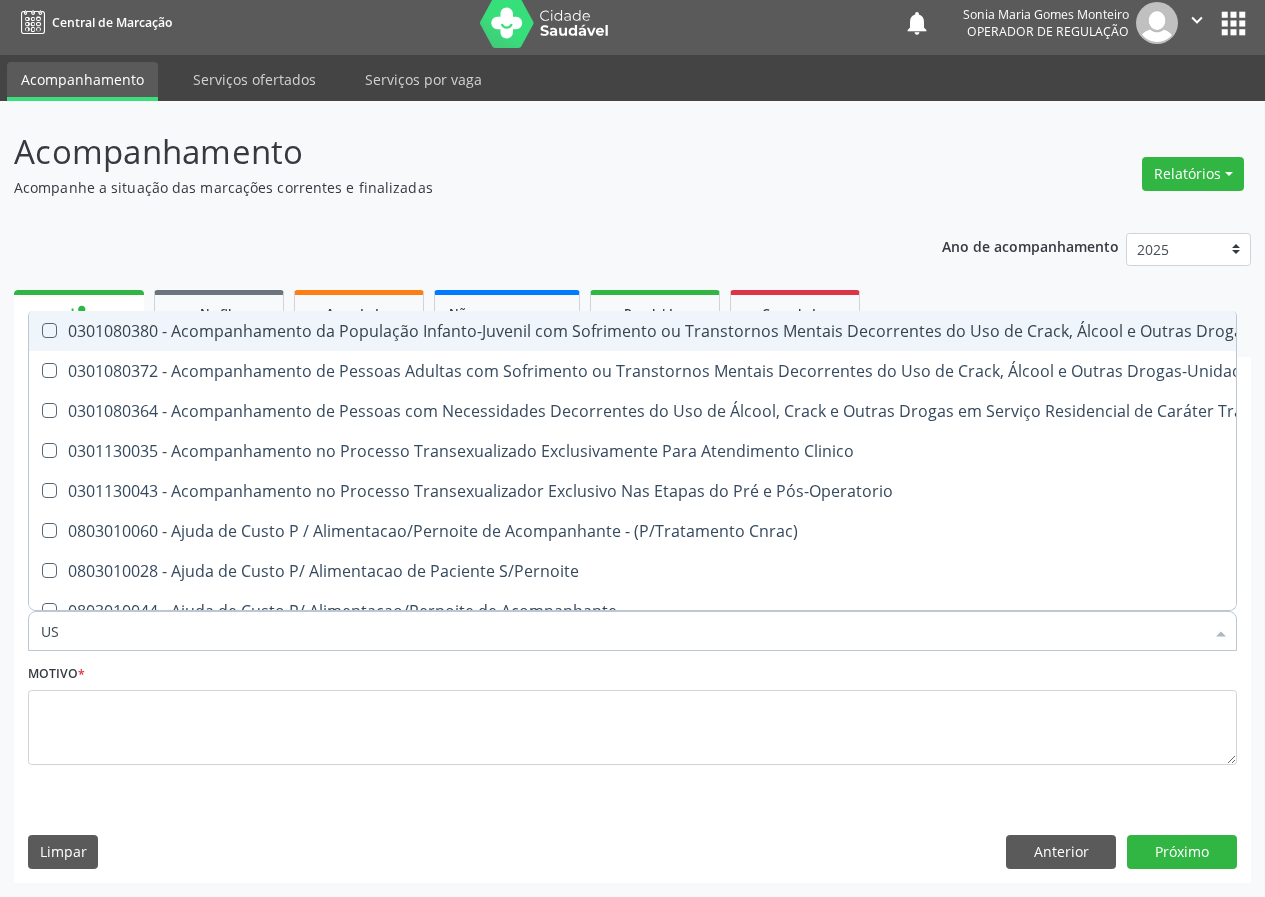 type on "USG" 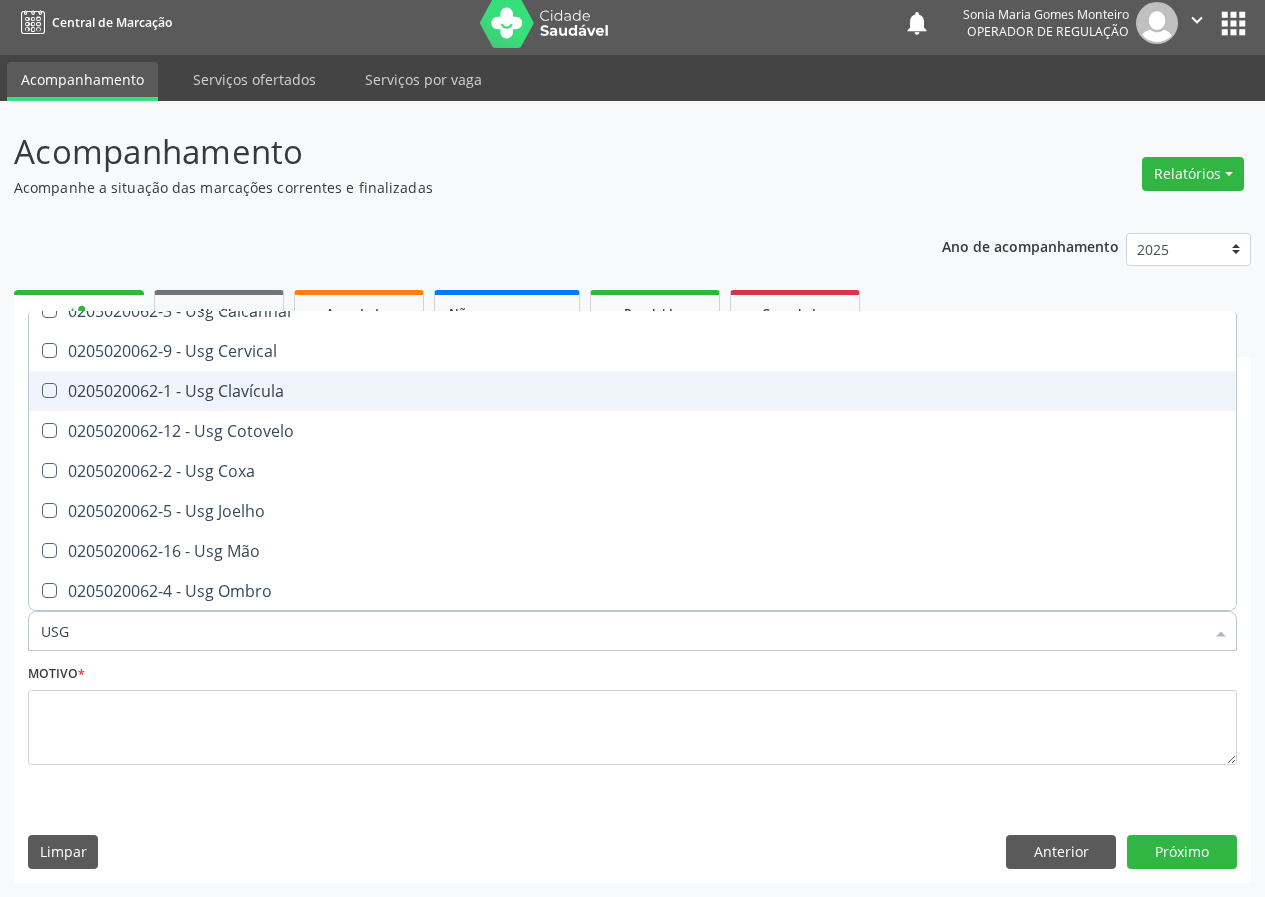 scroll, scrollTop: 0, scrollLeft: 0, axis: both 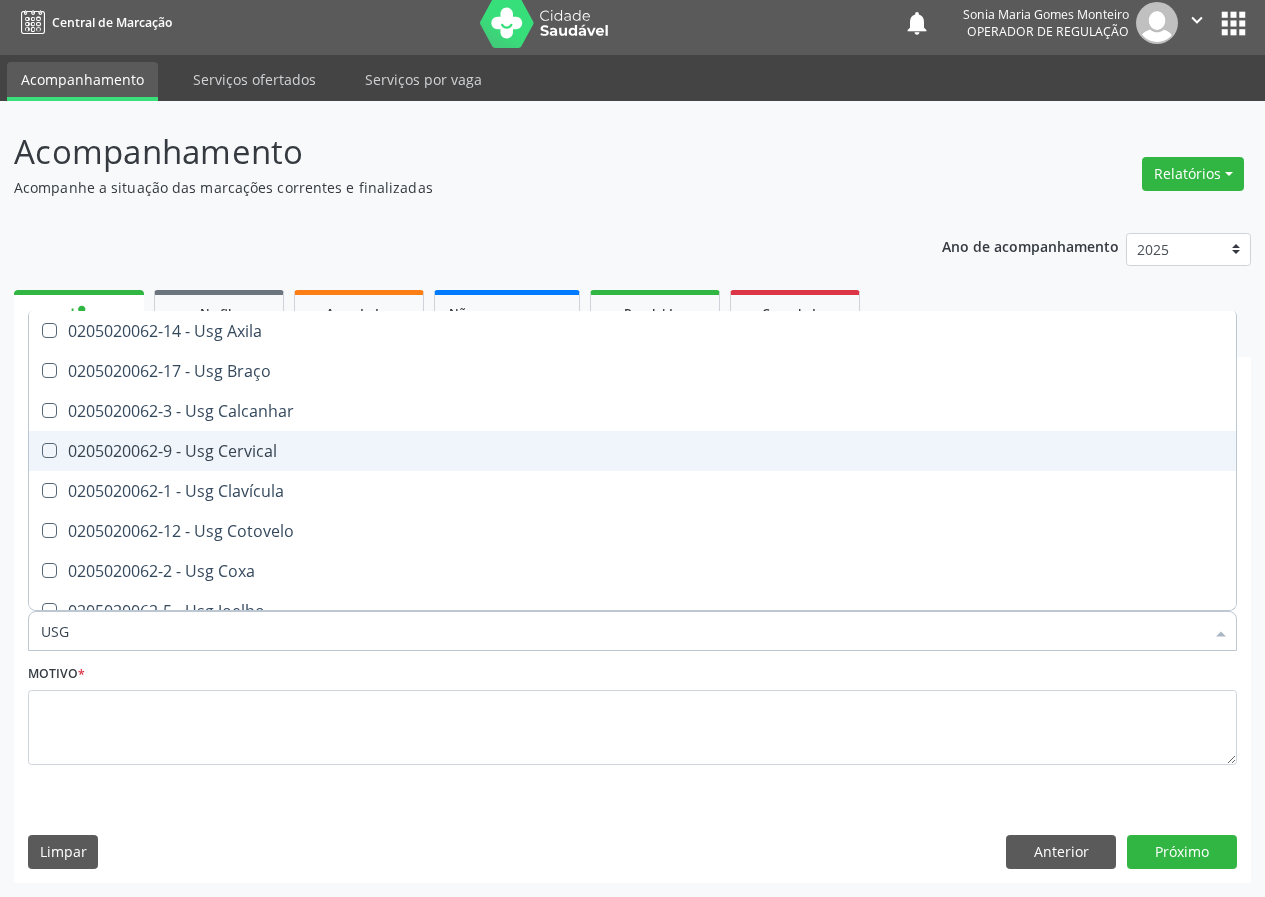 drag, startPoint x: 253, startPoint y: 450, endPoint x: 150, endPoint y: 570, distance: 158.14233 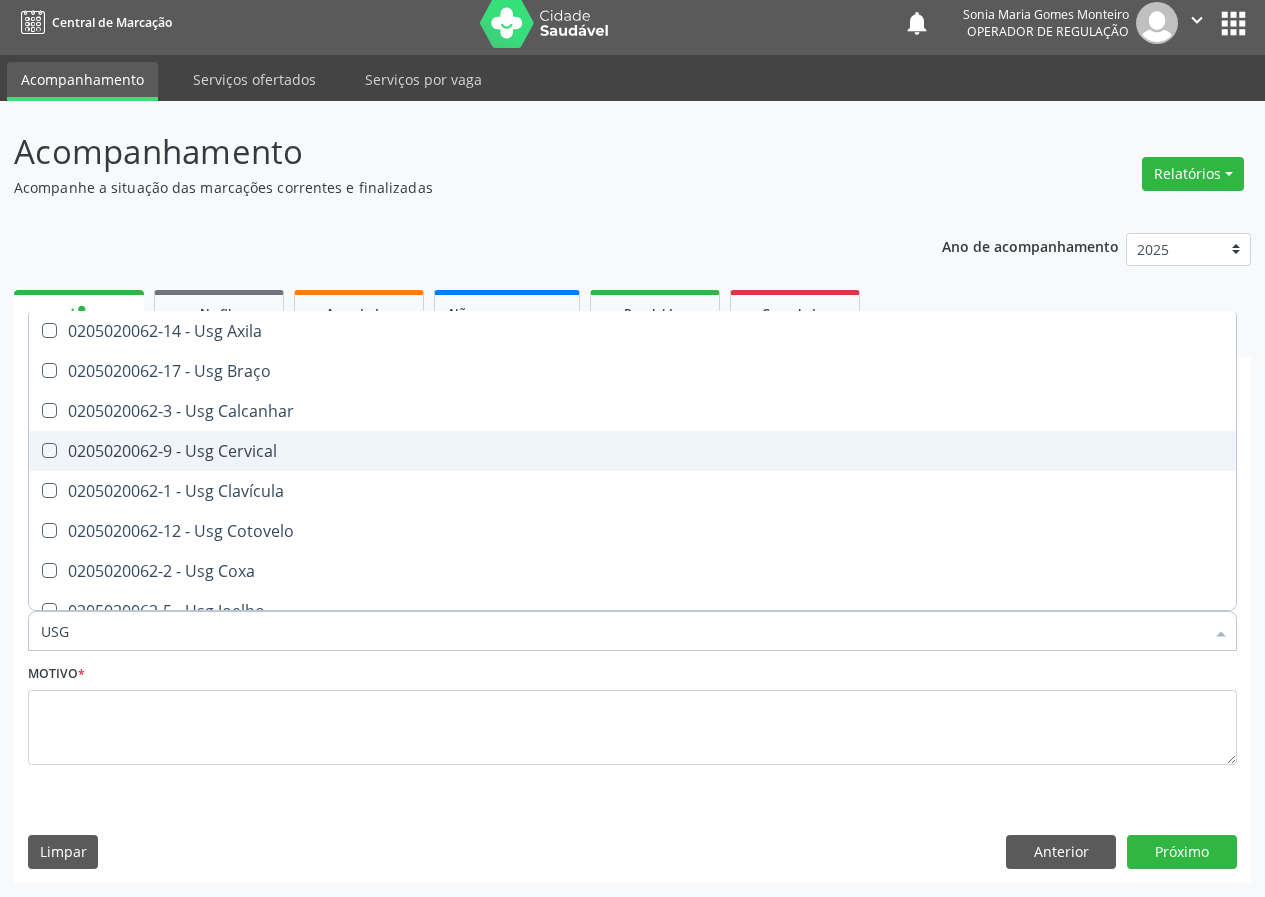 checkbox on "true" 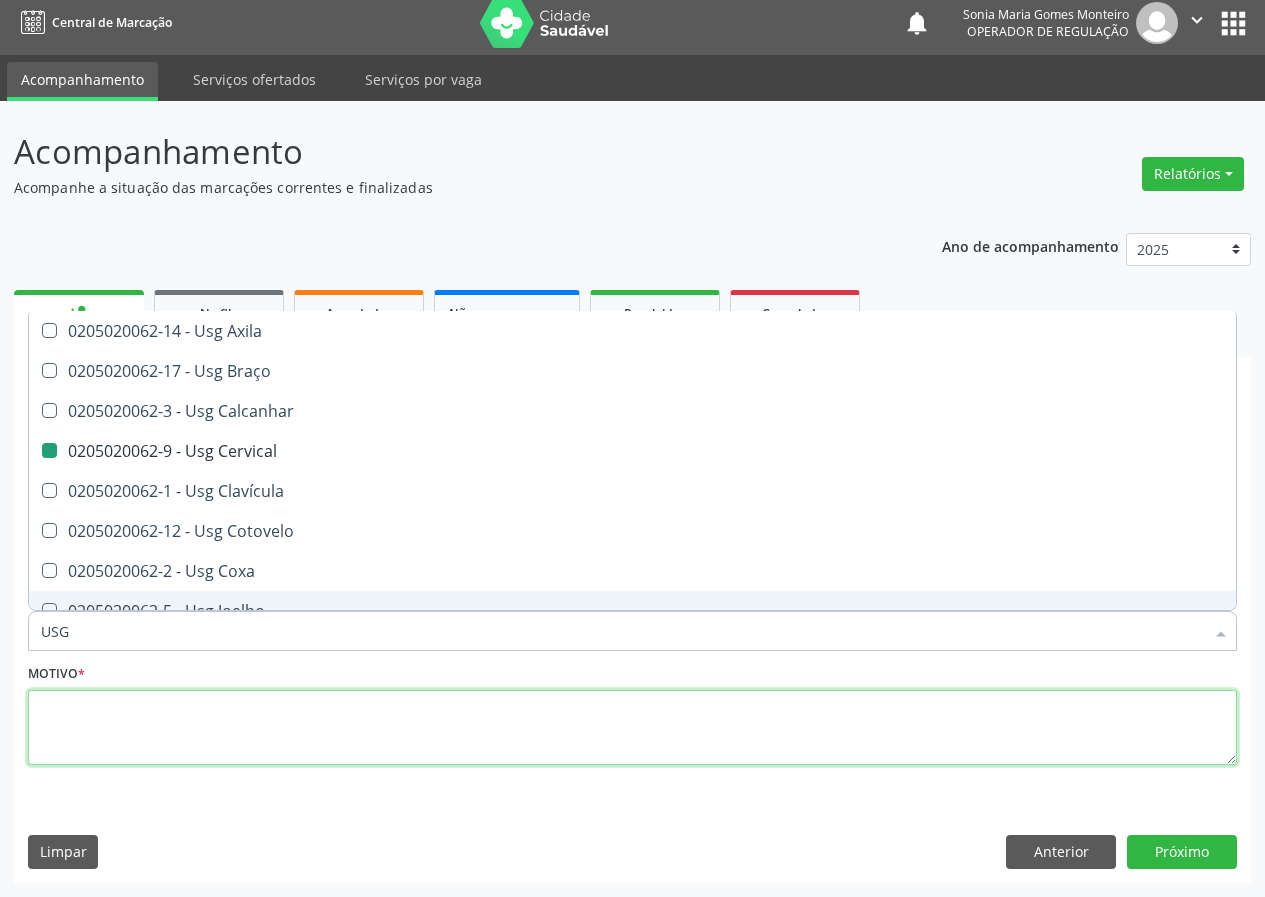 click at bounding box center [632, 728] 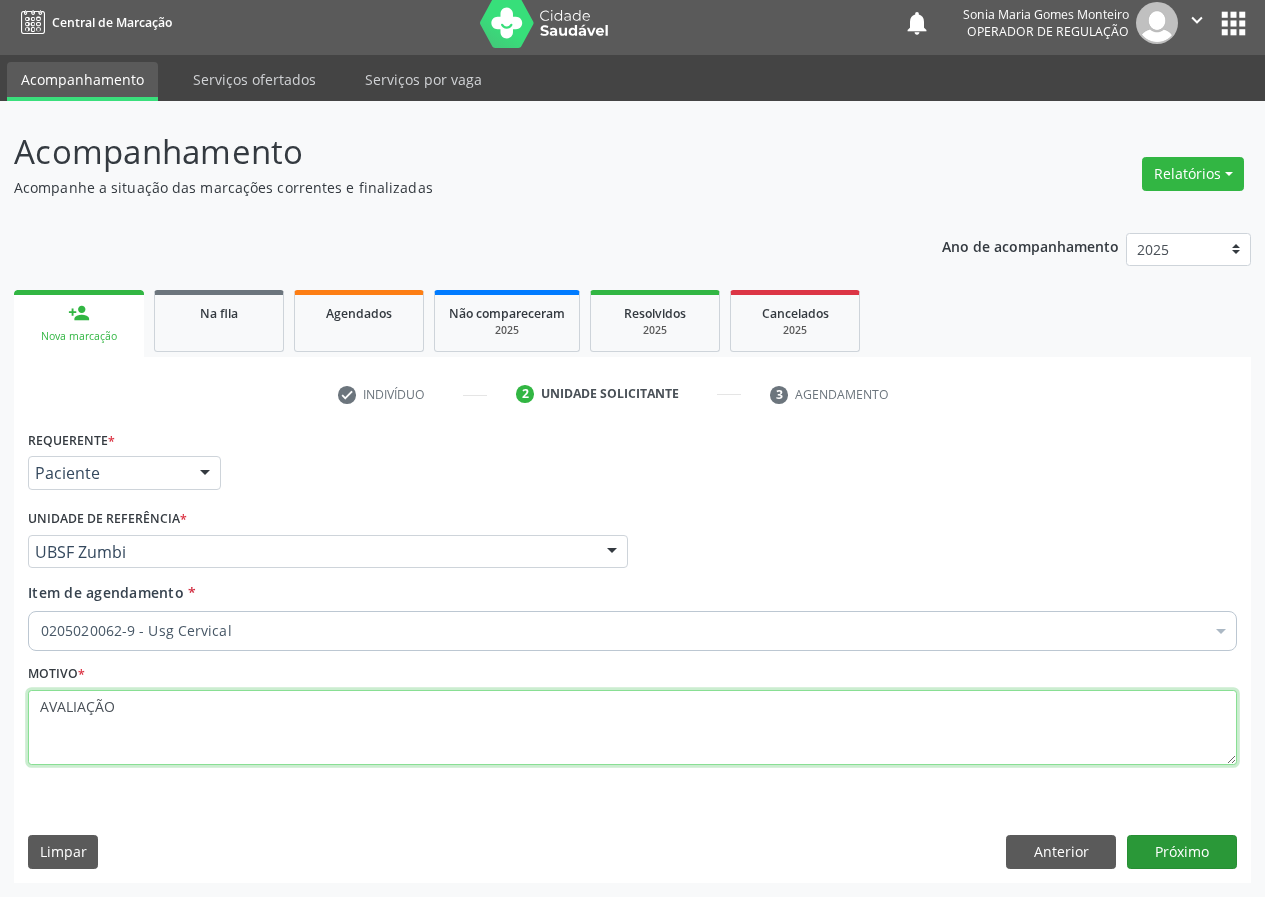 type on "AVALIAÇÃO" 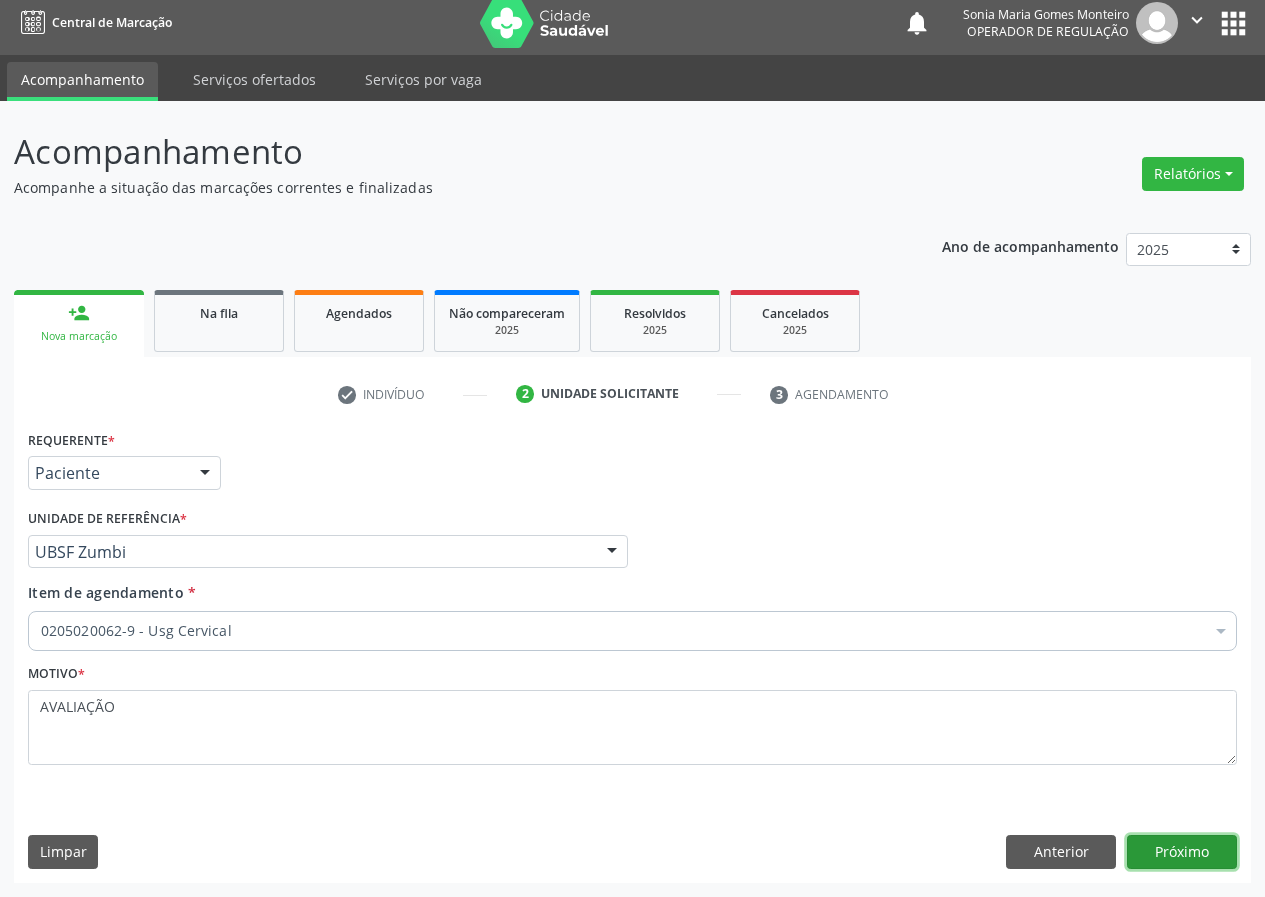 drag, startPoint x: 1182, startPoint y: 839, endPoint x: 412, endPoint y: 881, distance: 771.1446 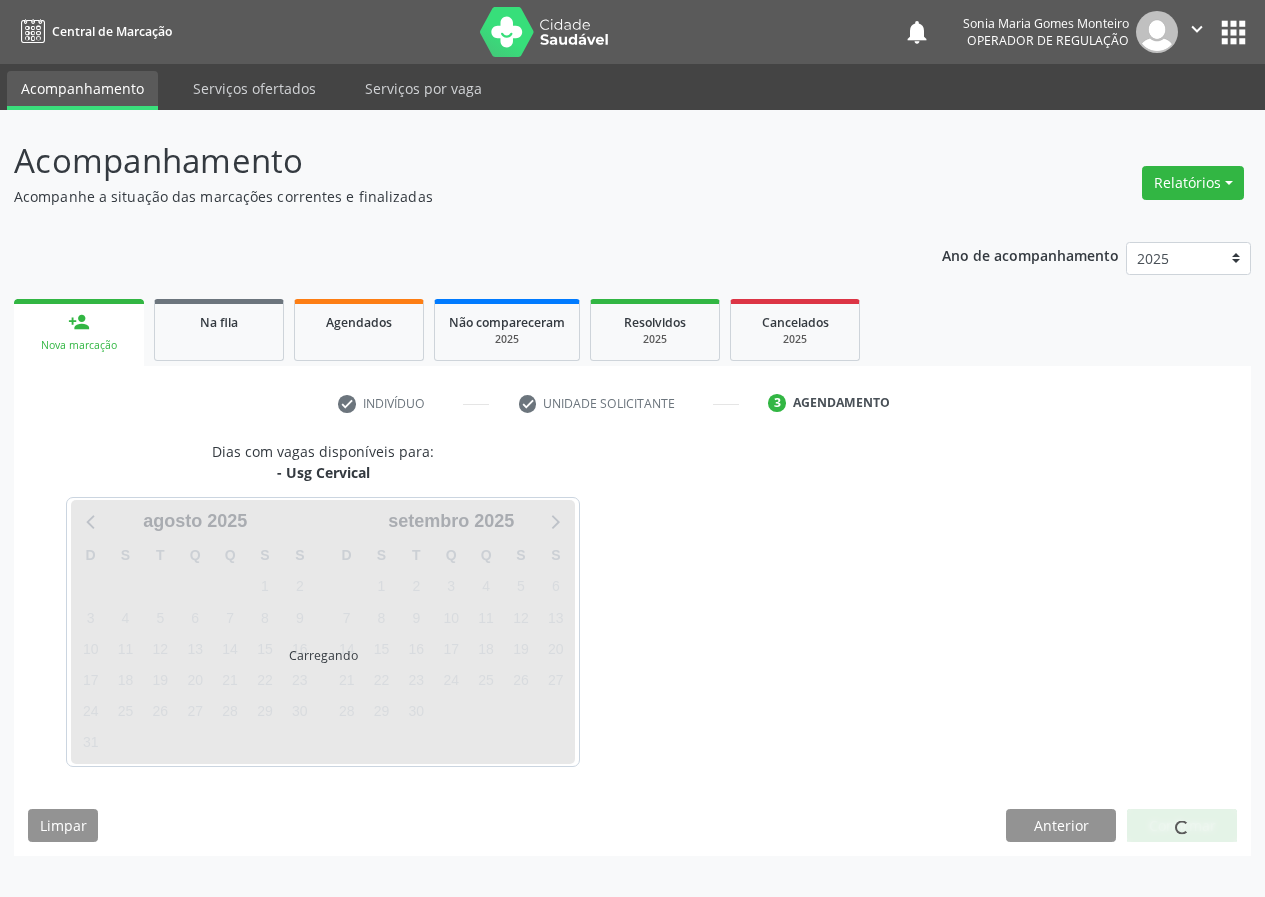 scroll, scrollTop: 0, scrollLeft: 0, axis: both 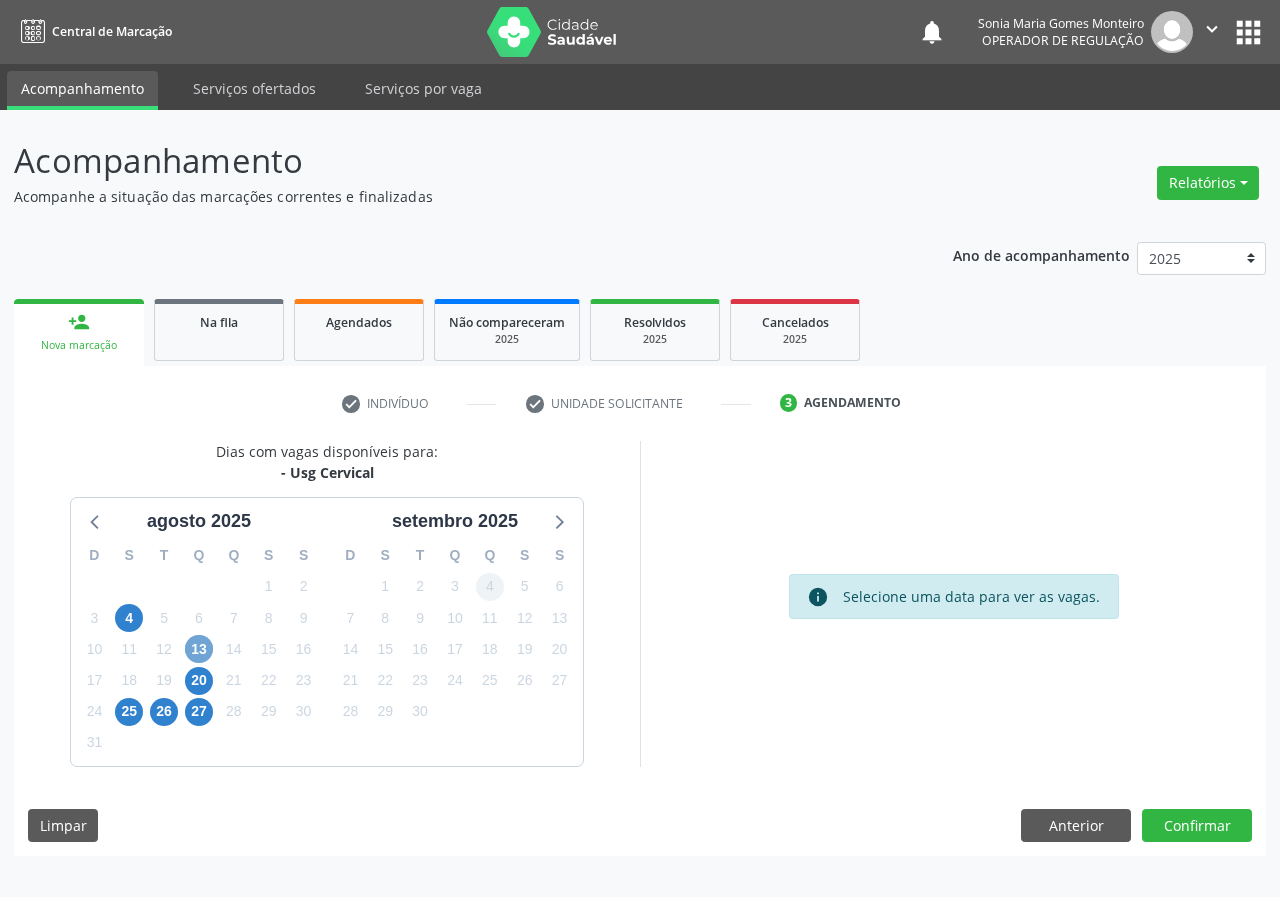drag, startPoint x: 198, startPoint y: 654, endPoint x: 481, endPoint y: 589, distance: 290.36874 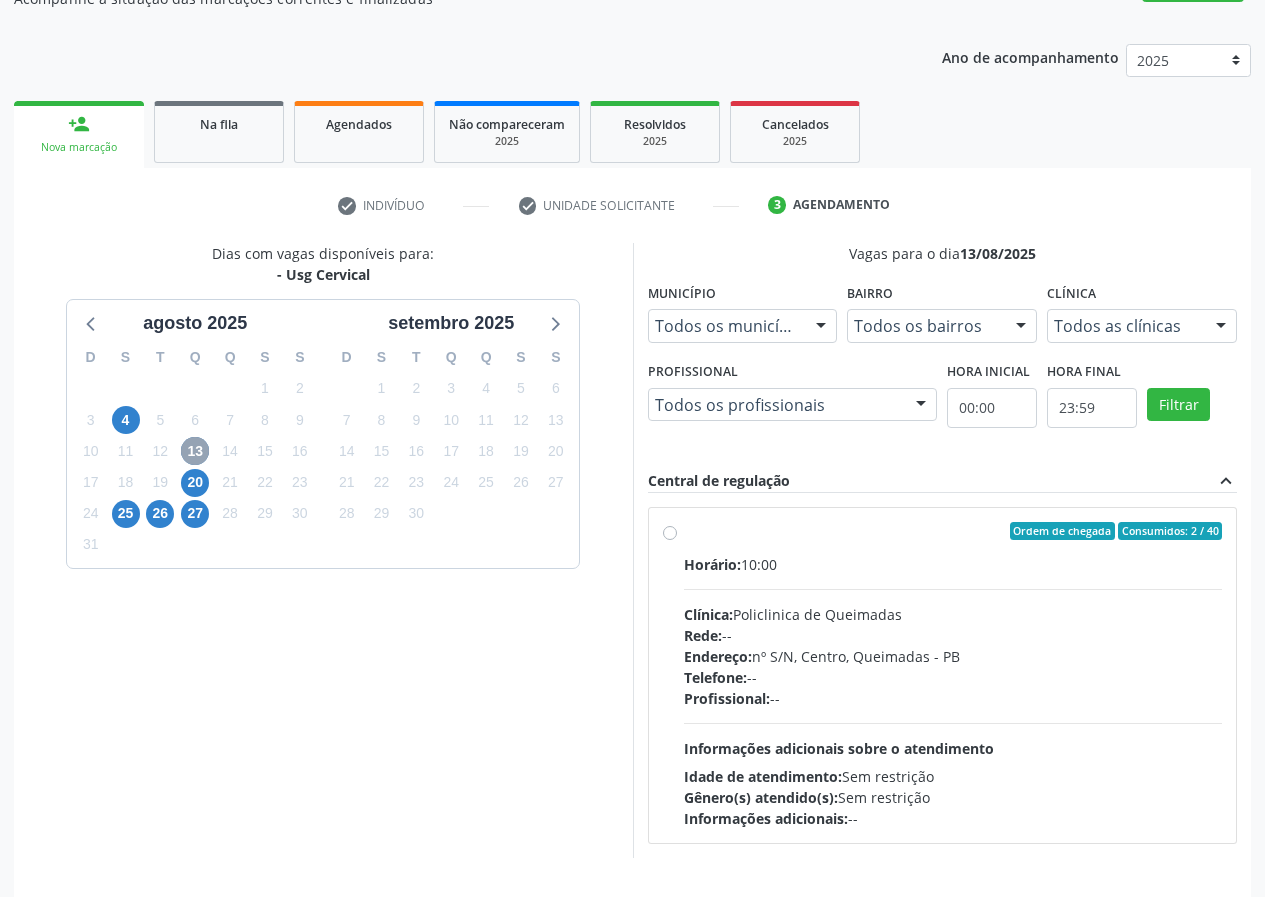 scroll, scrollTop: 200, scrollLeft: 0, axis: vertical 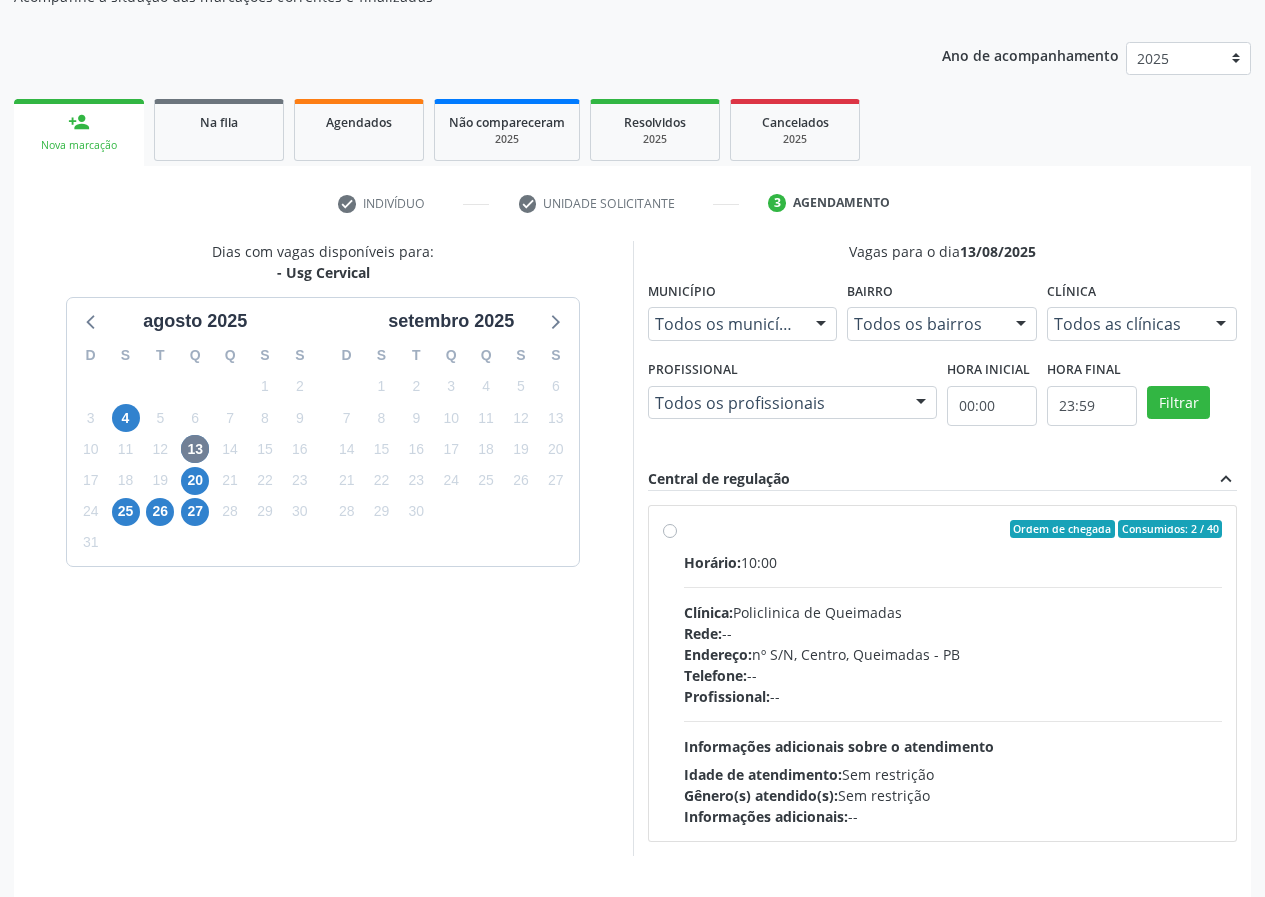 drag, startPoint x: 673, startPoint y: 532, endPoint x: 690, endPoint y: 695, distance: 163.88411 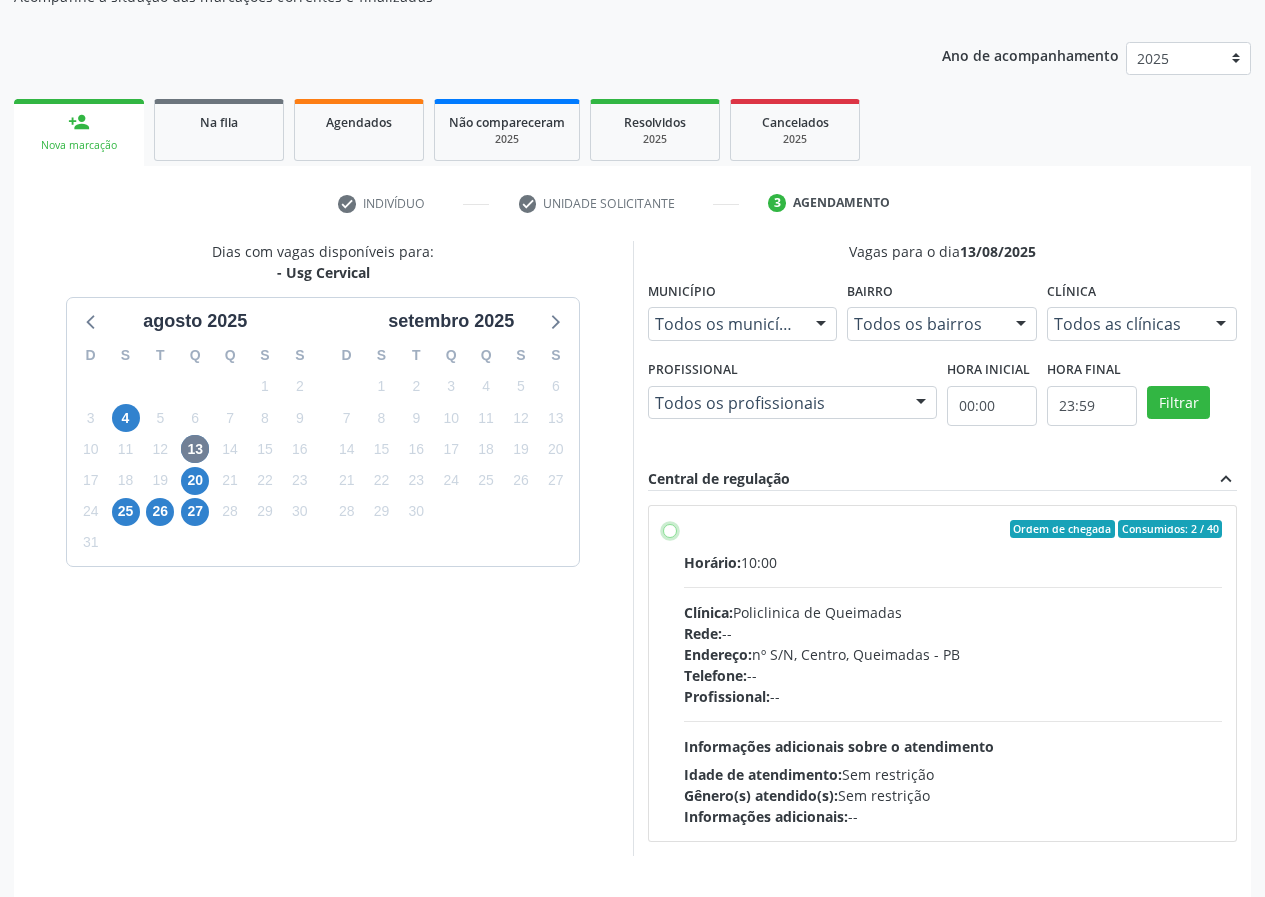 radio on "true" 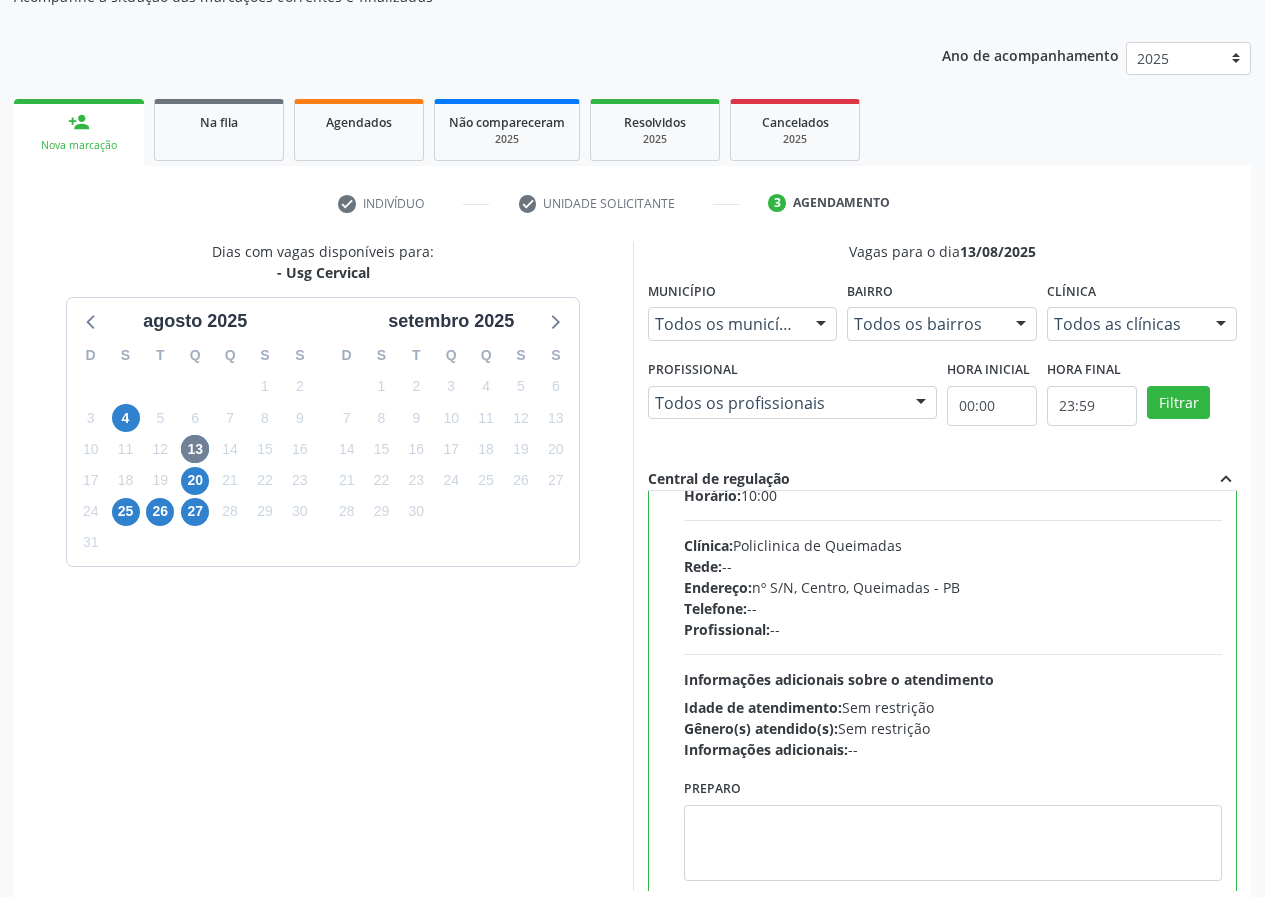 scroll, scrollTop: 99, scrollLeft: 0, axis: vertical 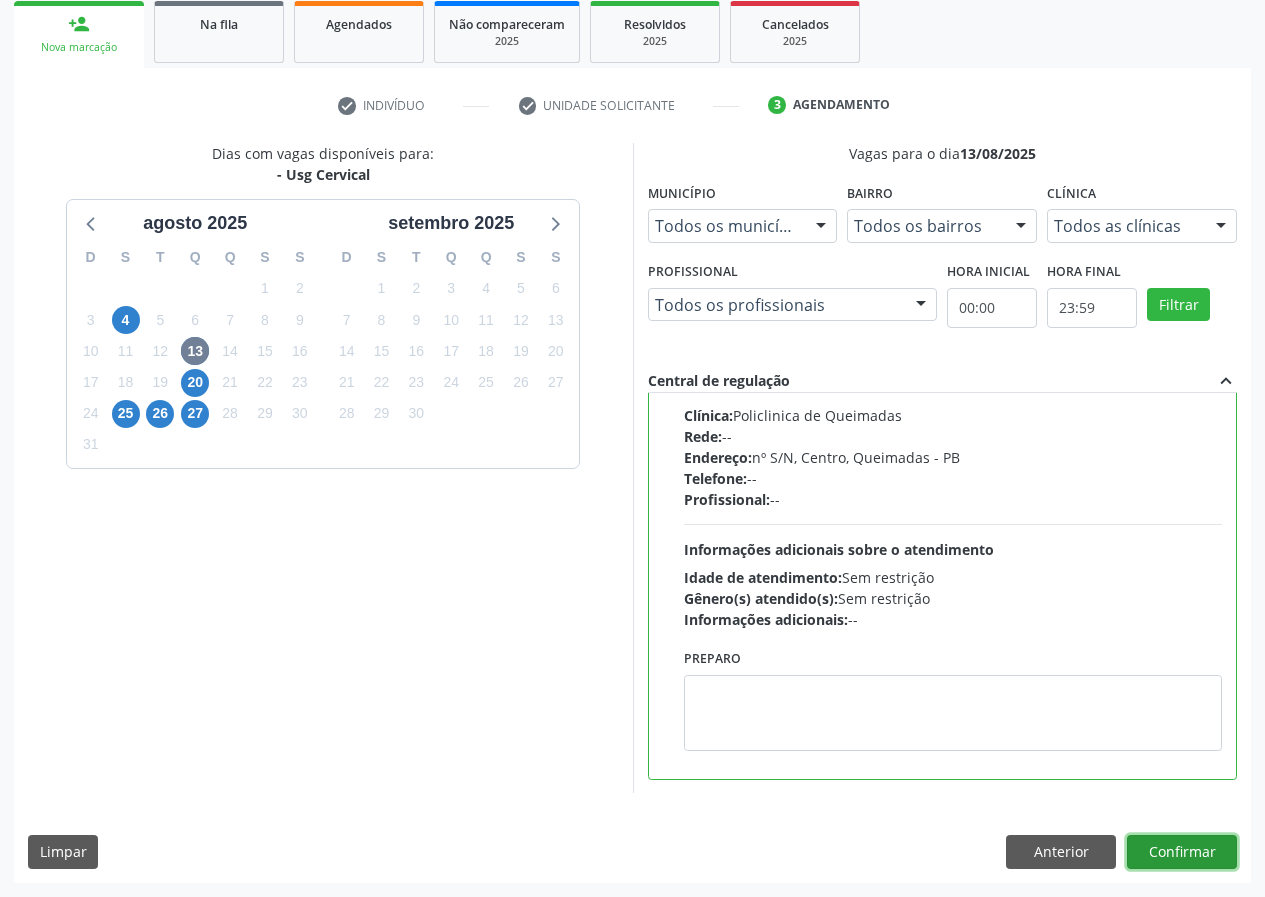 drag, startPoint x: 1188, startPoint y: 850, endPoint x: 984, endPoint y: 890, distance: 207.88458 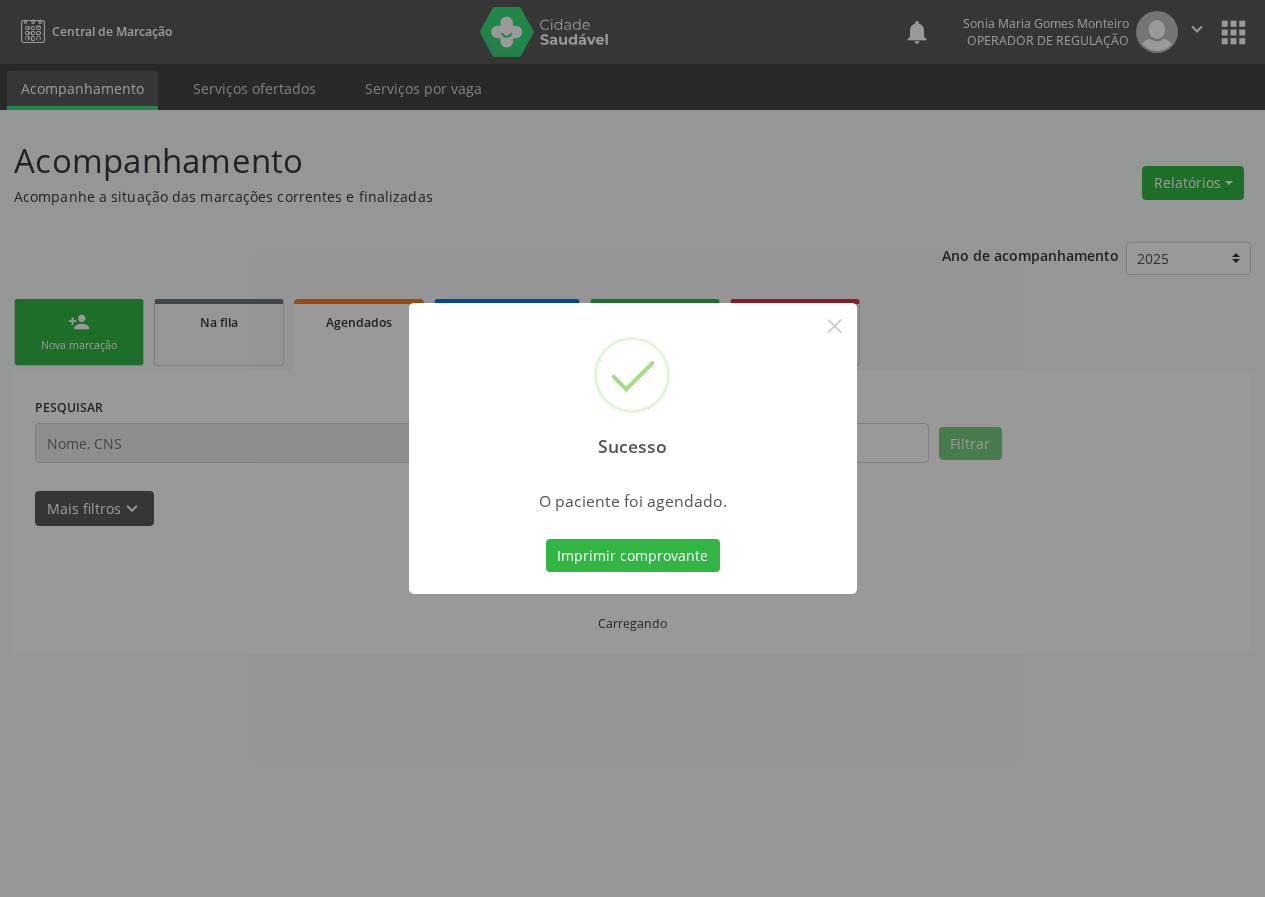 scroll, scrollTop: 0, scrollLeft: 0, axis: both 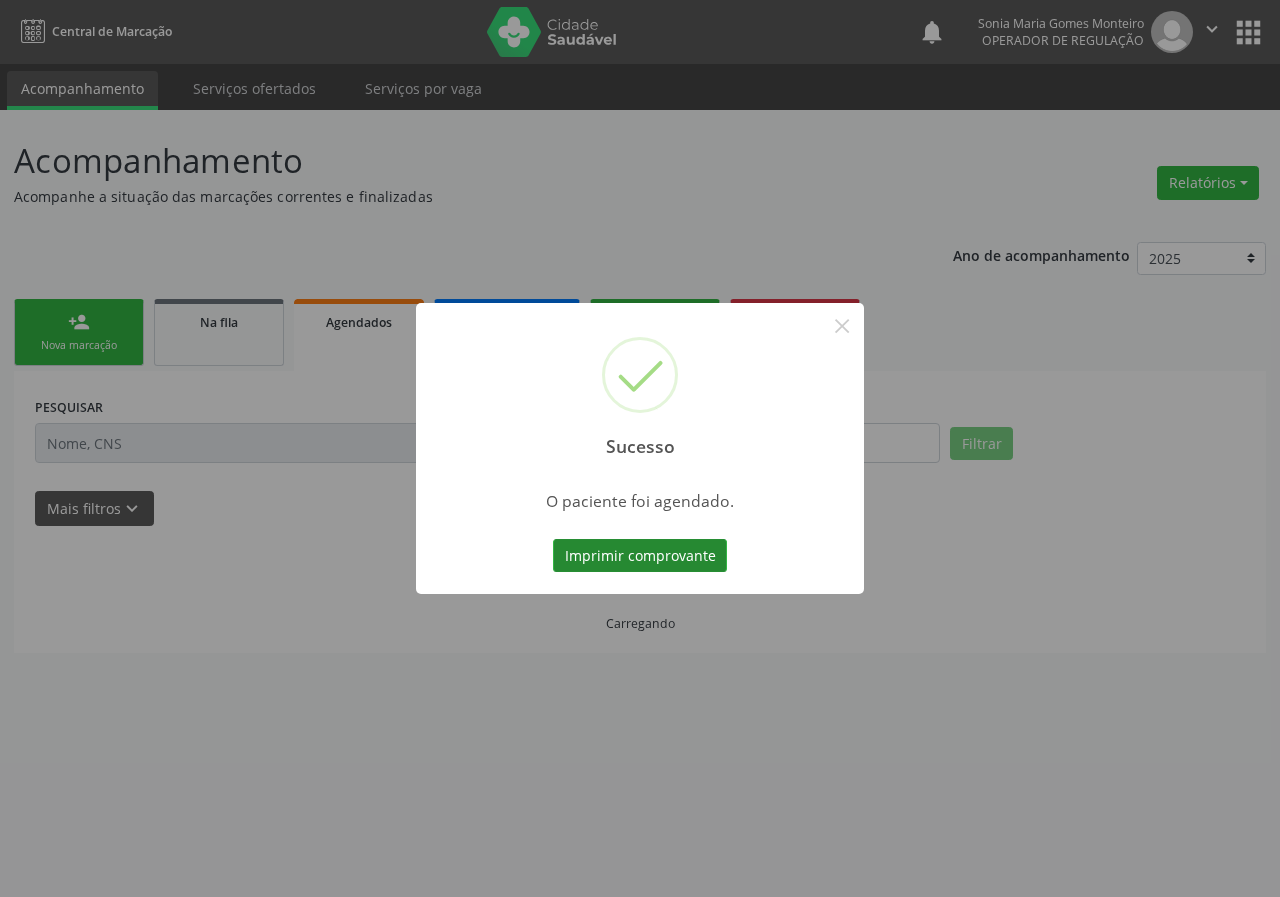 click on "Imprimir comprovante" at bounding box center [640, 556] 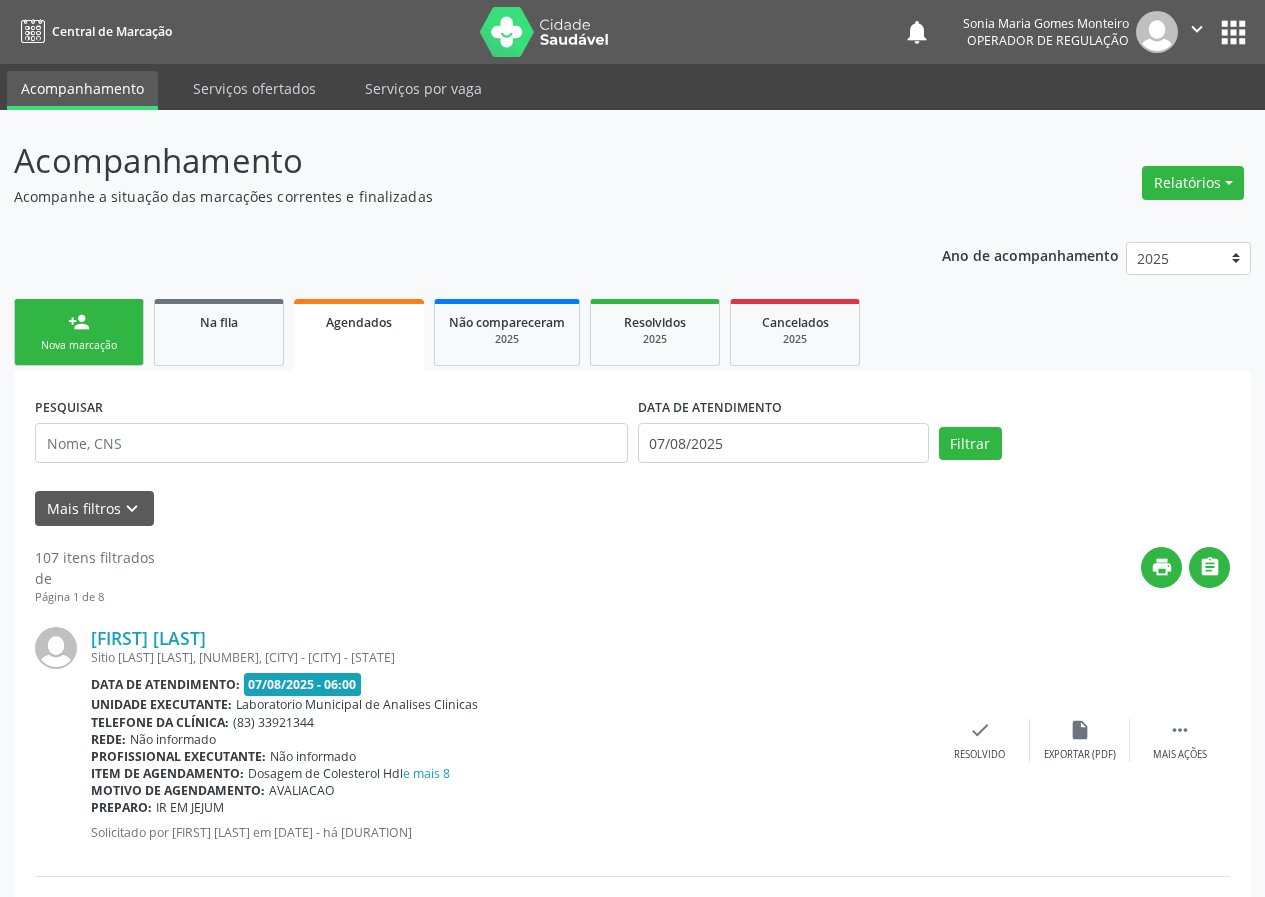scroll, scrollTop: 0, scrollLeft: 0, axis: both 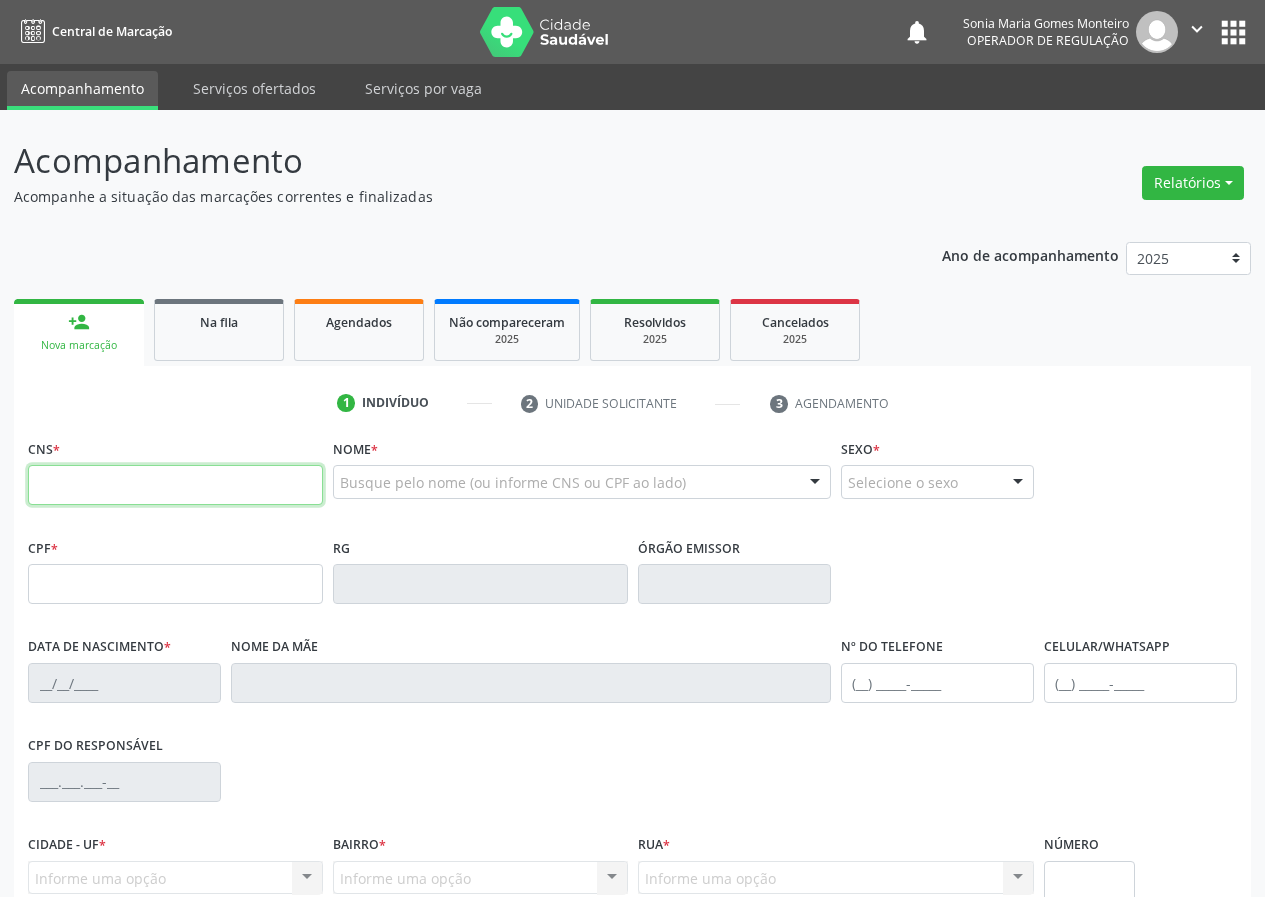 click at bounding box center (175, 485) 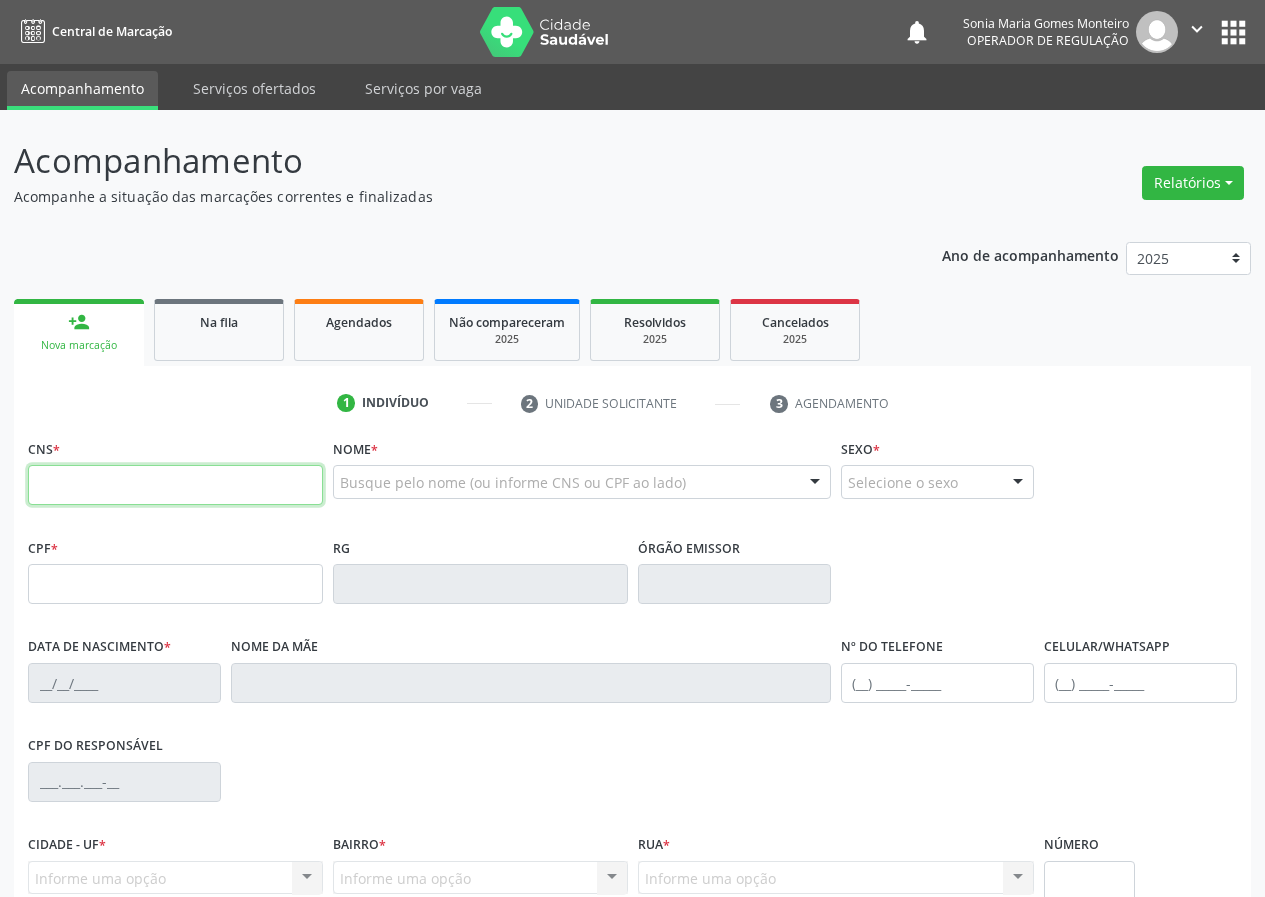click at bounding box center [175, 485] 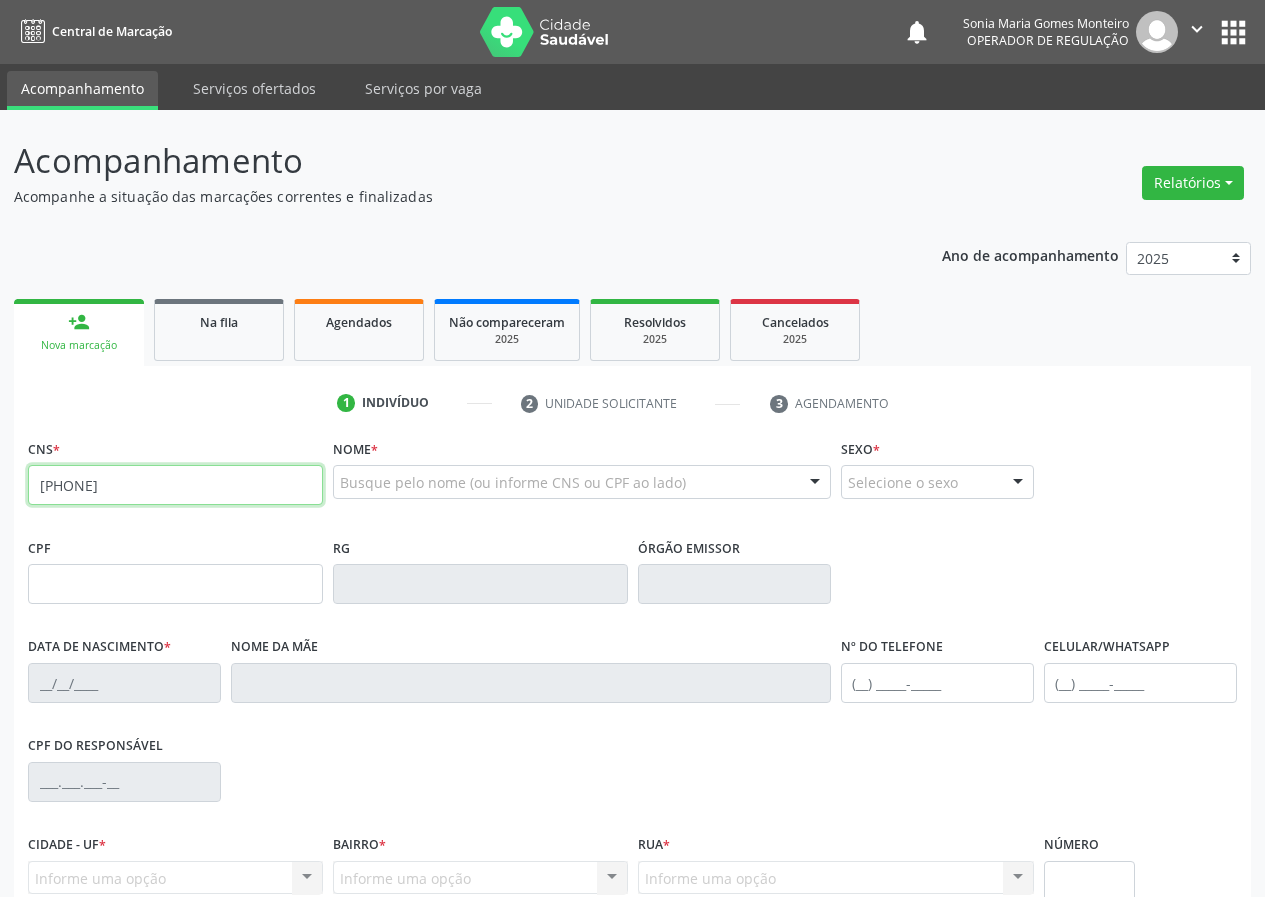type on "703 6030 6916 7938" 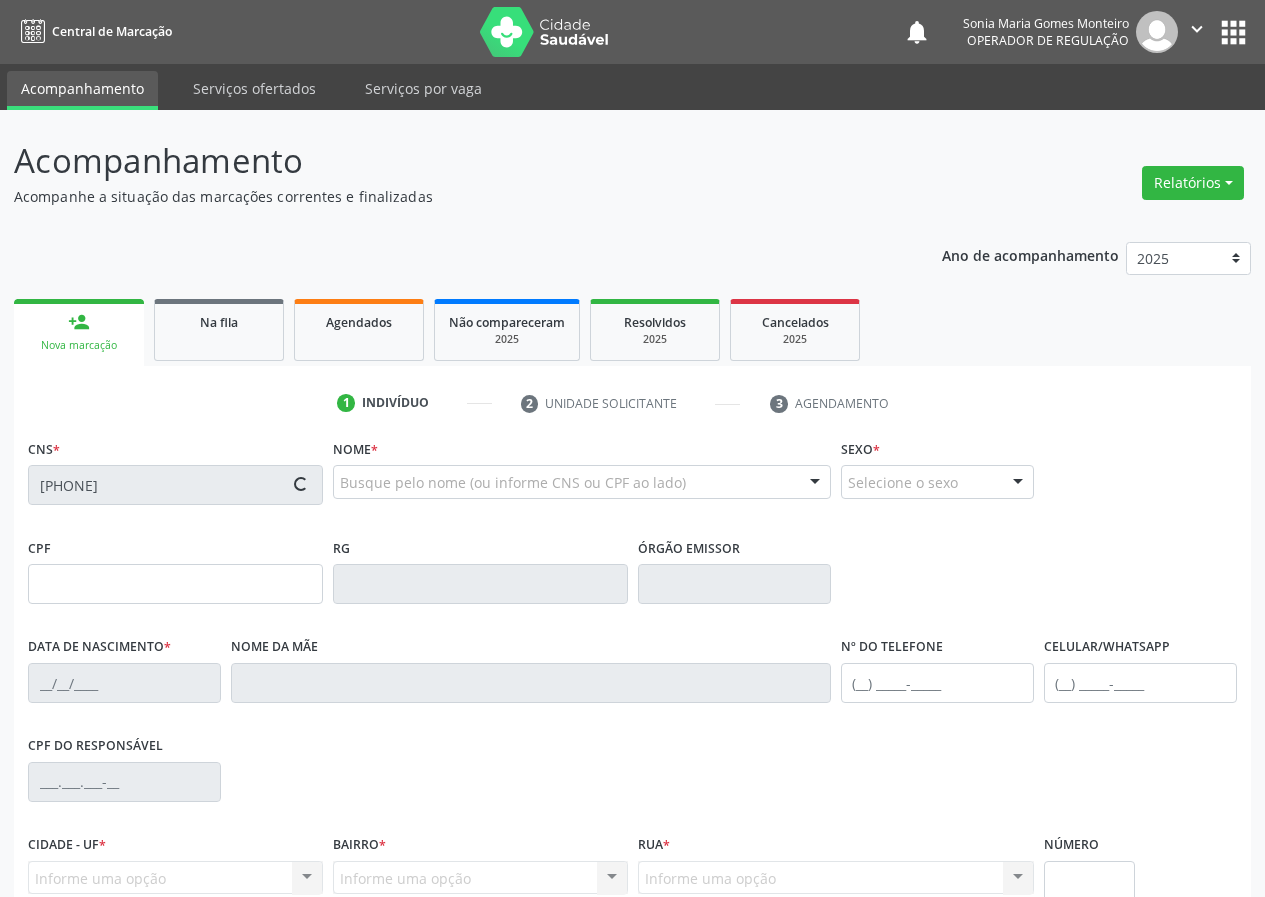 type on "106.695.894-70" 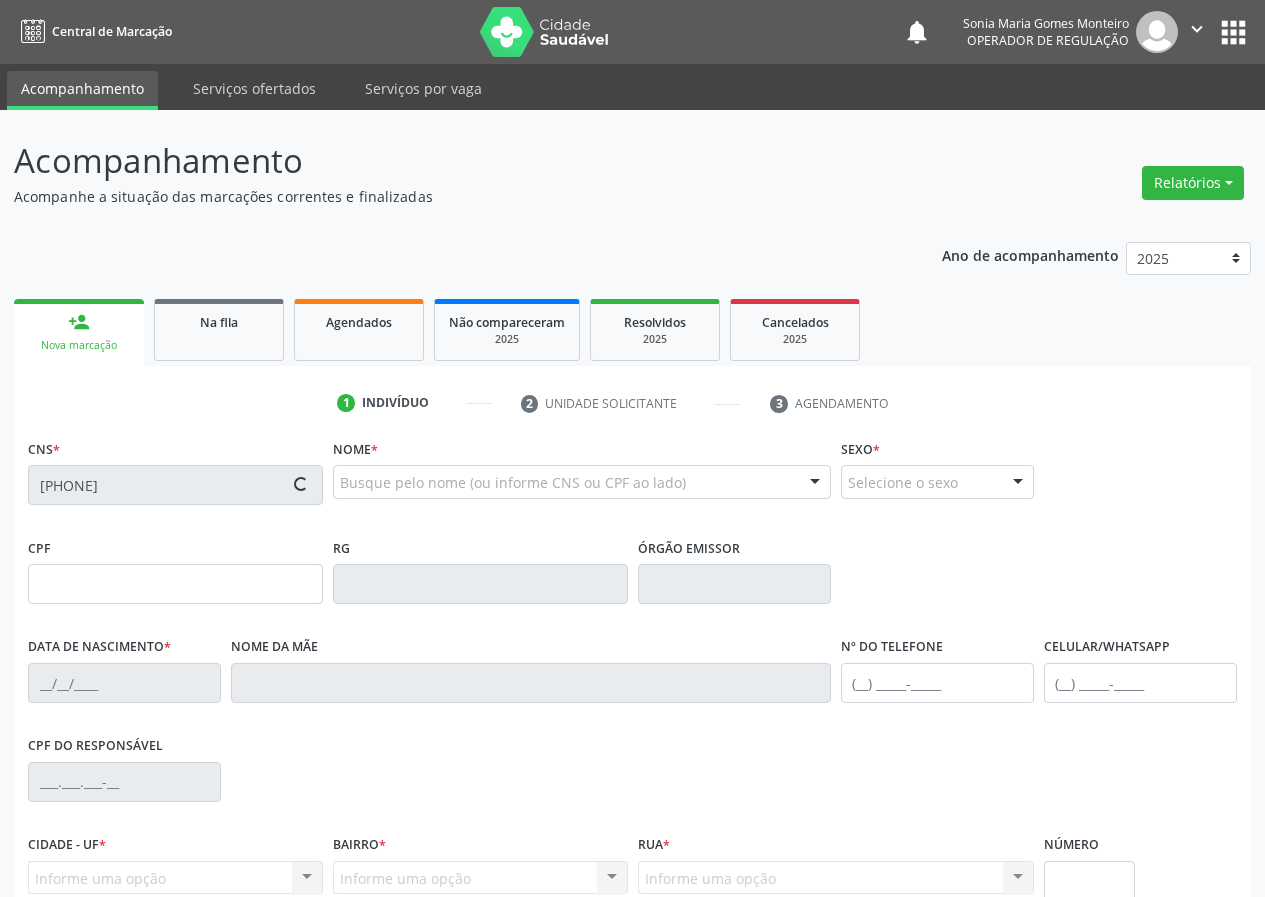 type on "07/06/1995" 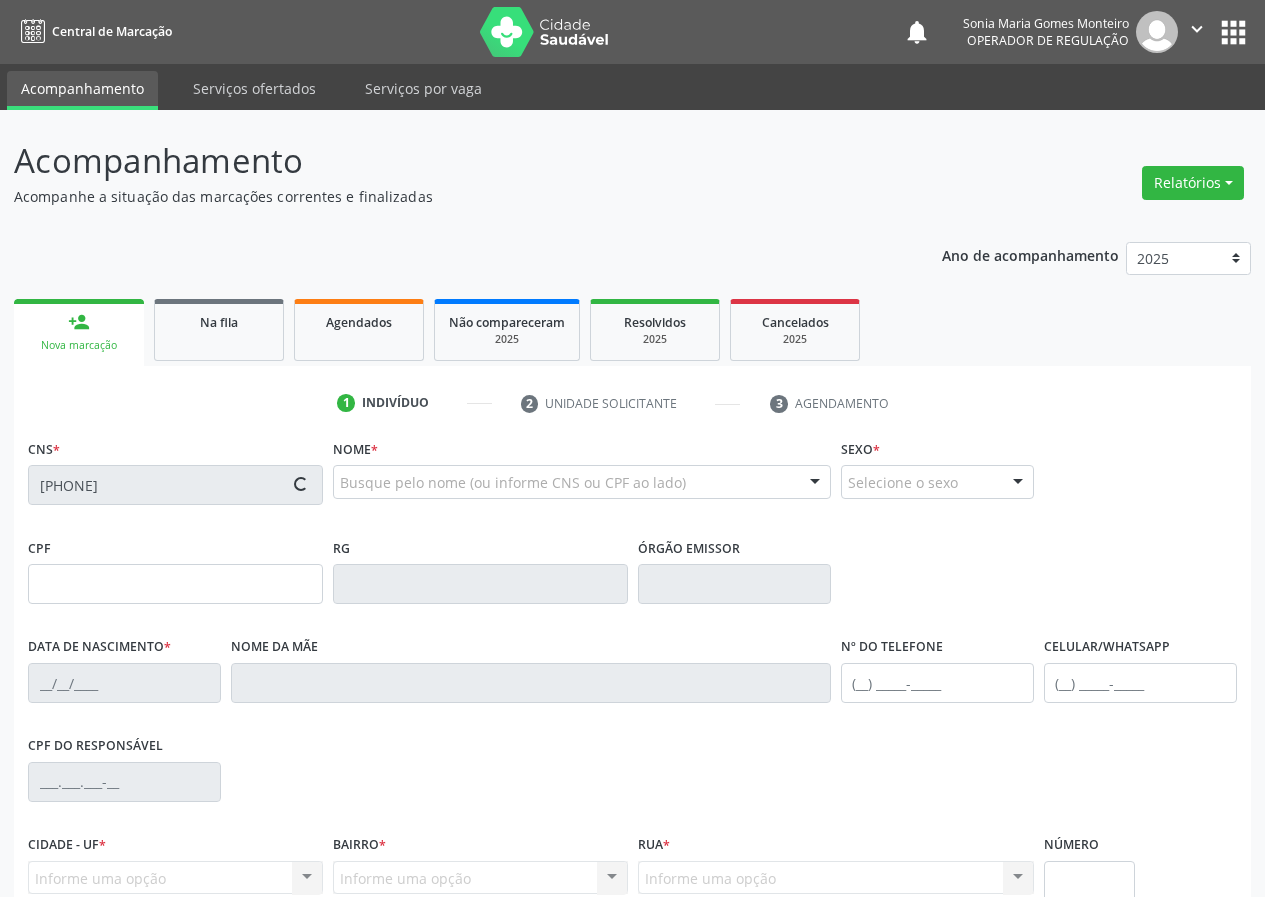 type on "Maria Elizabete de Souza Silva Elias" 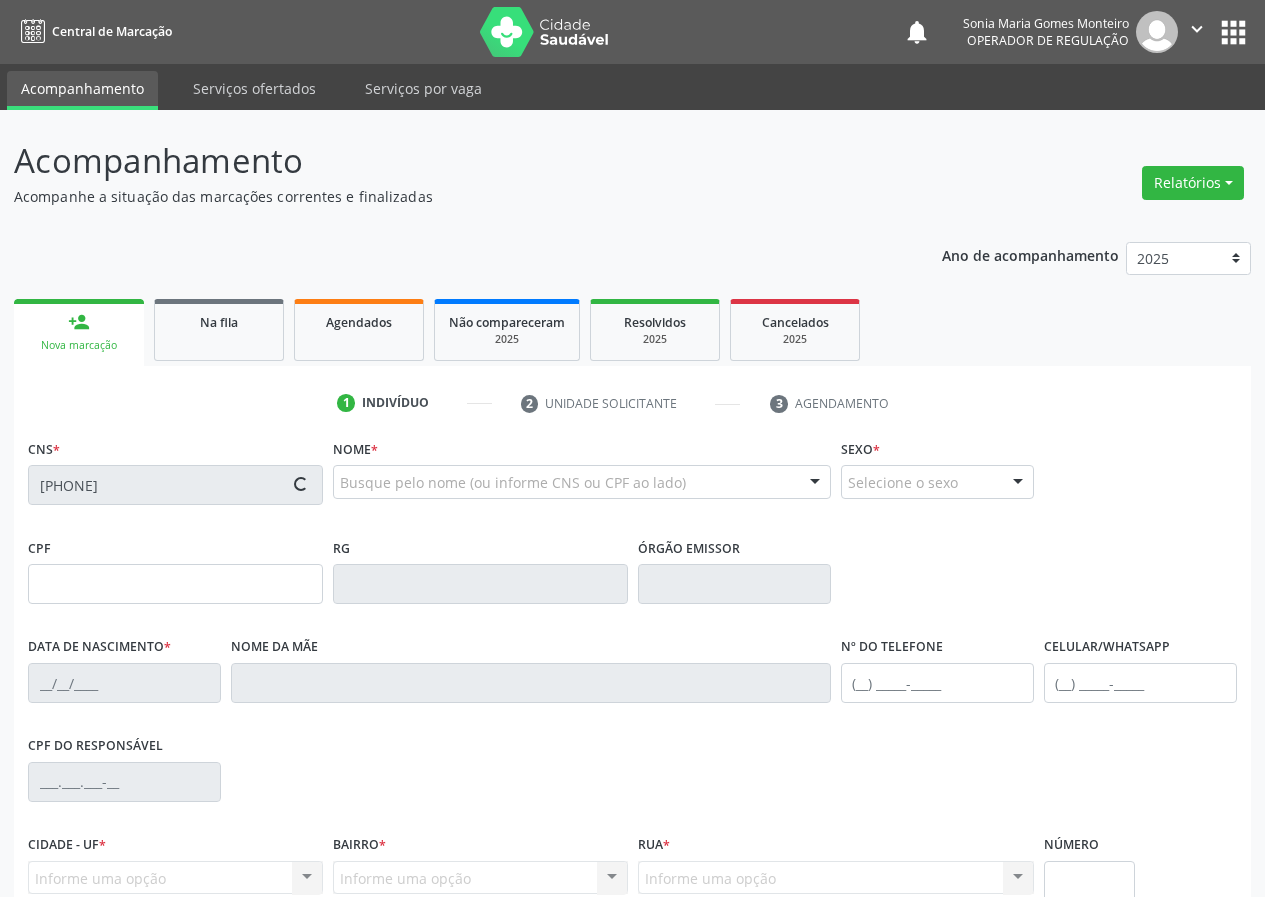 type on "(83) 99816-7324" 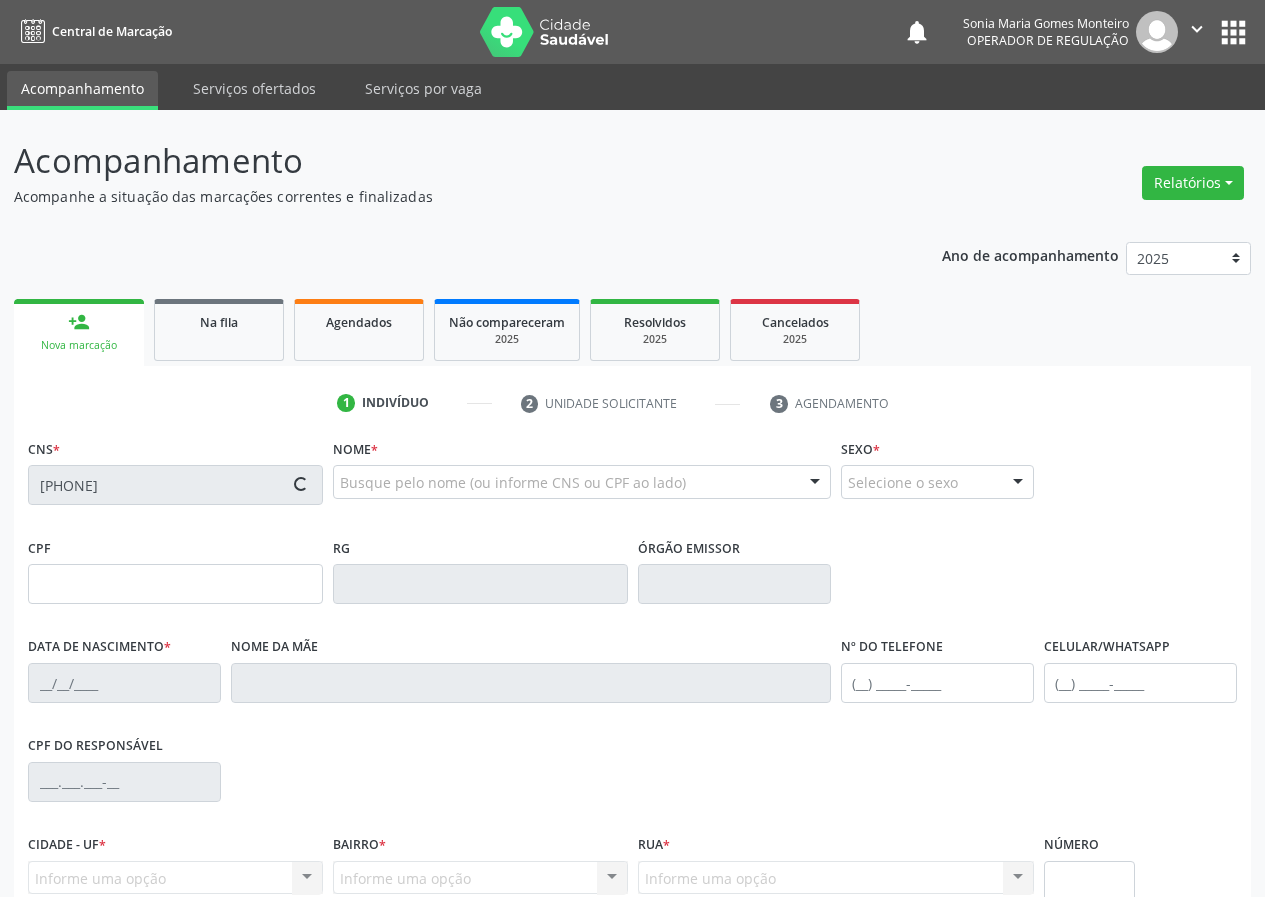 type on "S/N" 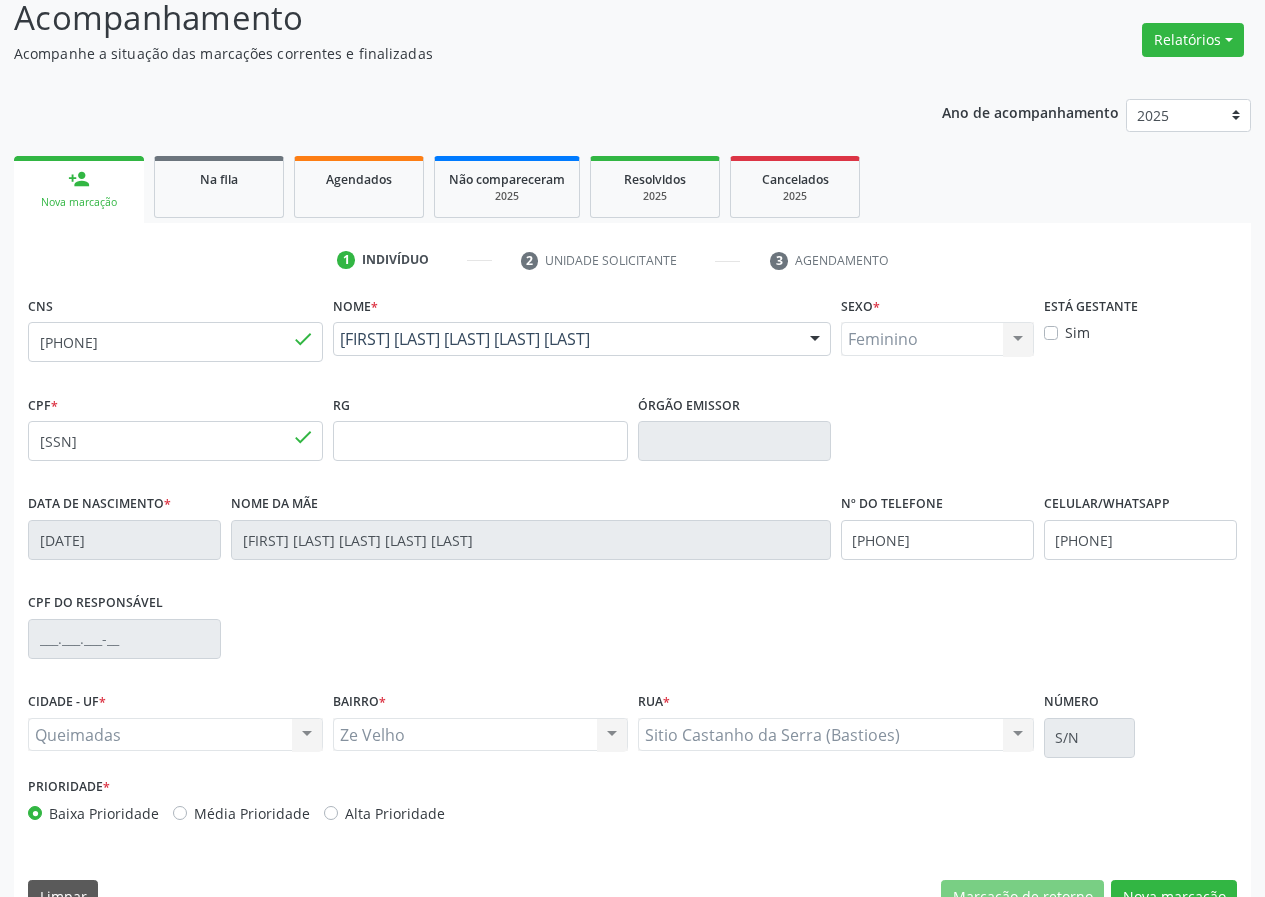 scroll, scrollTop: 187, scrollLeft: 0, axis: vertical 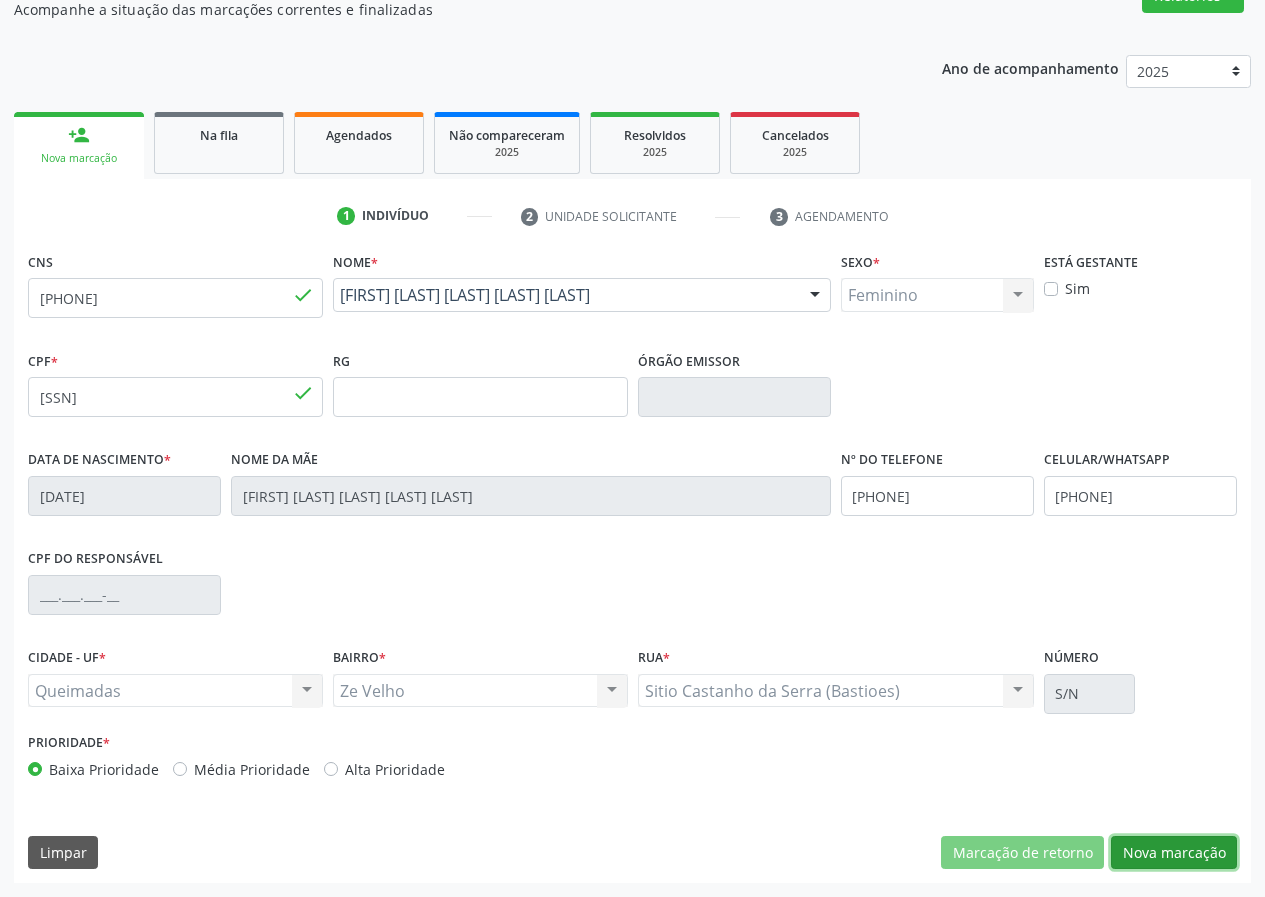 click on "Nova marcação" at bounding box center (1174, 853) 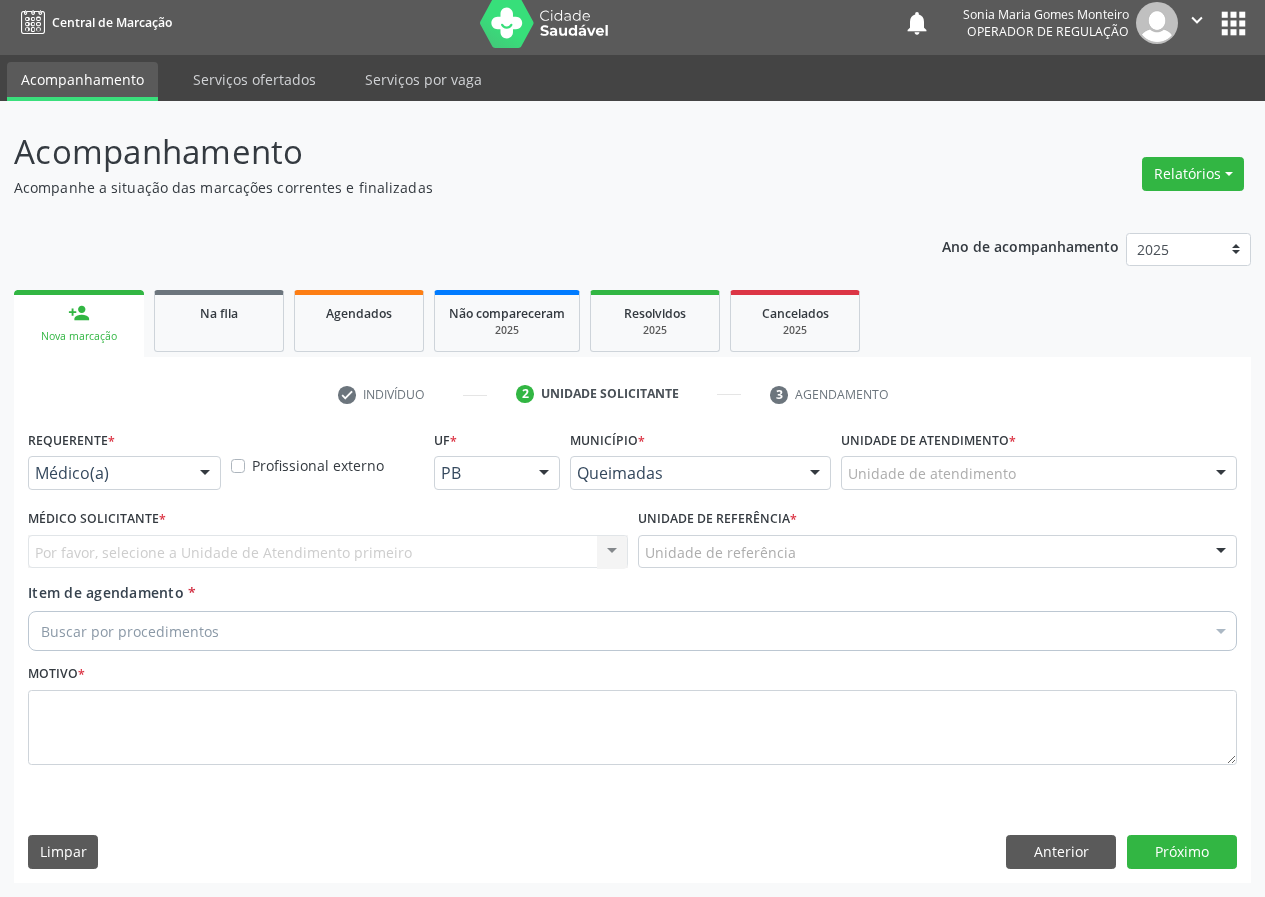 scroll, scrollTop: 9, scrollLeft: 0, axis: vertical 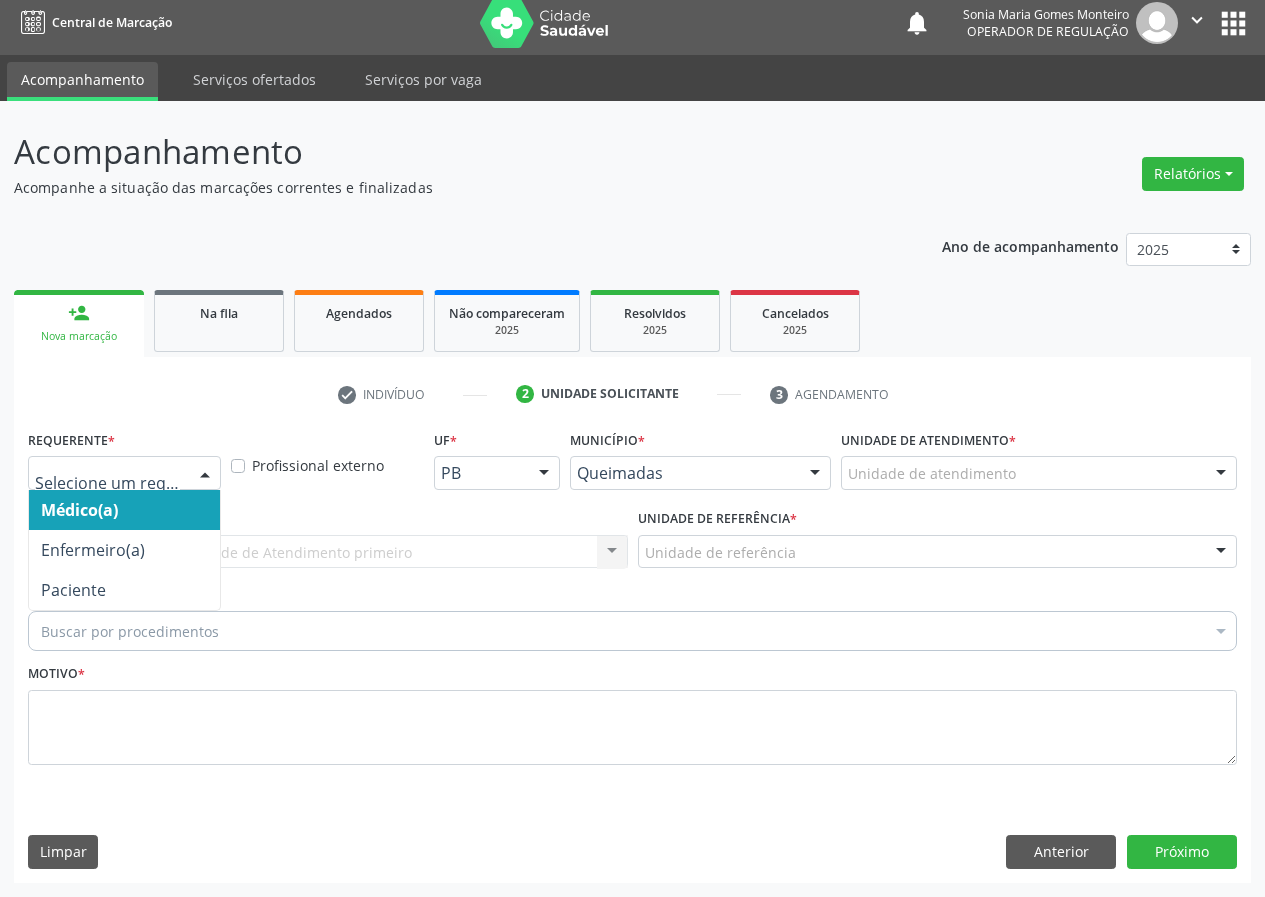 drag, startPoint x: 211, startPoint y: 467, endPoint x: 186, endPoint y: 654, distance: 188.66373 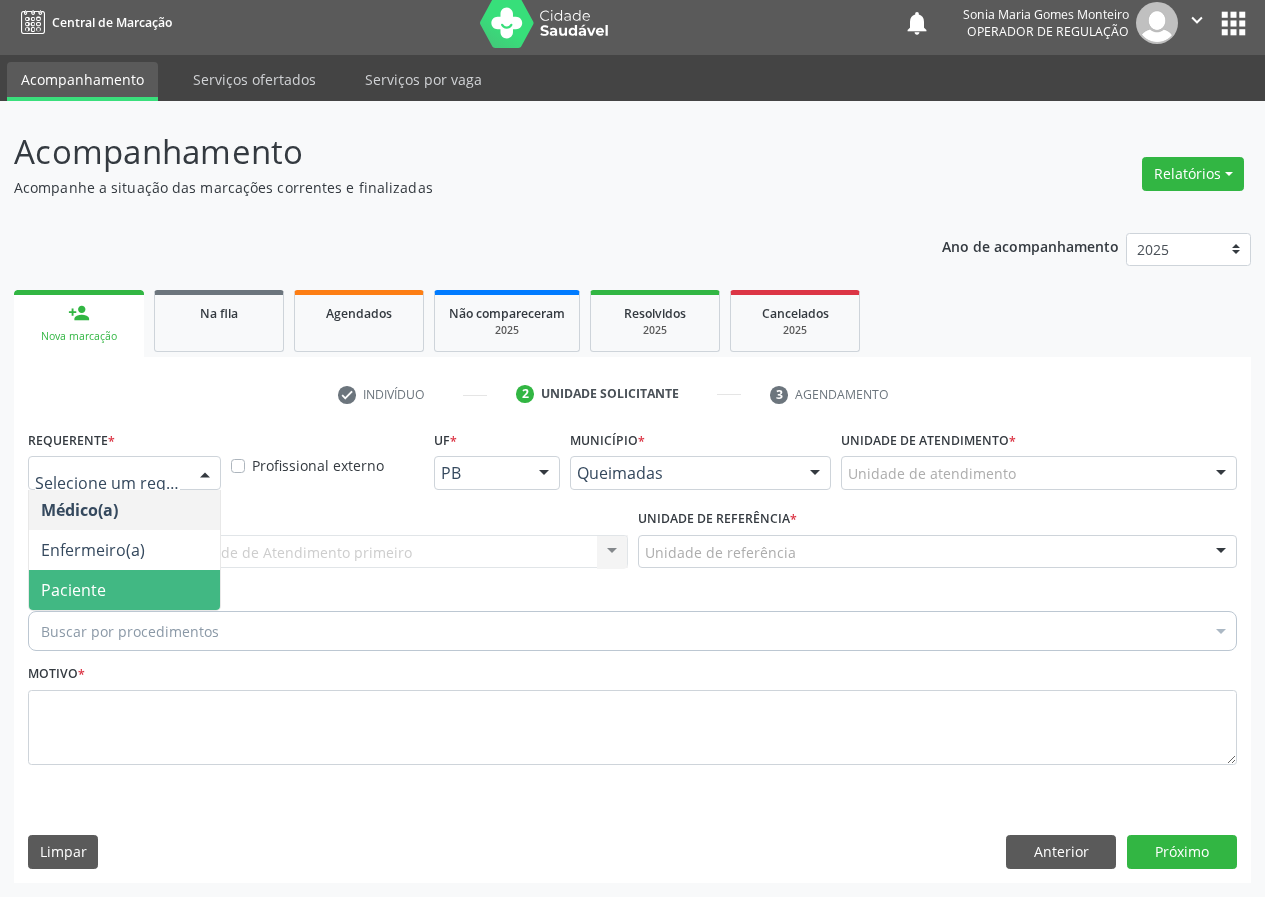 click on "Paciente" at bounding box center [124, 590] 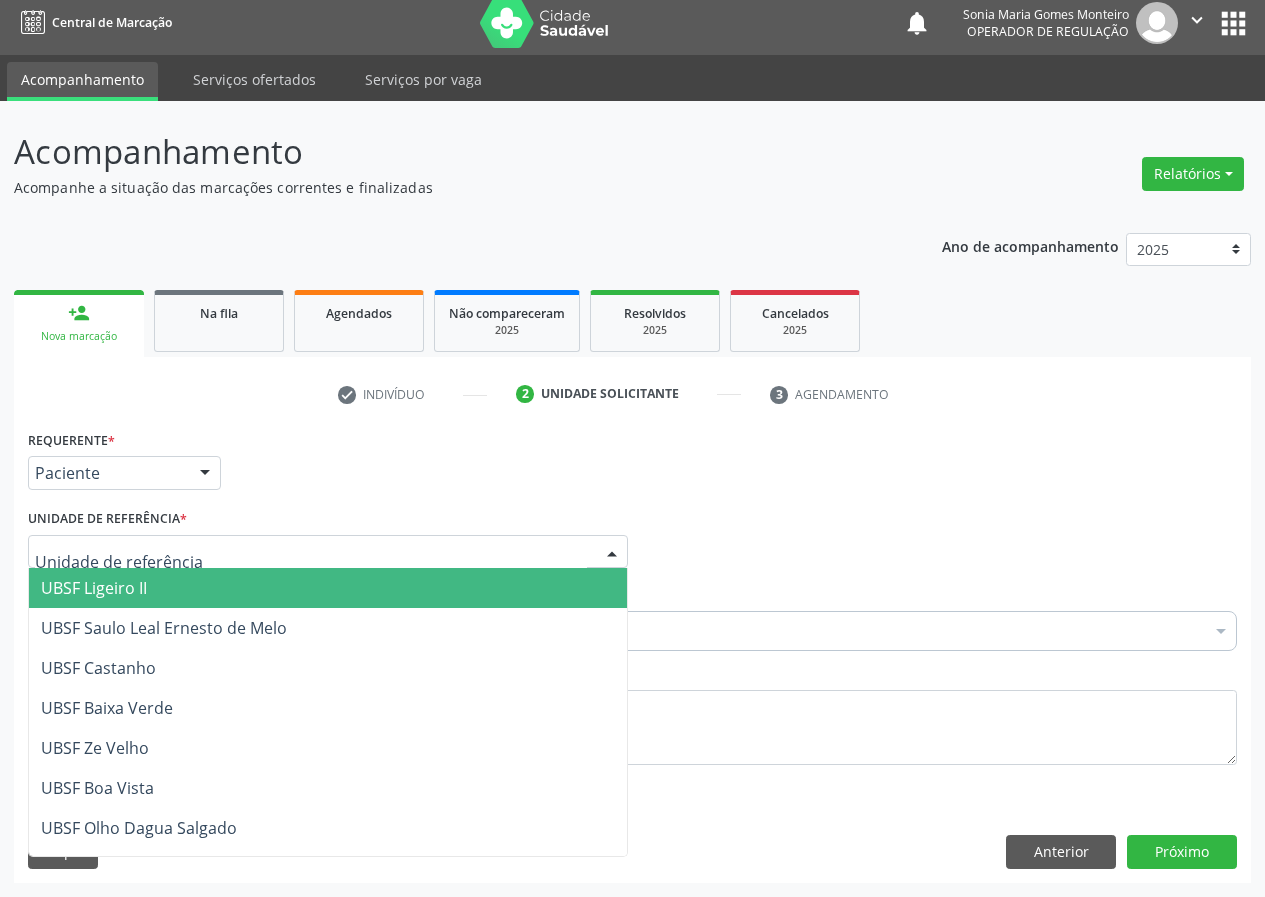 drag, startPoint x: 588, startPoint y: 541, endPoint x: 92, endPoint y: 746, distance: 536.6945 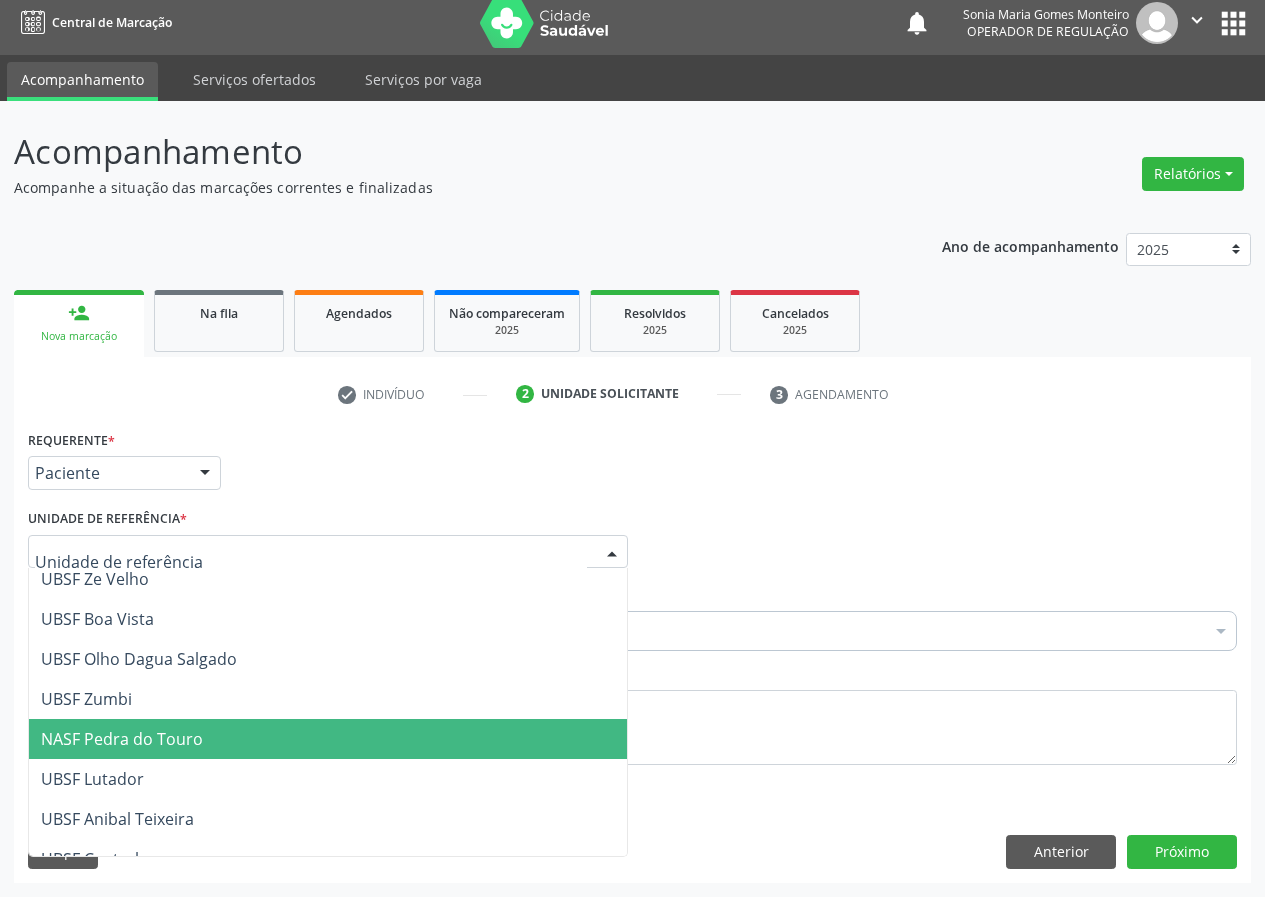scroll, scrollTop: 200, scrollLeft: 0, axis: vertical 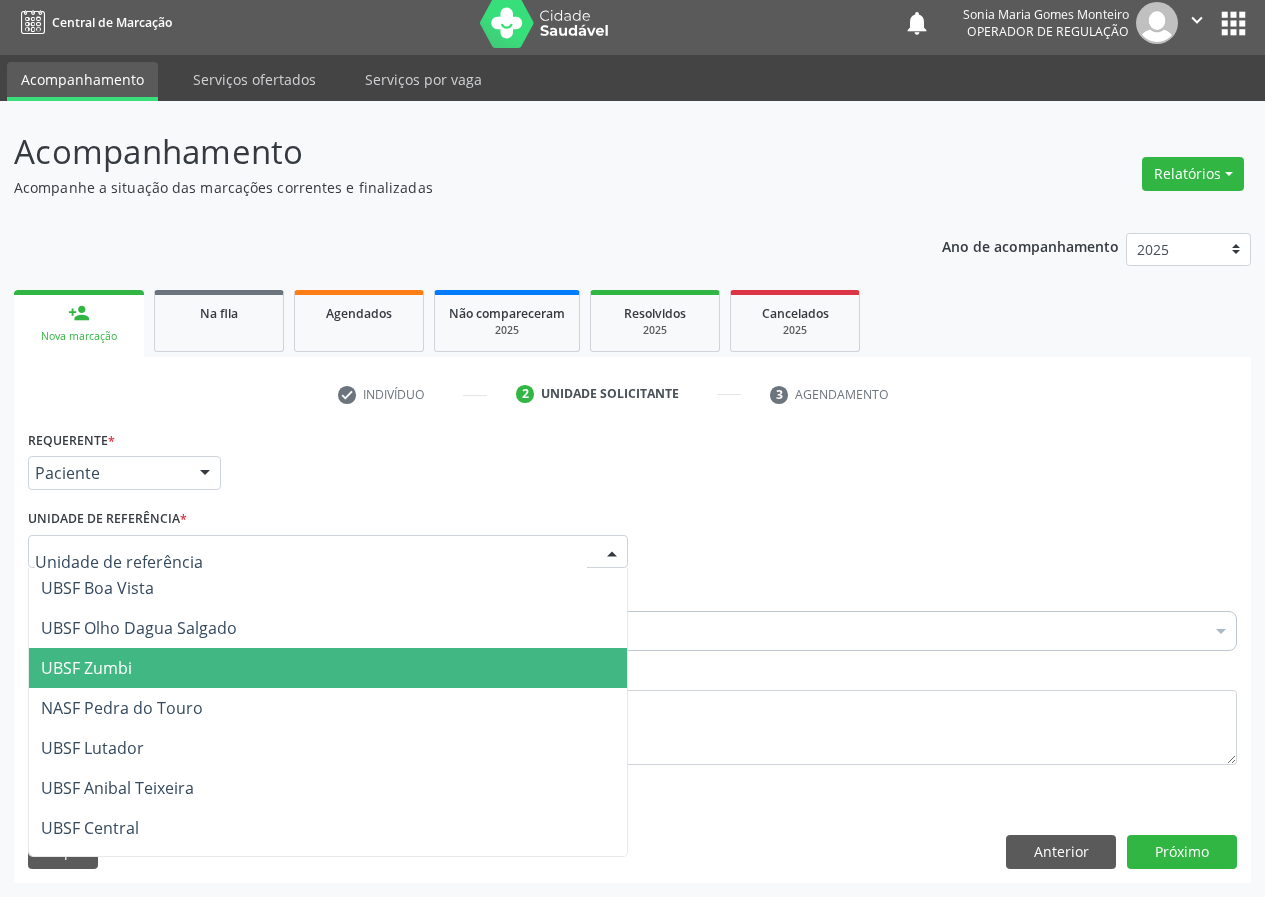 drag, startPoint x: 66, startPoint y: 668, endPoint x: 0, endPoint y: 669, distance: 66.007576 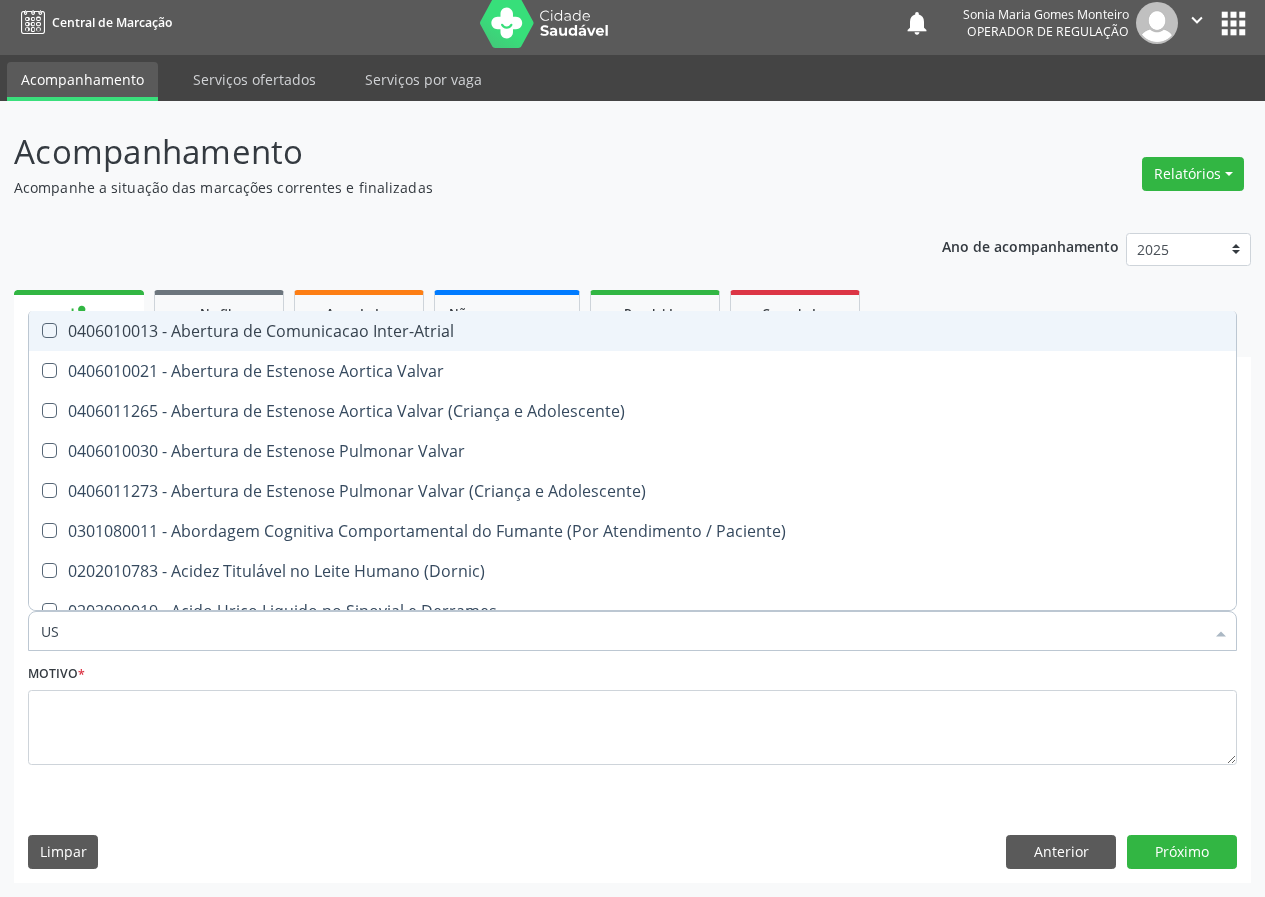 type on "USG" 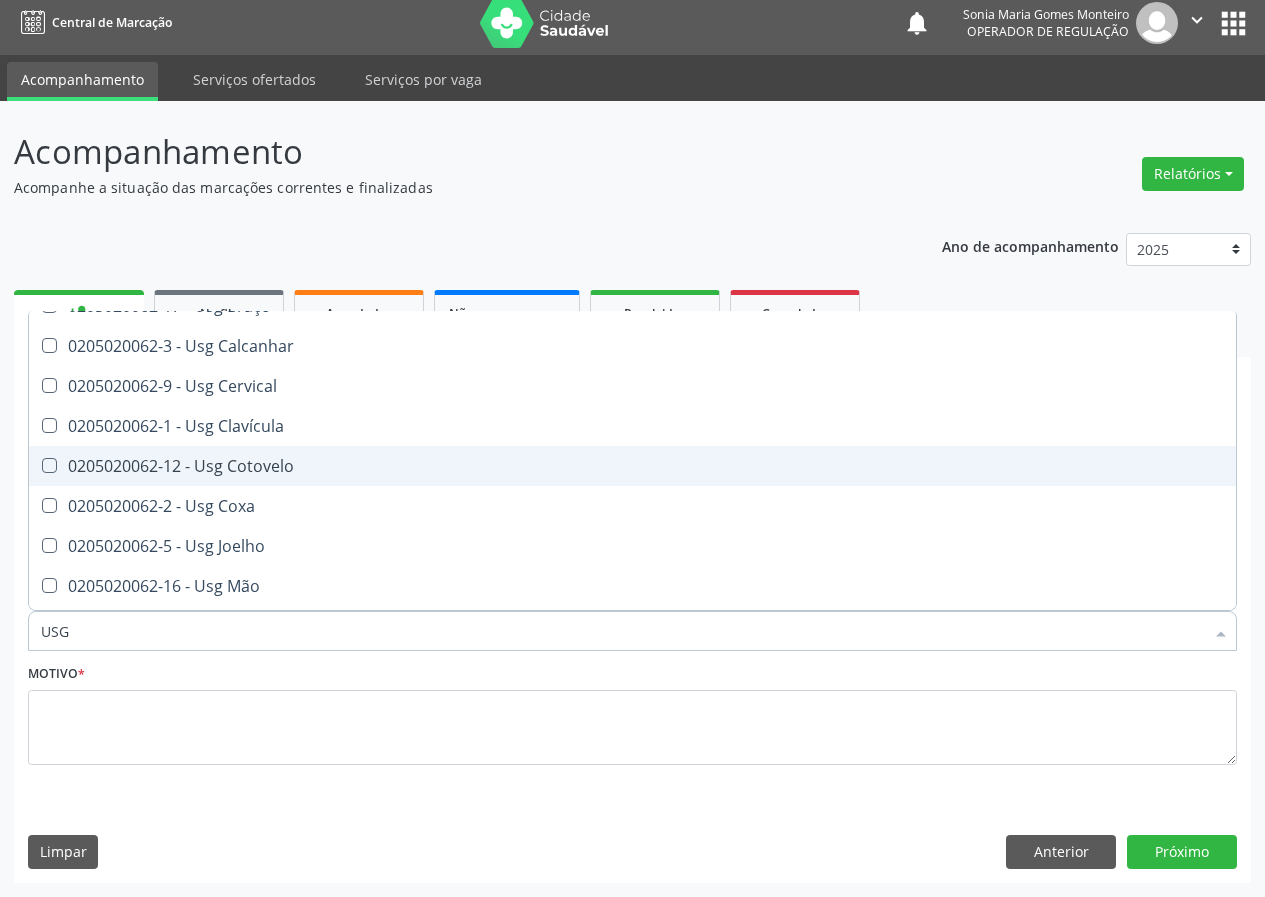 scroll, scrollTop: 100, scrollLeft: 0, axis: vertical 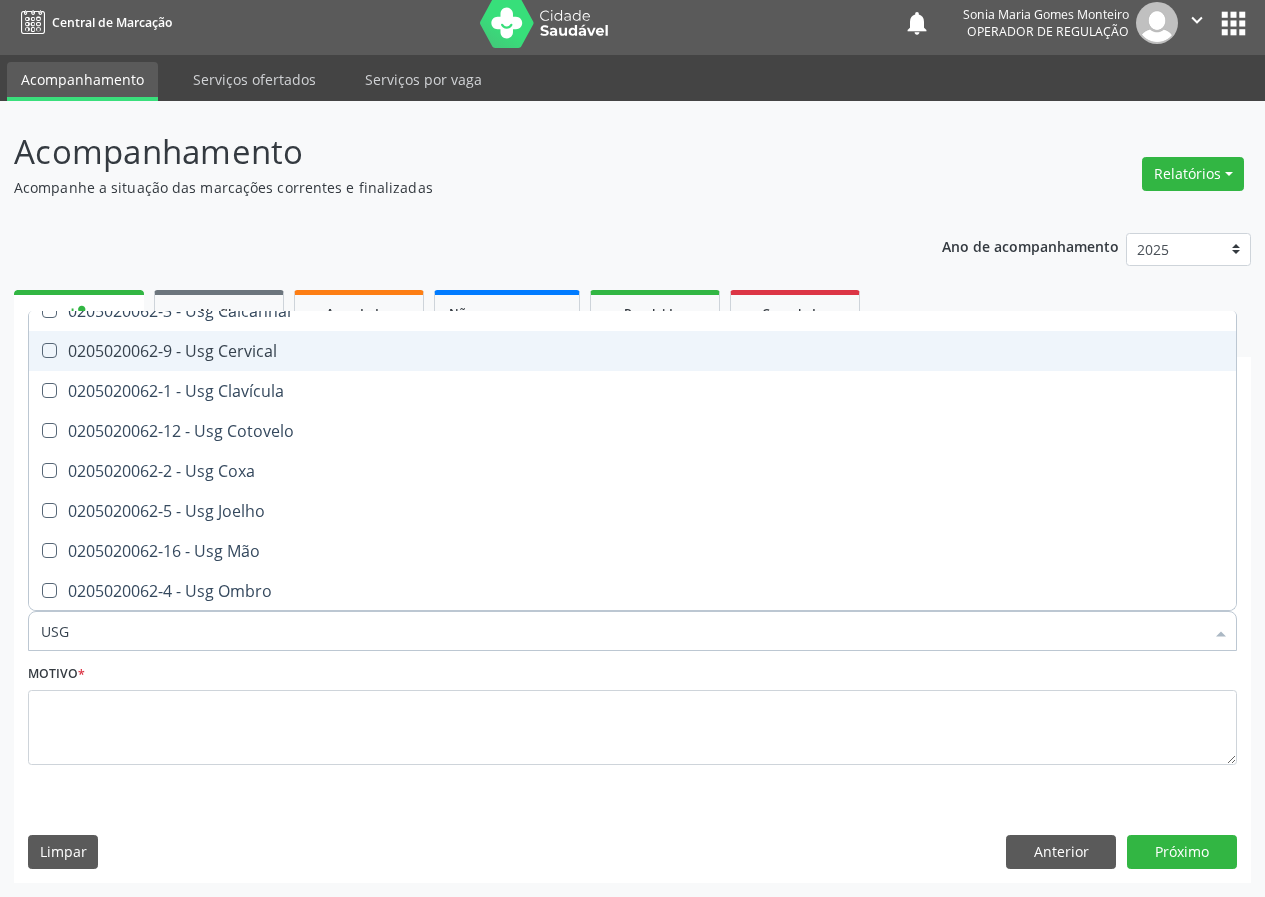 drag, startPoint x: 276, startPoint y: 347, endPoint x: 217, endPoint y: 402, distance: 80.65978 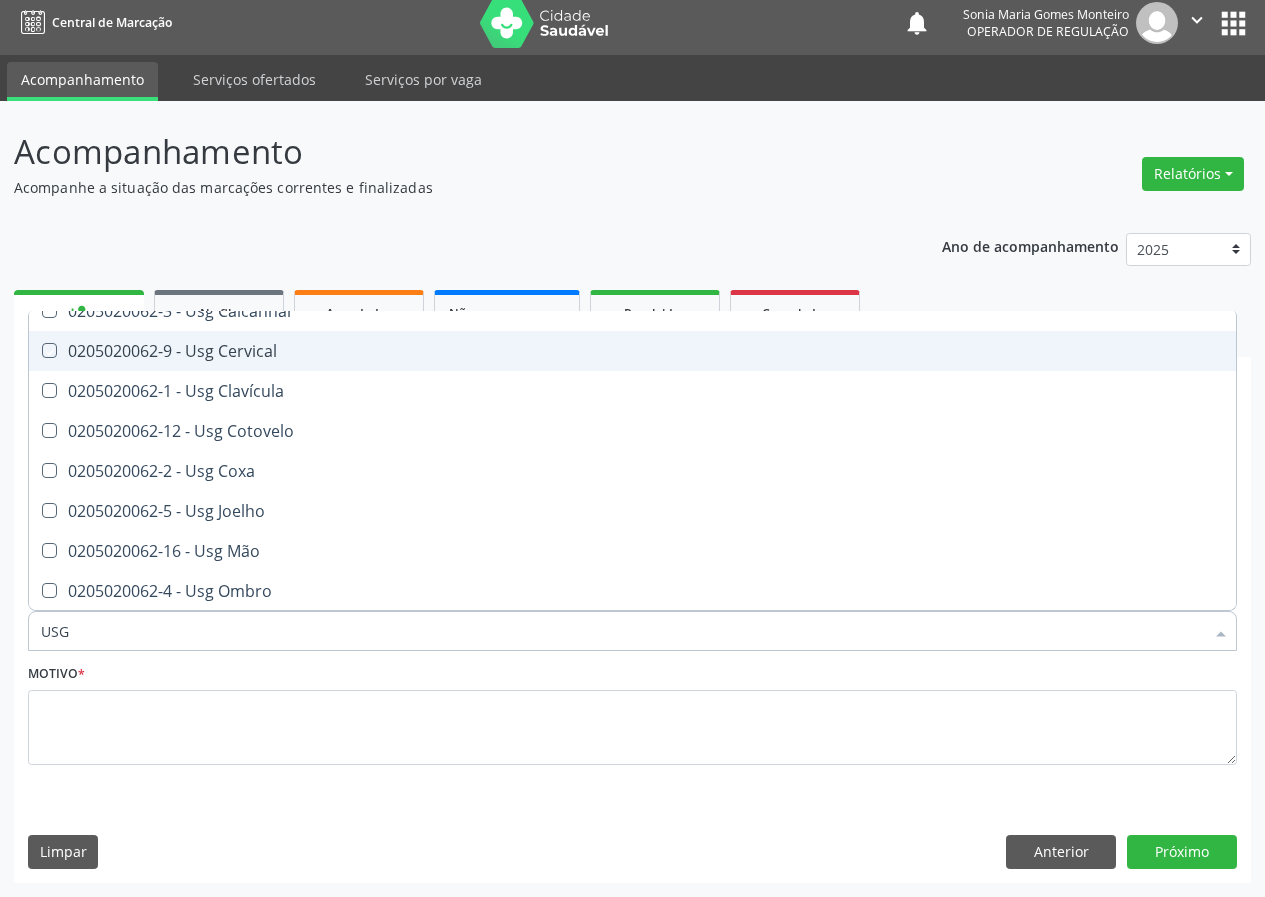 checkbox on "true" 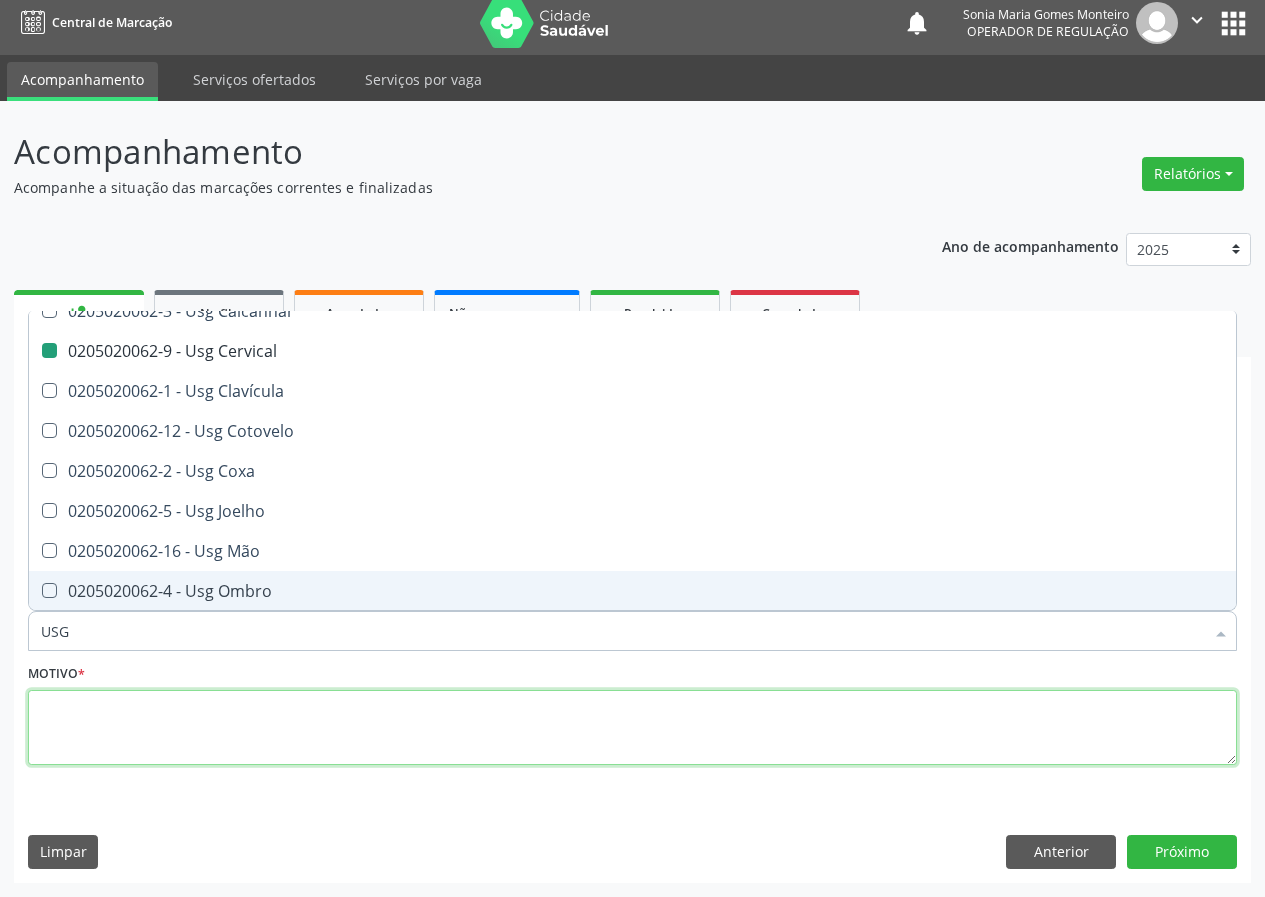 click at bounding box center (632, 728) 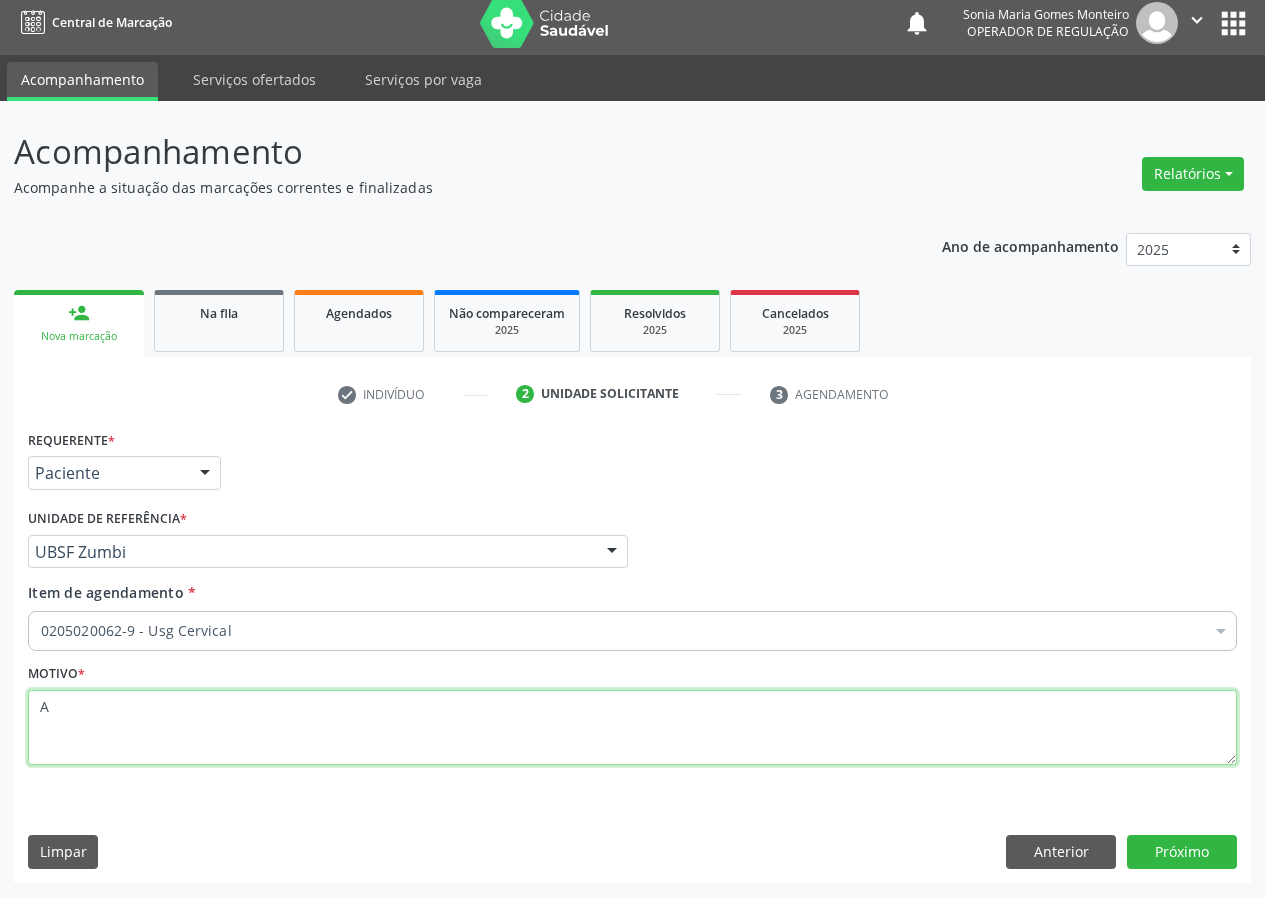 scroll, scrollTop: 0, scrollLeft: 0, axis: both 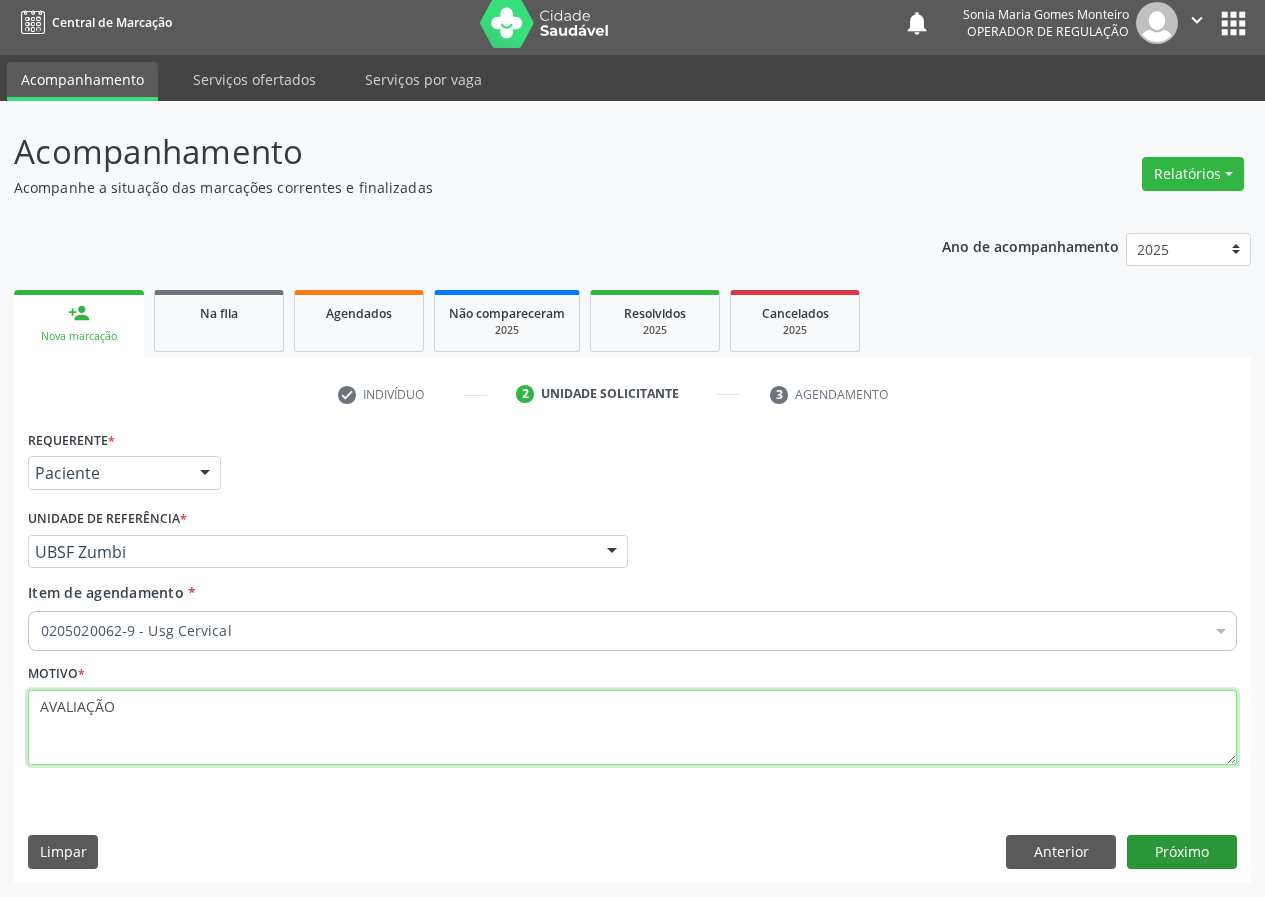 type on "AVALIAÇÃO" 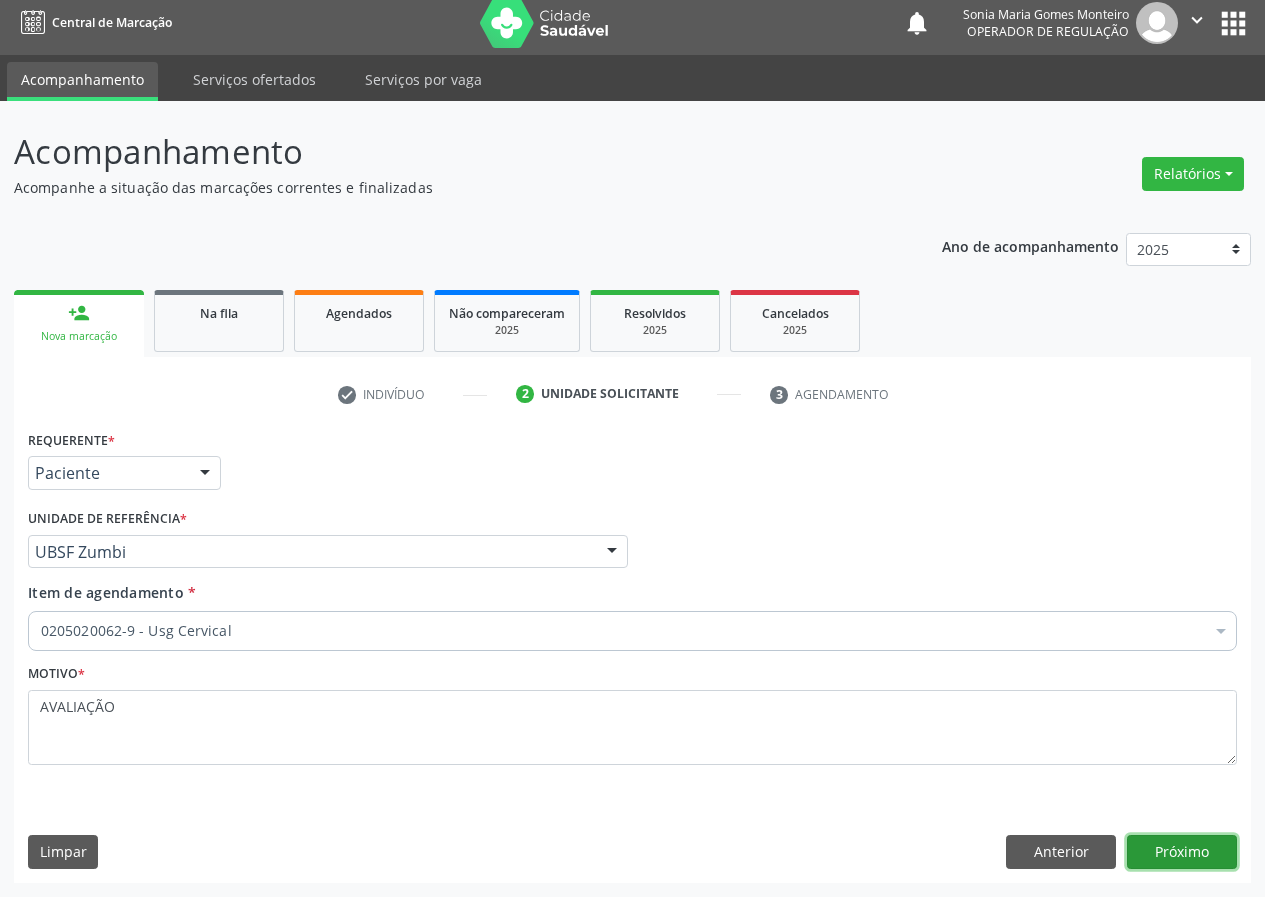 drag, startPoint x: 1173, startPoint y: 837, endPoint x: 919, endPoint y: 863, distance: 255.32724 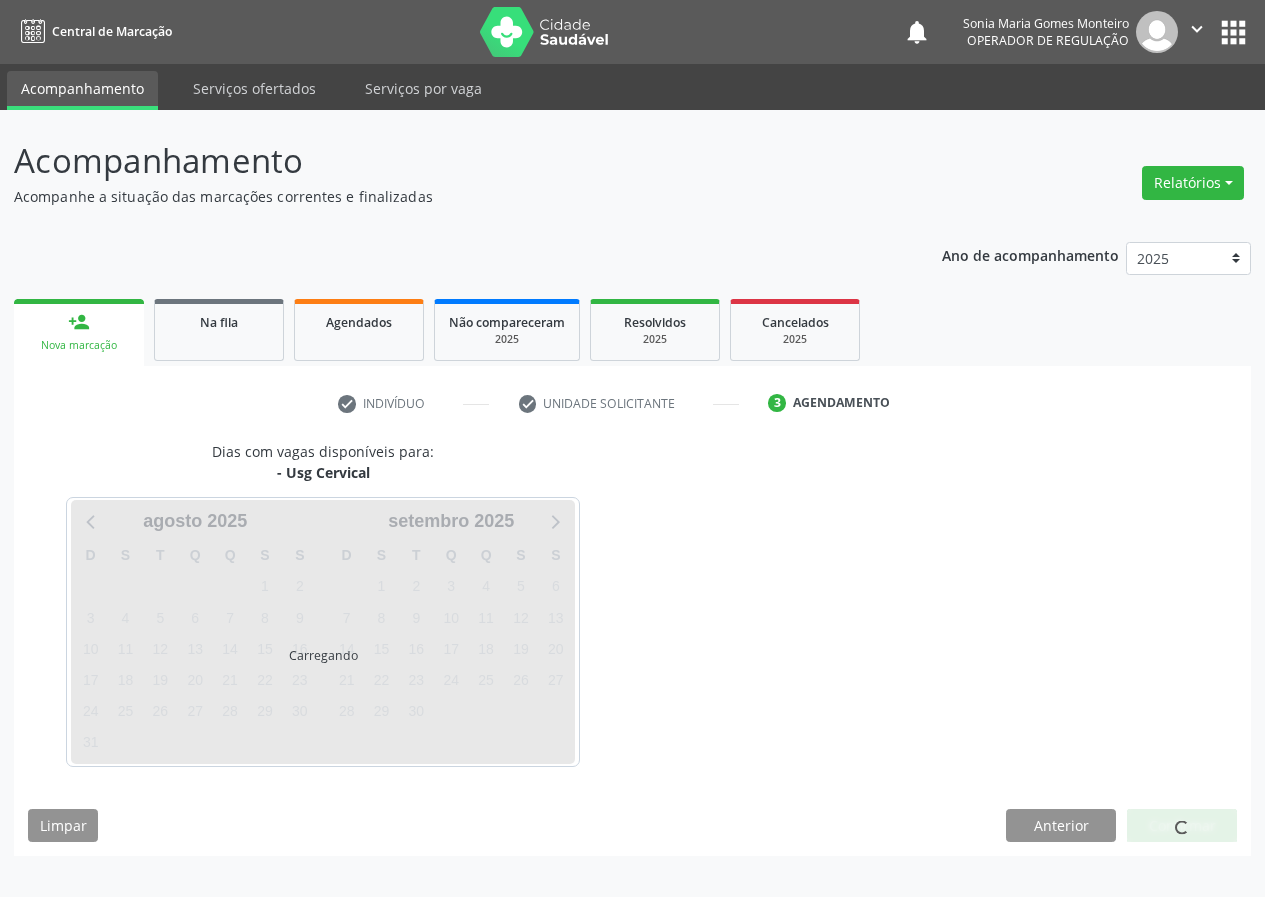 scroll, scrollTop: 0, scrollLeft: 0, axis: both 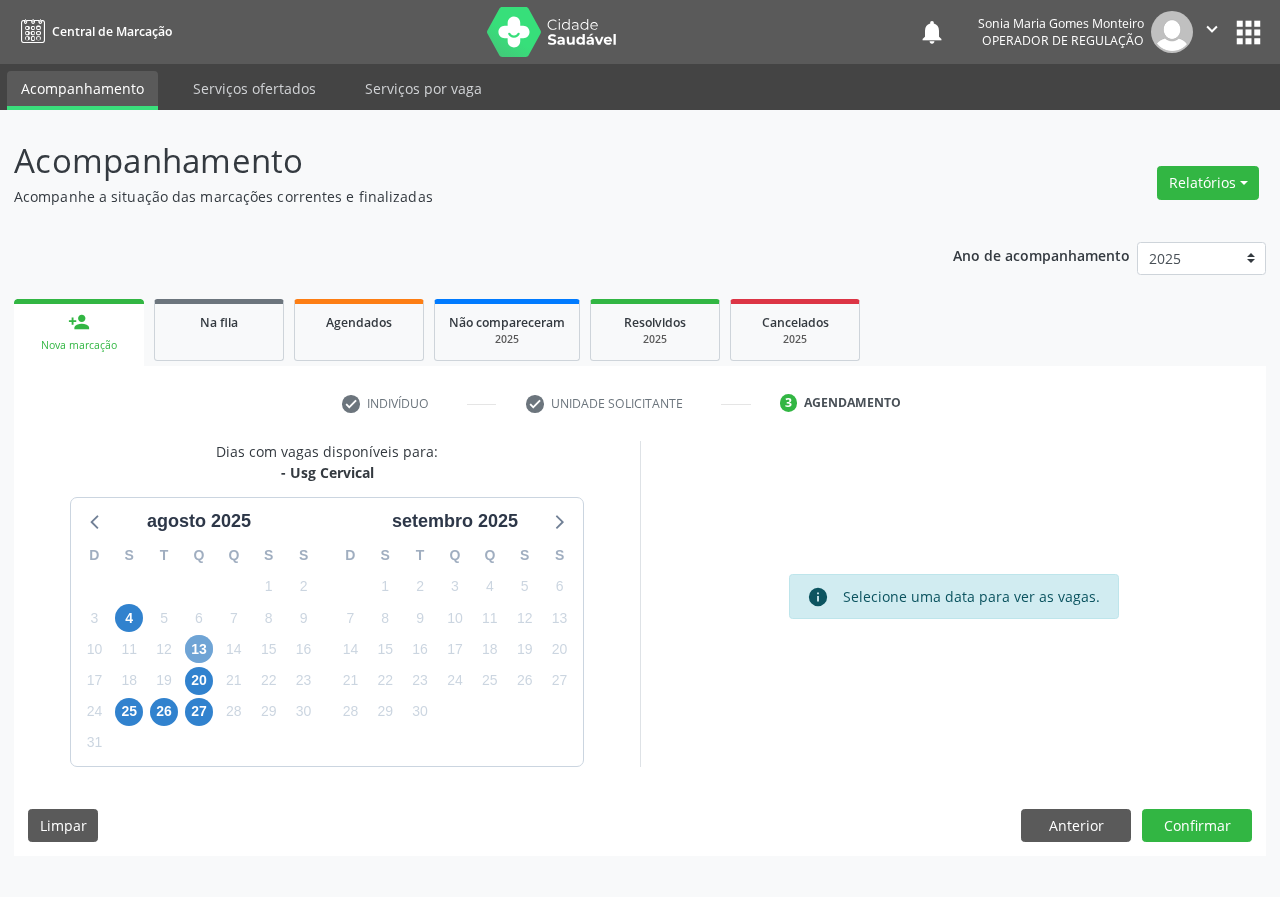 drag, startPoint x: 203, startPoint y: 651, endPoint x: 543, endPoint y: 563, distance: 351.20364 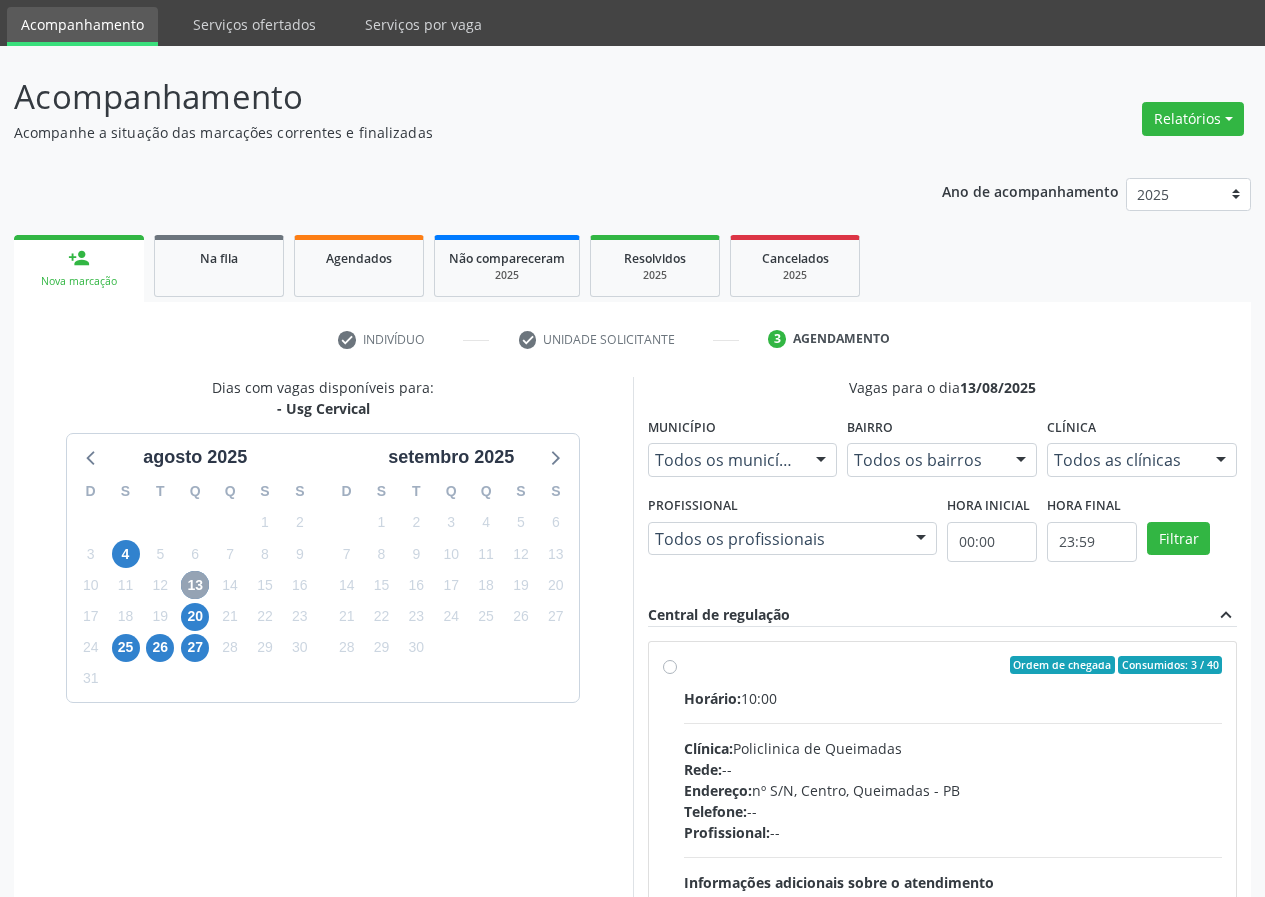 scroll, scrollTop: 100, scrollLeft: 0, axis: vertical 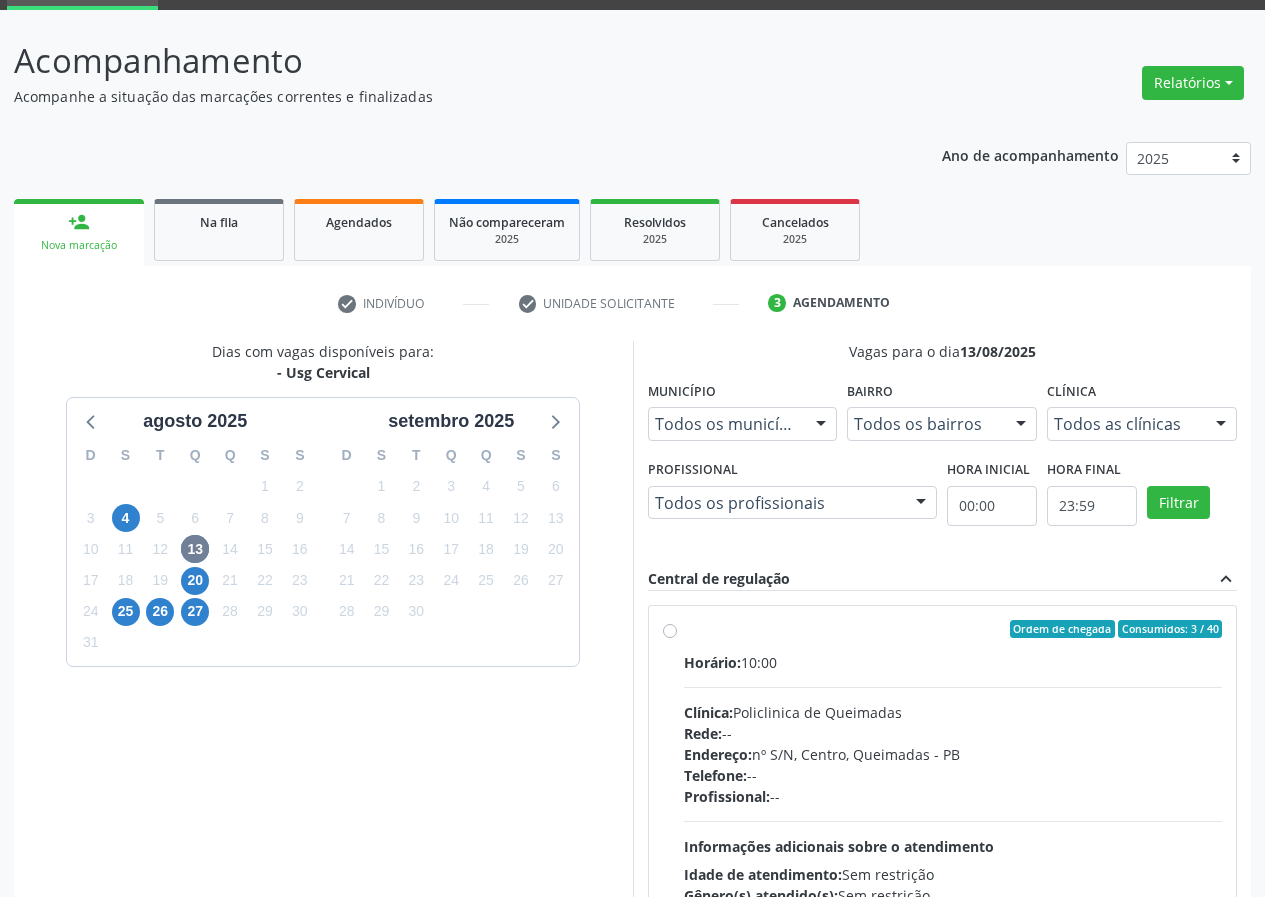 drag, startPoint x: 669, startPoint y: 632, endPoint x: 719, endPoint y: 628, distance: 50.159744 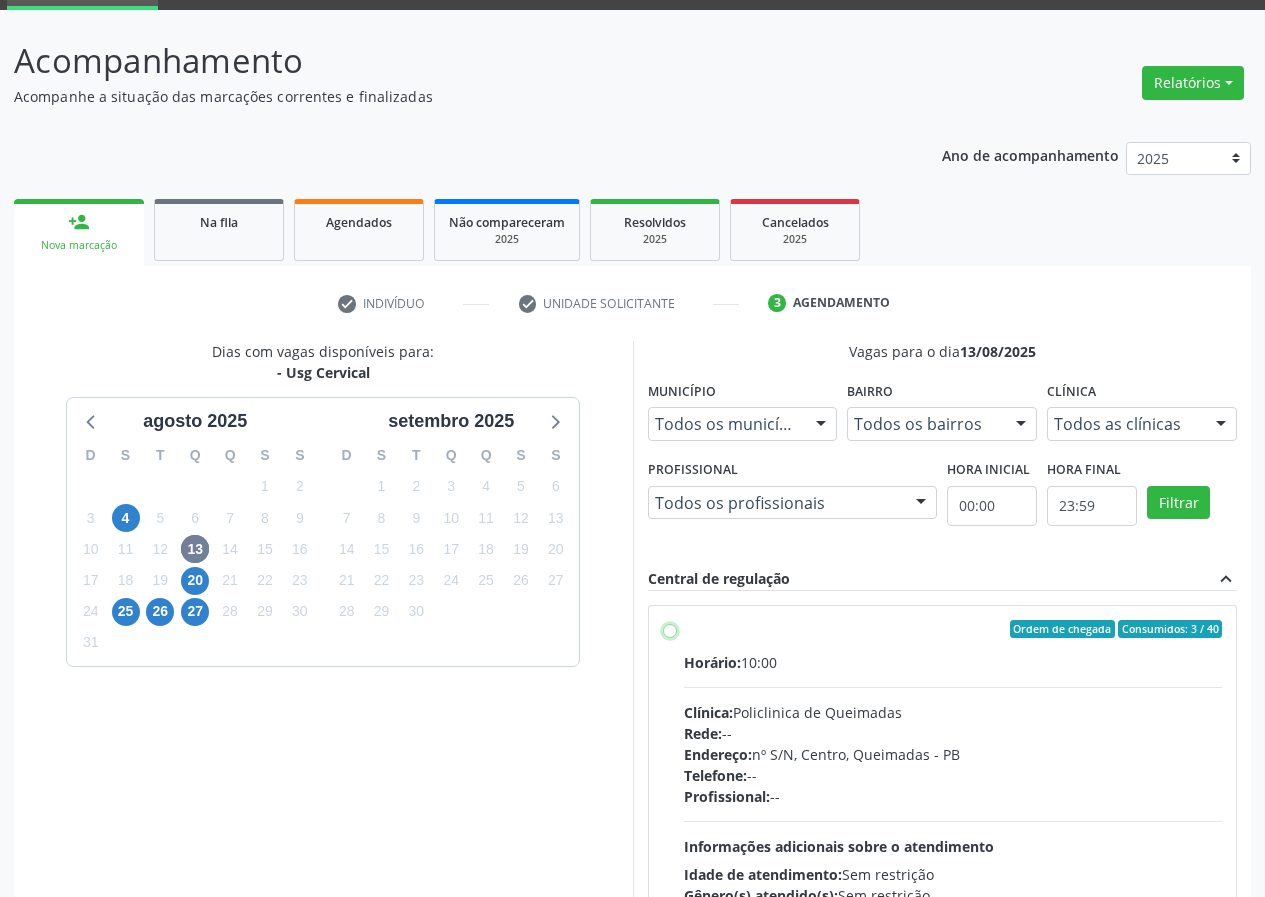 click on "Ordem de chegada
Consumidos: 3 / 40
Horário:   10:00
Clínica:  Policlinica de Queimadas
Rede:
--
Endereço:   nº S/N, Centro, Queimadas - PB
Telefone:   --
Profissional:
--
Informações adicionais sobre o atendimento
Idade de atendimento:
Sem restrição
Gênero(s) atendido(s):
Sem restrição
Informações adicionais:
--" at bounding box center (670, 629) 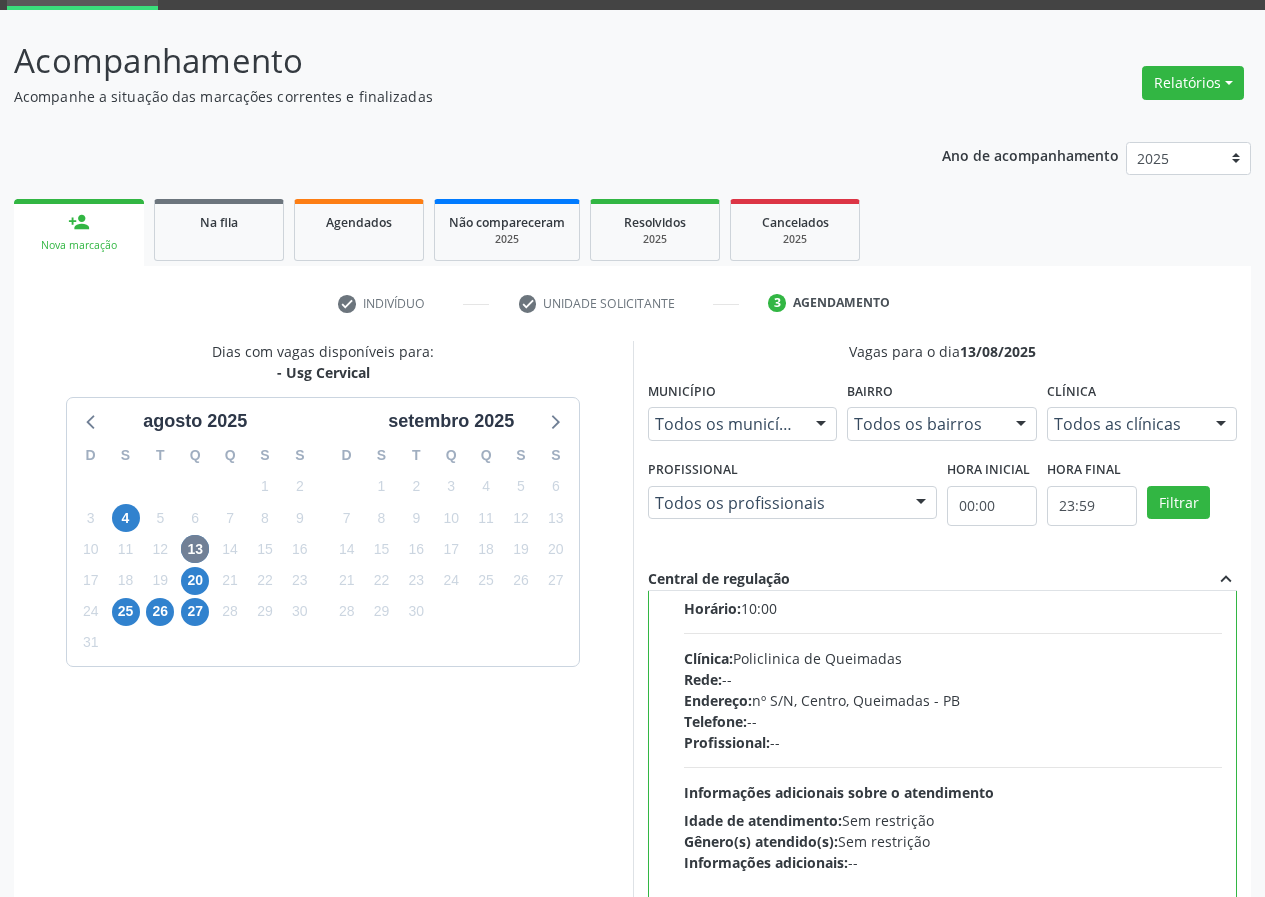 scroll, scrollTop: 99, scrollLeft: 0, axis: vertical 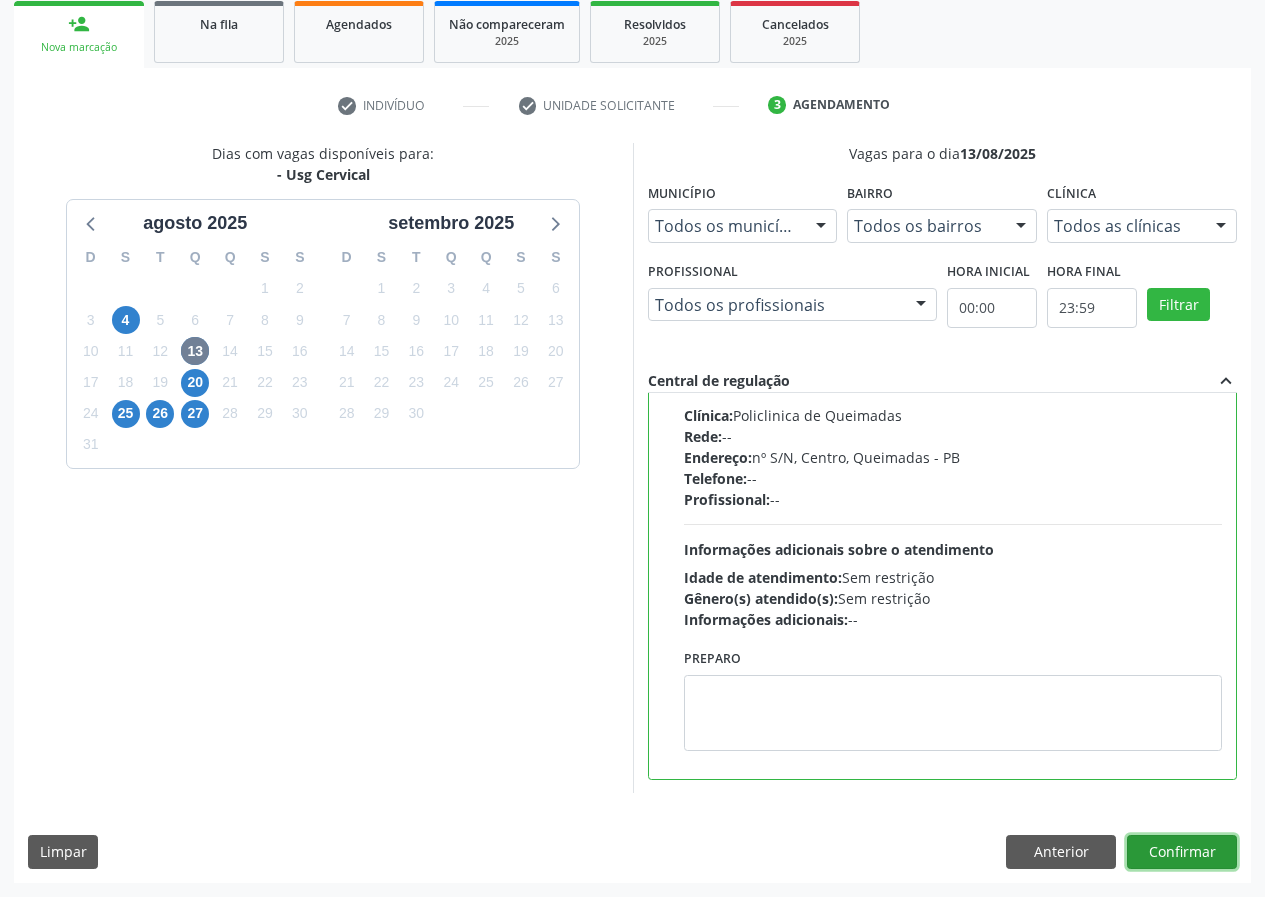 click on "Confirmar" at bounding box center [1182, 852] 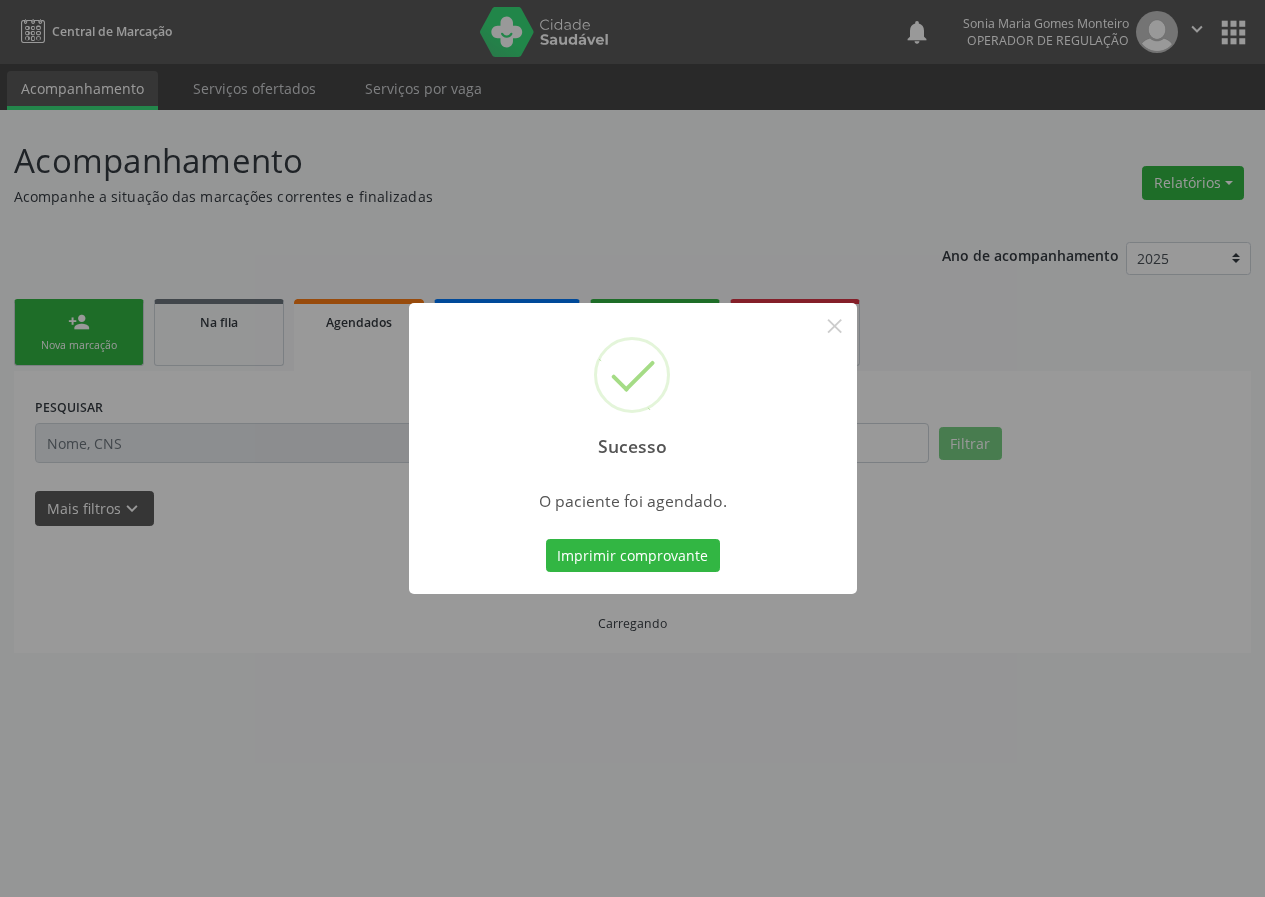 scroll, scrollTop: 0, scrollLeft: 0, axis: both 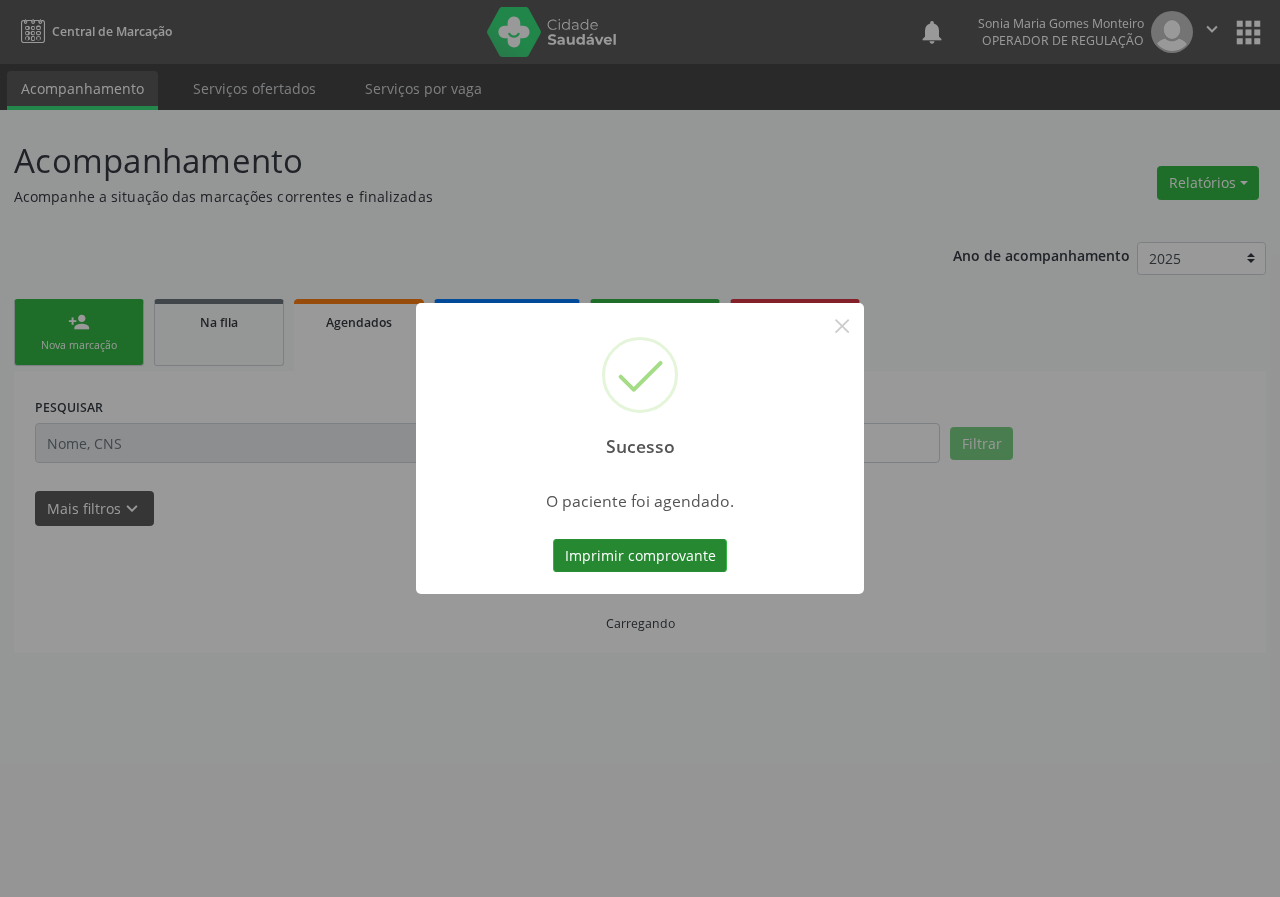 click on "Imprimir comprovante" at bounding box center (640, 556) 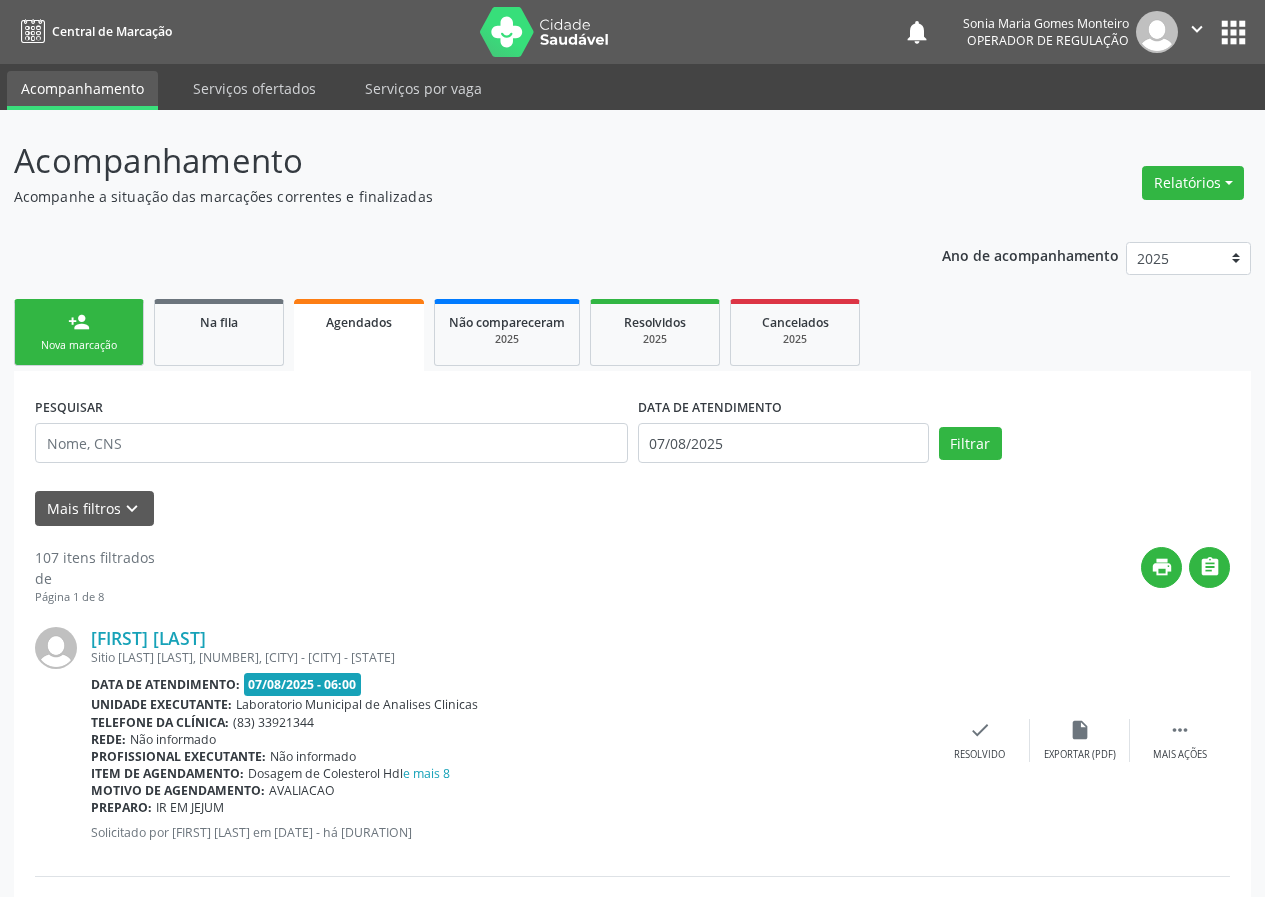 drag, startPoint x: 92, startPoint y: 322, endPoint x: 100, endPoint y: 347, distance: 26.24881 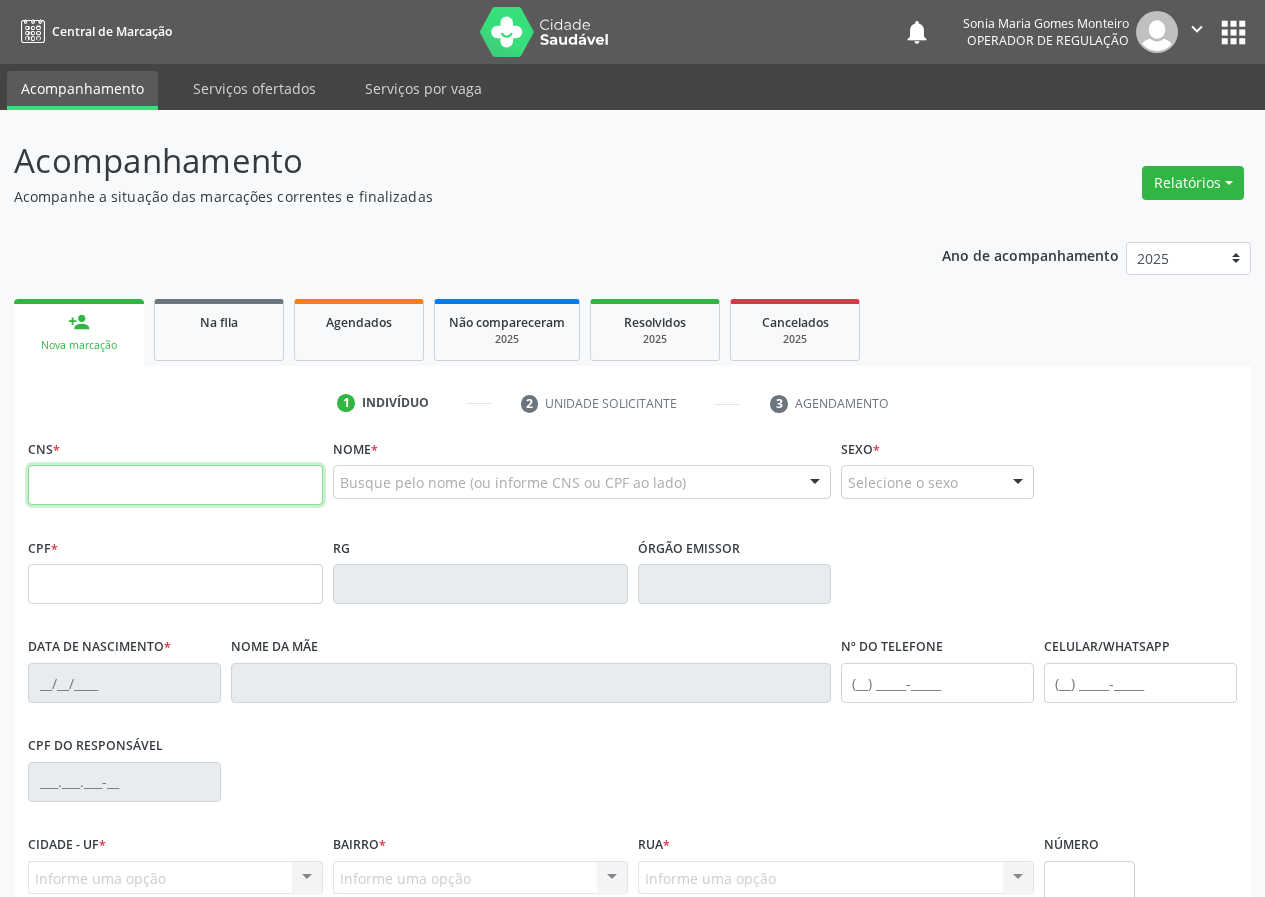 click at bounding box center (175, 485) 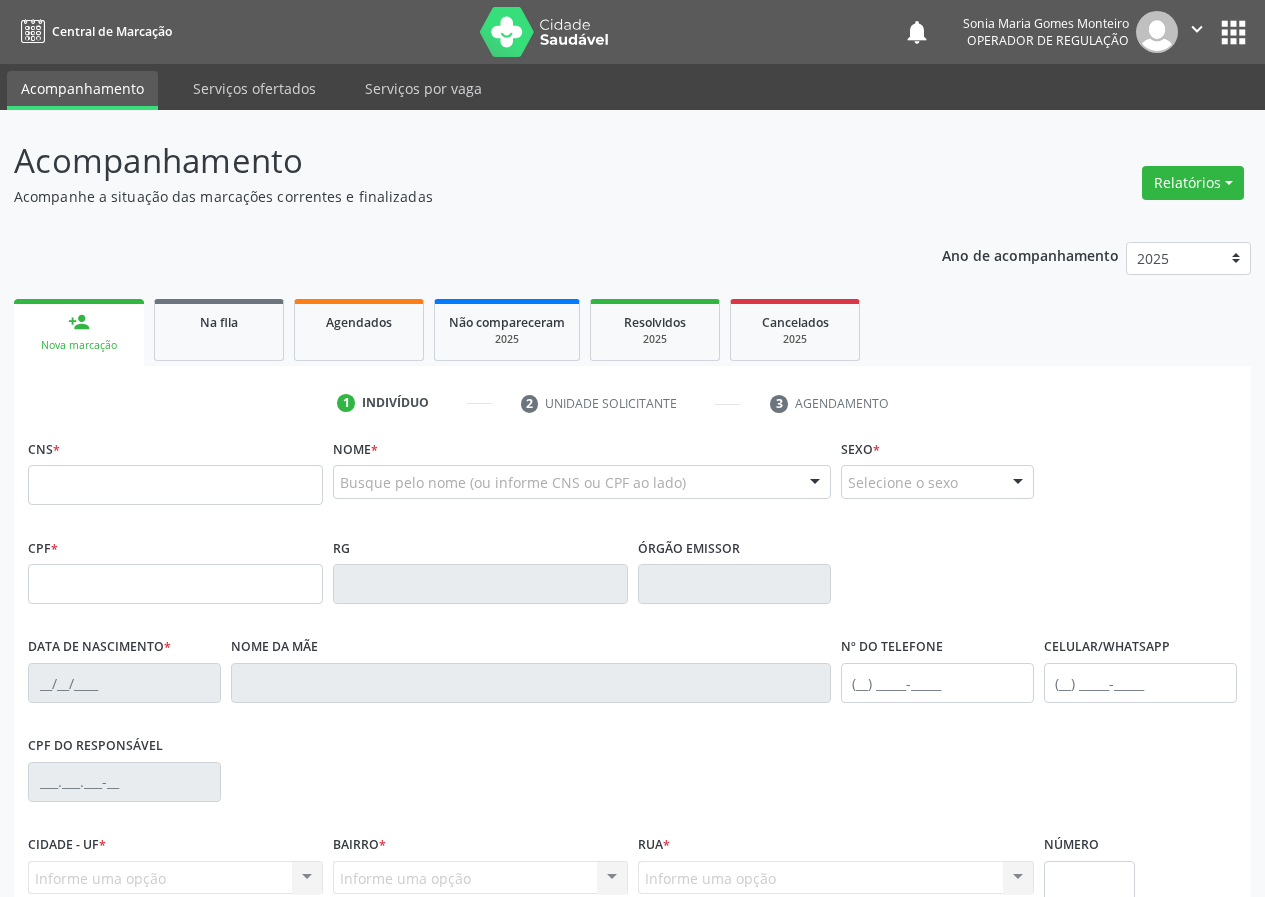 click on "CNS
*" at bounding box center [44, 449] 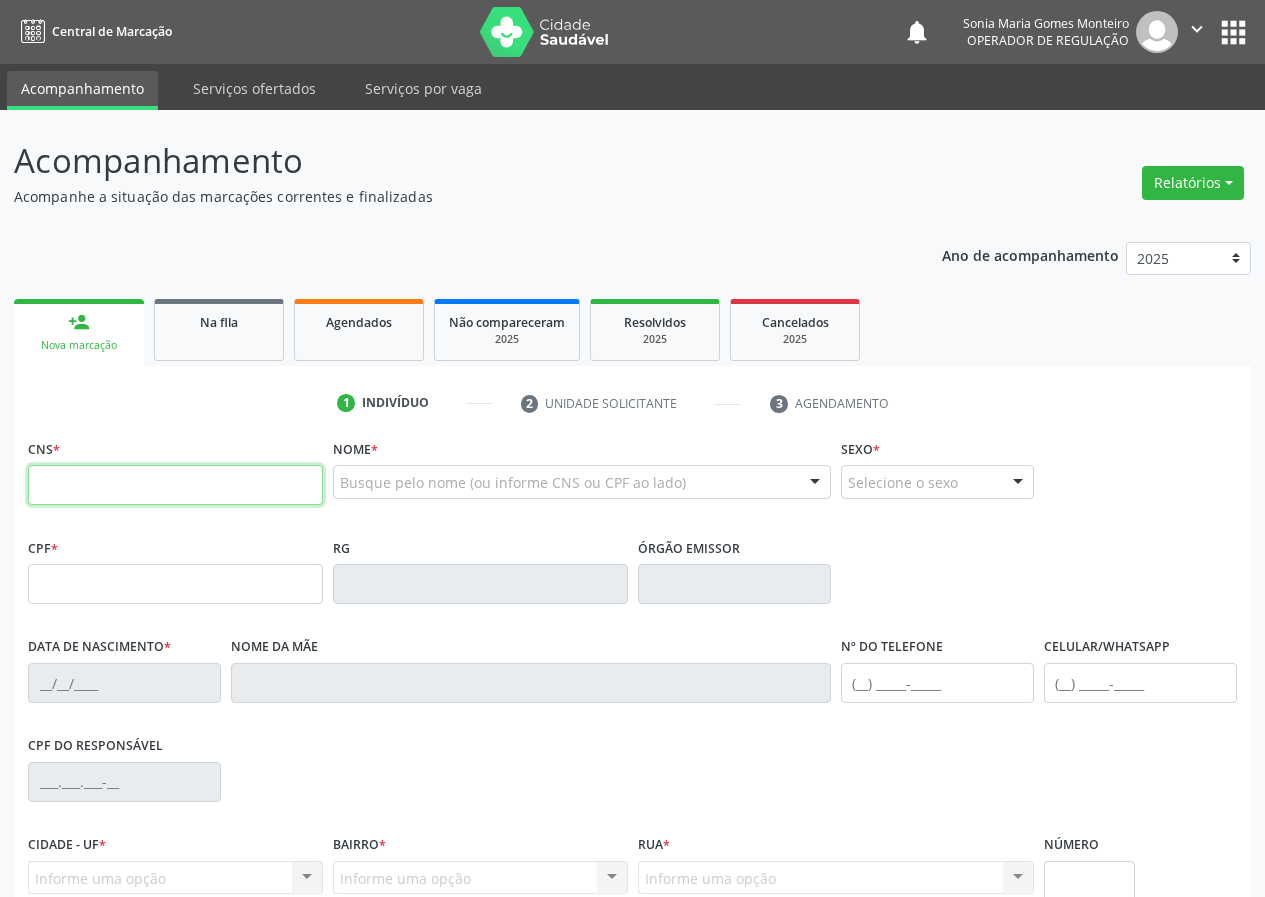 drag, startPoint x: 35, startPoint y: 500, endPoint x: 47, endPoint y: 495, distance: 13 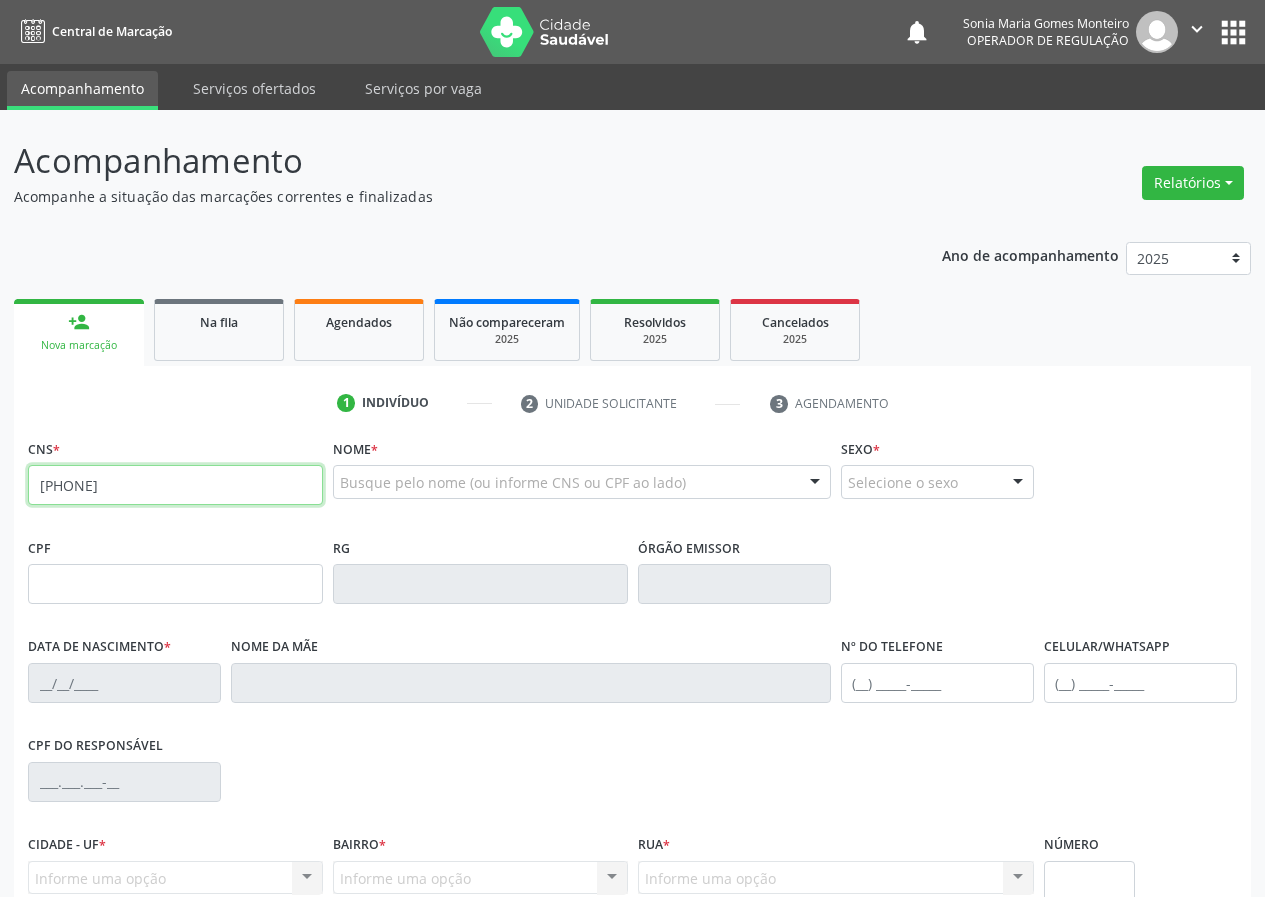 type on "700 3019 4038 4232" 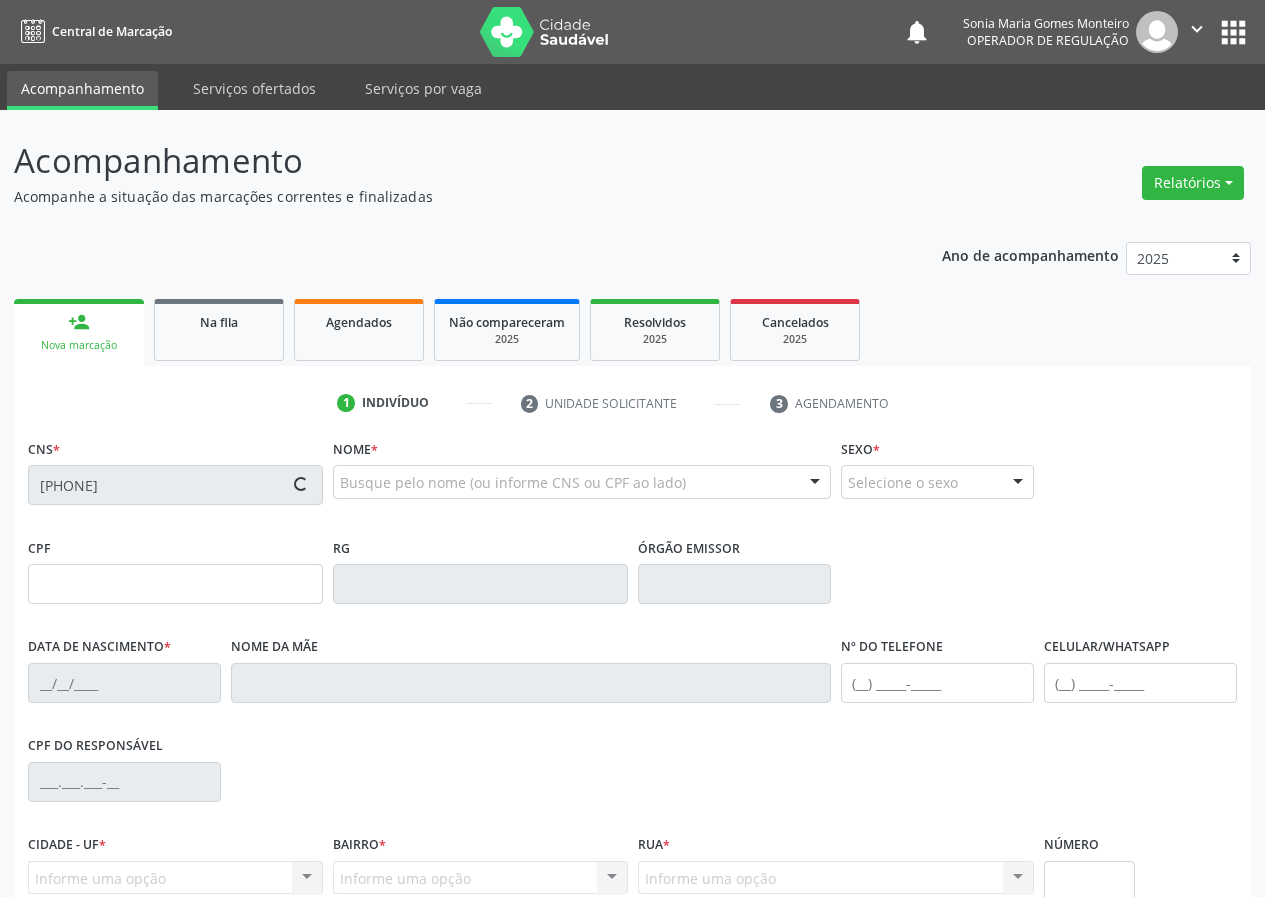 type on "070.205.074-17" 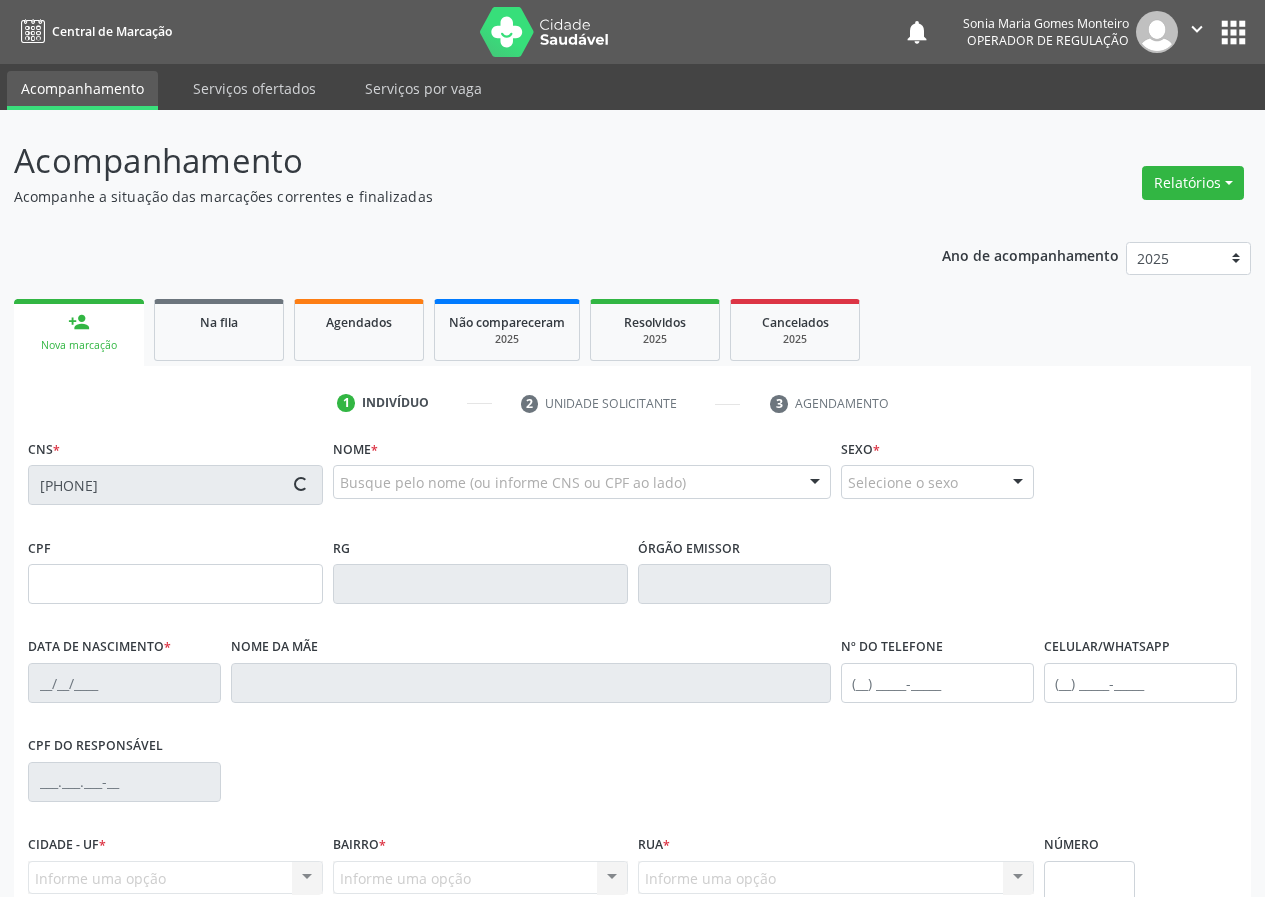 type on "01/02/1976" 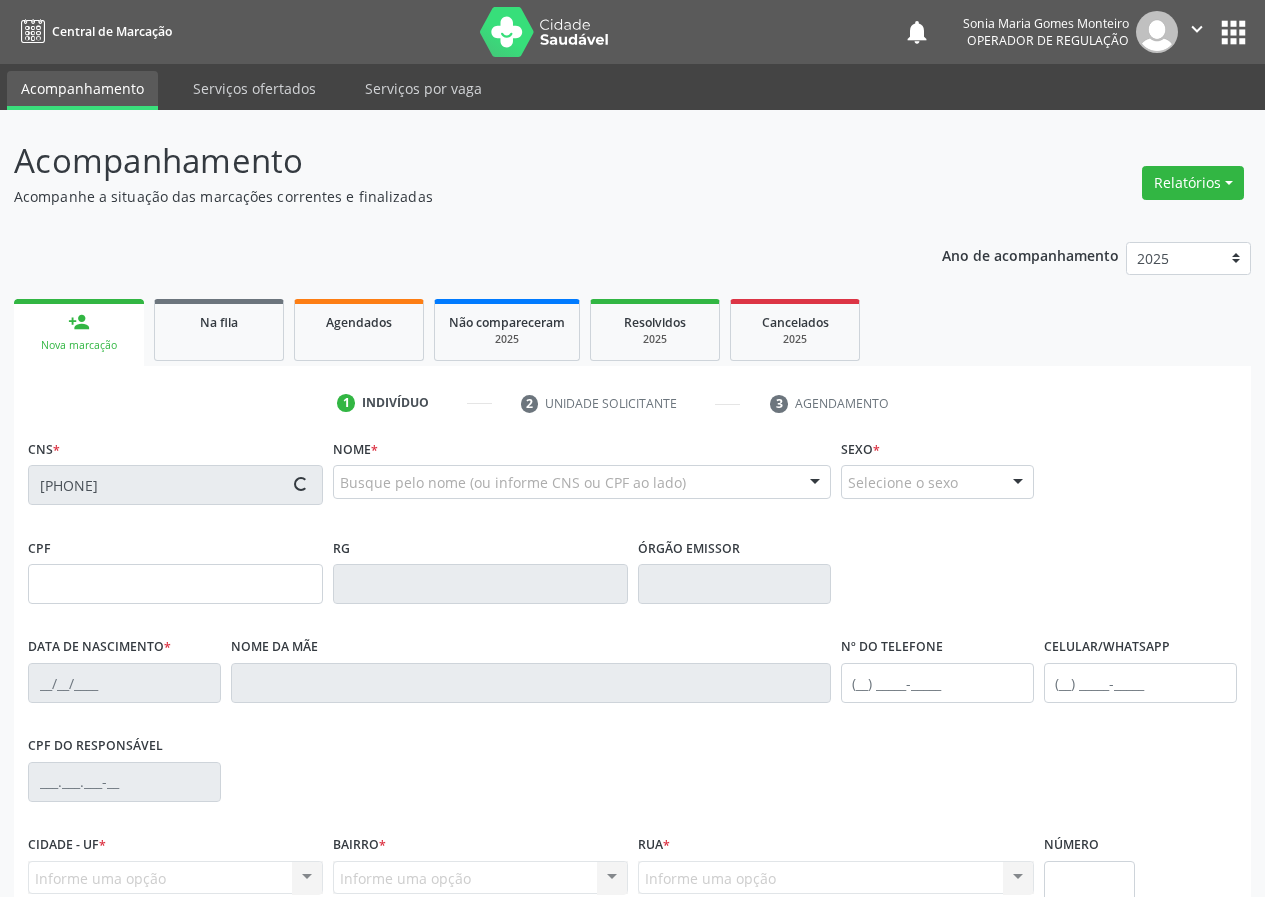 type on "Josefa de Fátima Monteiro" 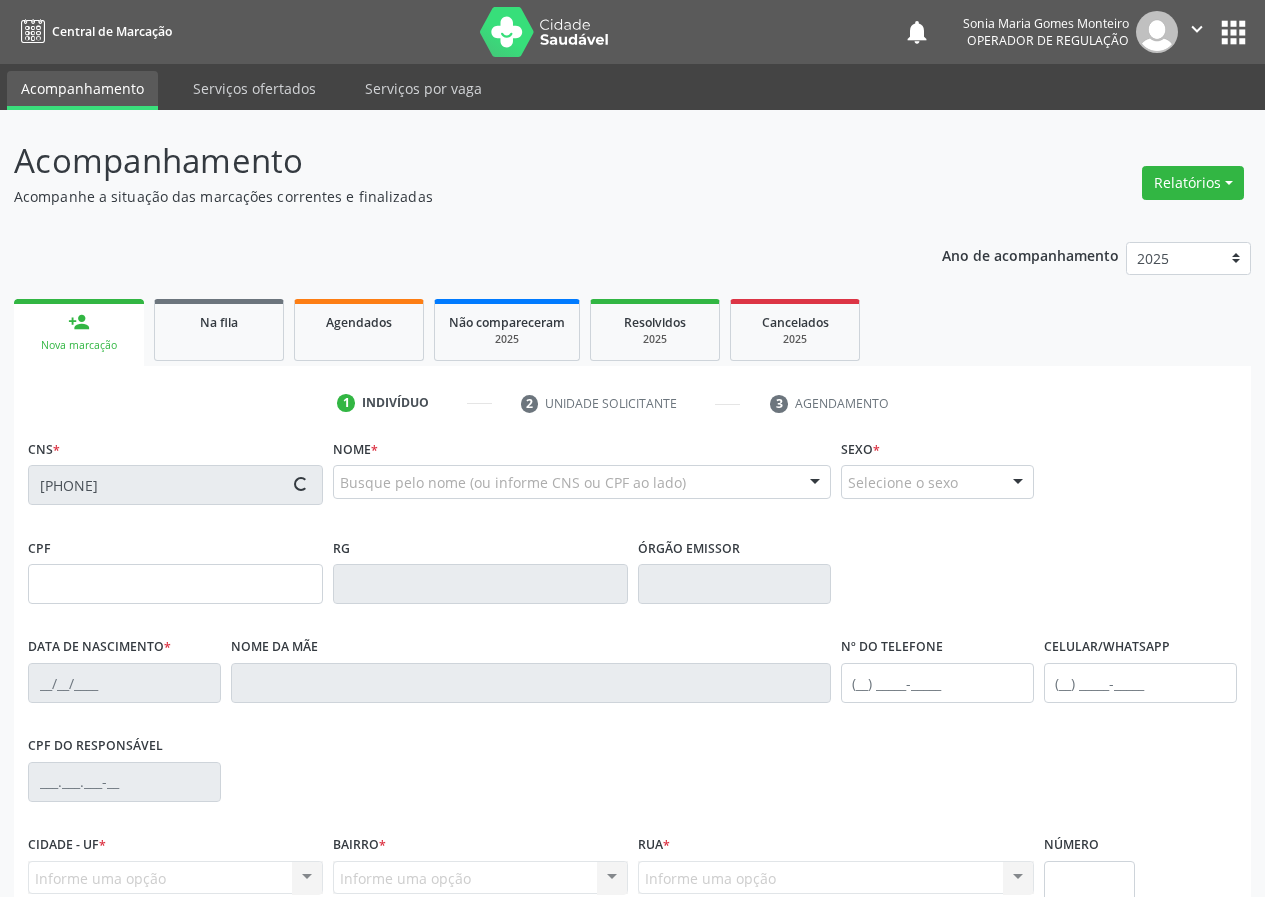 type on "(83) 99300-0831" 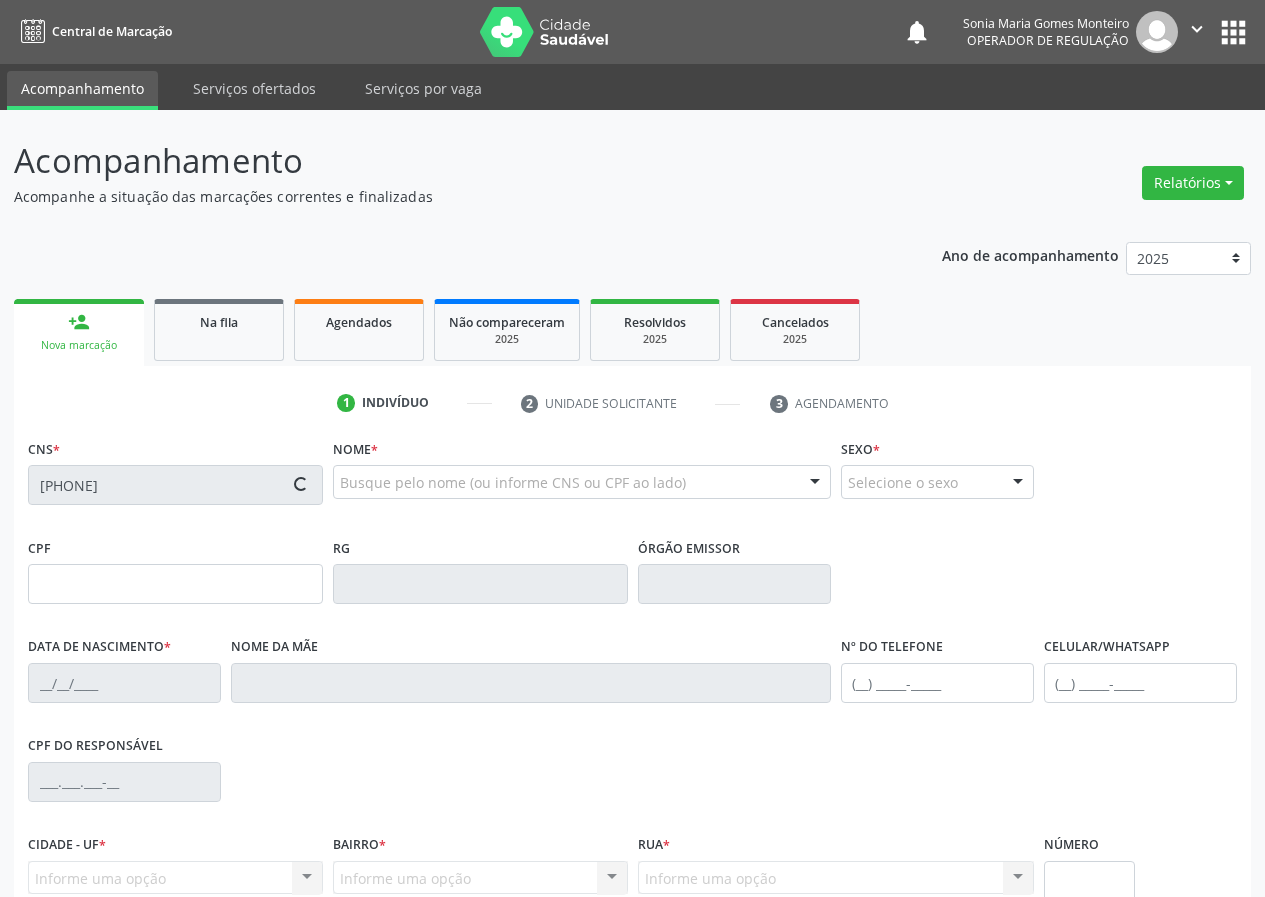 type on "17" 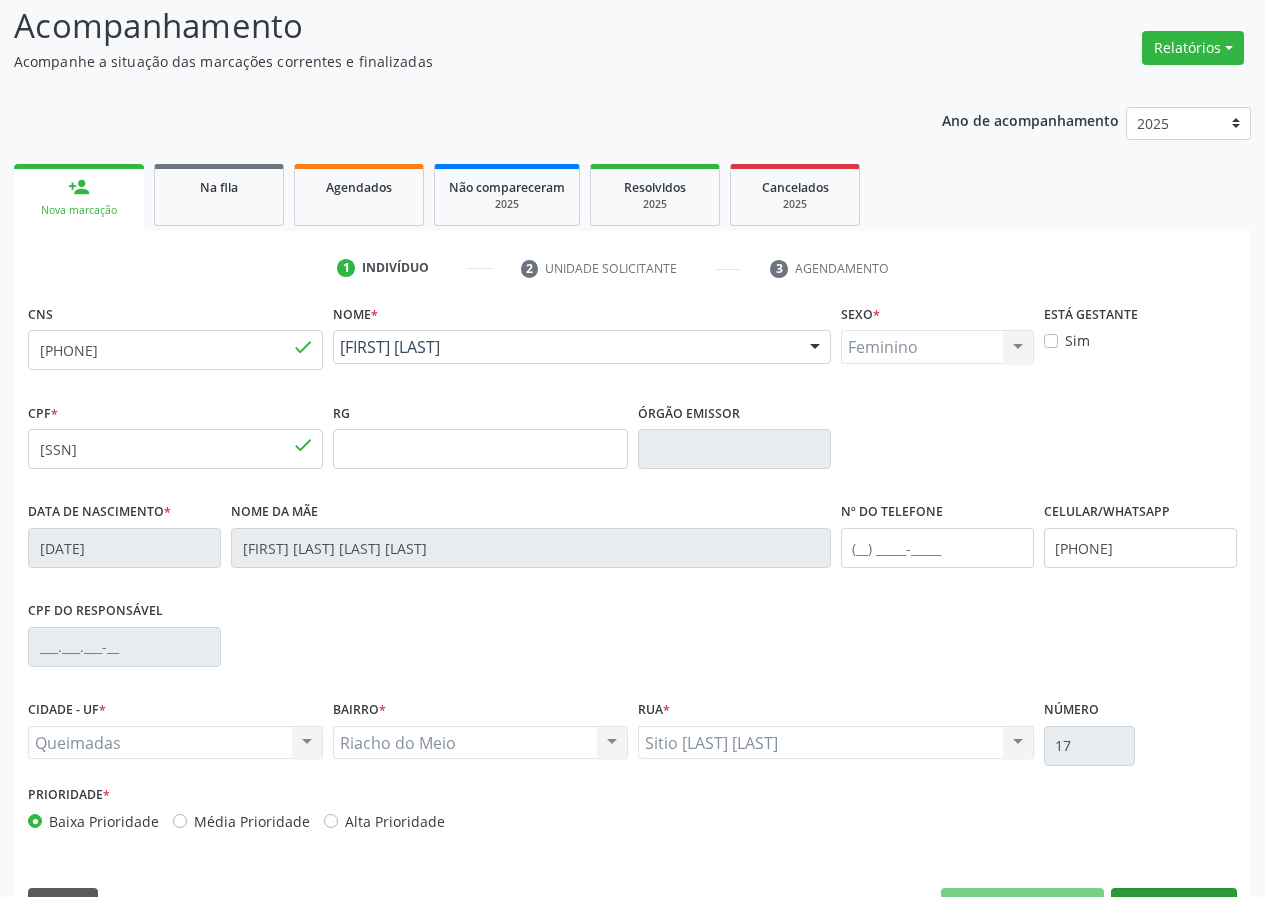 scroll, scrollTop: 187, scrollLeft: 0, axis: vertical 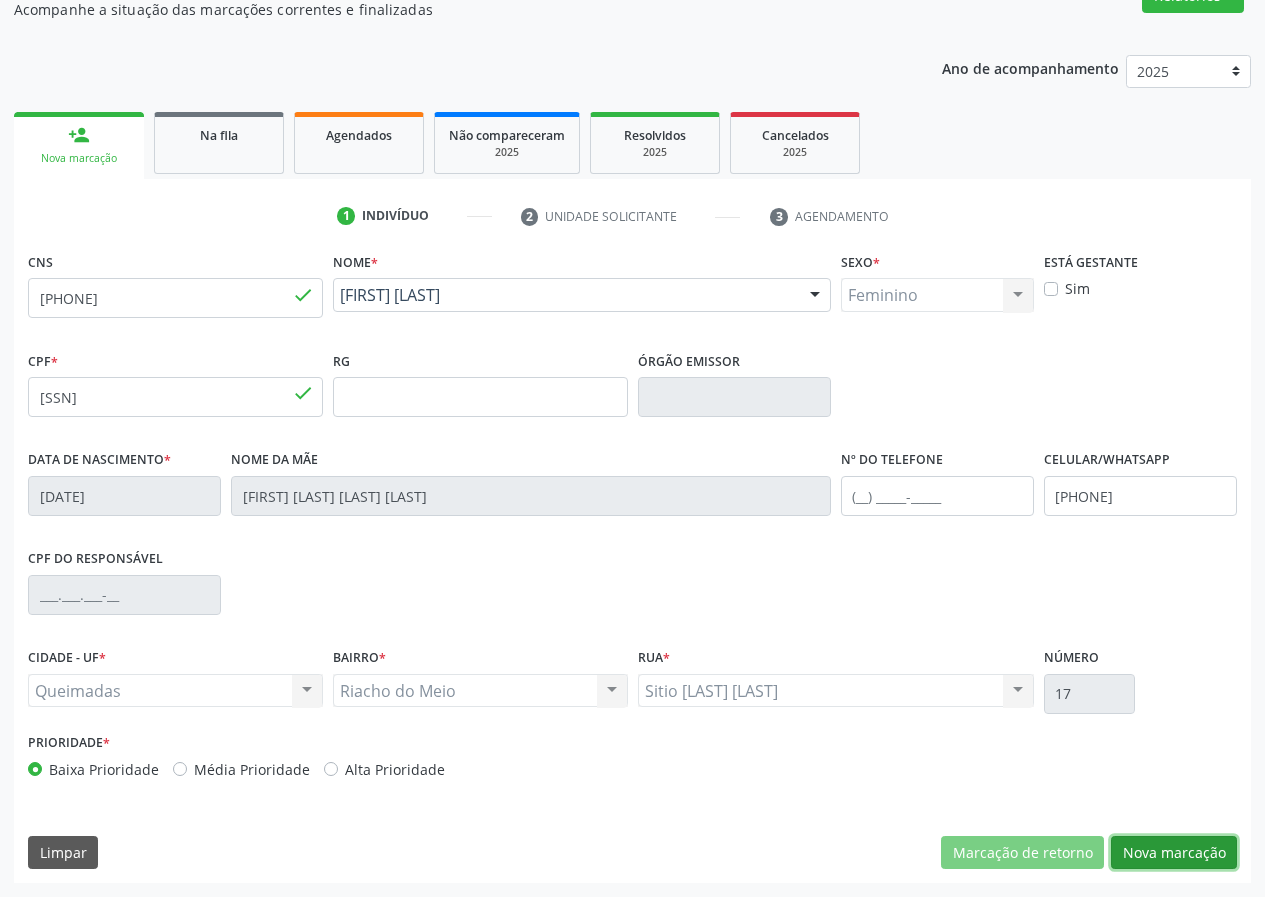 drag, startPoint x: 1172, startPoint y: 847, endPoint x: 628, endPoint y: 622, distance: 588.69434 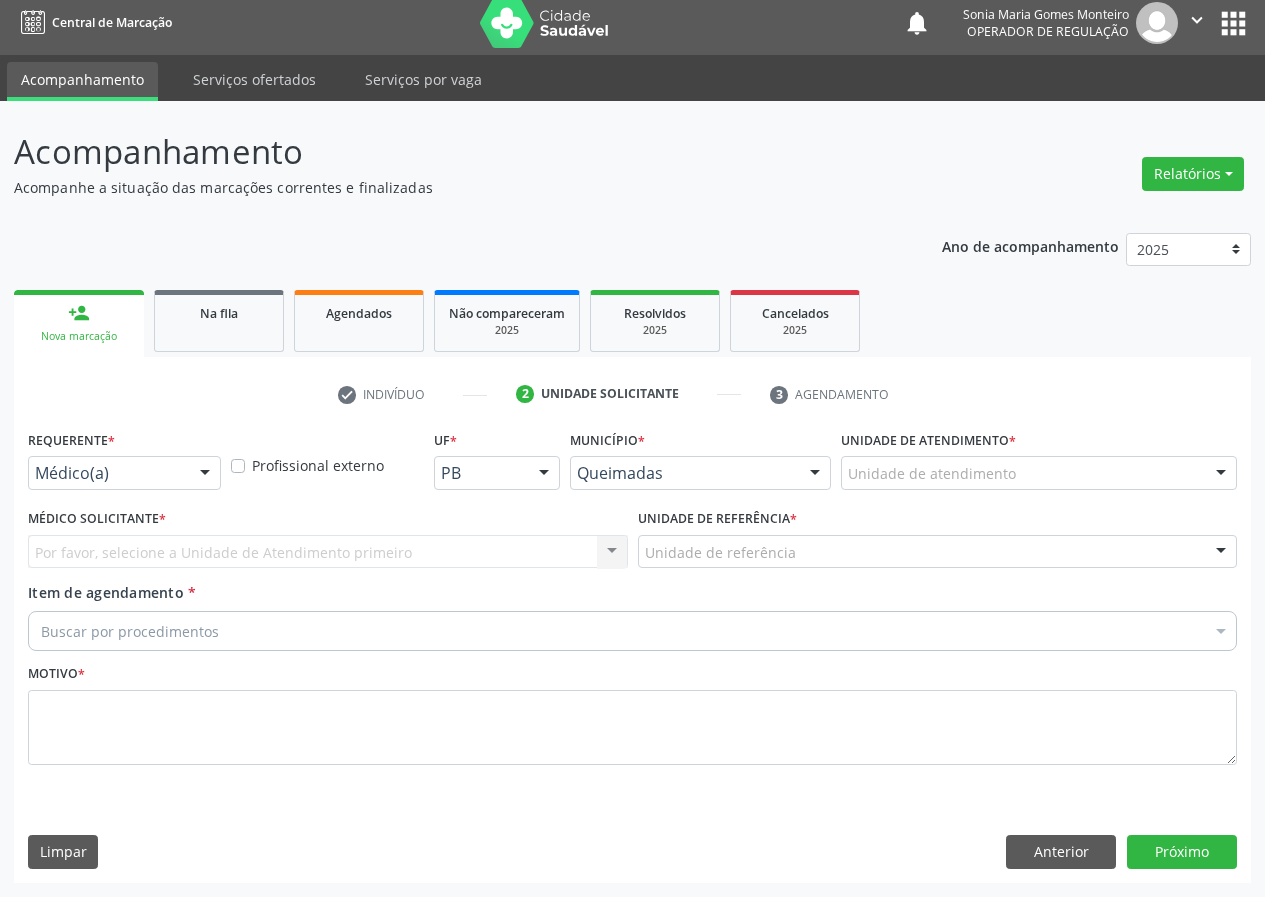 drag, startPoint x: 201, startPoint y: 468, endPoint x: 206, endPoint y: 544, distance: 76.1643 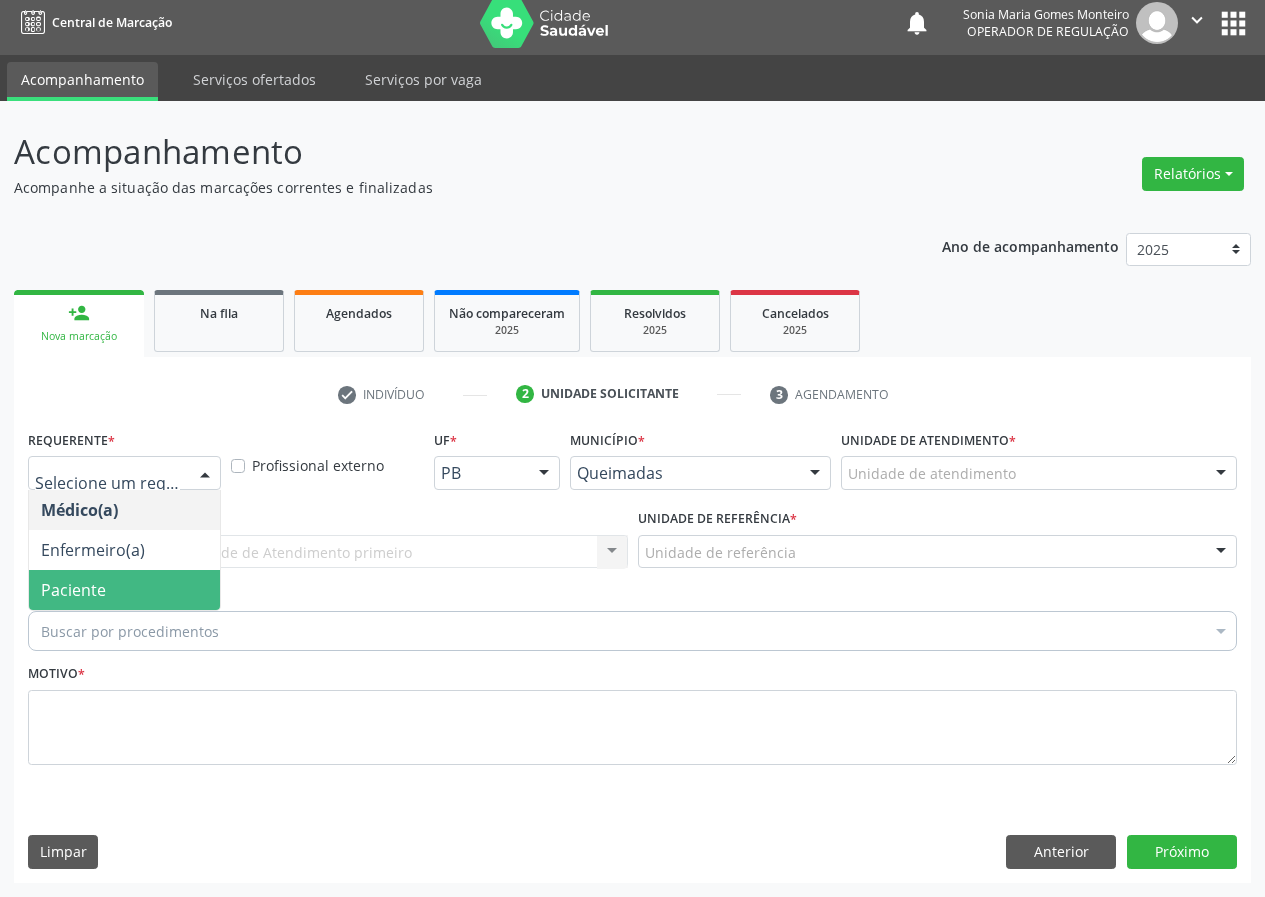 drag, startPoint x: 202, startPoint y: 582, endPoint x: 409, endPoint y: 570, distance: 207.34753 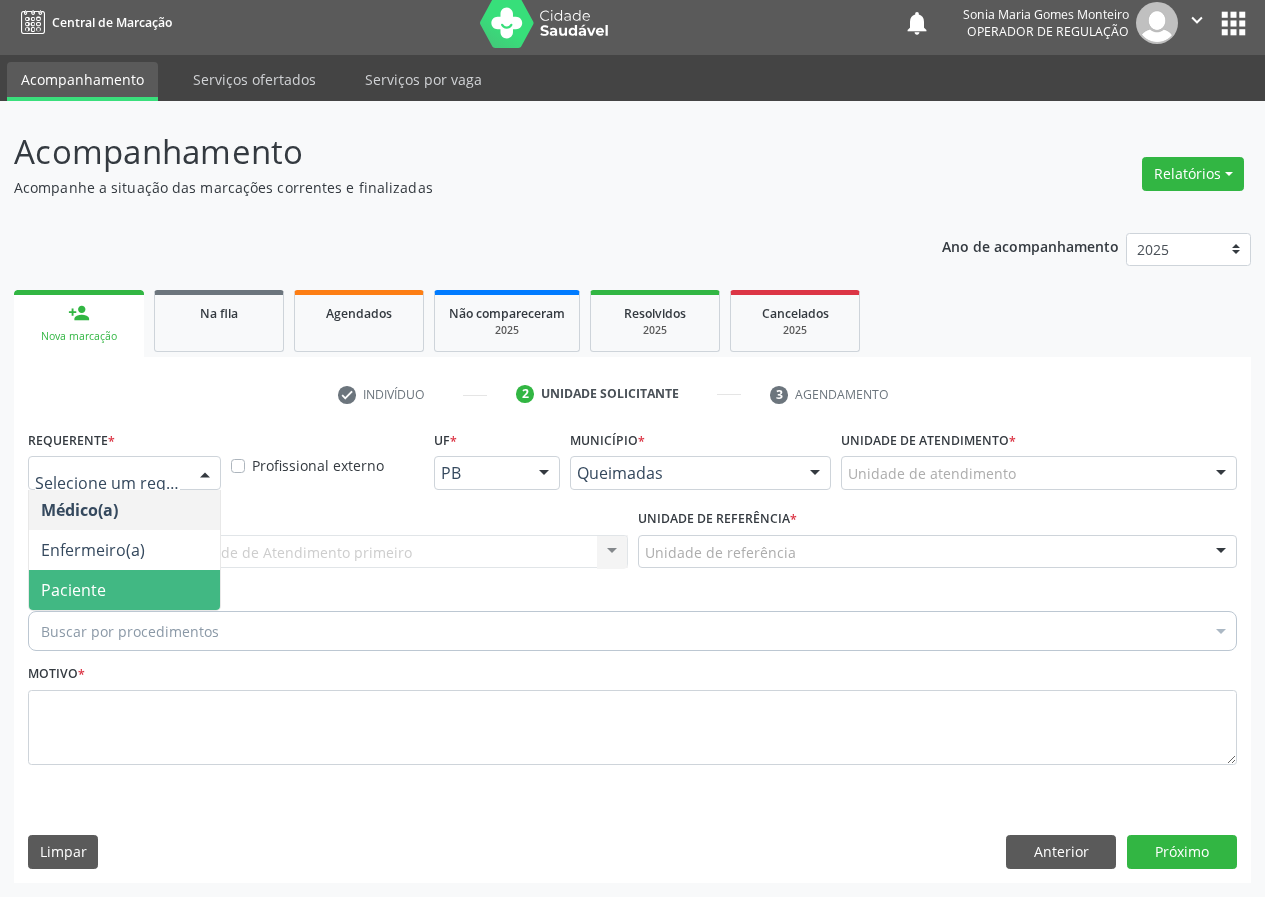 drag, startPoint x: 165, startPoint y: 584, endPoint x: 363, endPoint y: 560, distance: 199.44925 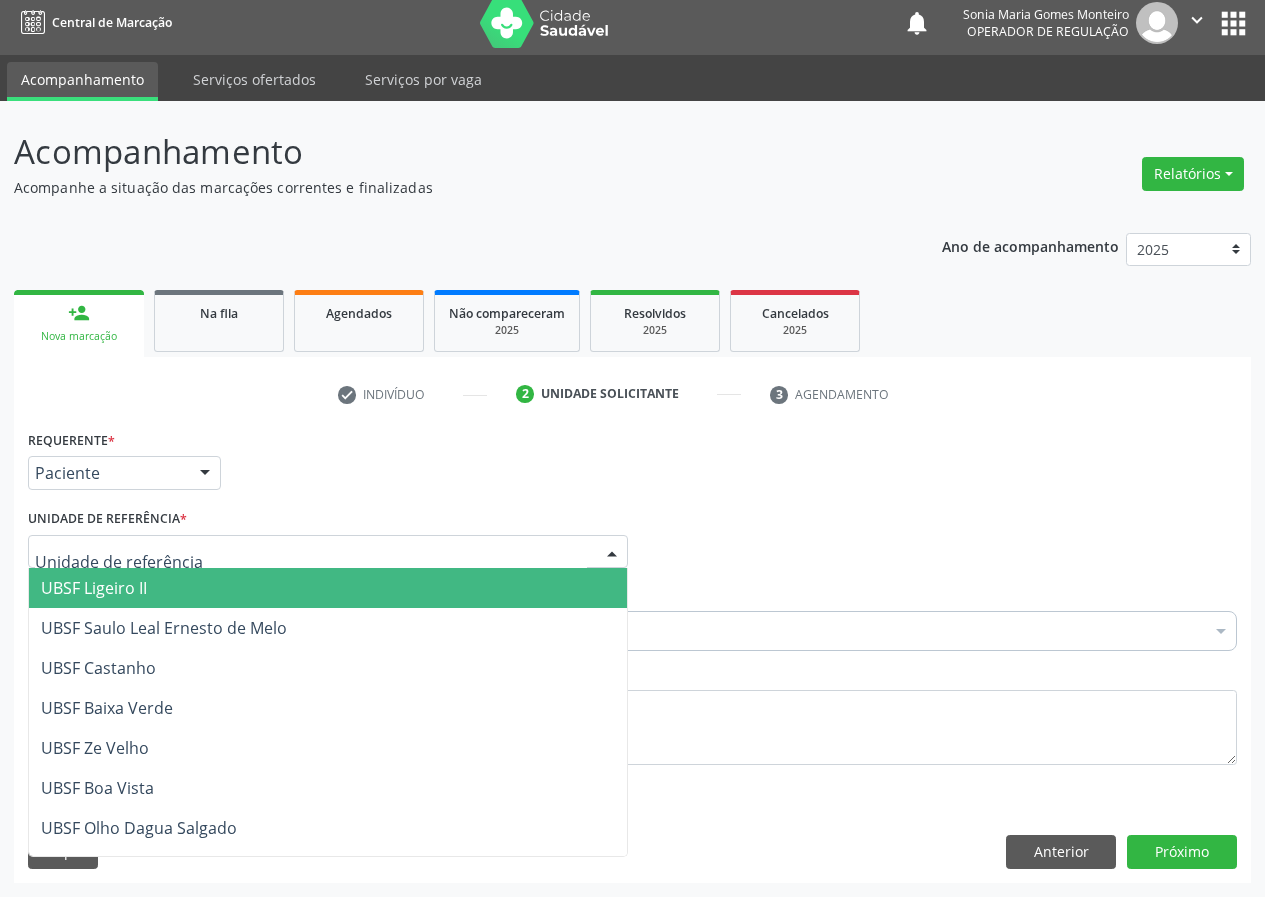 drag, startPoint x: 578, startPoint y: 553, endPoint x: 367, endPoint y: 643, distance: 229.39267 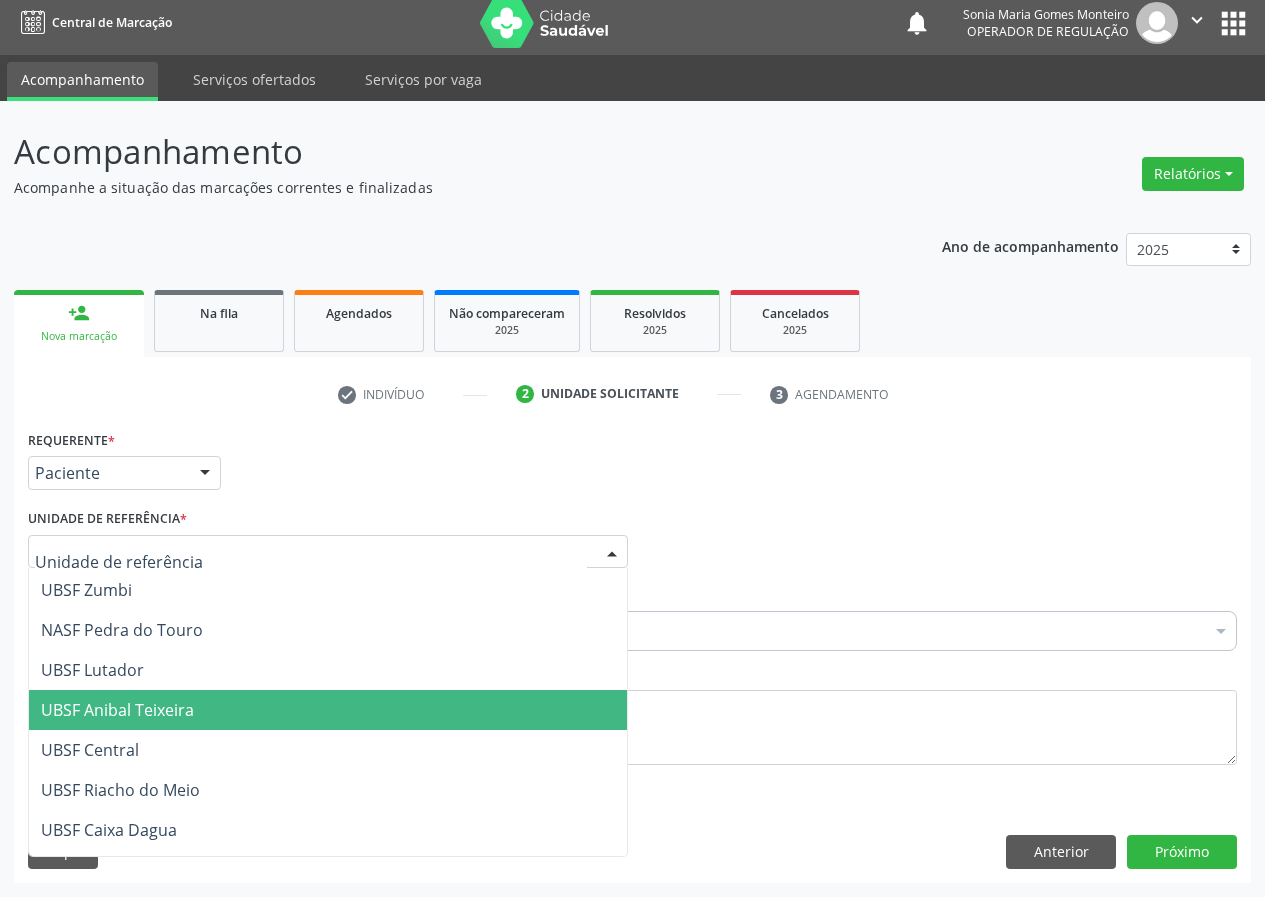 scroll, scrollTop: 300, scrollLeft: 0, axis: vertical 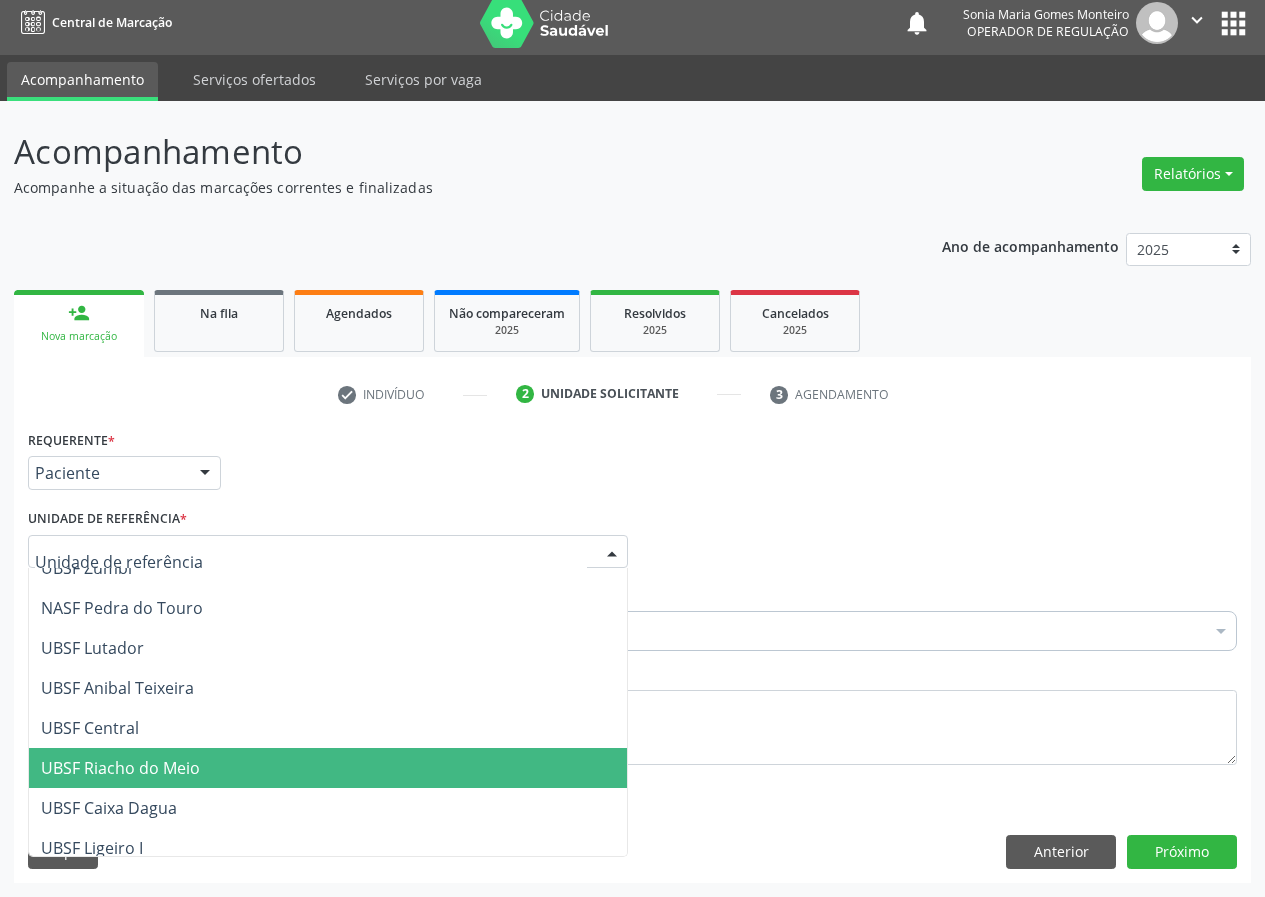 drag, startPoint x: 154, startPoint y: 765, endPoint x: 0, endPoint y: 773, distance: 154.20766 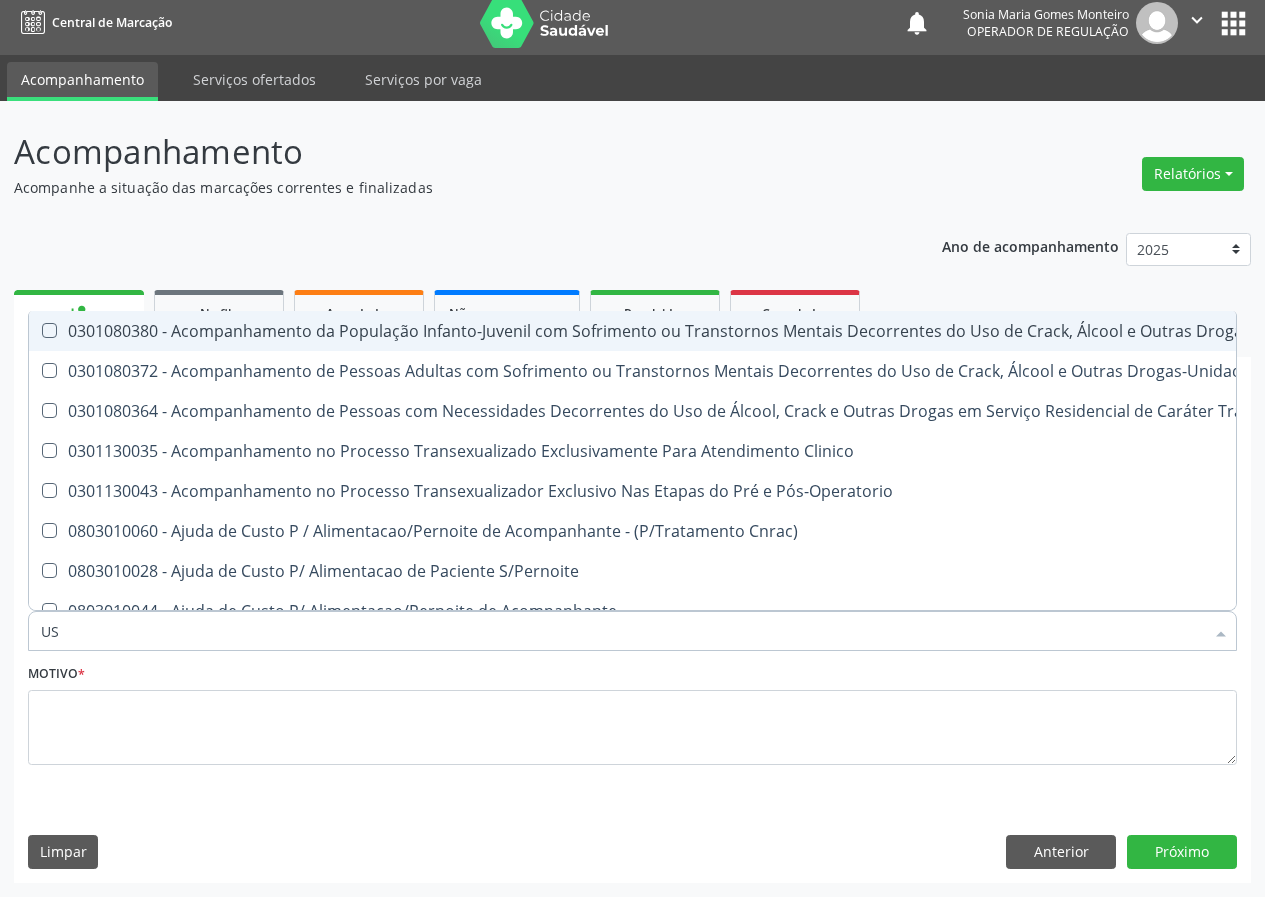 type on "USG" 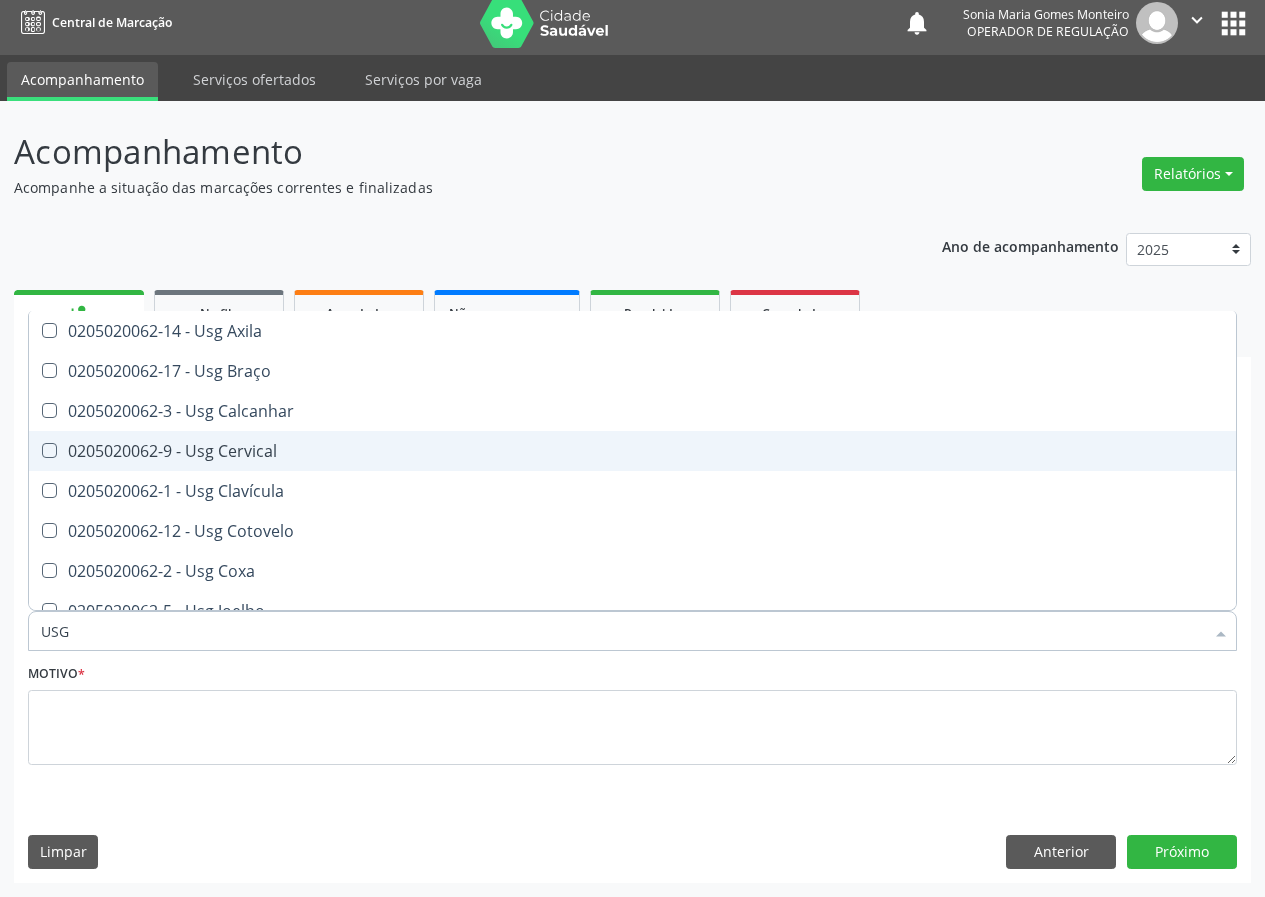 drag, startPoint x: 232, startPoint y: 448, endPoint x: 104, endPoint y: 714, distance: 295.19485 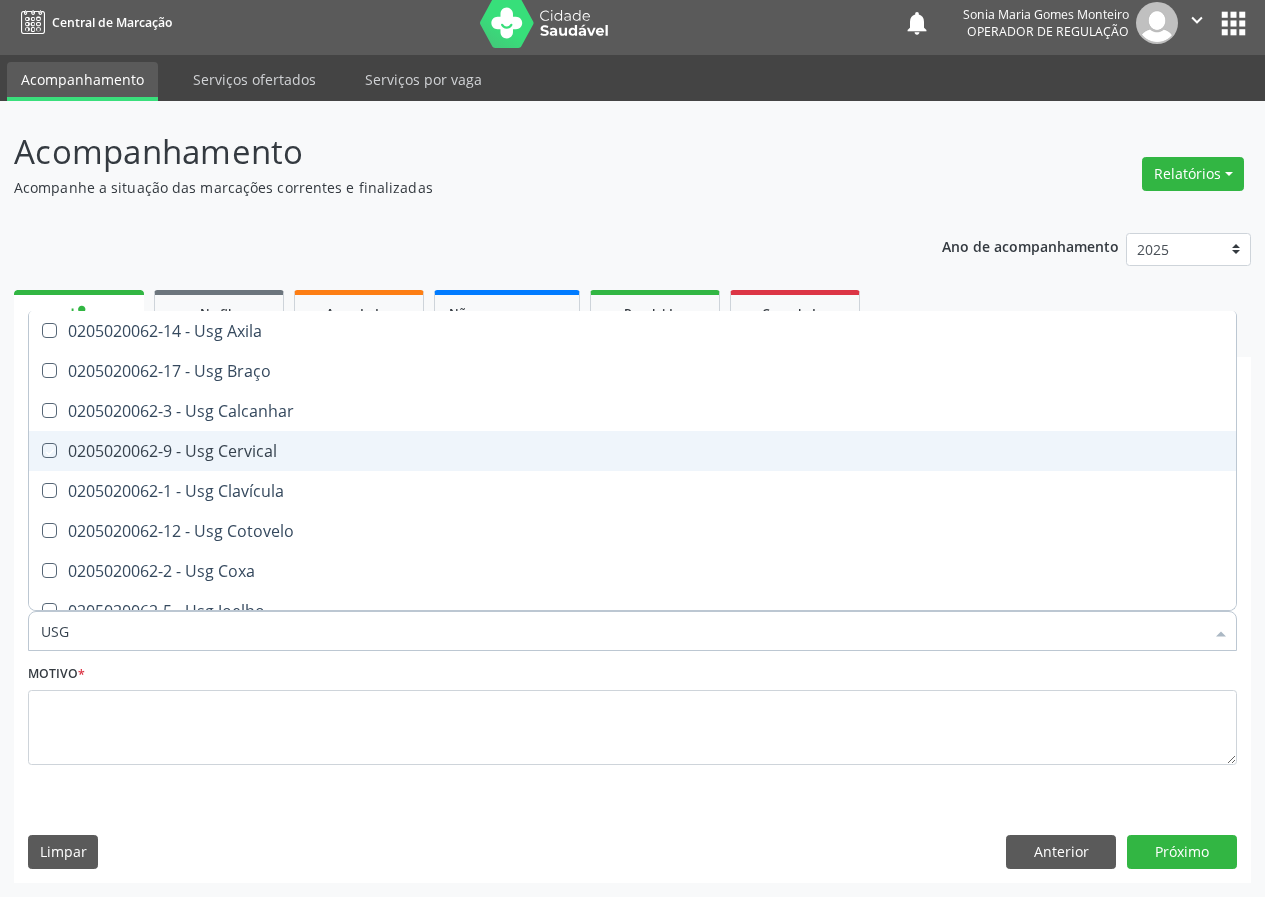 checkbox on "true" 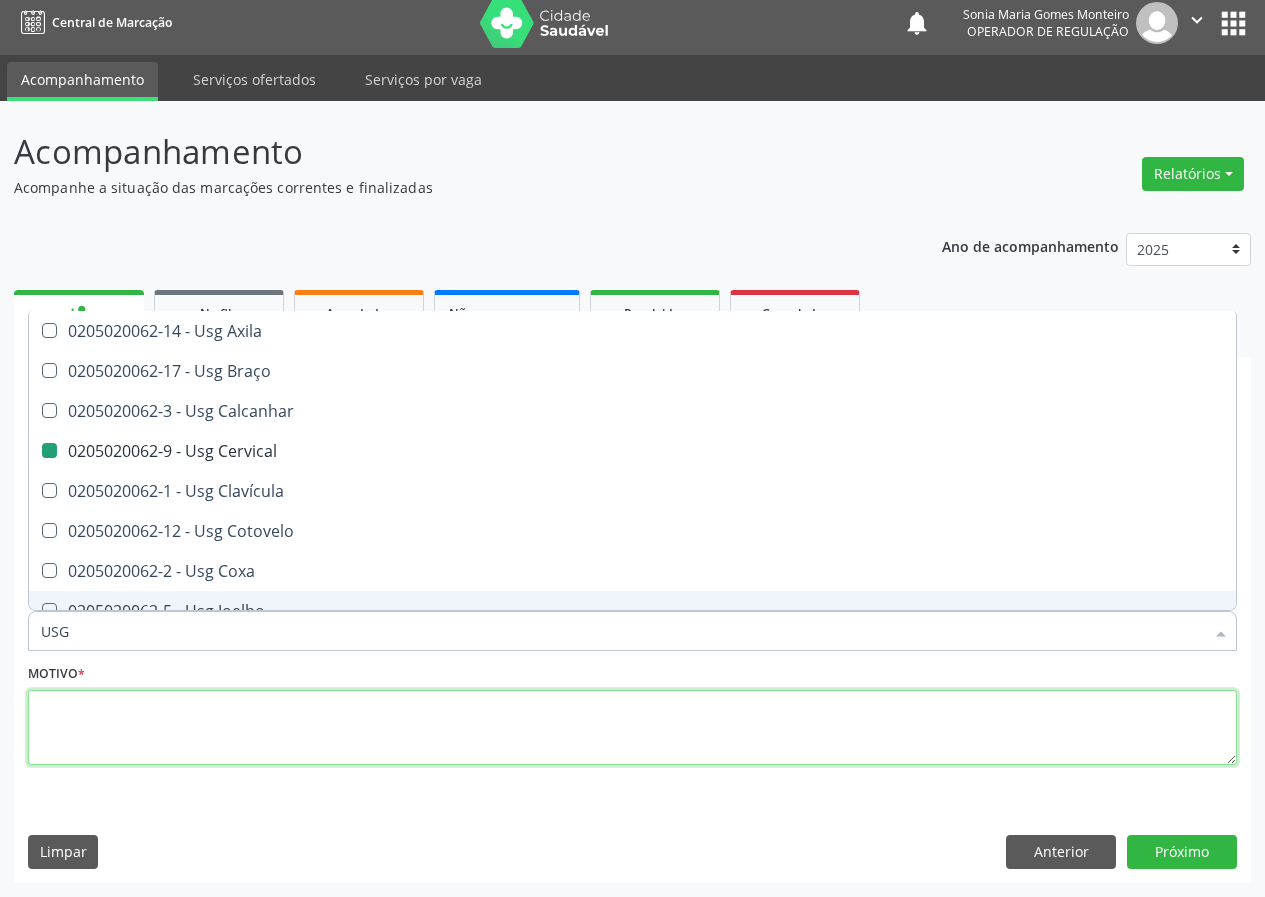 click at bounding box center (632, 728) 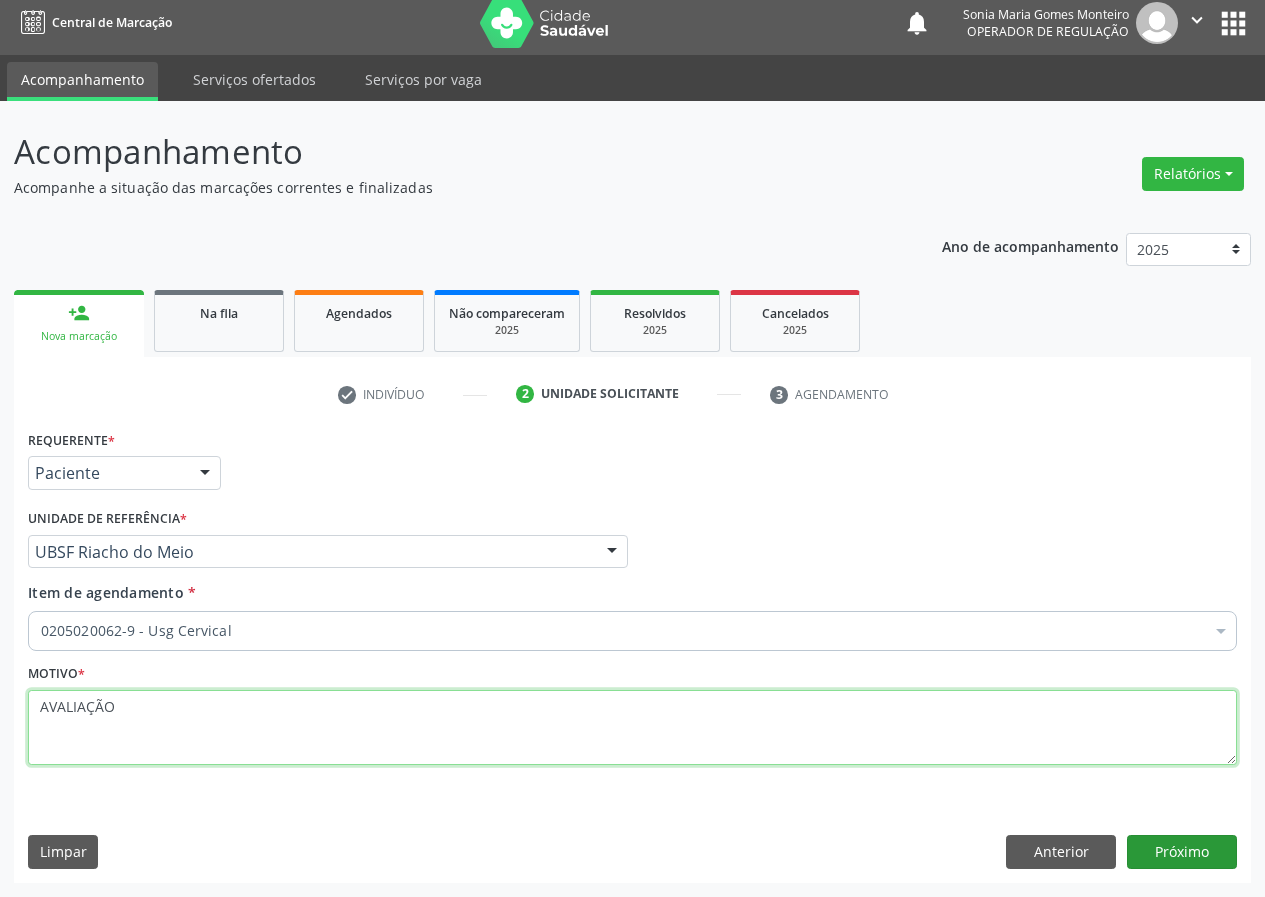 type on "AVALIAÇÃO" 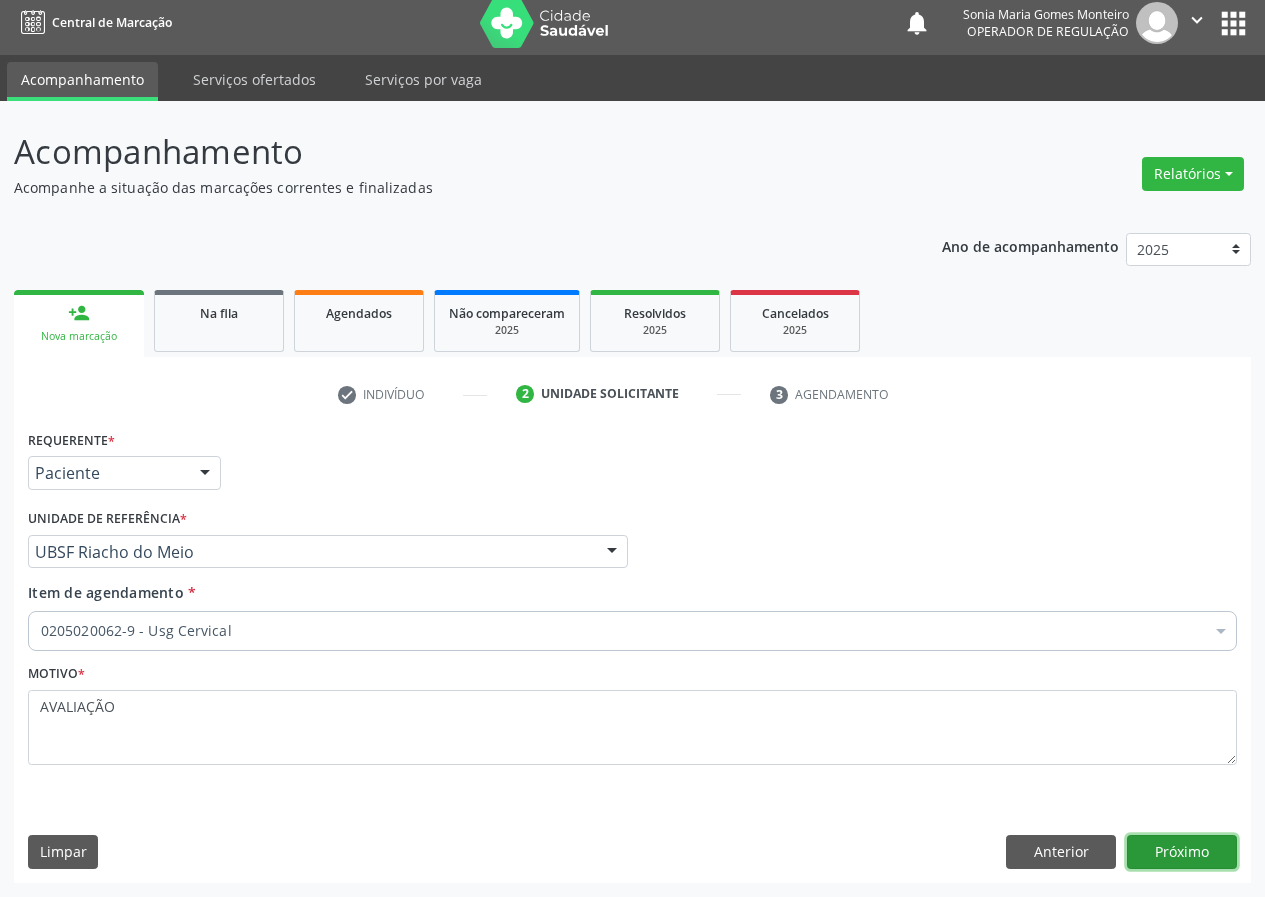 drag, startPoint x: 1179, startPoint y: 849, endPoint x: 309, endPoint y: 856, distance: 870.02814 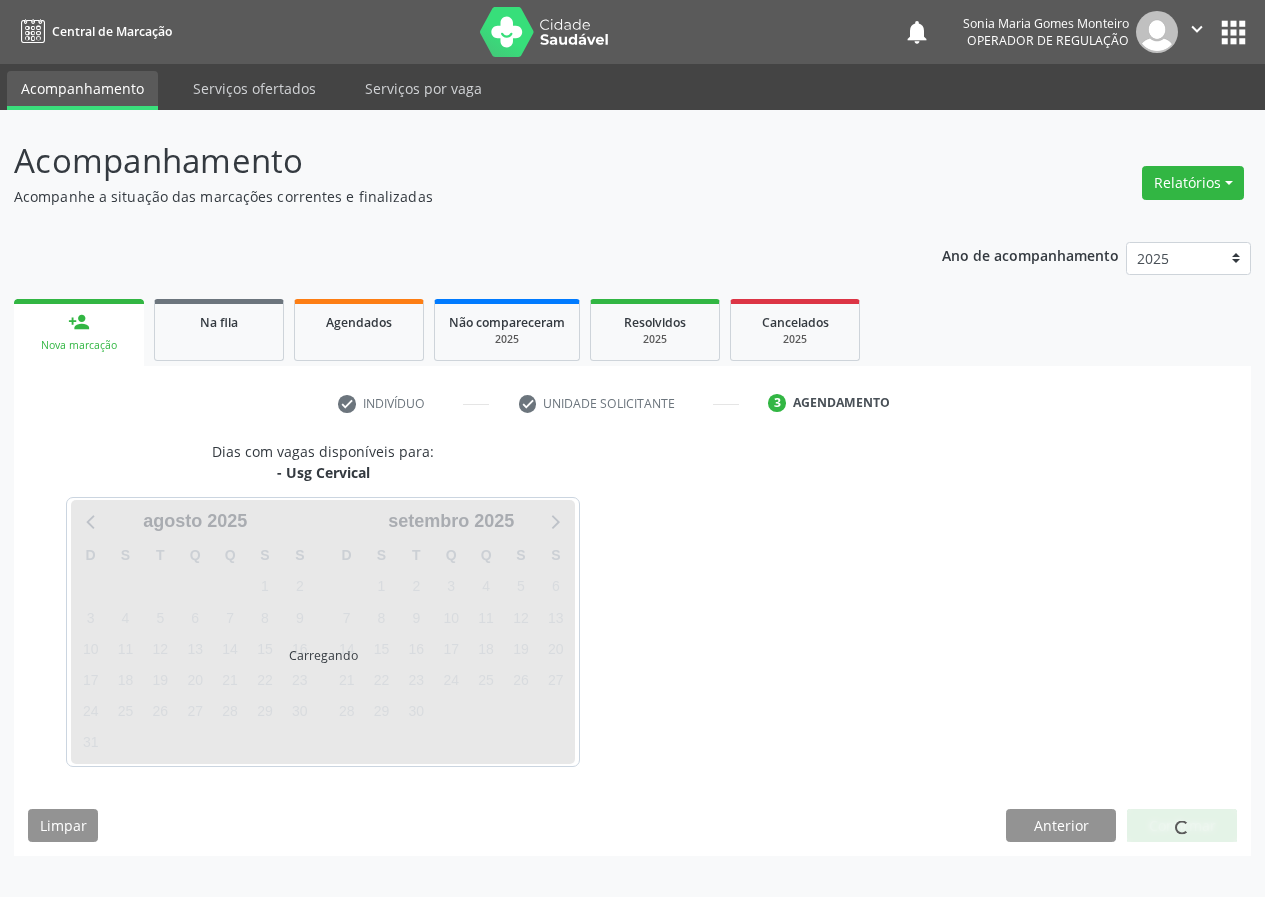 scroll, scrollTop: 0, scrollLeft: 0, axis: both 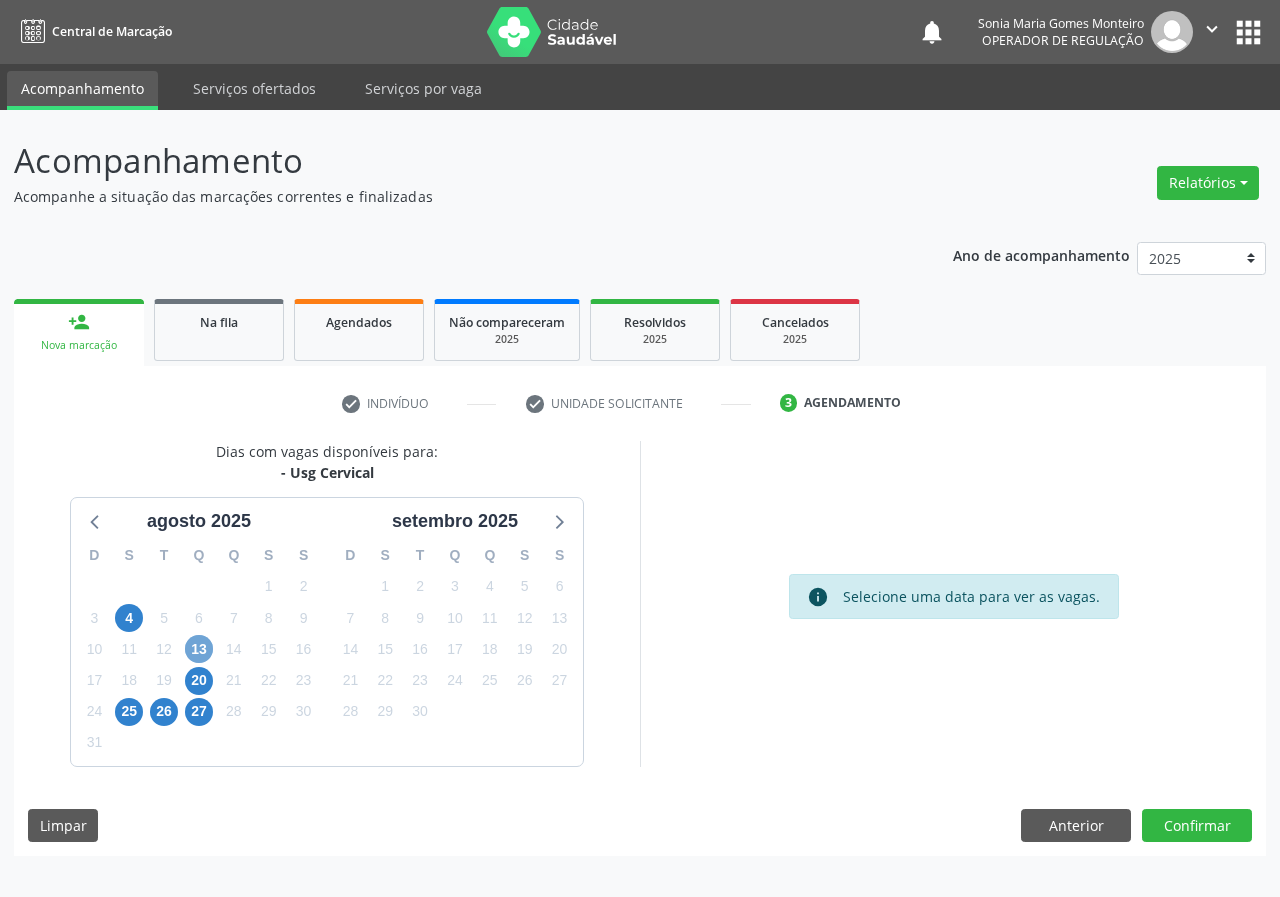 click on "13" at bounding box center (199, 649) 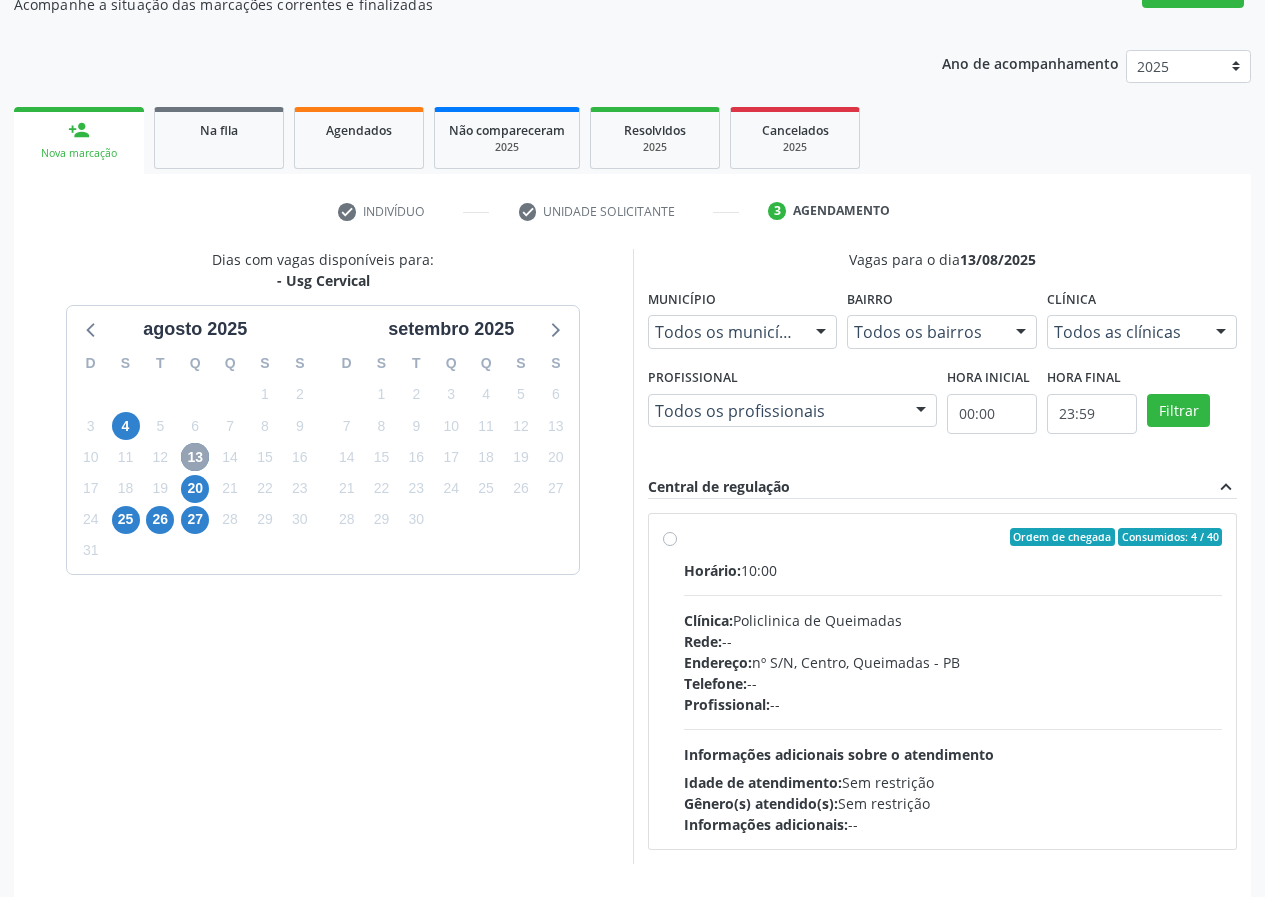 scroll, scrollTop: 262, scrollLeft: 0, axis: vertical 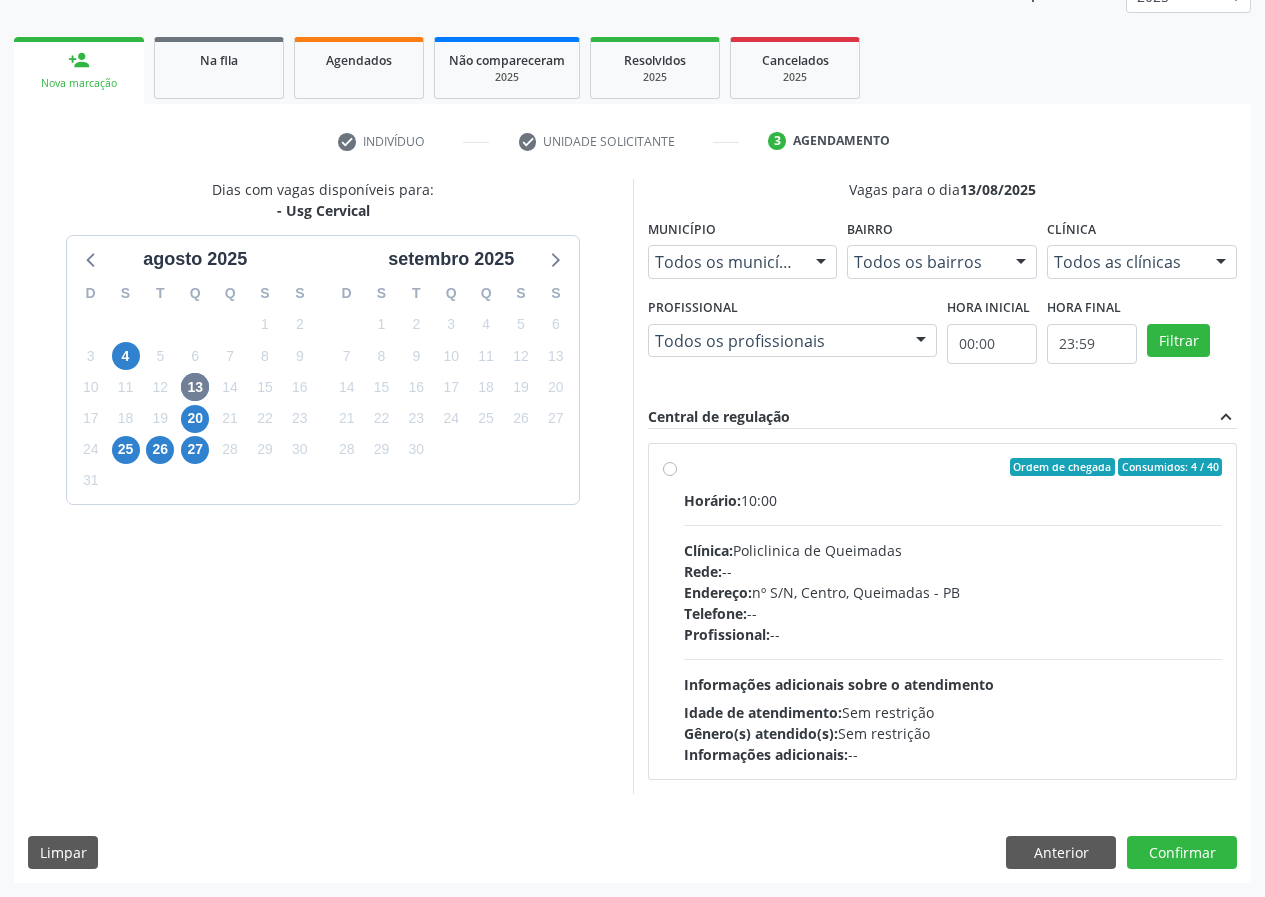 click on "Ordem de chegada
Consumidos: 4 / 40
Horário:   10:00
Clínica:  Policlinica de Queimadas
Rede:
--
Endereço:   nº S/N, Centro, Queimadas - PB
Telefone:   --
Profissional:
--
Informações adicionais sobre o atendimento
Idade de atendimento:
Sem restrição
Gênero(s) atendido(s):
Sem restrição
Informações adicionais:
--" at bounding box center (953, 611) 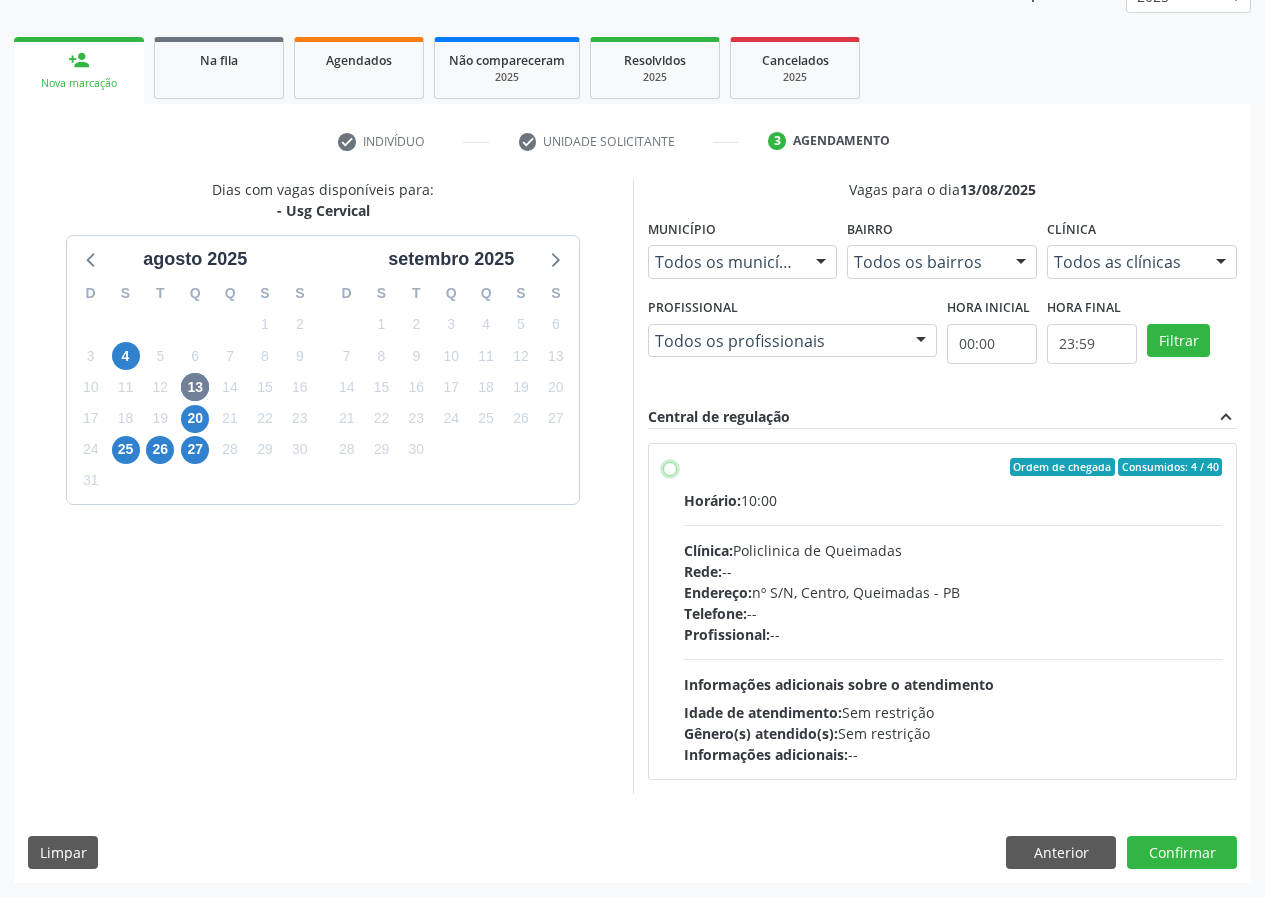click on "Ordem de chegada
Consumidos: 4 / 40
Horário:   10:00
Clínica:  Policlinica de Queimadas
Rede:
--
Endereço:   nº S/N, Centro, Queimadas - PB
Telefone:   --
Profissional:
--
Informações adicionais sobre o atendimento
Idade de atendimento:
Sem restrição
Gênero(s) atendido(s):
Sem restrição
Informações adicionais:
--" at bounding box center (670, 467) 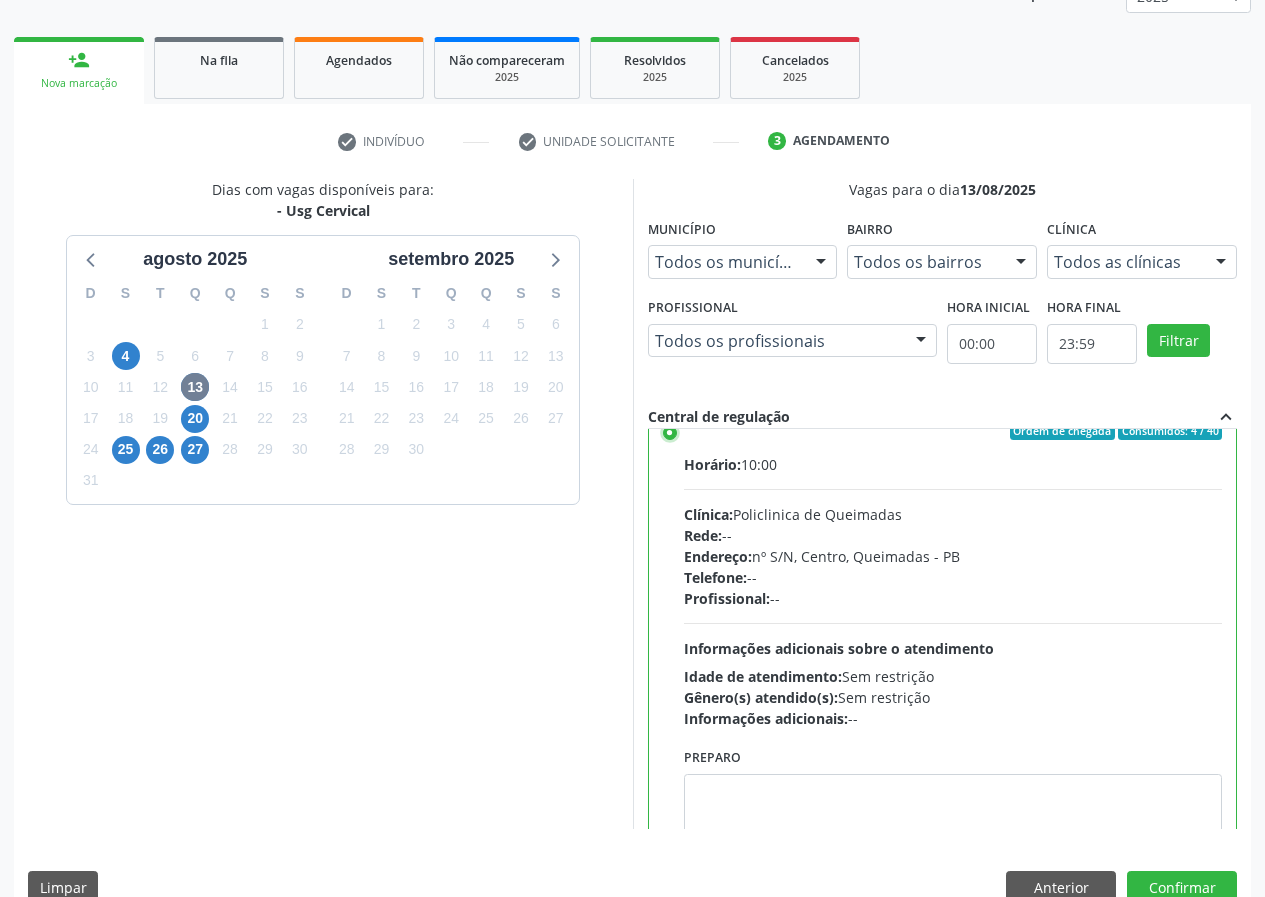 scroll, scrollTop: 99, scrollLeft: 0, axis: vertical 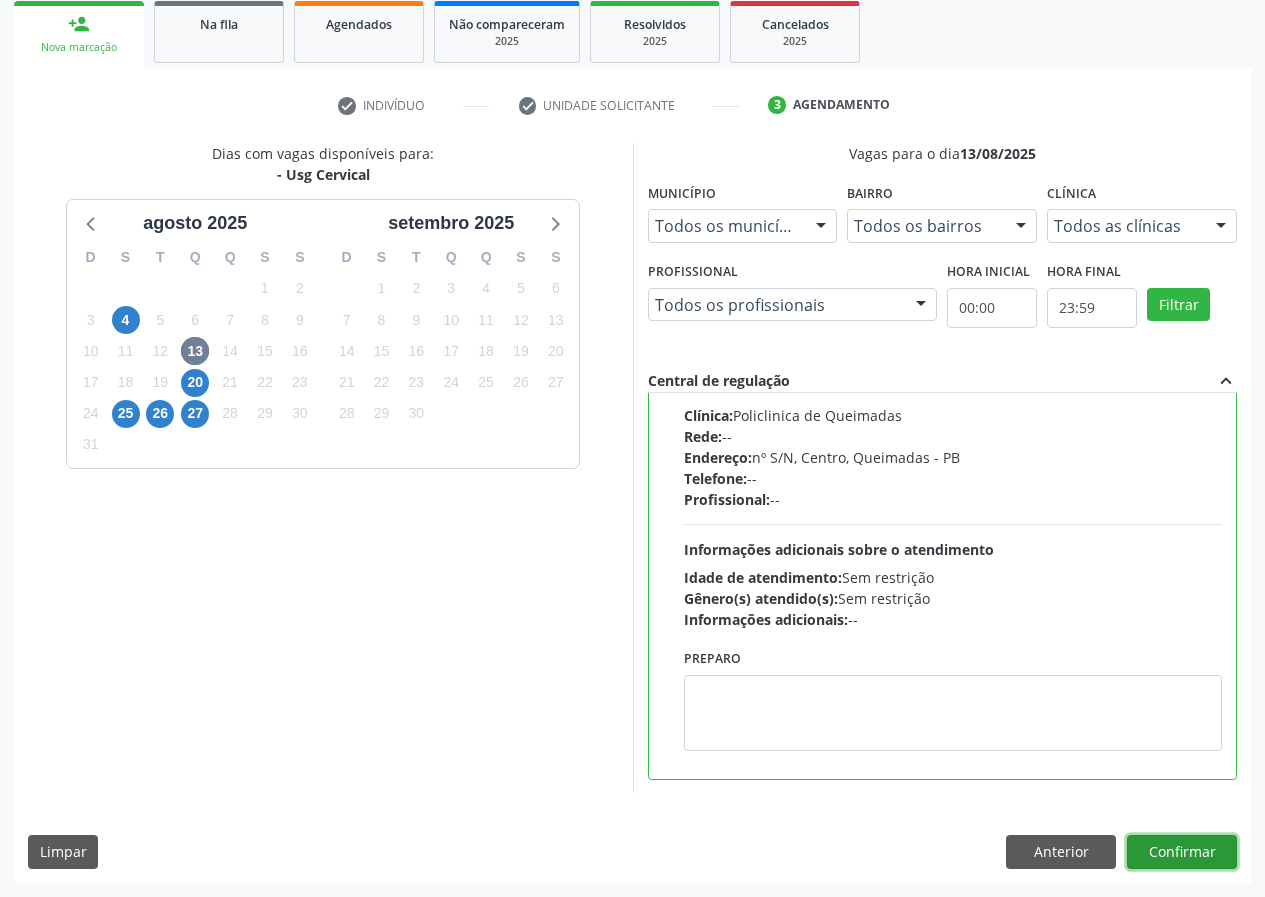 drag, startPoint x: 1192, startPoint y: 850, endPoint x: 995, endPoint y: 850, distance: 197 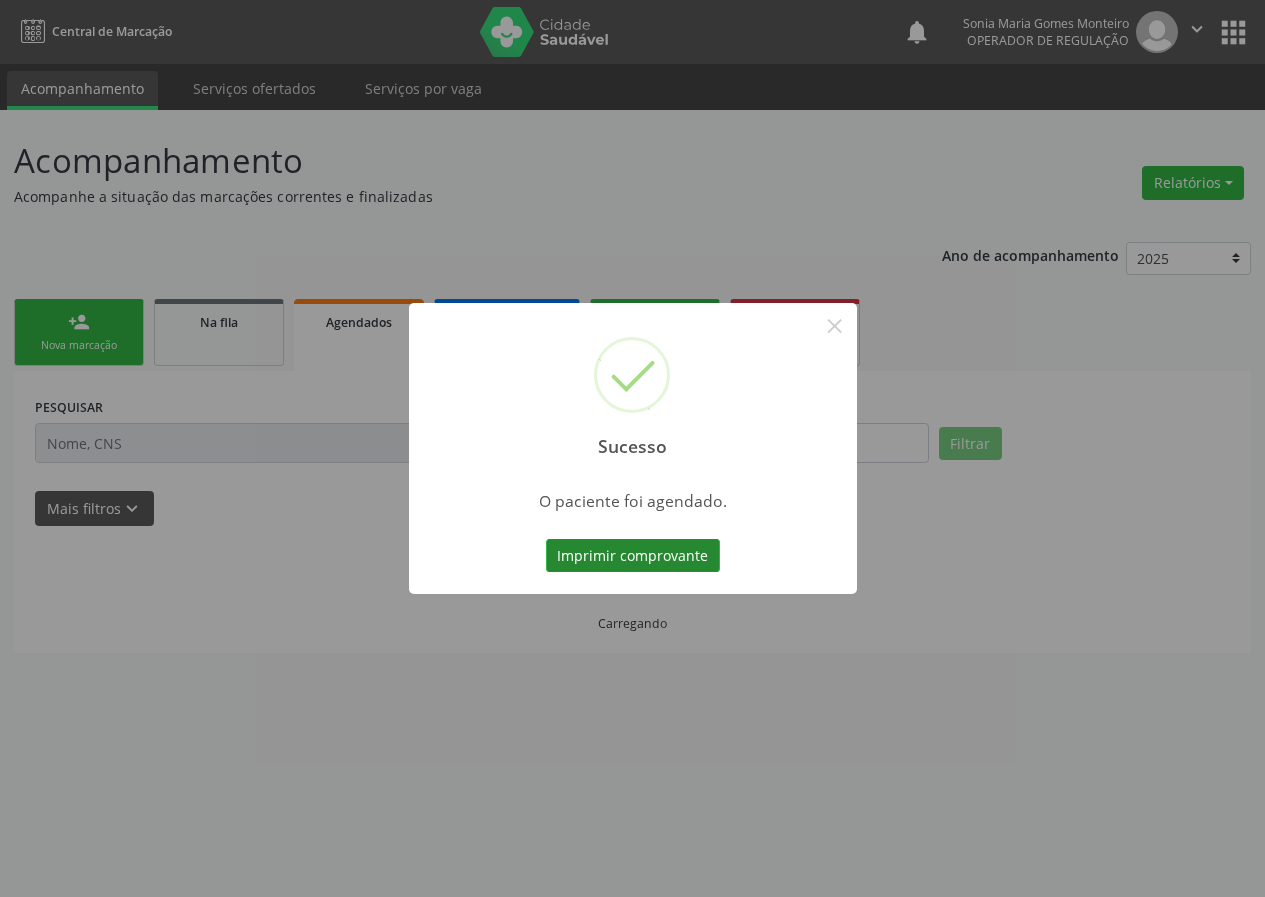 scroll, scrollTop: 0, scrollLeft: 0, axis: both 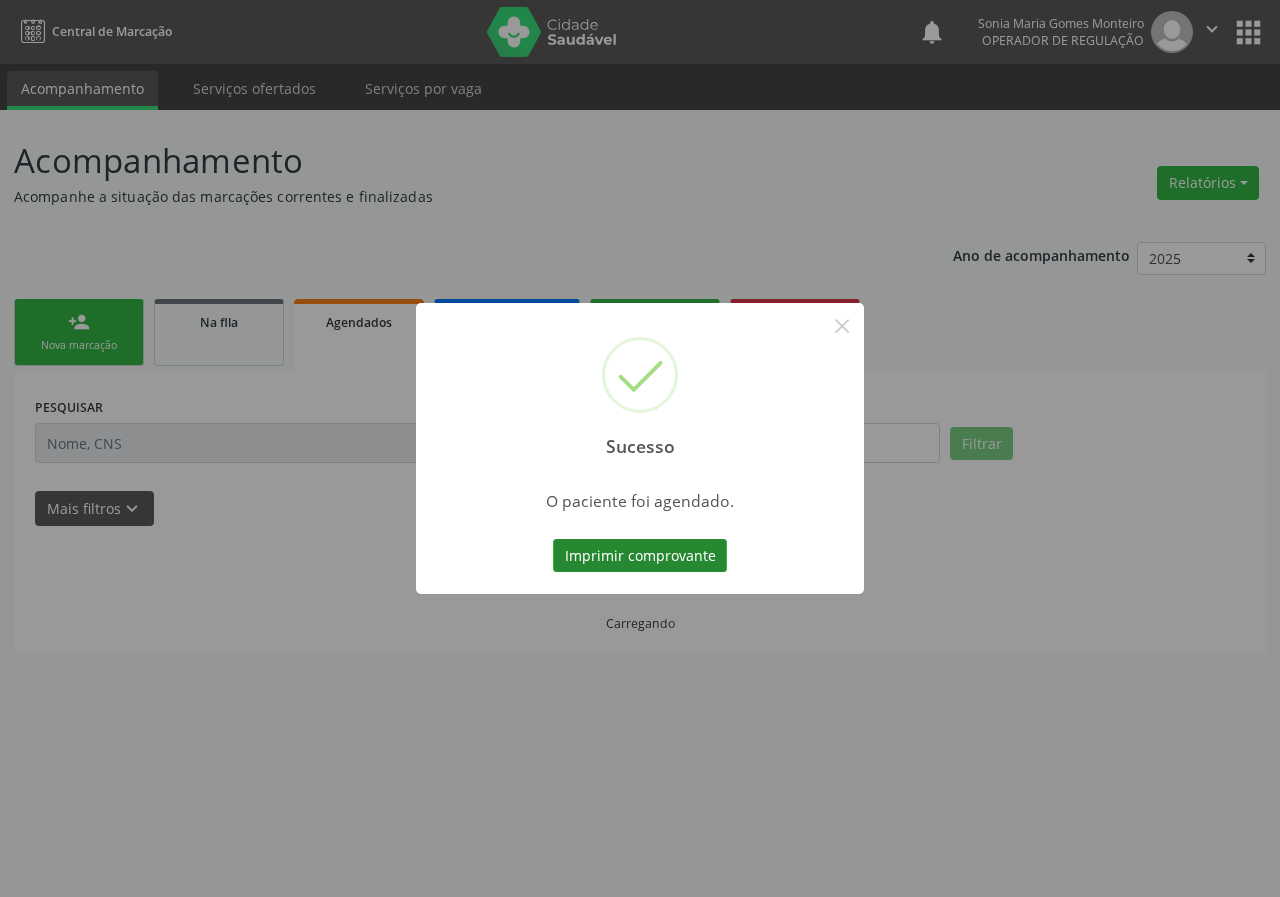 click on "Imprimir comprovante" at bounding box center (640, 556) 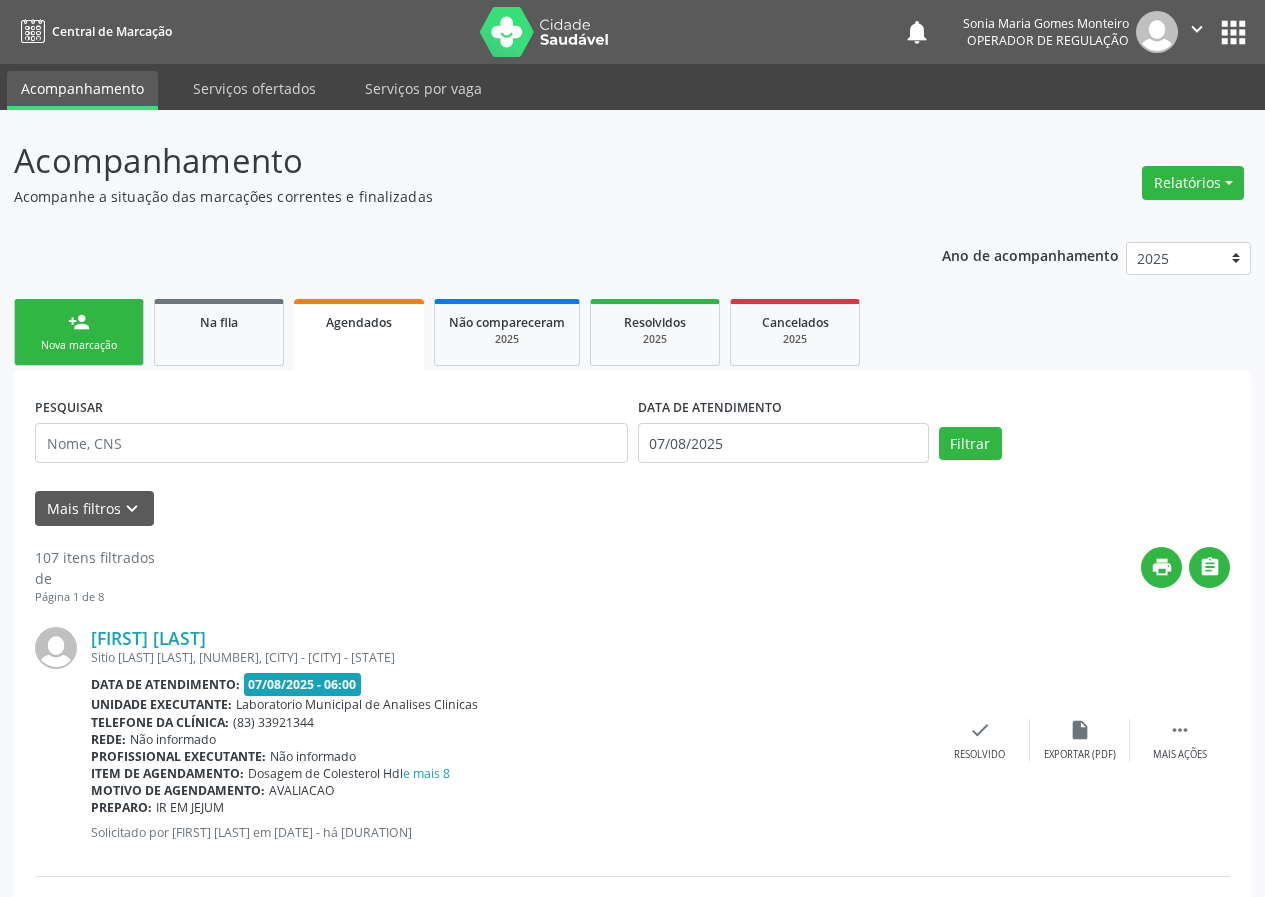 click on "Nova marcação" at bounding box center (79, 345) 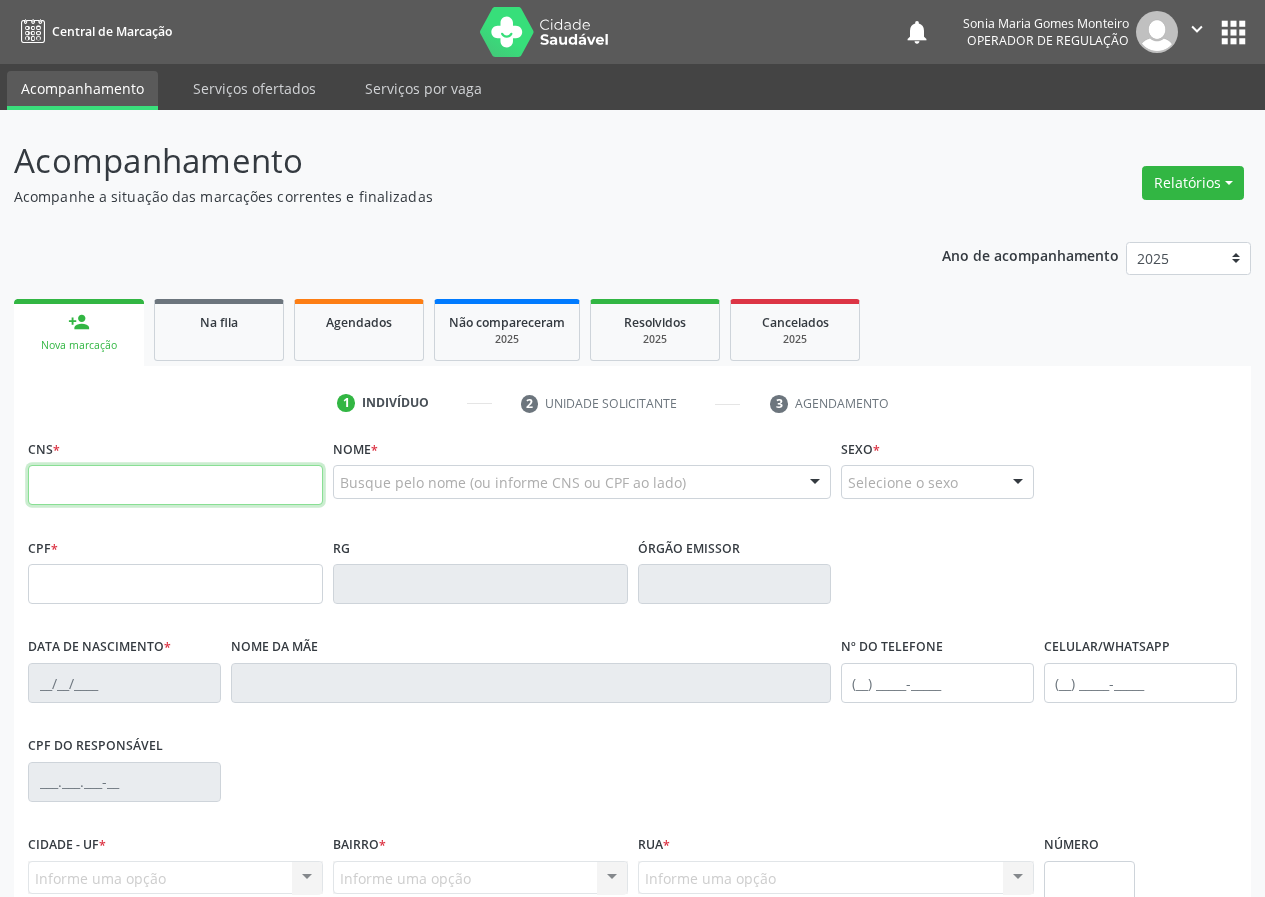 click at bounding box center (175, 485) 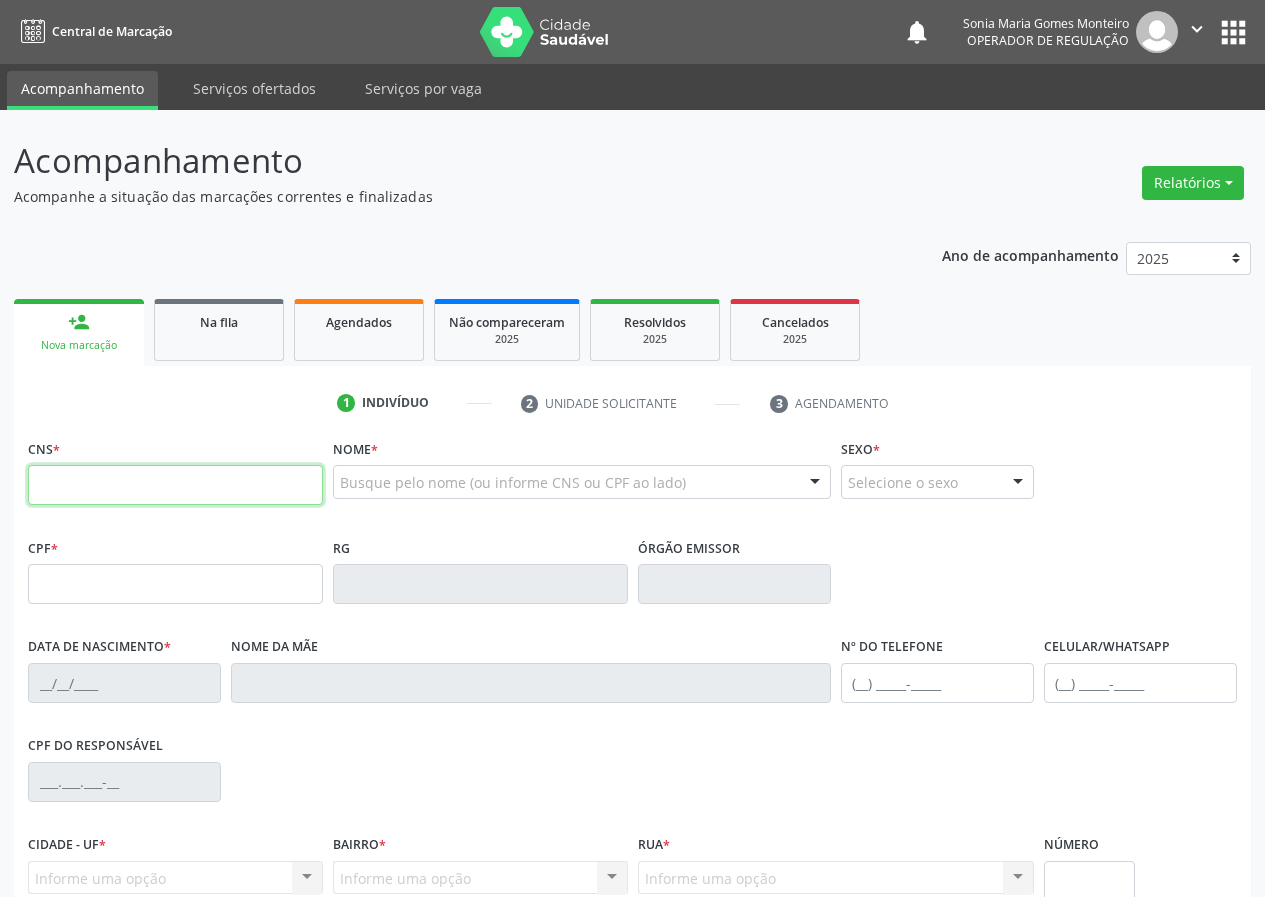 click at bounding box center (175, 485) 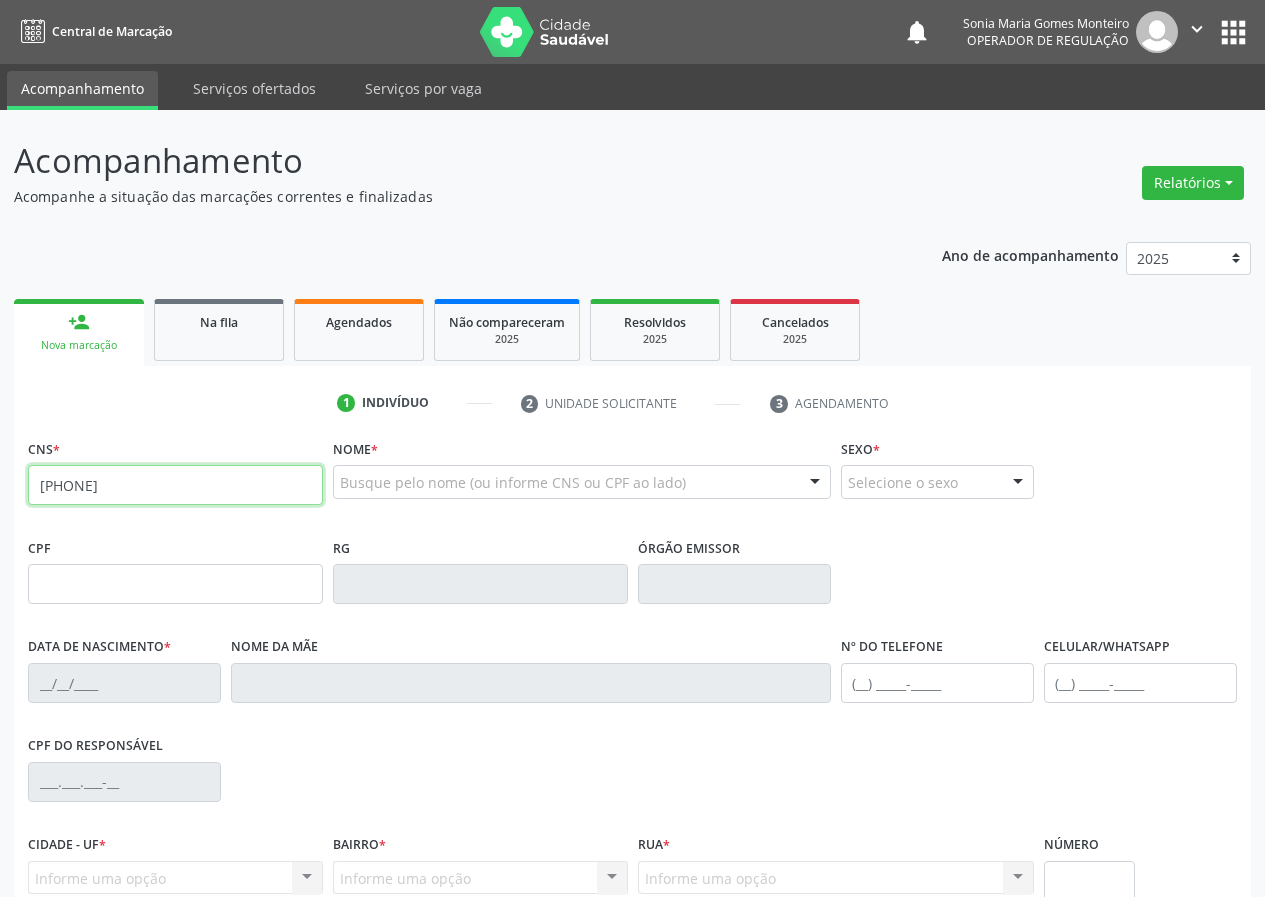 type on "706 9031 4660 5134" 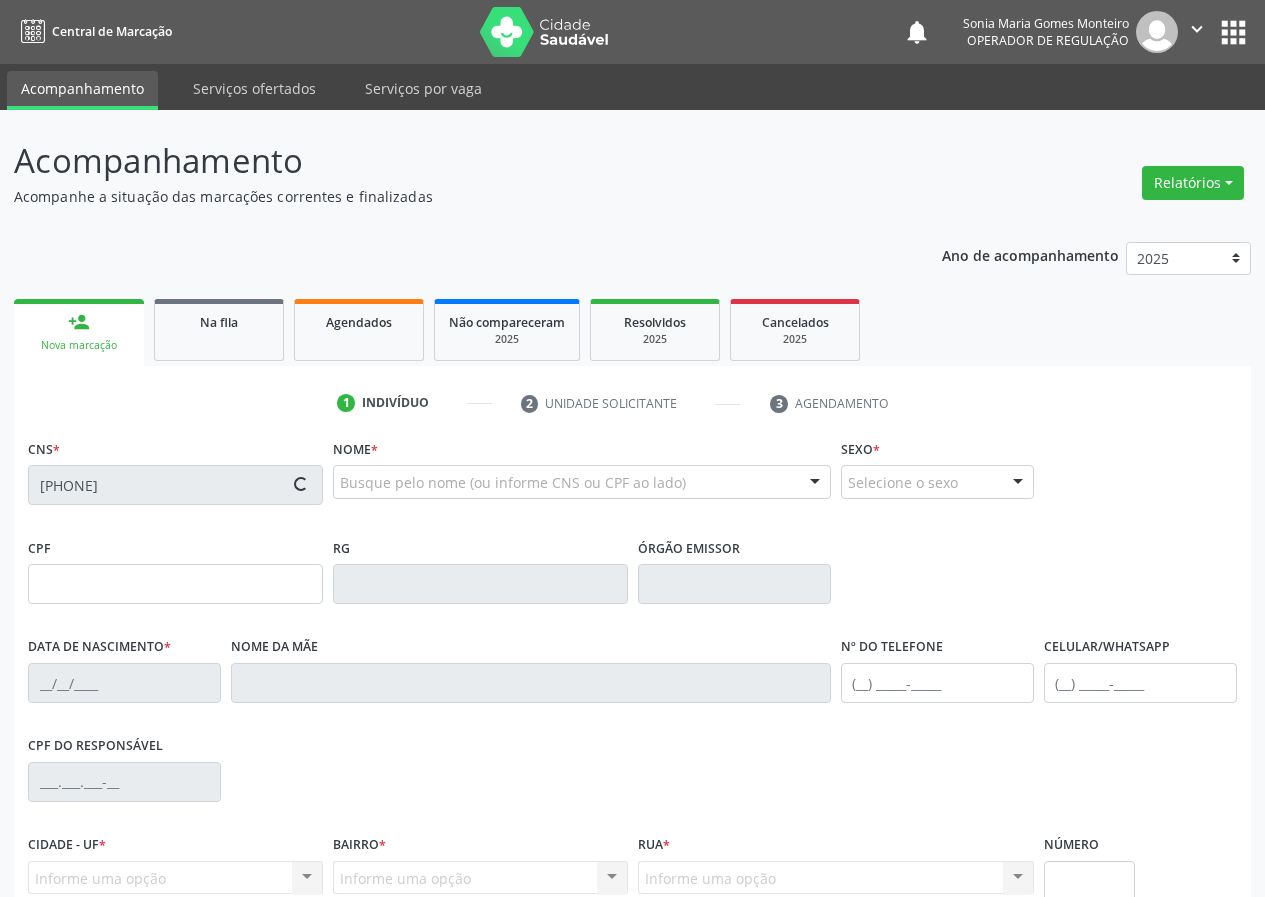 type on "570.023.714-87" 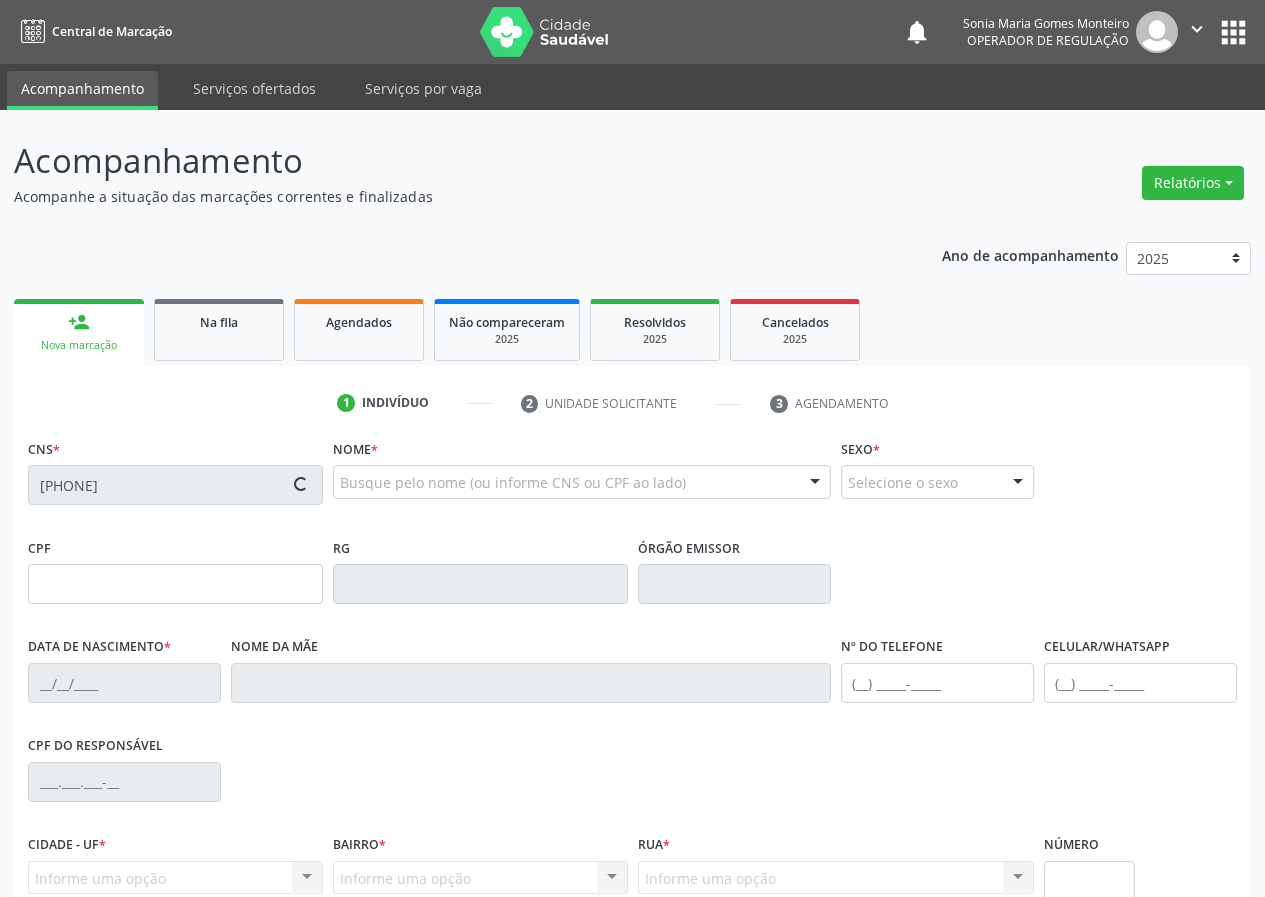 type on "11/06/1957" 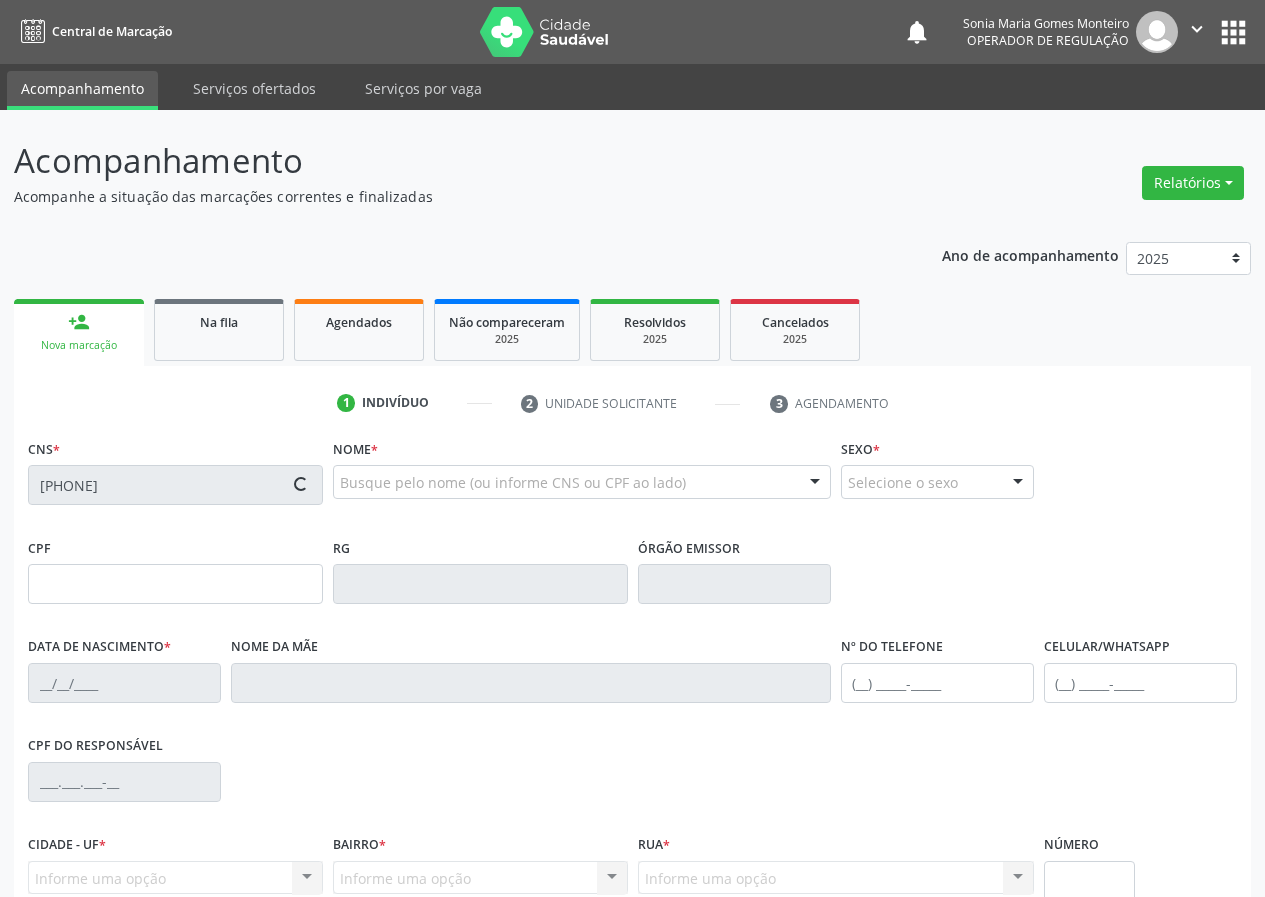 type on "Joana Lopes da Silva" 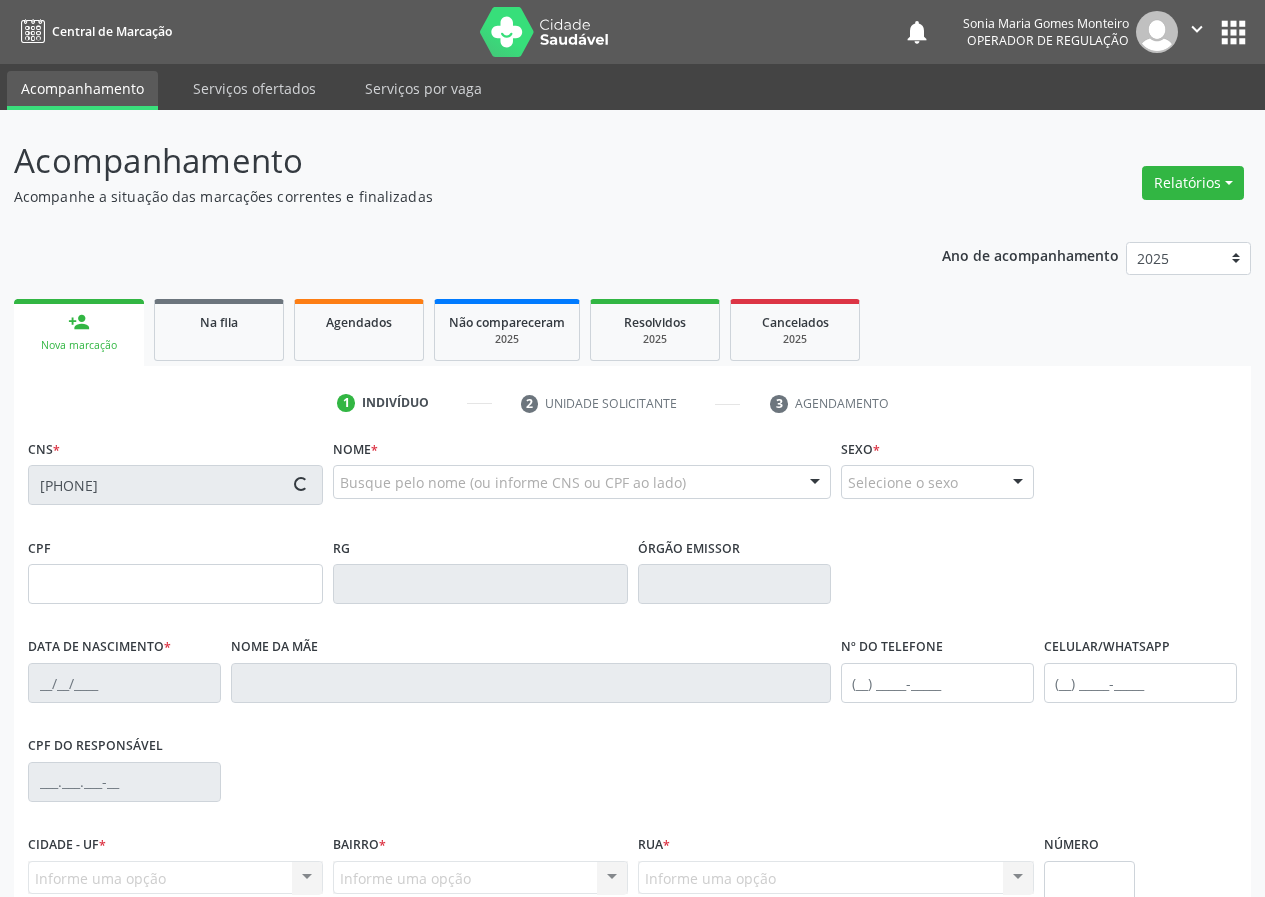 type on "(83) 99308-7844" 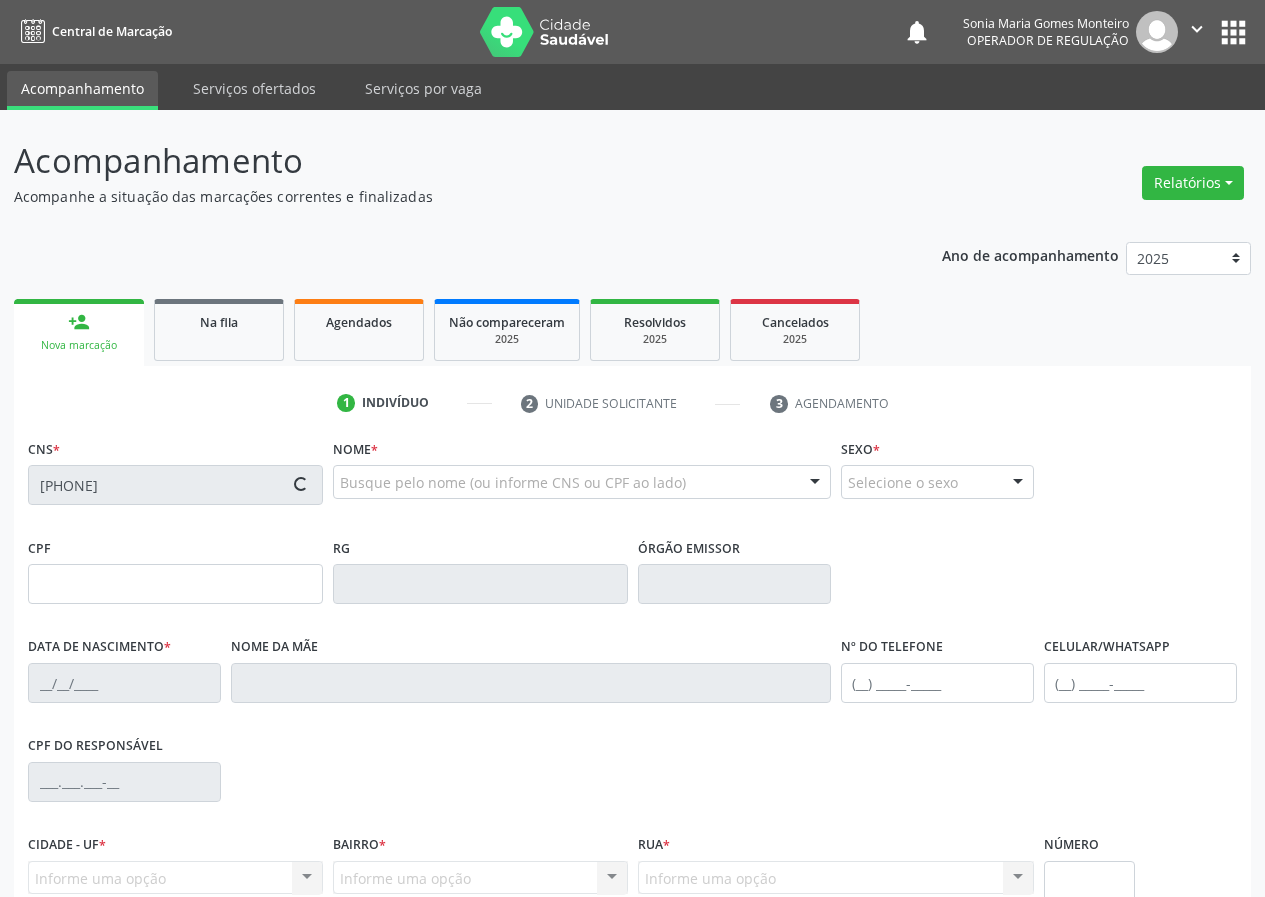 type on "68" 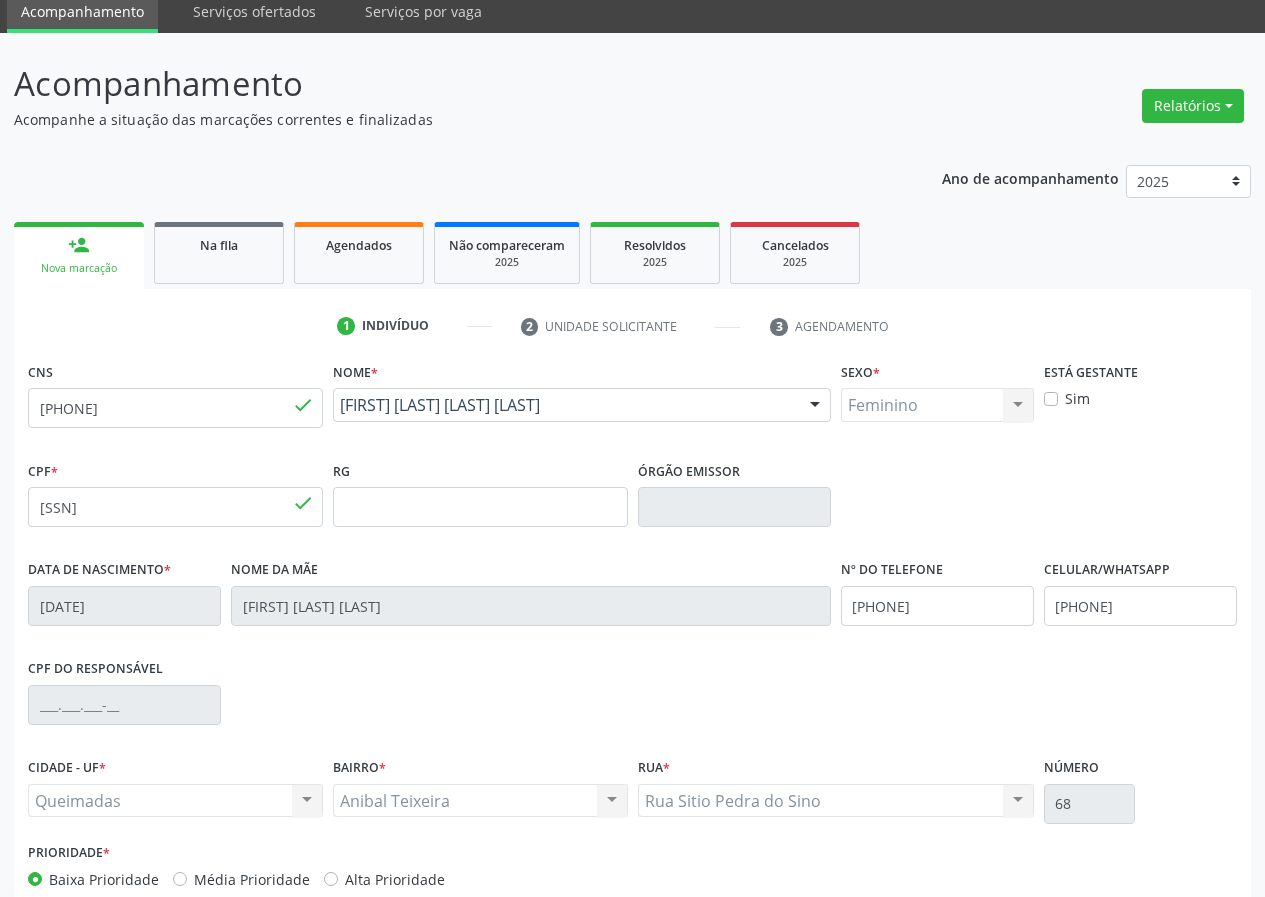 scroll, scrollTop: 187, scrollLeft: 0, axis: vertical 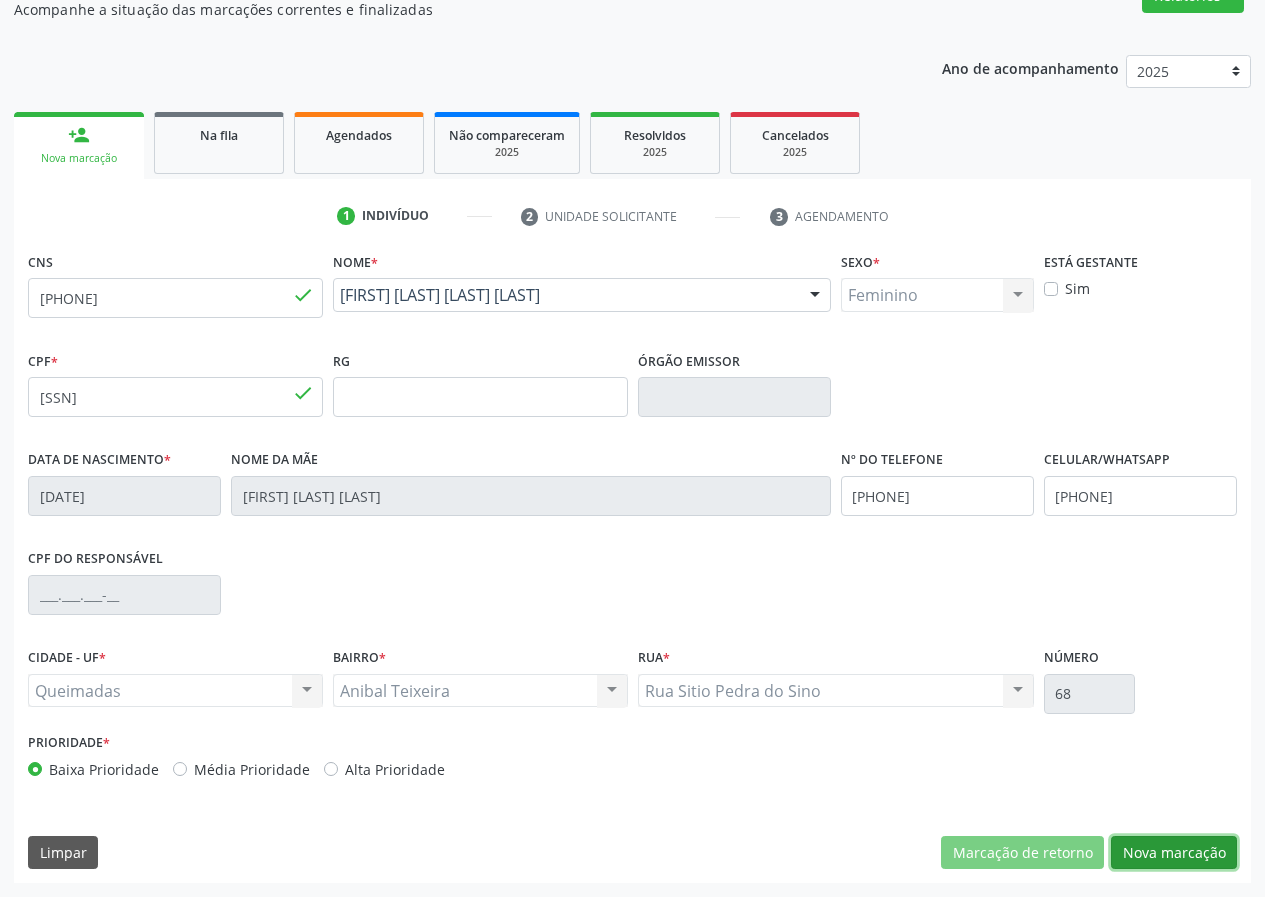 drag, startPoint x: 1172, startPoint y: 841, endPoint x: 340, endPoint y: 745, distance: 837.52014 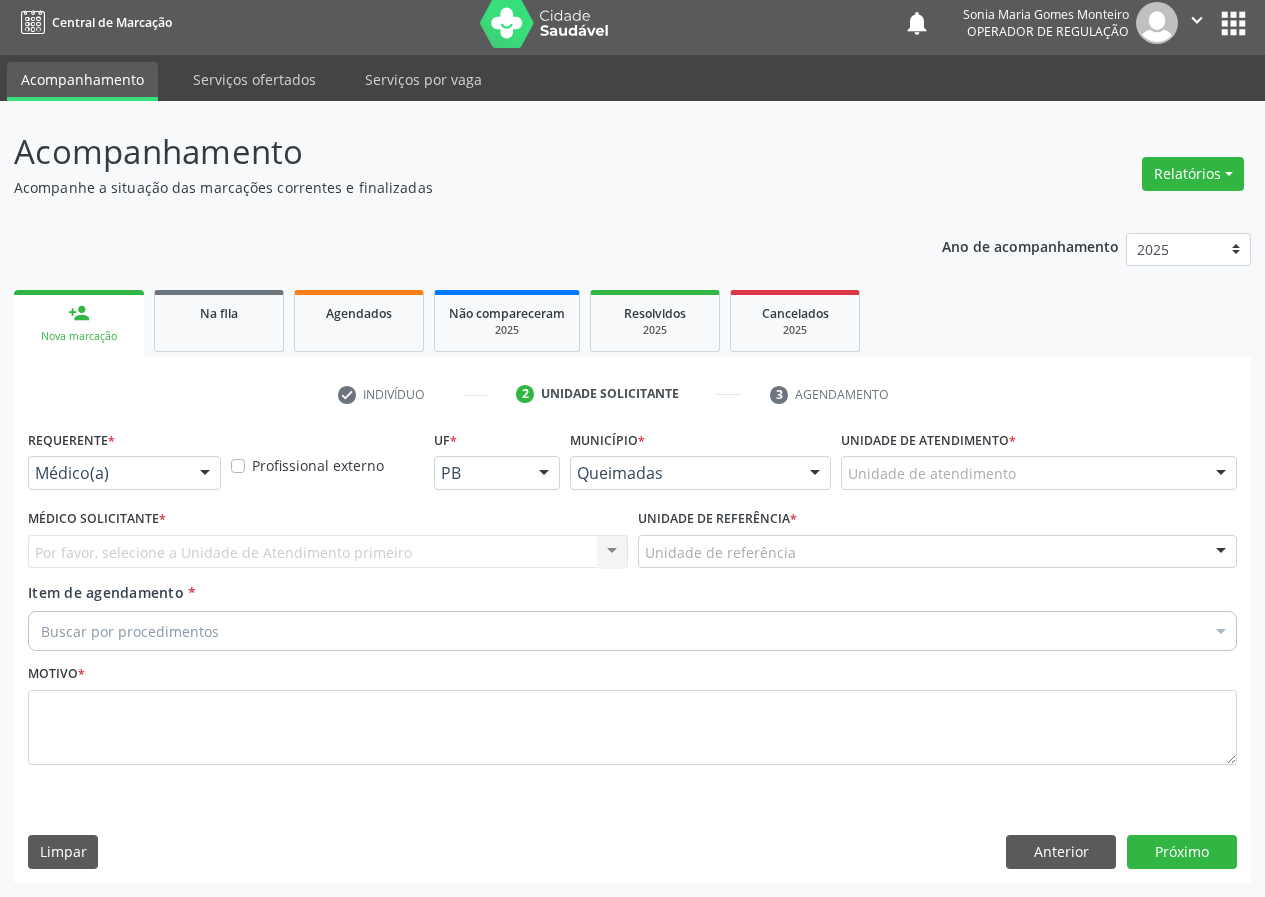 scroll, scrollTop: 9, scrollLeft: 0, axis: vertical 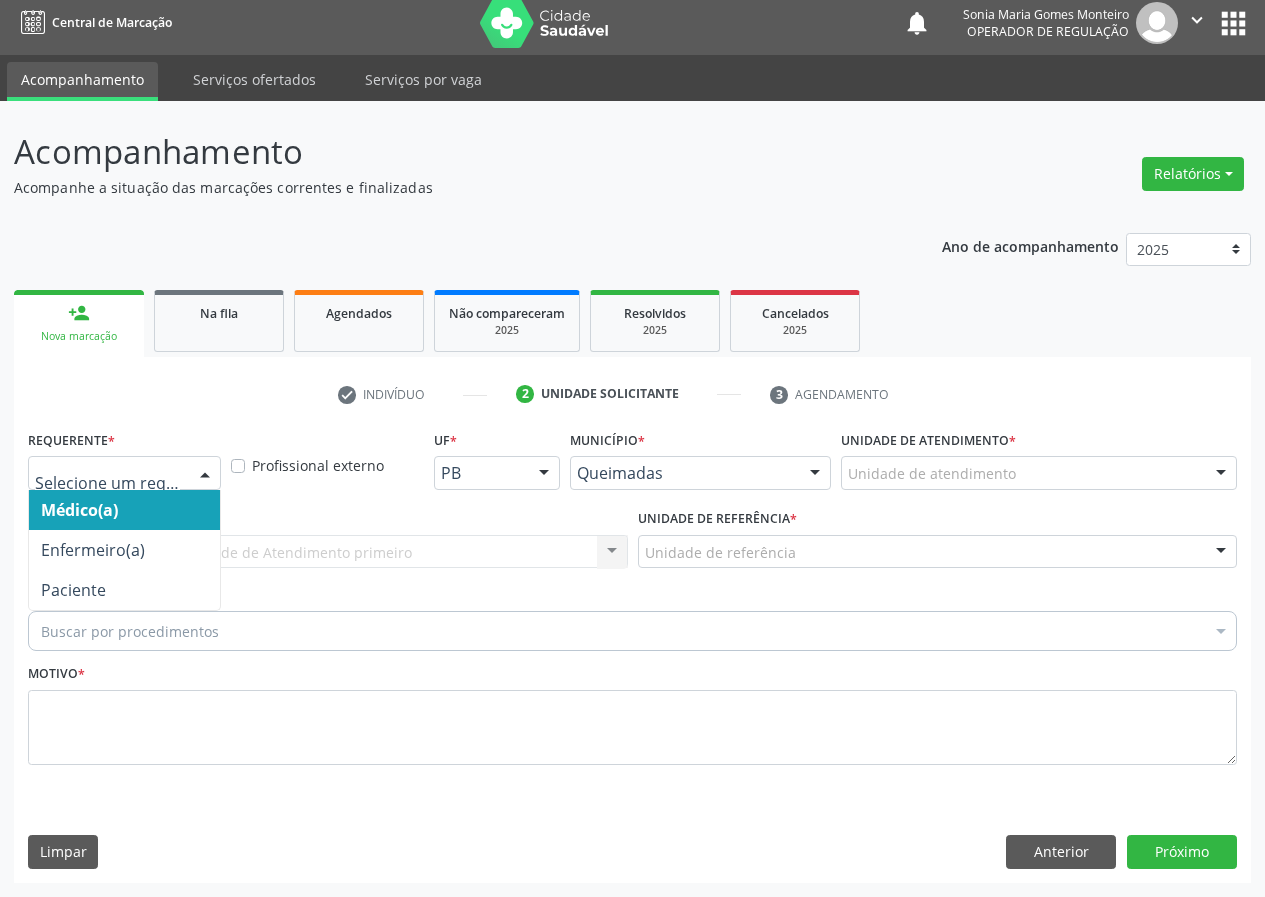 drag, startPoint x: 205, startPoint y: 467, endPoint x: 168, endPoint y: 568, distance: 107.563934 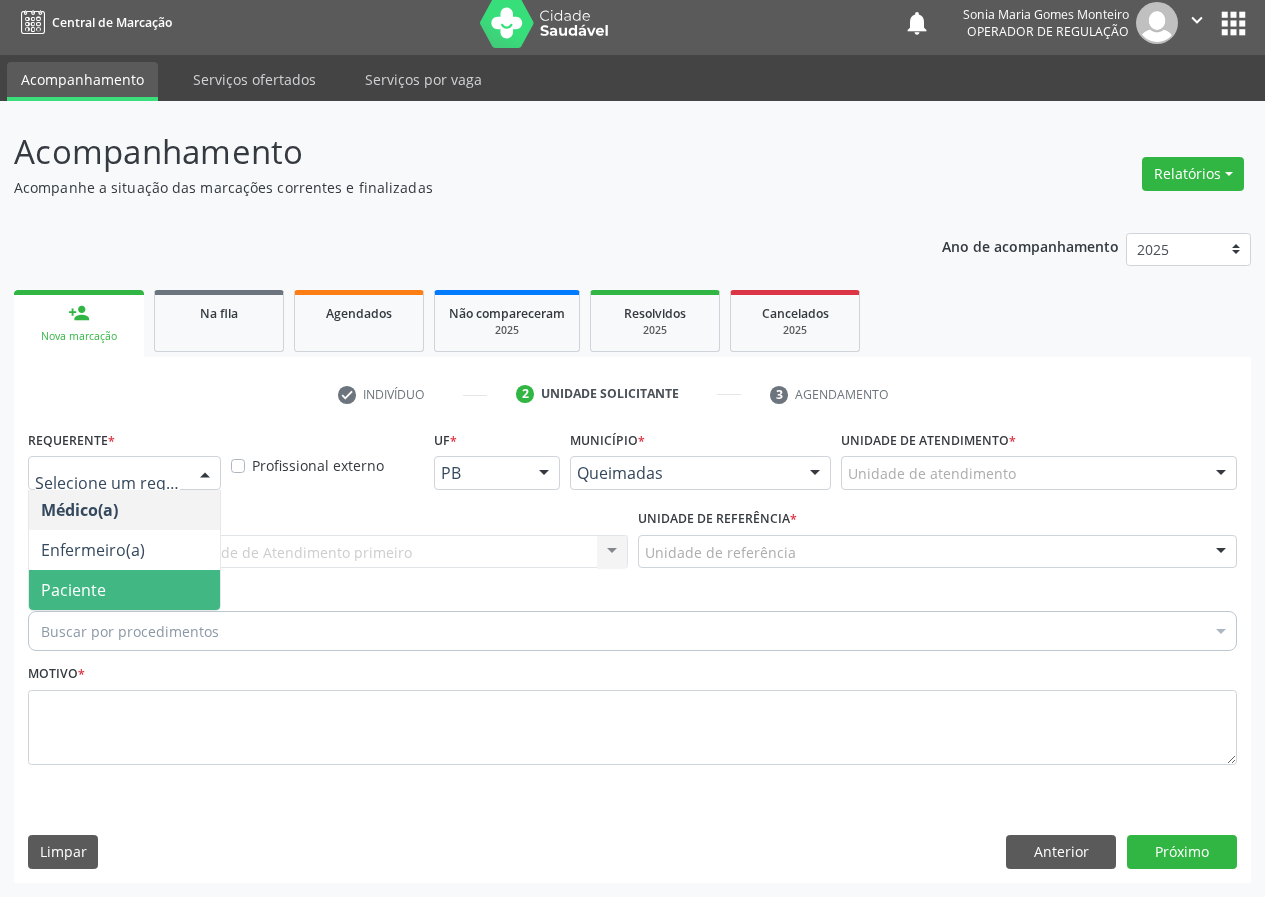 drag, startPoint x: 175, startPoint y: 602, endPoint x: 147, endPoint y: 559, distance: 51.312767 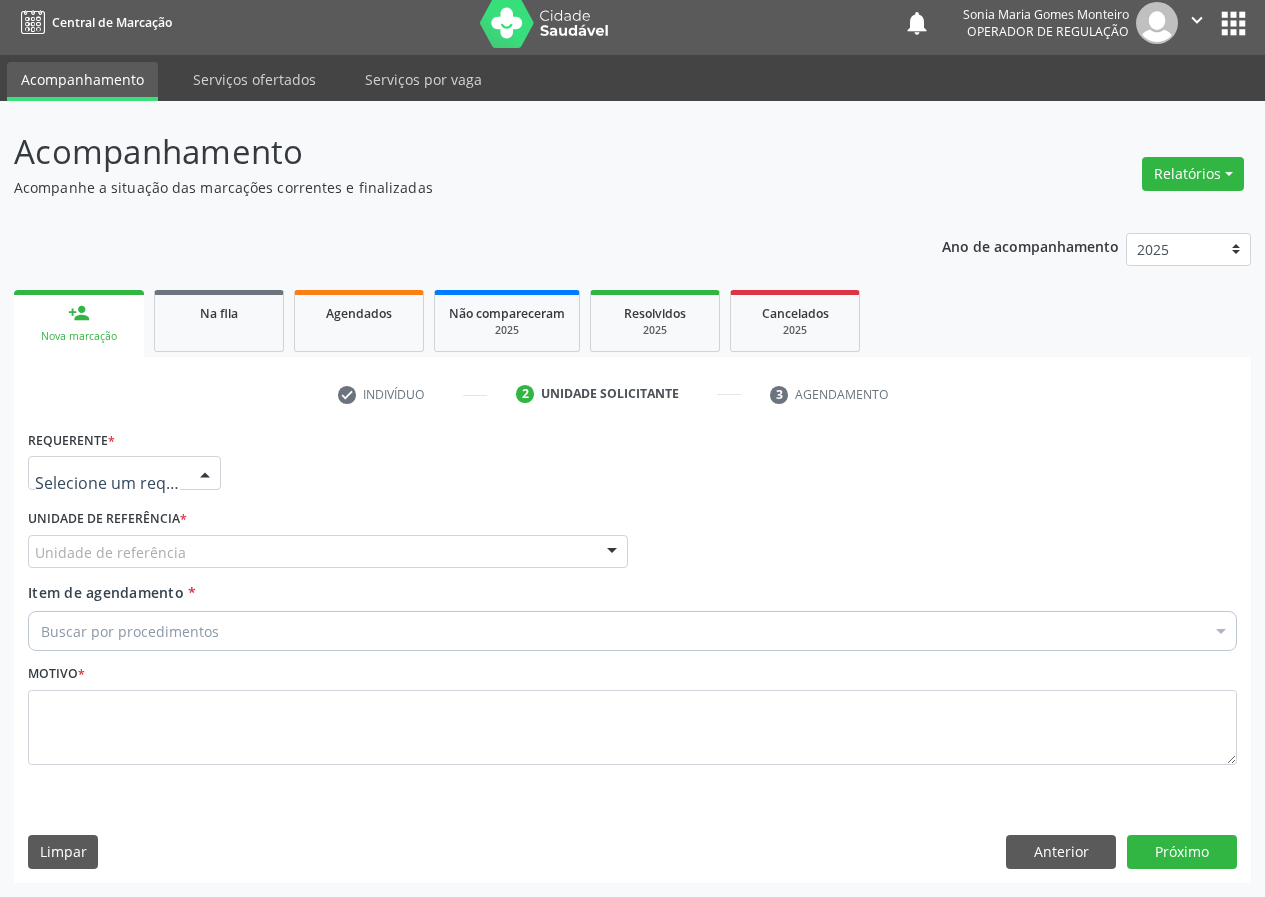 drag, startPoint x: 205, startPoint y: 472, endPoint x: 142, endPoint y: 592, distance: 135.53229 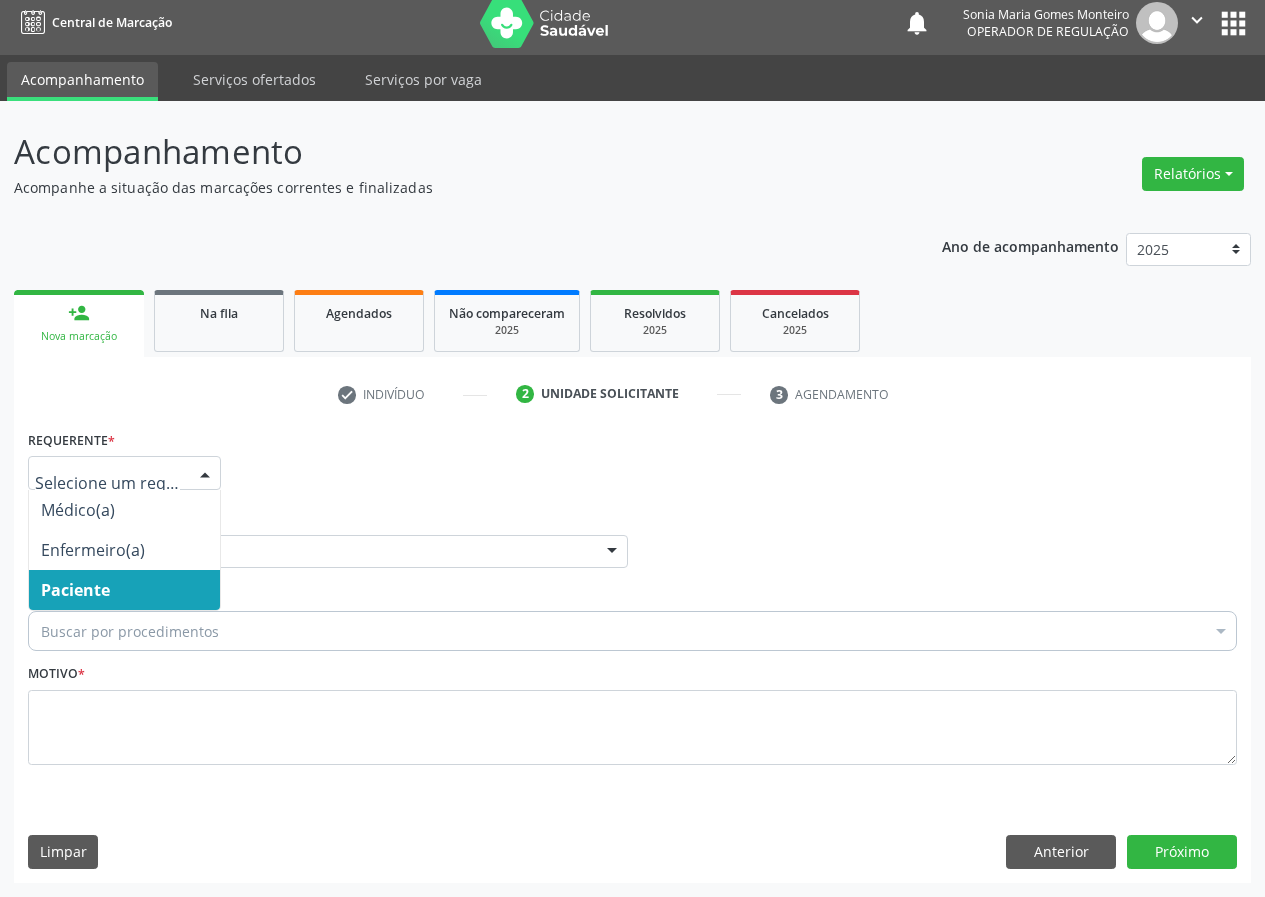 click on "Paciente" at bounding box center [124, 590] 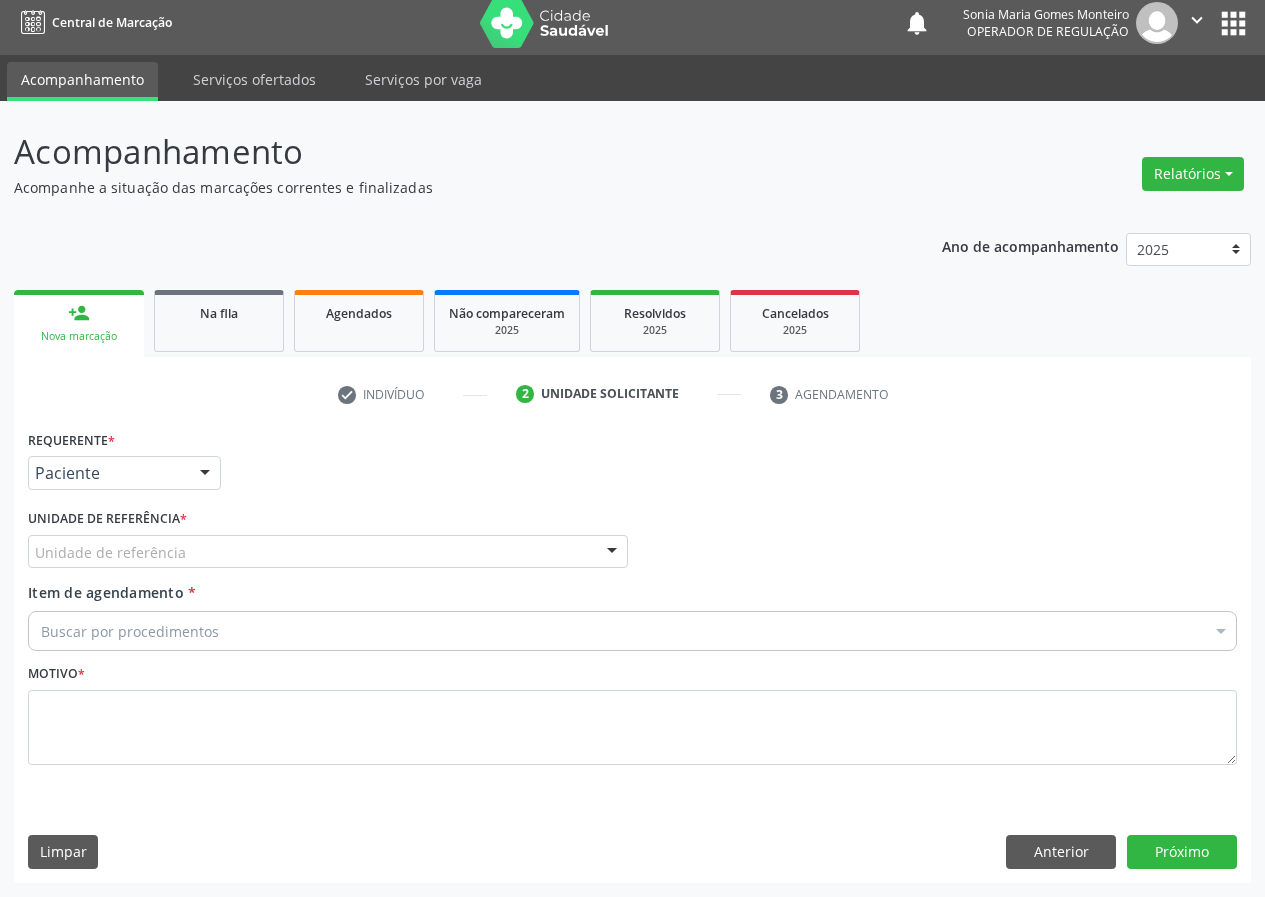click on "Unidade de referência" at bounding box center (328, 552) 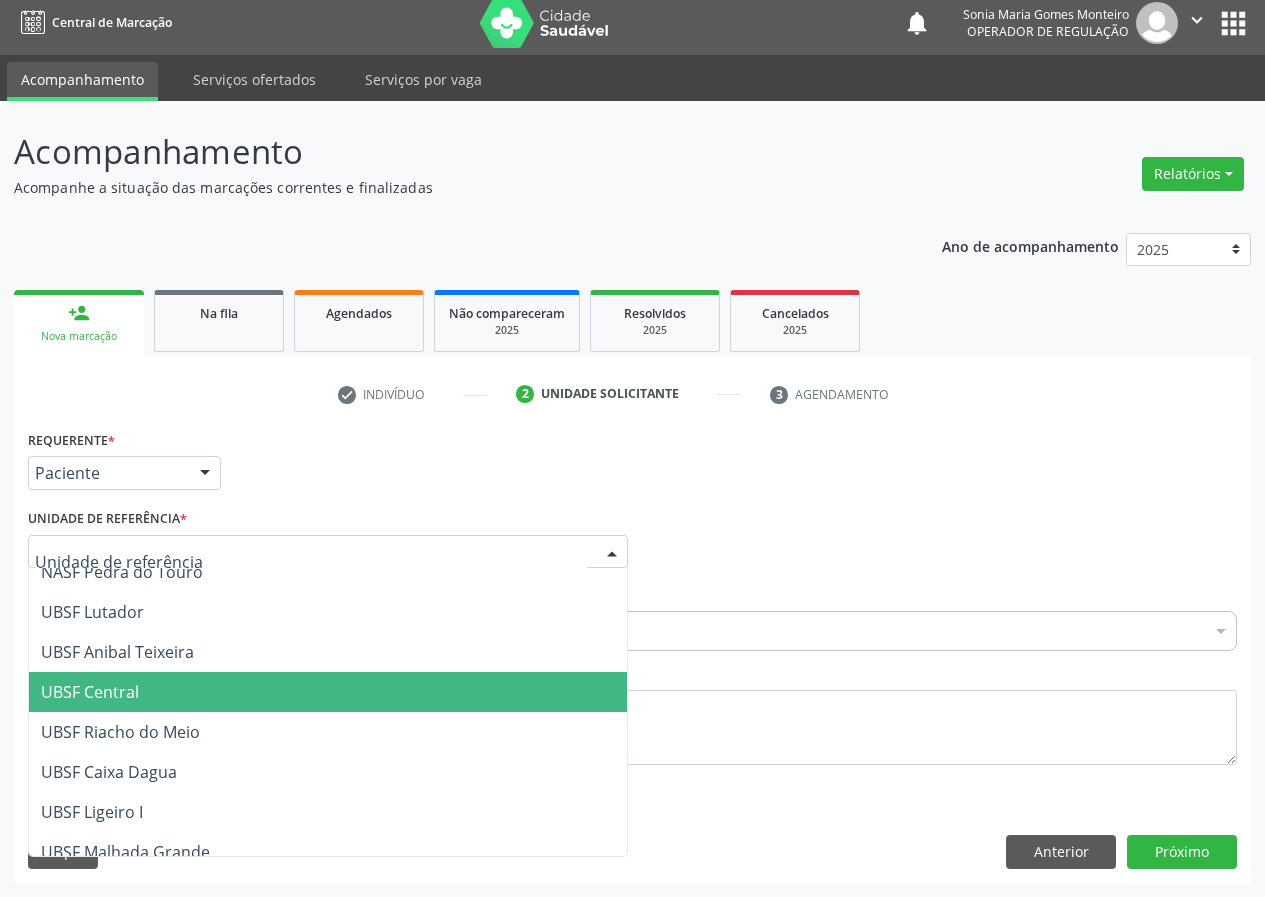 scroll, scrollTop: 300, scrollLeft: 0, axis: vertical 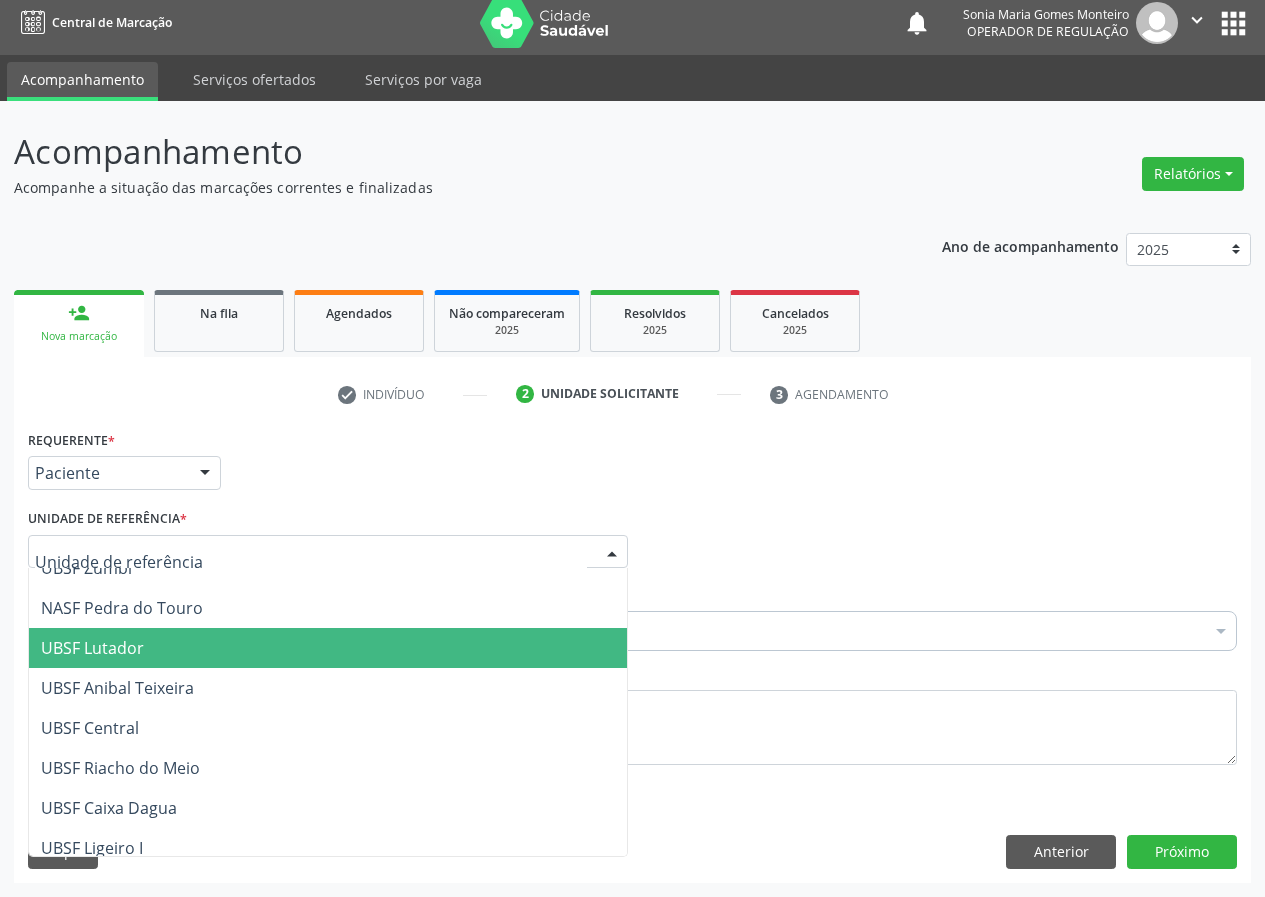drag, startPoint x: 114, startPoint y: 652, endPoint x: 65, endPoint y: 669, distance: 51.86521 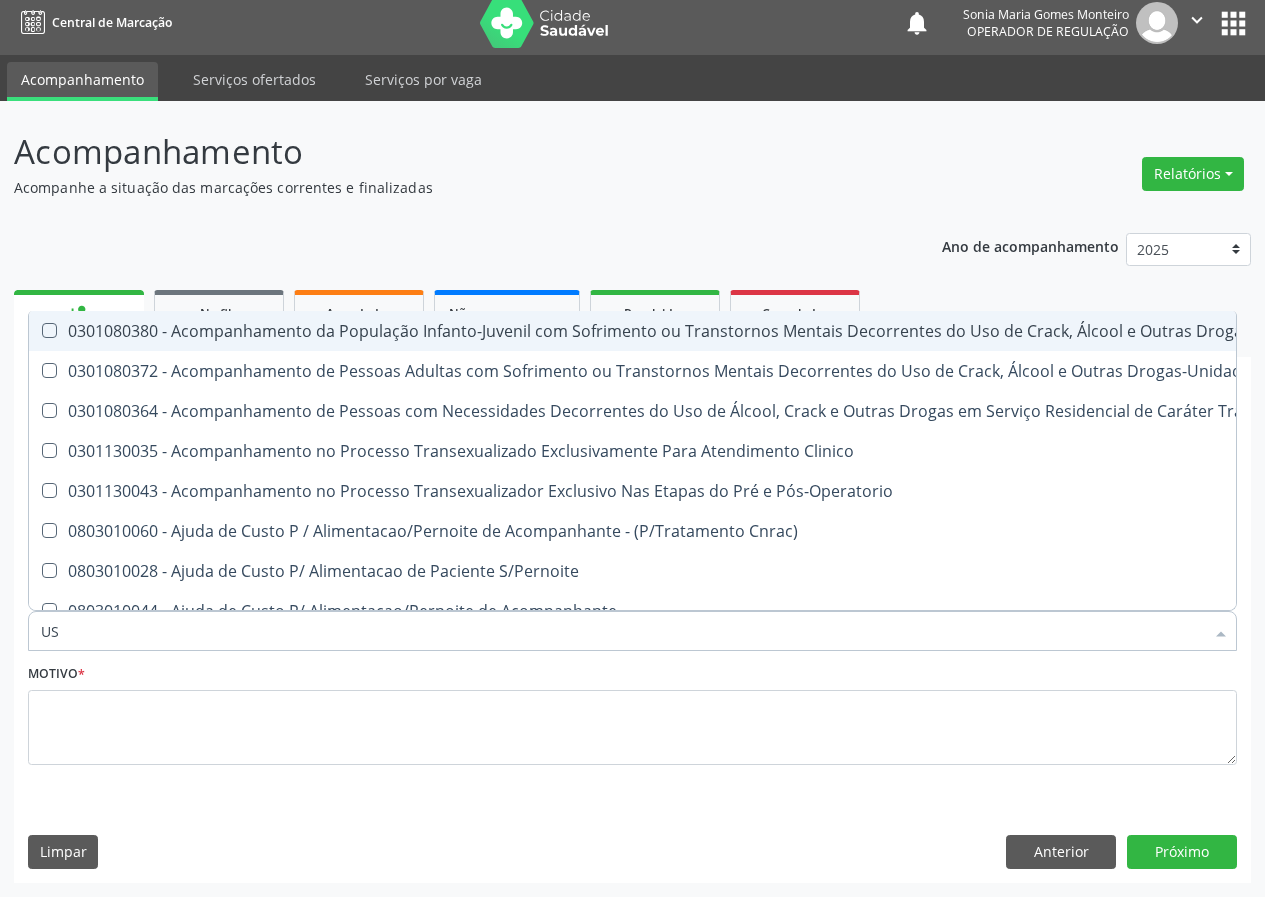 type on "USG" 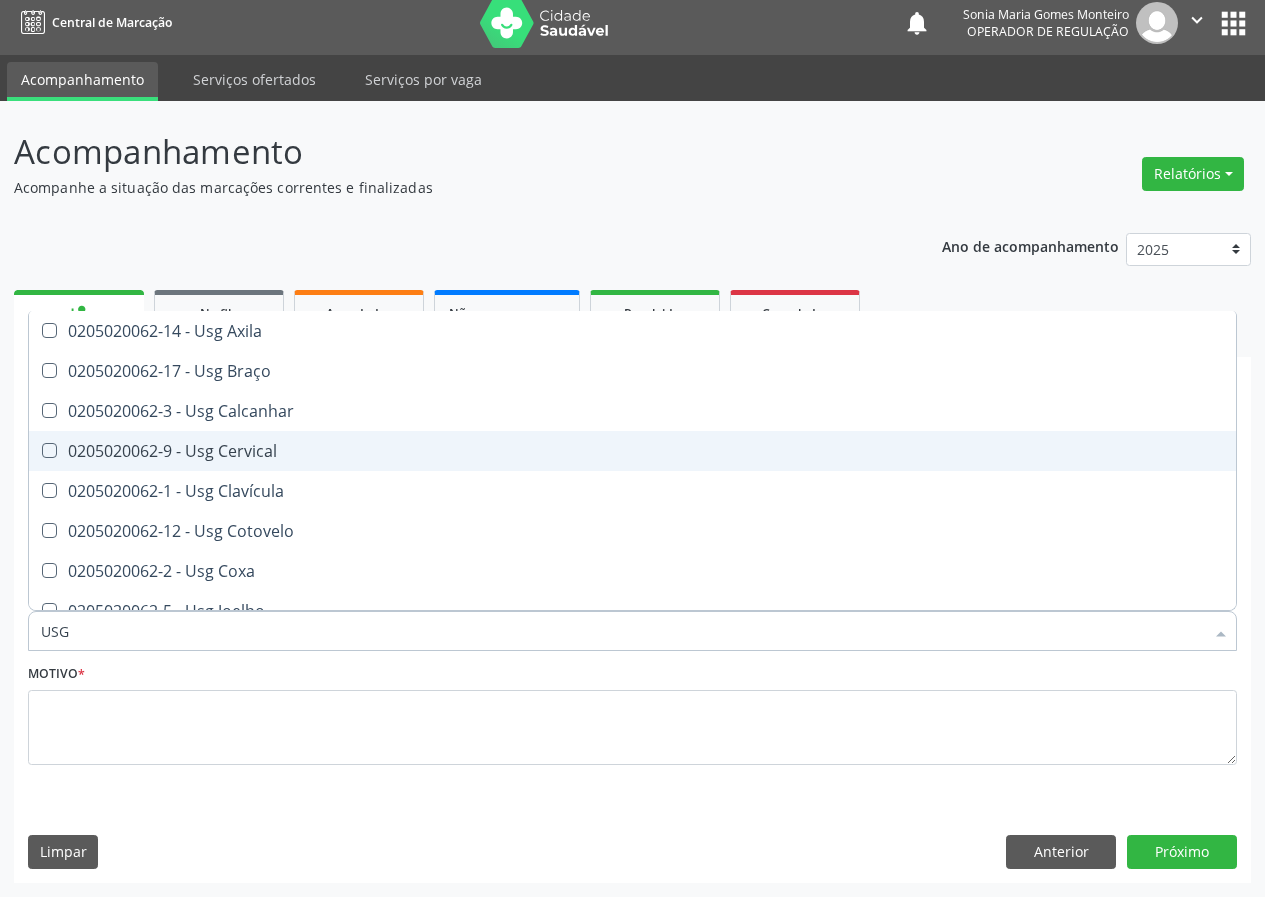 click on "0205020062-9 - Usg Cervical" at bounding box center [632, 451] 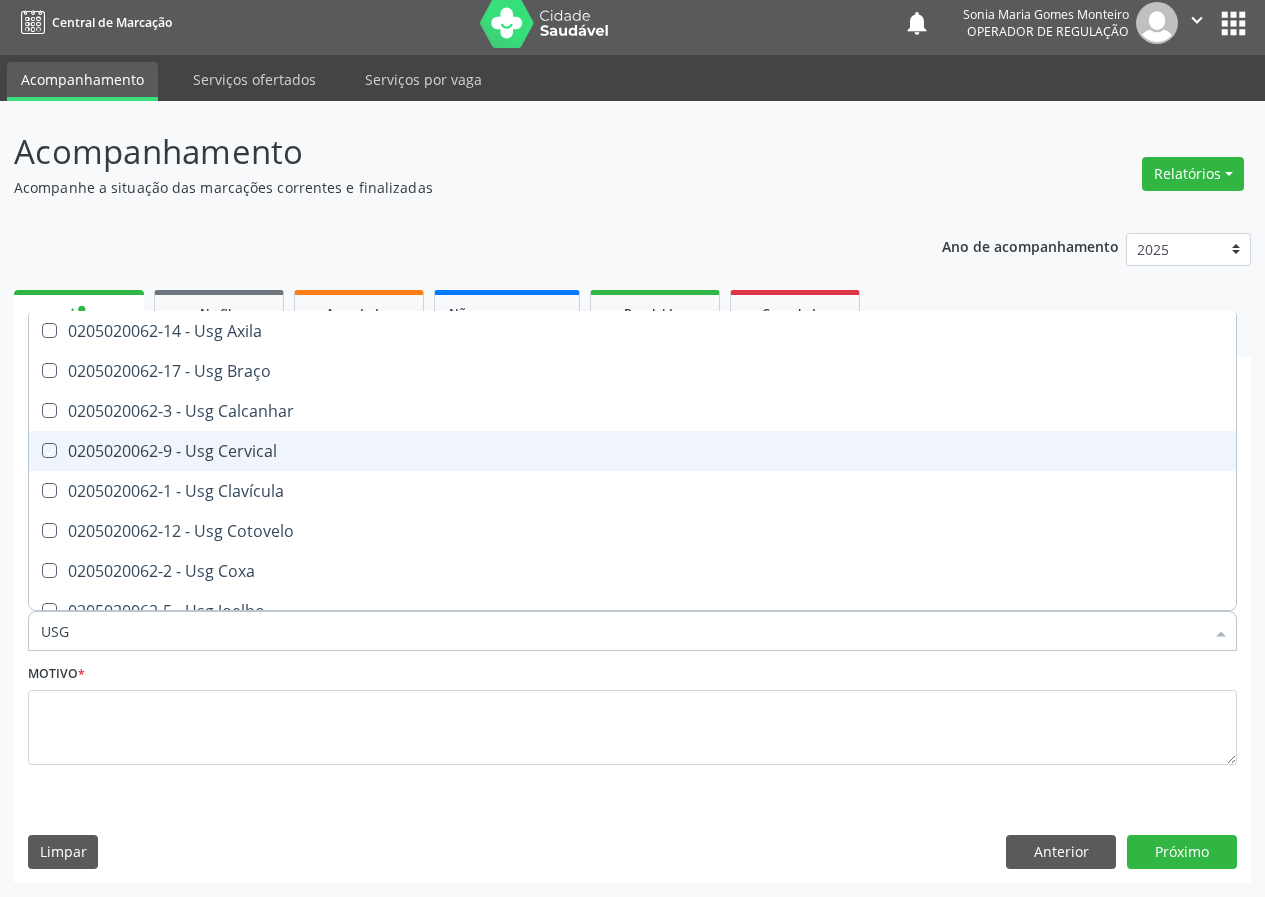 checkbox on "true" 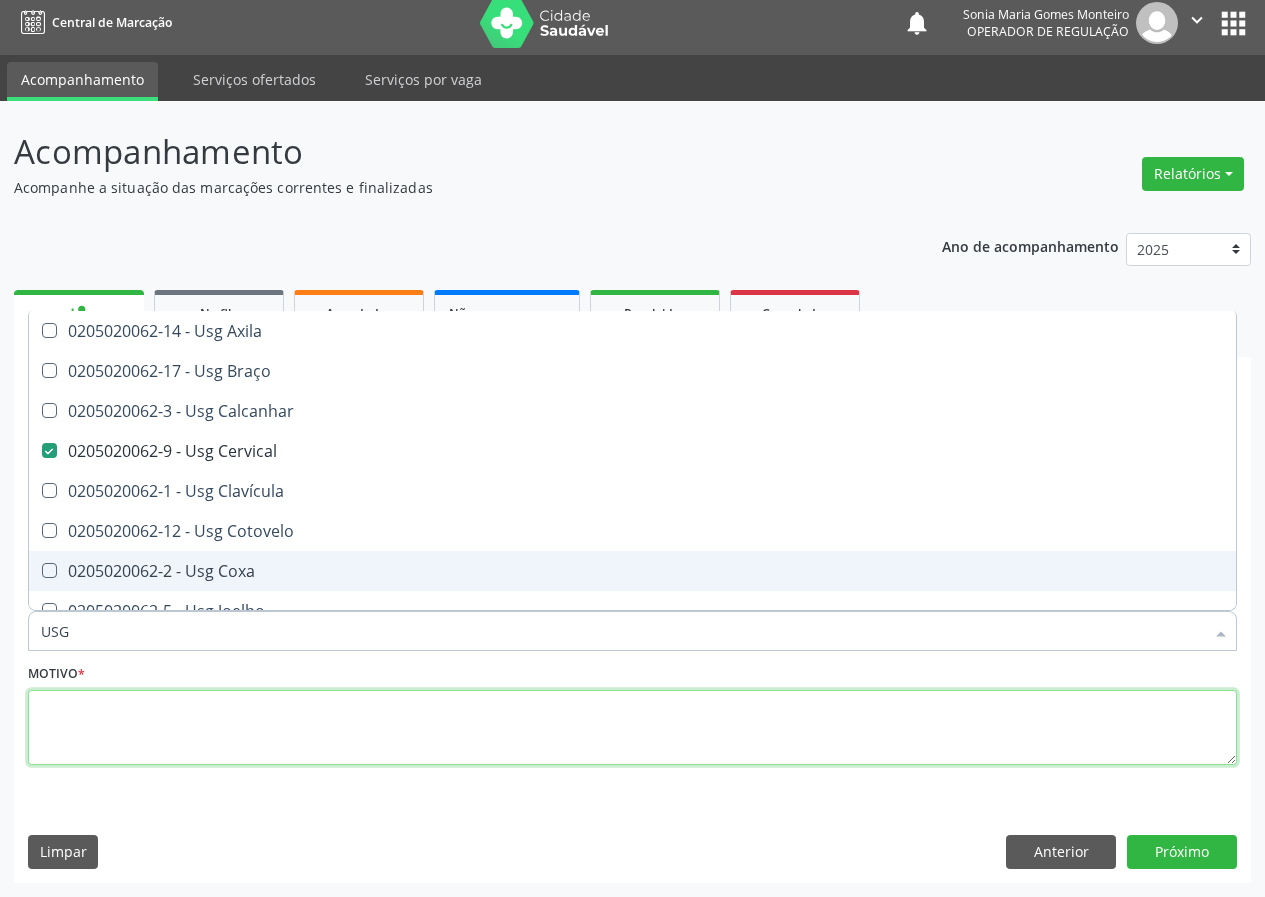 click at bounding box center [632, 728] 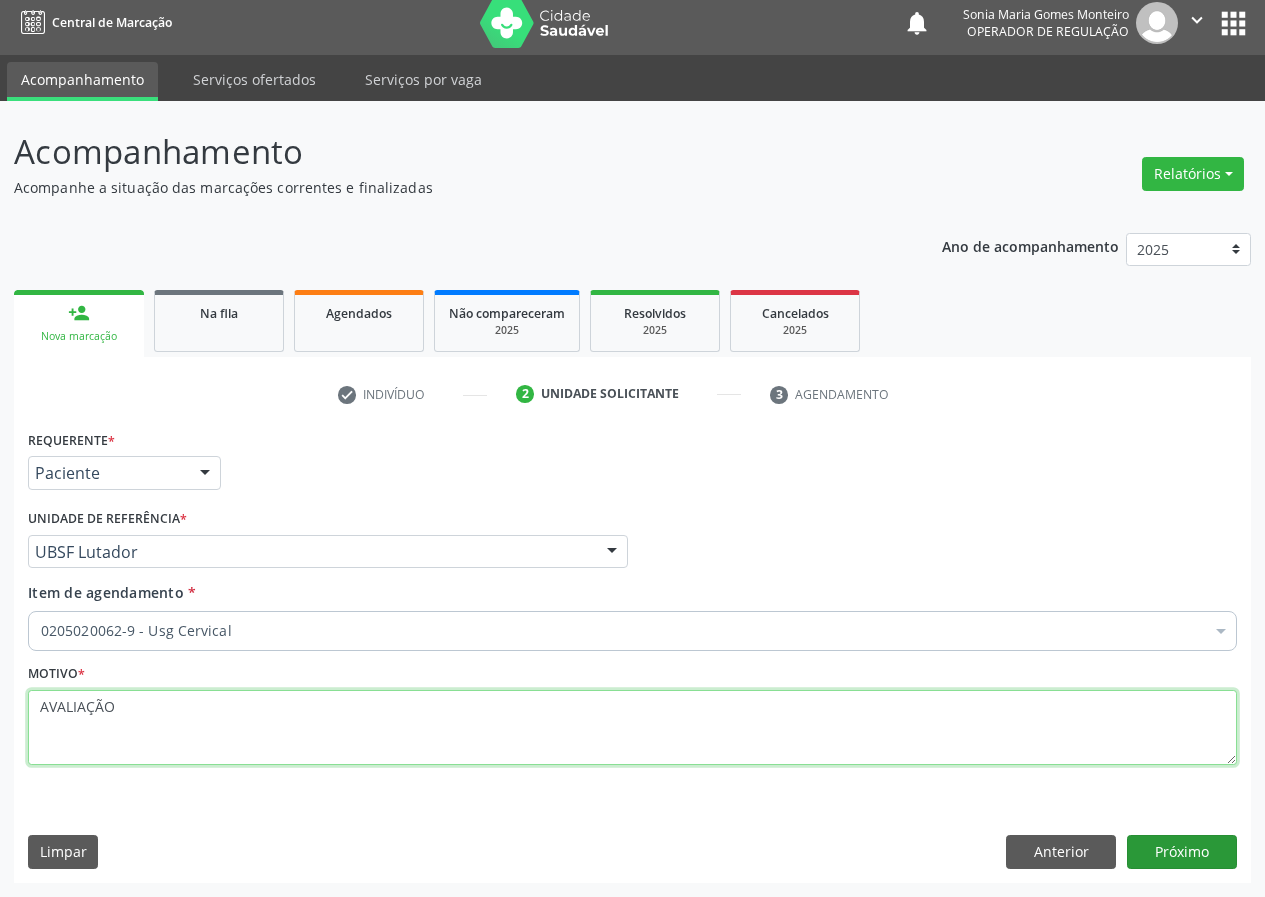type on "AVALIAÇÃO" 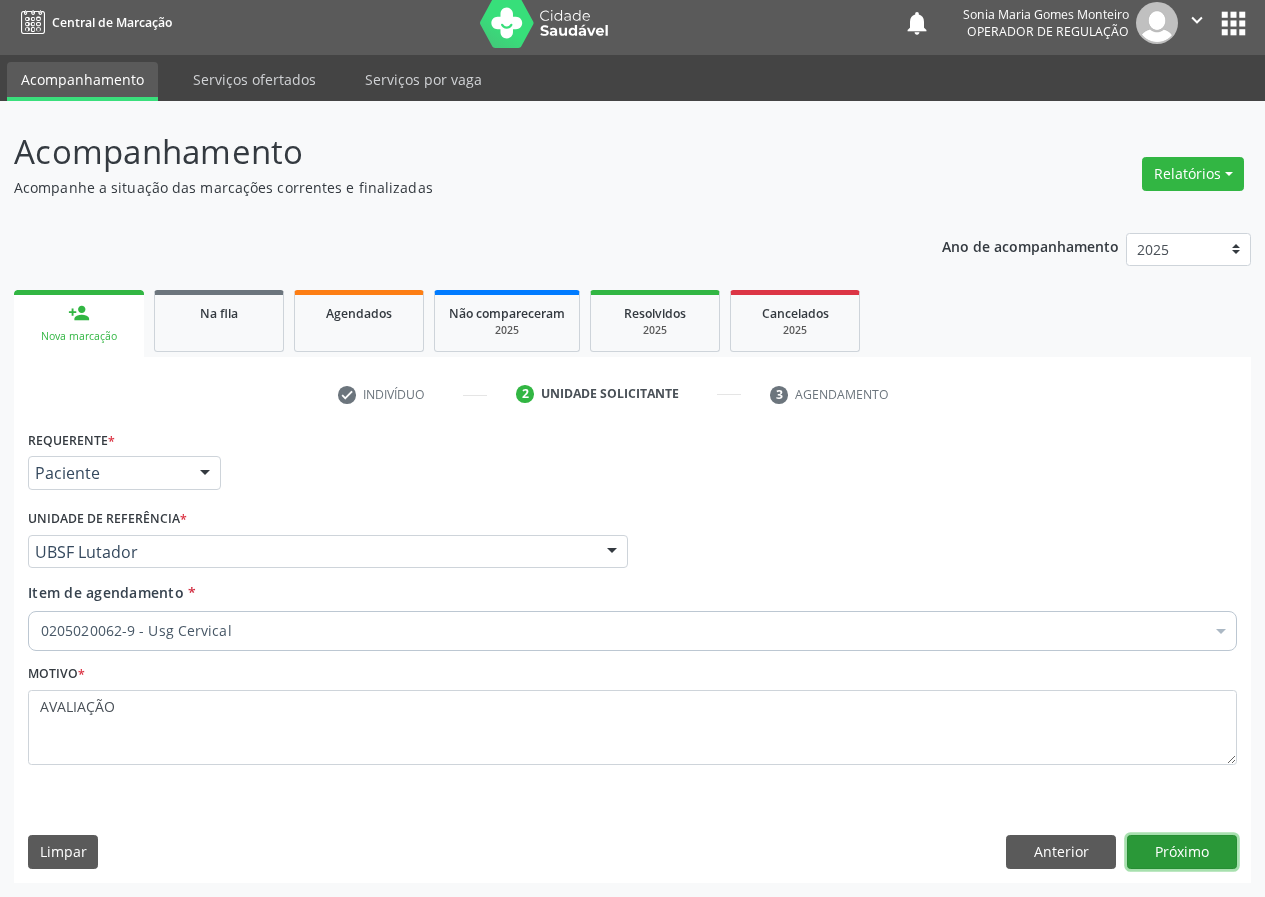 click on "Próximo" at bounding box center [1182, 852] 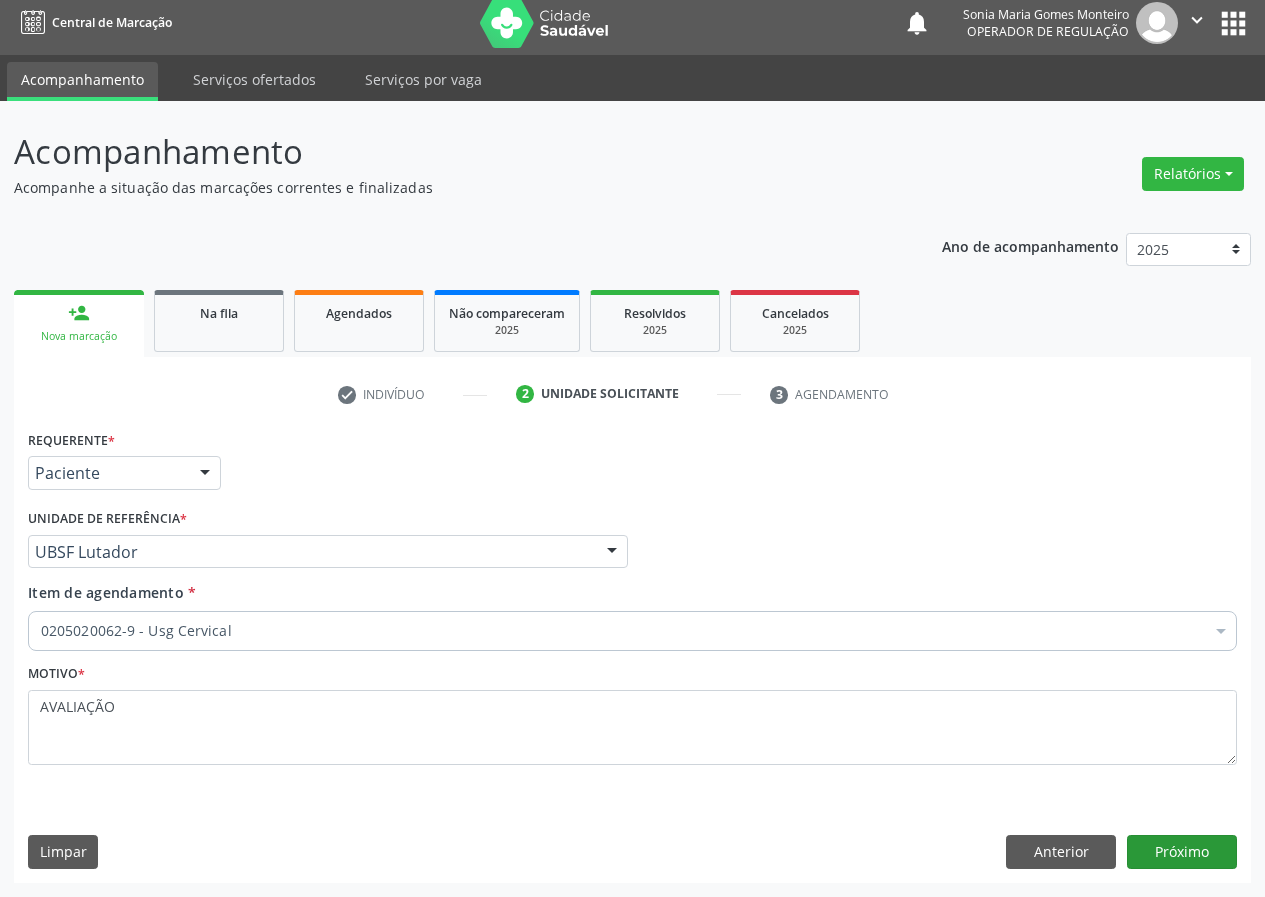 scroll, scrollTop: 0, scrollLeft: 0, axis: both 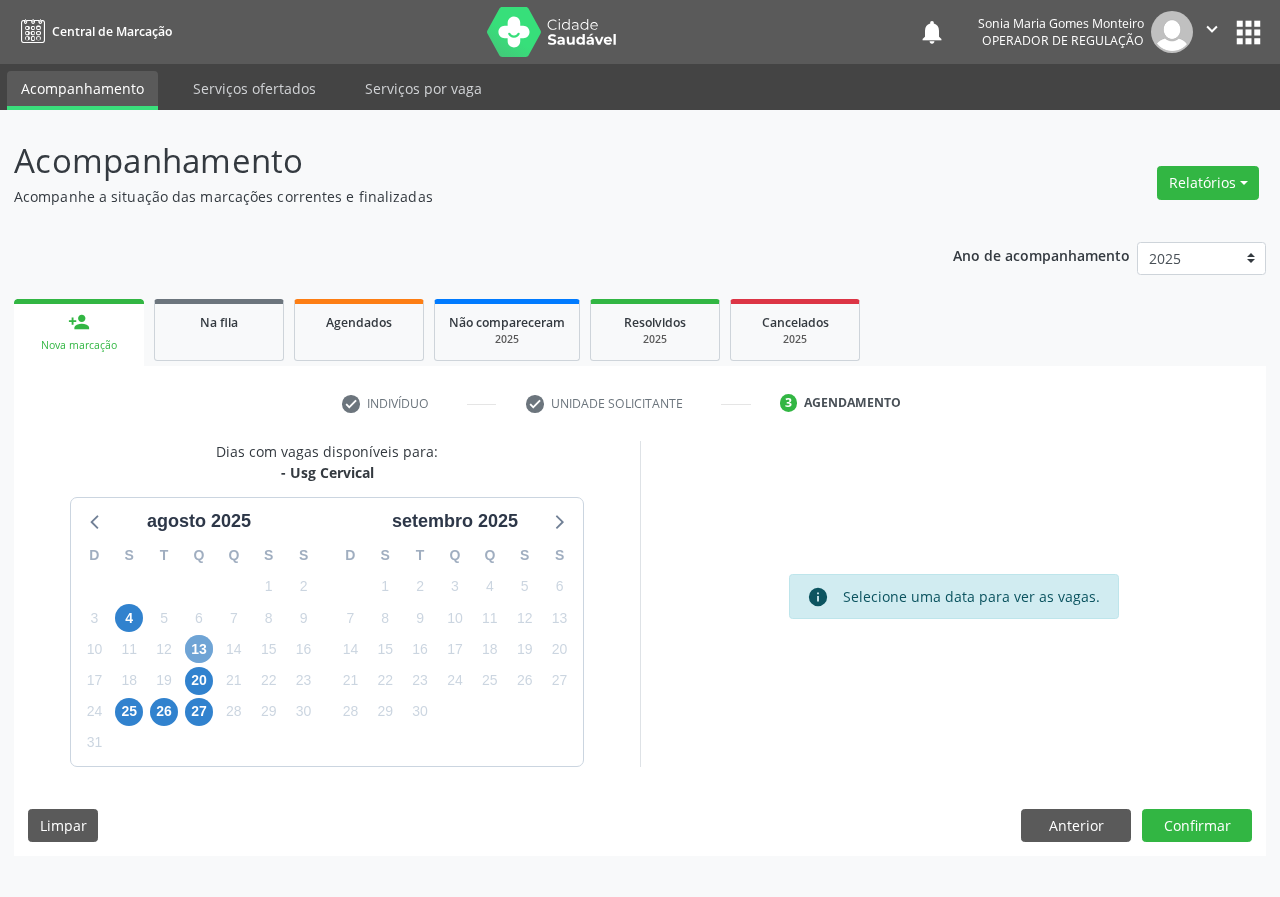 click on "13" at bounding box center [199, 649] 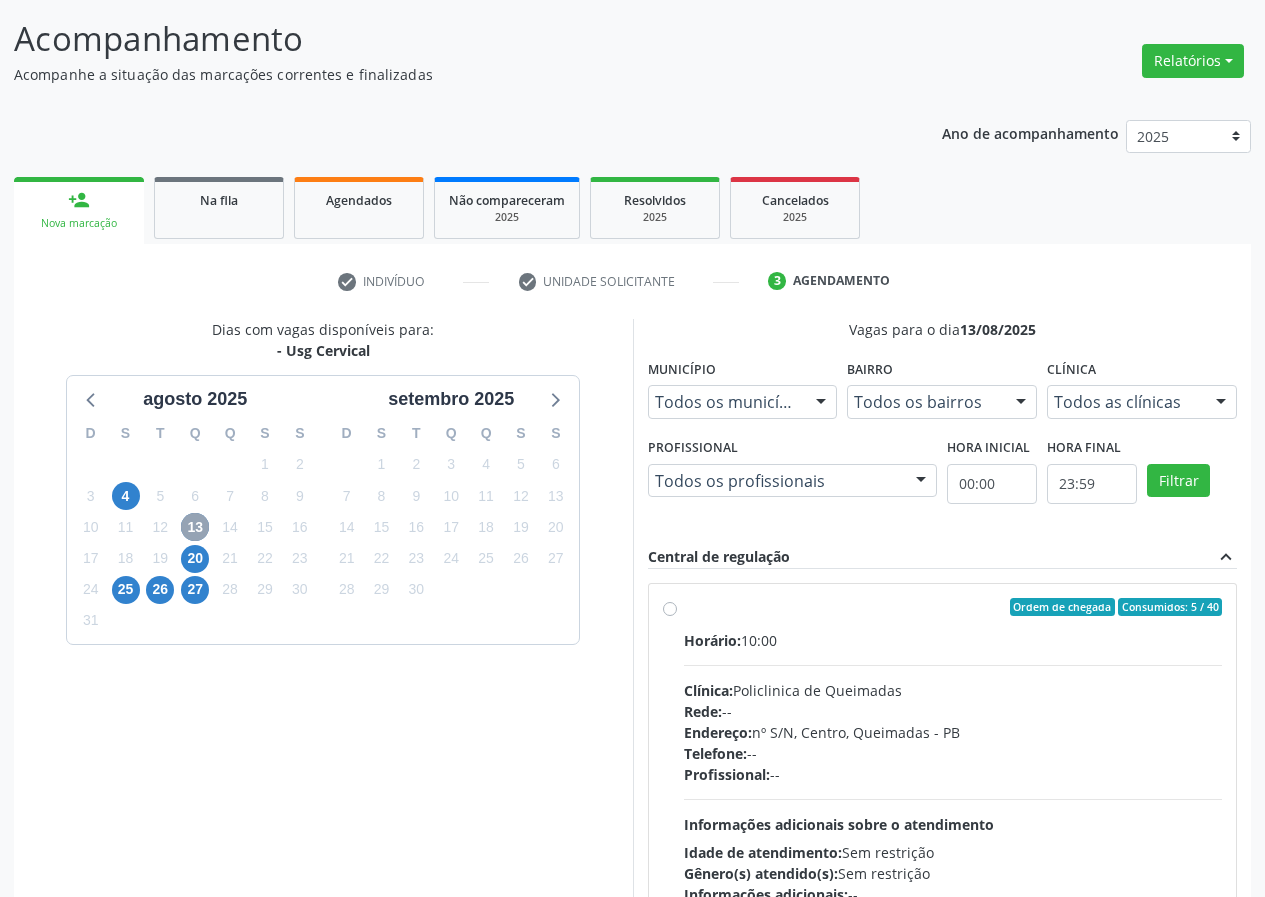 scroll, scrollTop: 262, scrollLeft: 0, axis: vertical 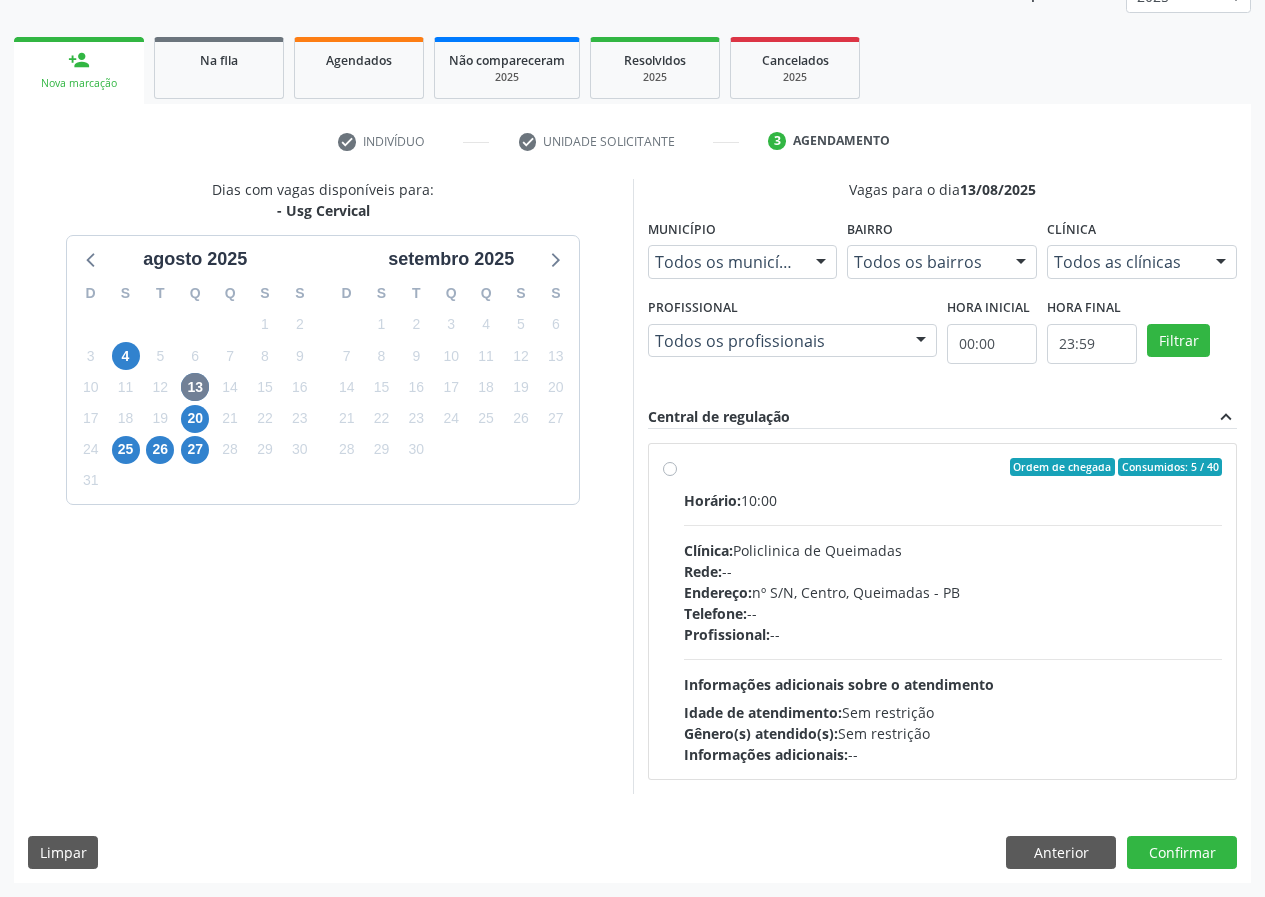 click on "Ordem de chegada
Consumidos: 5 / 40
Horário:   10:00
Clínica:  Policlinica de Queimadas
Rede:
--
Endereço:   nº S/N, Centro, Queimadas - PB
Telefone:   --
Profissional:
--
Informações adicionais sobre o atendimento
Idade de atendimento:
Sem restrição
Gênero(s) atendido(s):
Sem restrição
Informações adicionais:
--" at bounding box center [953, 611] 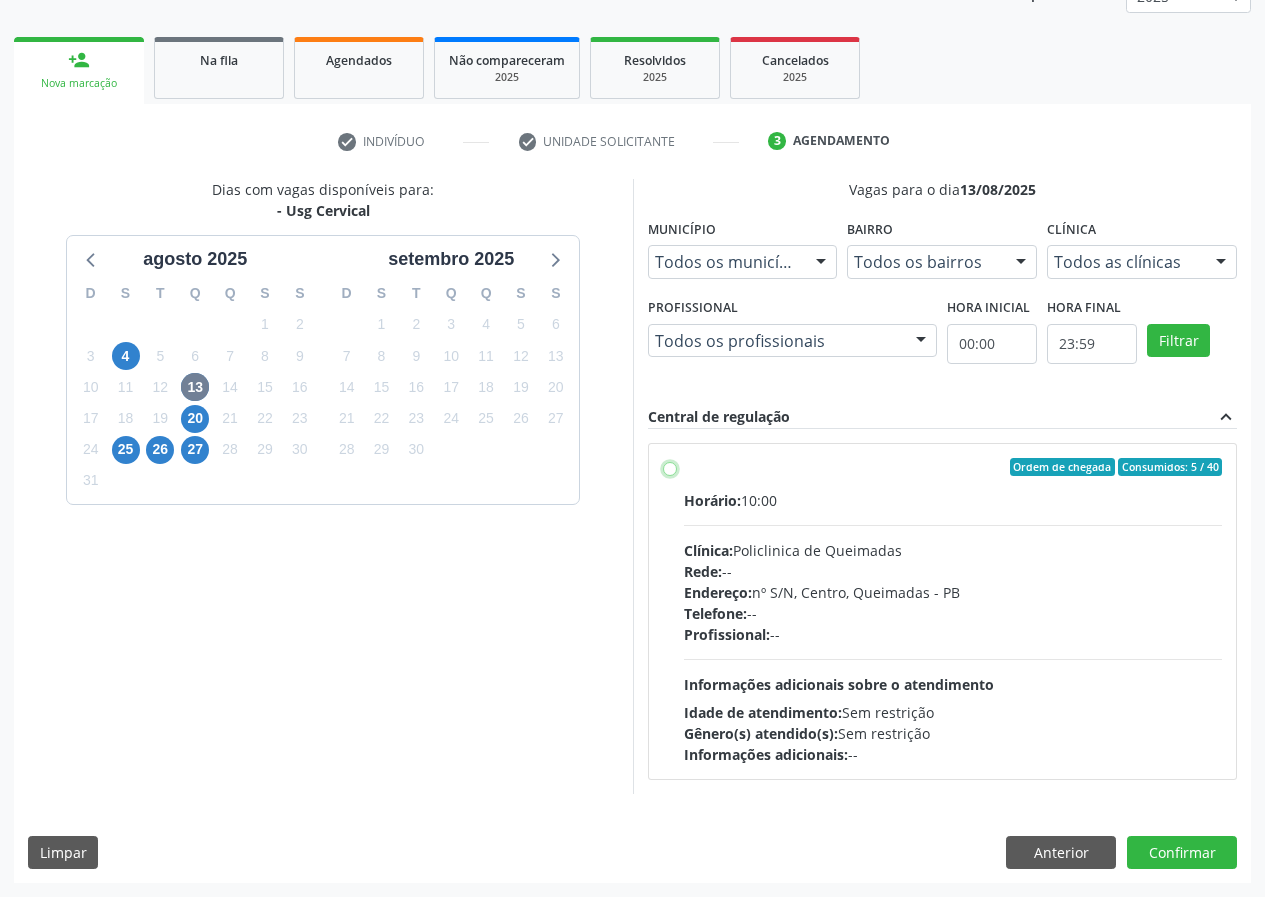 click on "Ordem de chegada
Consumidos: 5 / 40
Horário:   10:00
Clínica:  Policlinica de Queimadas
Rede:
--
Endereço:   nº S/N, Centro, Queimadas - PB
Telefone:   --
Profissional:
--
Informações adicionais sobre o atendimento
Idade de atendimento:
Sem restrição
Gênero(s) atendido(s):
Sem restrição
Informações adicionais:
--" at bounding box center [670, 467] 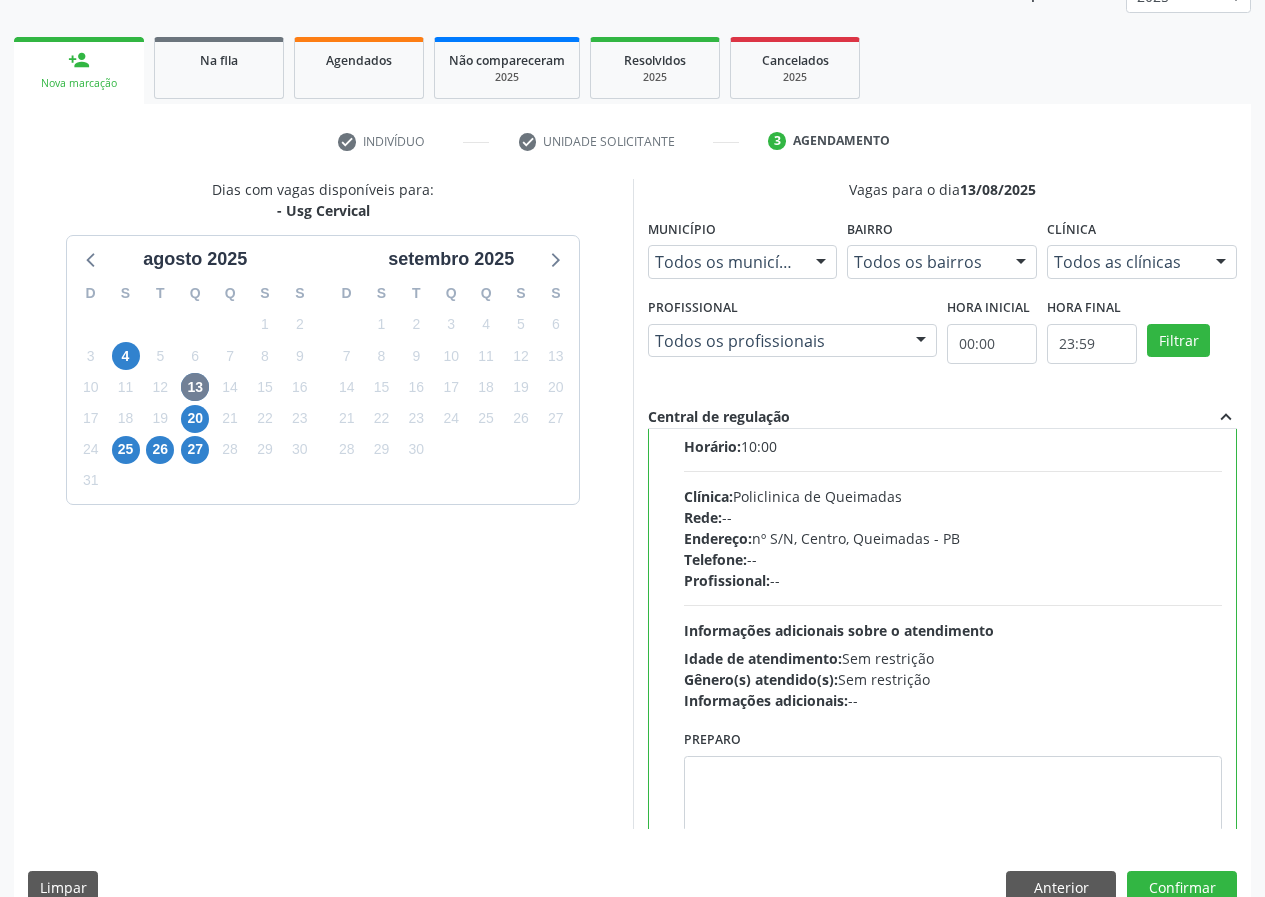 scroll, scrollTop: 99, scrollLeft: 0, axis: vertical 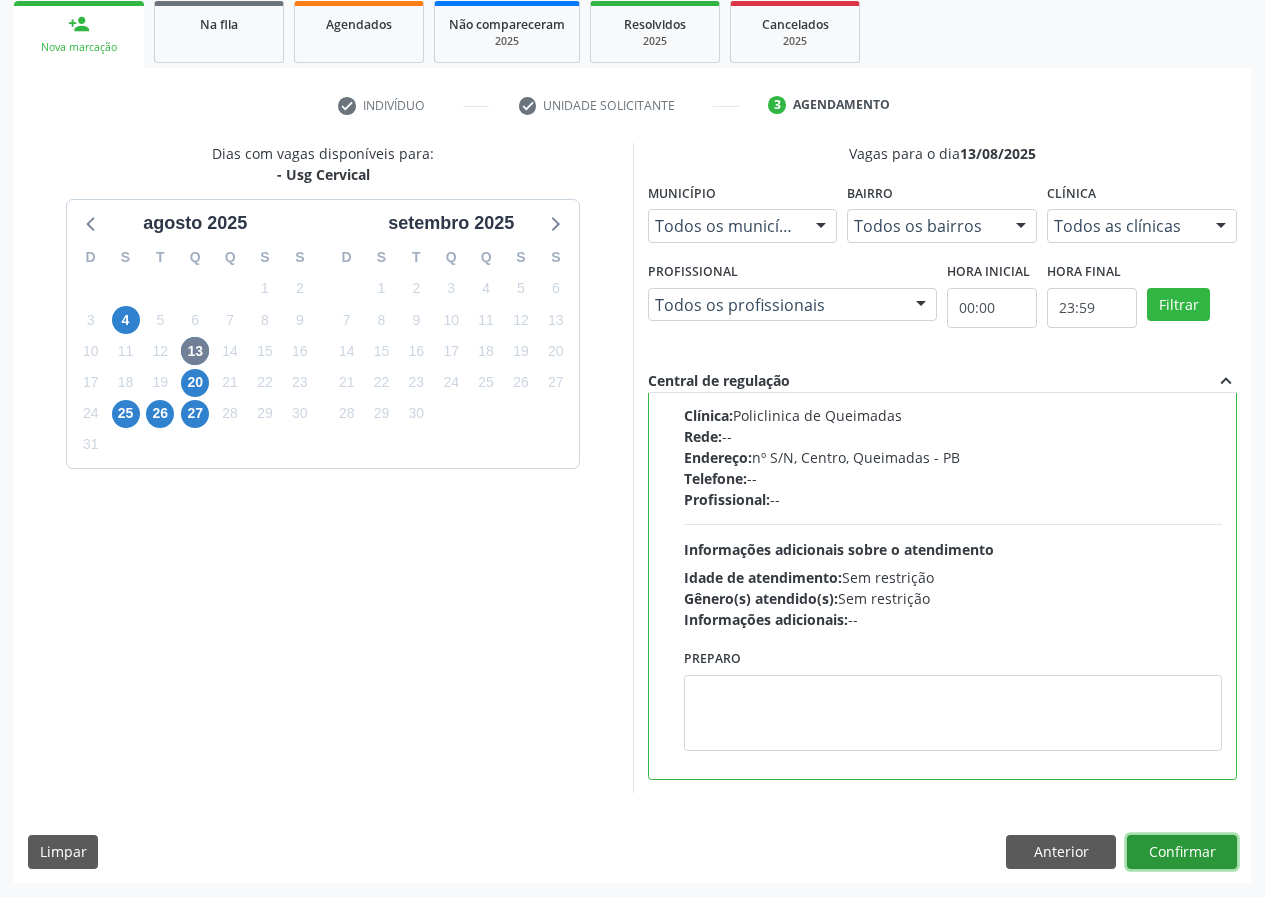 click on "Confirmar" at bounding box center (1182, 852) 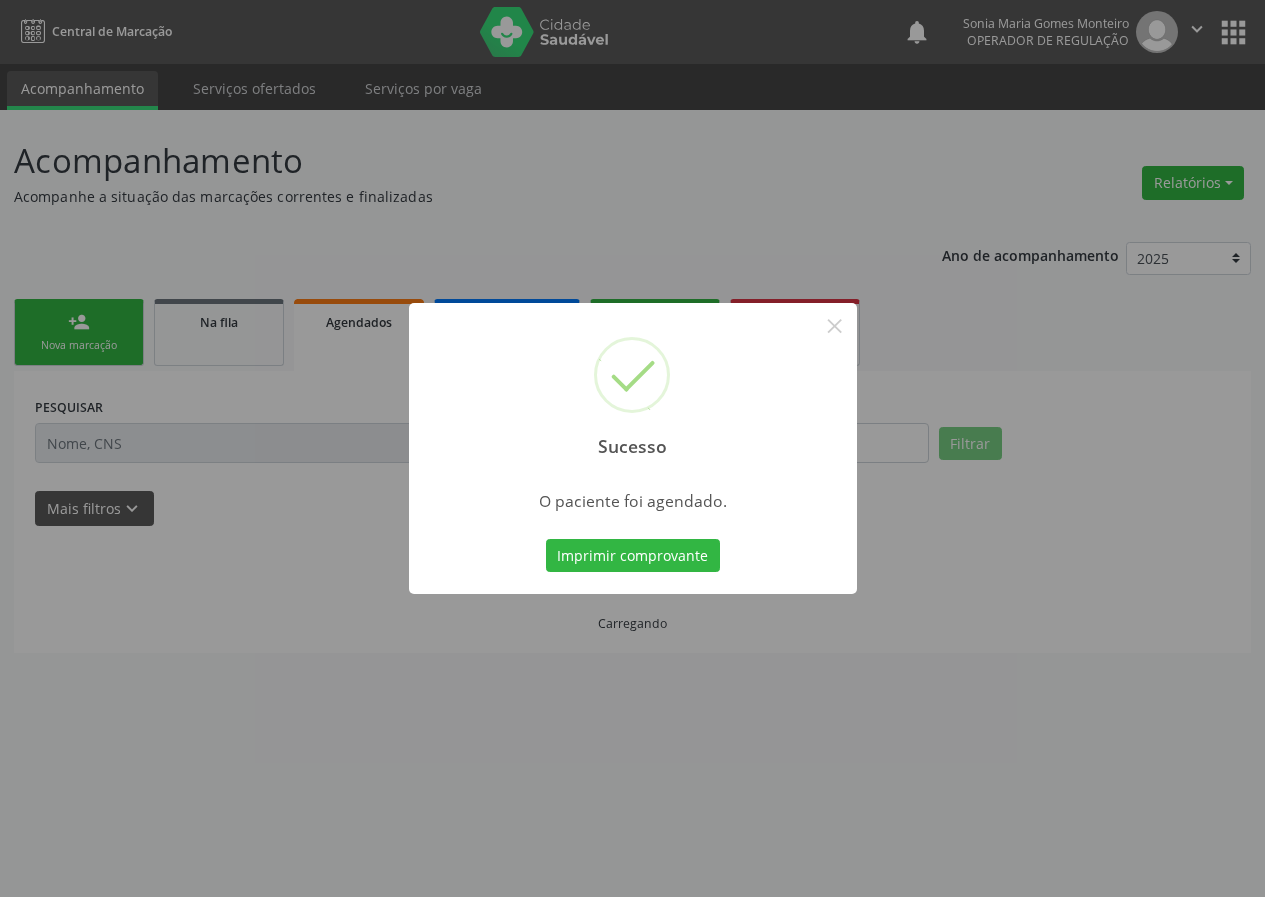 scroll, scrollTop: 0, scrollLeft: 0, axis: both 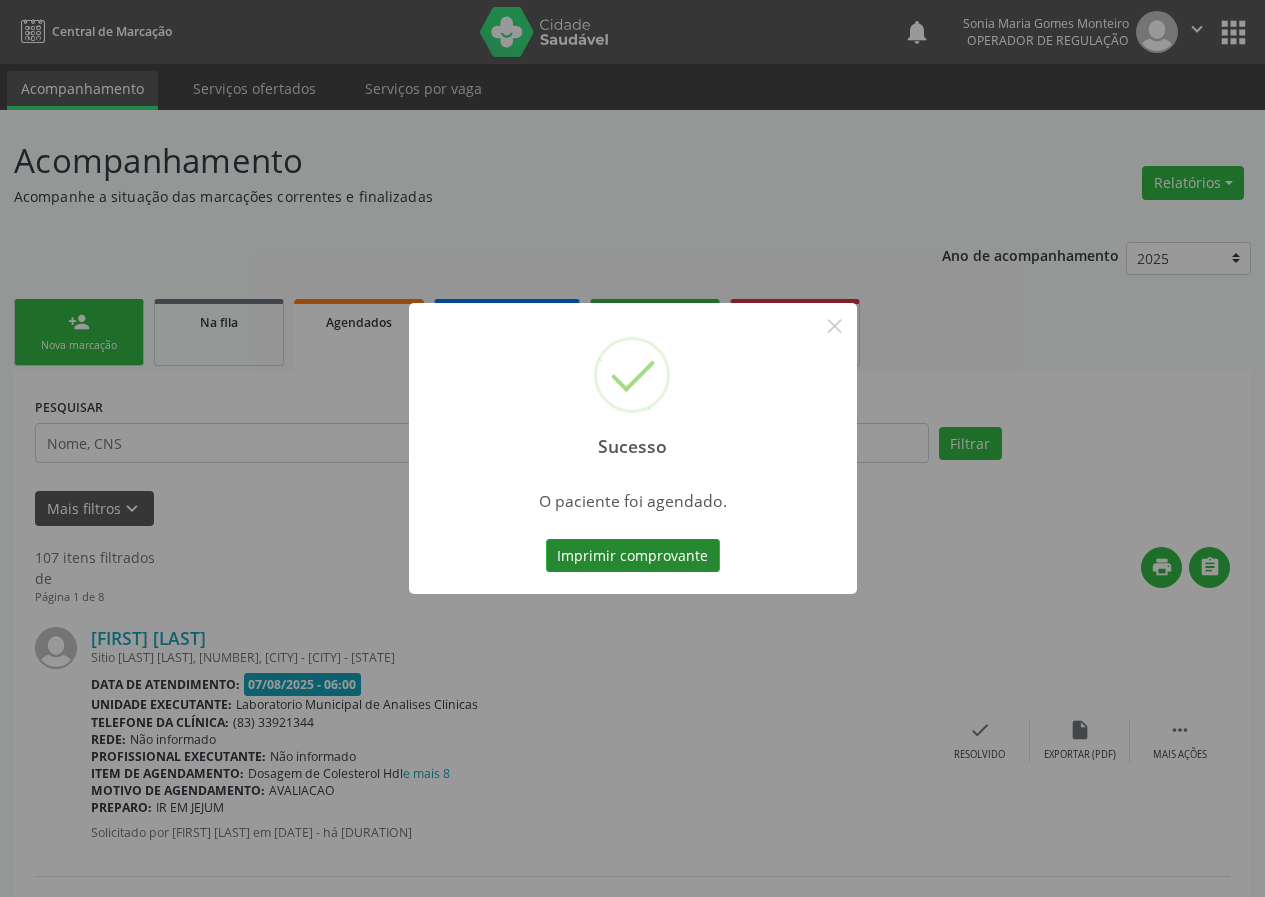 click on "Imprimir comprovante" at bounding box center [633, 556] 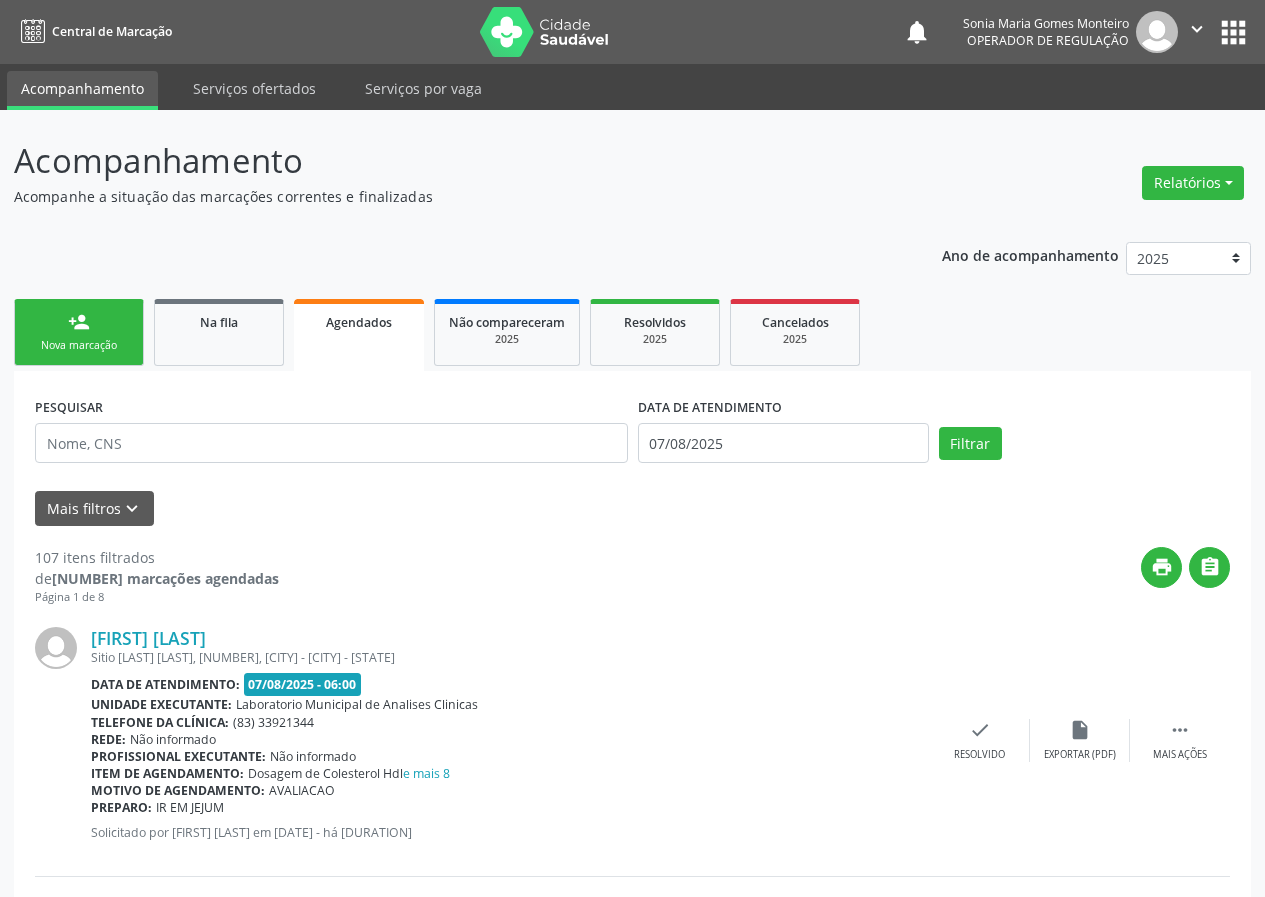 click on "Agendados" at bounding box center (359, 322) 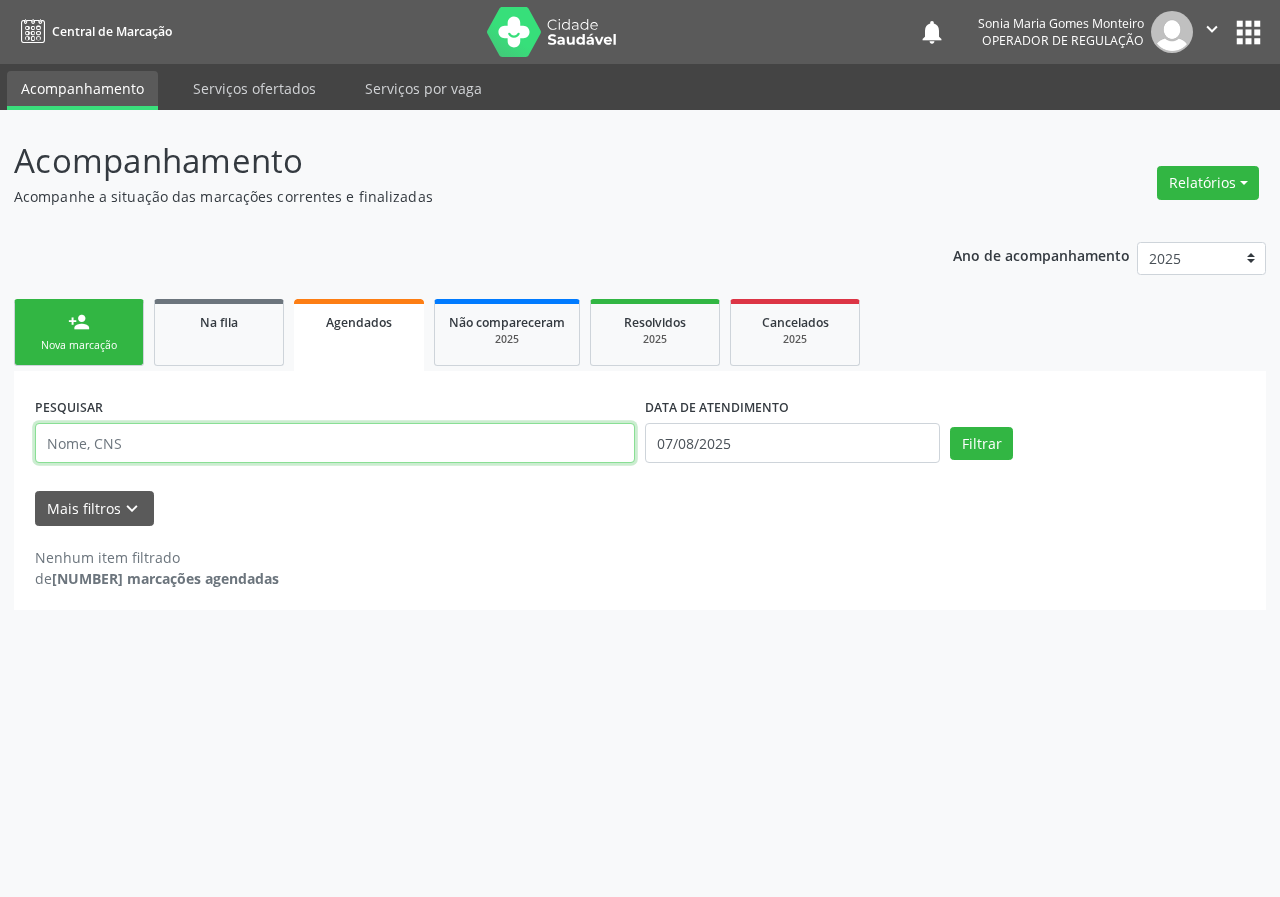 click at bounding box center [335, 443] 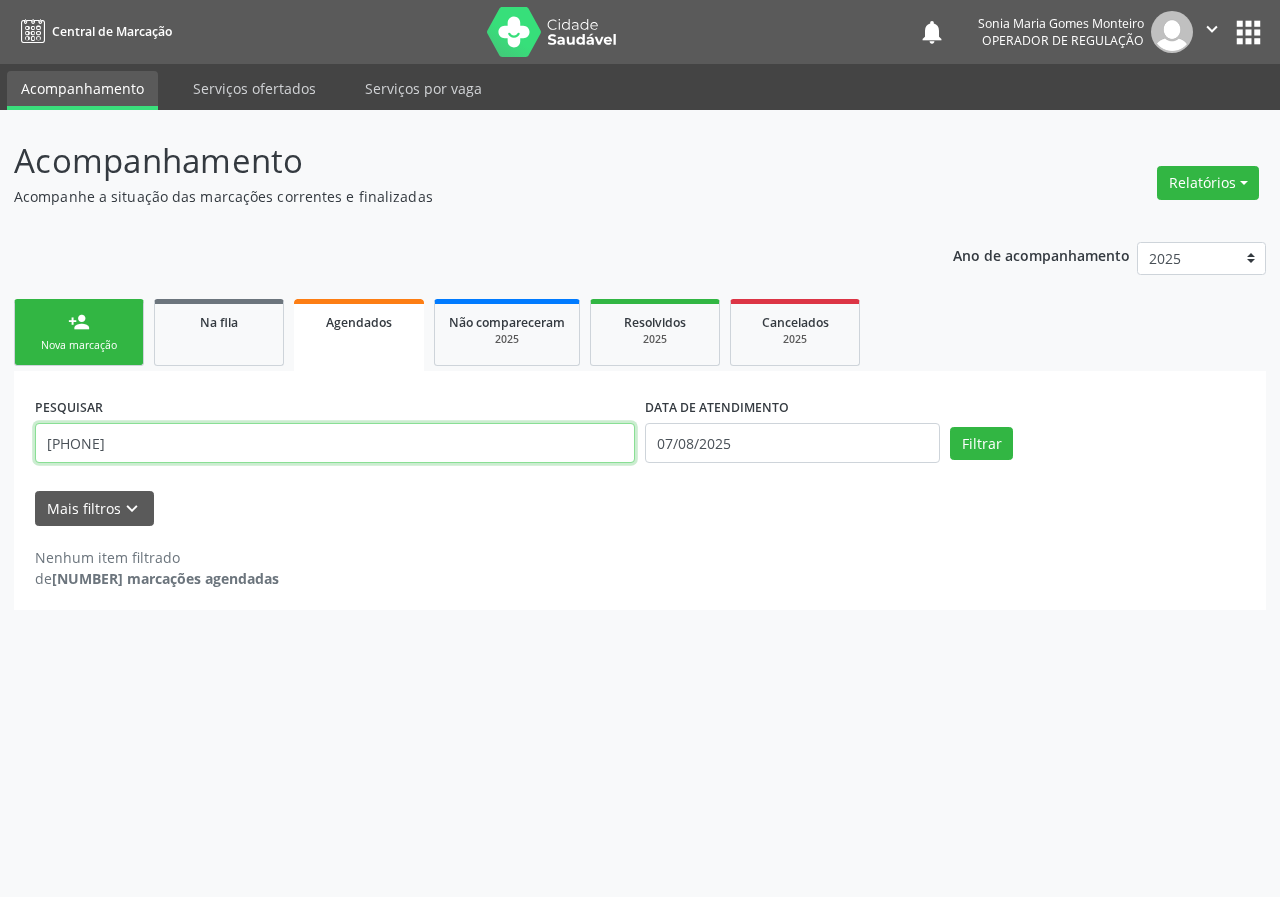 type on "706903146605134" 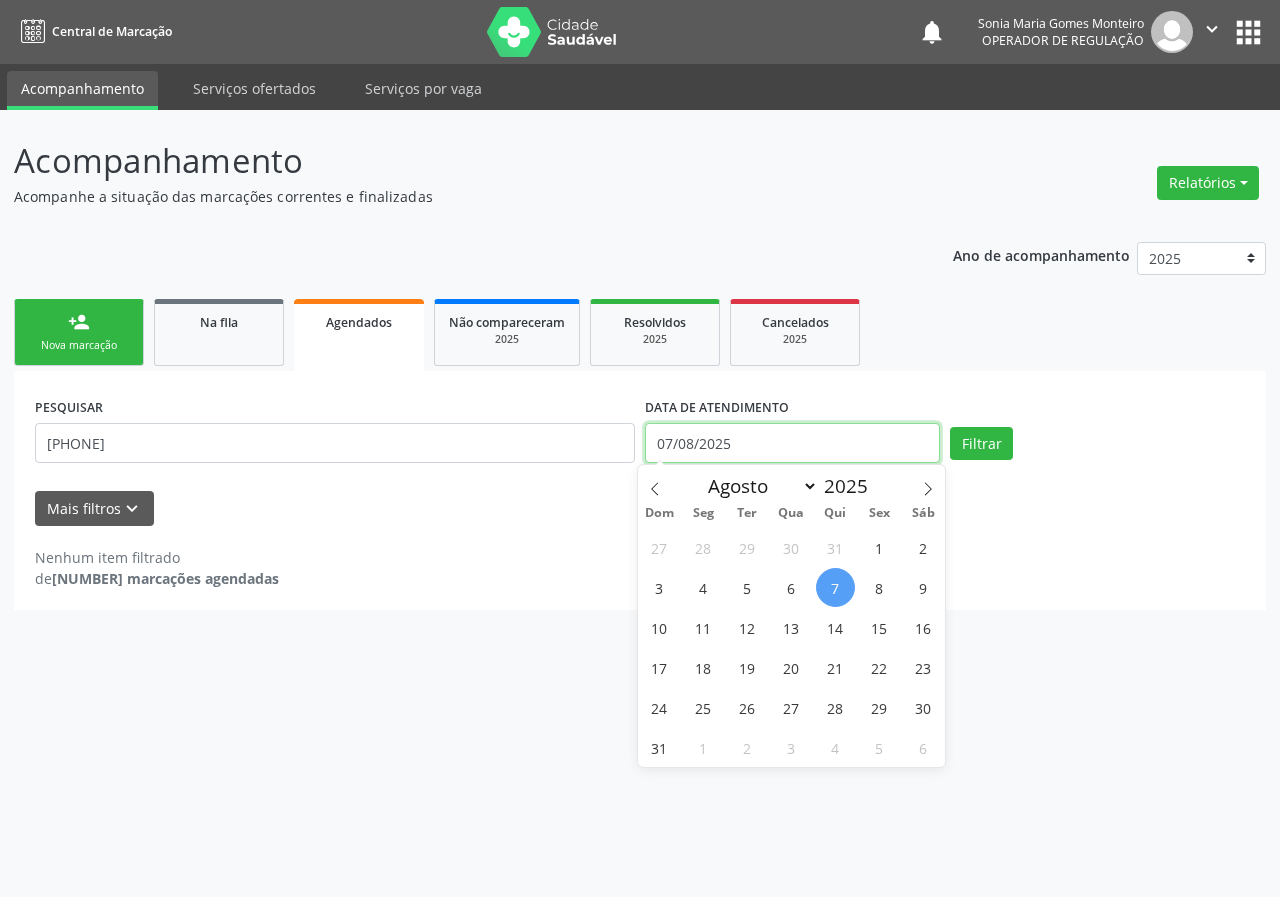 click on "07/08/2025" at bounding box center [792, 443] 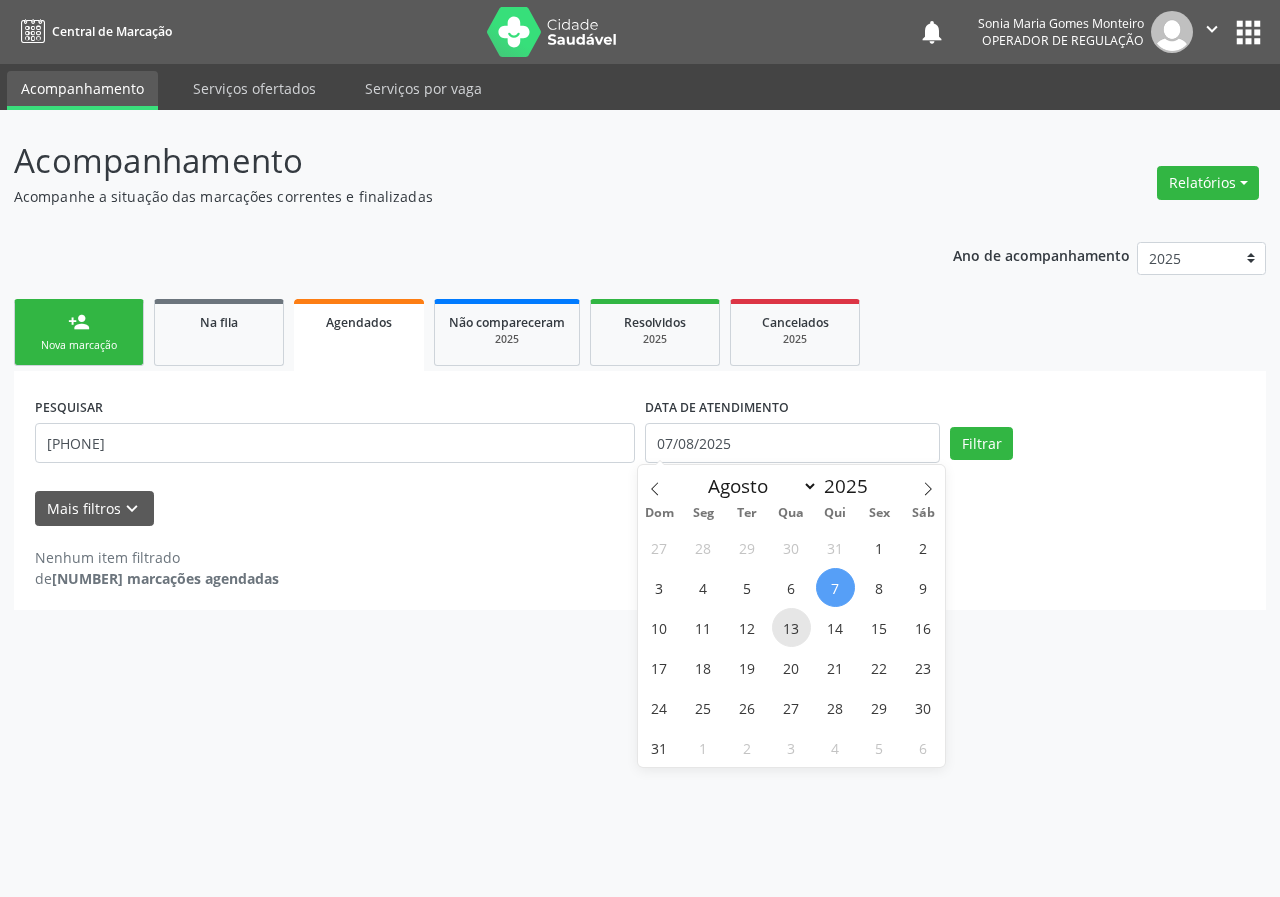 drag, startPoint x: 790, startPoint y: 631, endPoint x: 950, endPoint y: 578, distance: 168.5497 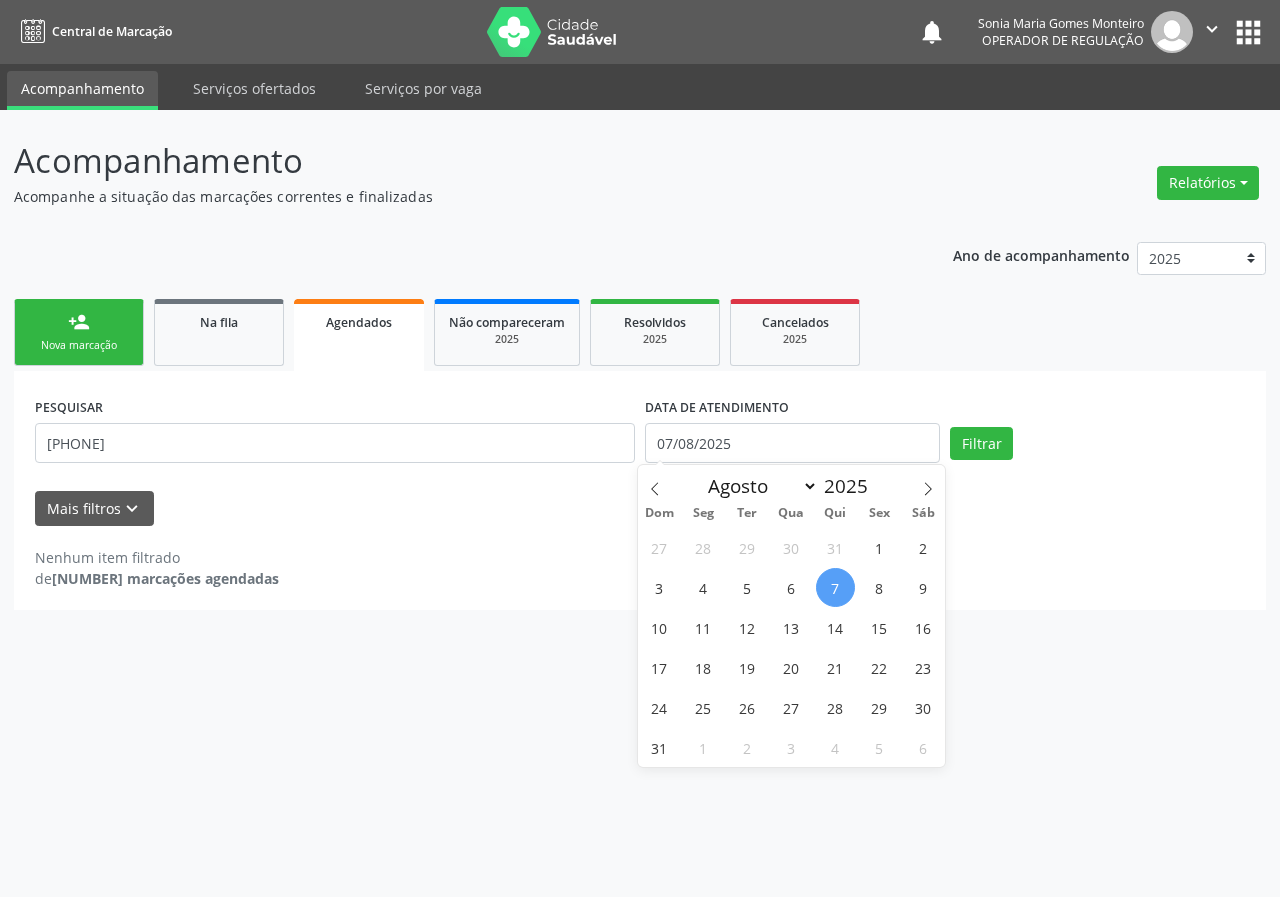 type on "13/08/2025" 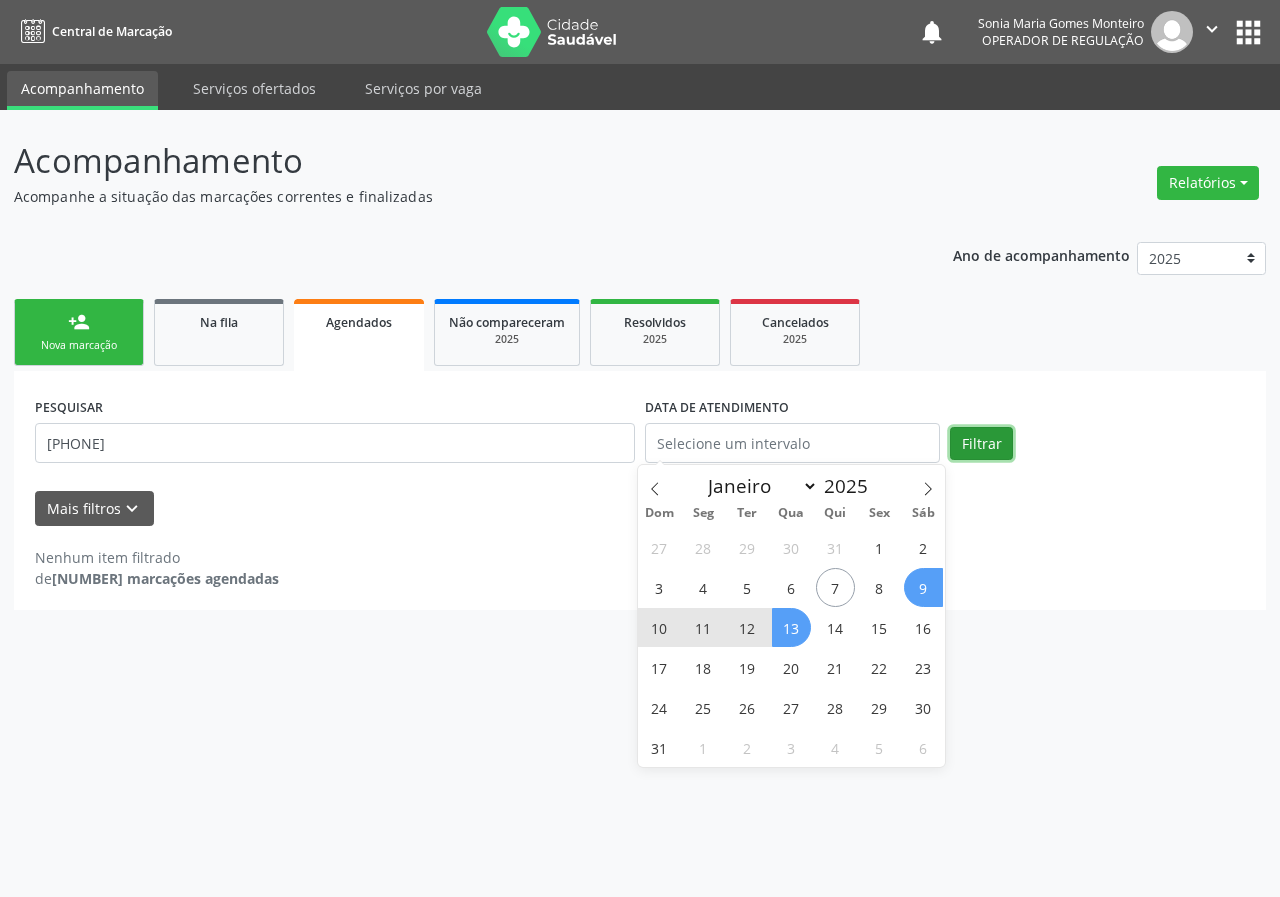 click on "Filtrar" at bounding box center (981, 444) 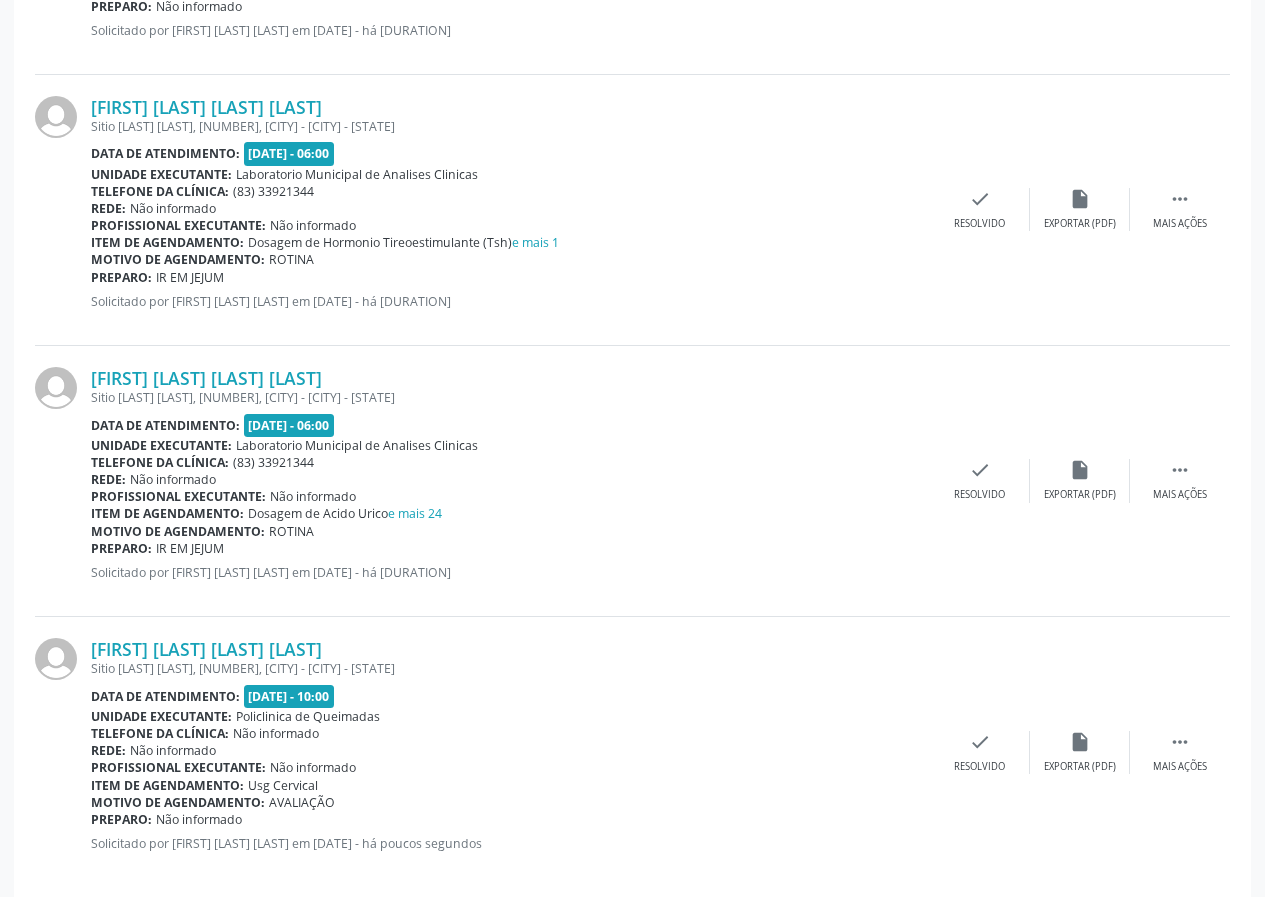 scroll, scrollTop: 1369, scrollLeft: 0, axis: vertical 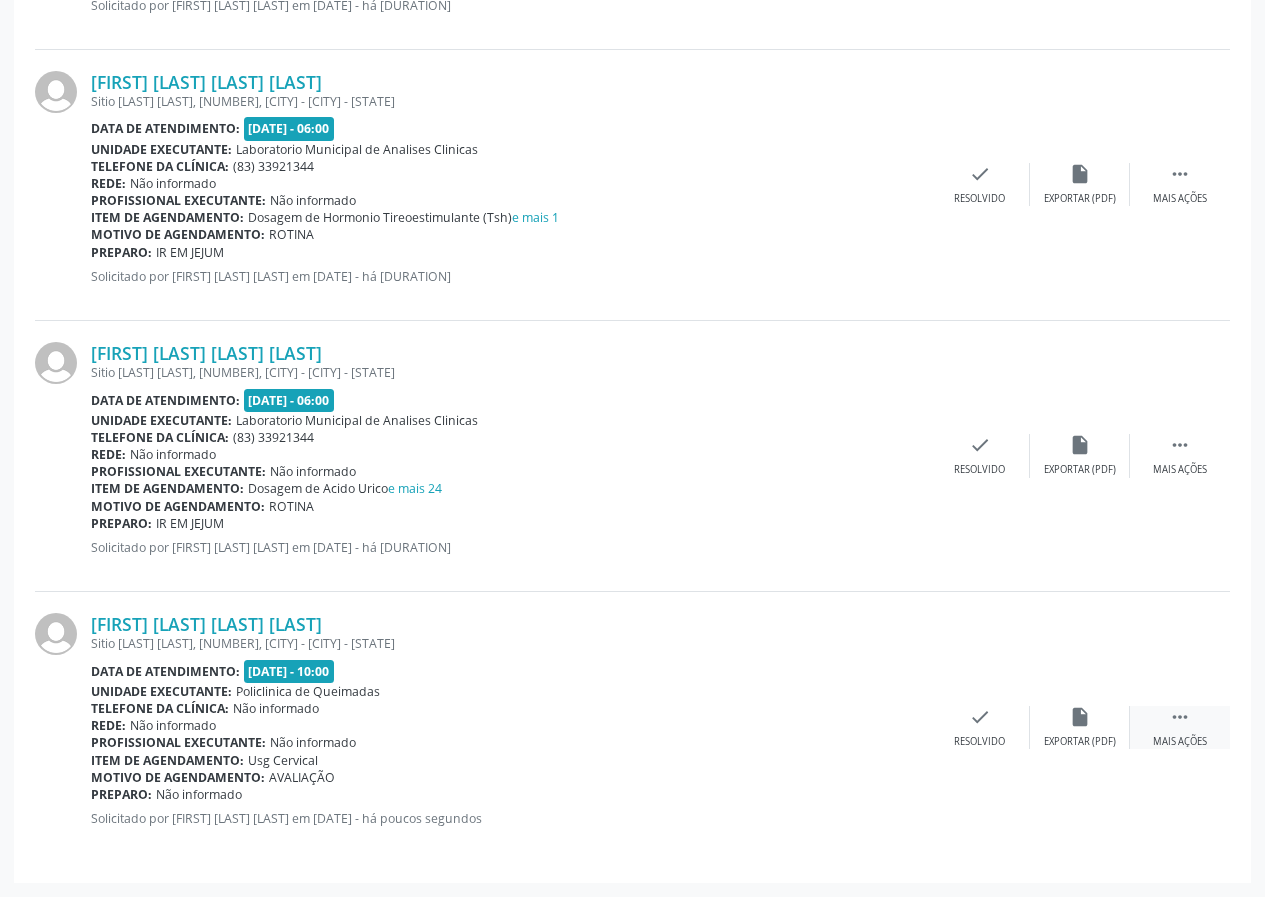 drag, startPoint x: 1177, startPoint y: 718, endPoint x: 1154, endPoint y: 741, distance: 32.526913 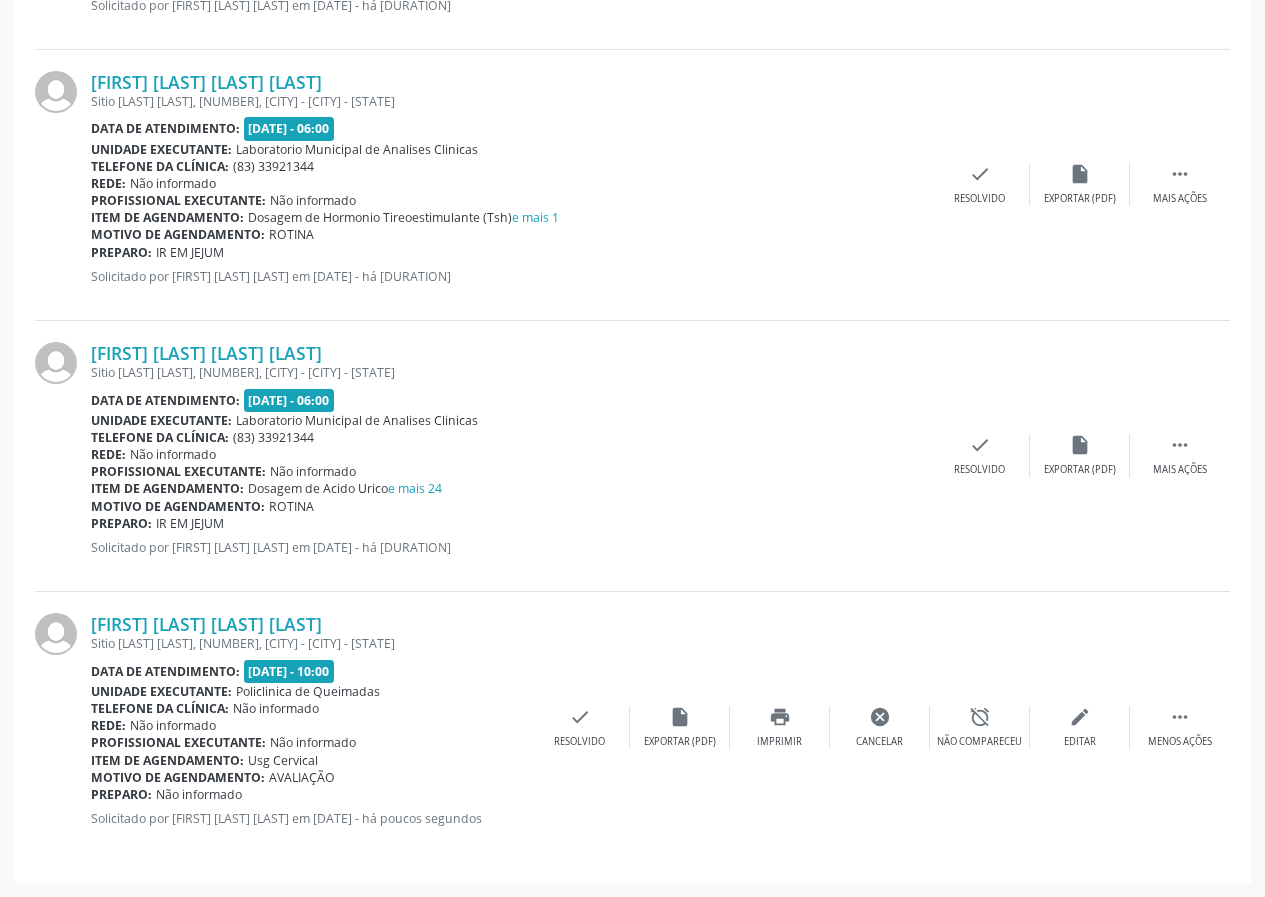 drag, startPoint x: 1081, startPoint y: 721, endPoint x: 1062, endPoint y: 723, distance: 19.104973 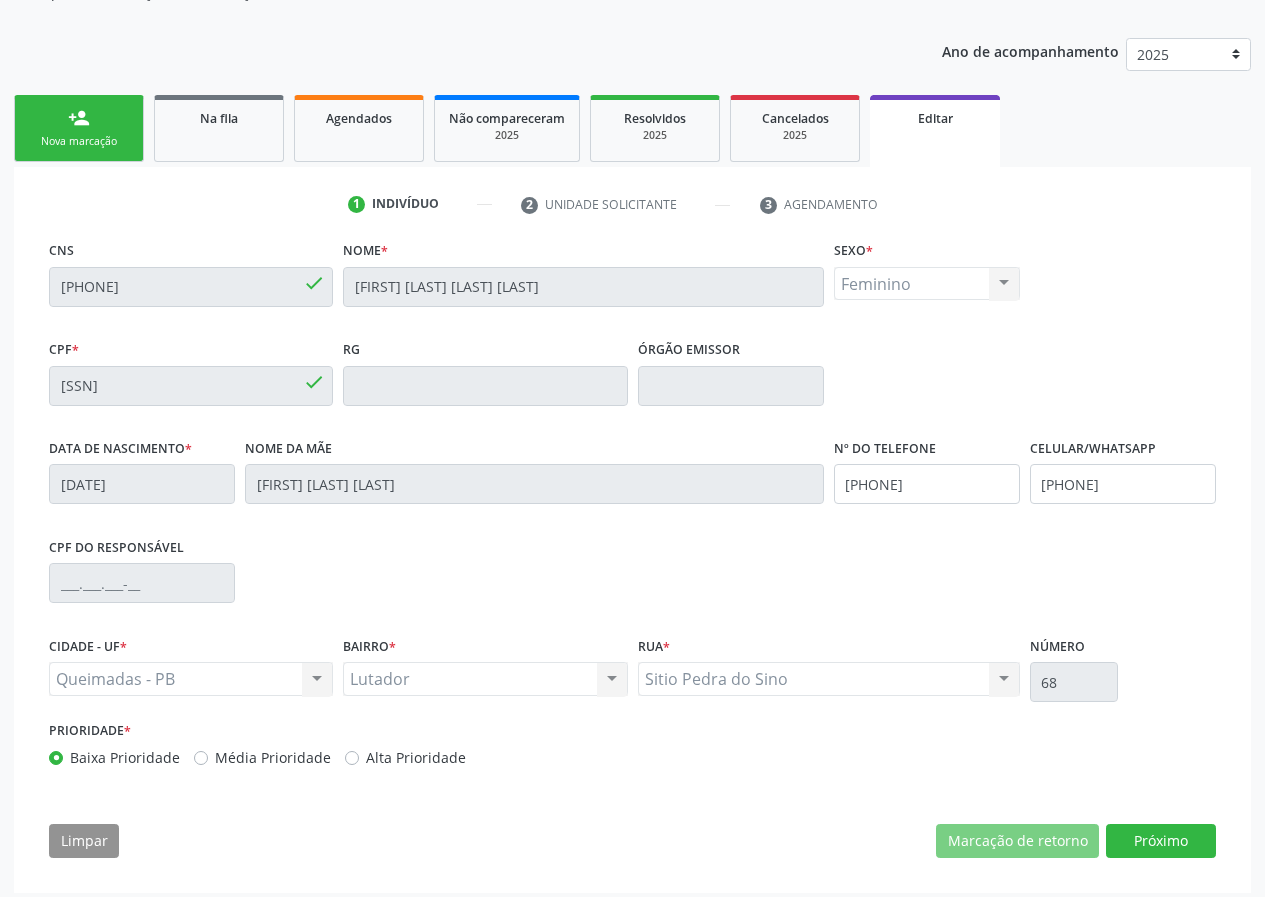 scroll, scrollTop: 214, scrollLeft: 0, axis: vertical 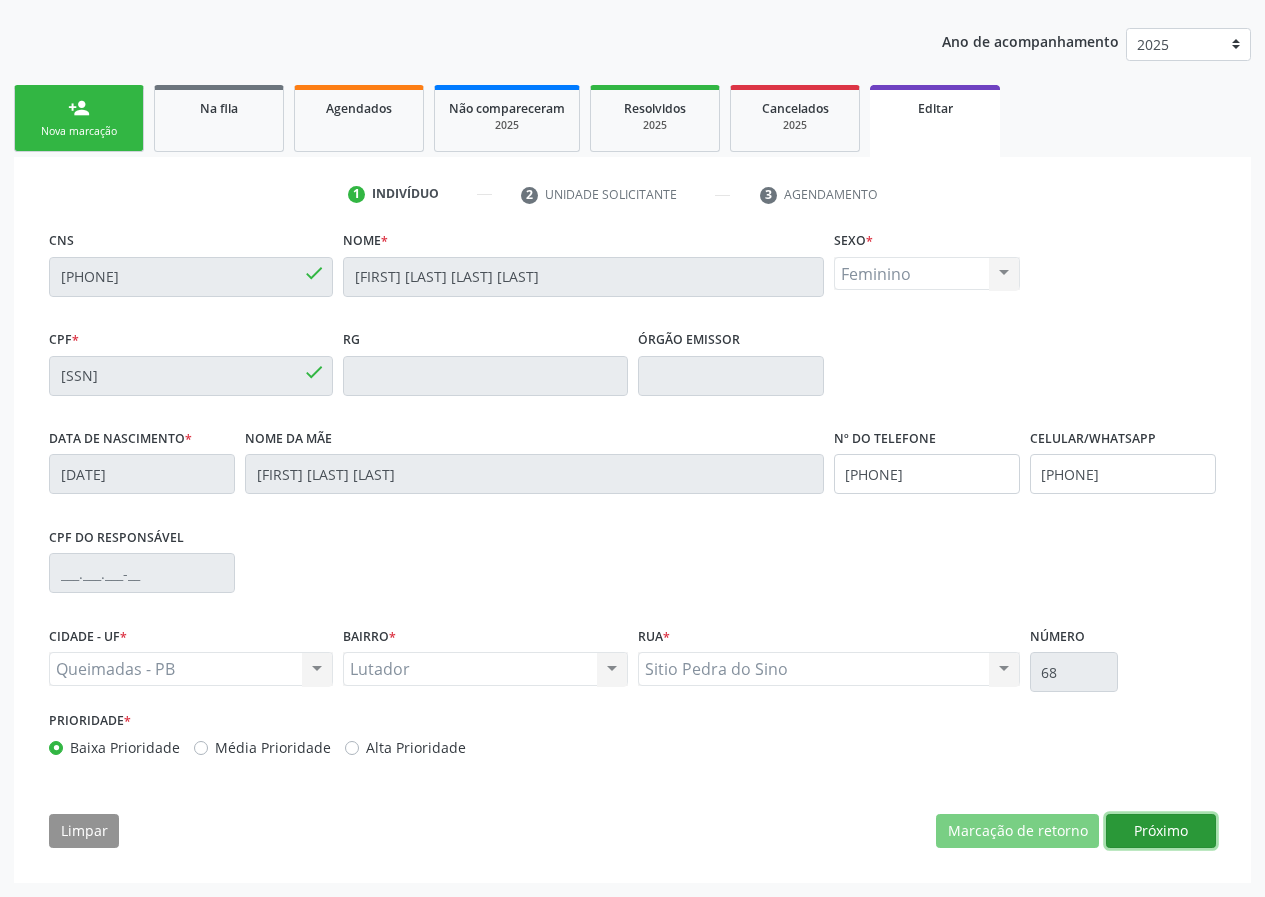 drag, startPoint x: 1170, startPoint y: 831, endPoint x: 969, endPoint y: 861, distance: 203.22647 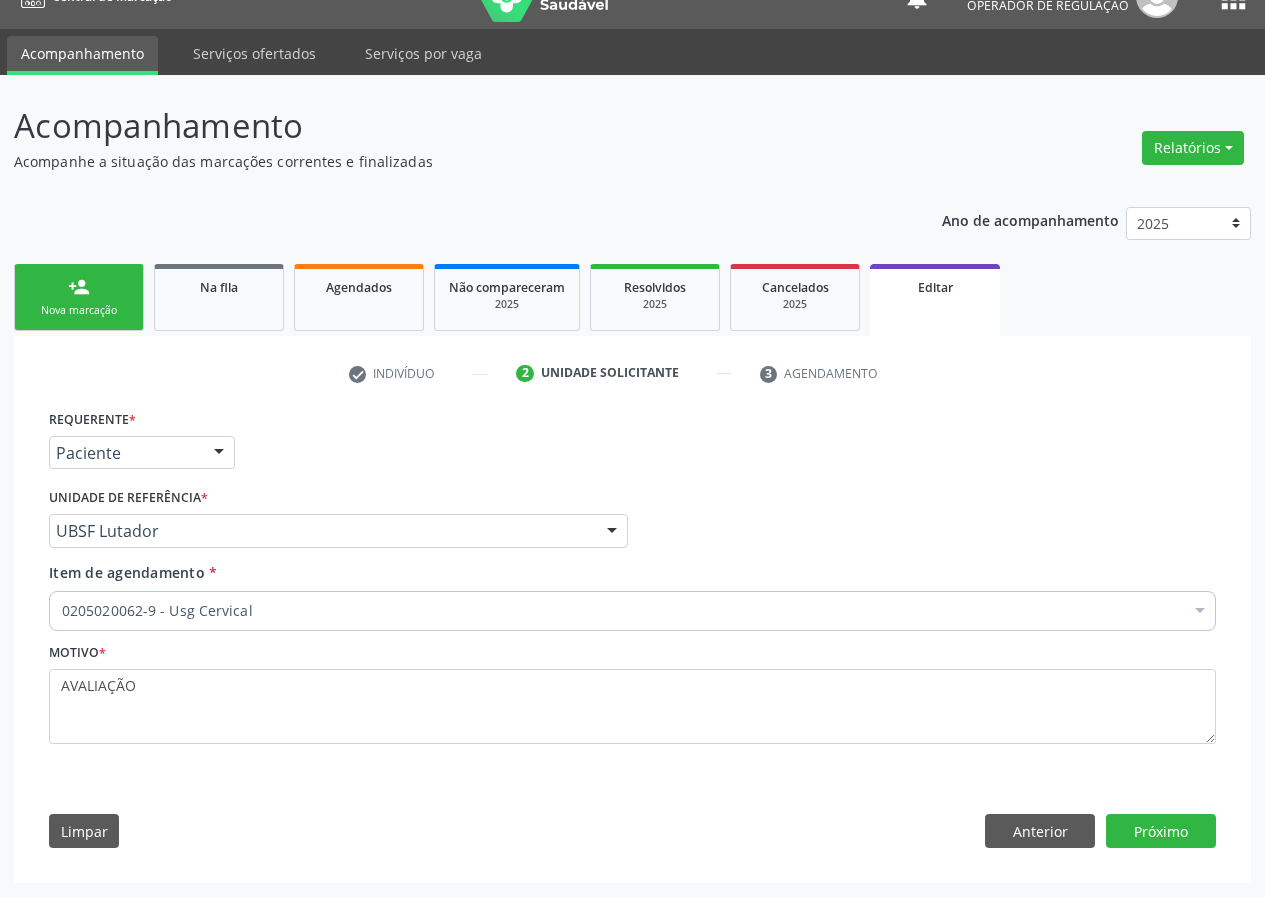 scroll, scrollTop: 35, scrollLeft: 0, axis: vertical 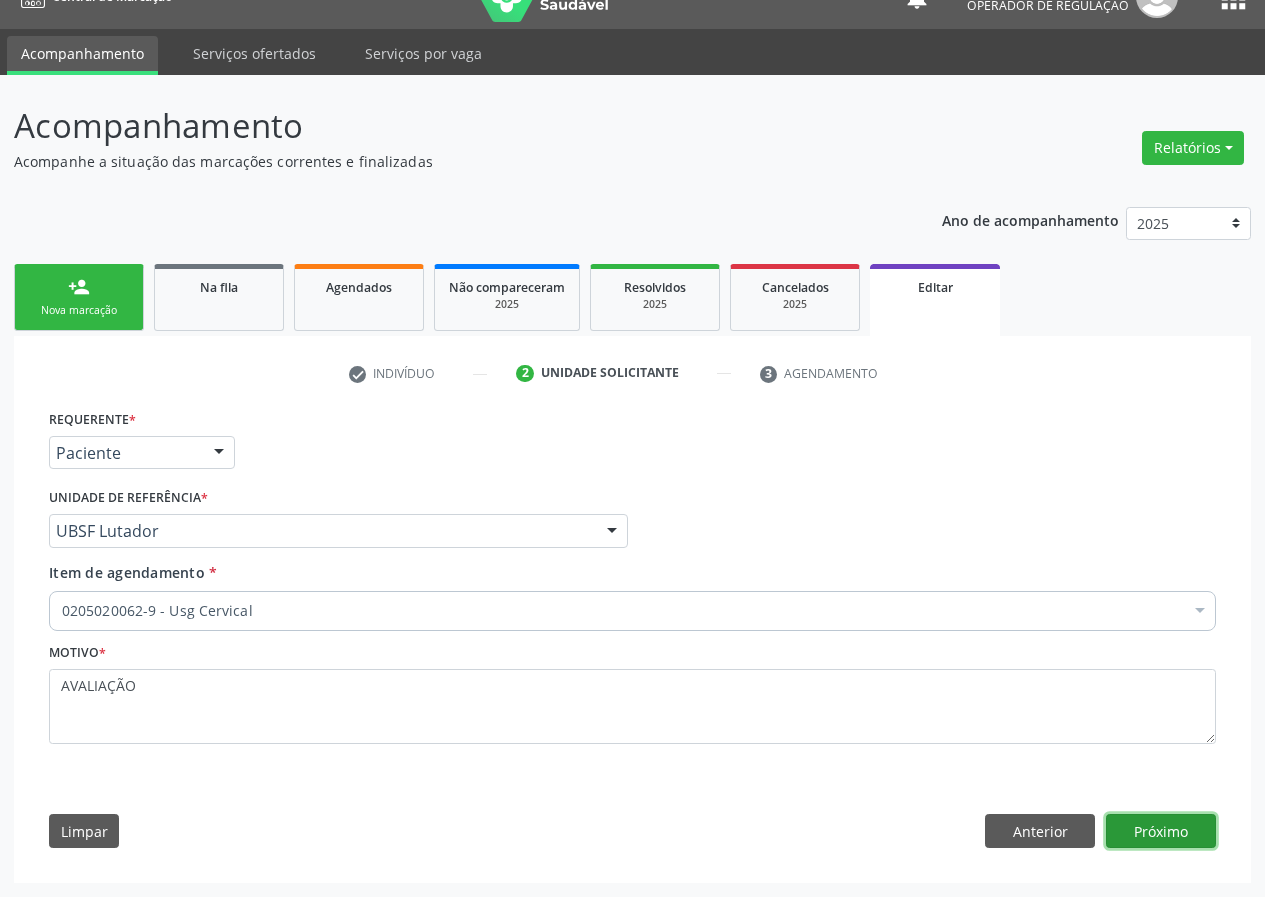 click on "Próximo" at bounding box center (1161, 831) 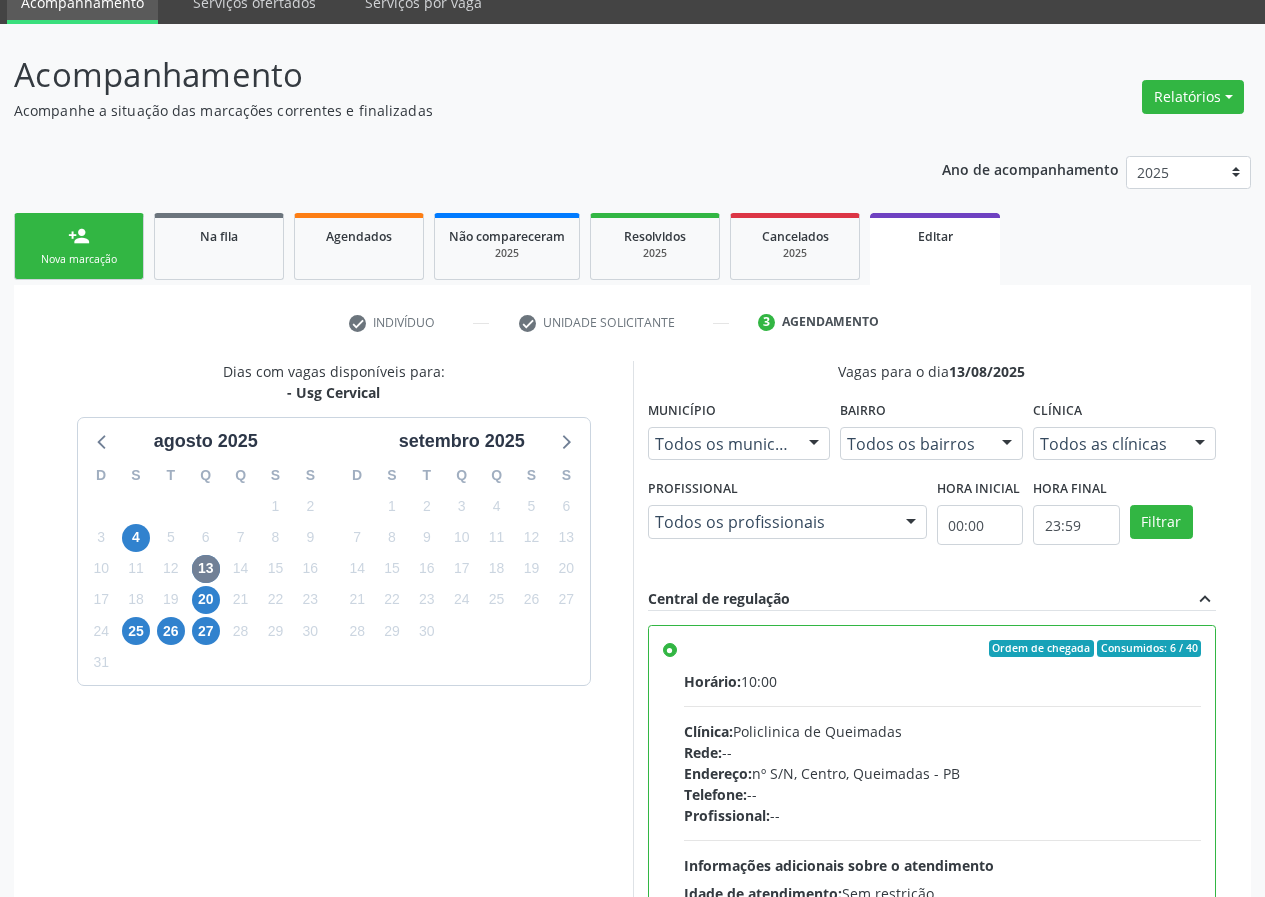 scroll, scrollTop: 324, scrollLeft: 0, axis: vertical 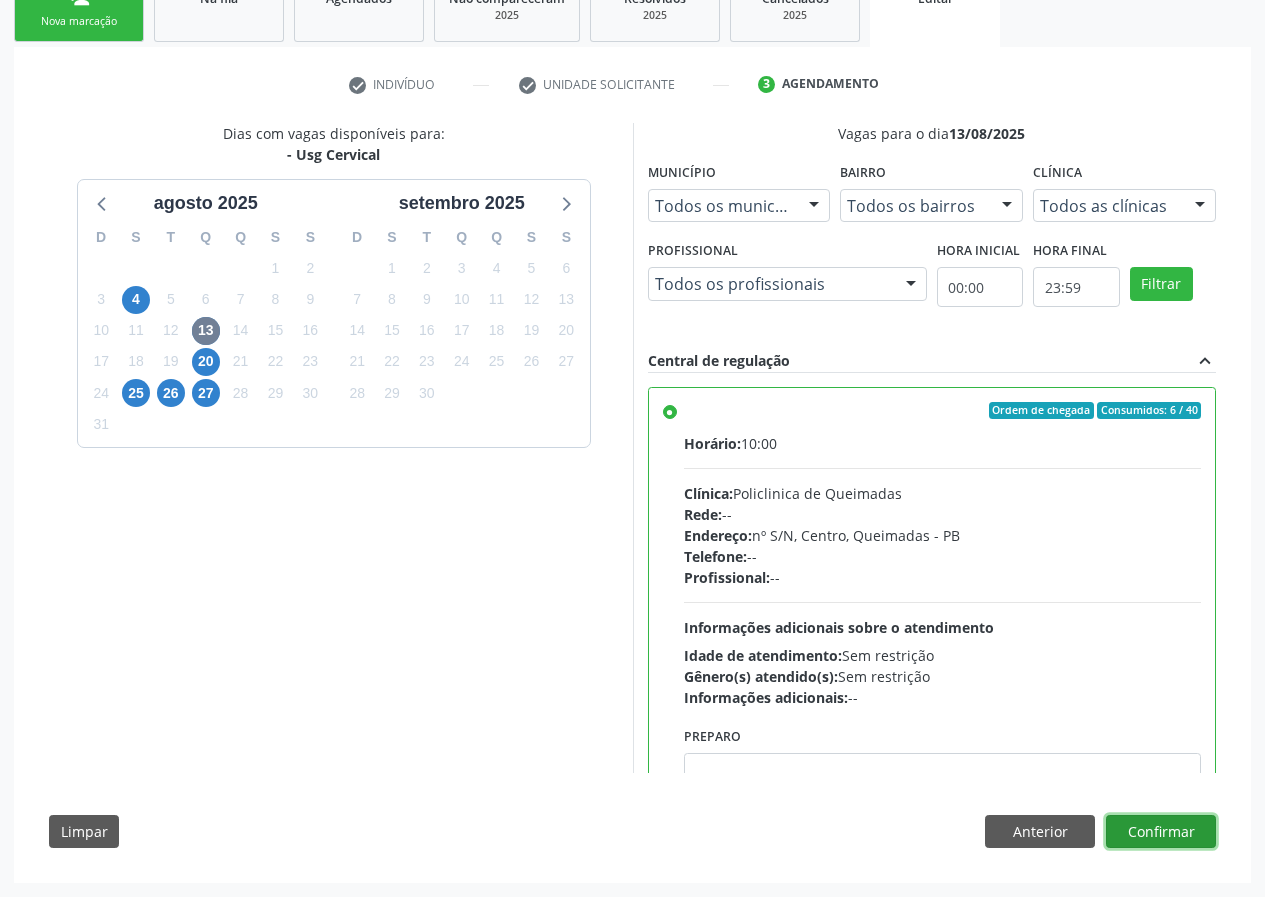 click on "Confirmar" at bounding box center [1161, 832] 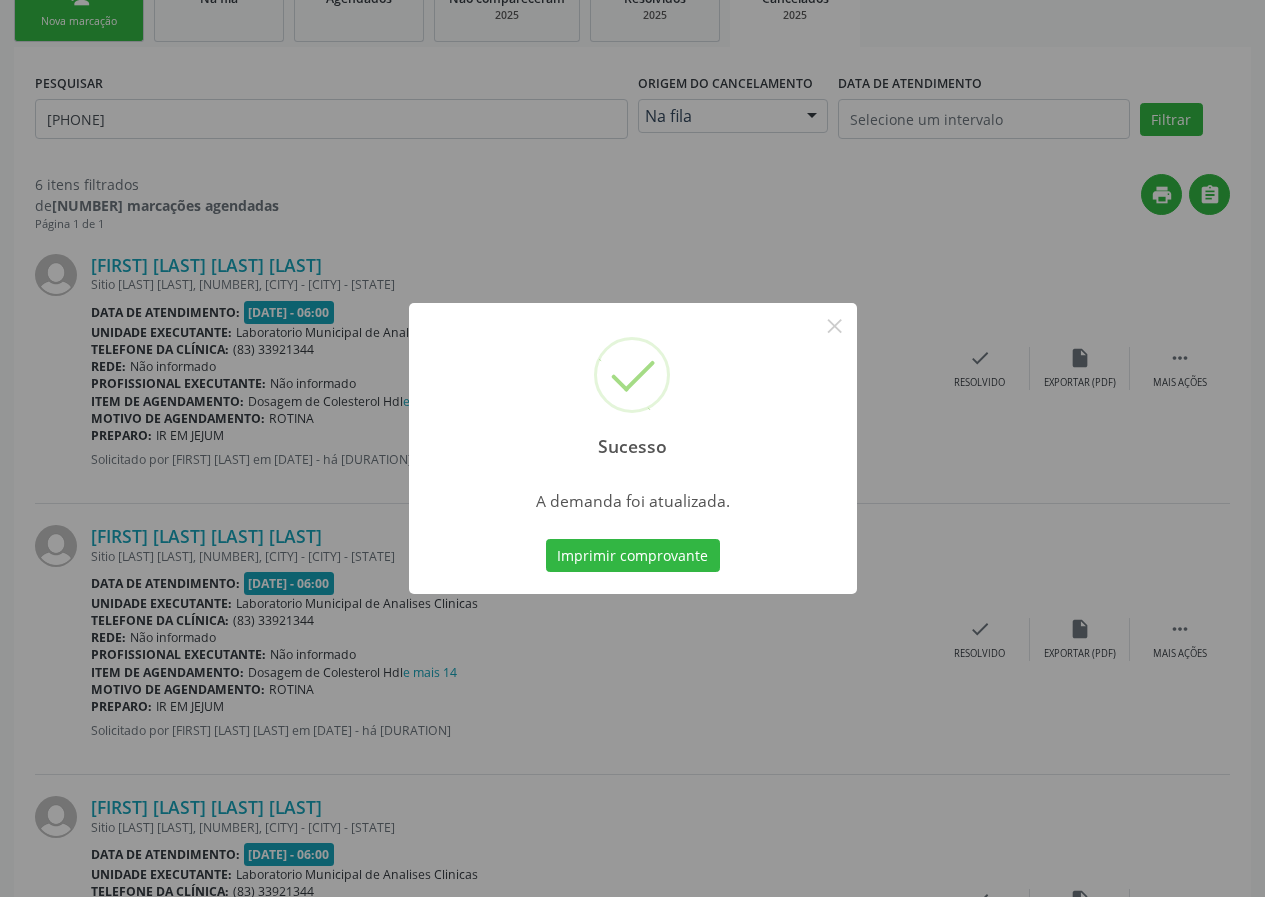 scroll, scrollTop: 0, scrollLeft: 0, axis: both 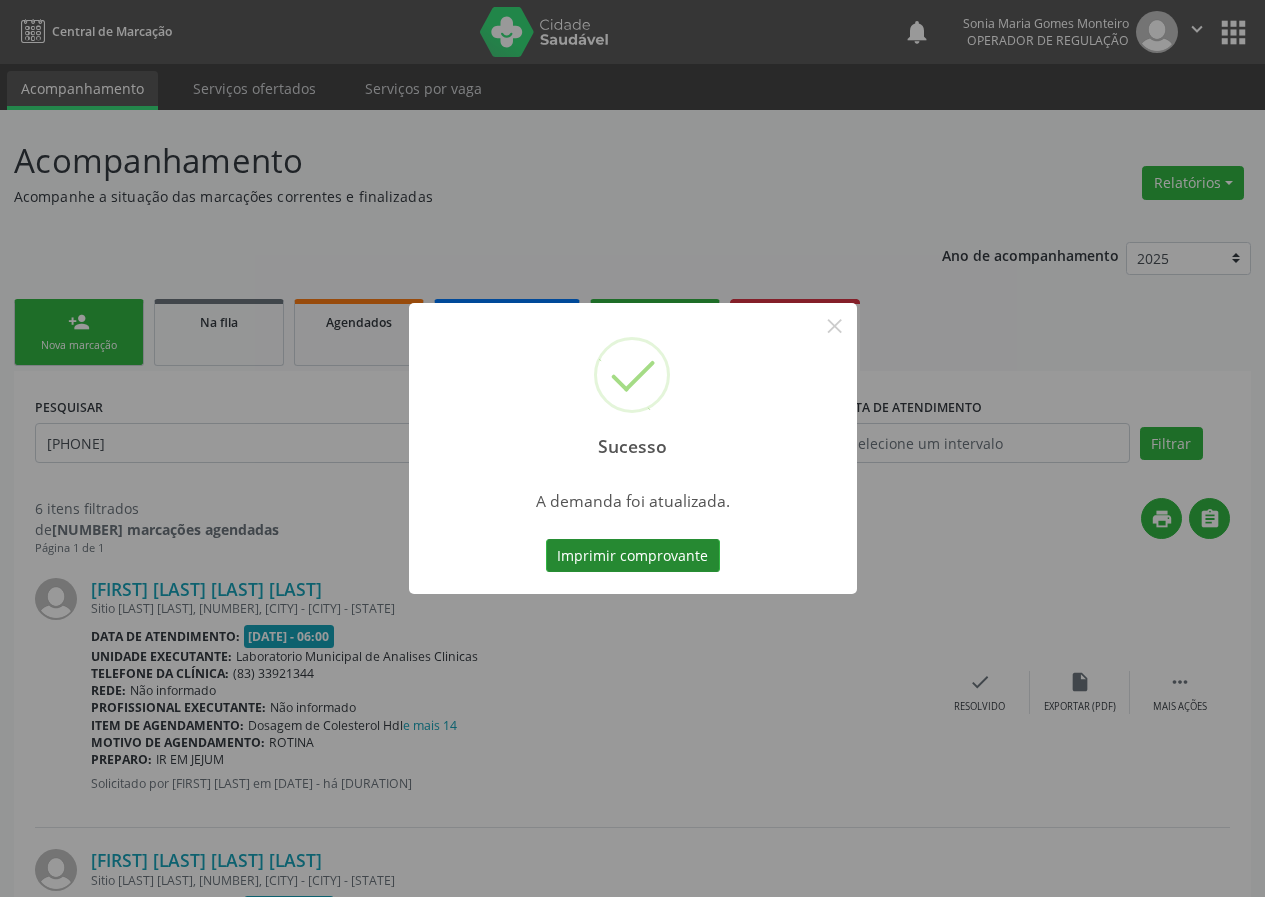 click on "Imprimir comprovante" at bounding box center [633, 556] 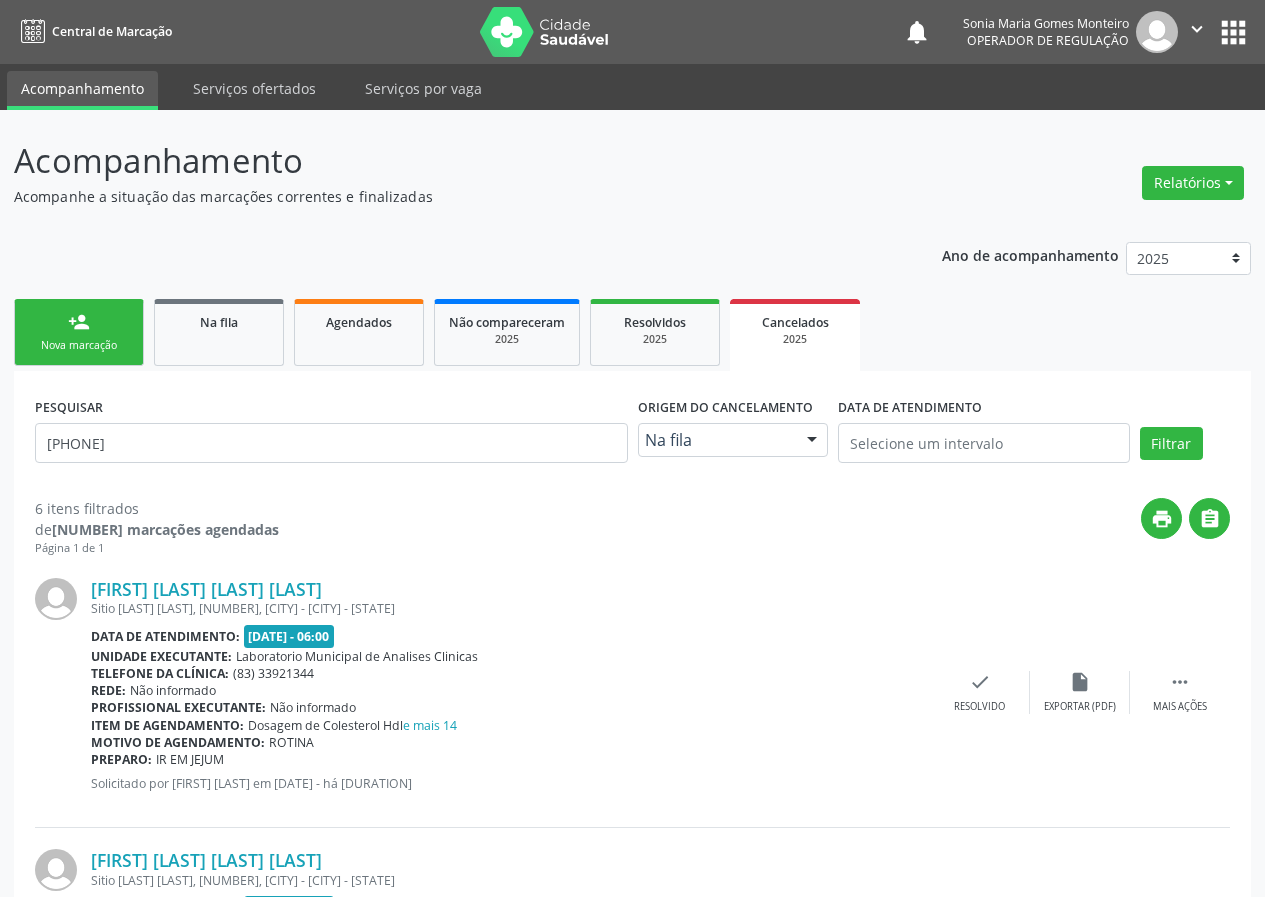 click on "person_add
Nova marcação" at bounding box center (79, 332) 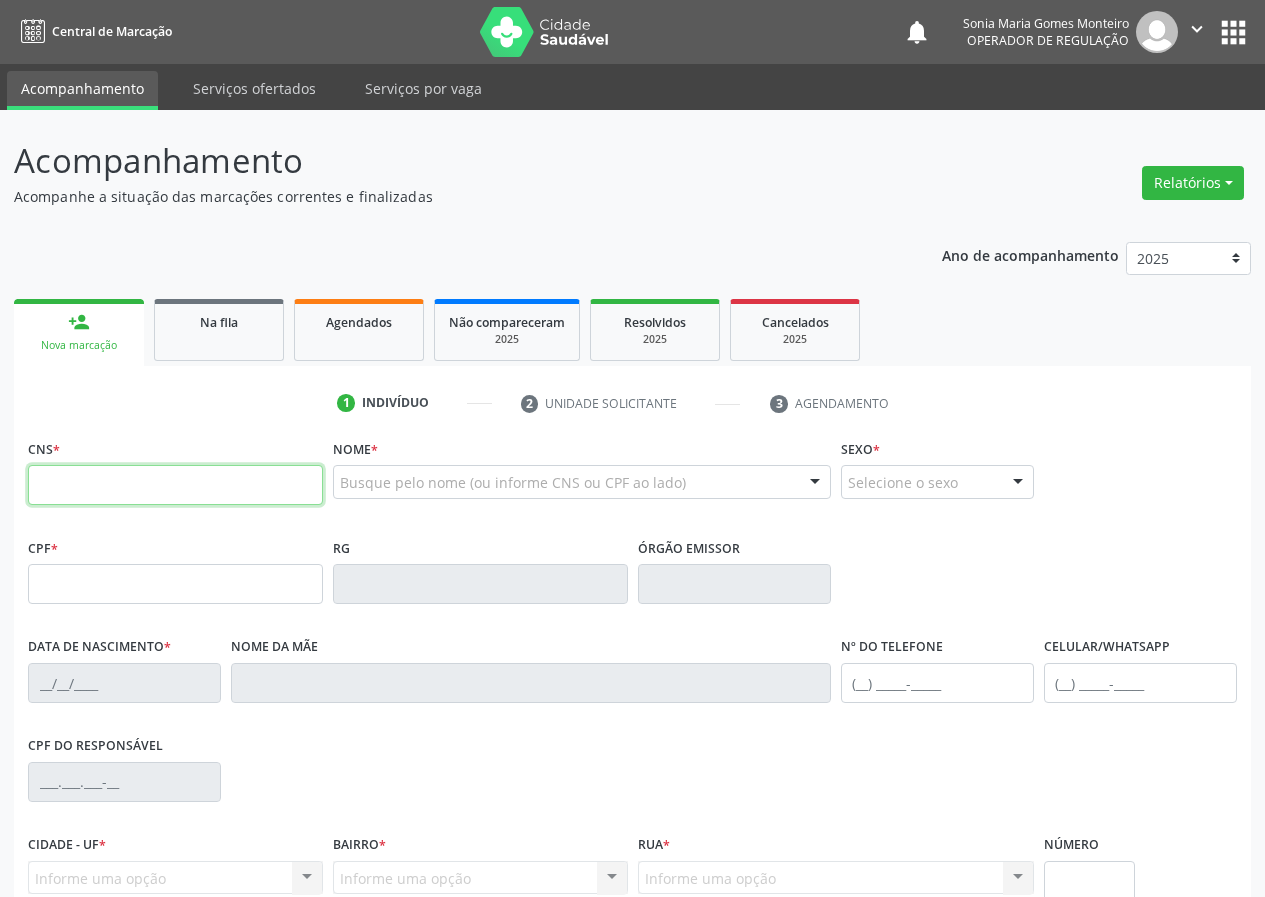 click at bounding box center [175, 485] 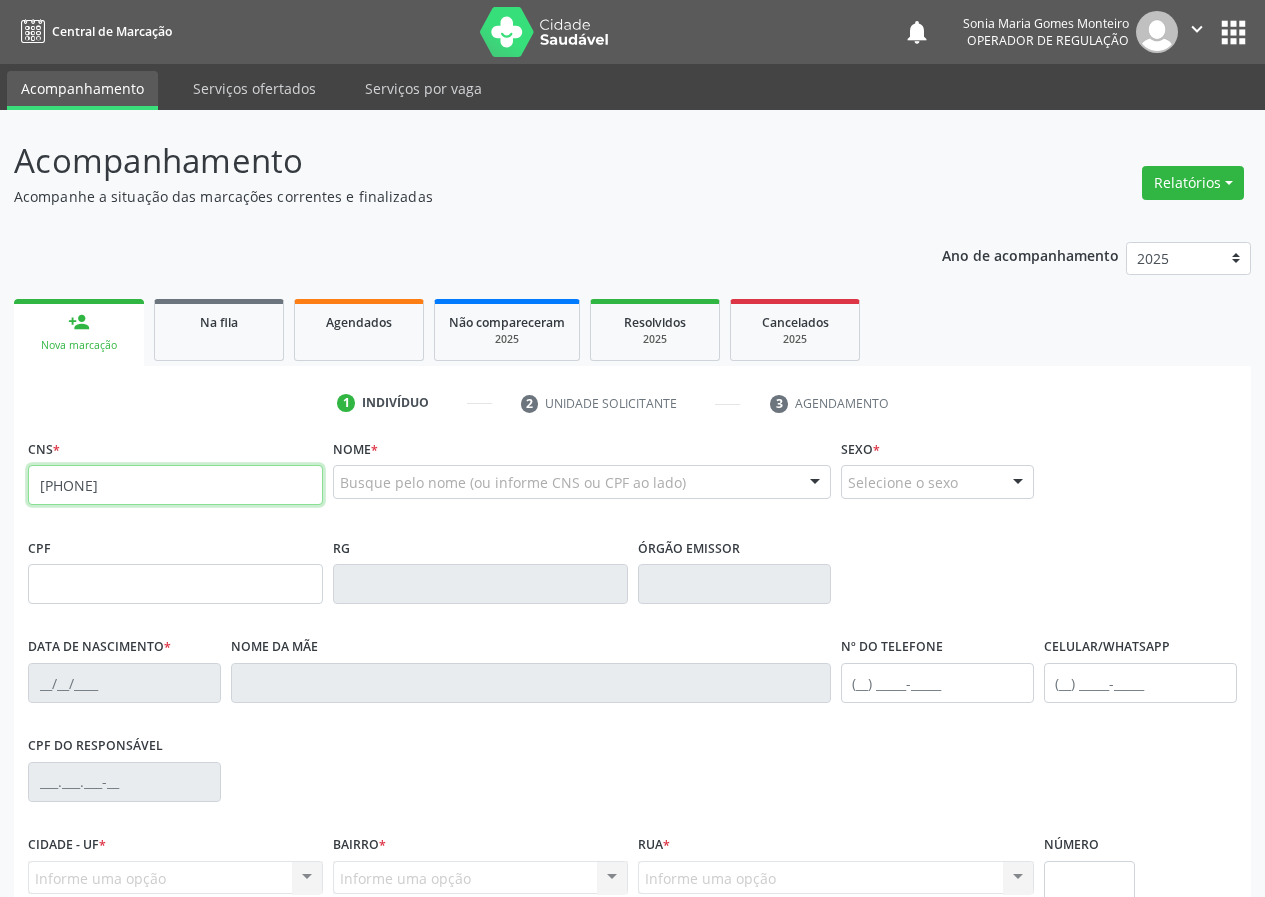 type on "702 4060 7830 6828" 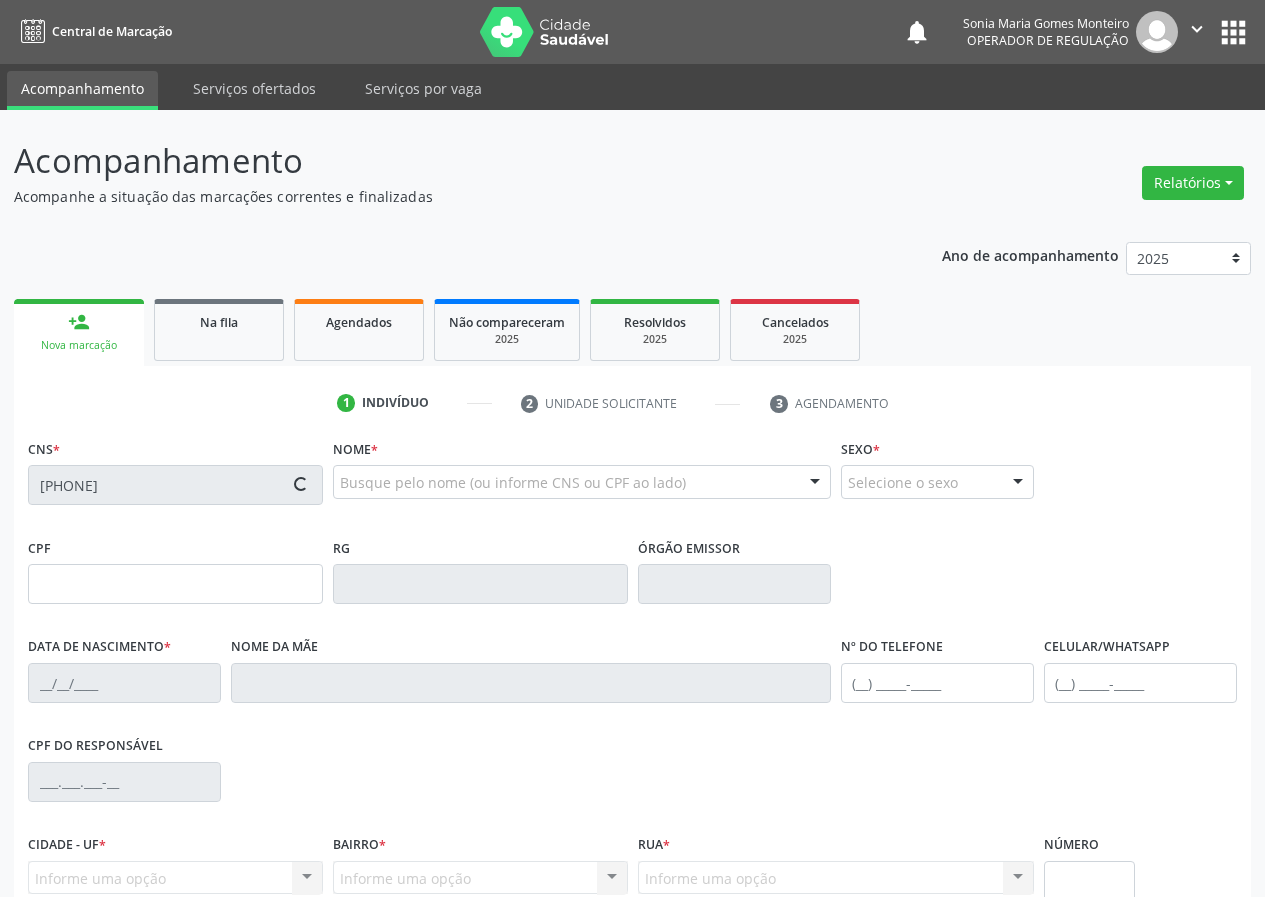 type on "108.428.691-23" 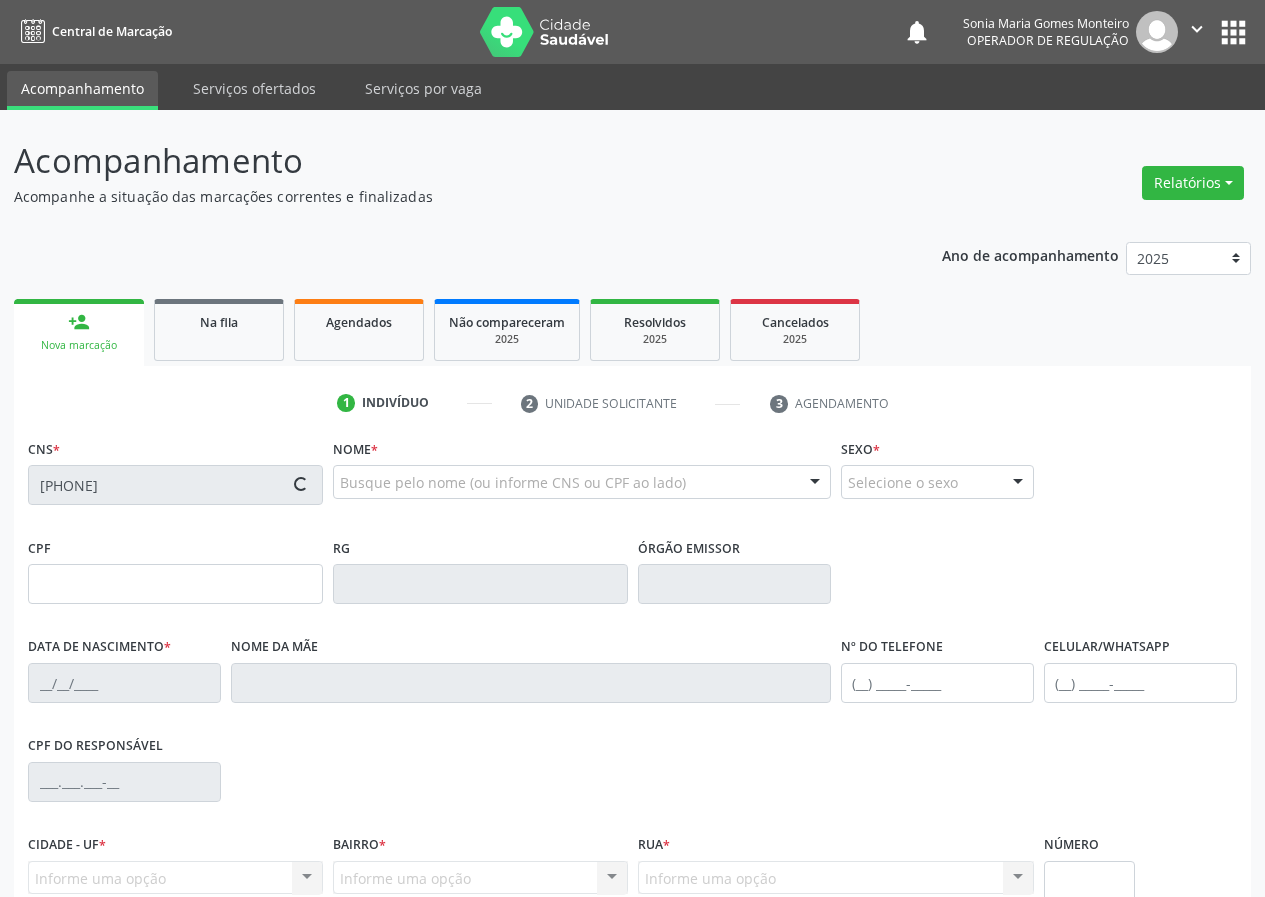 type on "28/07/2020" 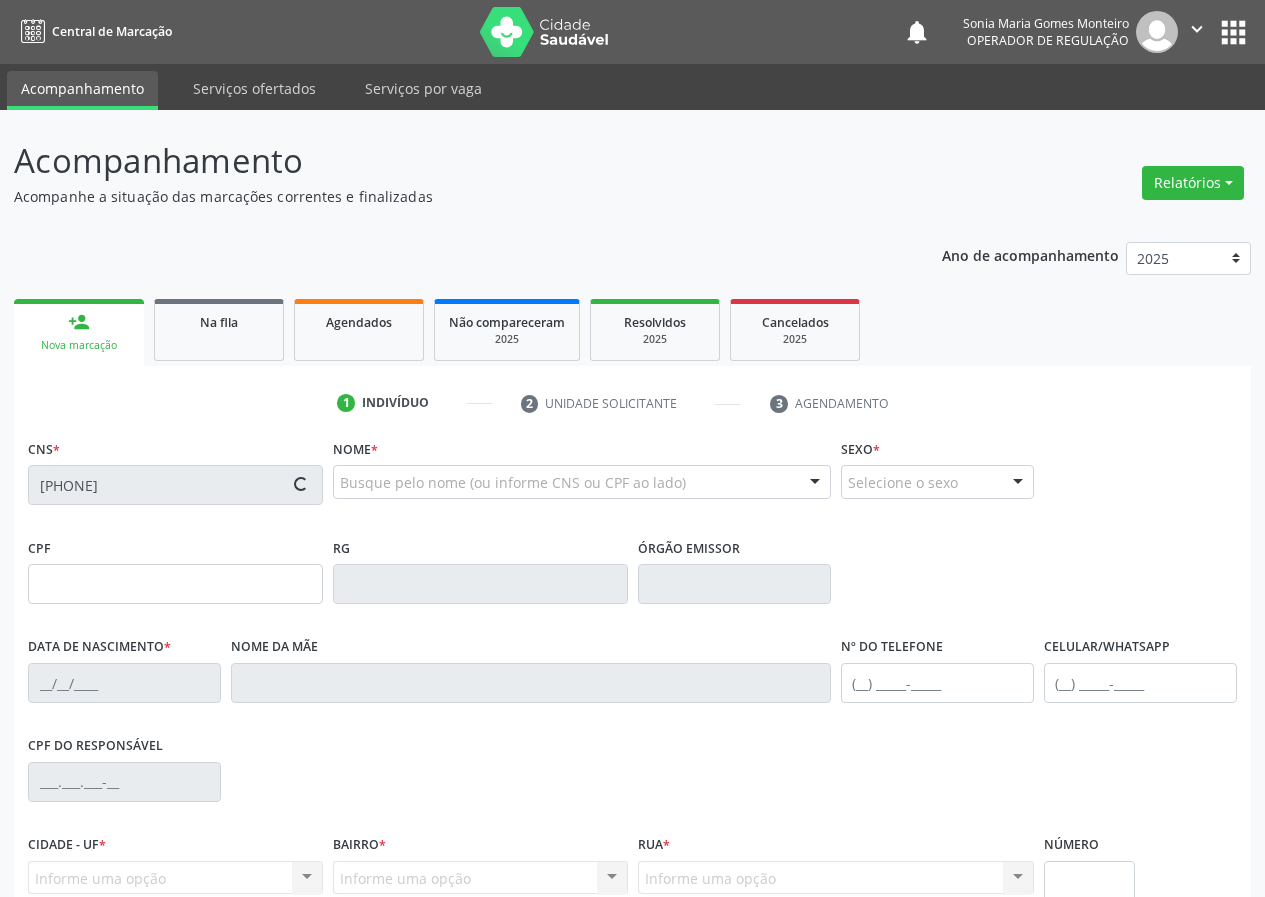 type on "S/N" 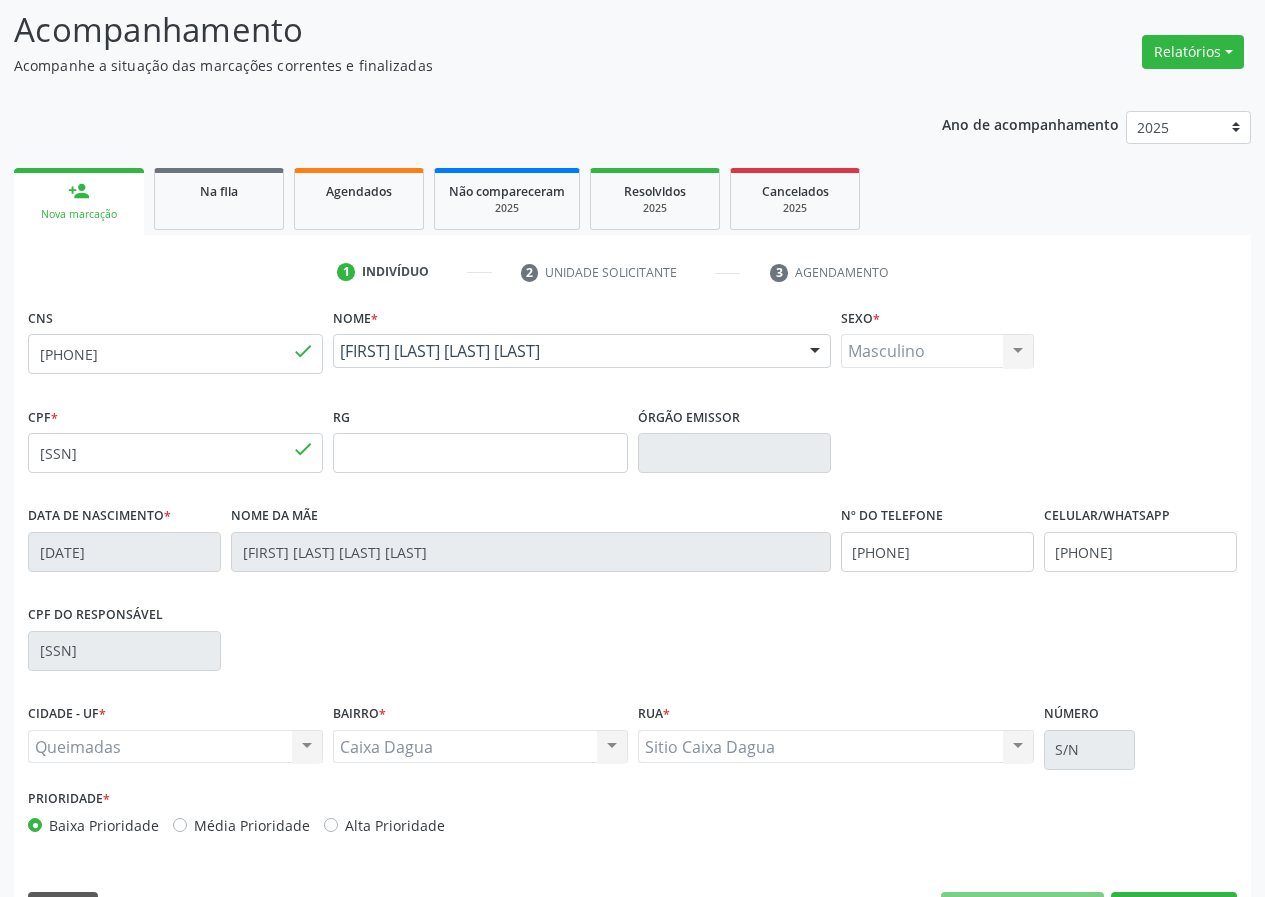 scroll, scrollTop: 187, scrollLeft: 0, axis: vertical 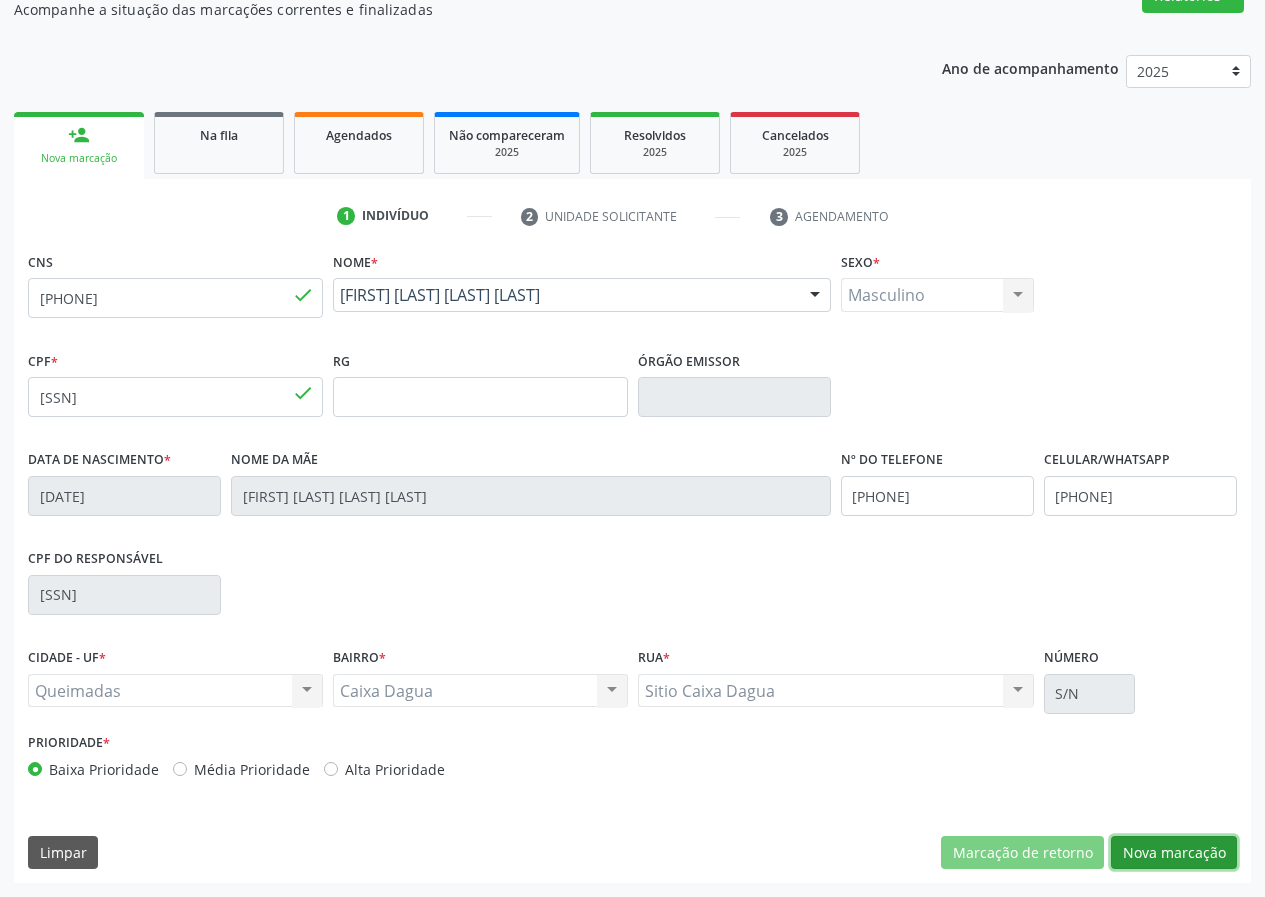 drag, startPoint x: 1191, startPoint y: 853, endPoint x: 0, endPoint y: 637, distance: 1210.4285 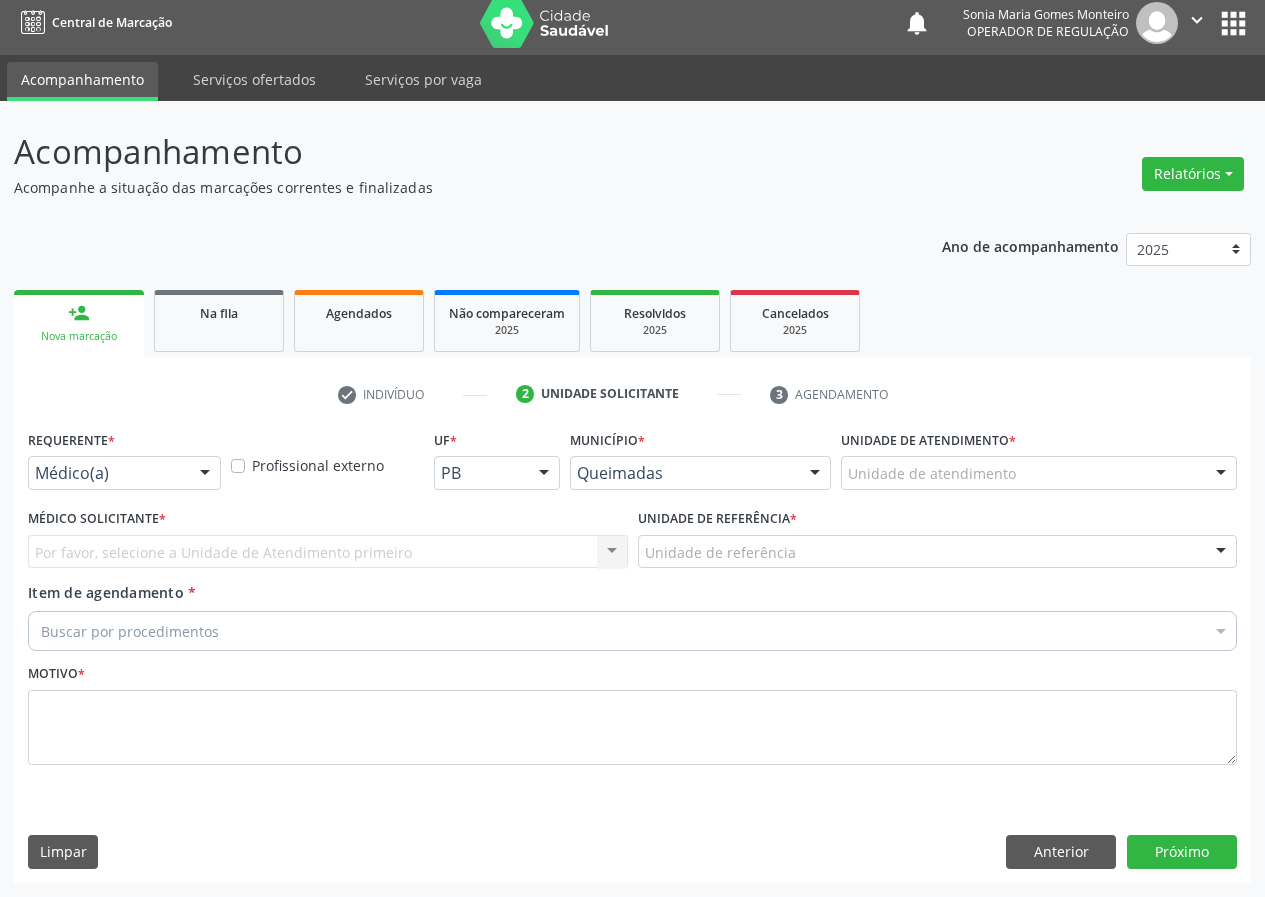 scroll, scrollTop: 9, scrollLeft: 0, axis: vertical 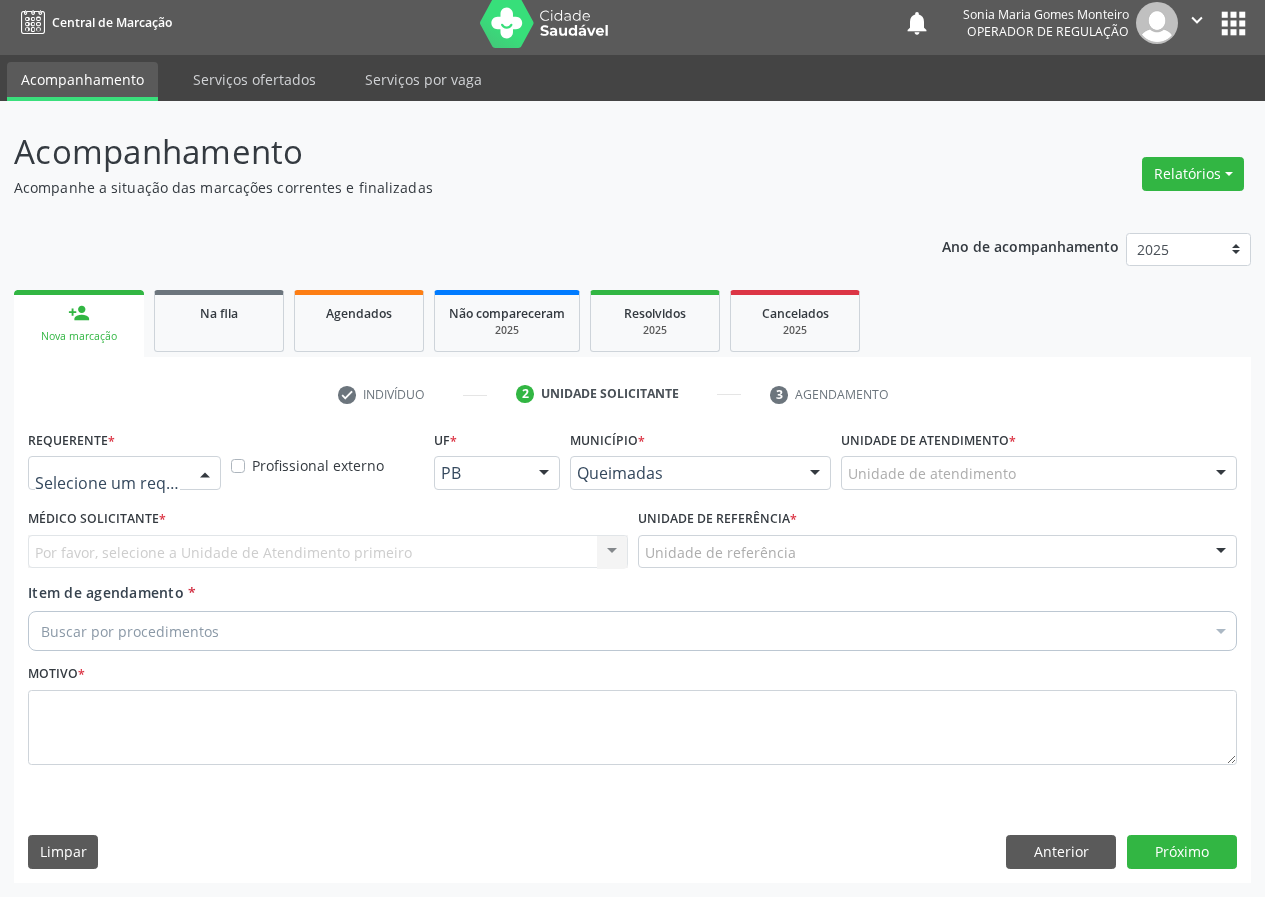 drag, startPoint x: 205, startPoint y: 471, endPoint x: 204, endPoint y: 592, distance: 121.004135 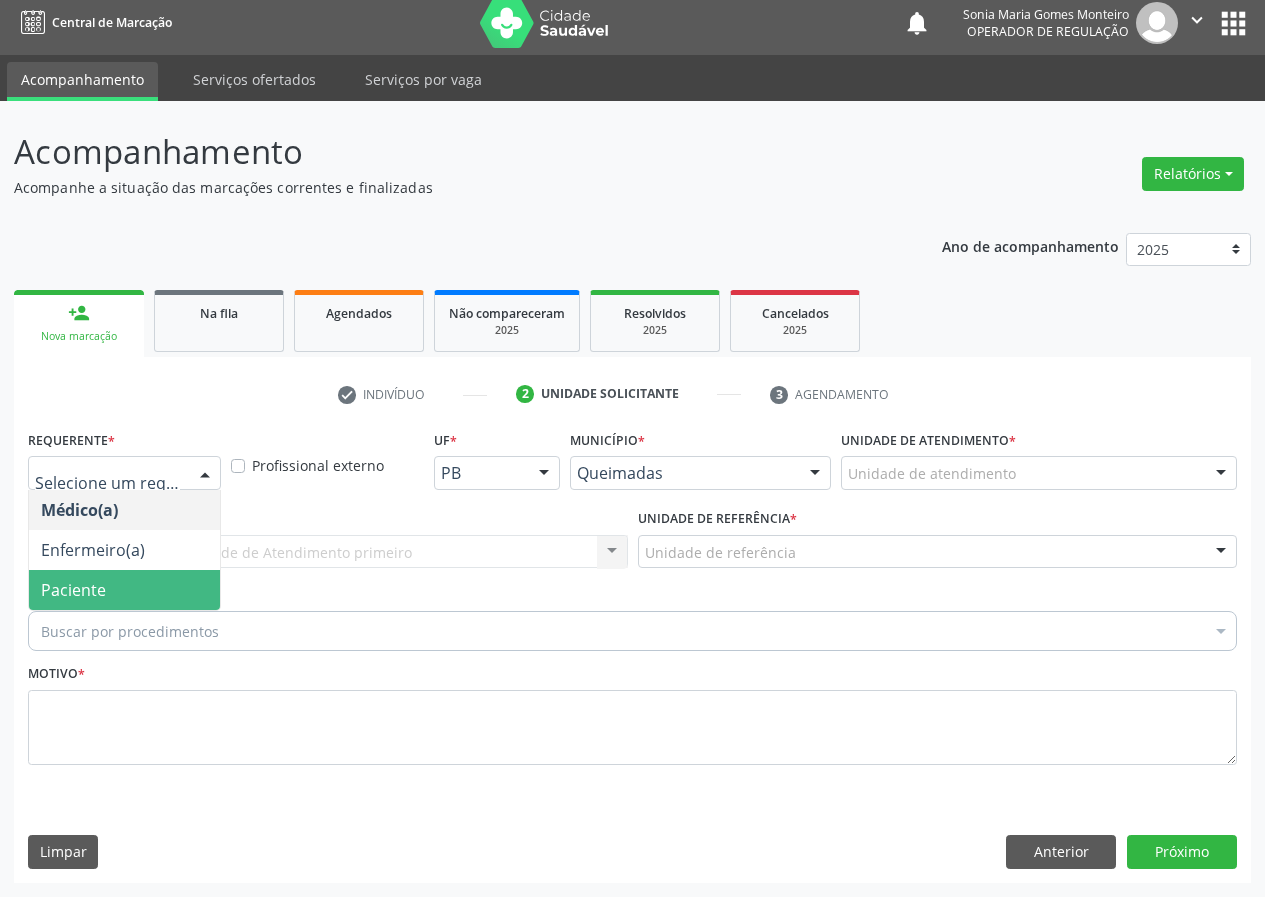 click on "Paciente" at bounding box center (124, 590) 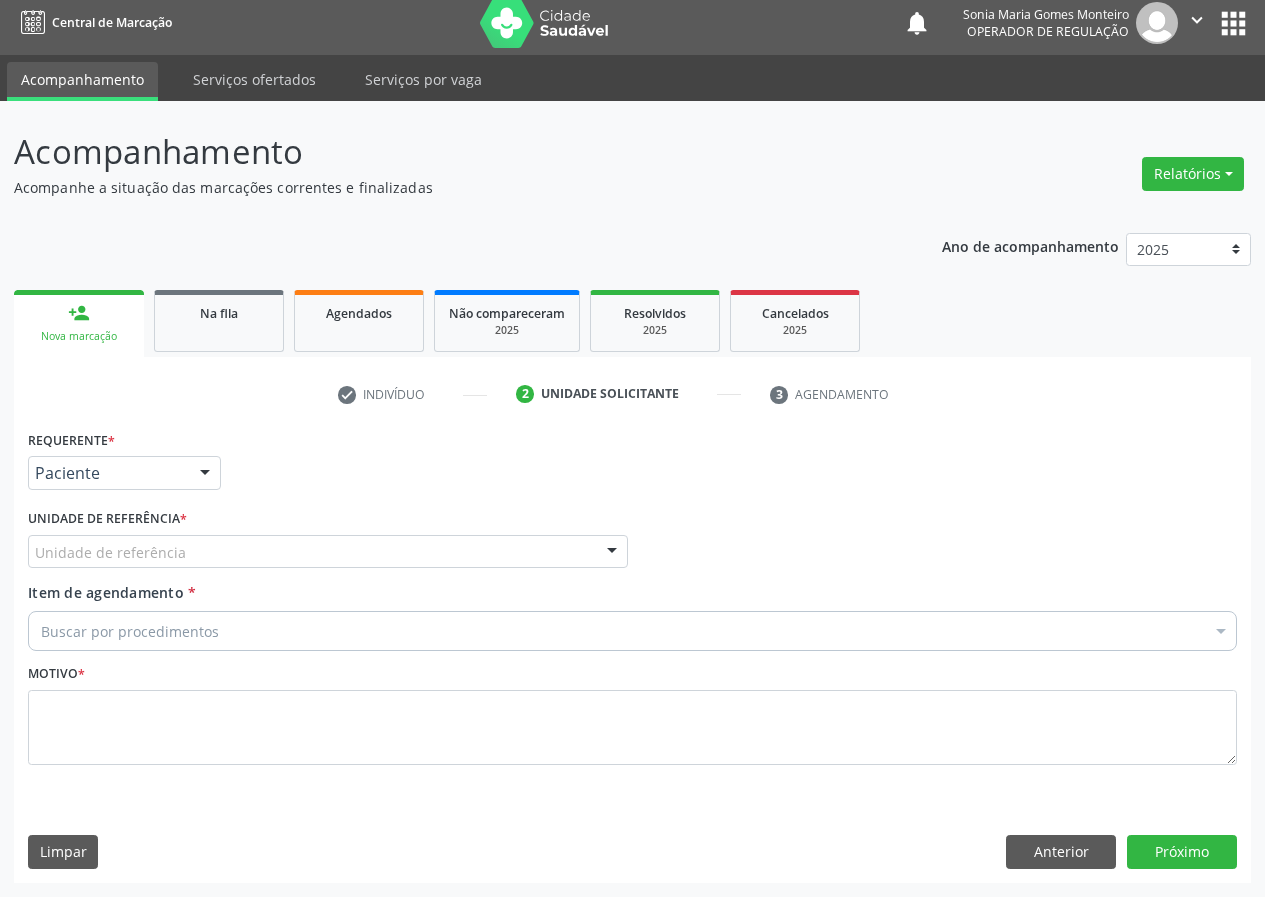 drag, startPoint x: 552, startPoint y: 541, endPoint x: 459, endPoint y: 599, distance: 109.60383 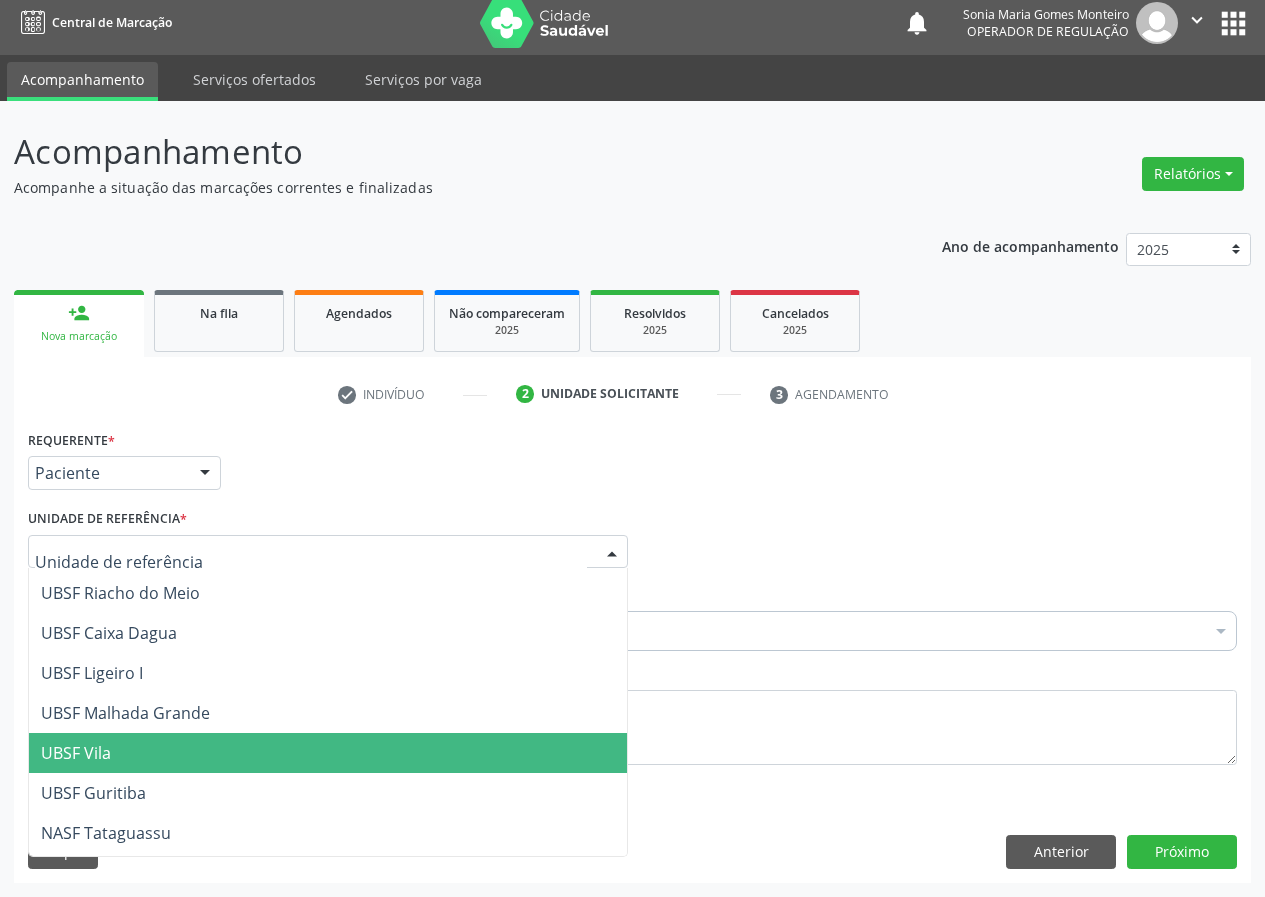scroll, scrollTop: 400, scrollLeft: 0, axis: vertical 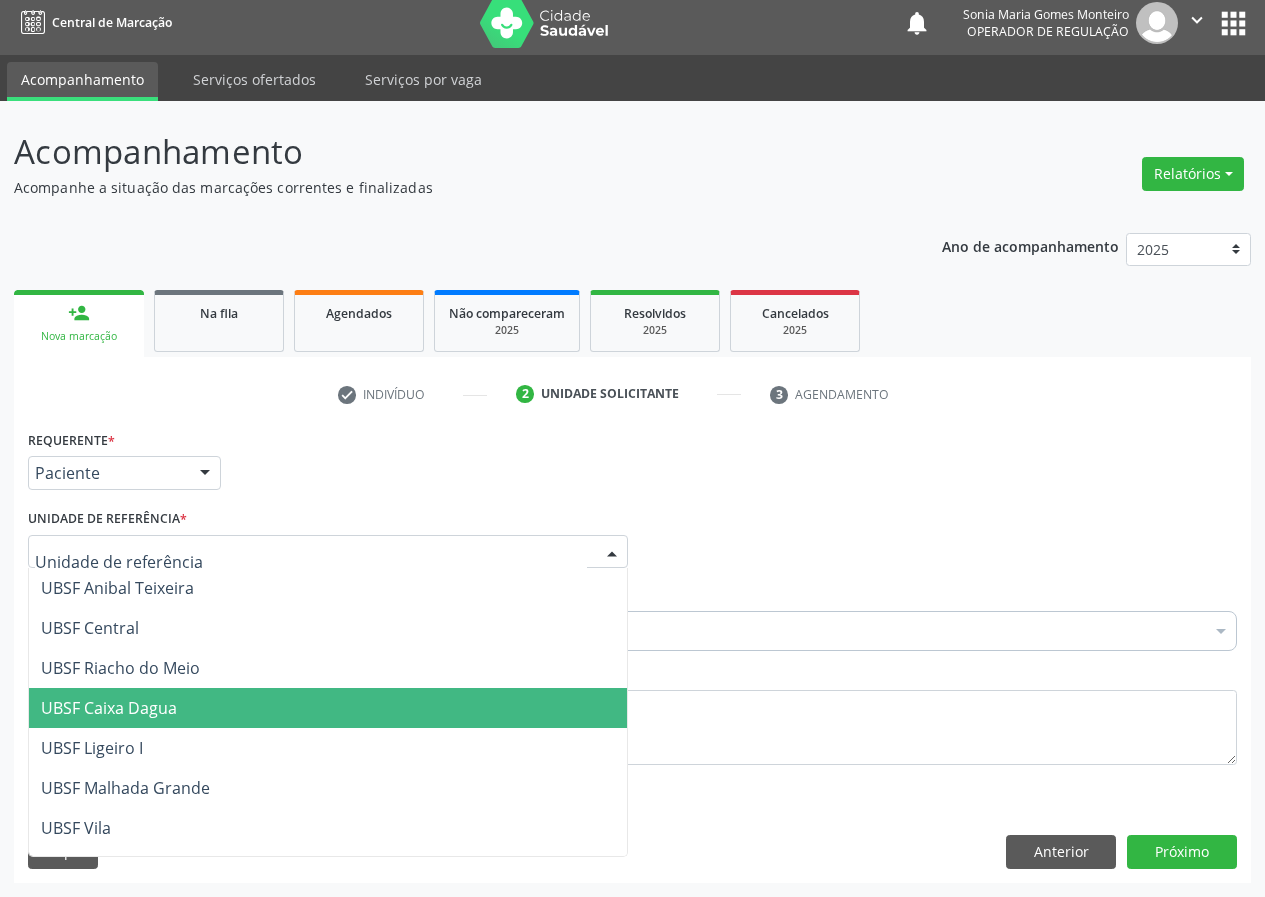 click on "UBSF Caixa Dagua" at bounding box center (109, 708) 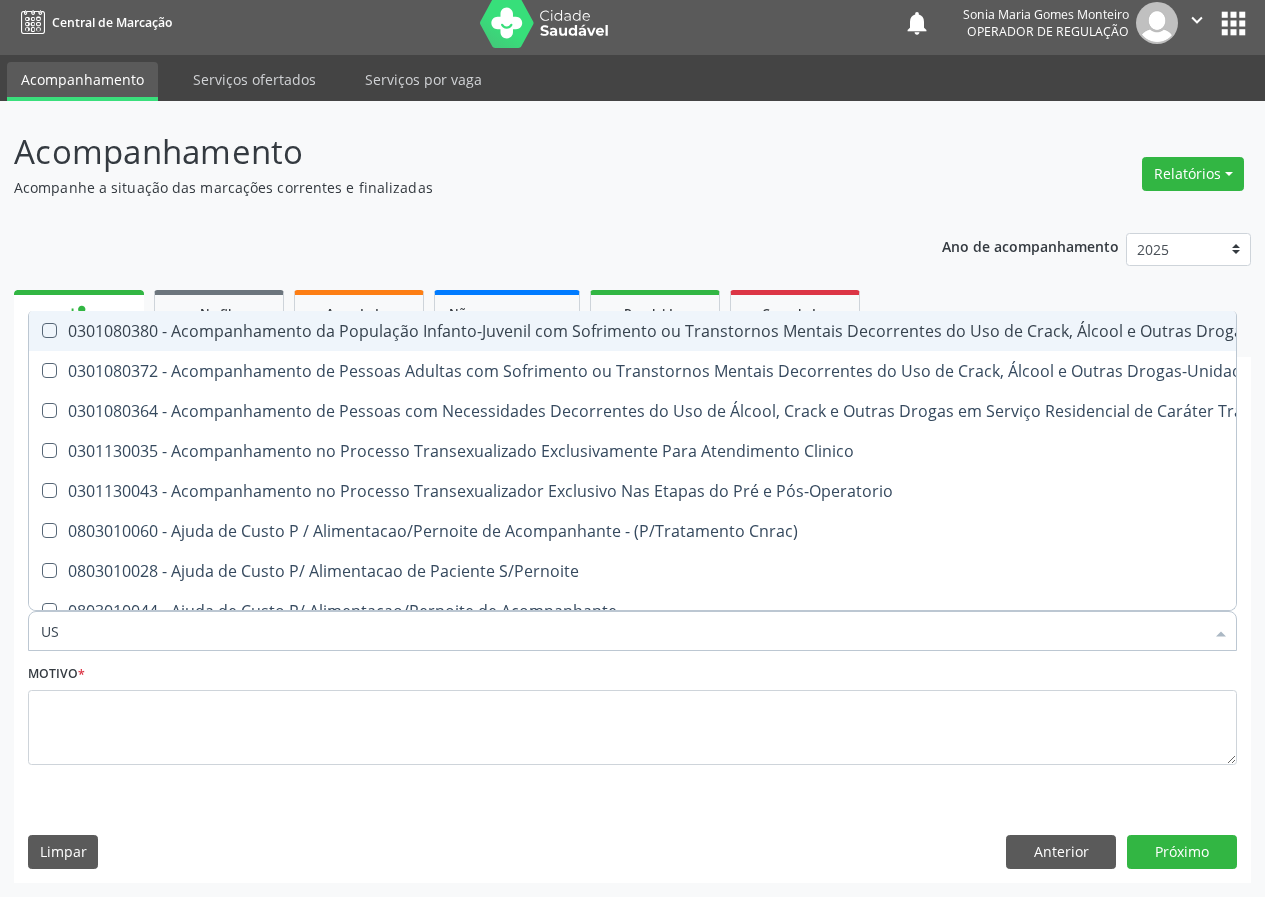 type on "USG" 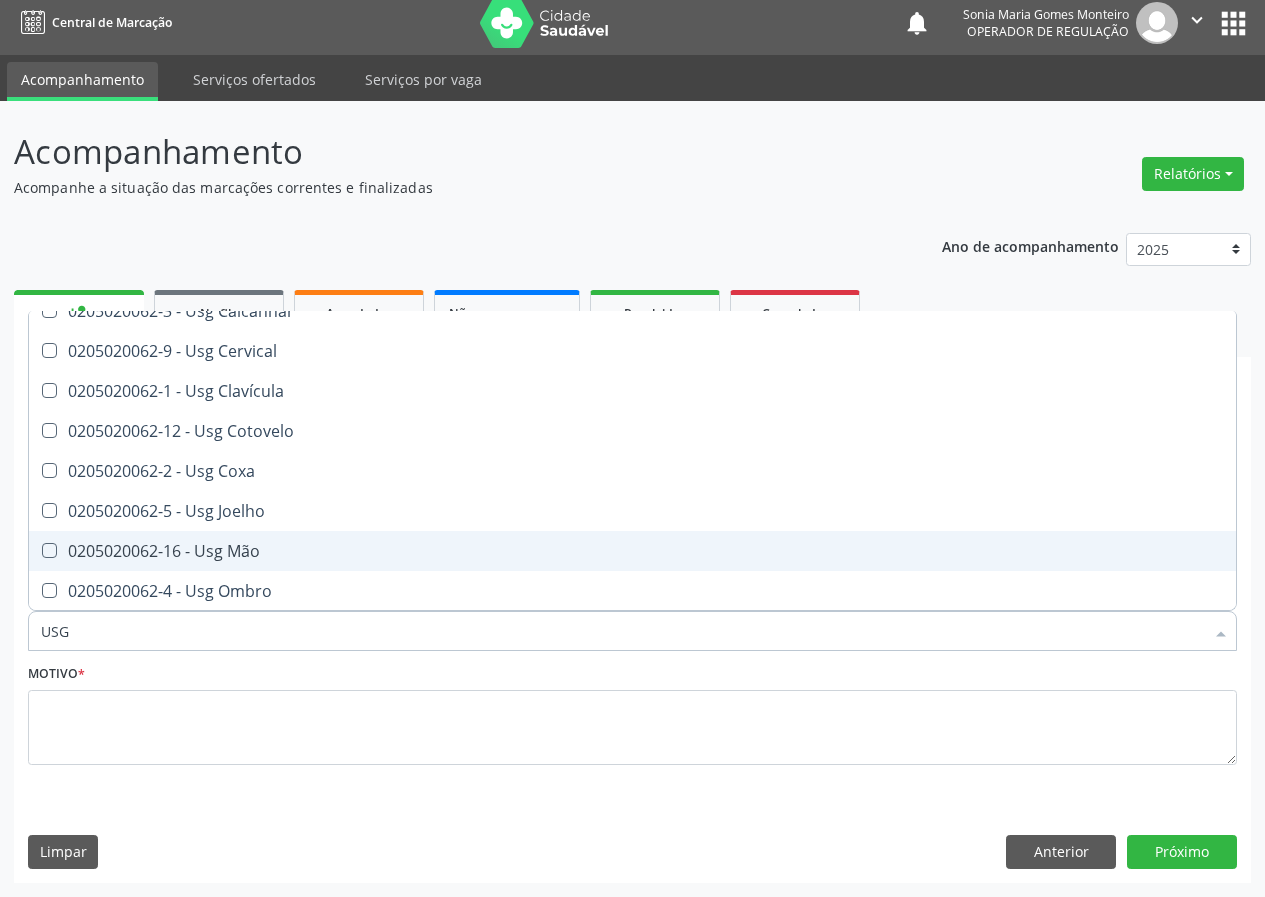 scroll, scrollTop: 0, scrollLeft: 0, axis: both 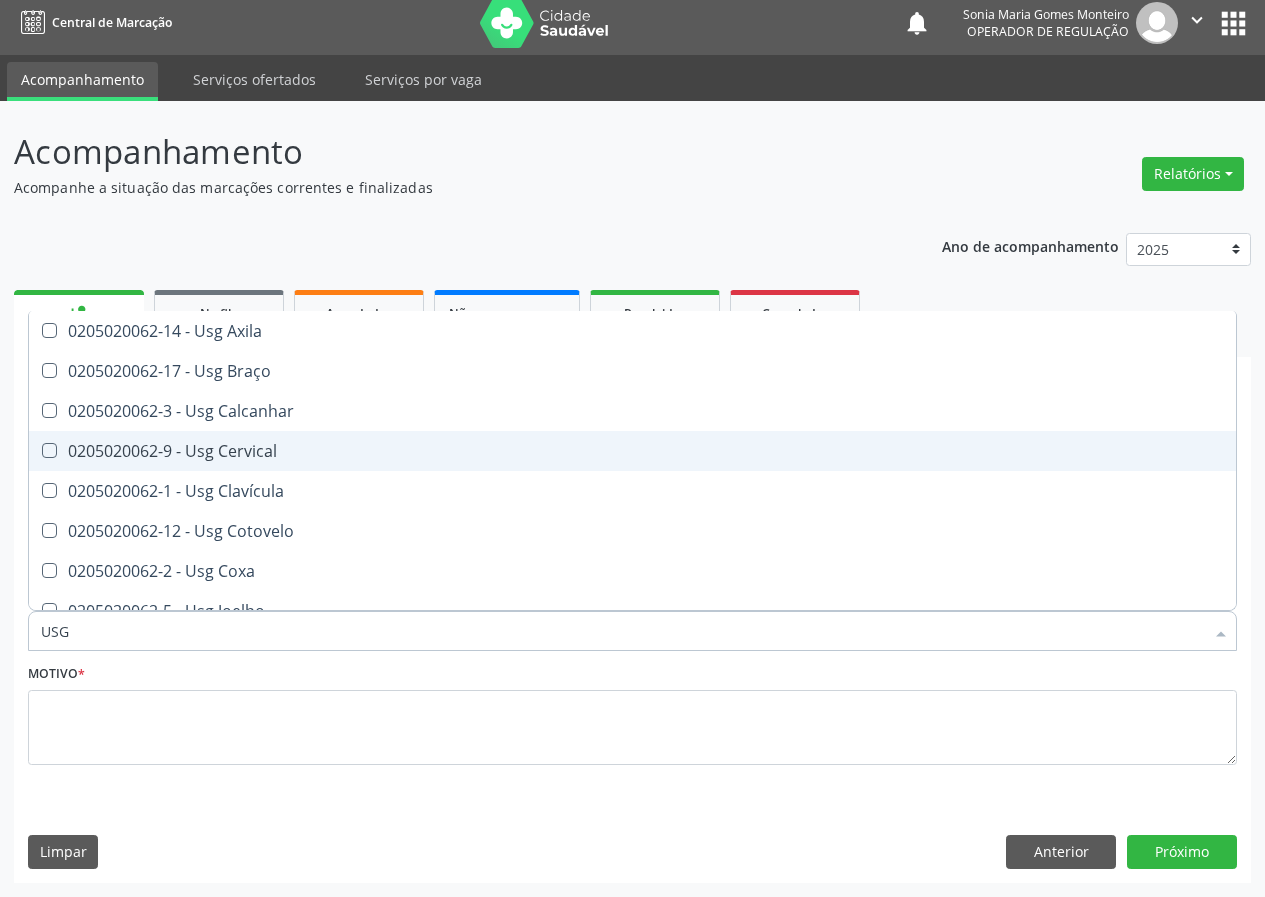 click on "0205020062-9 - Usg Cervical" at bounding box center (632, 451) 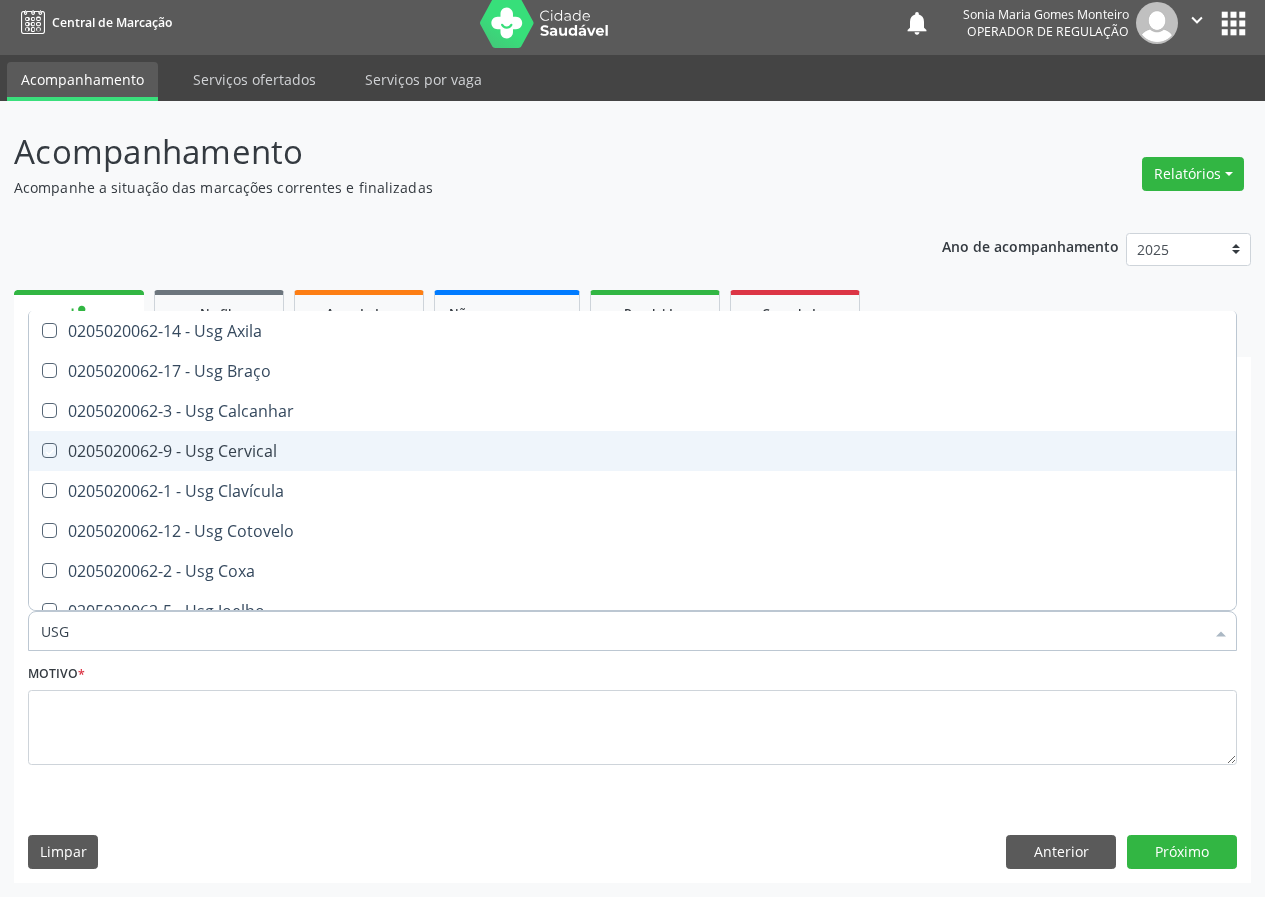 checkbox on "true" 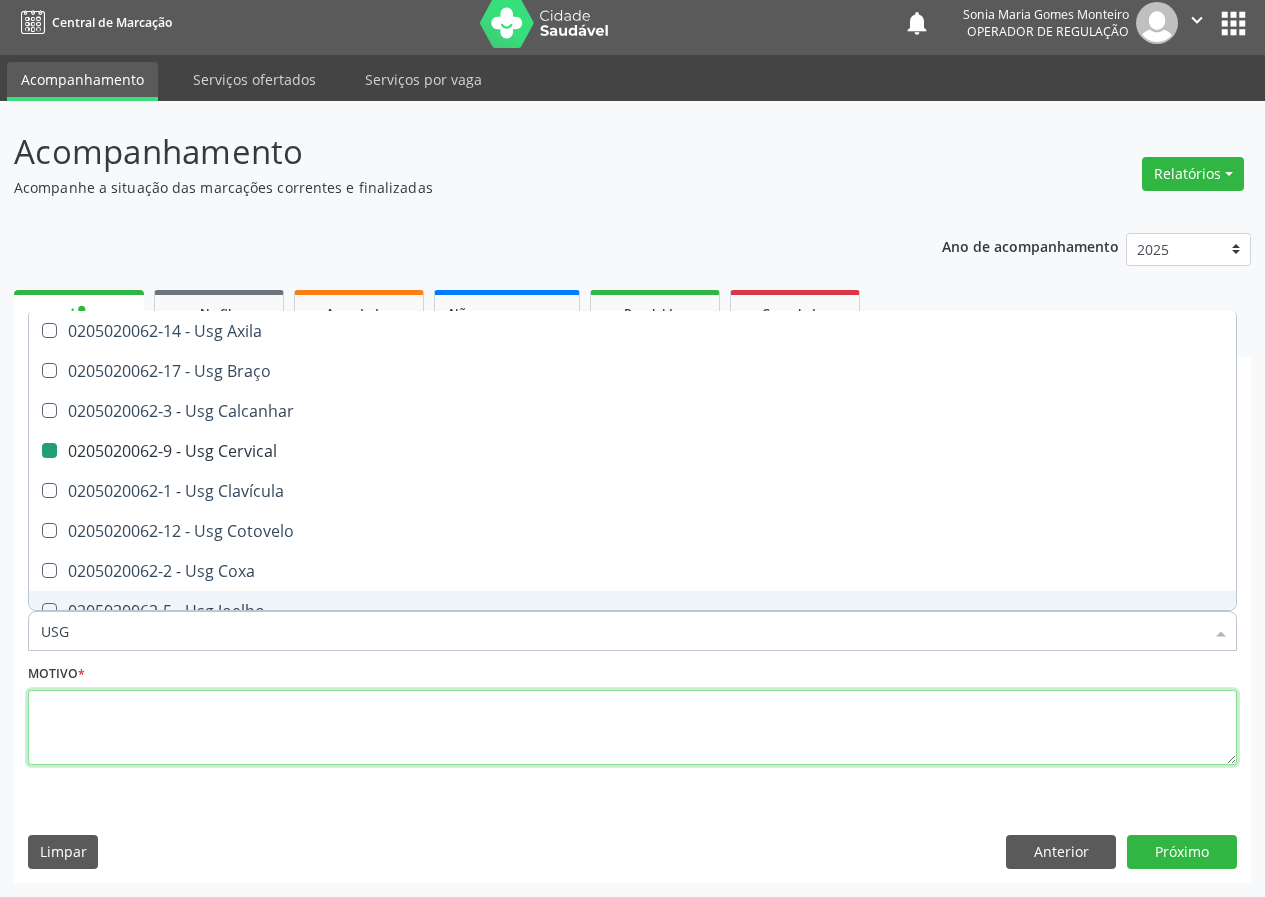 drag, startPoint x: 98, startPoint y: 745, endPoint x: 107, endPoint y: 729, distance: 18.35756 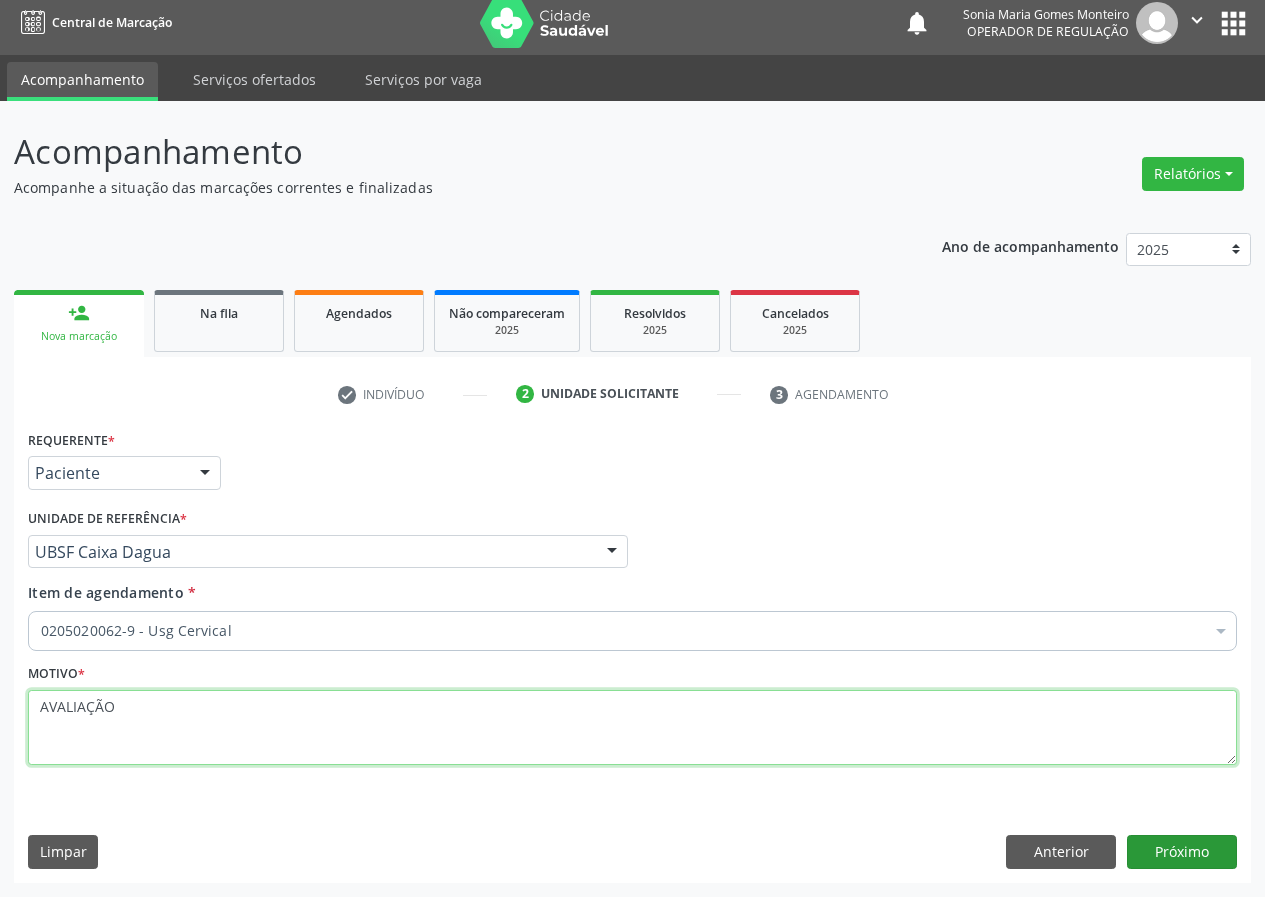 type on "AVALIAÇÃO" 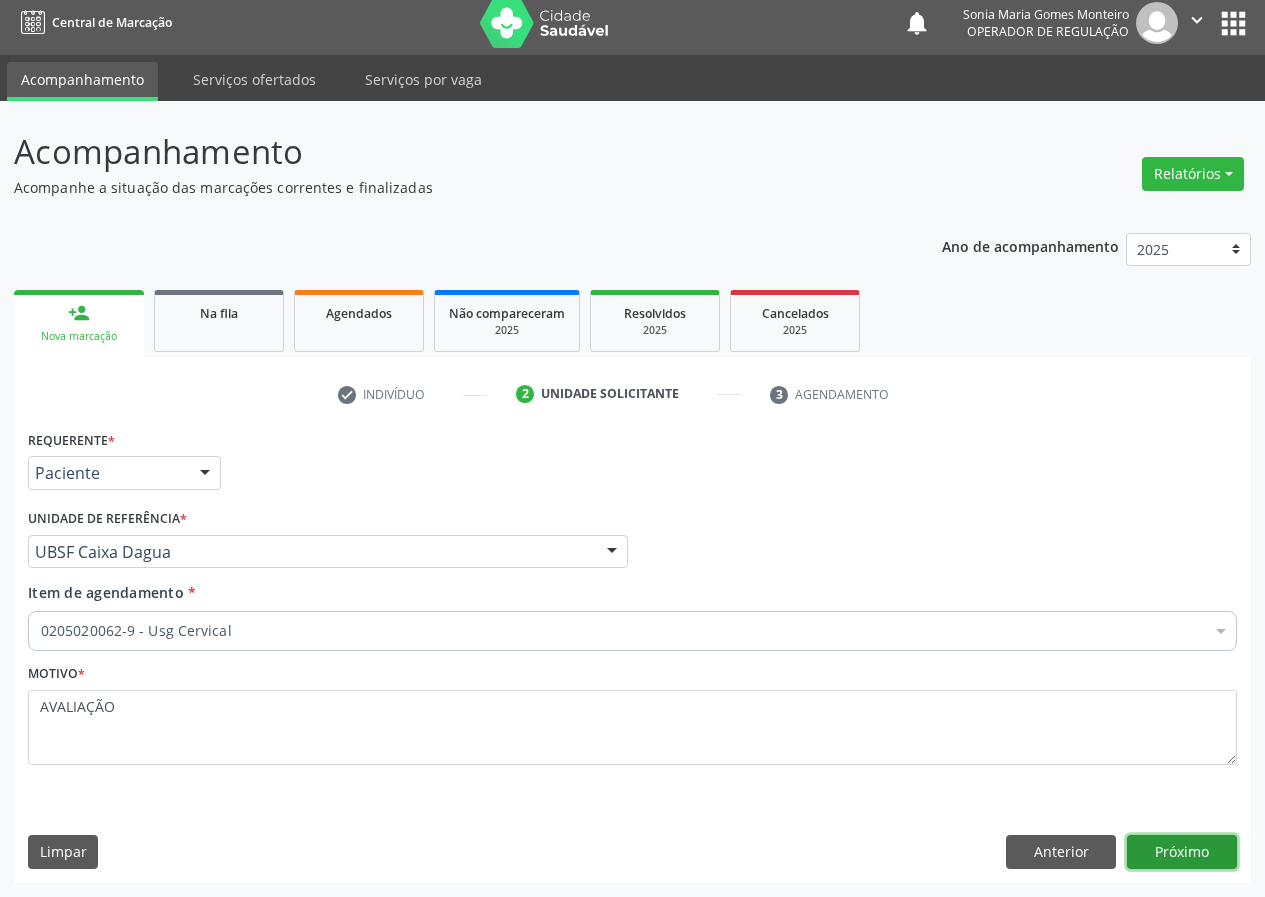 drag, startPoint x: 1194, startPoint y: 858, endPoint x: 1185, endPoint y: 853, distance: 10.29563 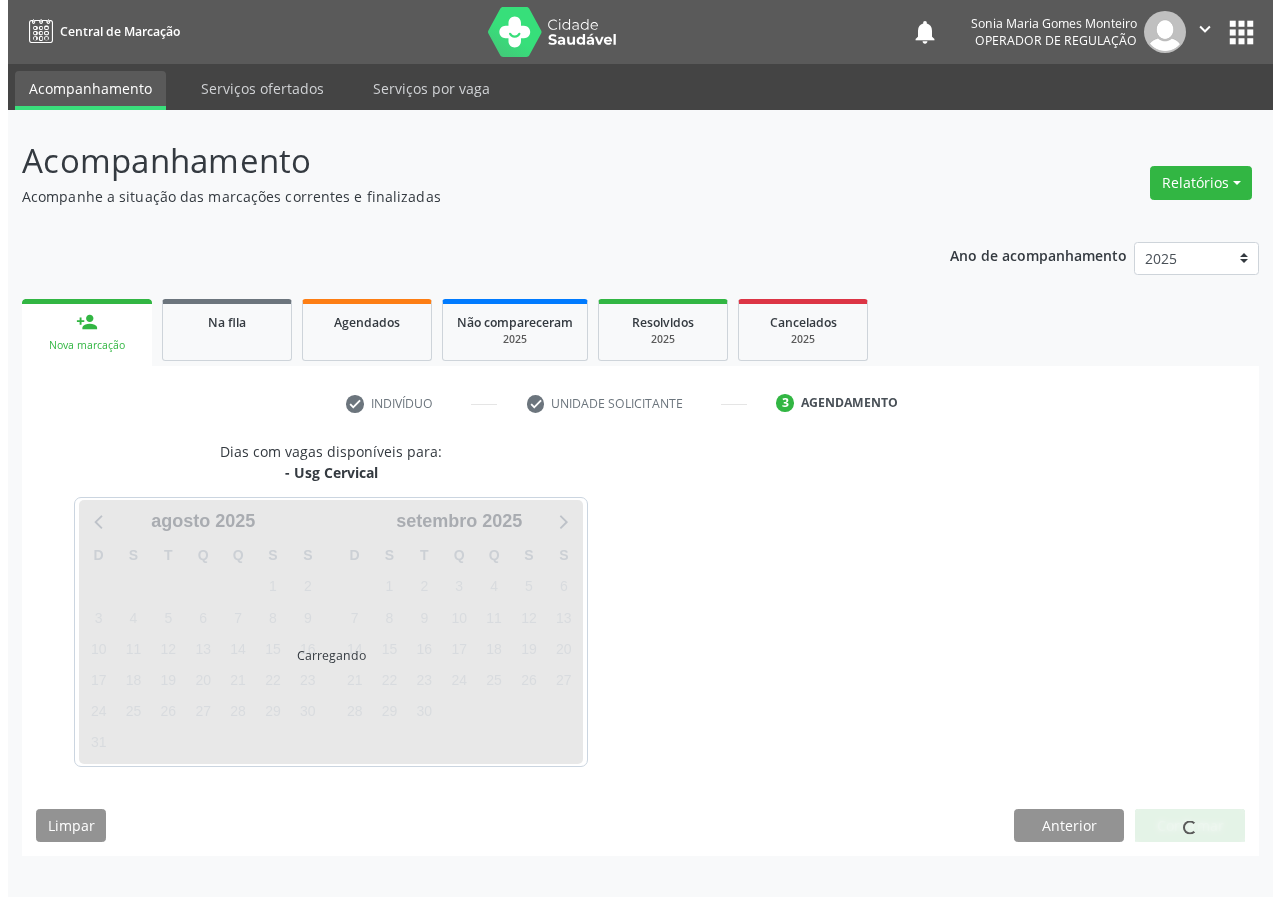 scroll, scrollTop: 0, scrollLeft: 0, axis: both 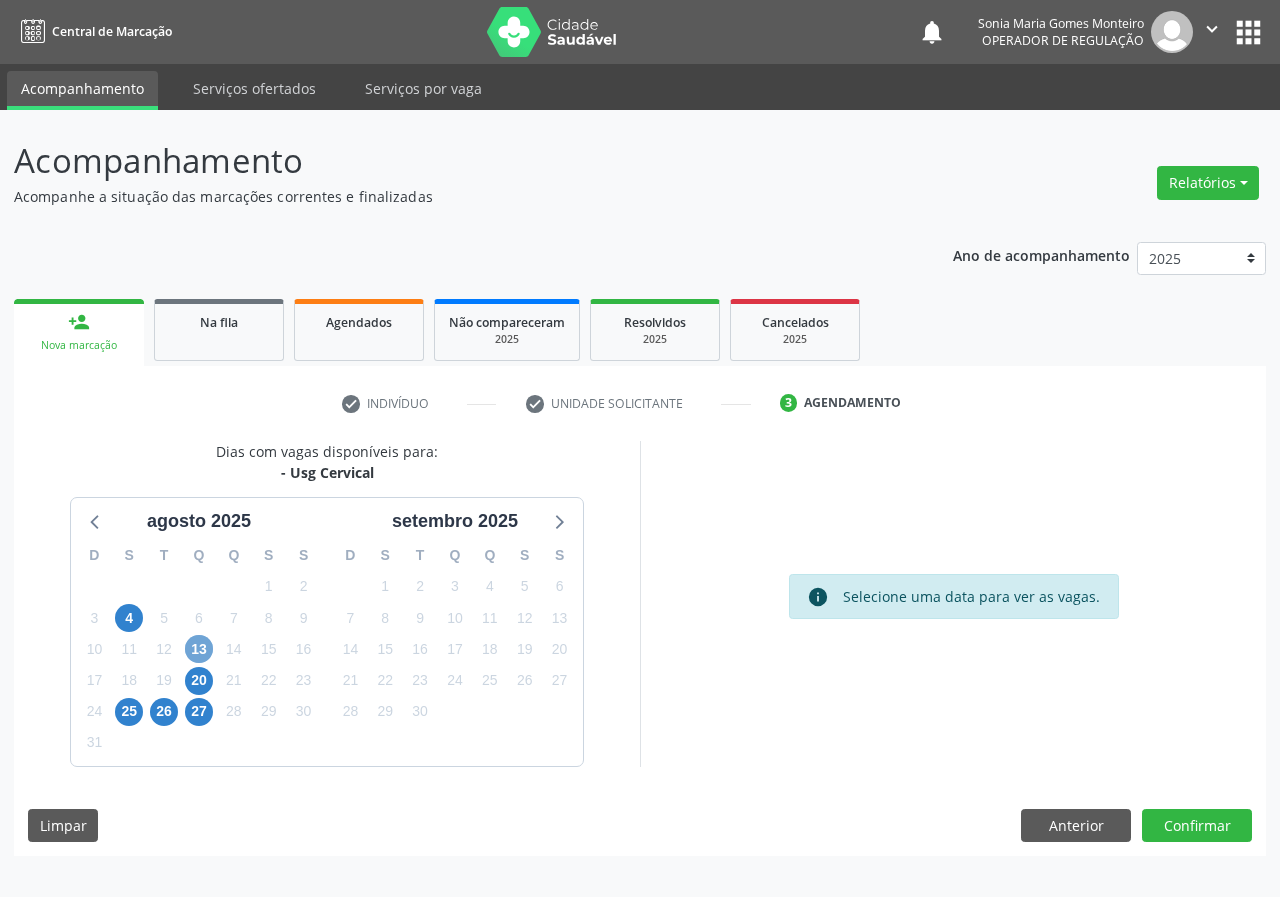 click on "13" at bounding box center (199, 649) 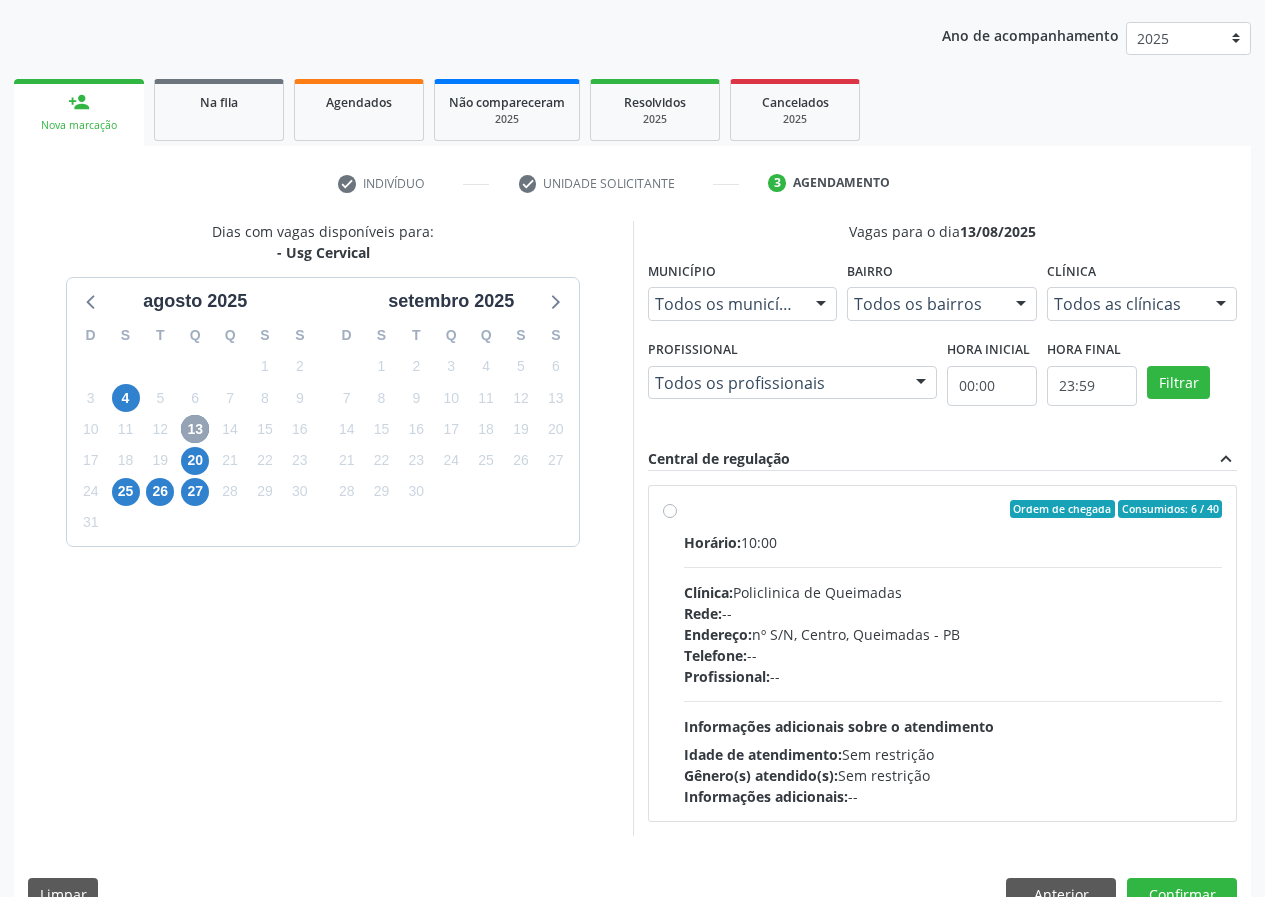 scroll, scrollTop: 262, scrollLeft: 0, axis: vertical 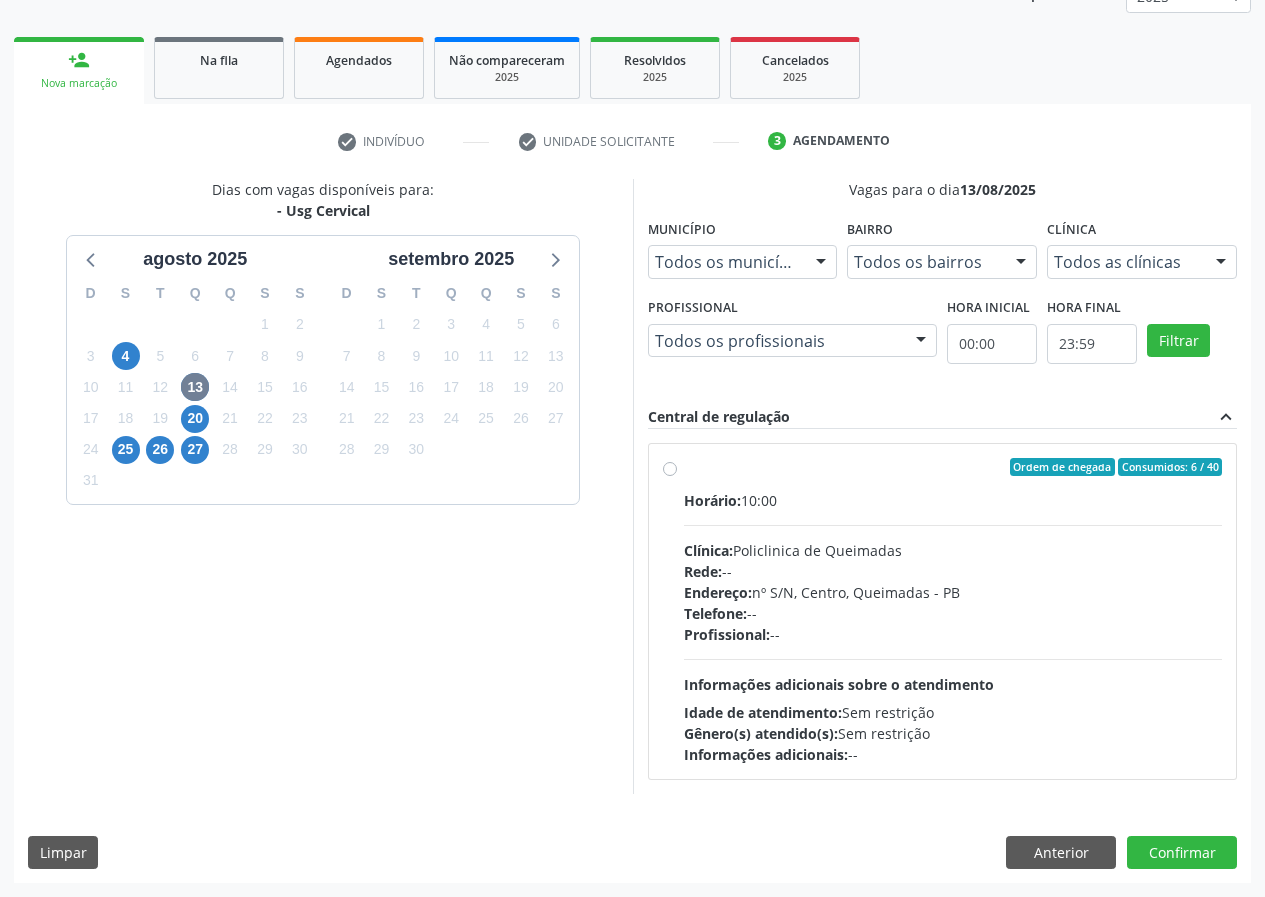 drag, startPoint x: 672, startPoint y: 473, endPoint x: 716, endPoint y: 738, distance: 268.628 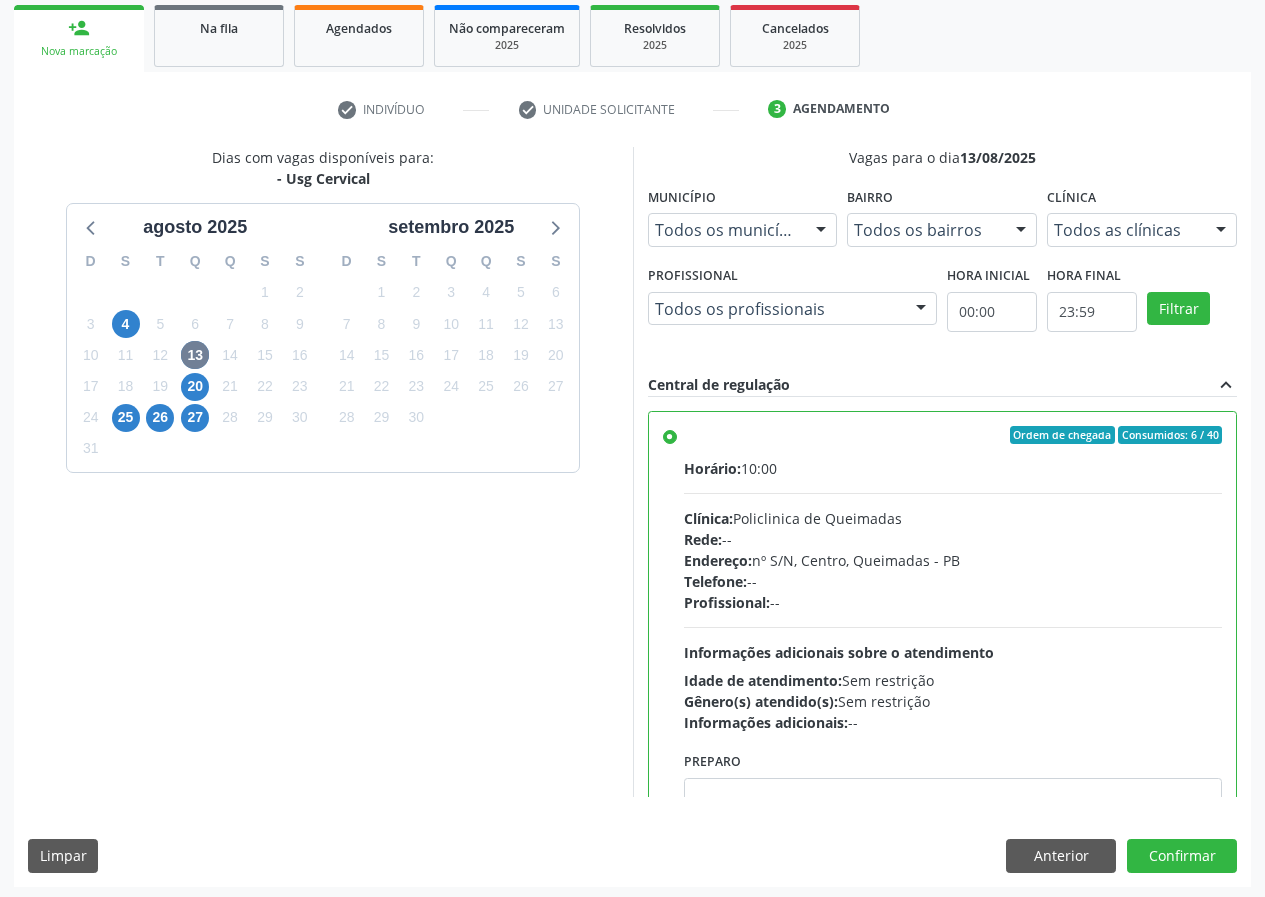 scroll, scrollTop: 298, scrollLeft: 0, axis: vertical 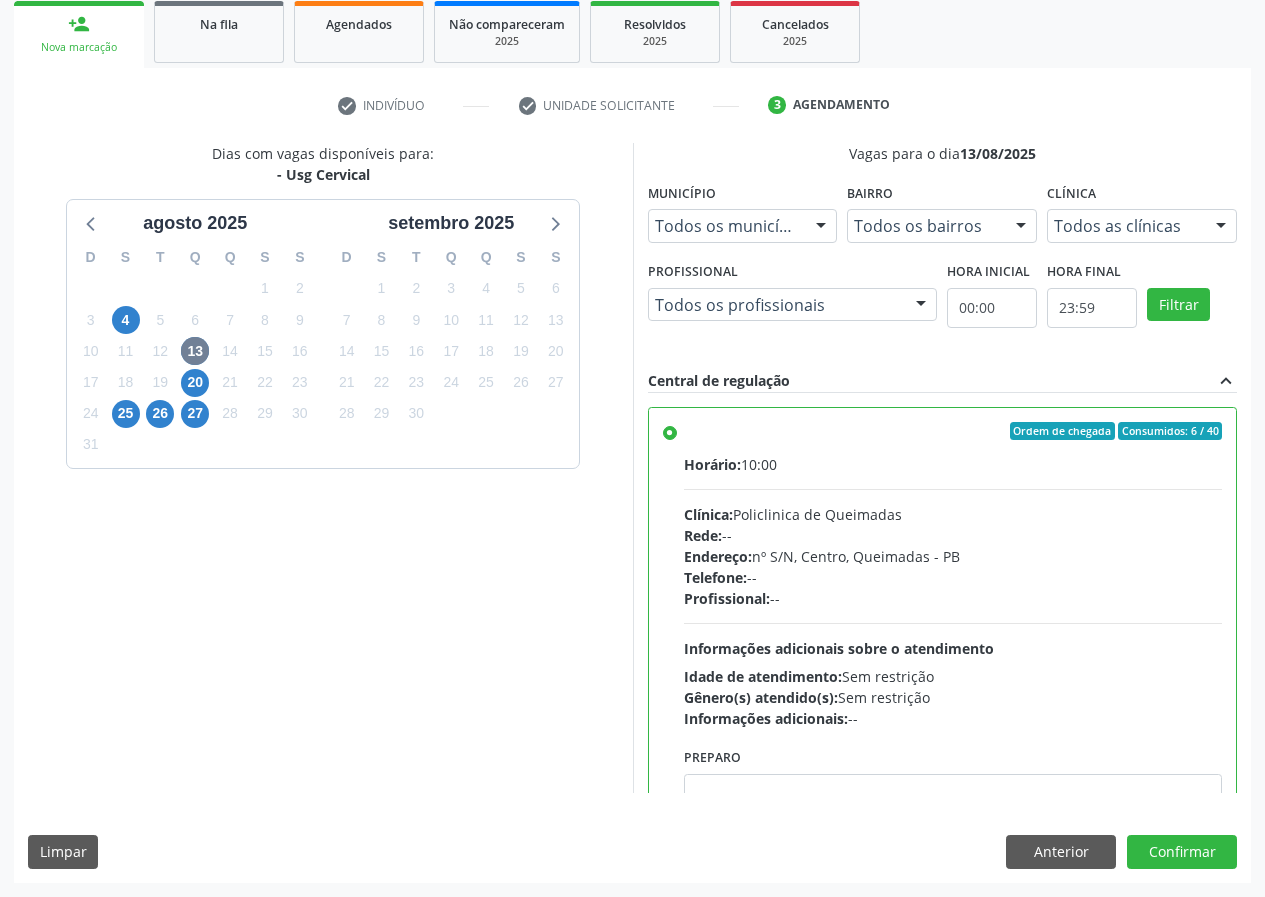 drag, startPoint x: 223, startPoint y: 624, endPoint x: 321, endPoint y: 623, distance: 98.005104 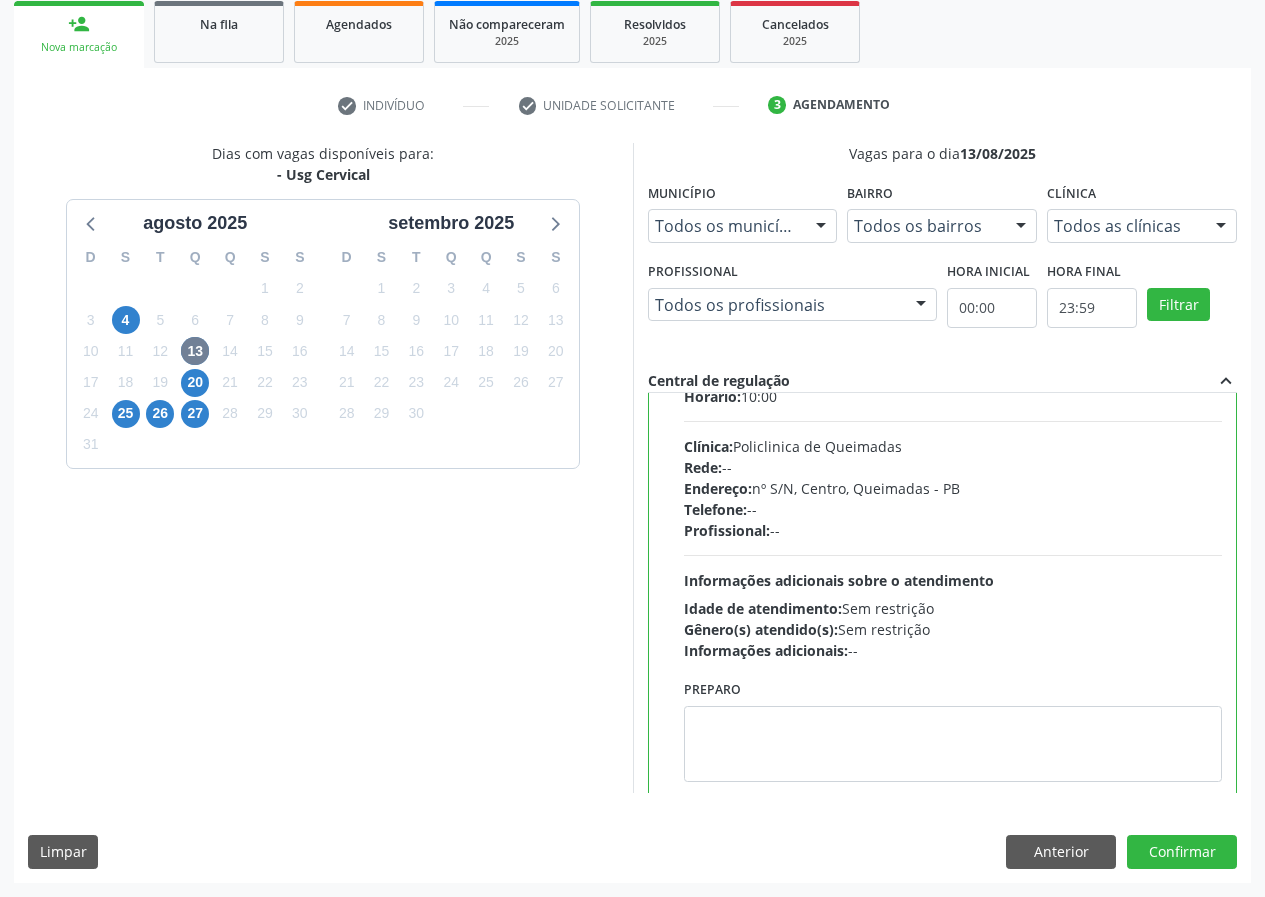 scroll, scrollTop: 99, scrollLeft: 0, axis: vertical 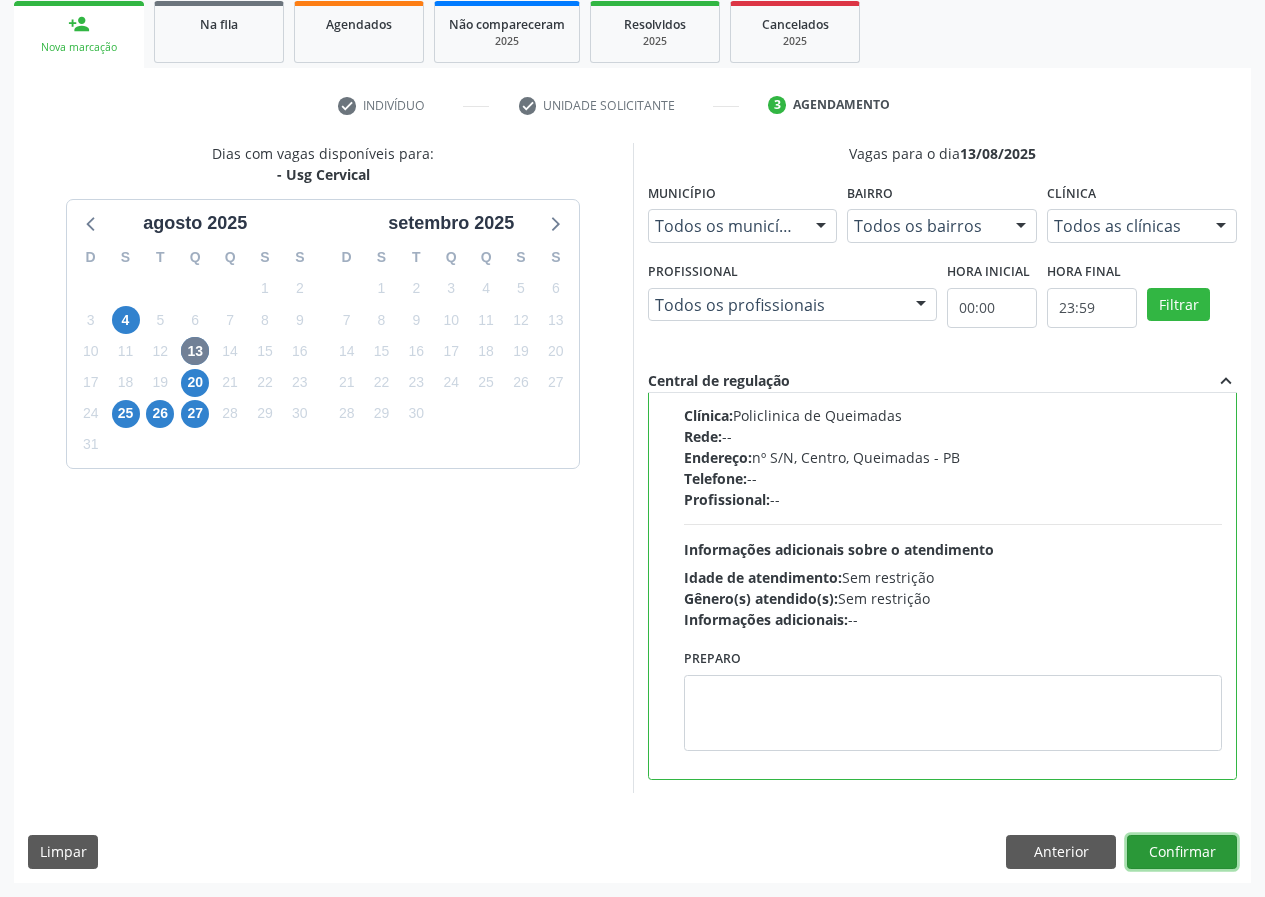 click on "Confirmar" at bounding box center (1182, 852) 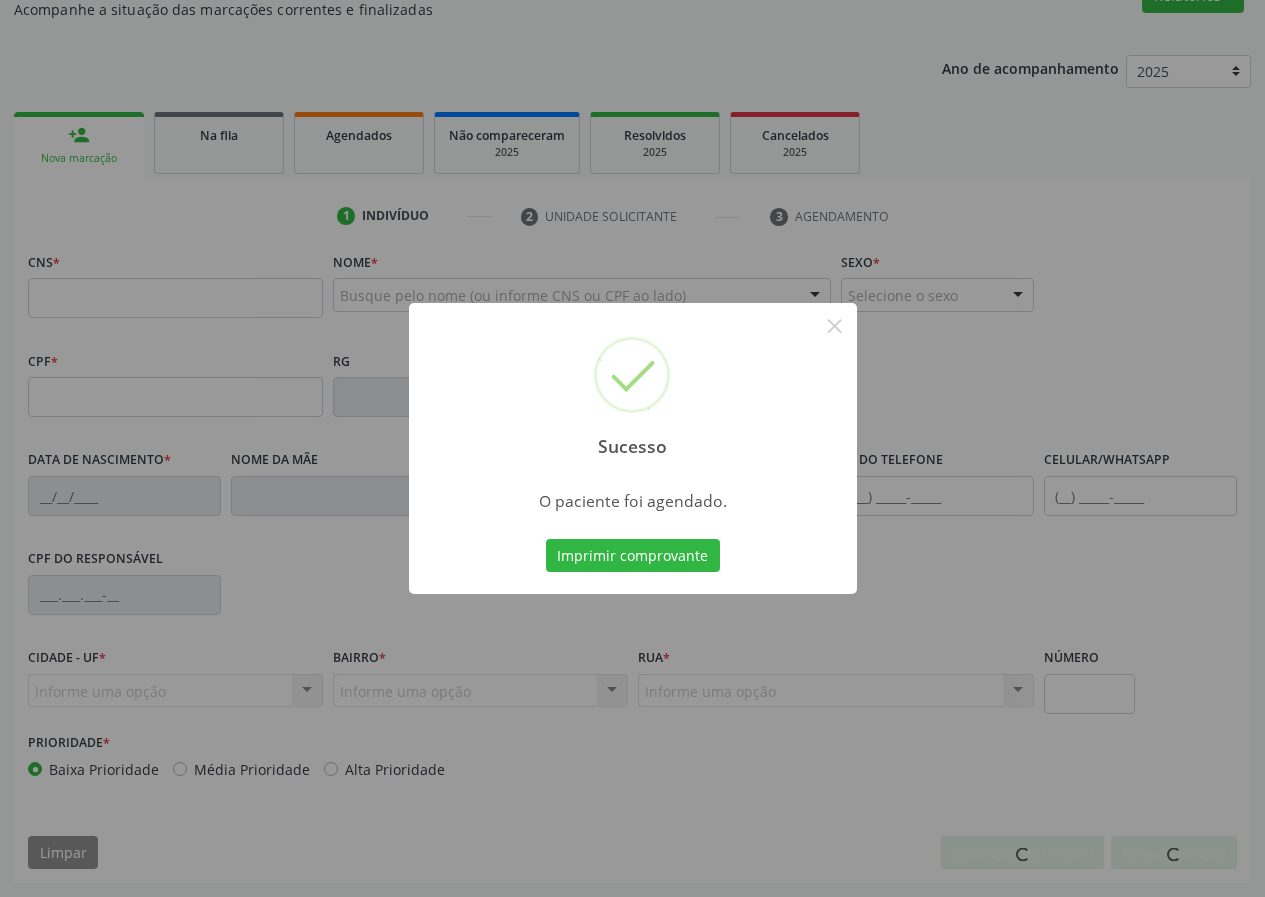 scroll, scrollTop: 187, scrollLeft: 0, axis: vertical 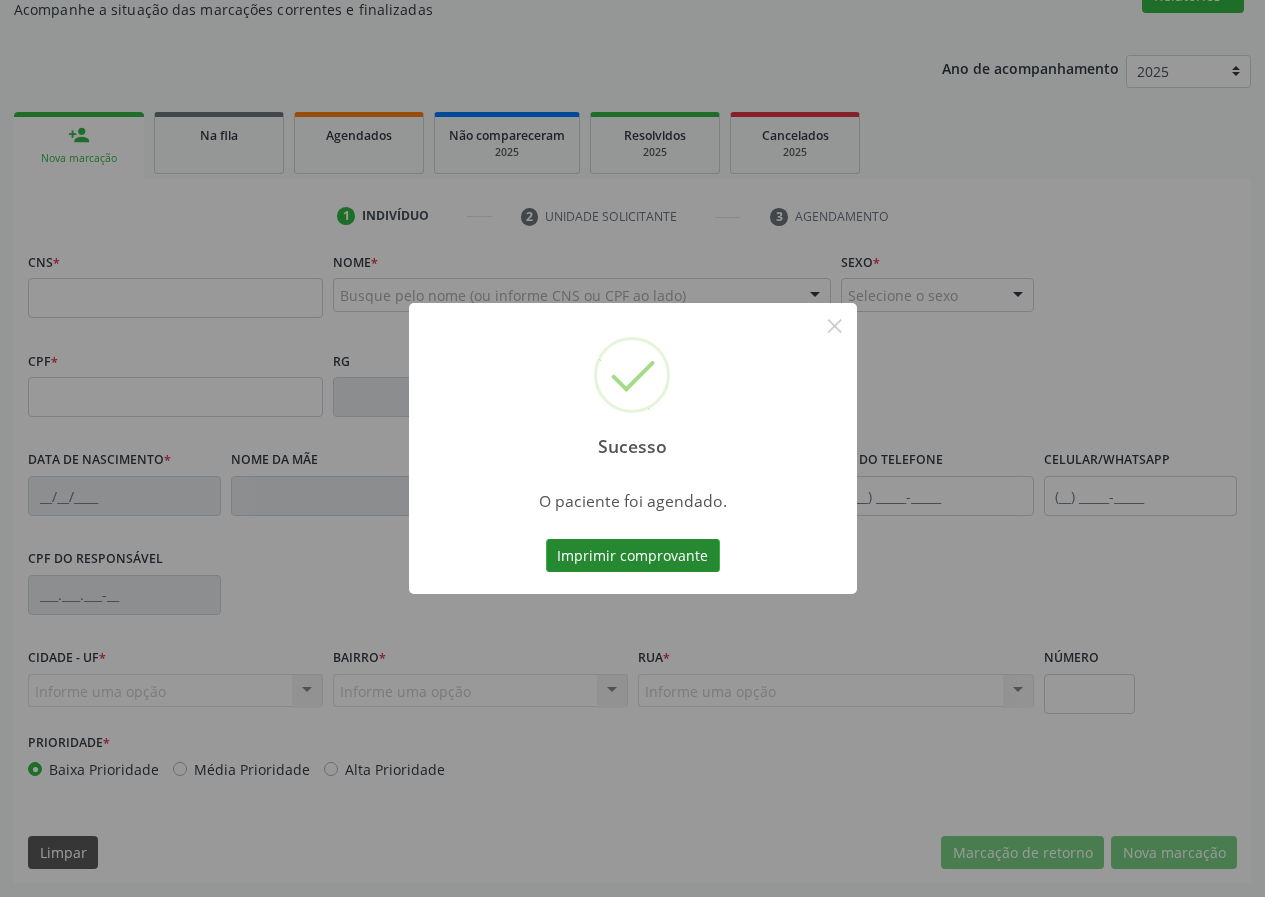 click on "Imprimir comprovante" at bounding box center (633, 556) 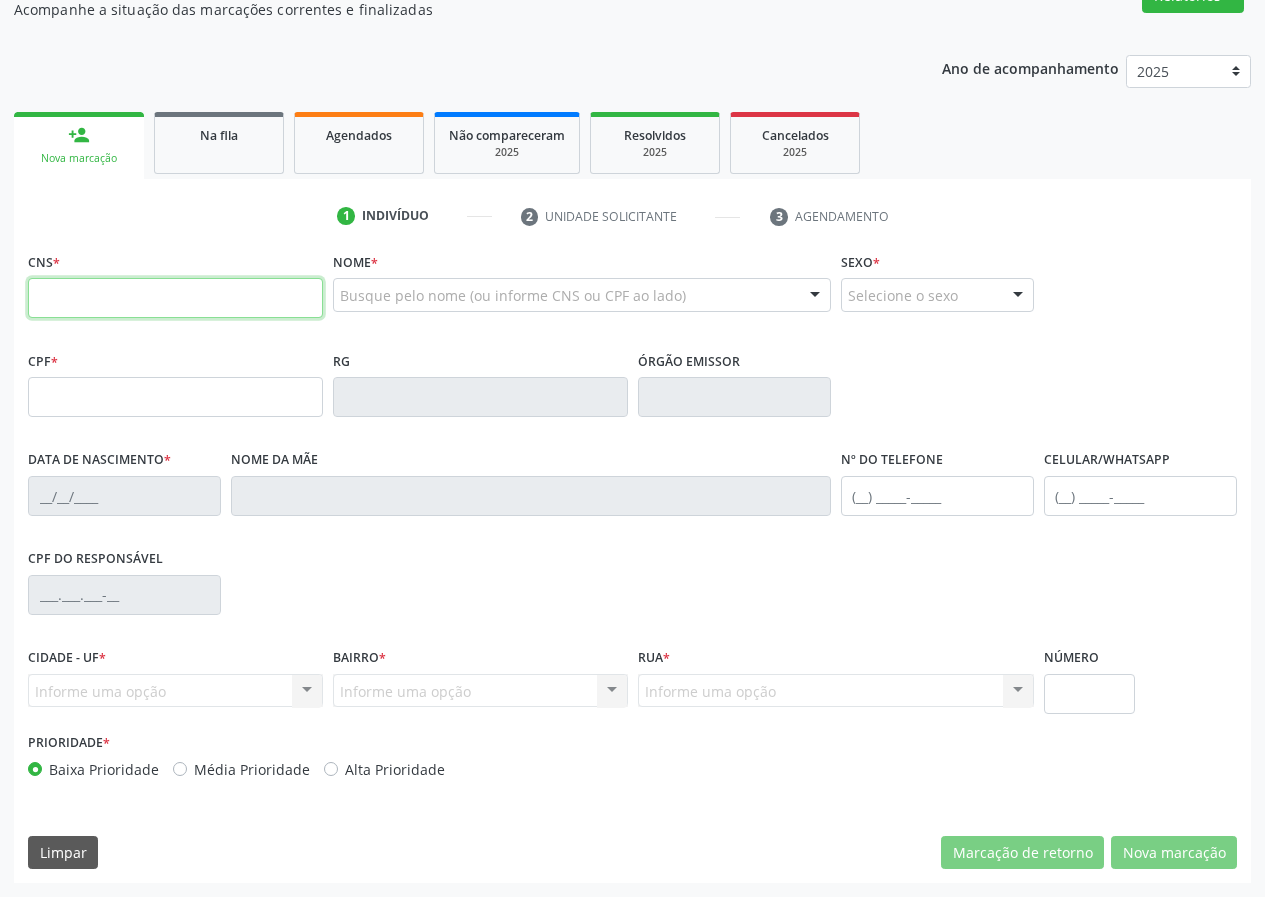drag, startPoint x: 97, startPoint y: 280, endPoint x: 87, endPoint y: 300, distance: 22.36068 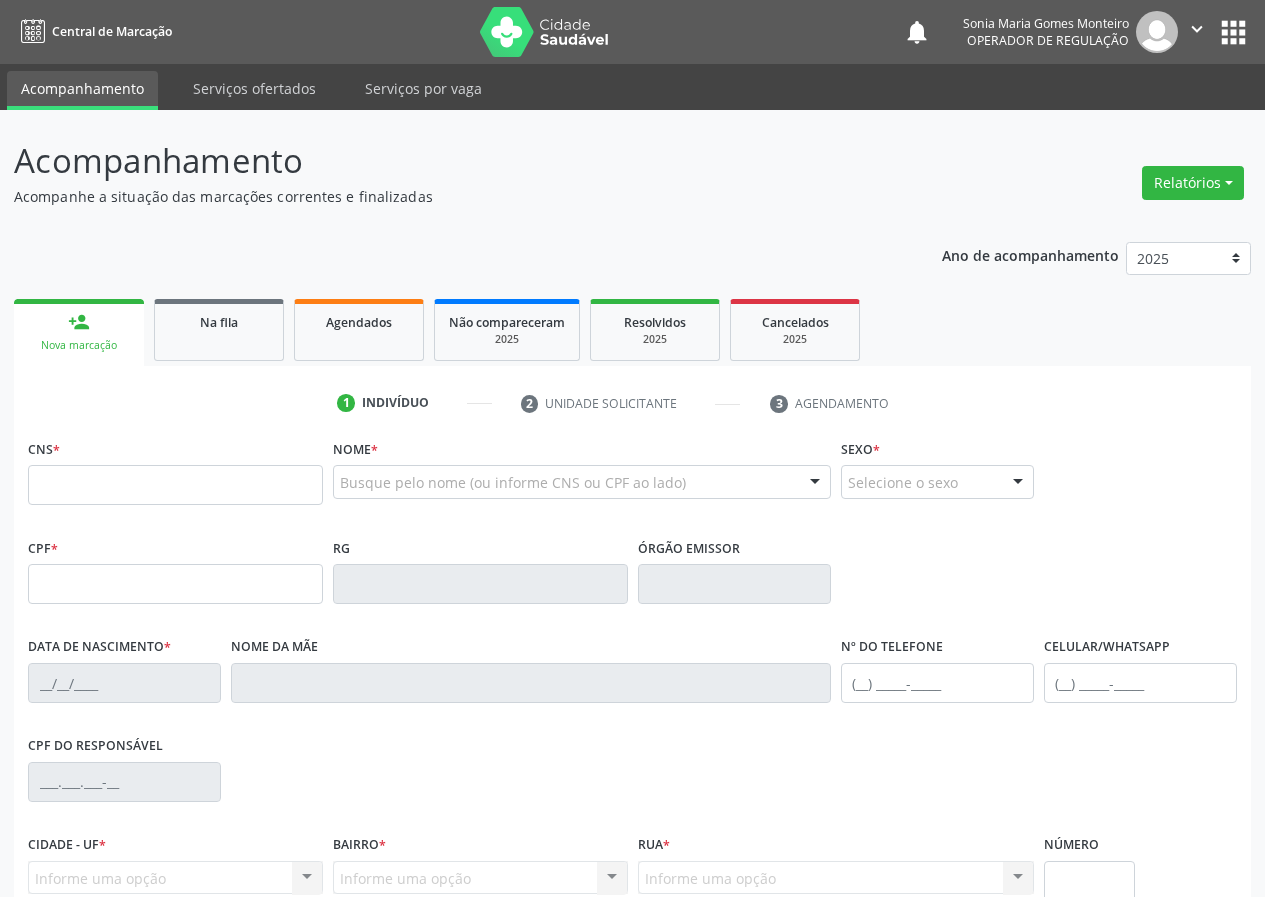 scroll, scrollTop: 187, scrollLeft: 0, axis: vertical 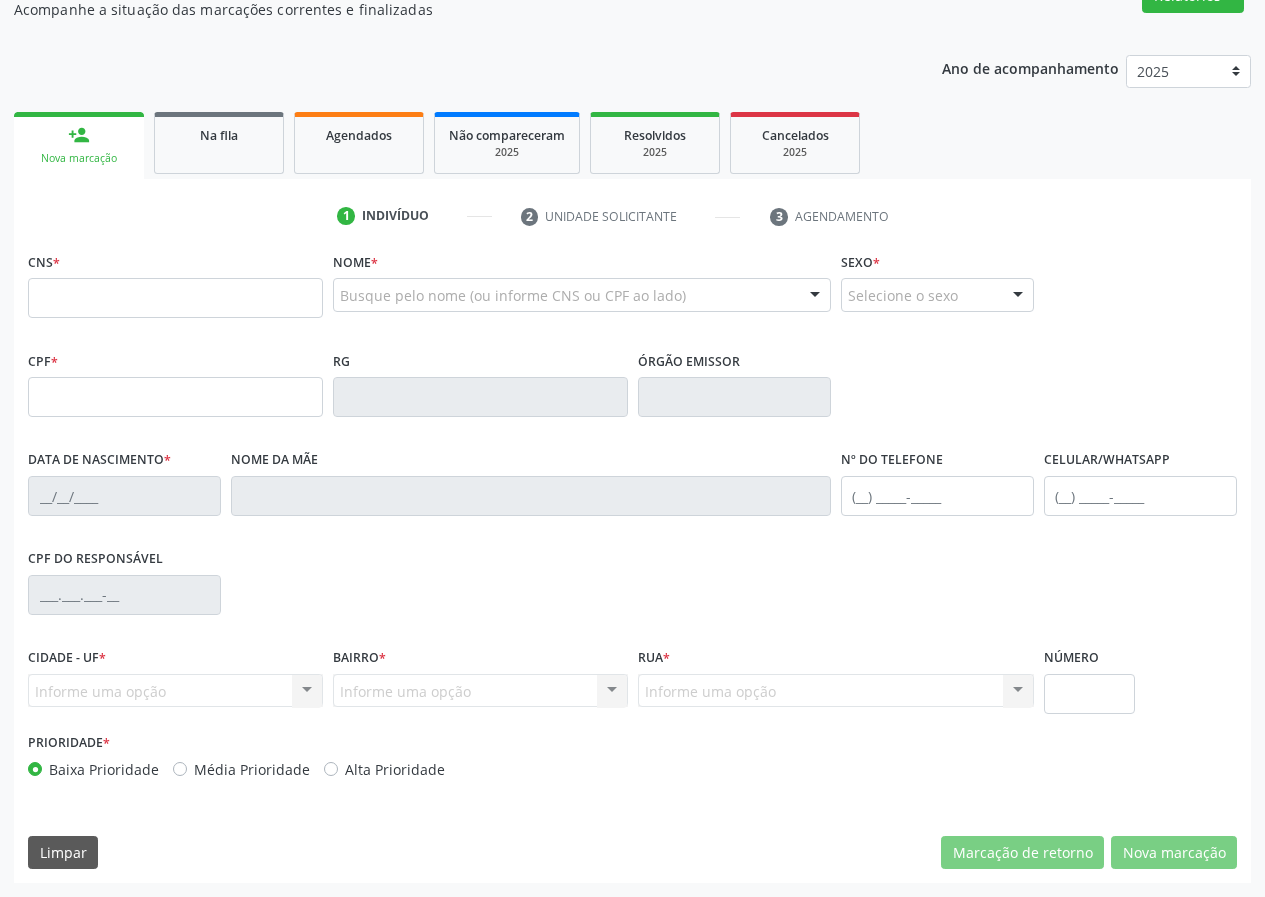 click at bounding box center [175, 298] 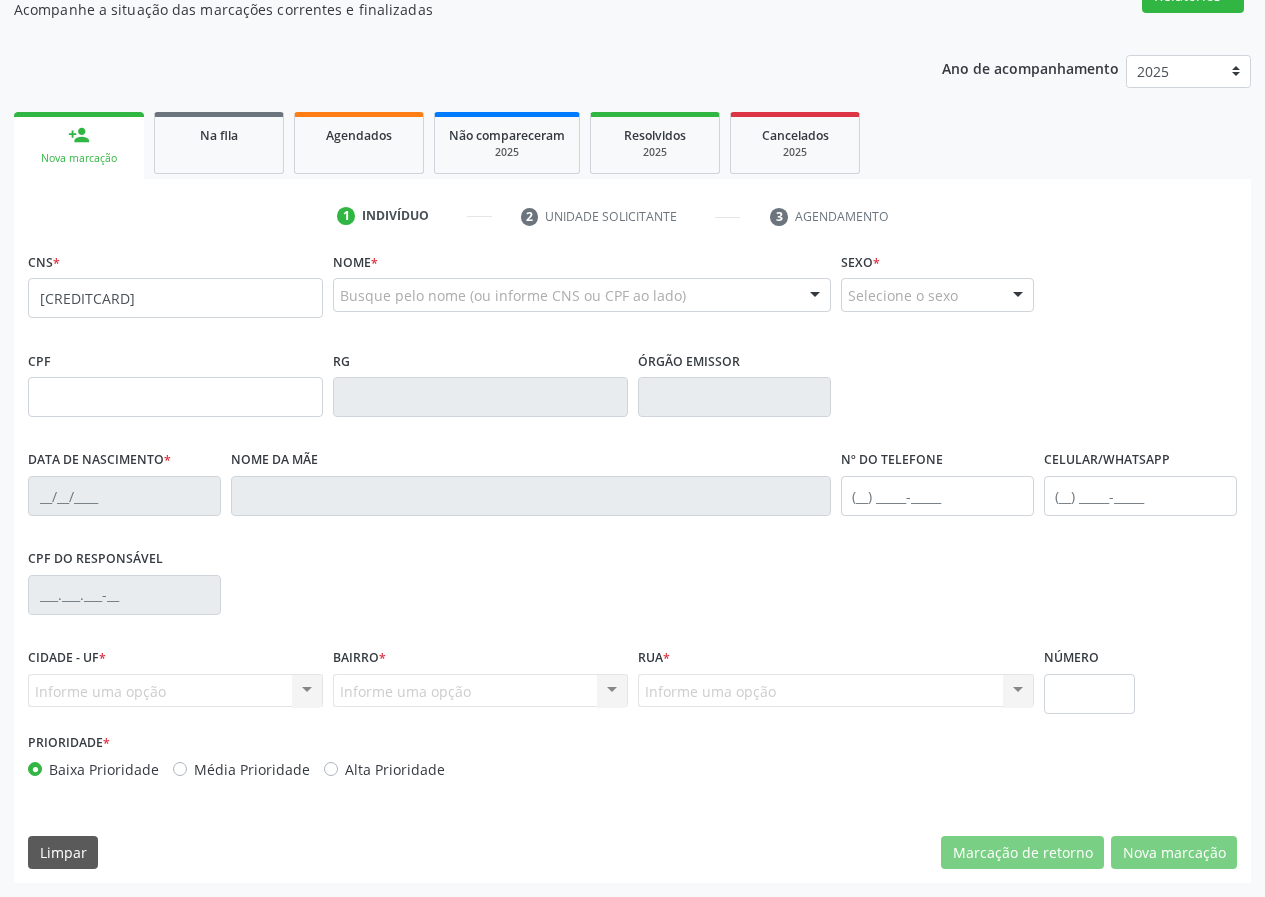 type on "[CREDITCARD]" 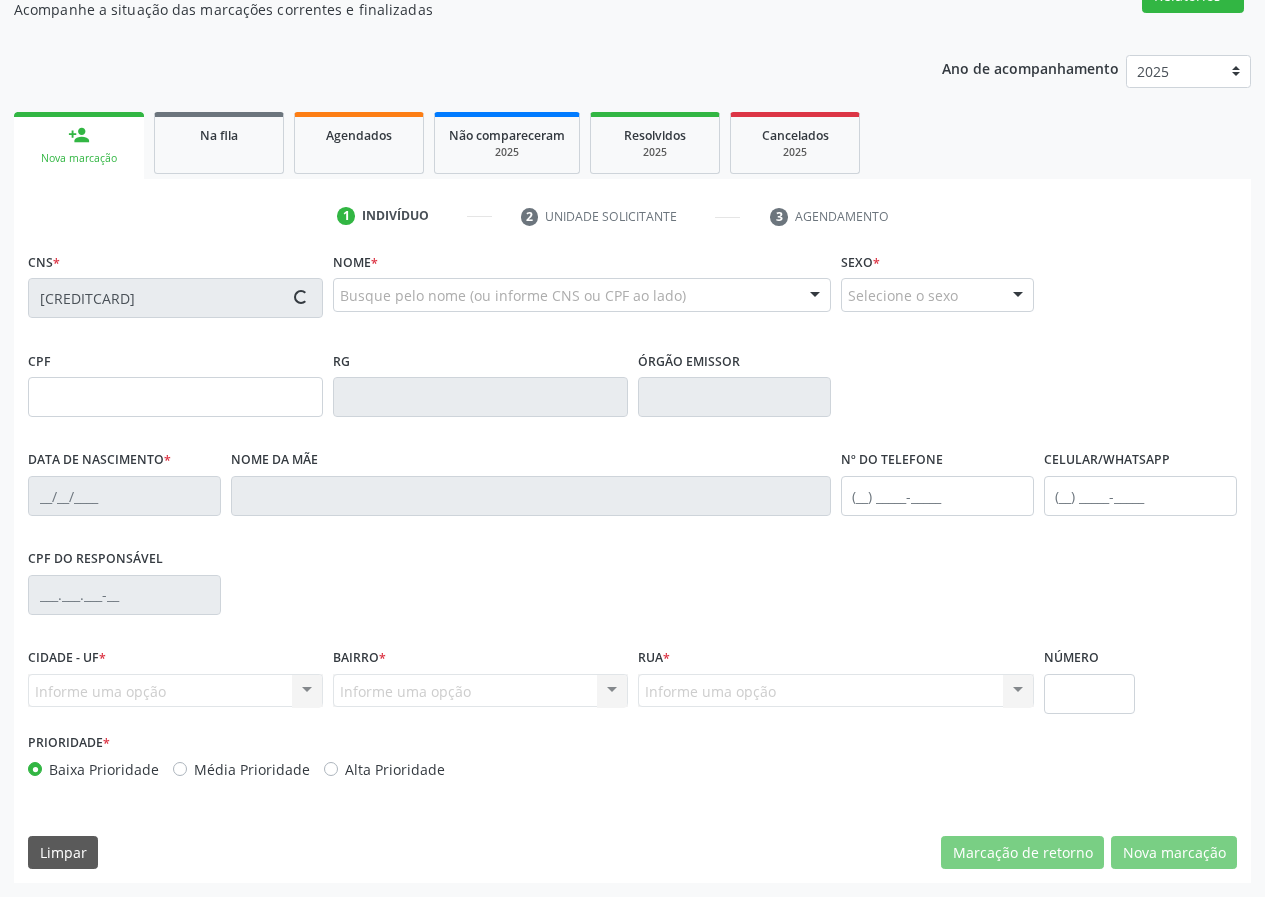 type on "[SSN]" 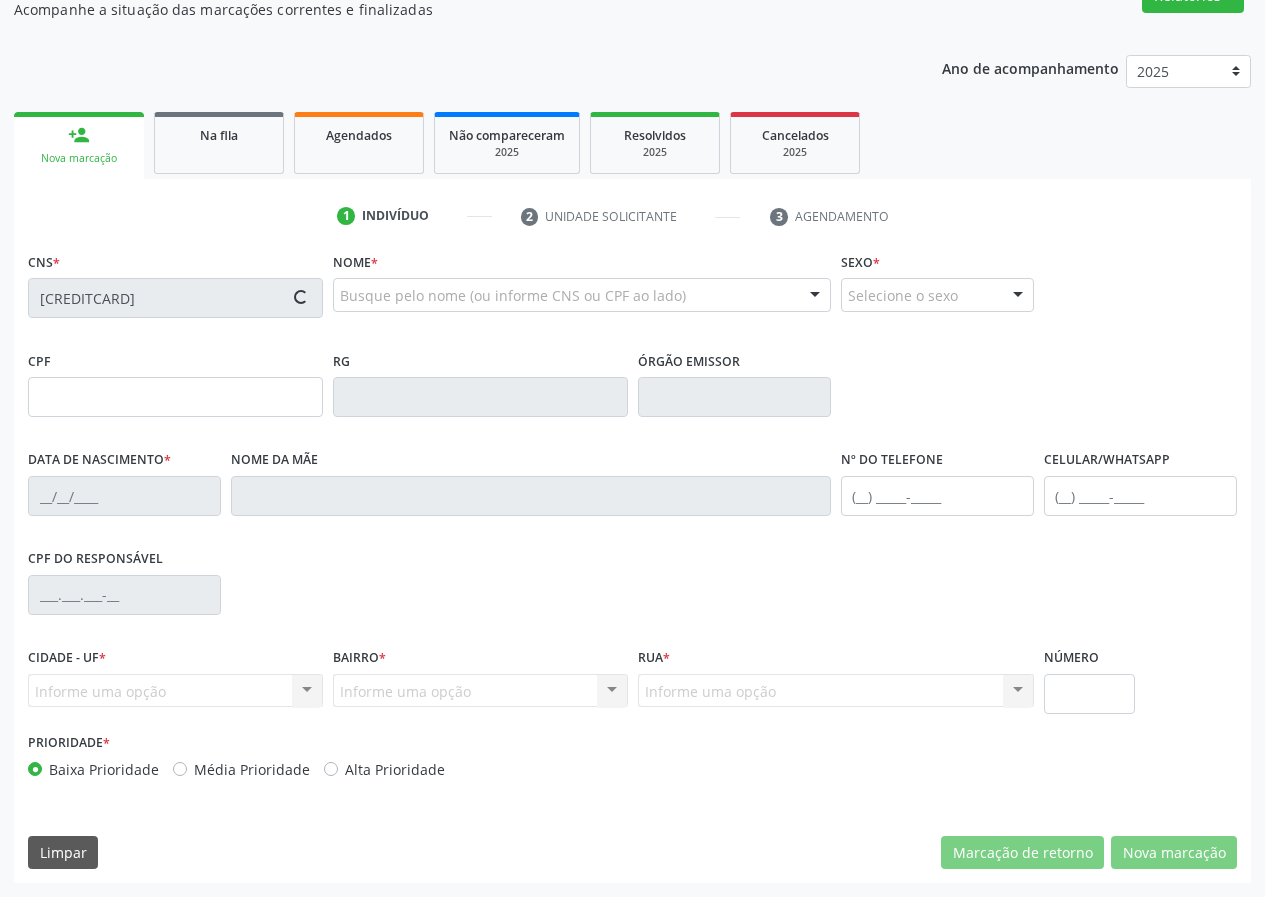 type on "[DATE]" 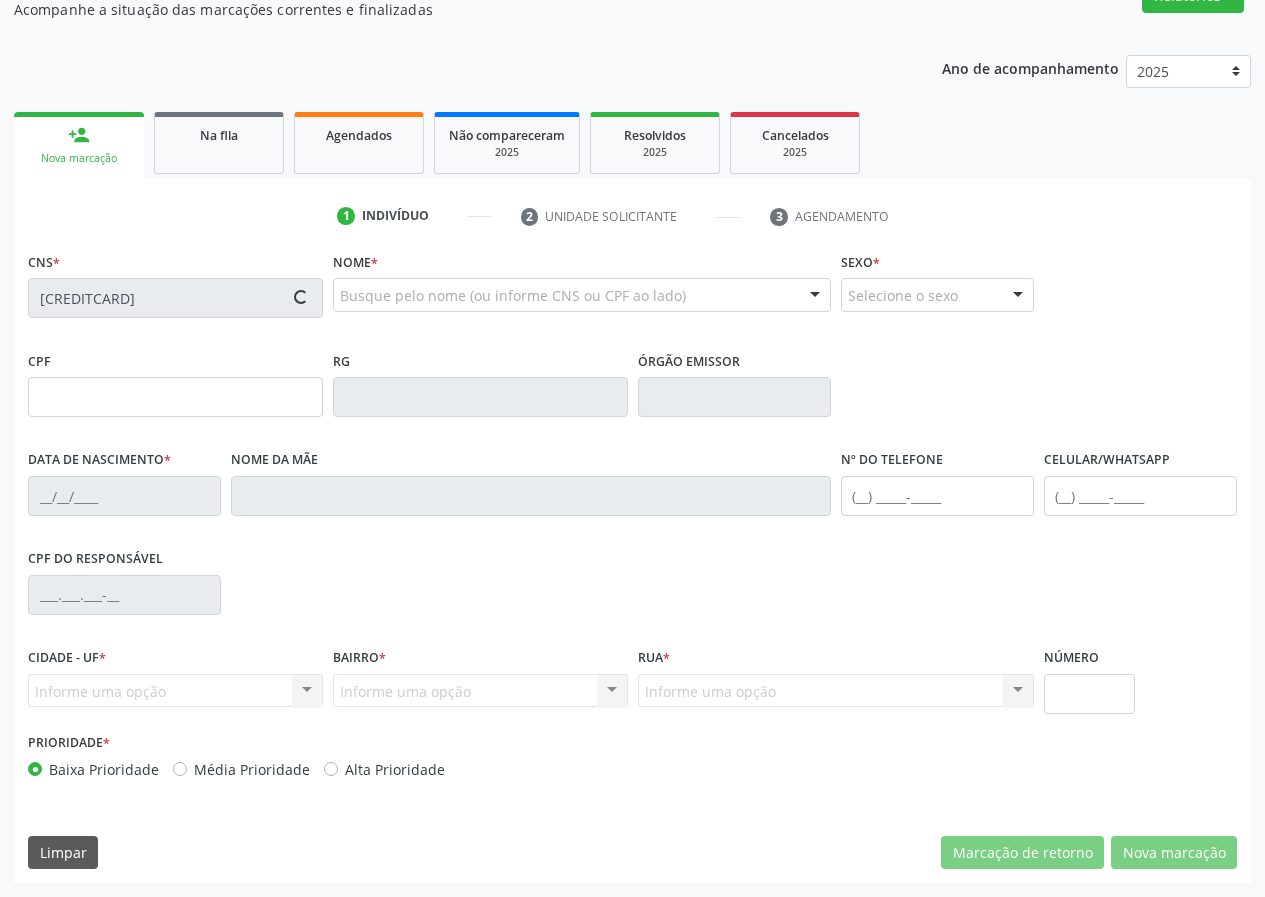 type on "S/N" 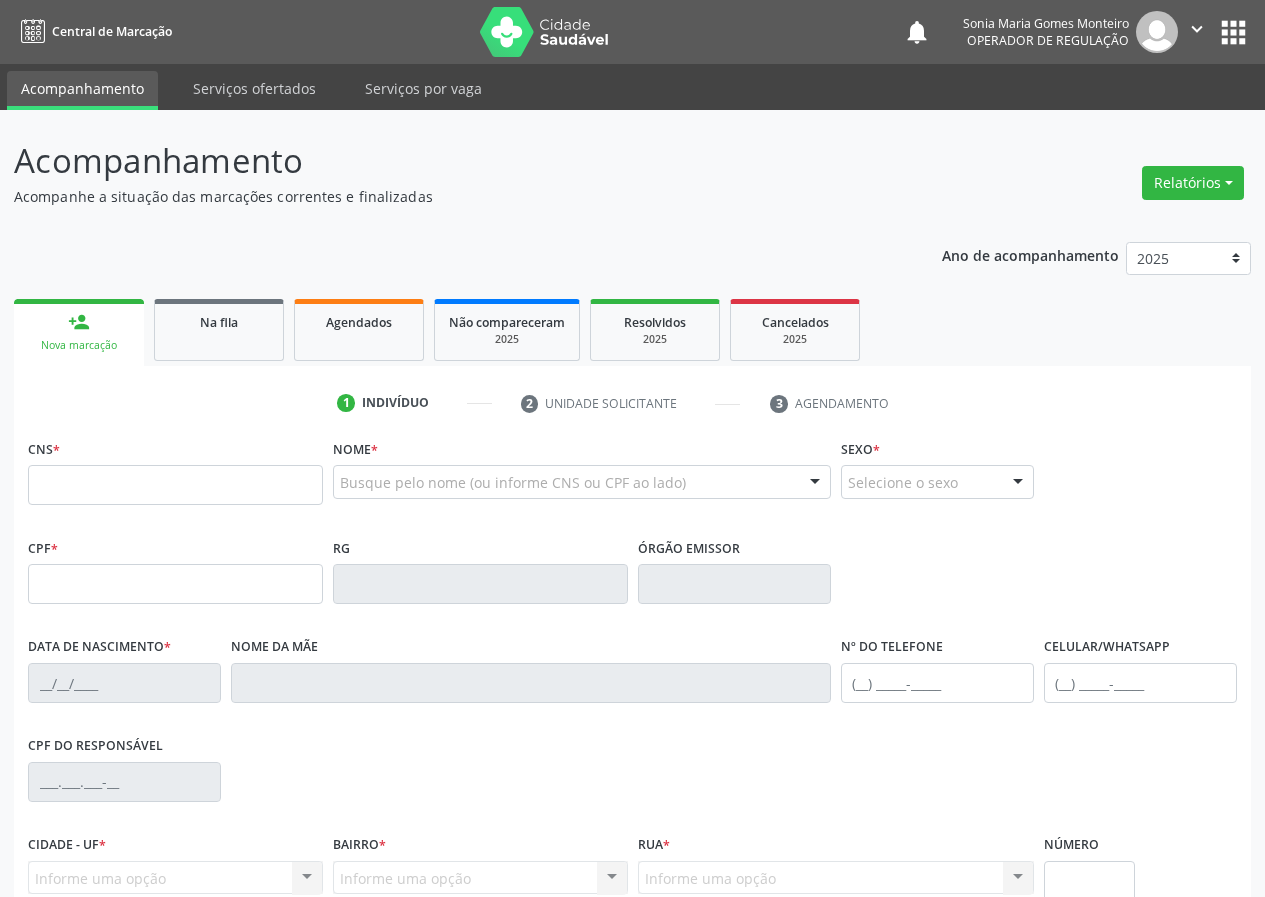 scroll, scrollTop: 0, scrollLeft: 0, axis: both 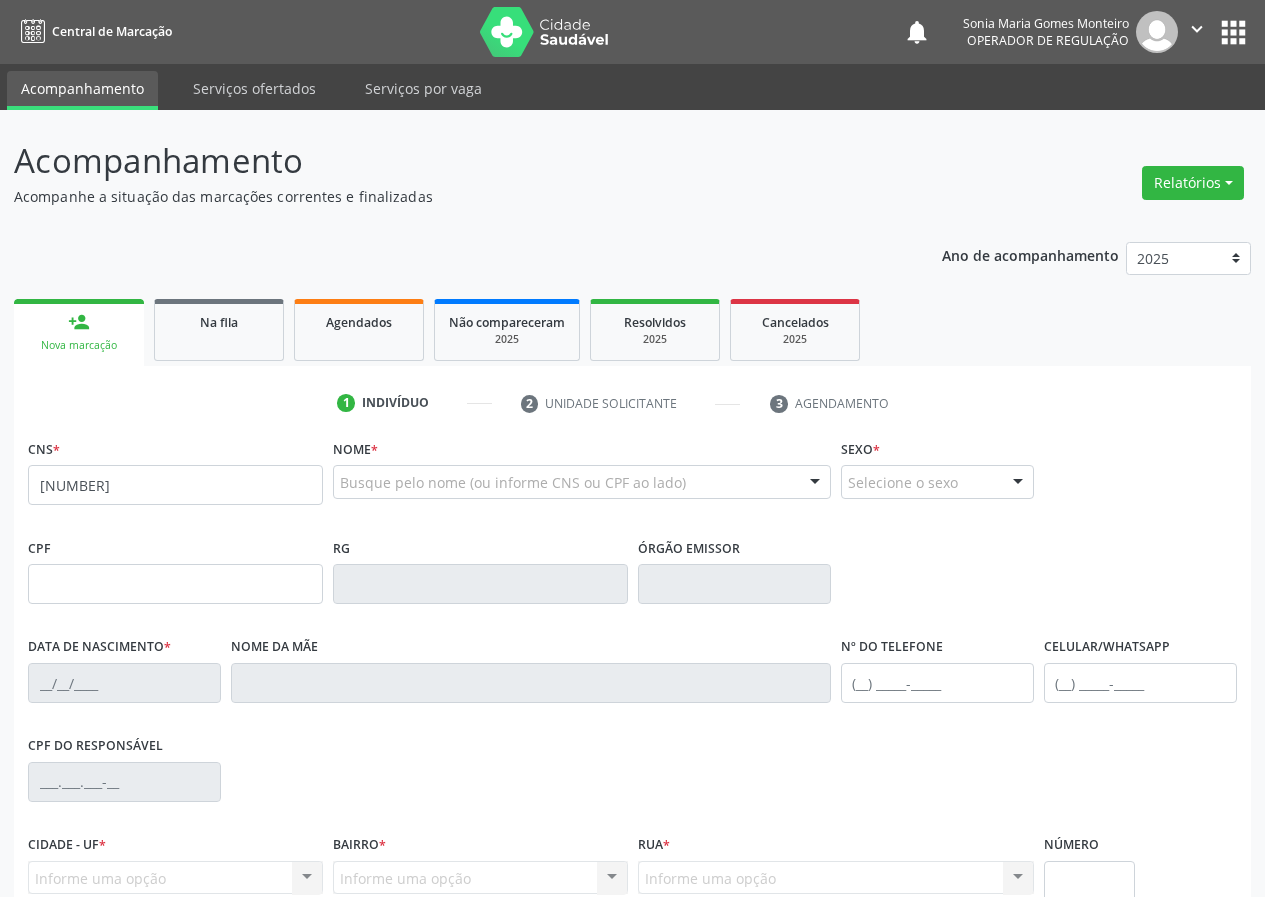 type on "[NUMBER]" 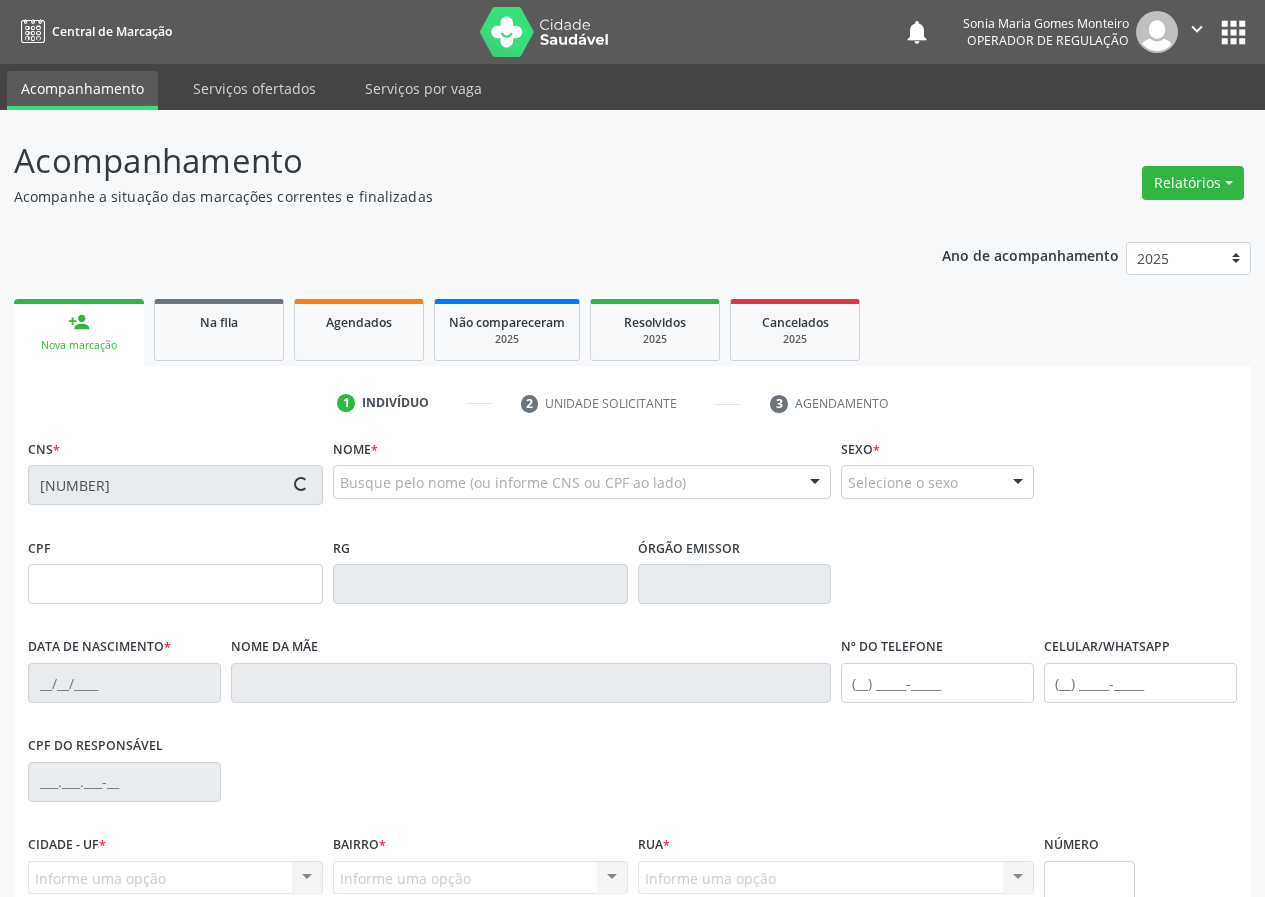 type on "[NUMBER]" 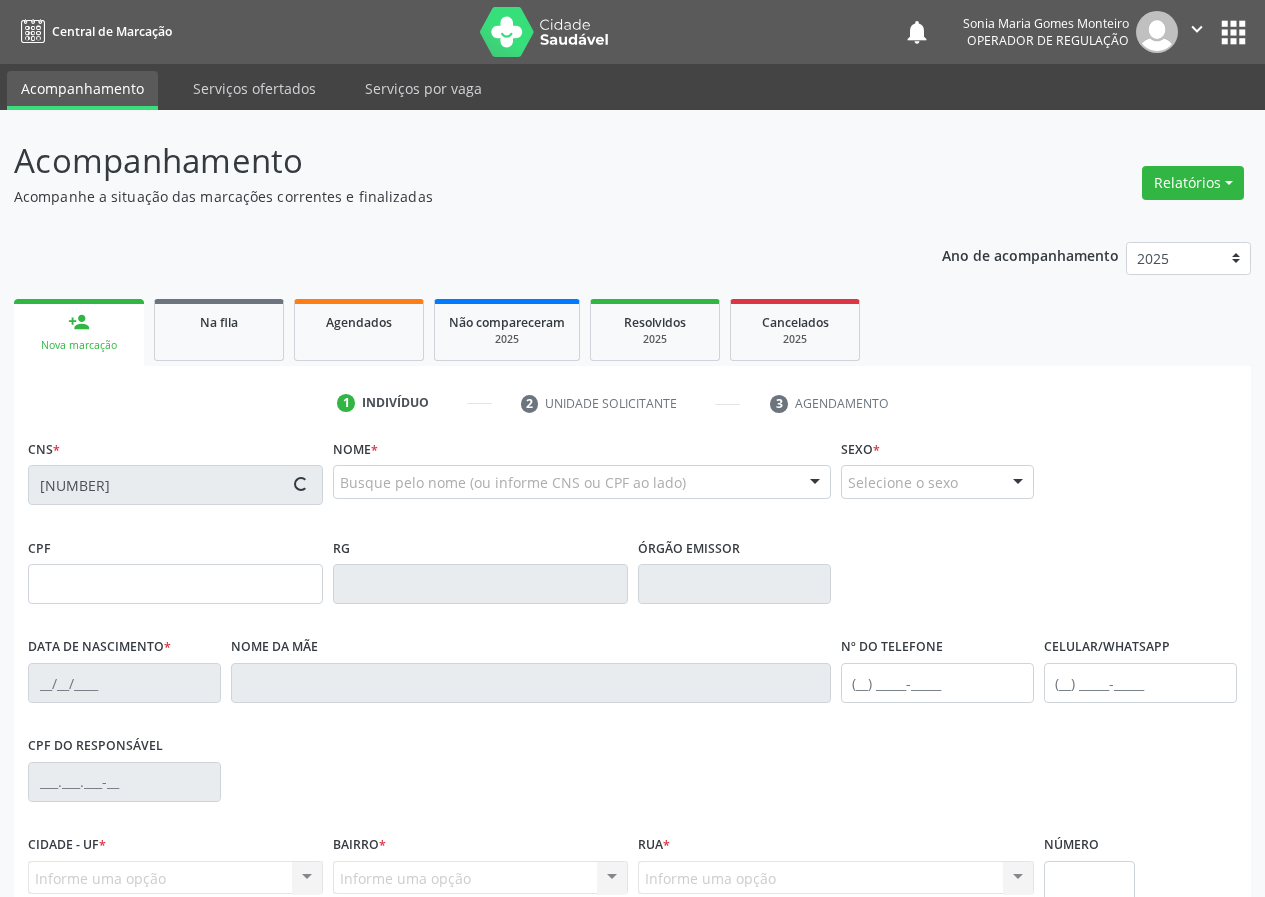 type on "[DATE]" 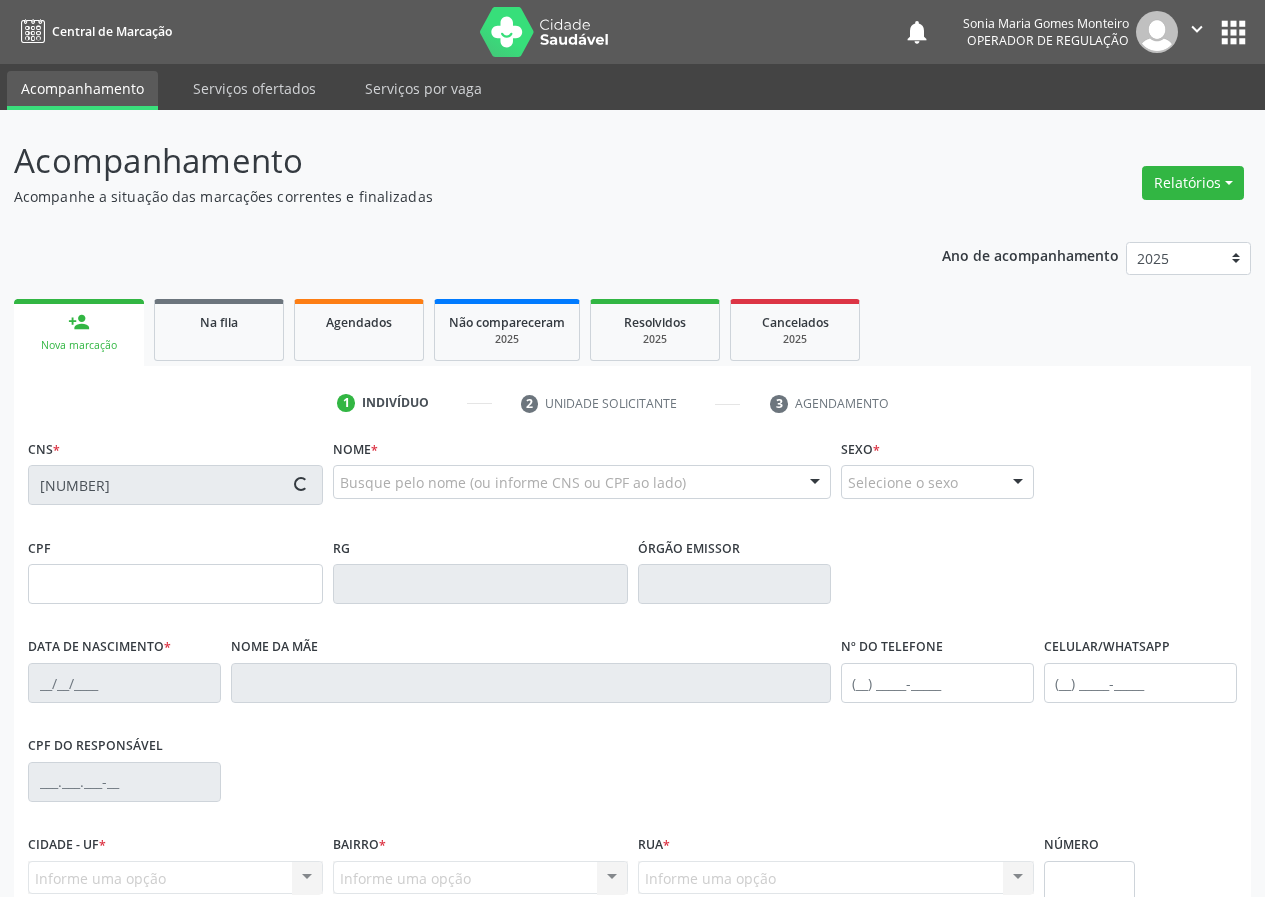 type on "[FIRST] [LAST] [LAST]" 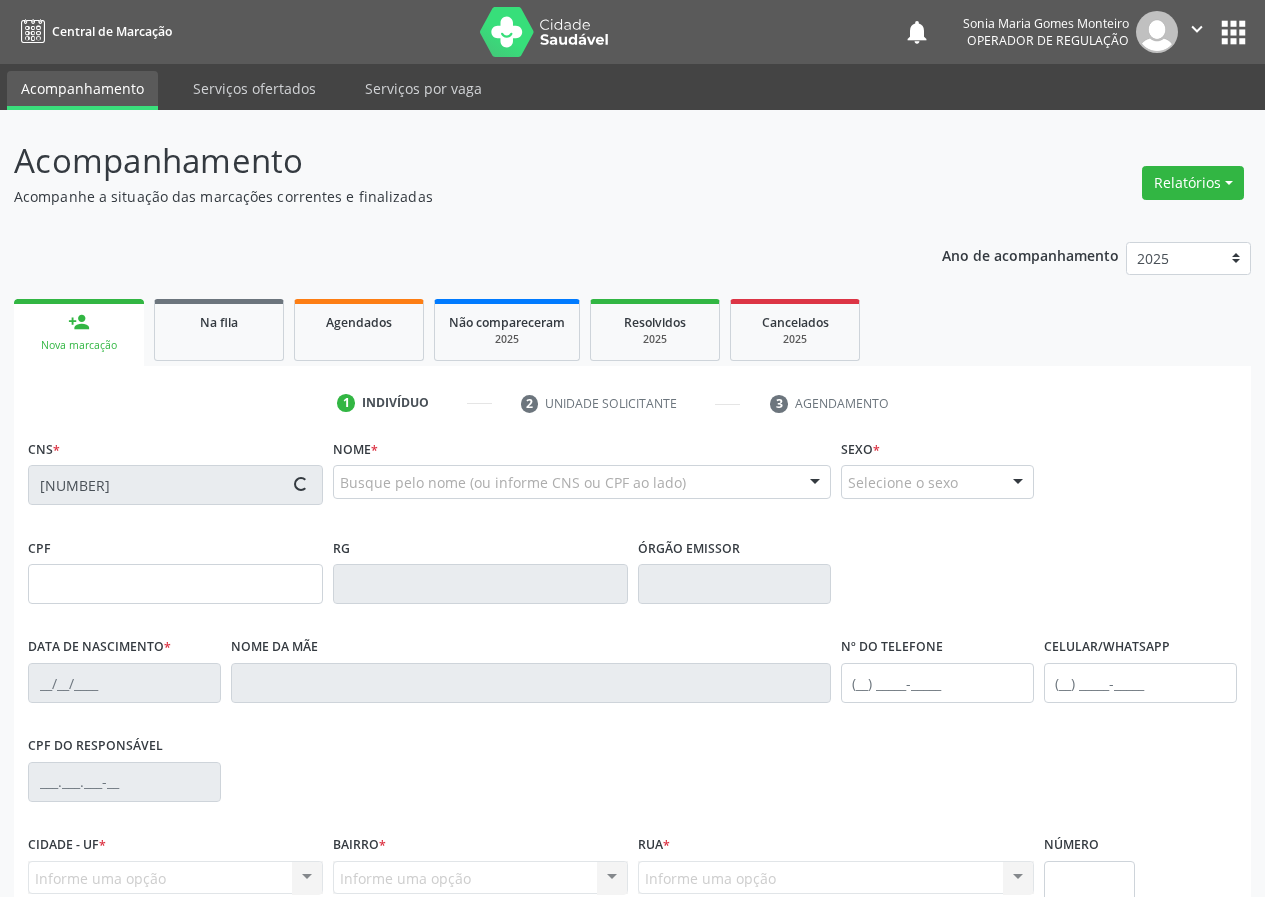 type on "[NUMBER]" 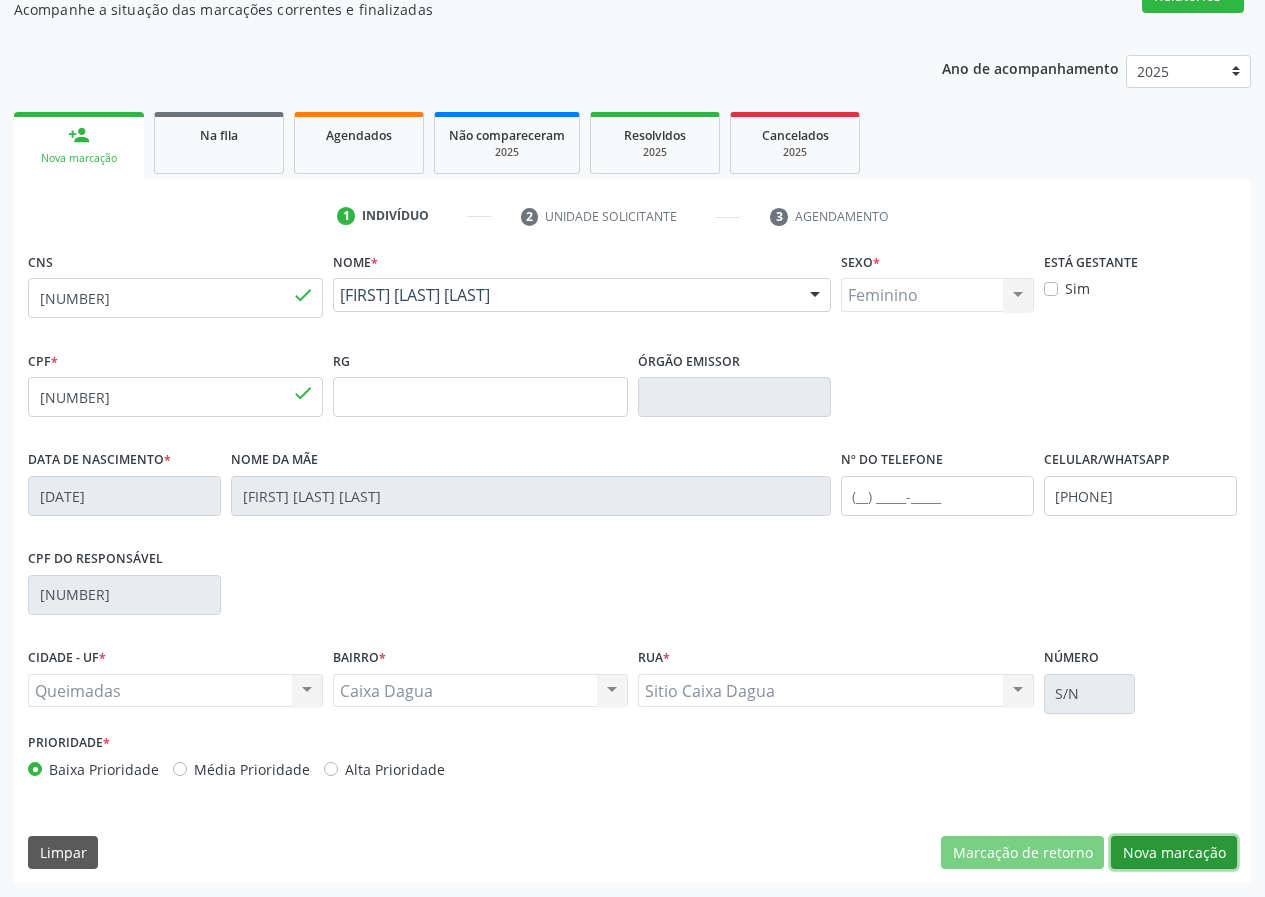 drag, startPoint x: 1169, startPoint y: 853, endPoint x: 775, endPoint y: 872, distance: 394.45786 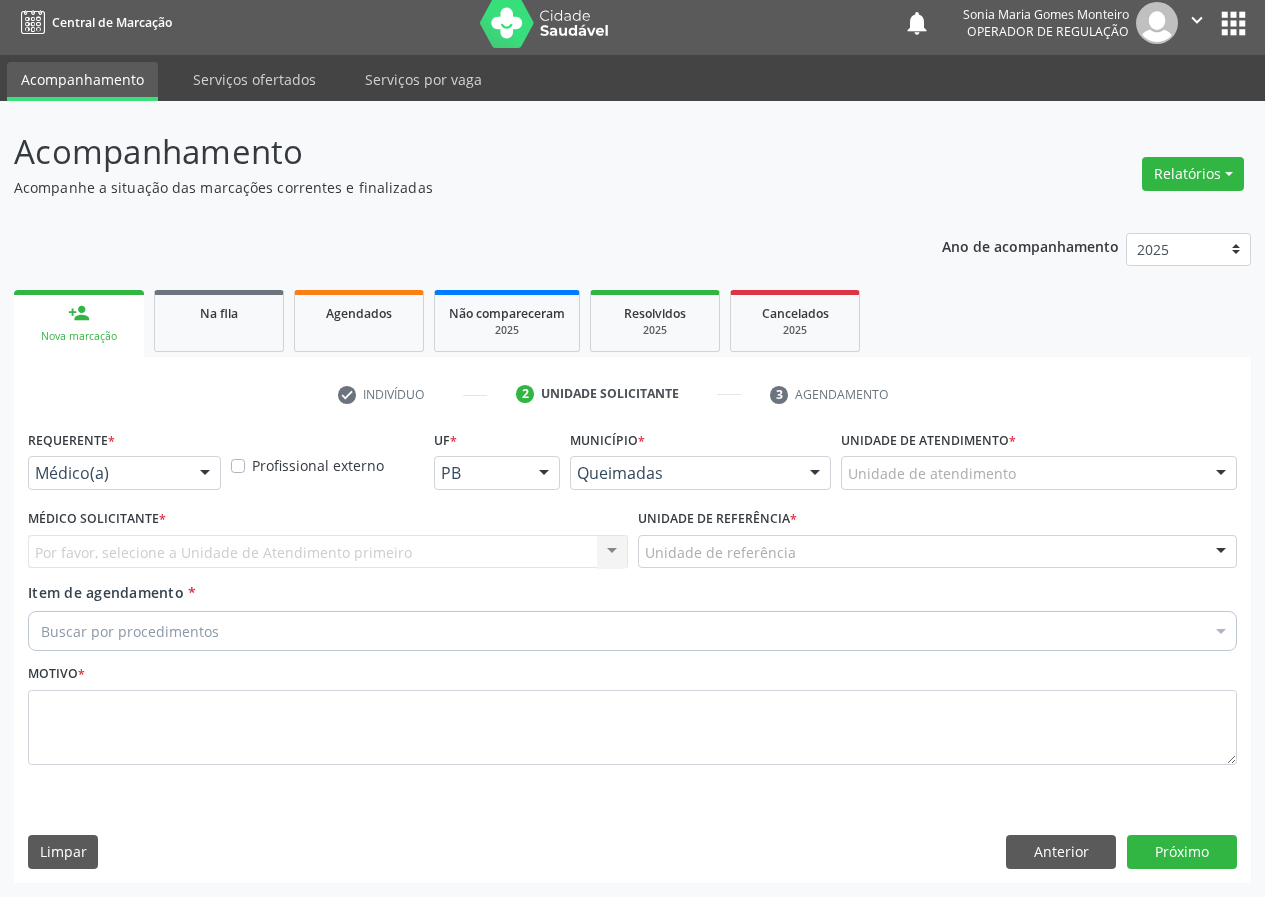 scroll, scrollTop: 9, scrollLeft: 0, axis: vertical 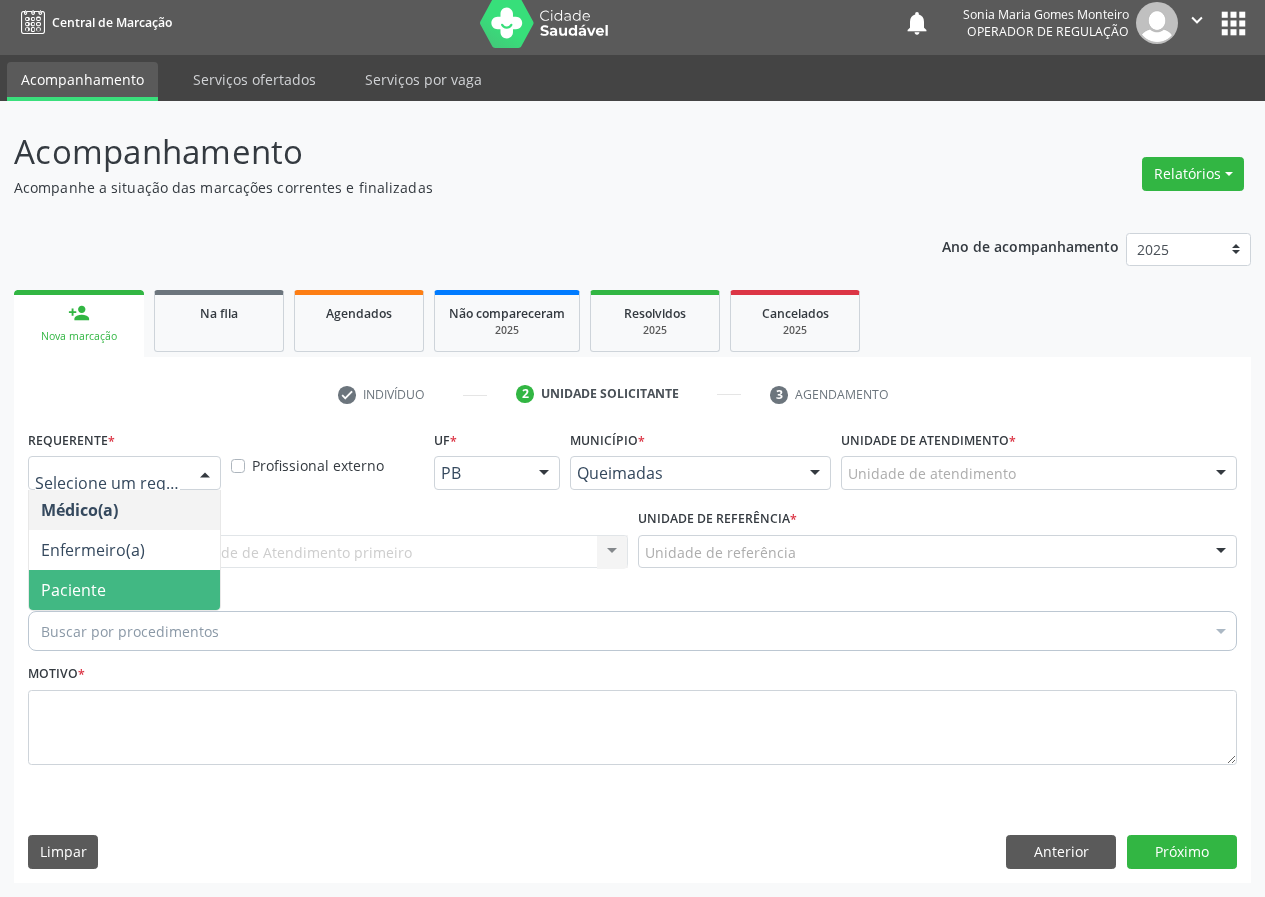 click on "Paciente" at bounding box center (124, 590) 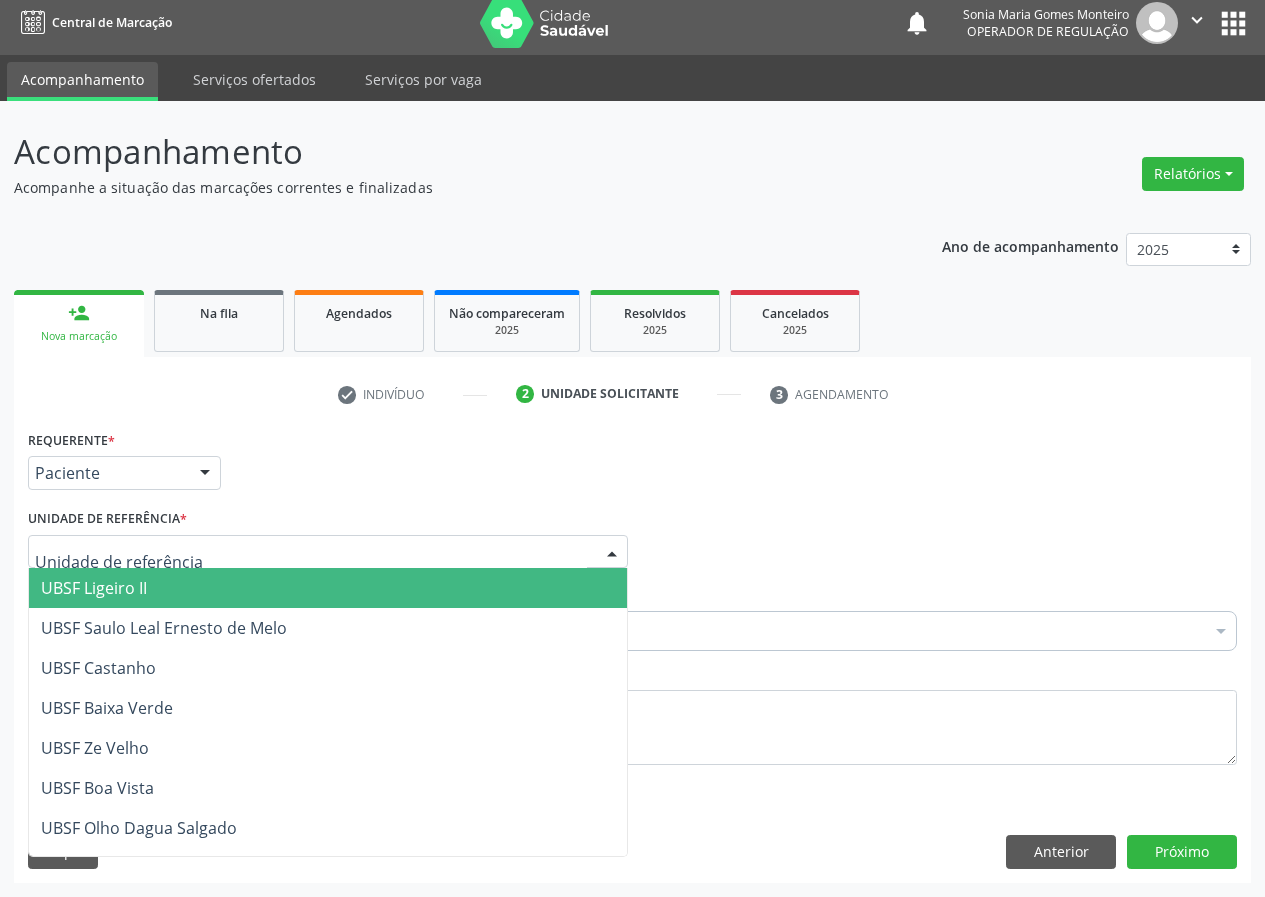 drag, startPoint x: 544, startPoint y: 542, endPoint x: 157, endPoint y: 790, distance: 459.64444 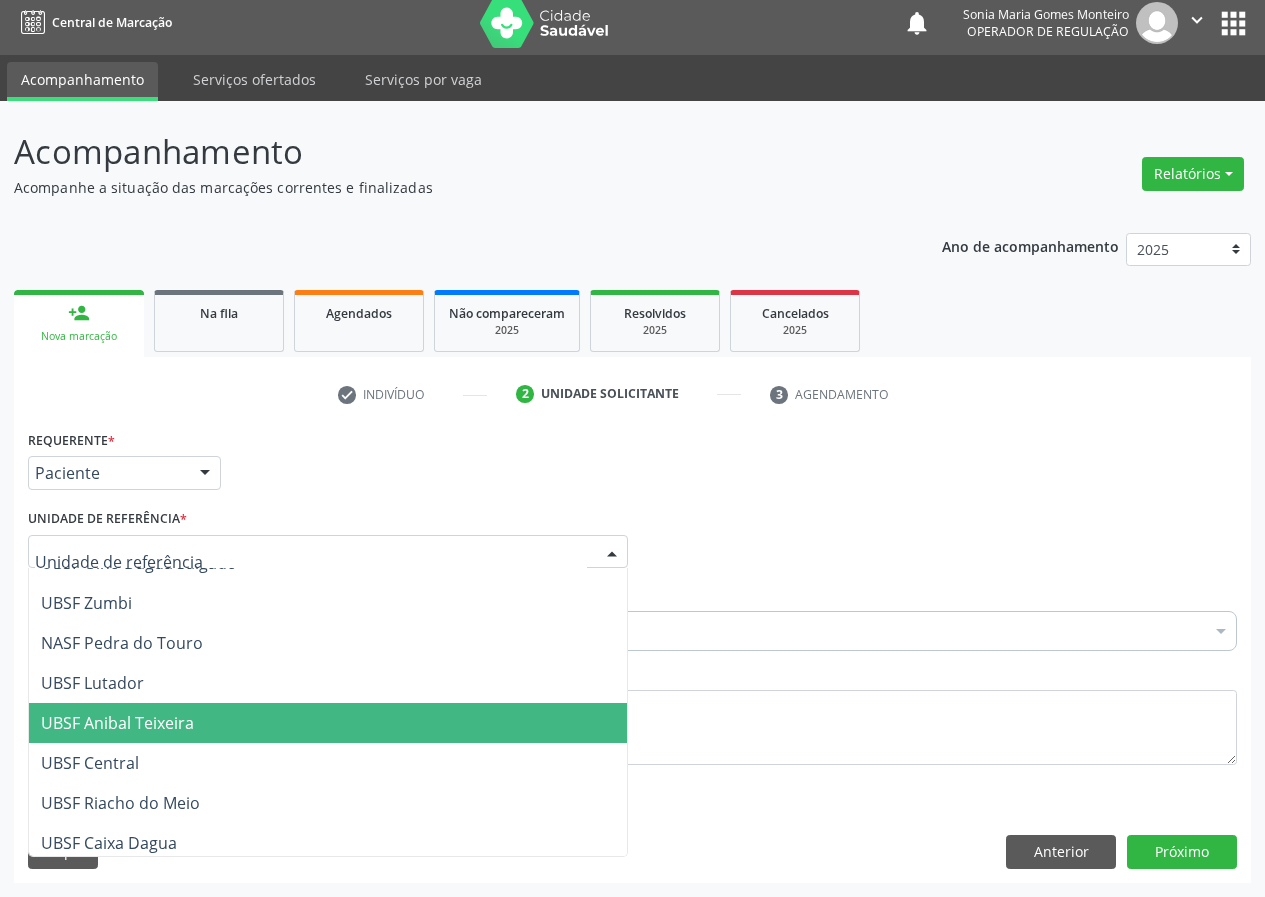scroll, scrollTop: 300, scrollLeft: 0, axis: vertical 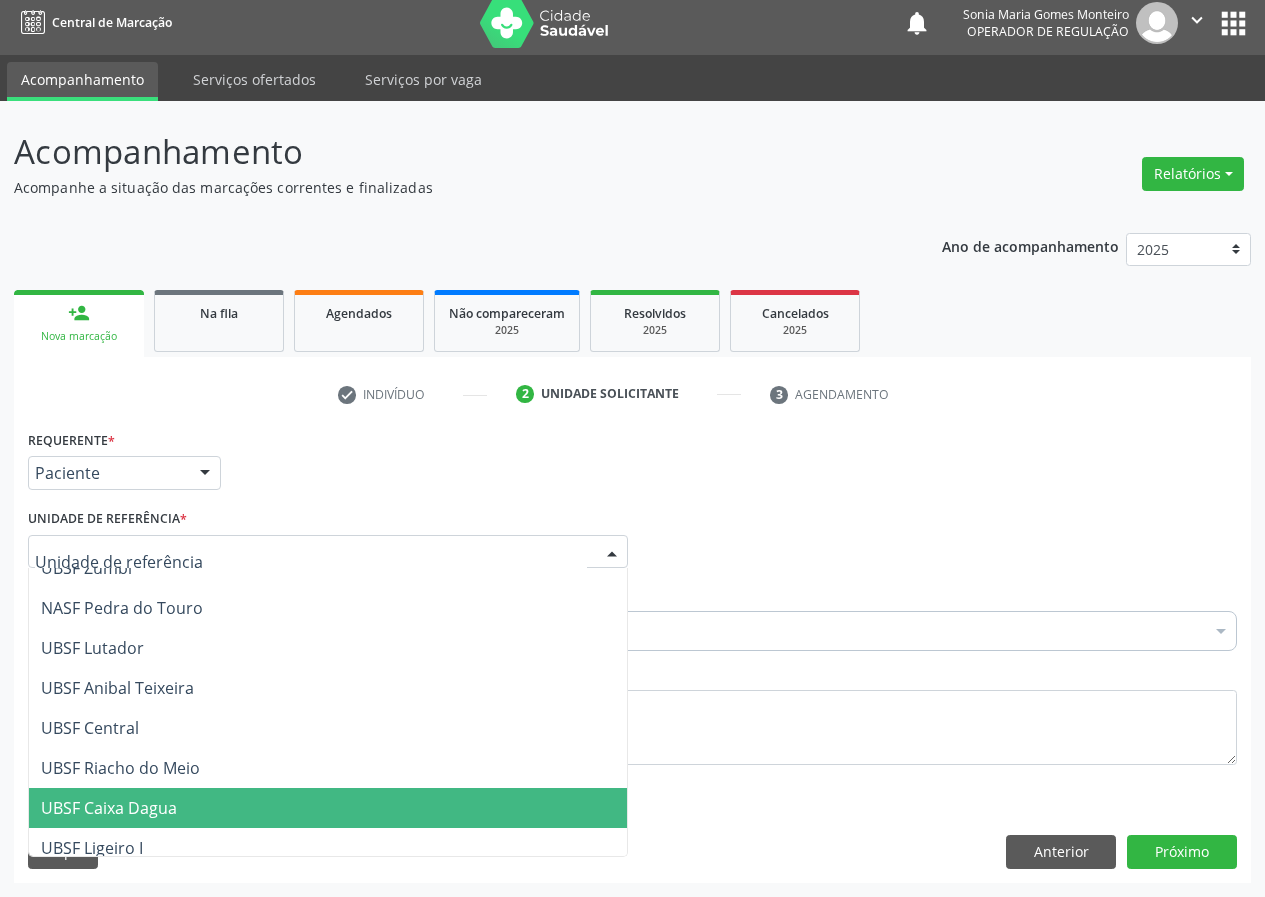 drag, startPoint x: 107, startPoint y: 808, endPoint x: 84, endPoint y: 808, distance: 23 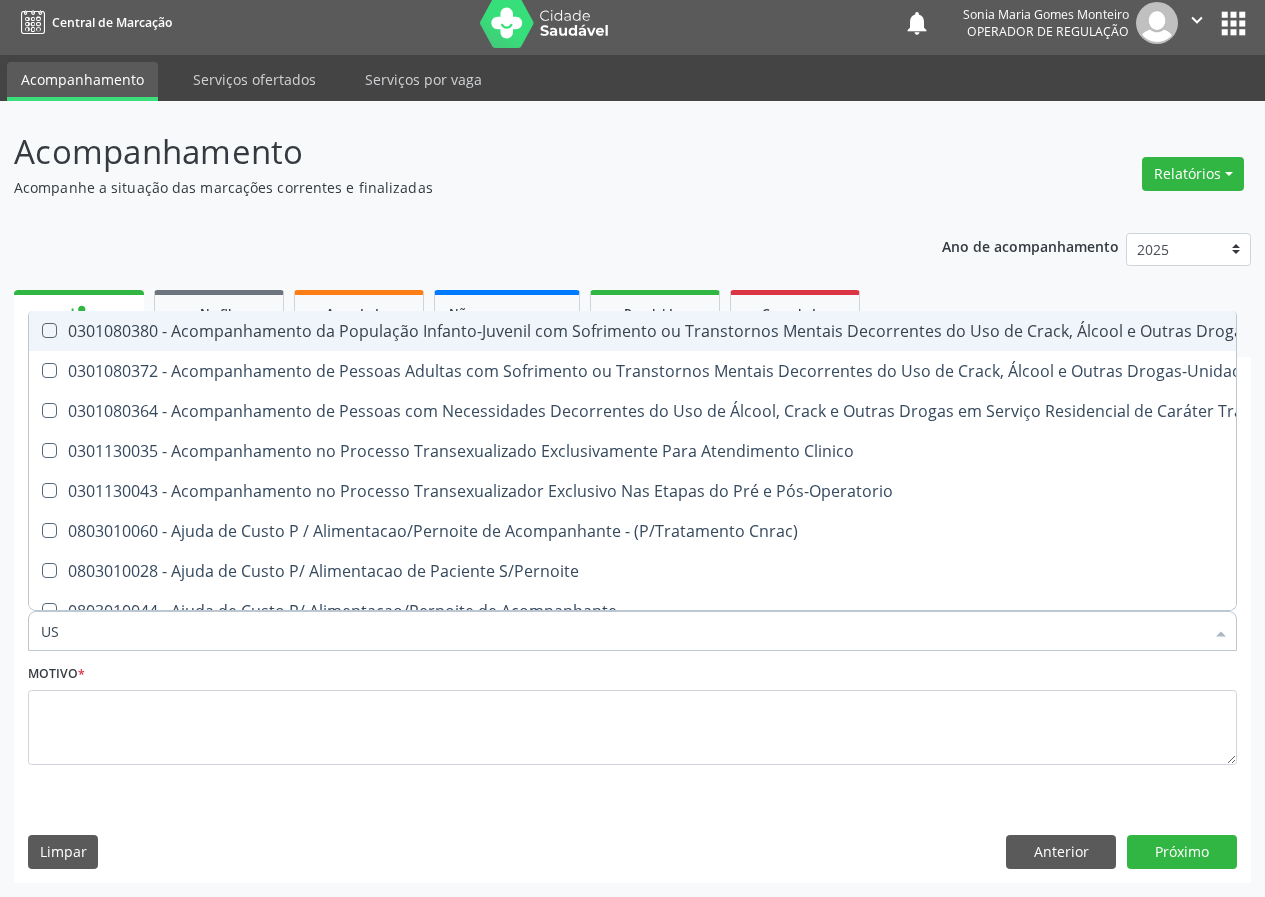 type on "USG" 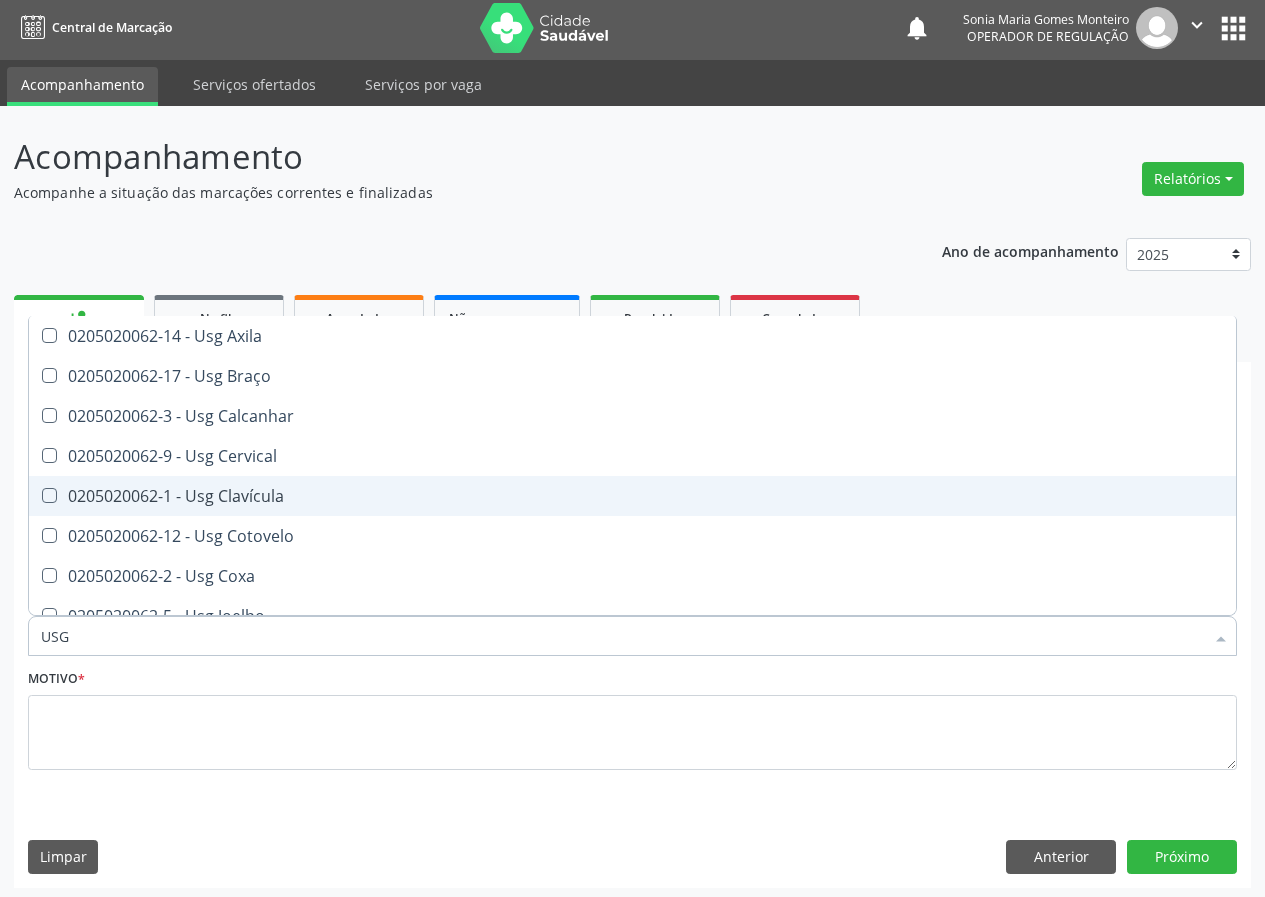 scroll, scrollTop: 0, scrollLeft: 0, axis: both 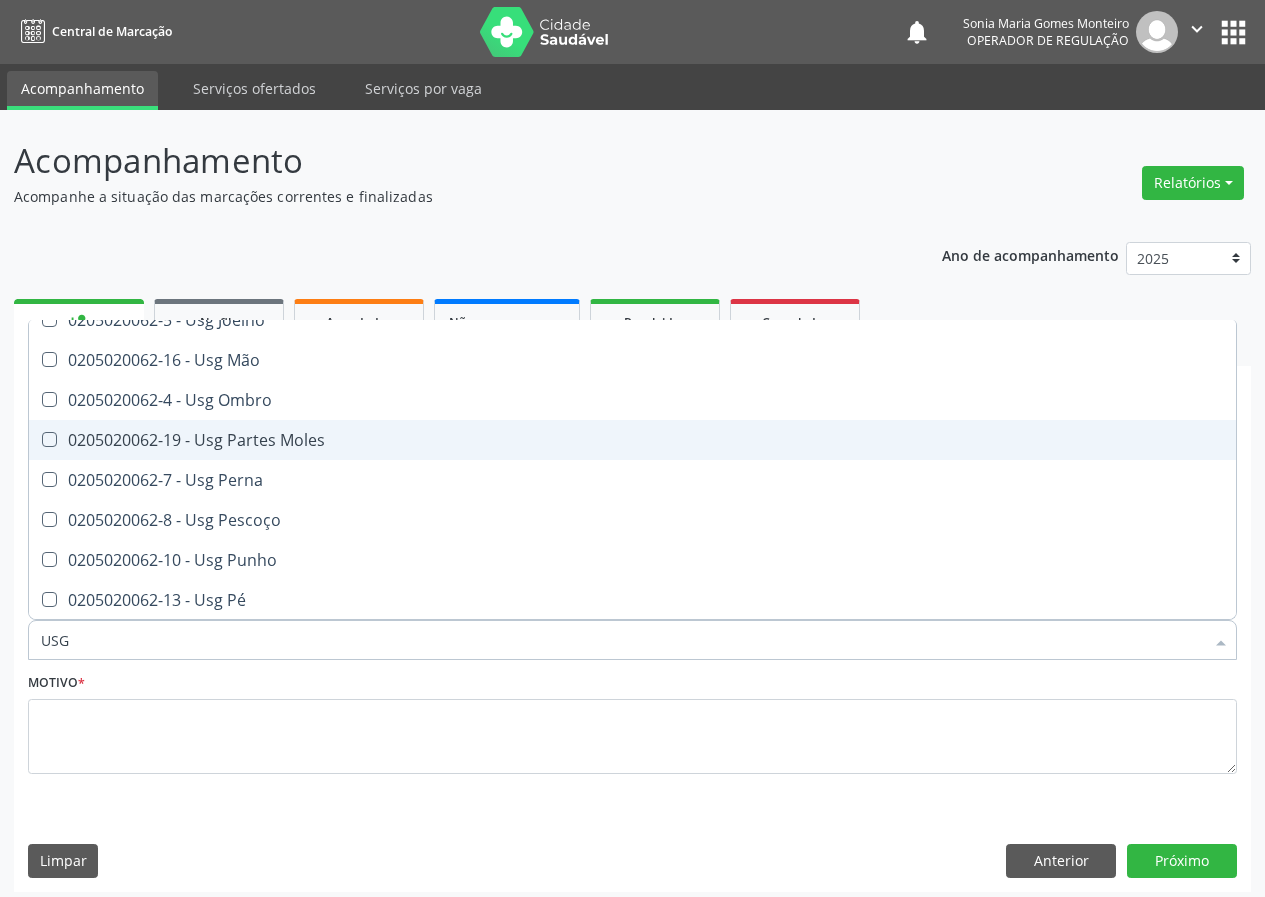 drag, startPoint x: 299, startPoint y: 437, endPoint x: 99, endPoint y: 738, distance: 361.3876 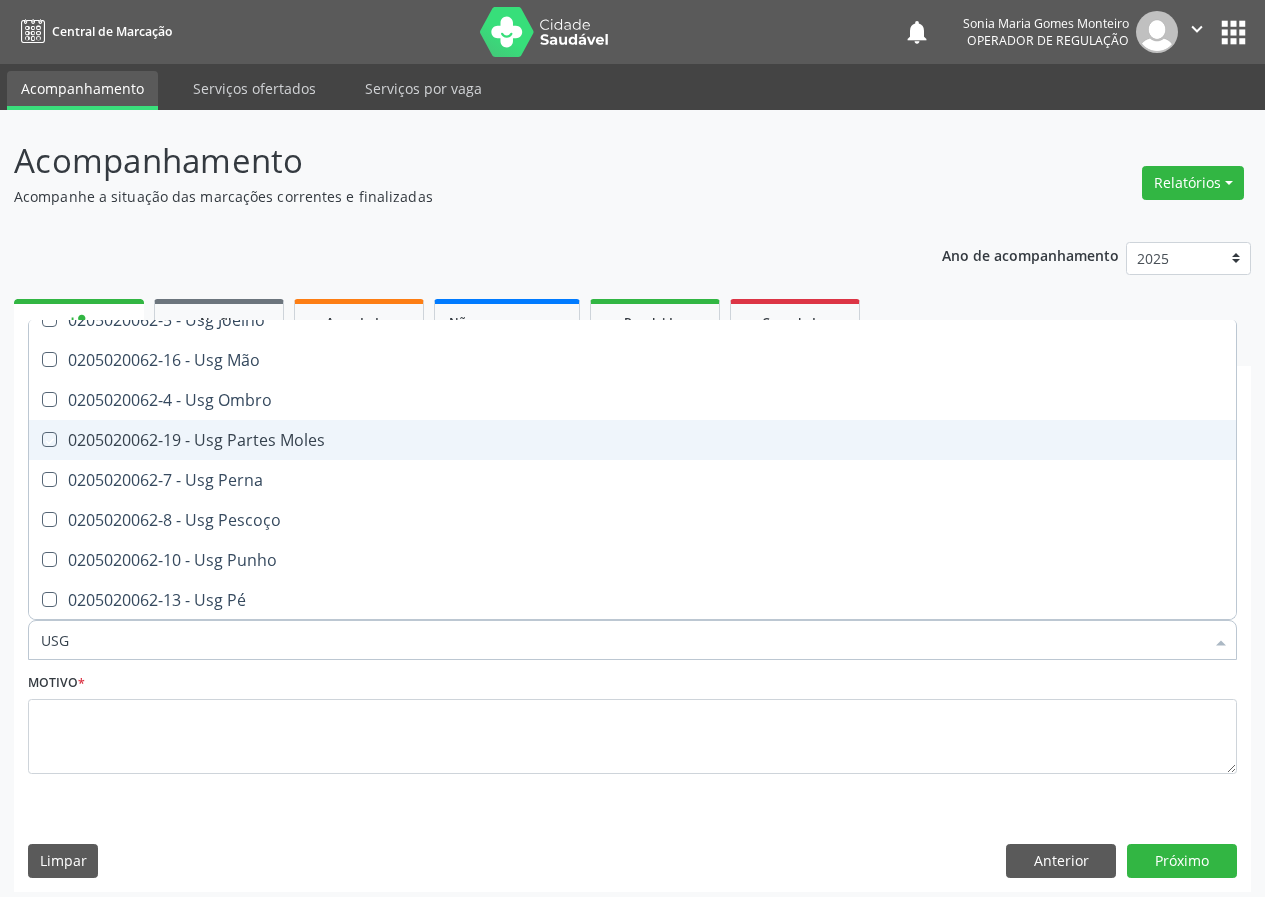 checkbox on "true" 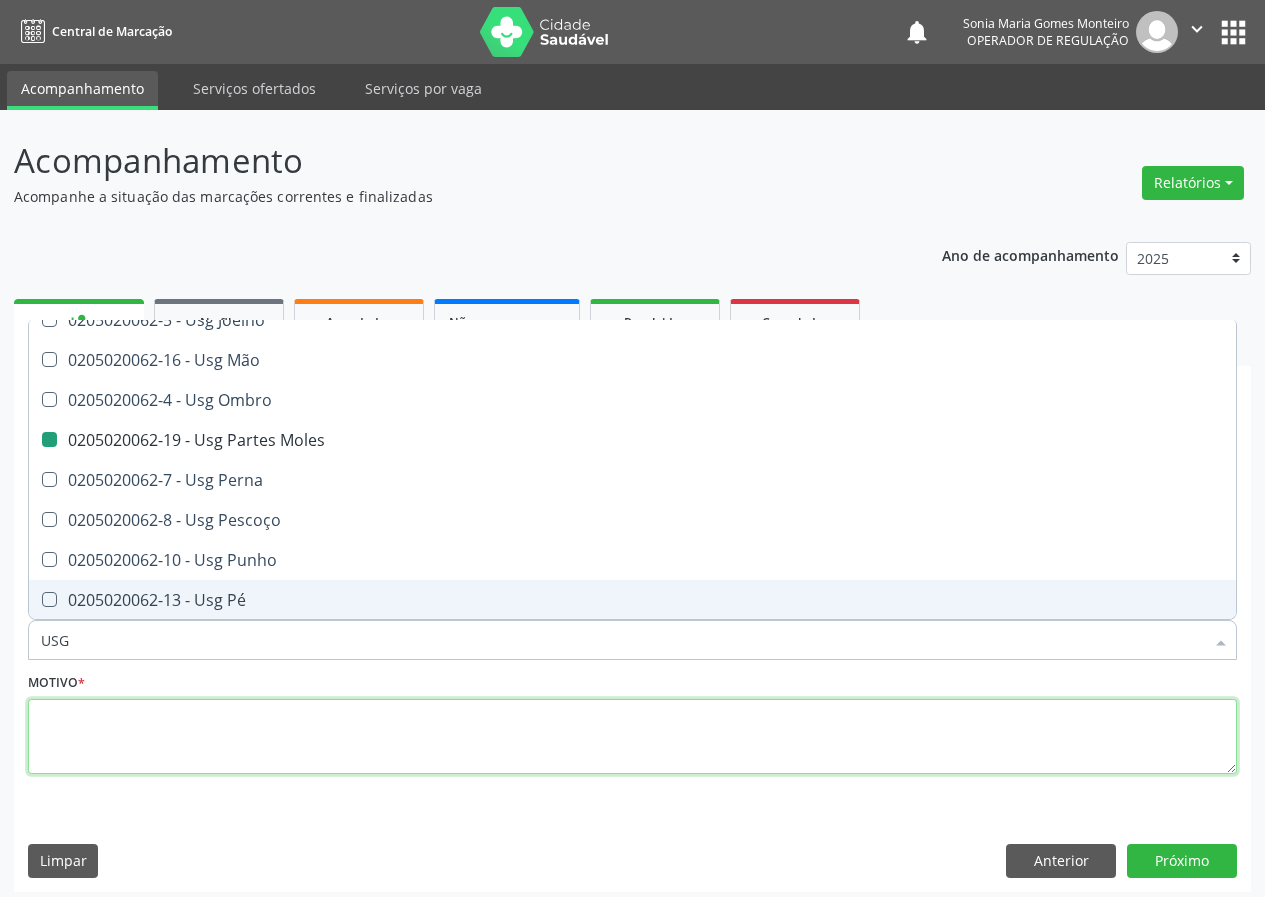 click at bounding box center (632, 737) 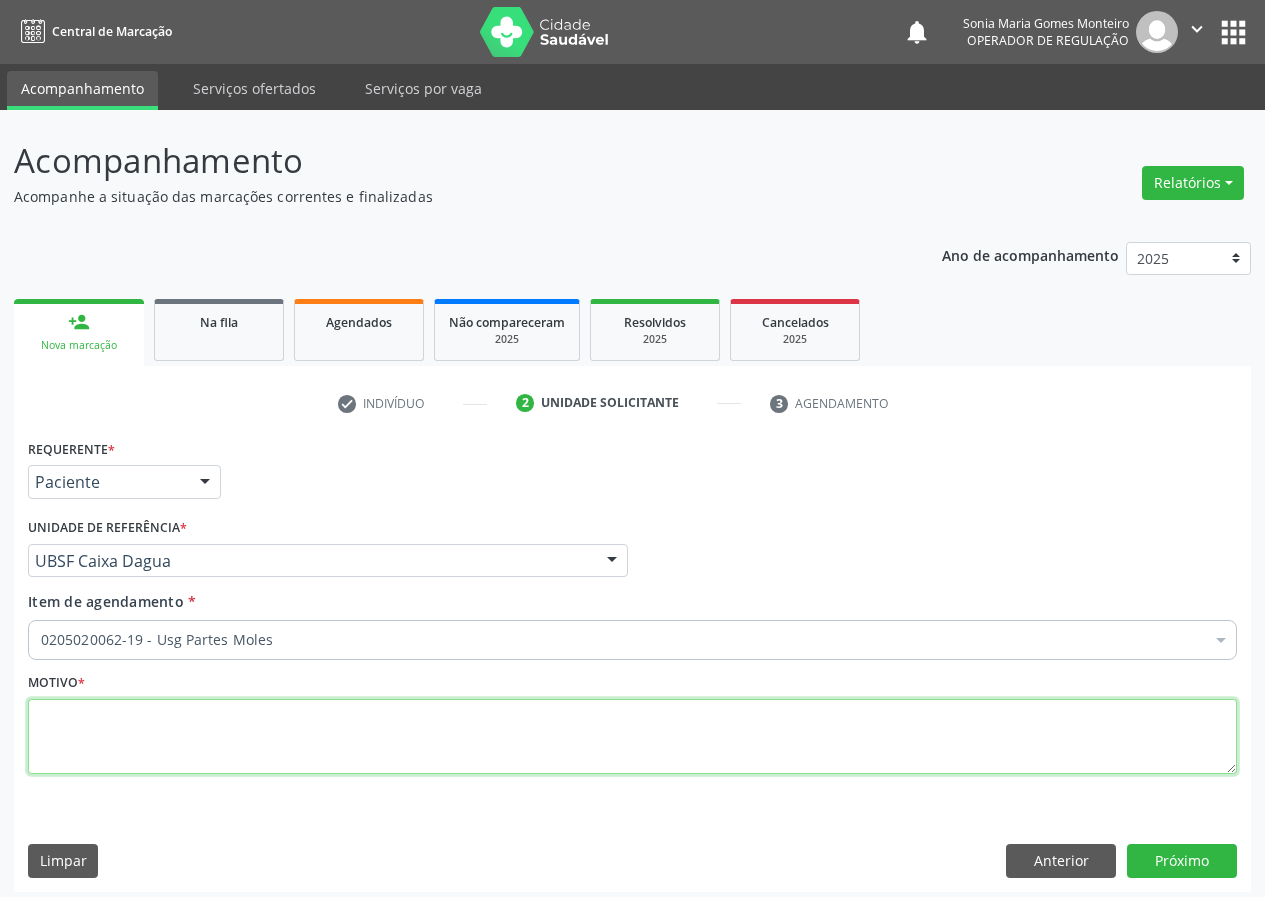 scroll, scrollTop: 0, scrollLeft: 0, axis: both 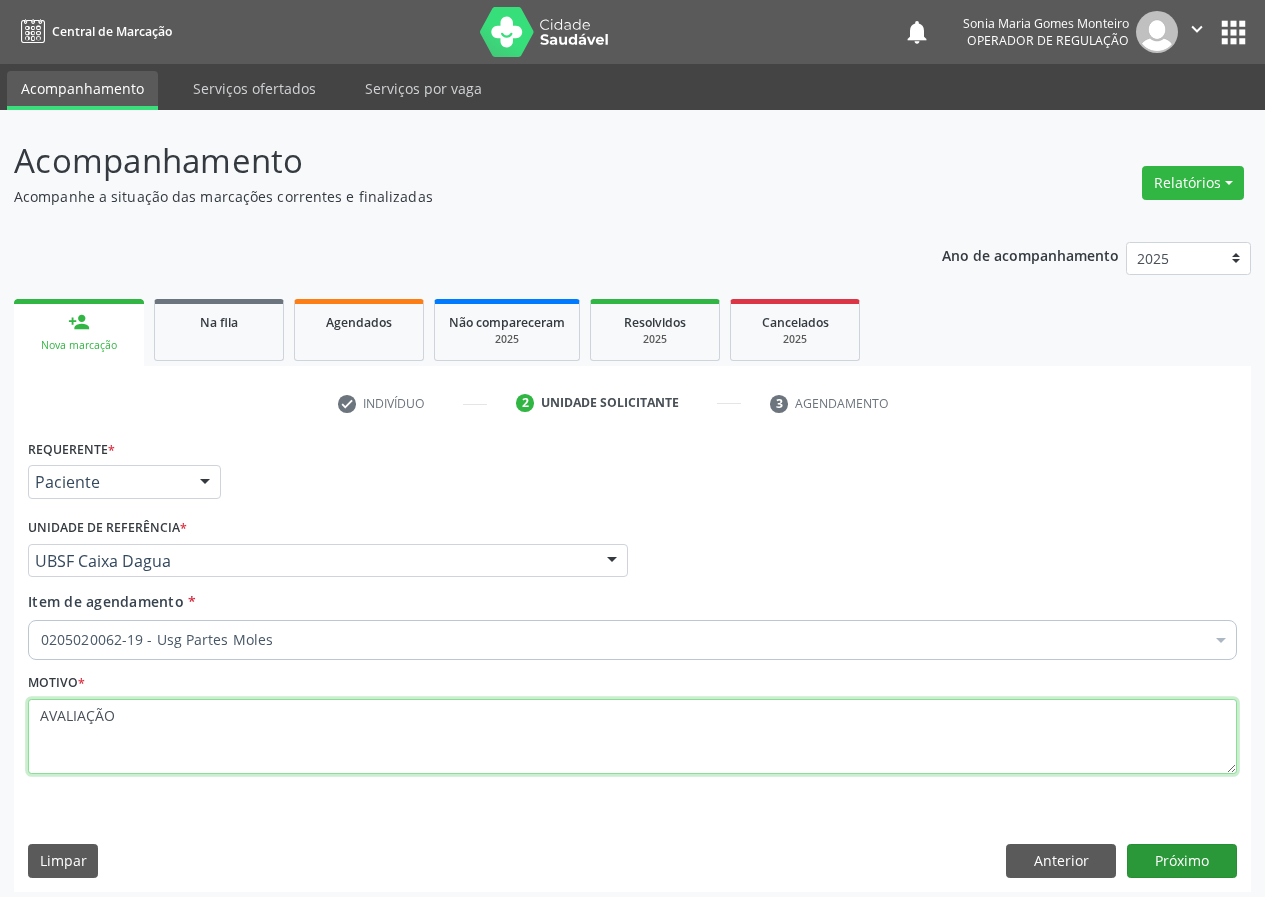 type on "AVALIAÇÃO" 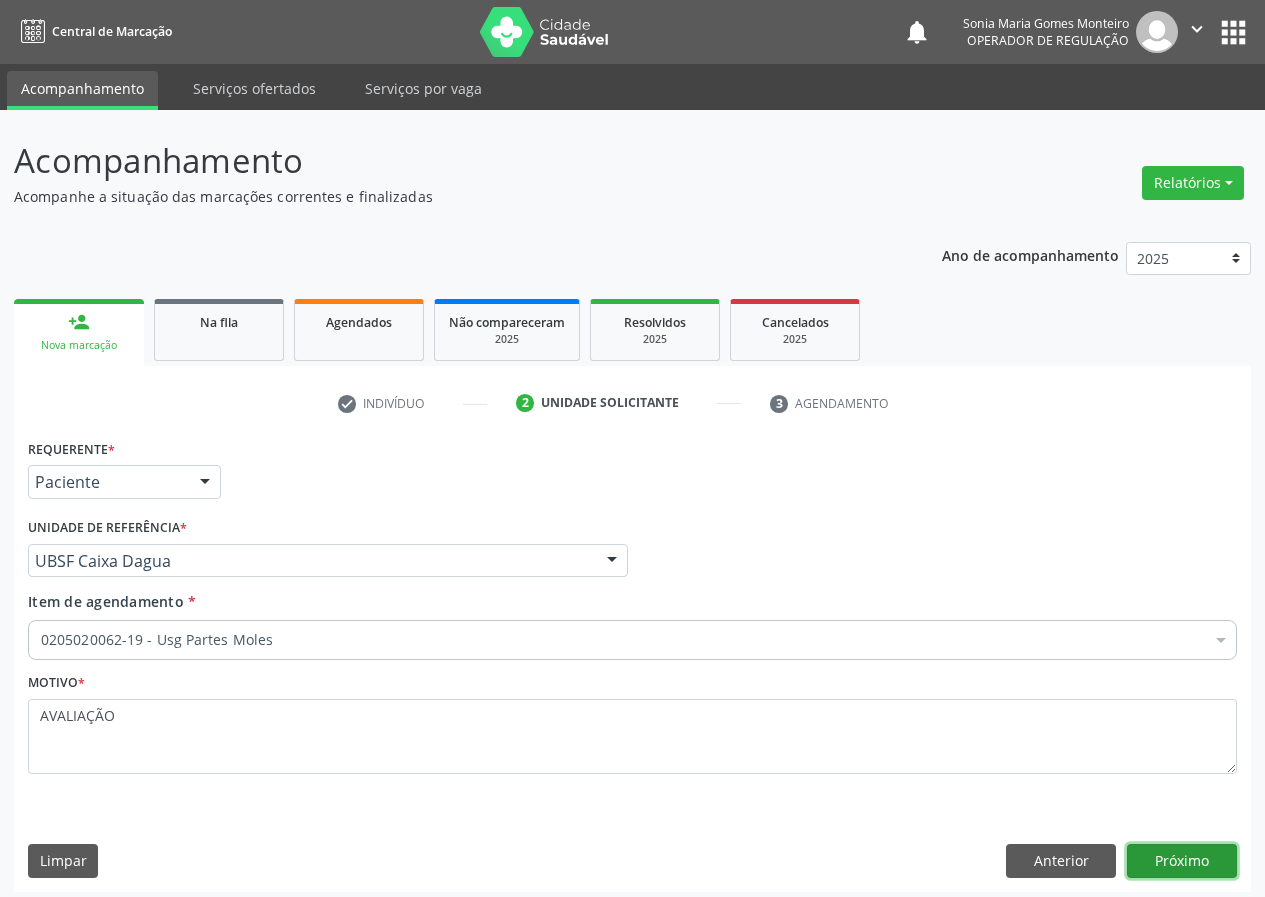 click on "Próximo" at bounding box center (1182, 861) 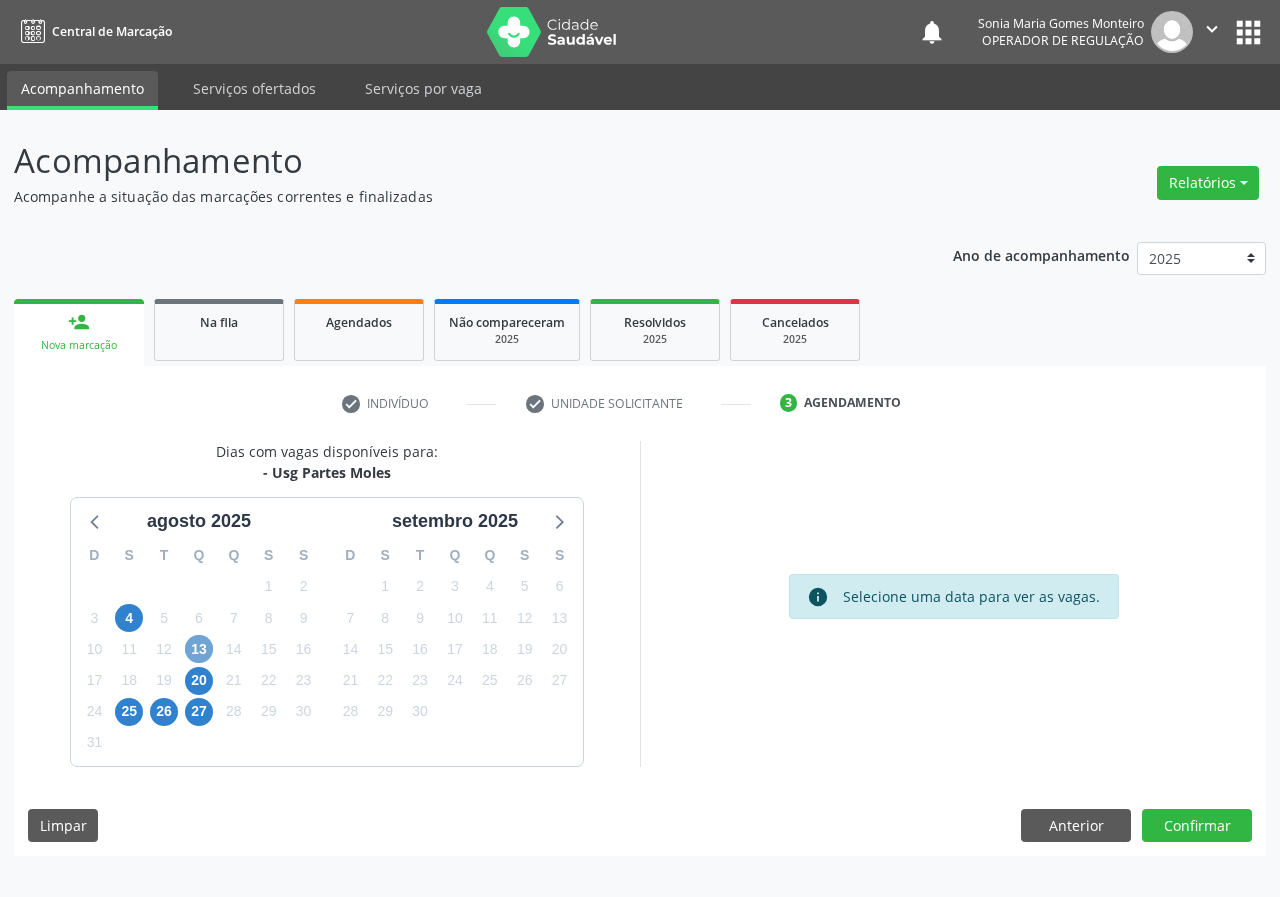 click on "13" at bounding box center [199, 649] 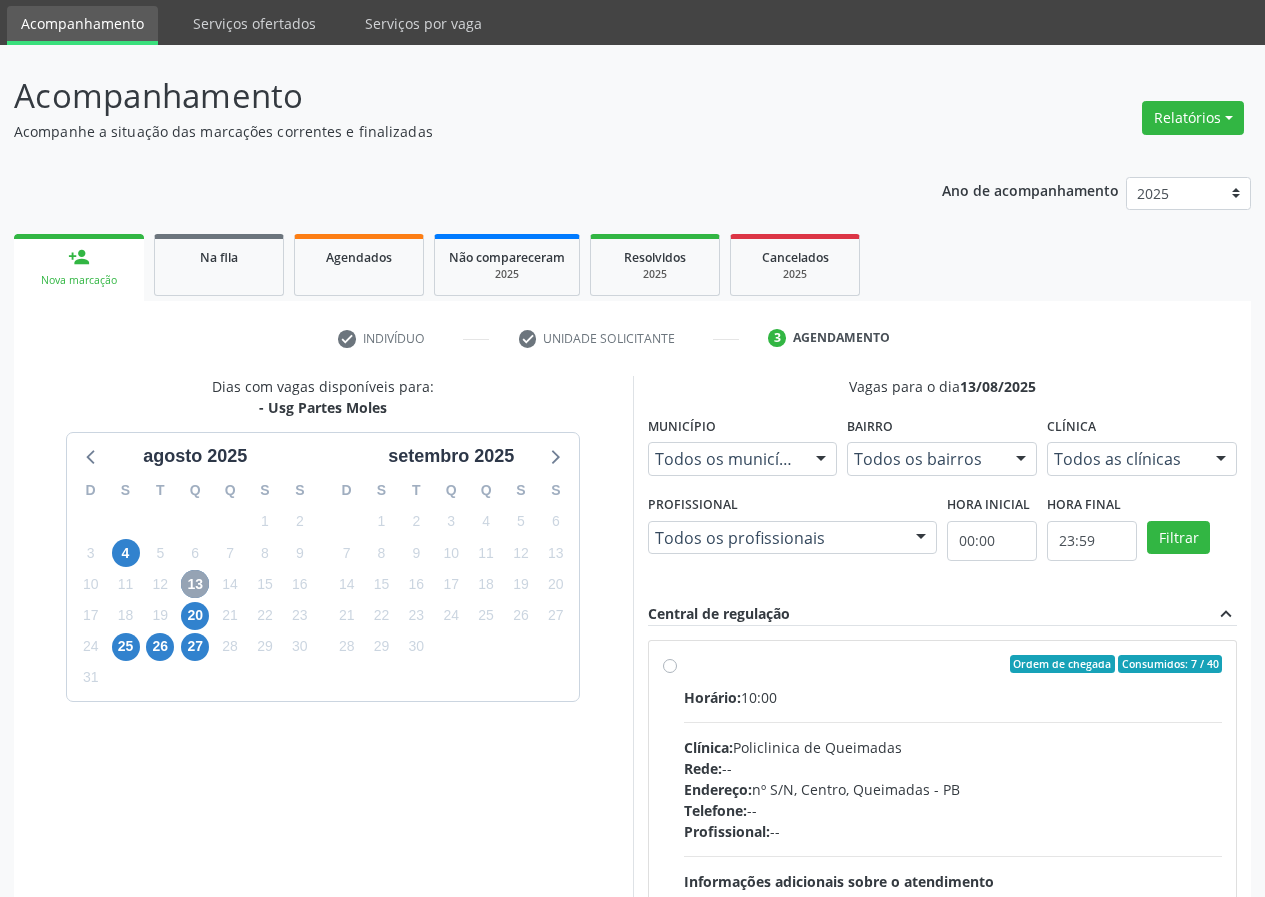 scroll, scrollTop: 100, scrollLeft: 0, axis: vertical 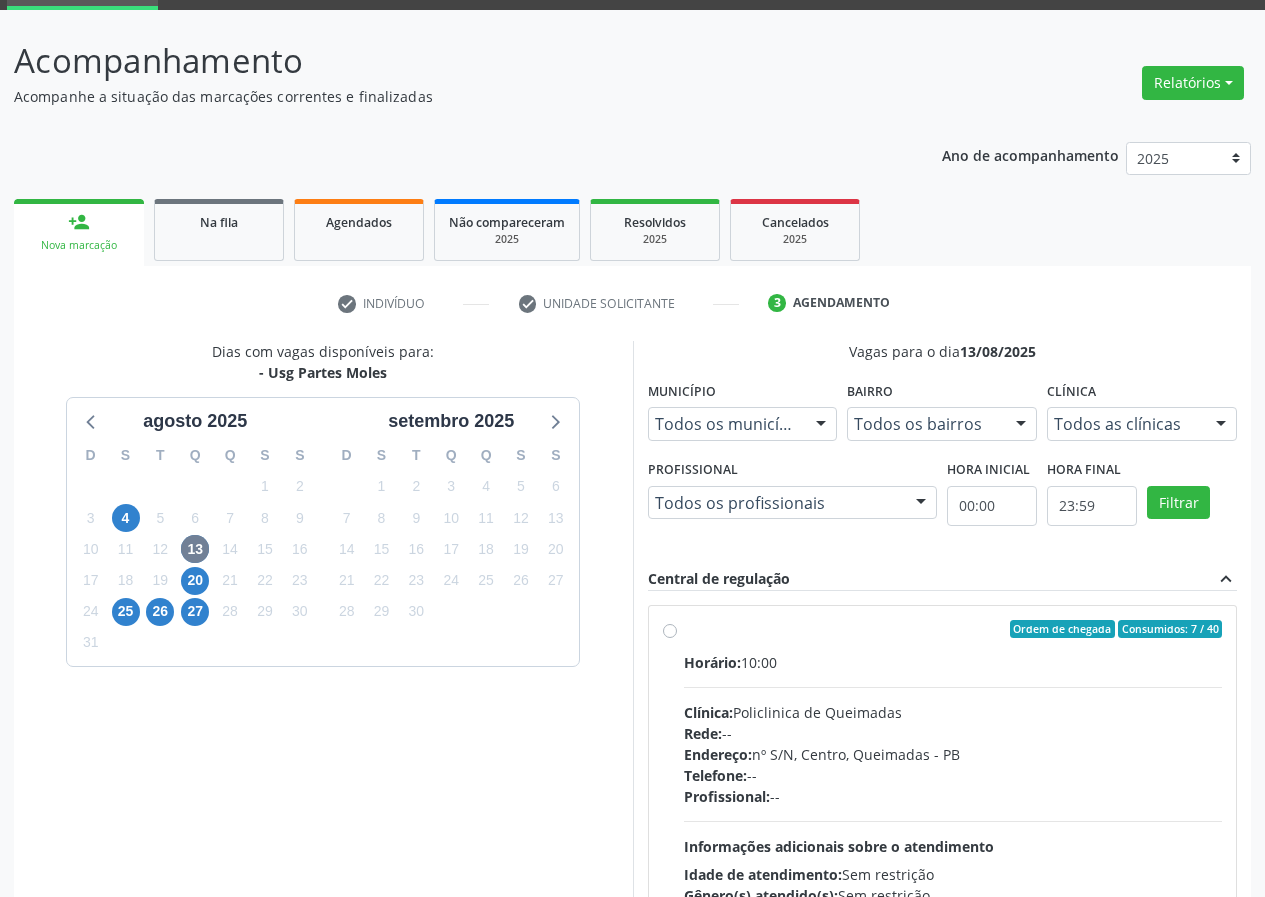 click on "Ordem de chegada
Consumidos: 7 / 40
Horário:   10:00
Clínica:  Policlinica de Queimadas
Rede:
--
Endereço:   nº S/N, Centro, [CITY] - [CITY] - [STATE]
Telefone:   --
Profissional:
--
Informações adicionais sobre o atendimento
Idade de atendimento:
Sem restrição
Gênero(s) atendido(s):
Sem restrição
Informações adicionais:
--" at bounding box center [953, 773] 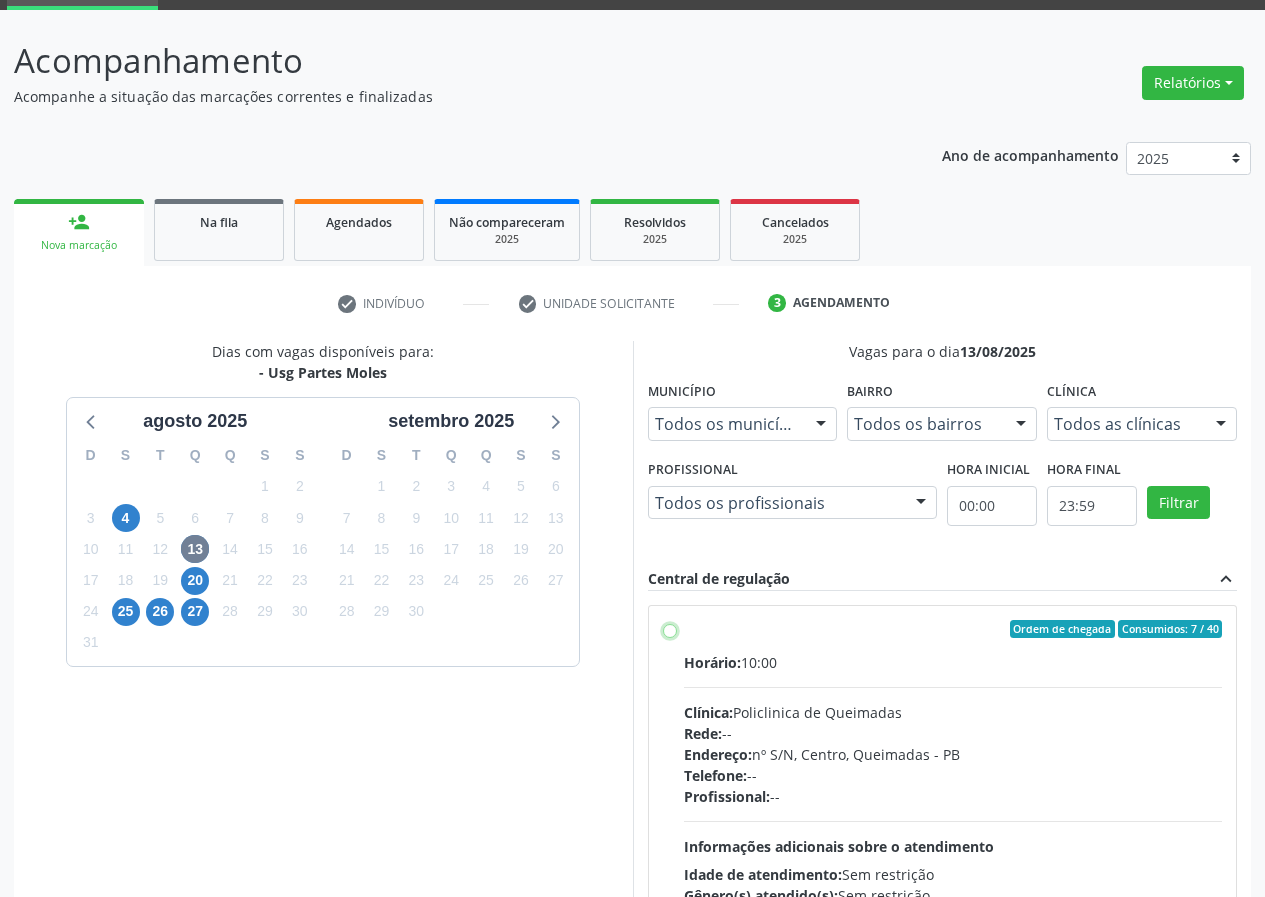 click on "Ordem de chegada
Consumidos: 7 / 40
Horário:   10:00
Clínica:  Policlinica de Queimadas
Rede:
--
Endereço:   nº S/N, Centro, [CITY] - [CITY] - [STATE]
Telefone:   --
Profissional:
--
Informações adicionais sobre o atendimento
Idade de atendimento:
Sem restrição
Gênero(s) atendido(s):
Sem restrição
Informações adicionais:
--" at bounding box center [670, 629] 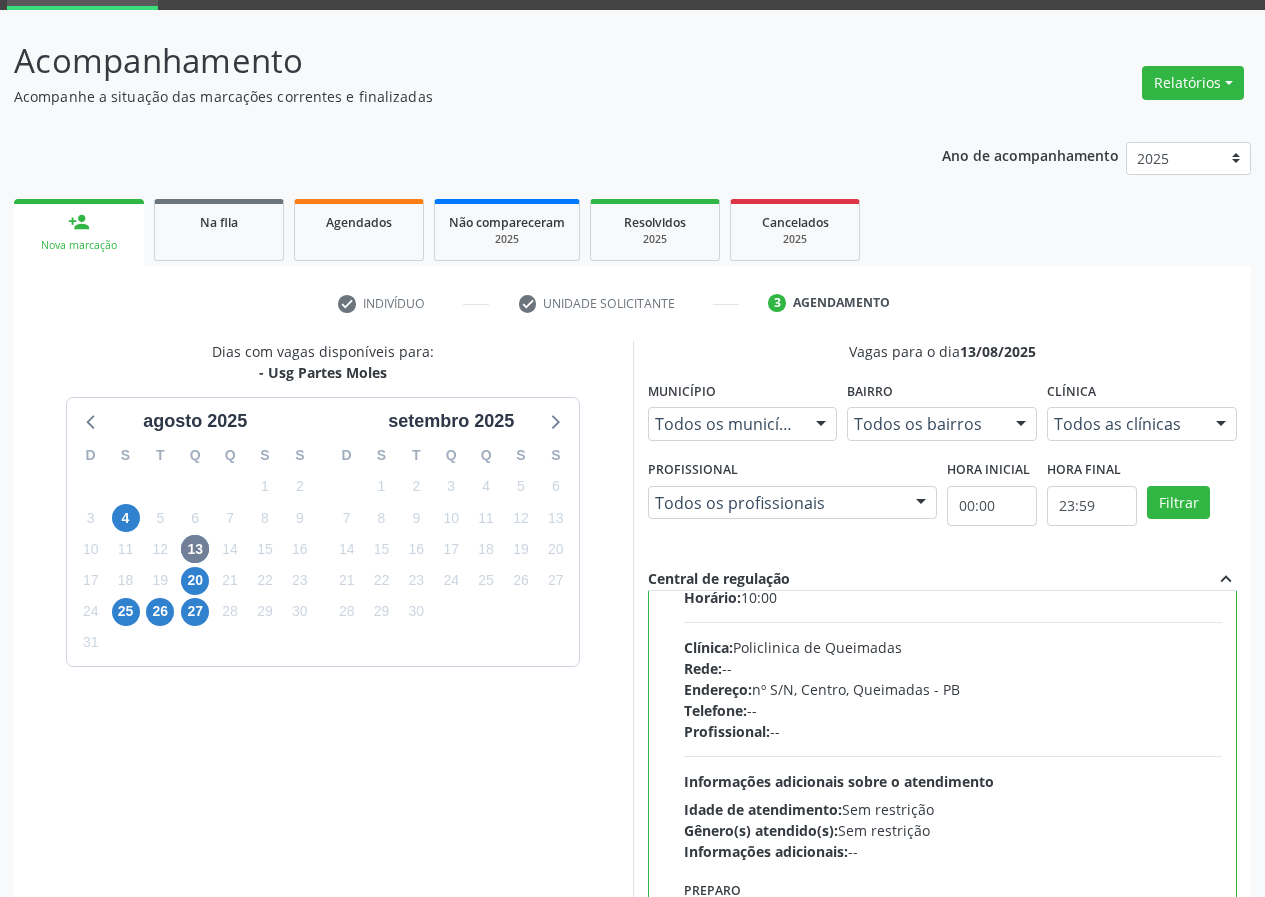 scroll, scrollTop: 99, scrollLeft: 0, axis: vertical 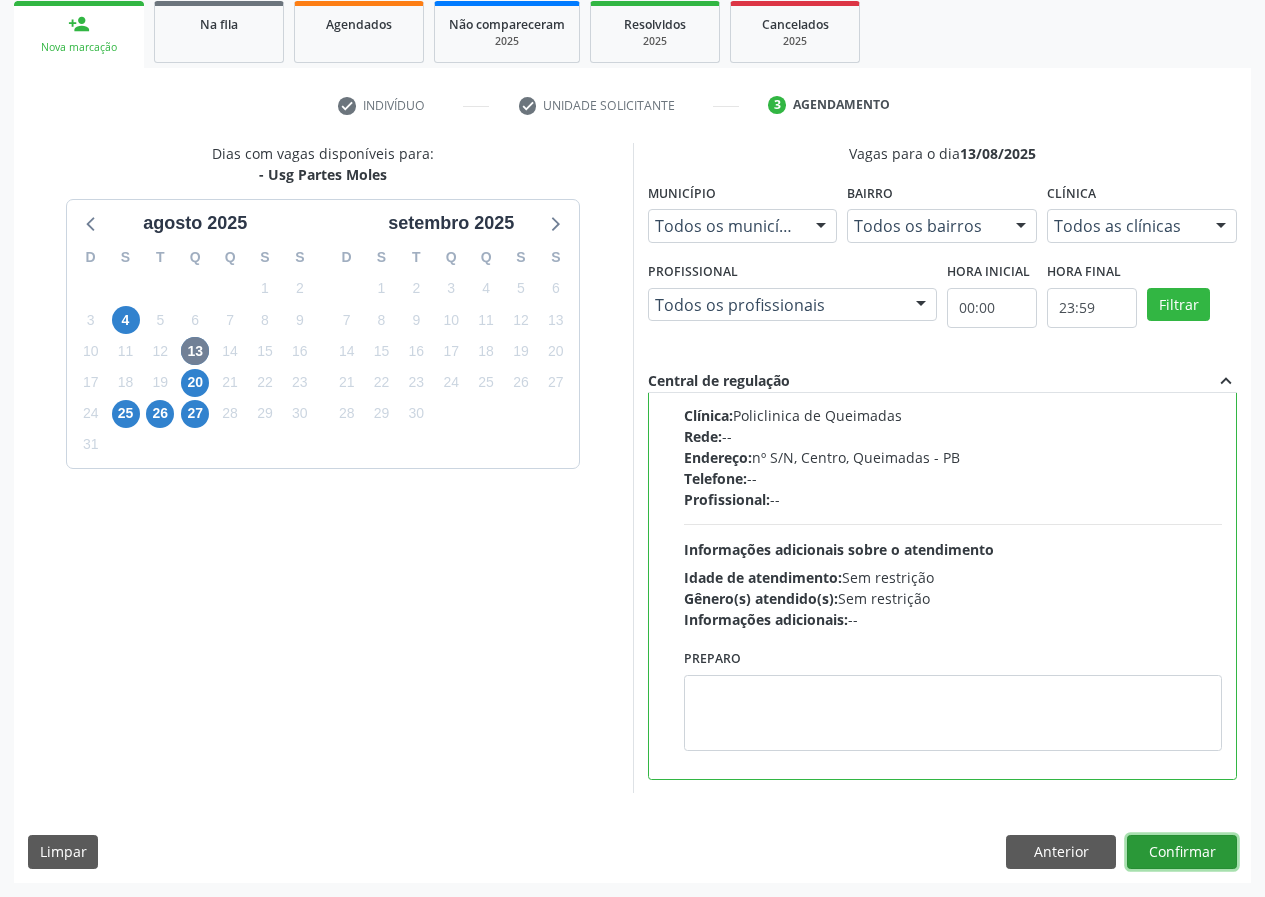 click on "Confirmar" at bounding box center (1182, 852) 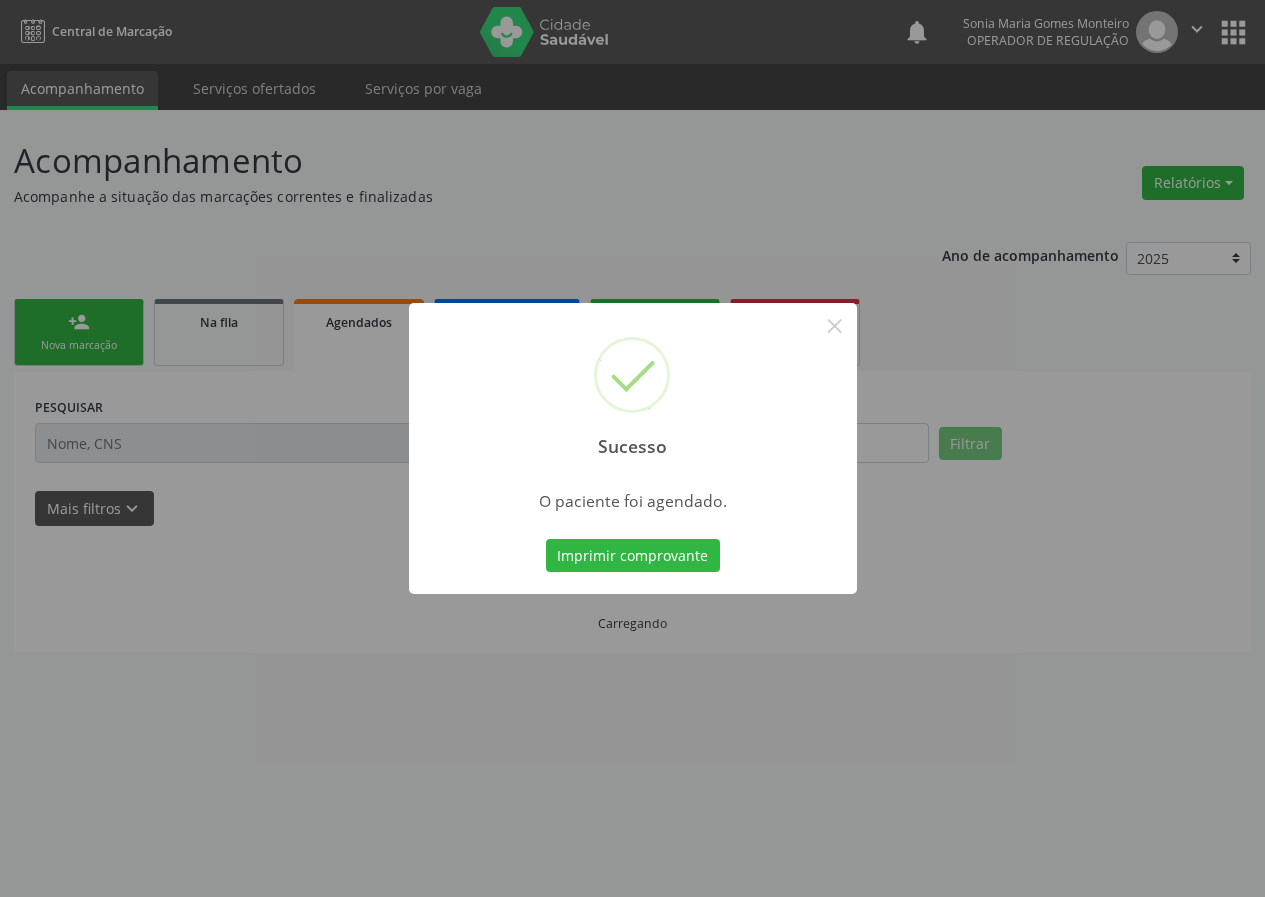 scroll, scrollTop: 0, scrollLeft: 0, axis: both 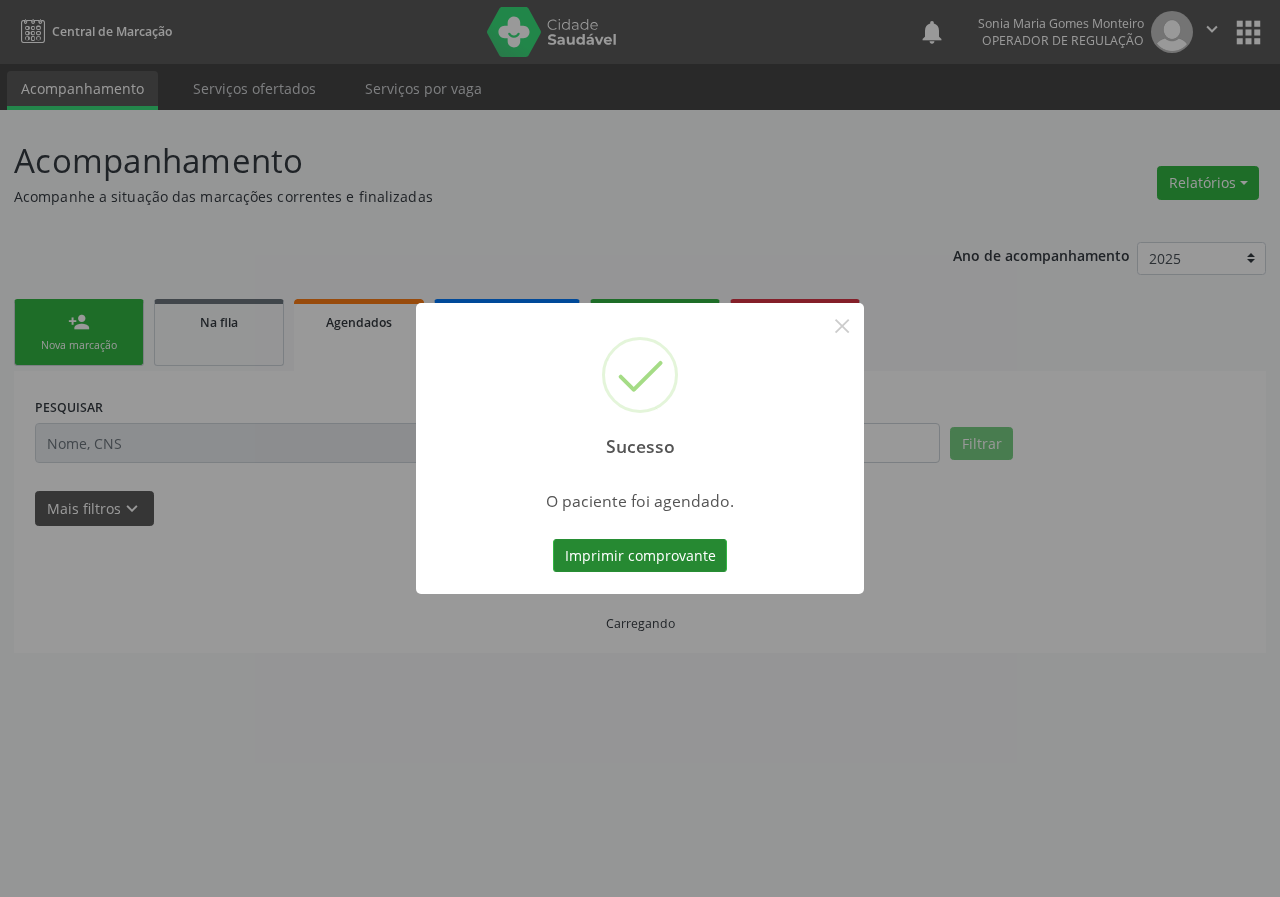 click on "Imprimir comprovante" at bounding box center [640, 556] 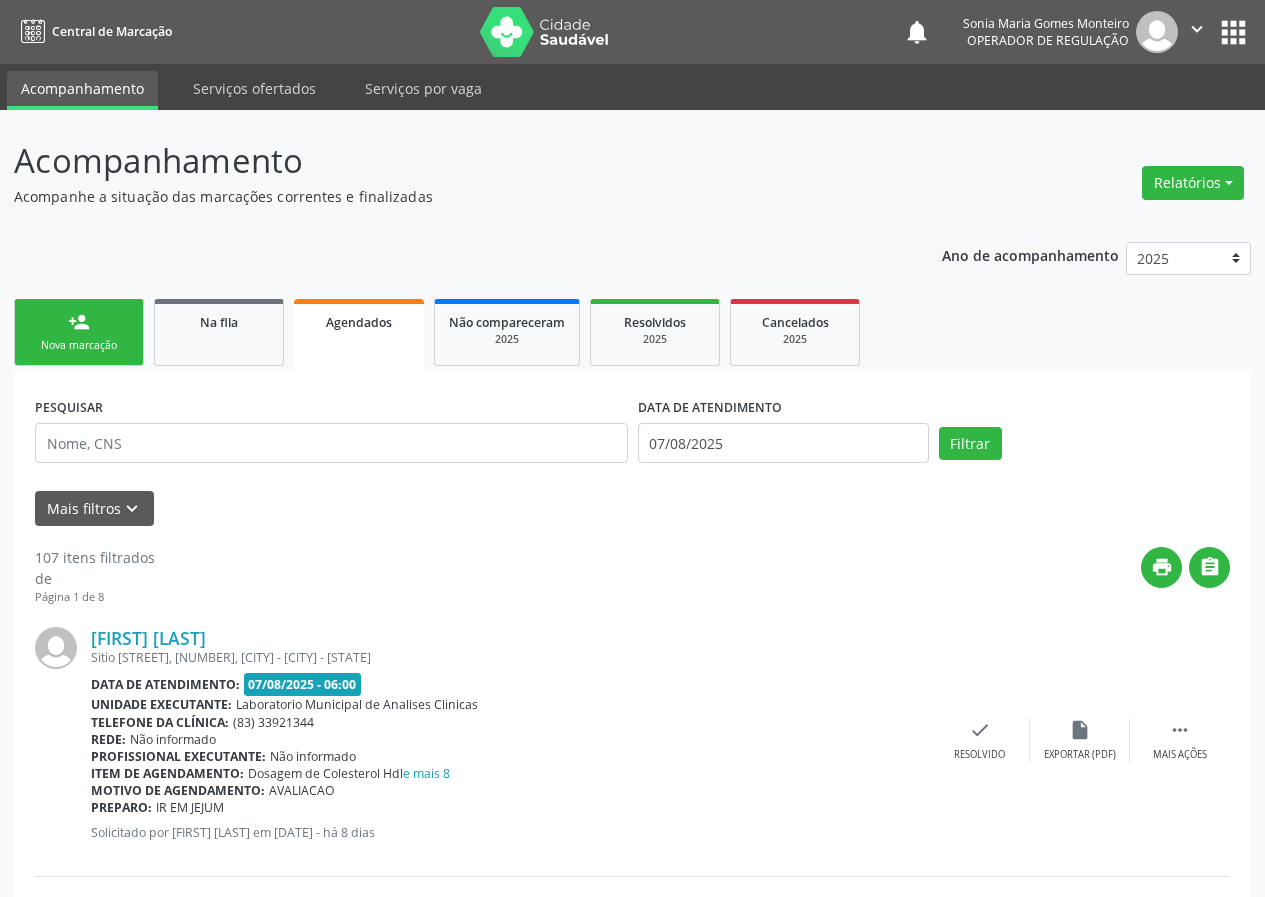 click on "person_add
Nova marcação" at bounding box center [79, 332] 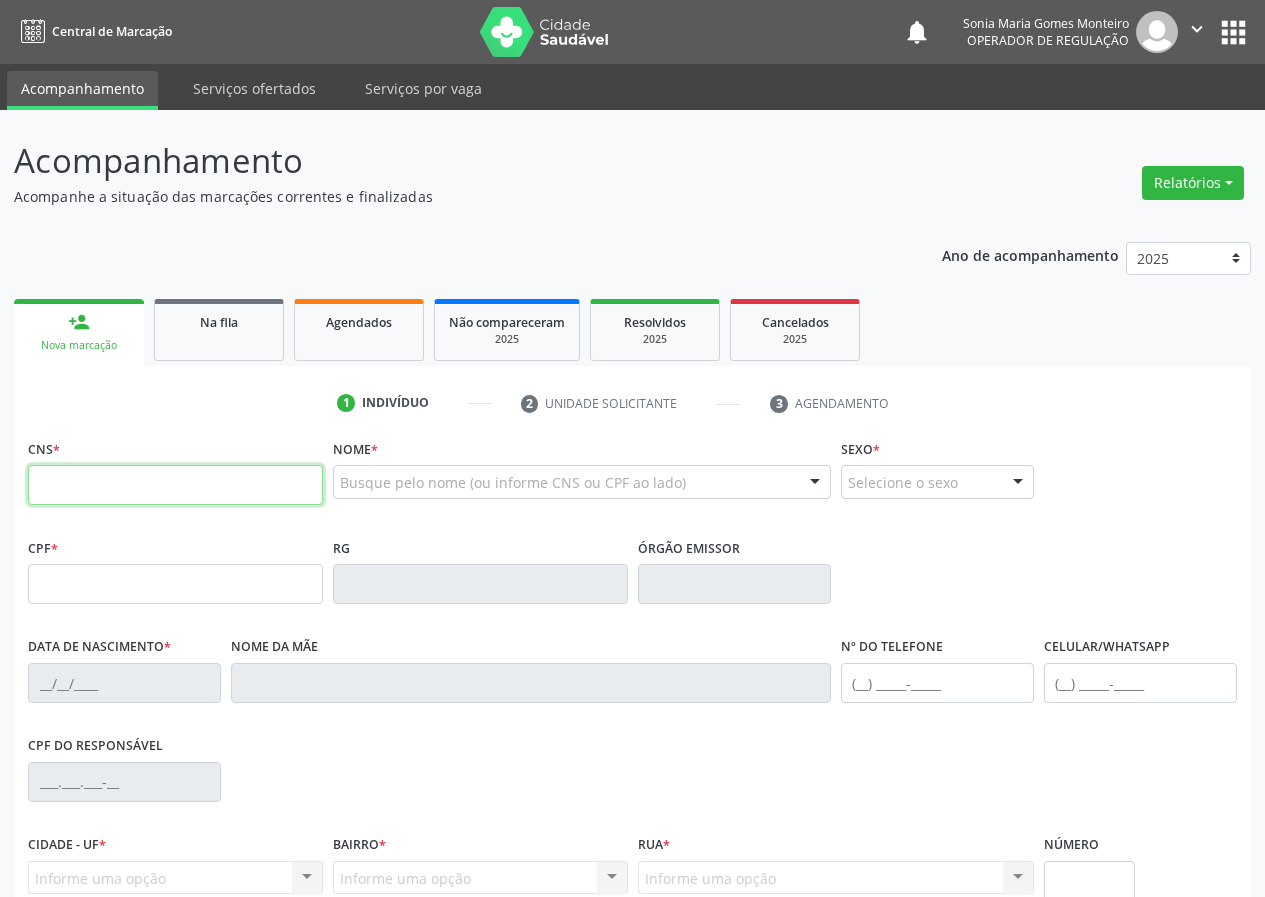 click at bounding box center [175, 485] 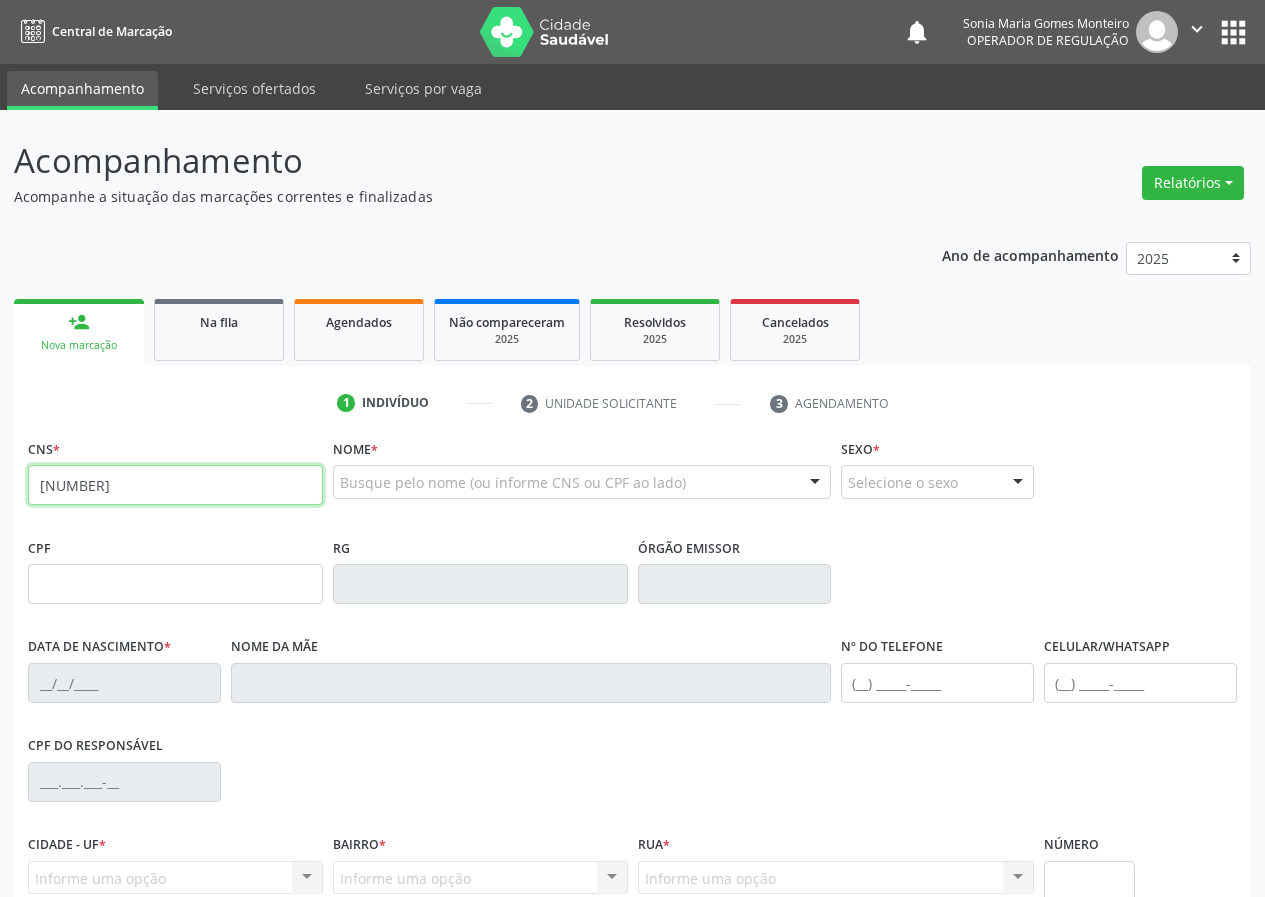 type on "[NUMBER]" 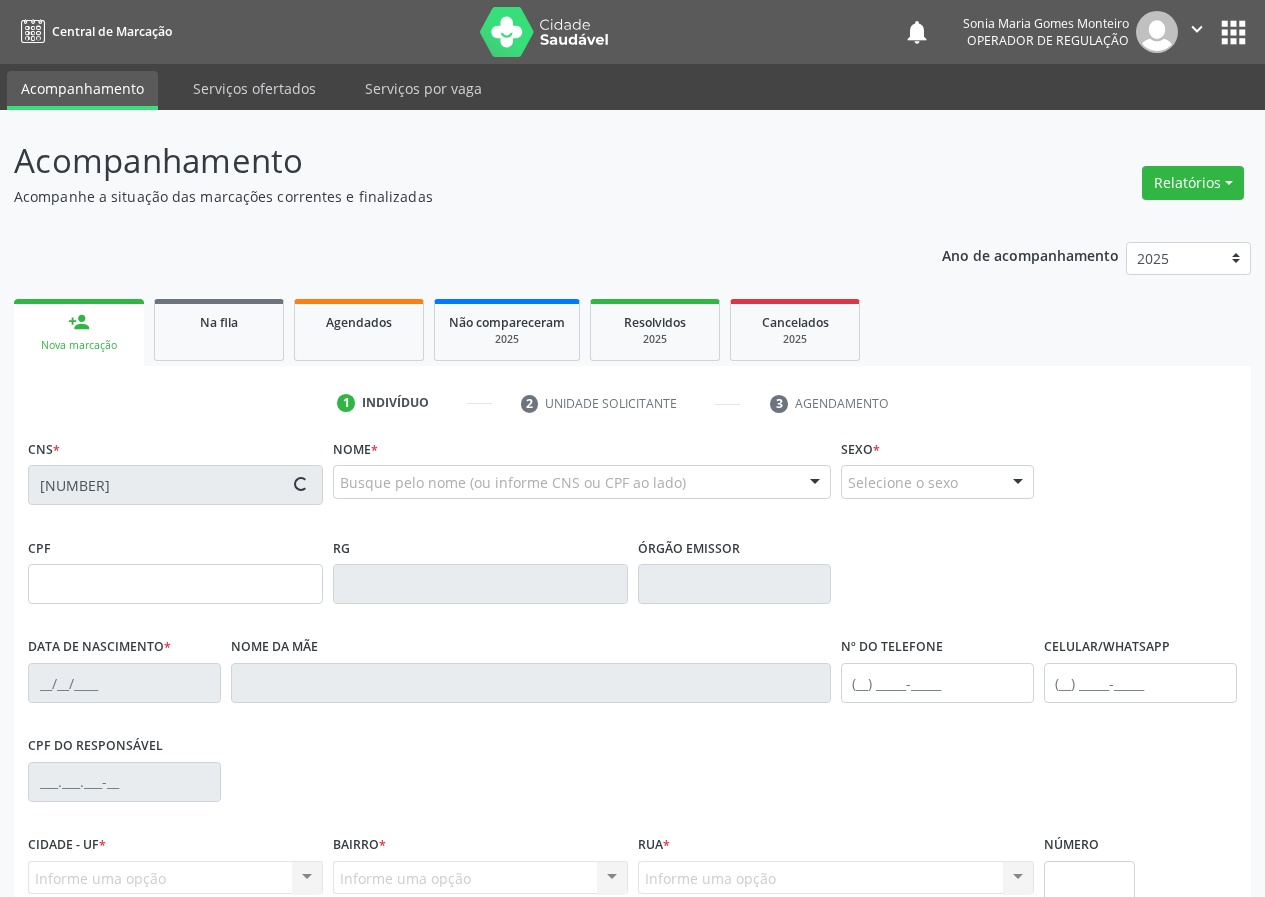 type on "[NUMBER]" 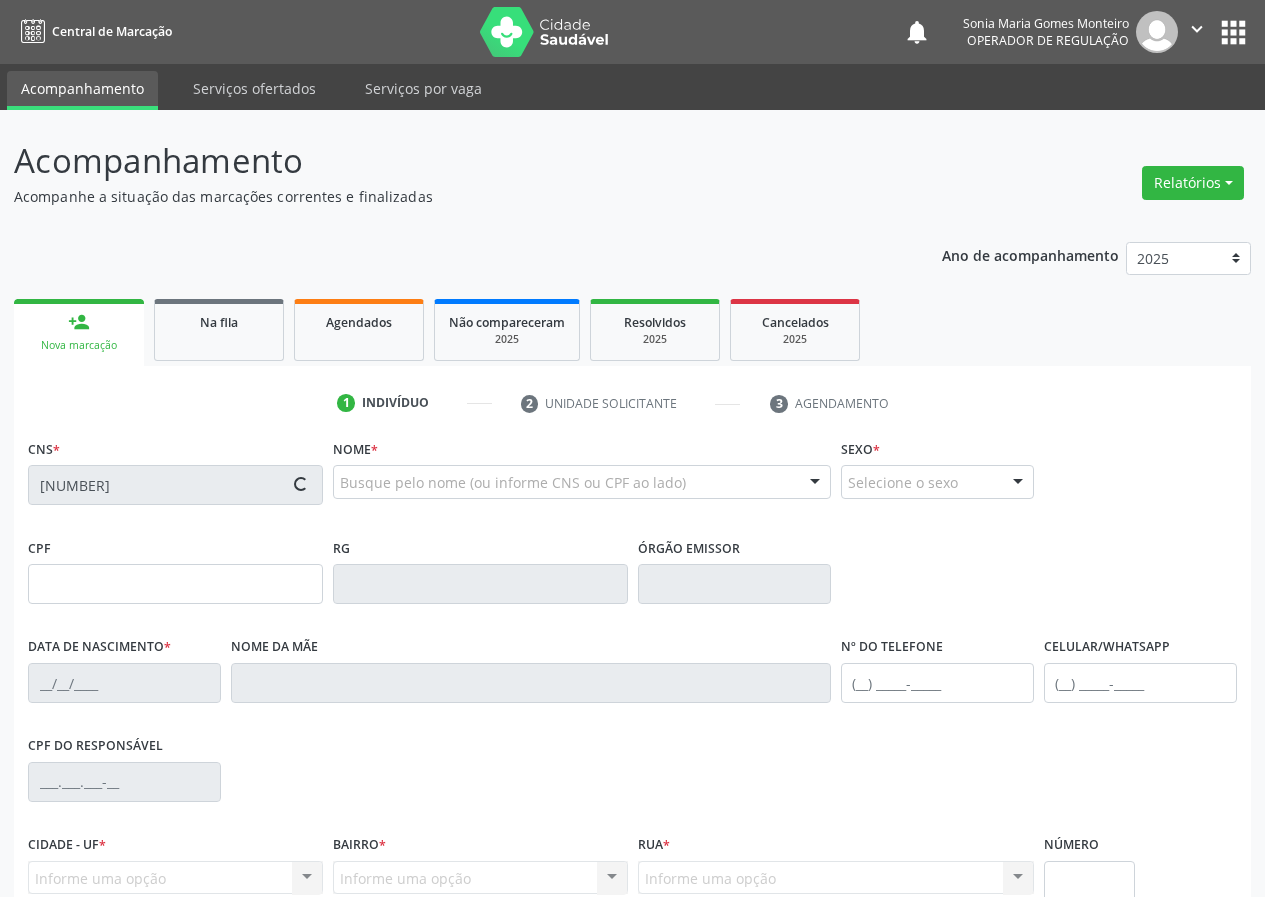 type on "[DATE]" 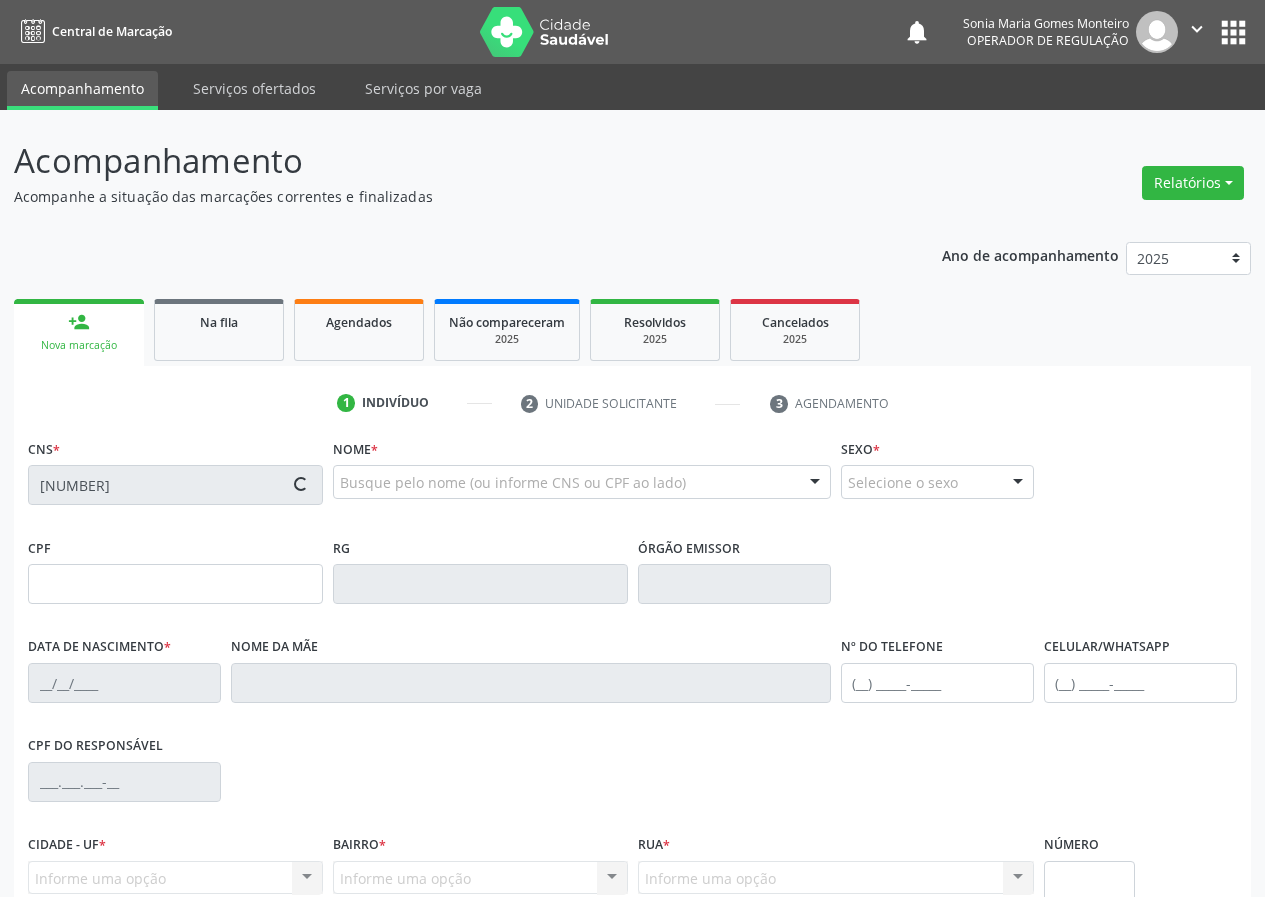 type on "[FIRST] [LAST] [LAST]" 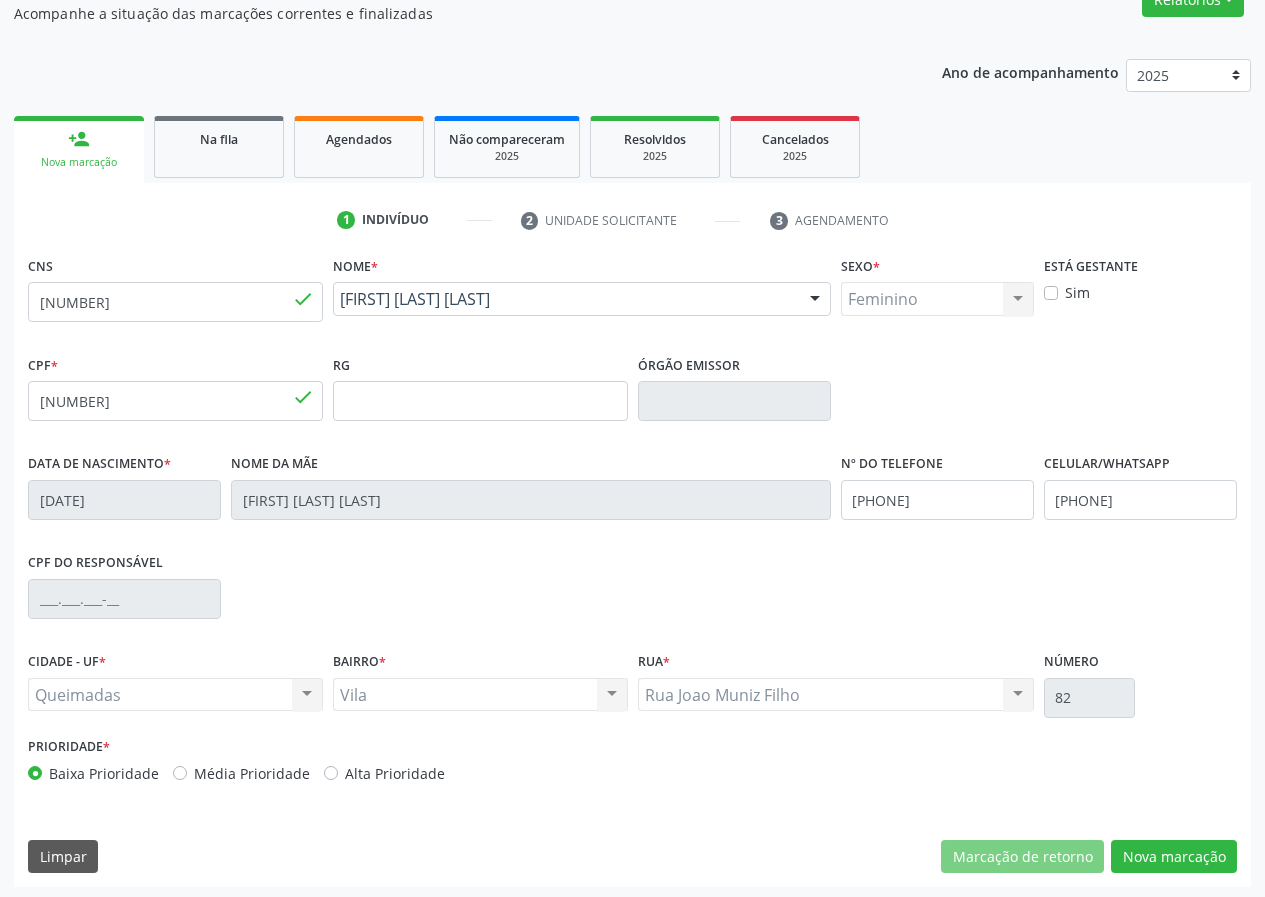 scroll, scrollTop: 187, scrollLeft: 0, axis: vertical 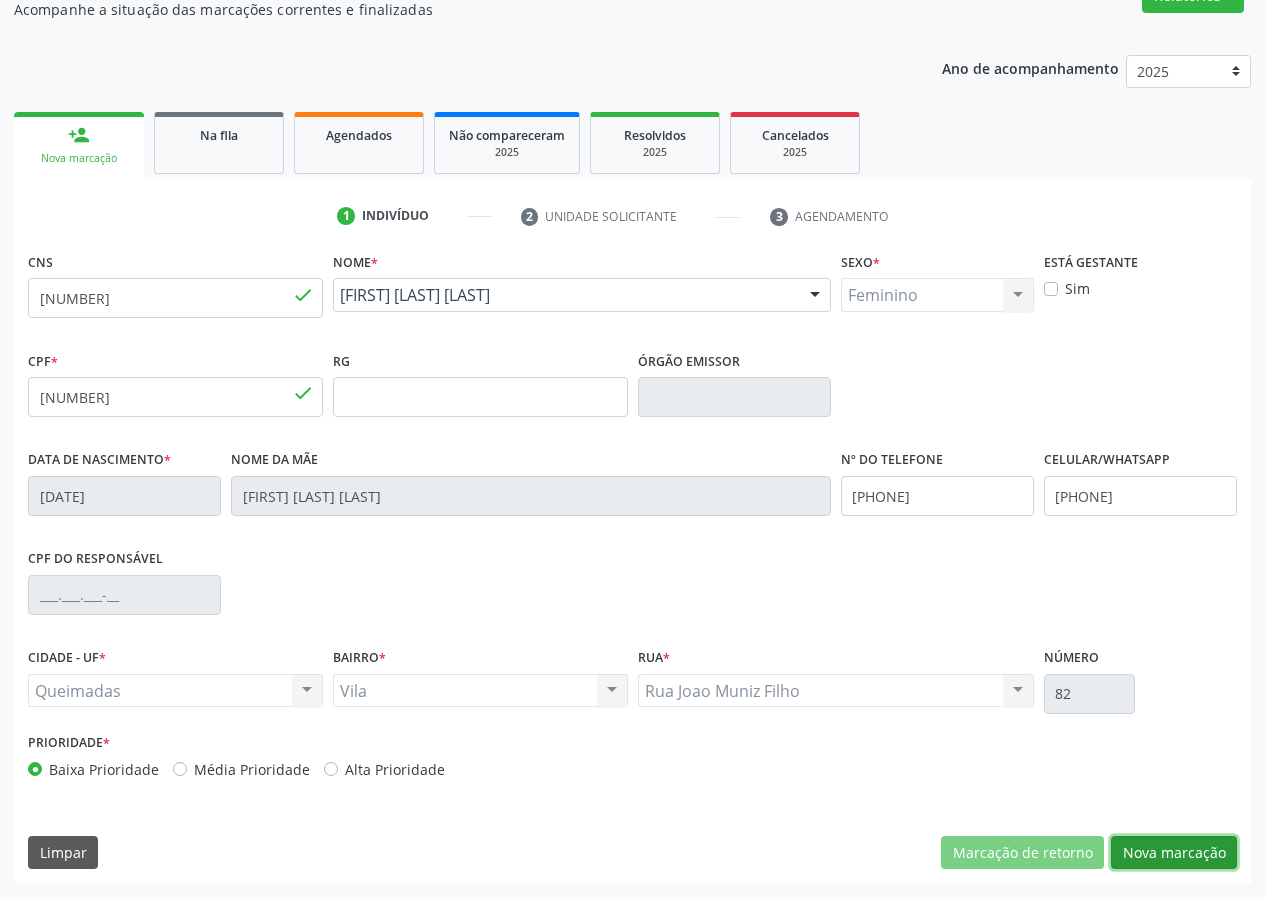 drag, startPoint x: 1201, startPoint y: 857, endPoint x: 255, endPoint y: 603, distance: 979.506 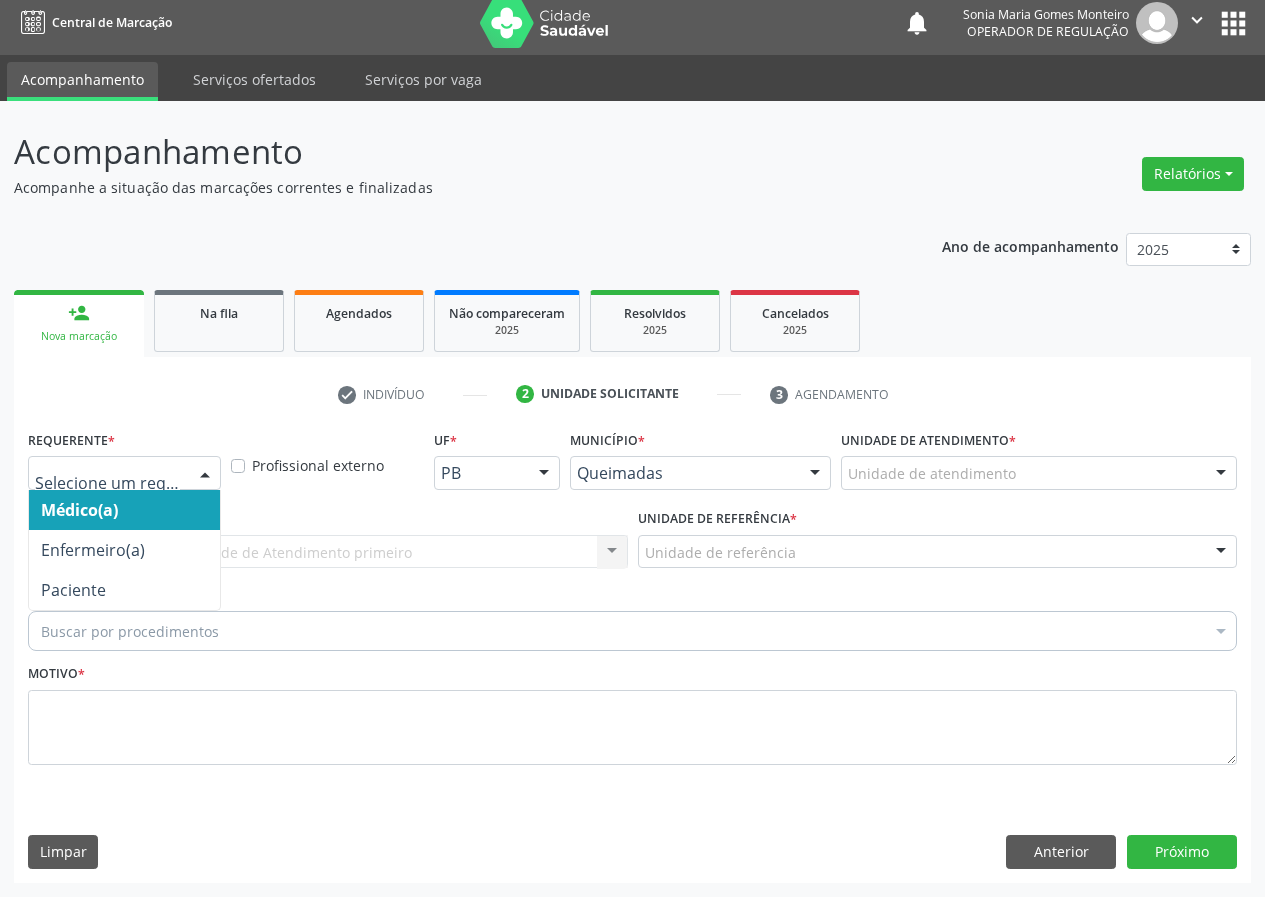 drag, startPoint x: 204, startPoint y: 473, endPoint x: 122, endPoint y: 622, distance: 170.07352 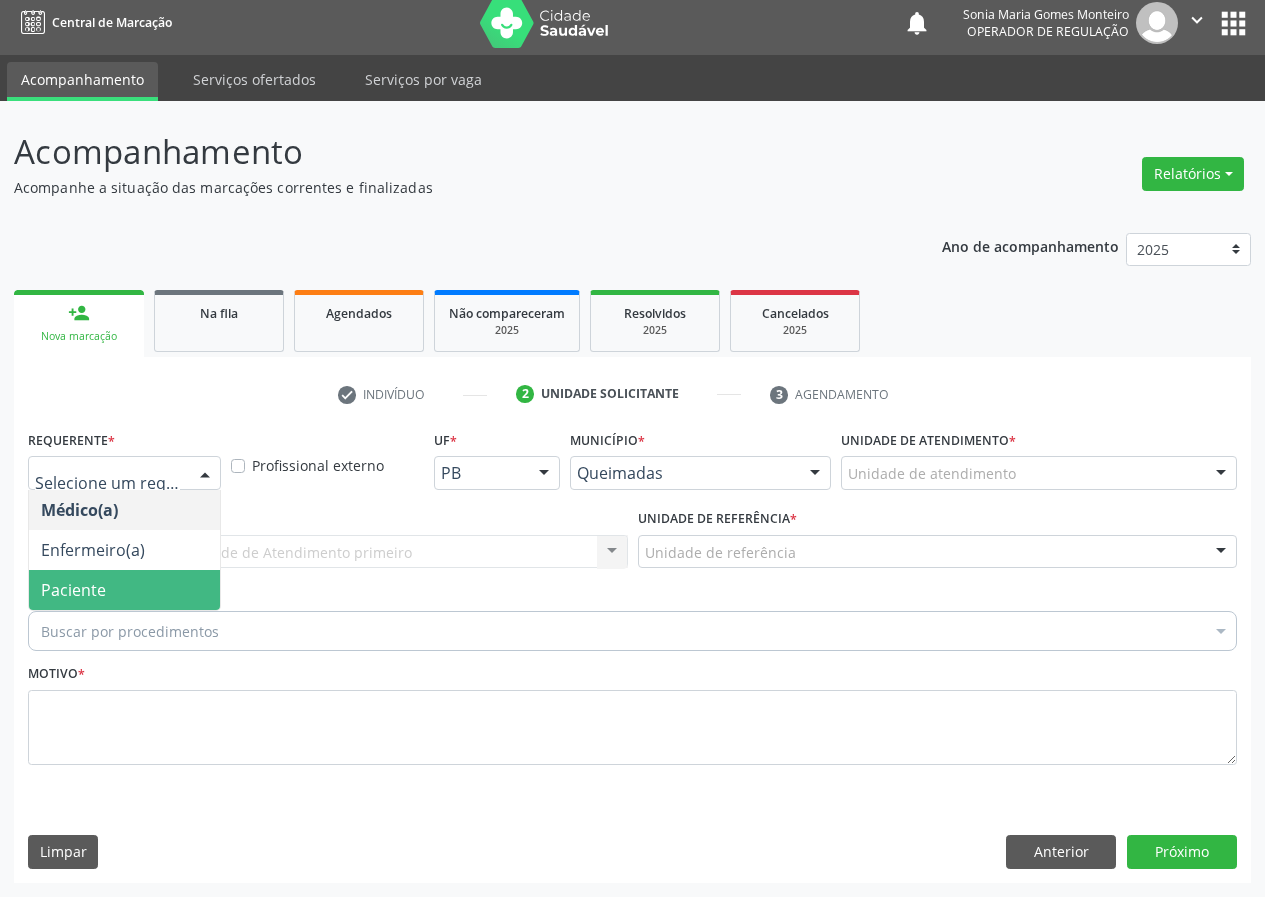 click on "Paciente" at bounding box center (124, 590) 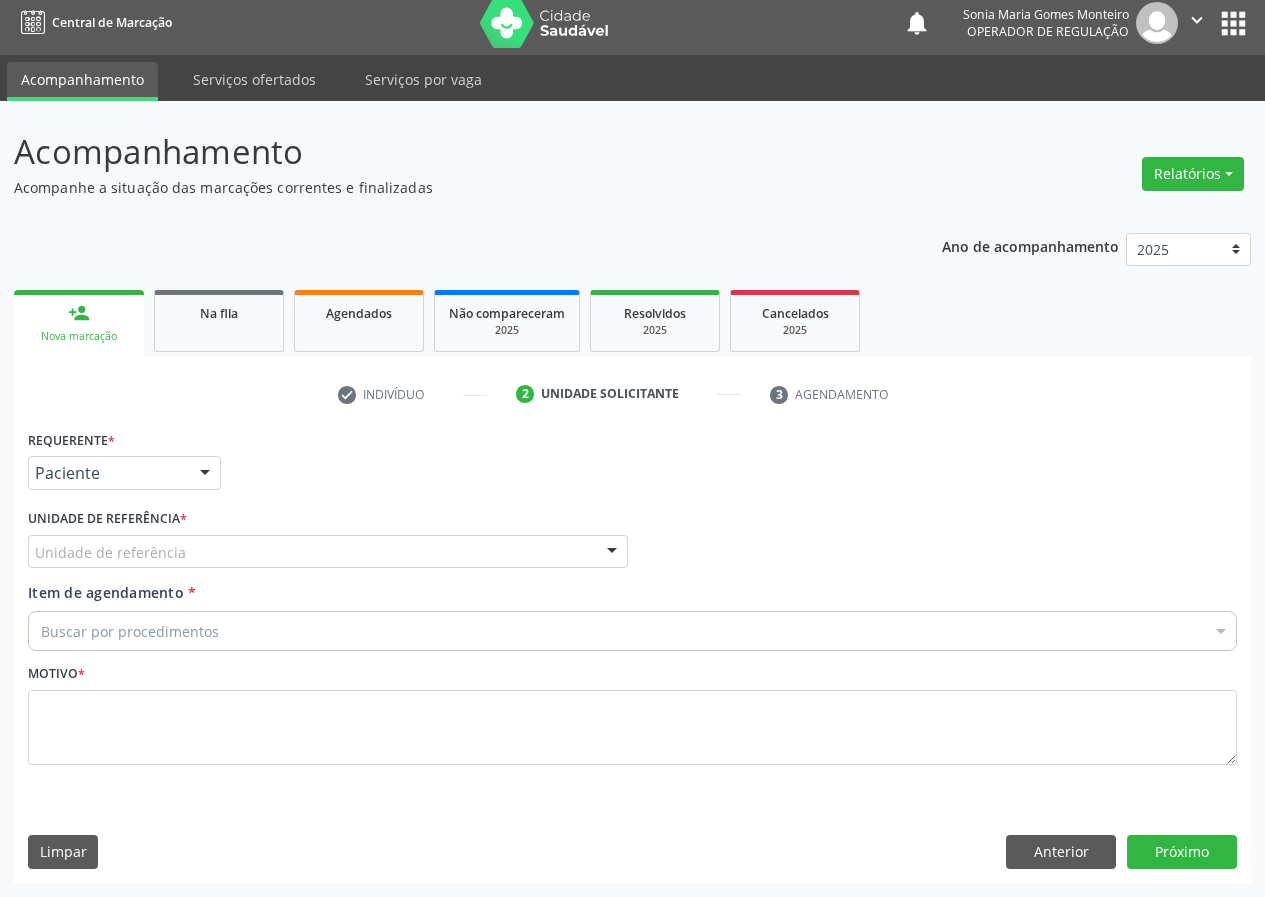 click on "Unidade de referência" at bounding box center (328, 552) 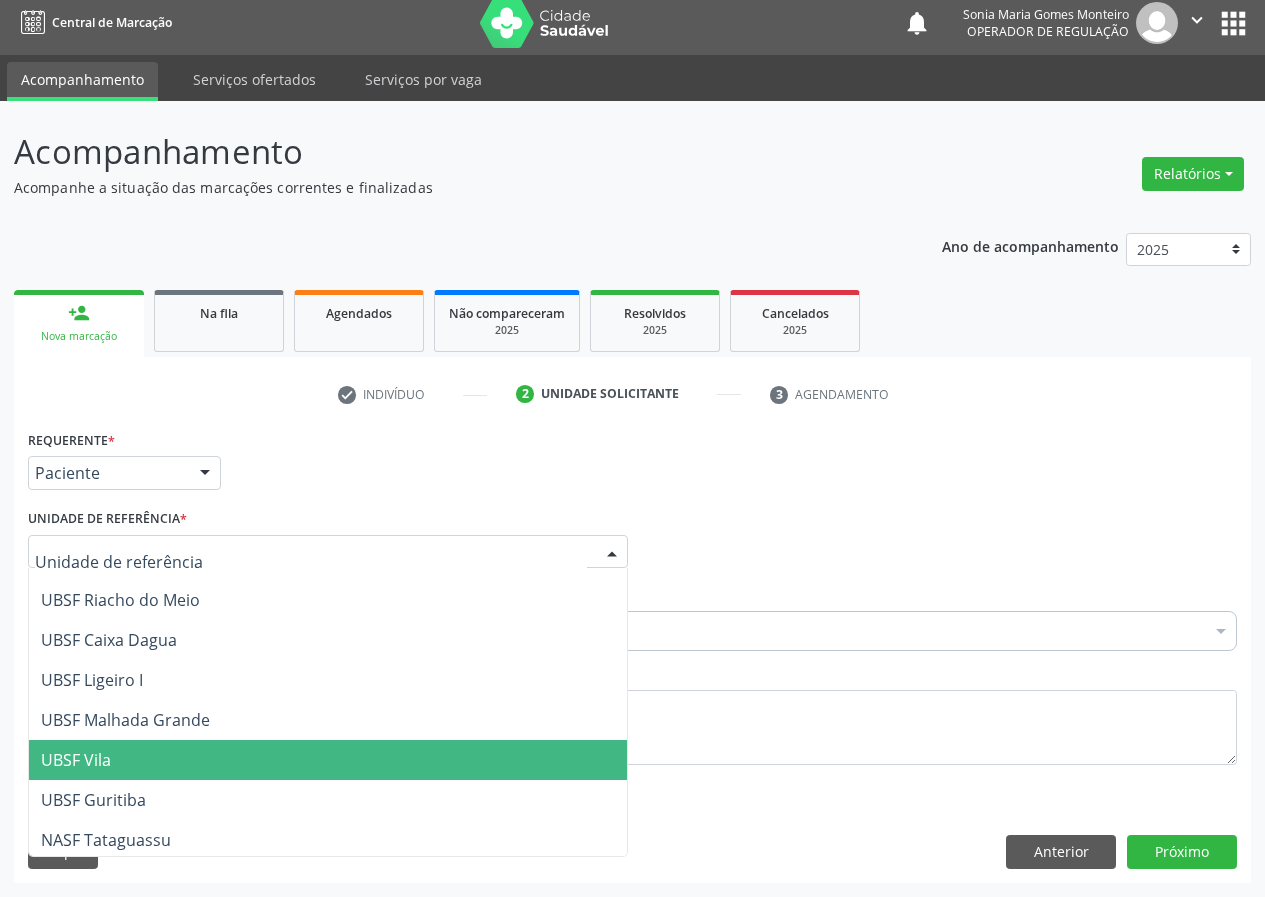 scroll, scrollTop: 500, scrollLeft: 0, axis: vertical 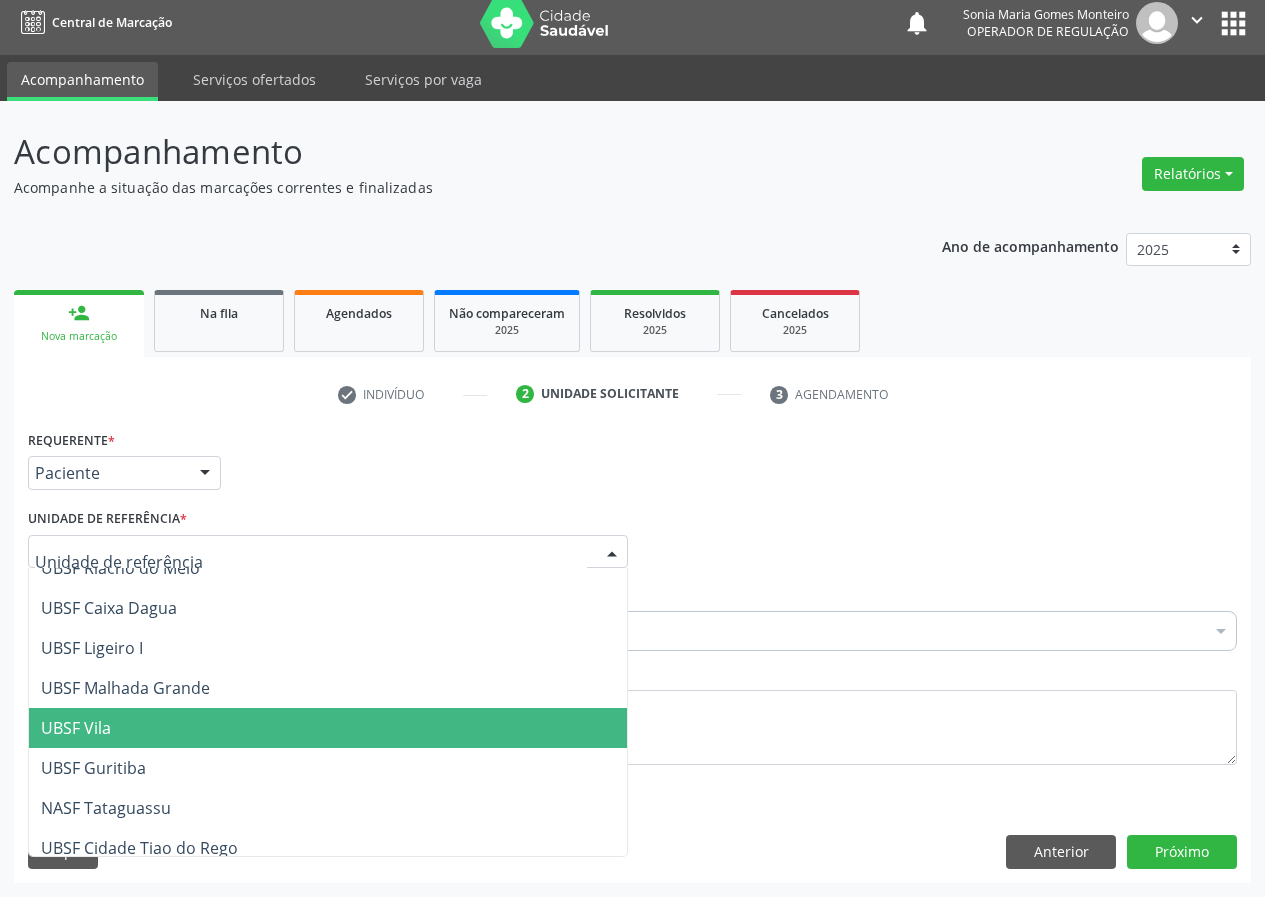 click on "UBSF Vila" at bounding box center [328, 728] 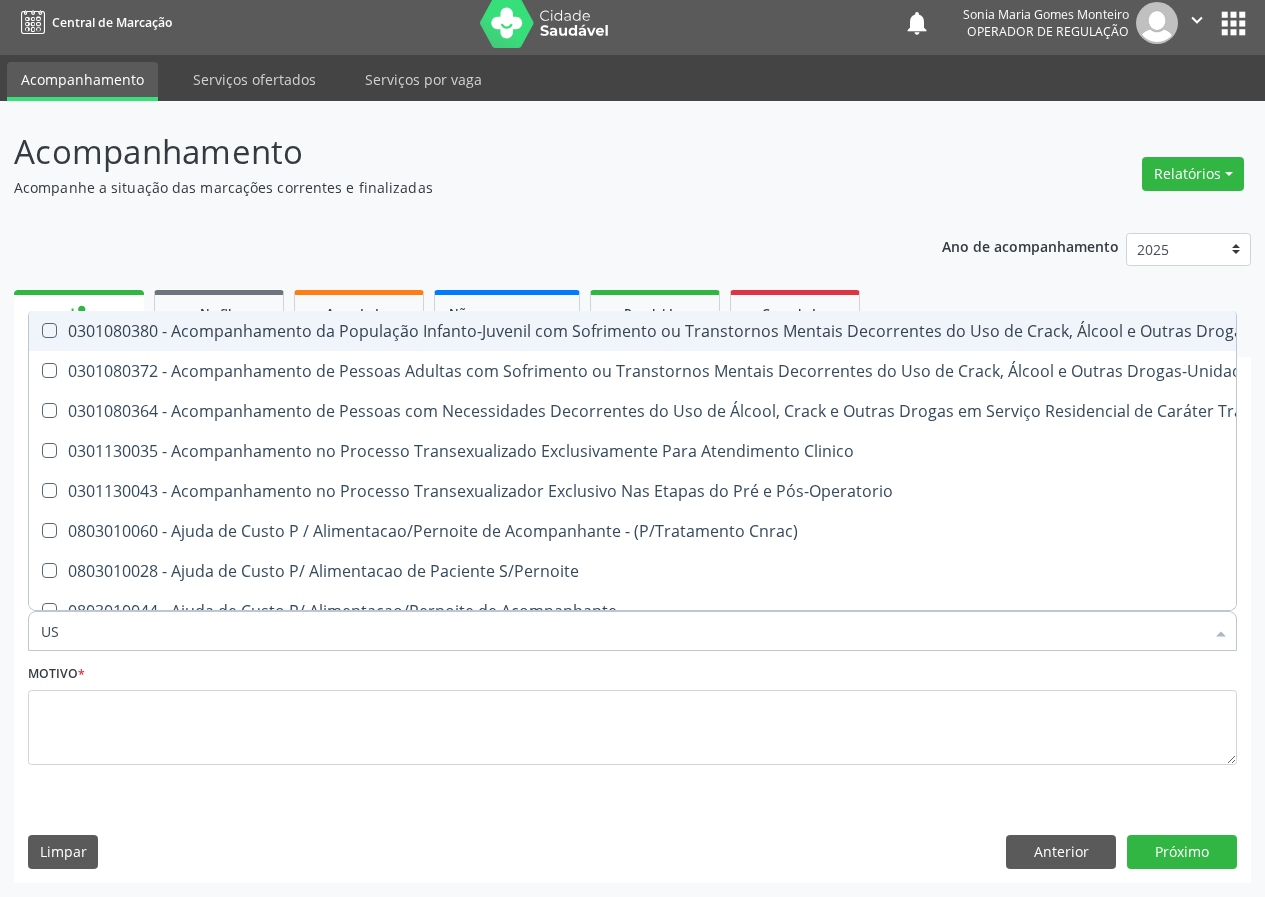 type on "USG" 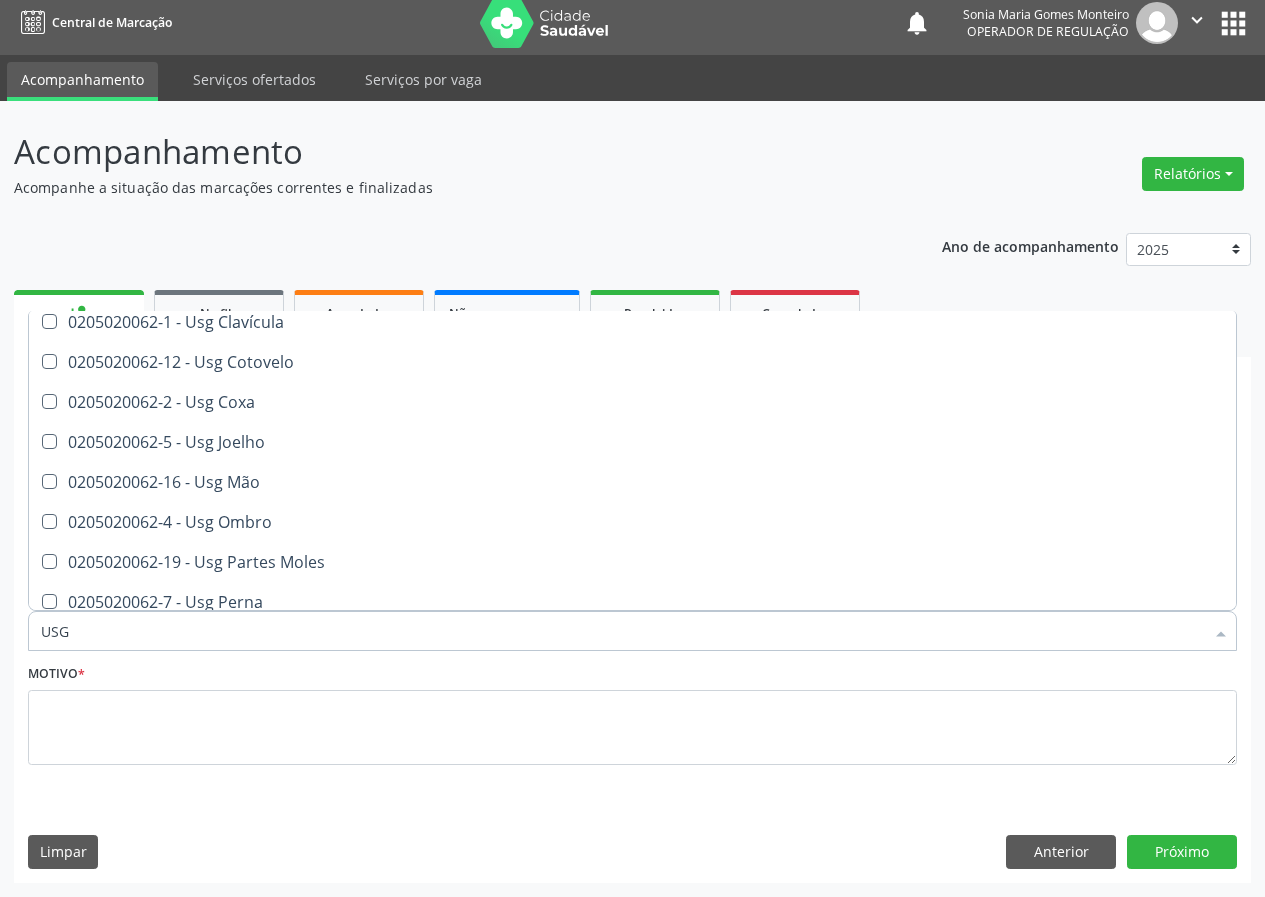 scroll, scrollTop: 0, scrollLeft: 0, axis: both 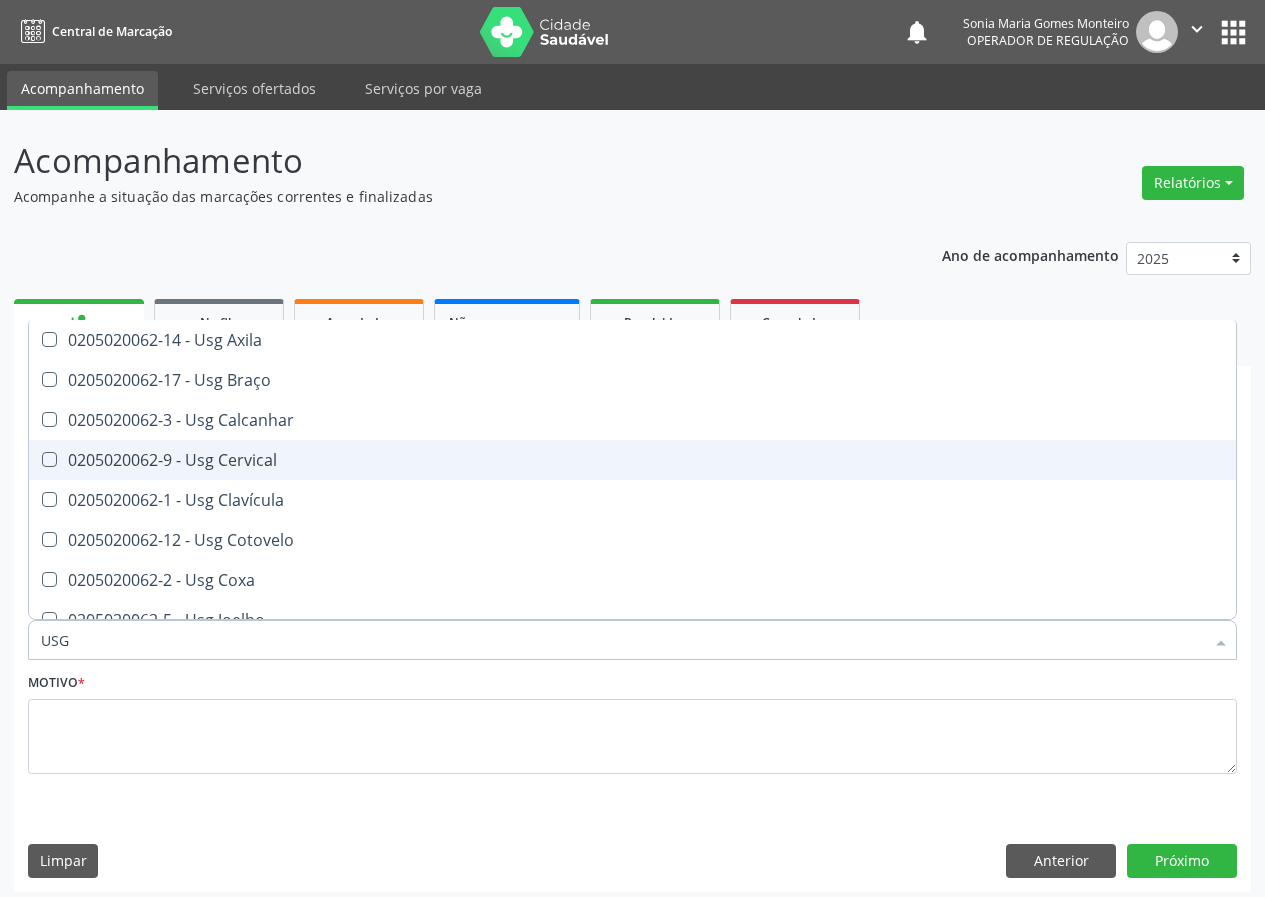 click on "0205020062-9 - Usg Cervical" at bounding box center [632, 460] 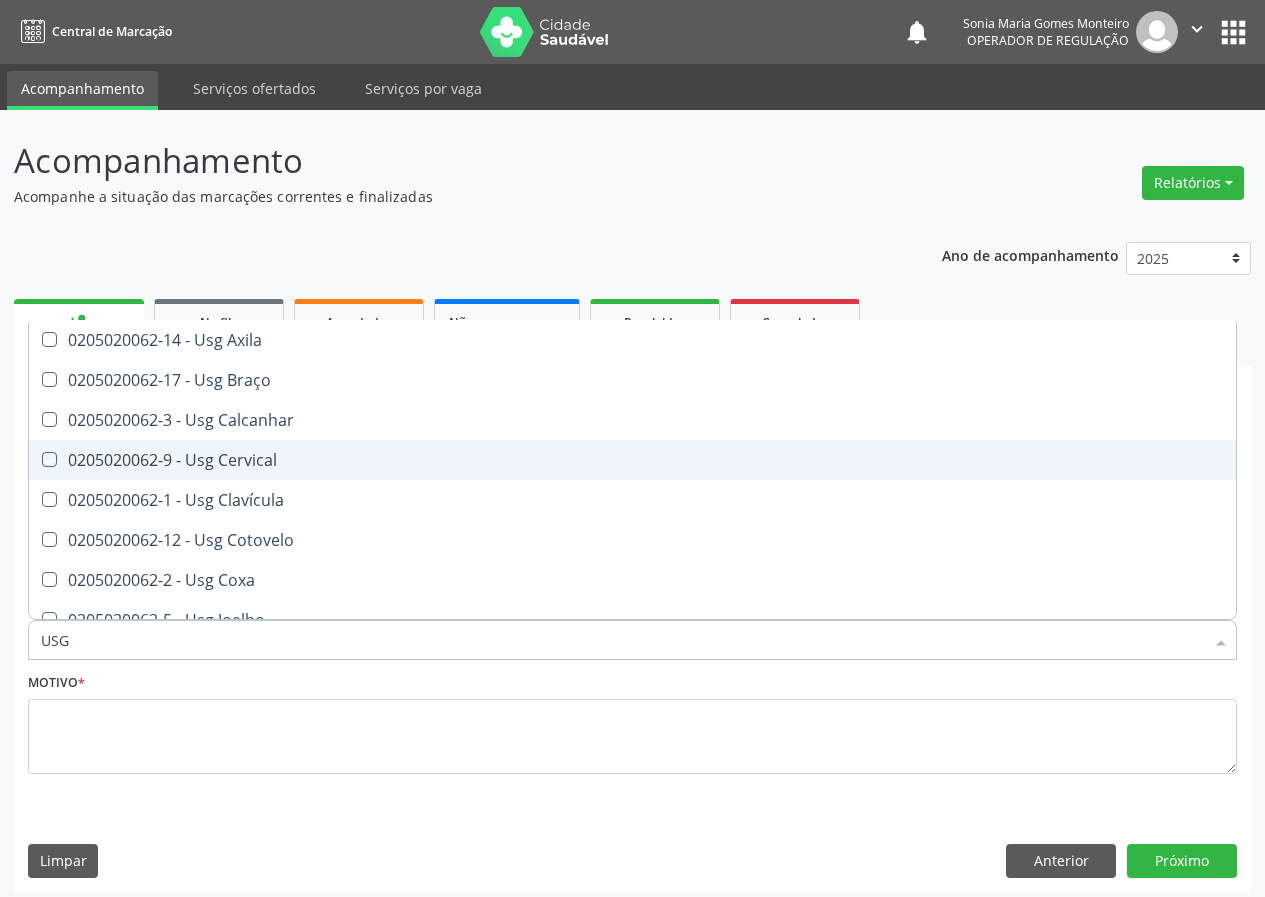 checkbox on "true" 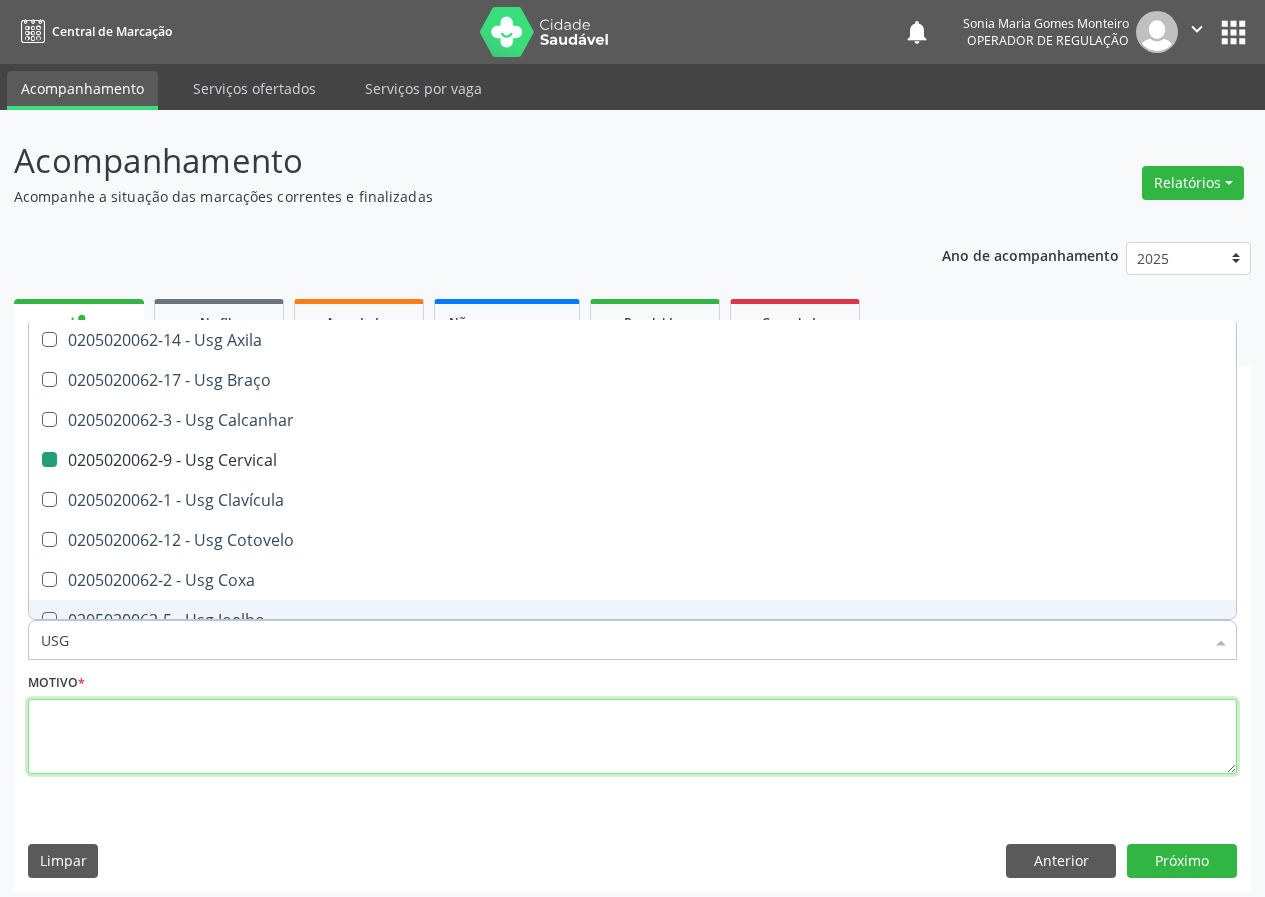 click at bounding box center [632, 737] 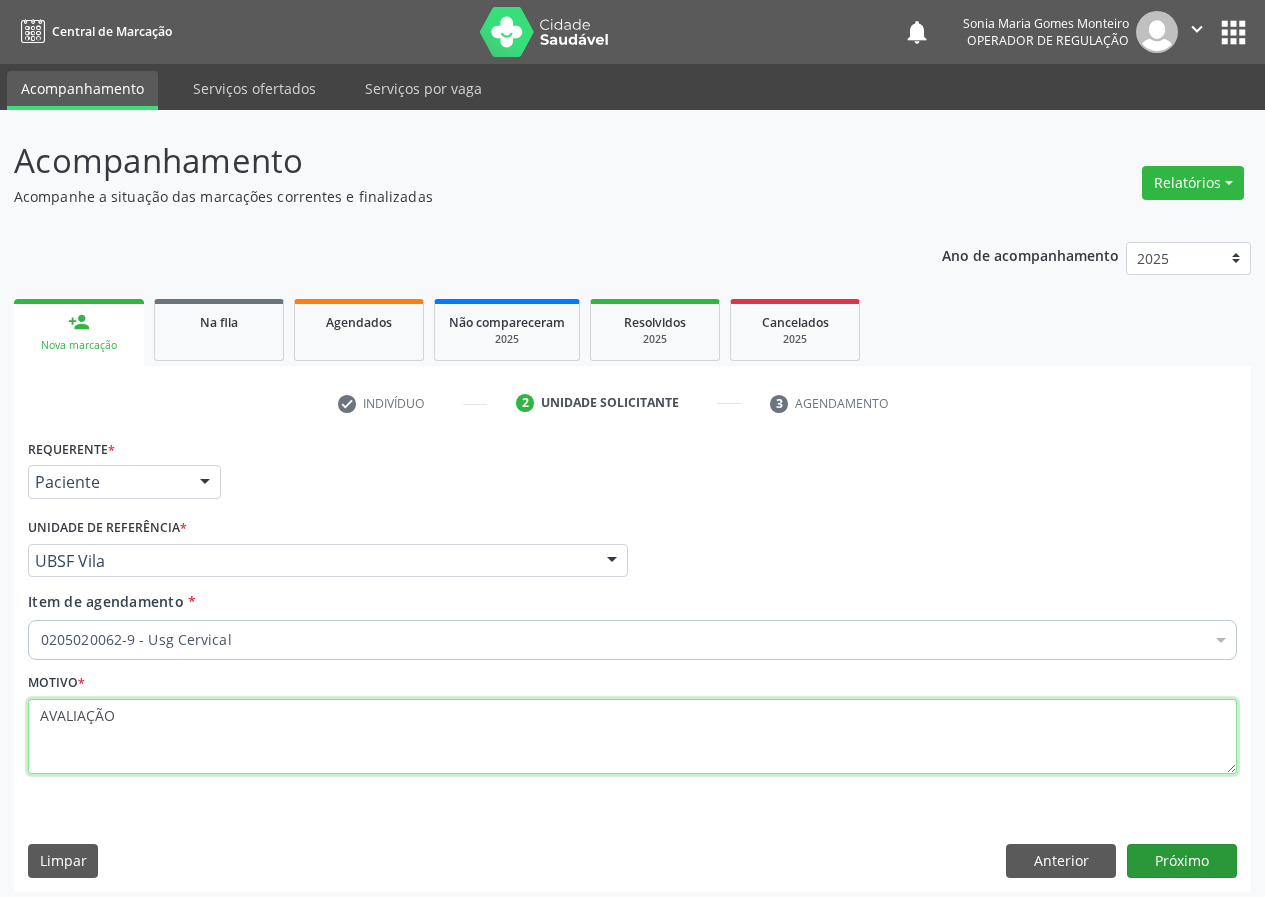 type on "AVALIAÇÃO" 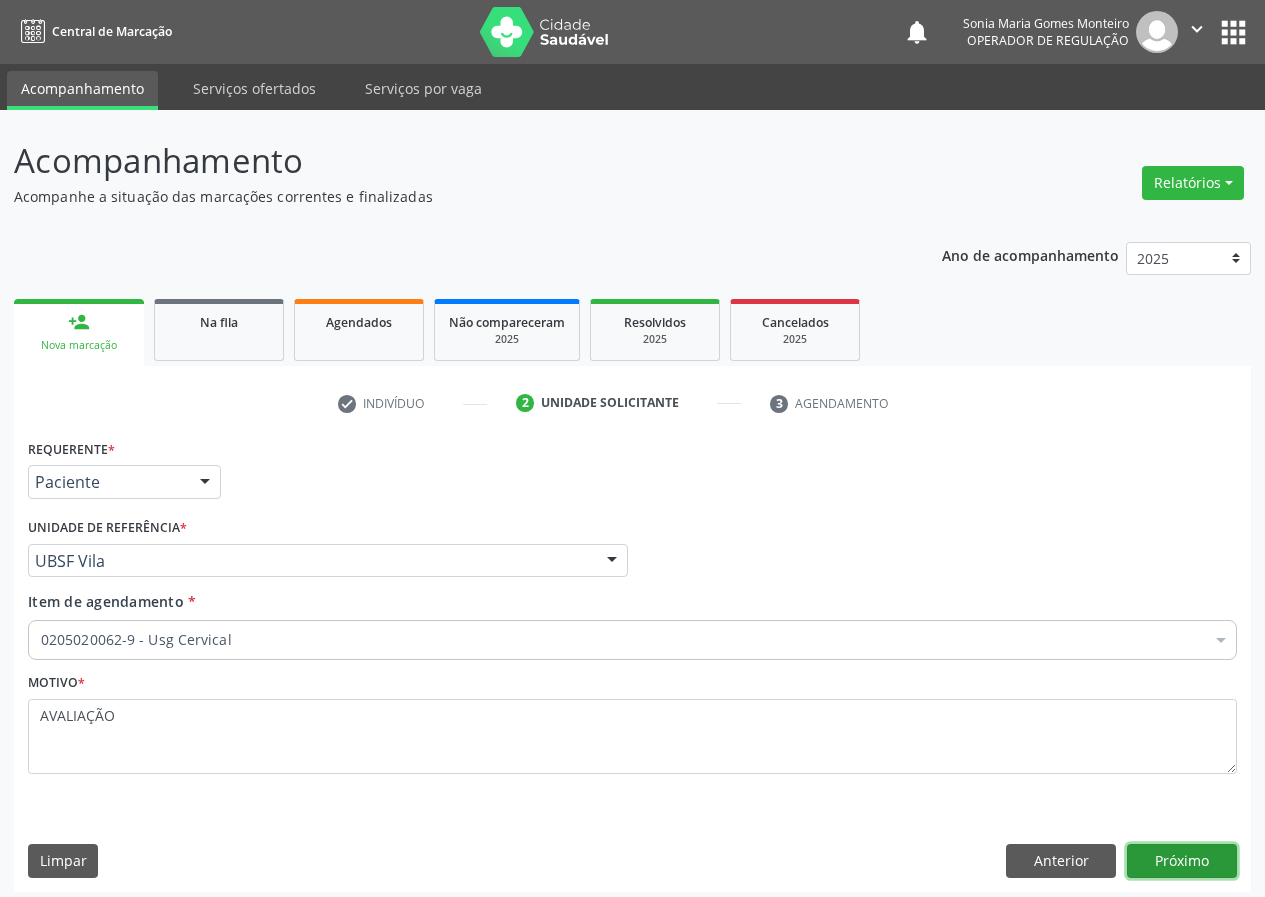 drag, startPoint x: 1198, startPoint y: 854, endPoint x: 1049, endPoint y: 895, distance: 154.53802 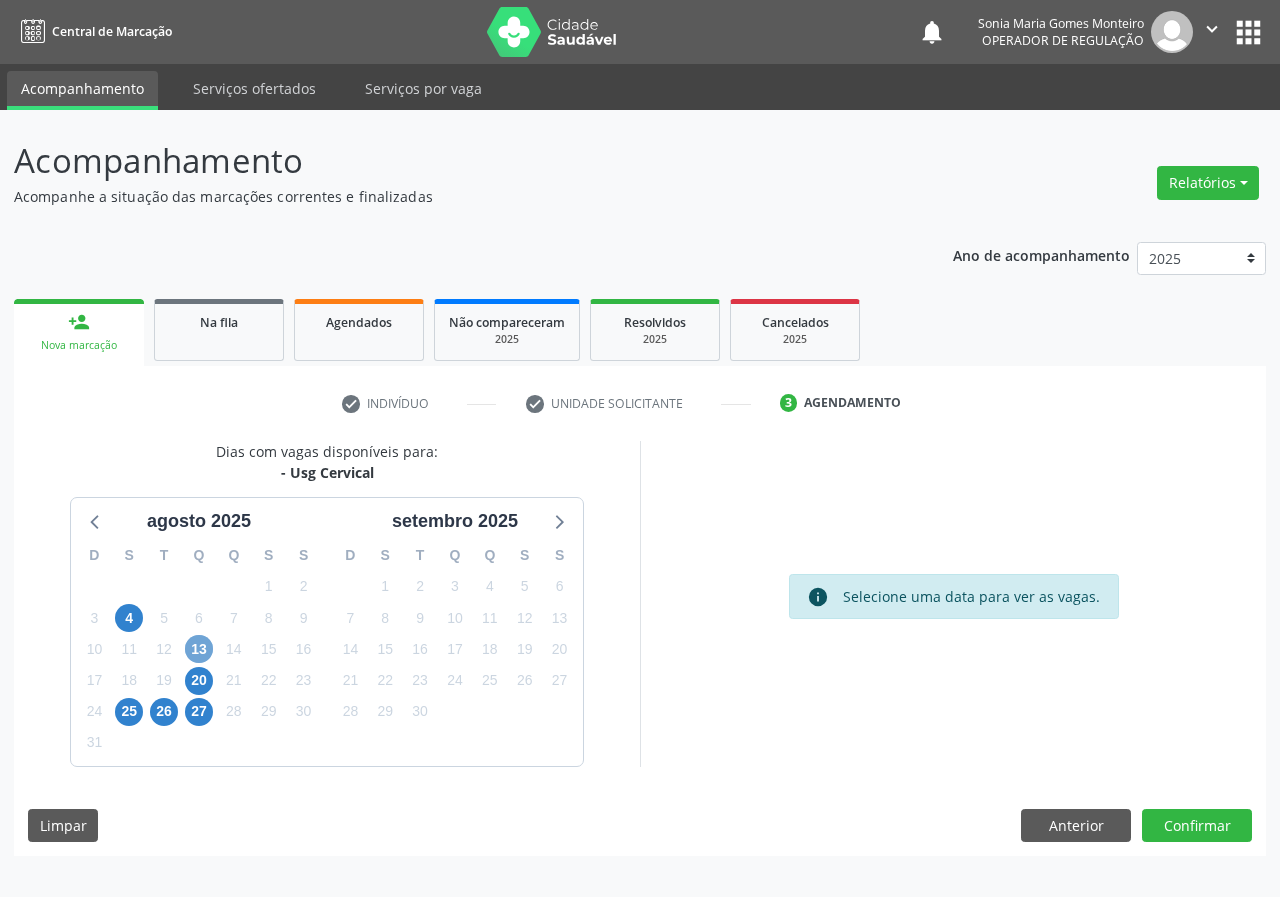 drag, startPoint x: 195, startPoint y: 640, endPoint x: 327, endPoint y: 635, distance: 132.09467 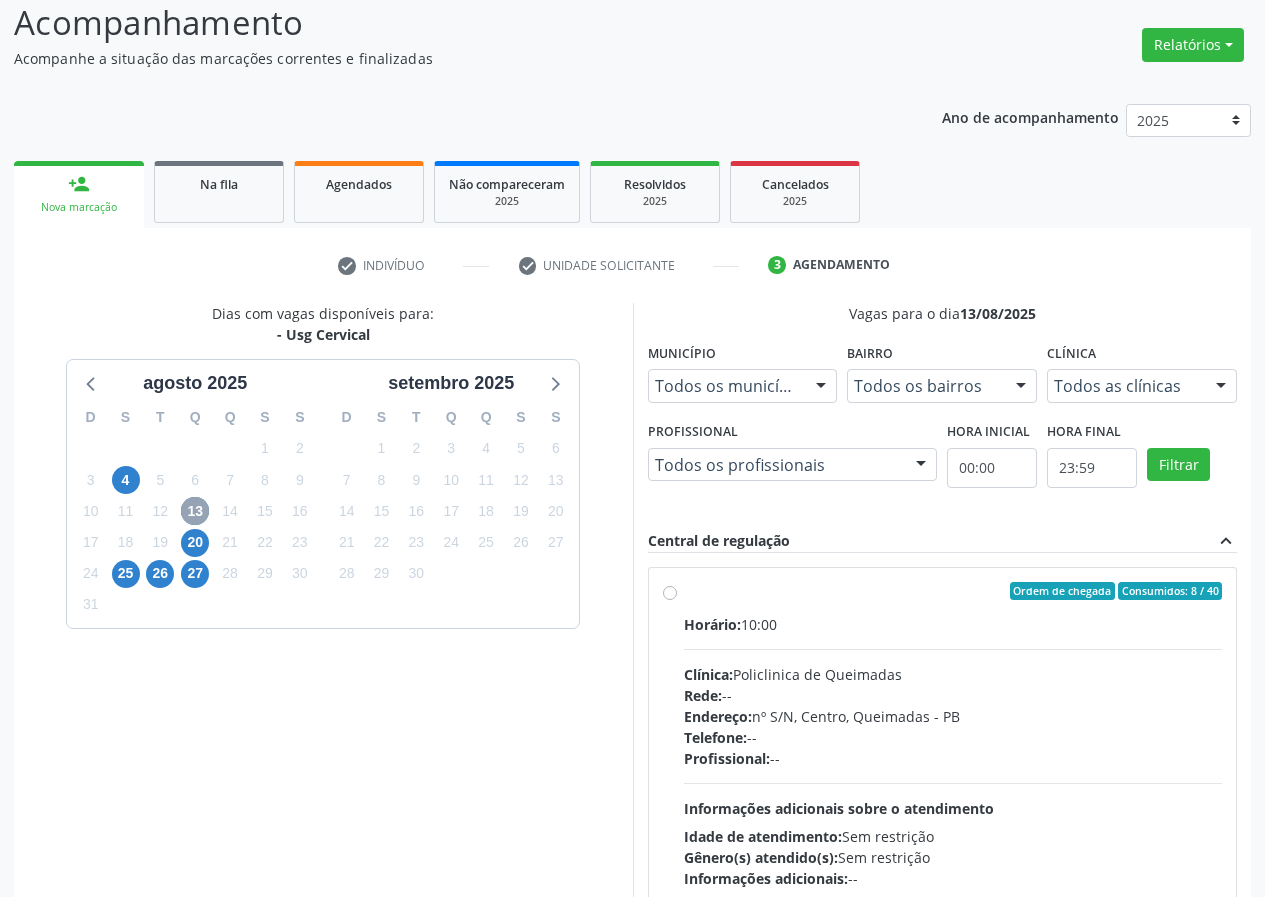 scroll, scrollTop: 262, scrollLeft: 0, axis: vertical 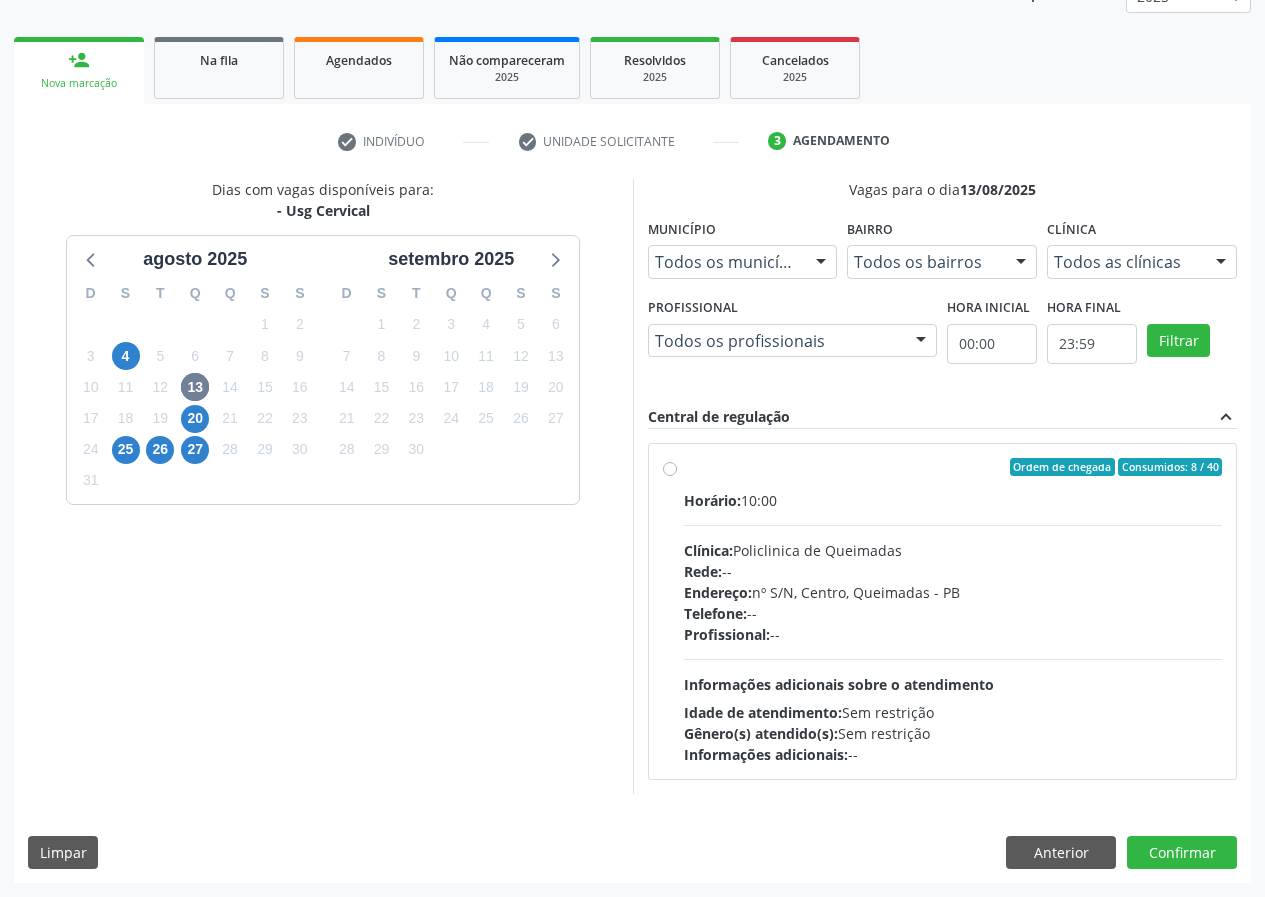 click on "Ordem de chegada
Consumidos: 8 / 40
Horário:   10:00
Clínica:  Policlinica de Queimadas
Rede:
--
Endereço:   nº S/N, Centro, [CITY] - [CITY] - [STATE]
Telefone:   --
Profissional:
--
Informações adicionais sobre o atendimento
Idade de atendimento:
Sem restrição
Gênero(s) atendido(s):
Sem restrição
Informações adicionais:
--" at bounding box center [953, 611] 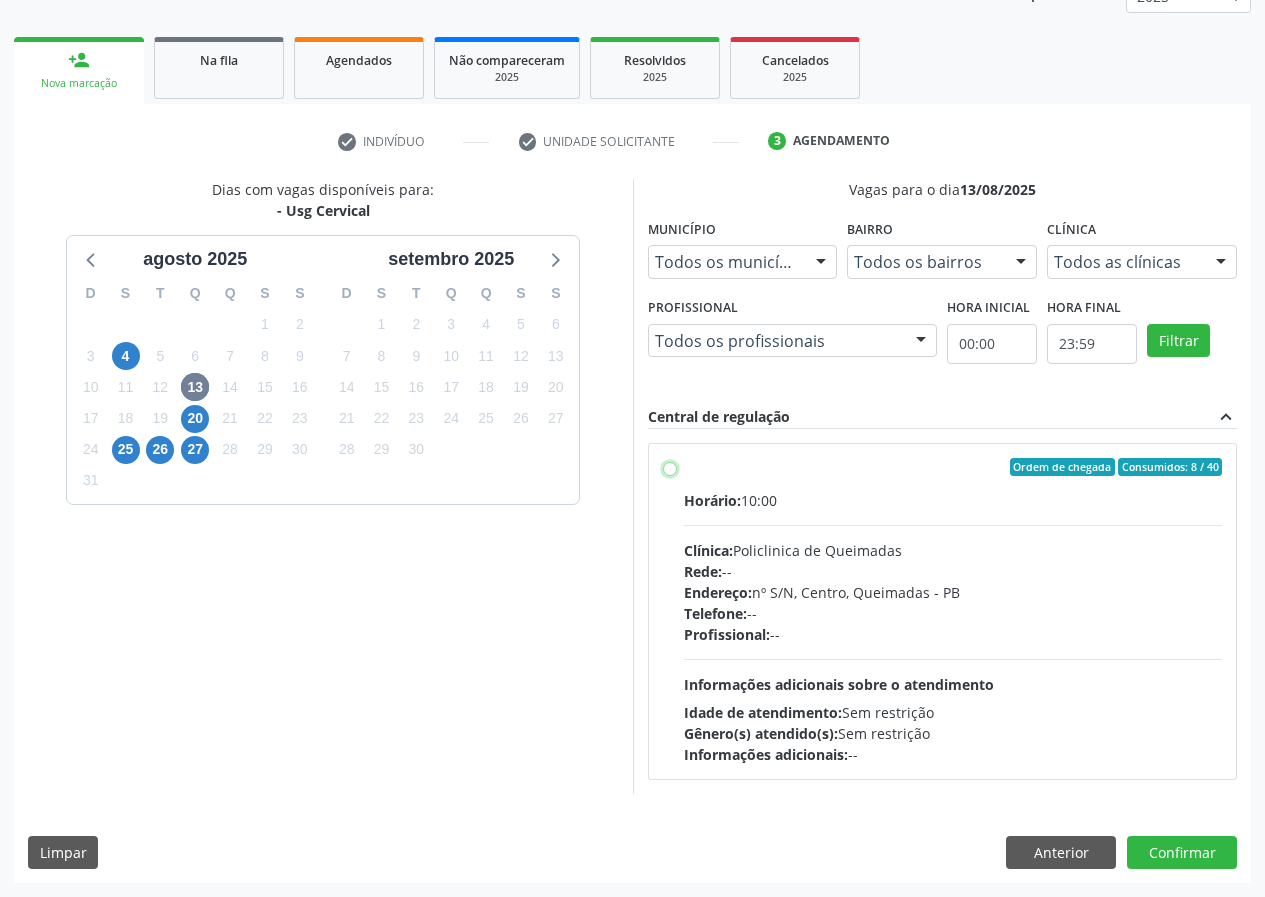 click on "Ordem de chegada
Consumidos: 8 / 40
Horário:   10:00
Clínica:  Policlinica de Queimadas
Rede:
--
Endereço:   nº S/N, Centro, [CITY] - [CITY] - [STATE]
Telefone:   --
Profissional:
--
Informações adicionais sobre o atendimento
Idade de atendimento:
Sem restrição
Gênero(s) atendido(s):
Sem restrição
Informações adicionais:
--" at bounding box center [670, 467] 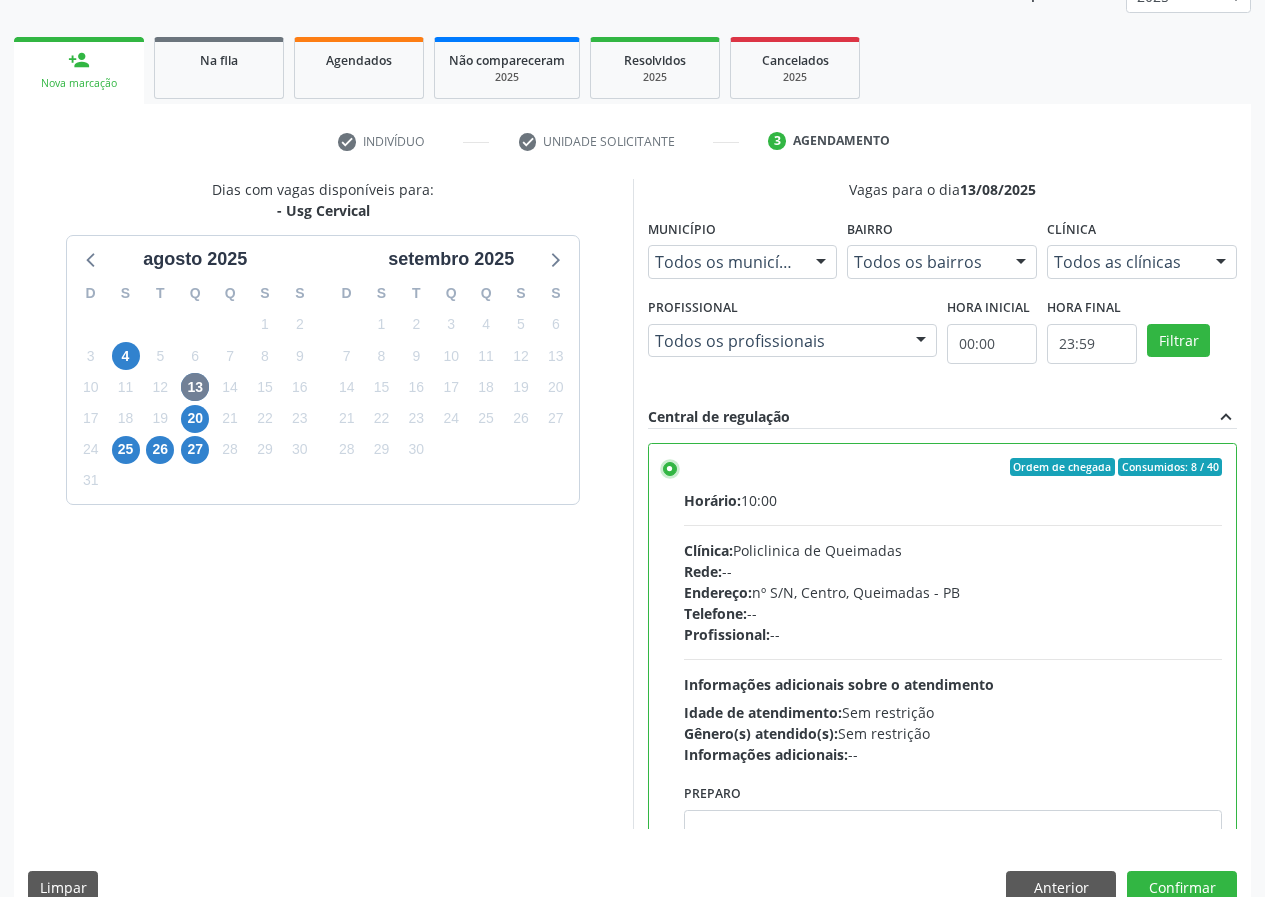 scroll, scrollTop: 99, scrollLeft: 0, axis: vertical 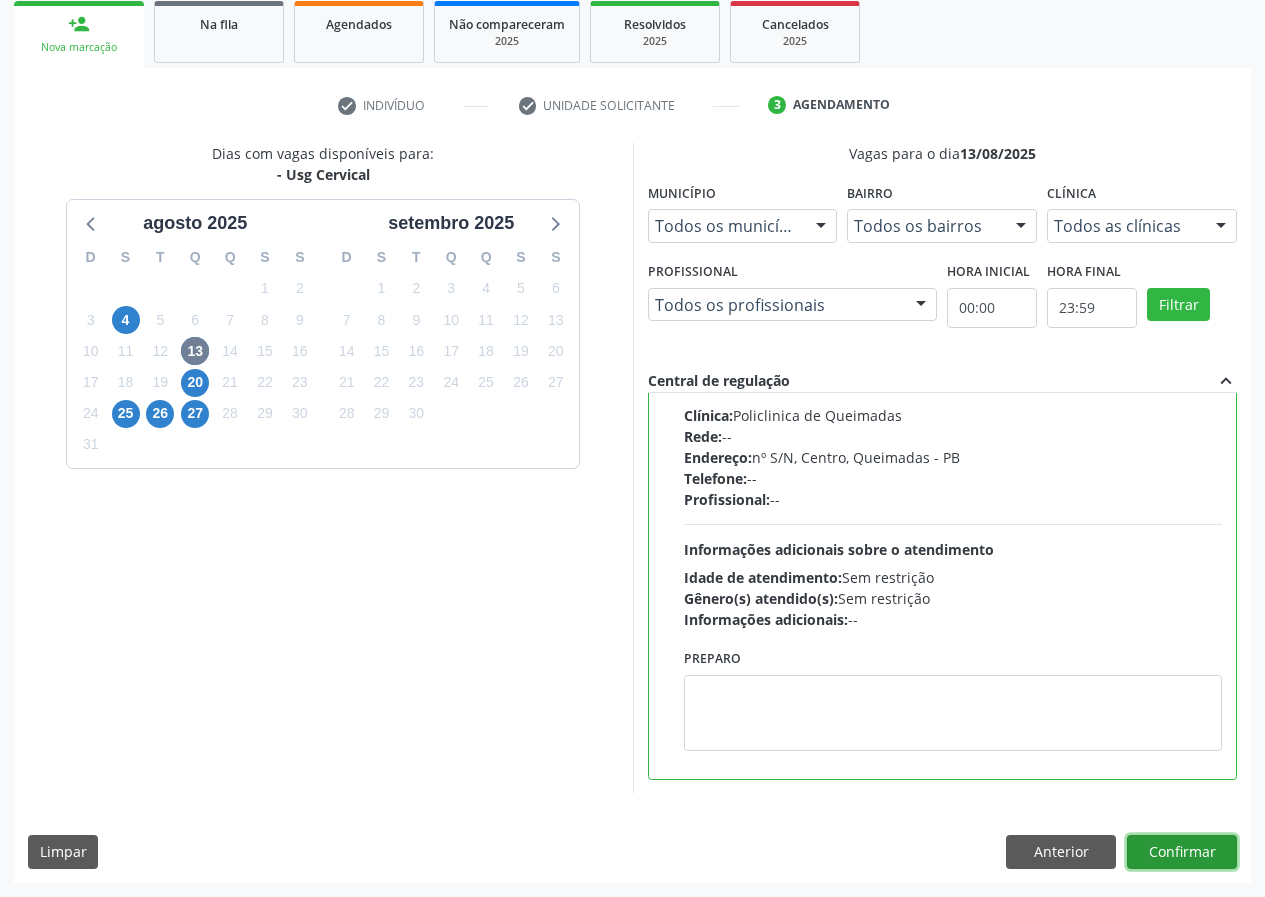 click on "Confirmar" at bounding box center [1182, 852] 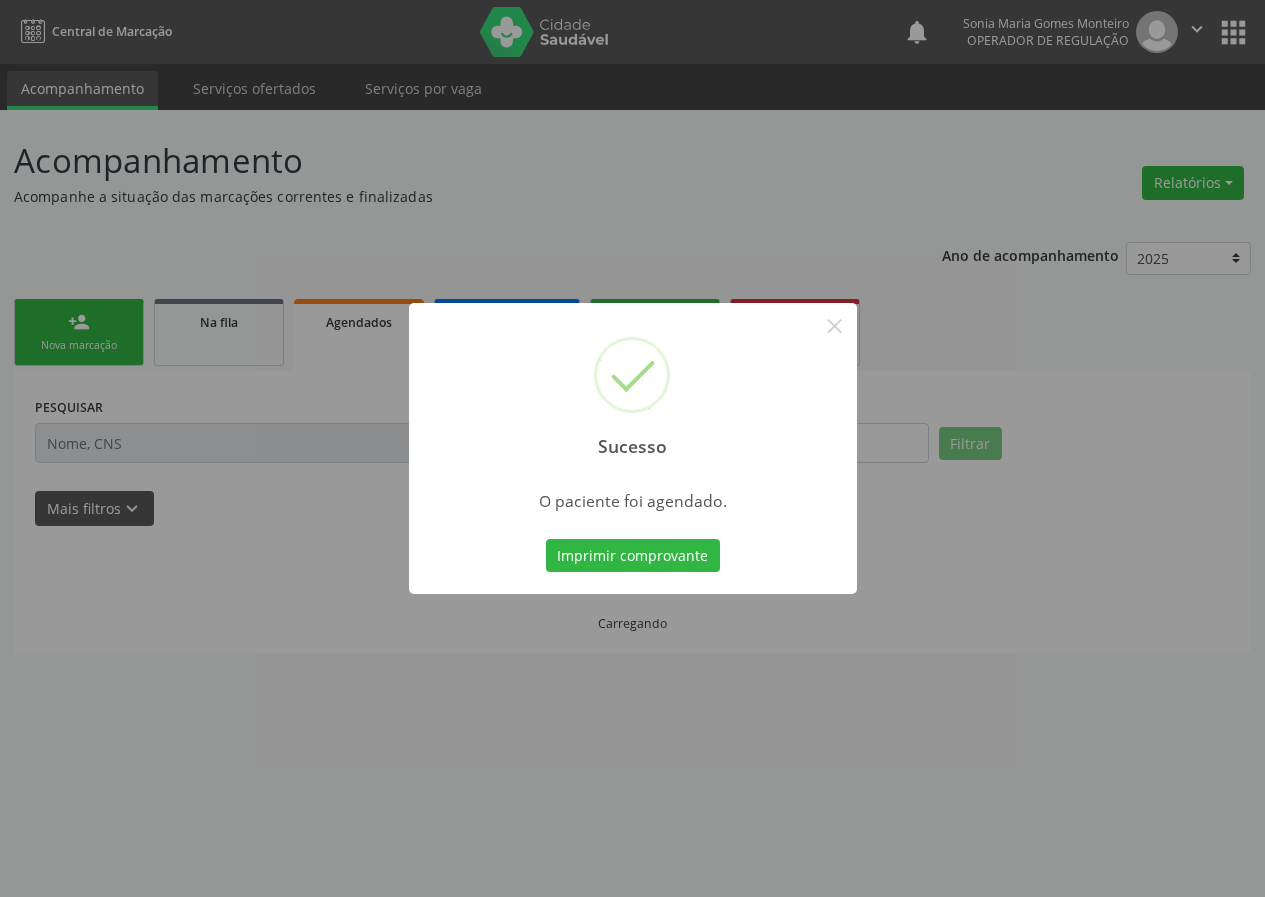 scroll, scrollTop: 0, scrollLeft: 0, axis: both 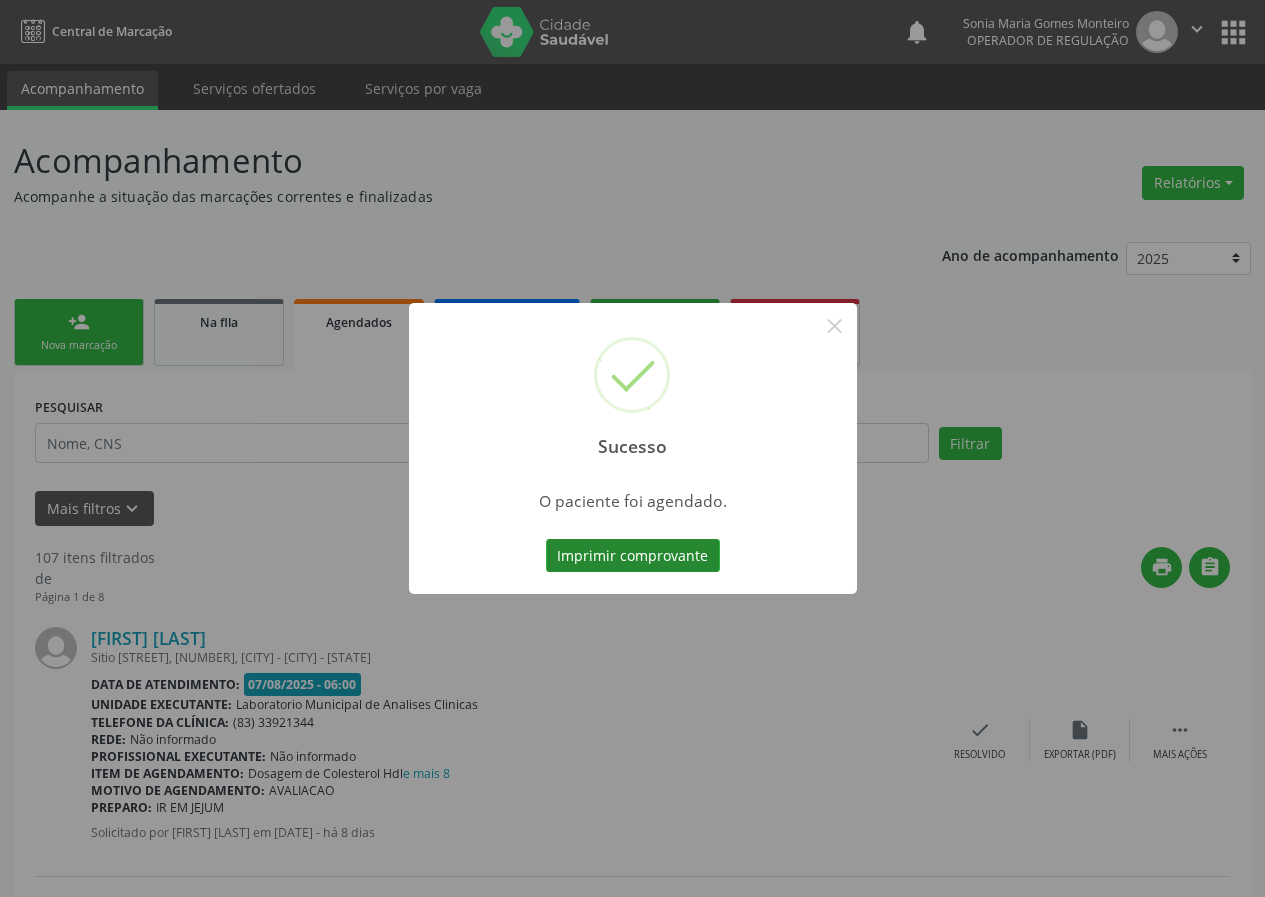 click on "Imprimir comprovante" at bounding box center (633, 556) 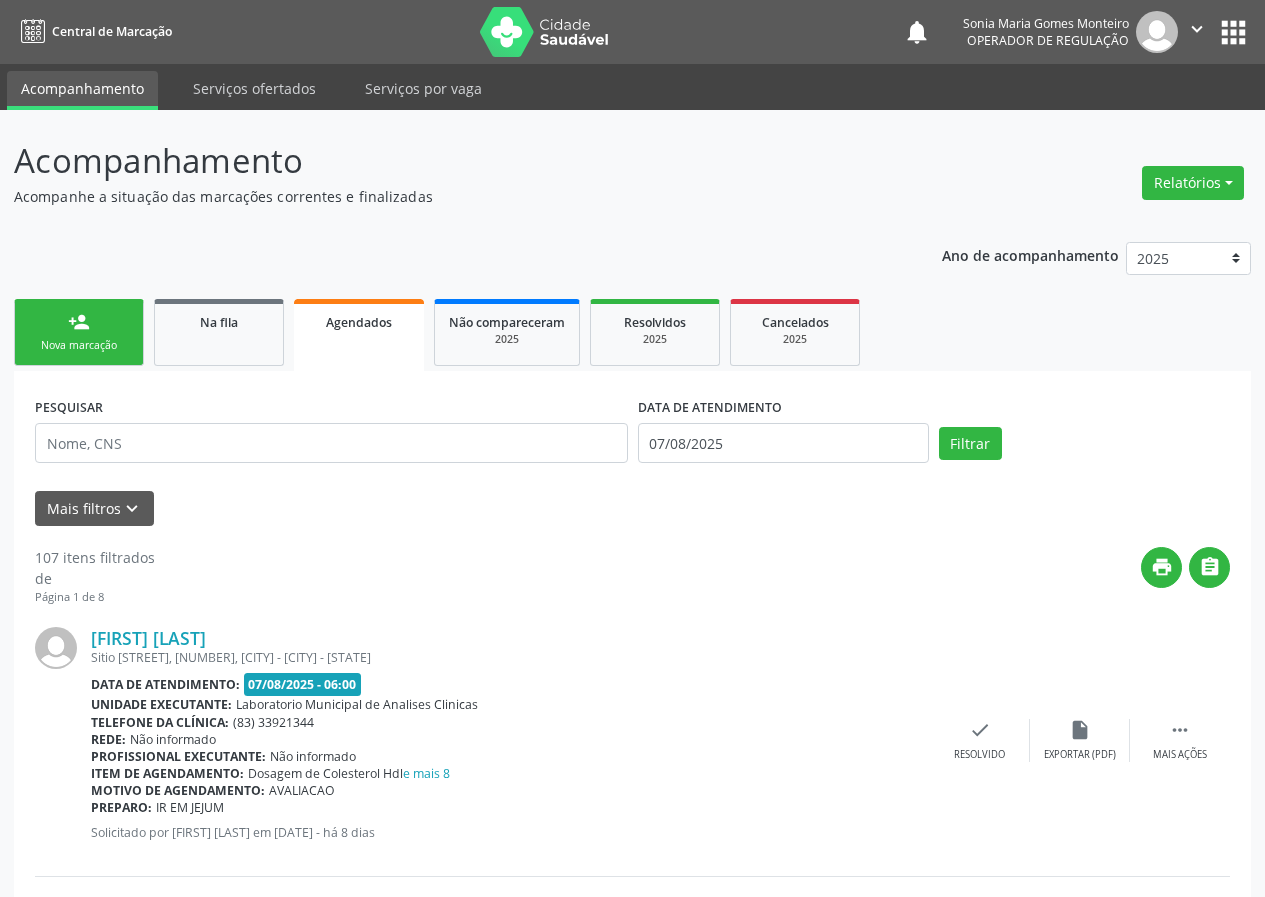 click on "Nova marcação" at bounding box center [79, 345] 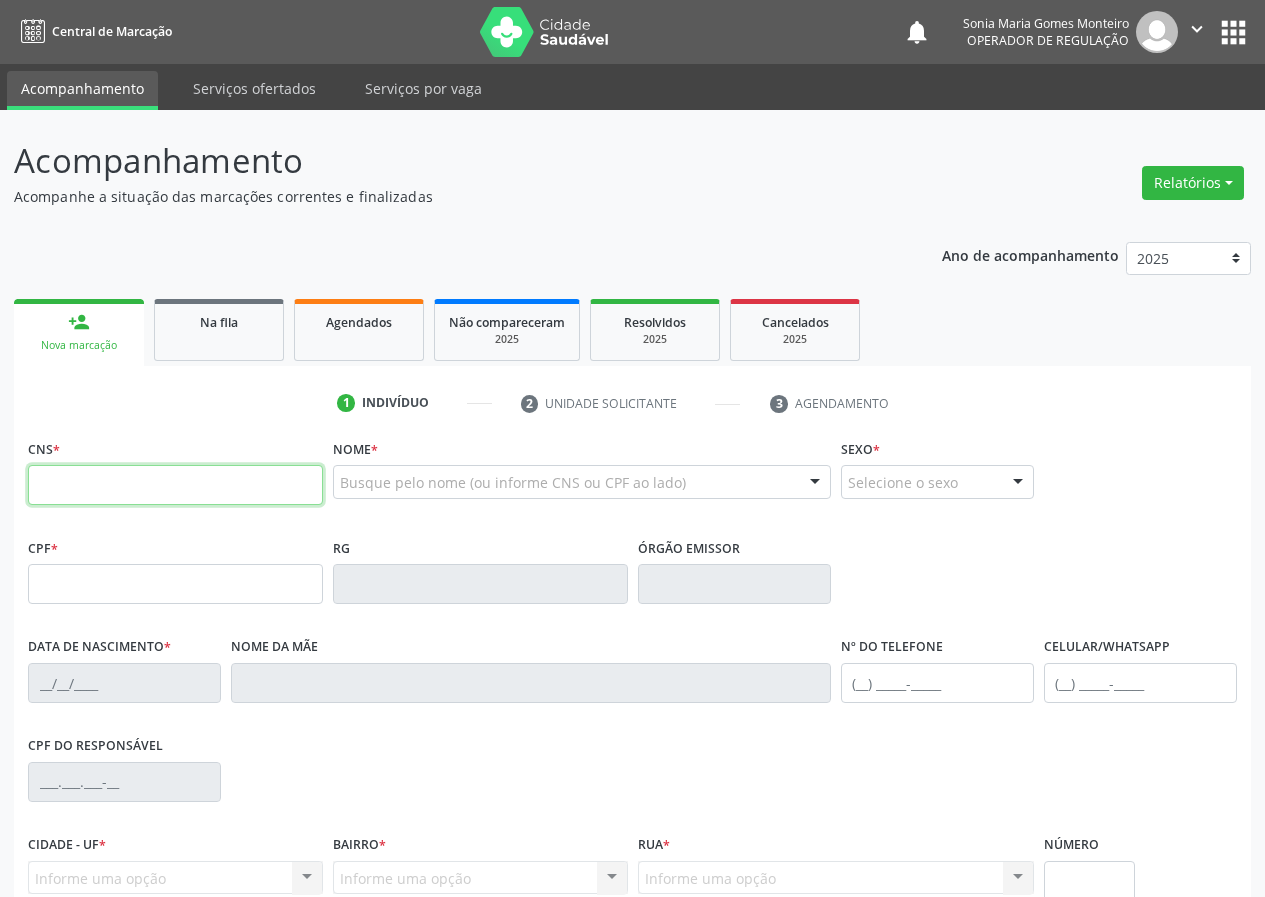 click at bounding box center (175, 485) 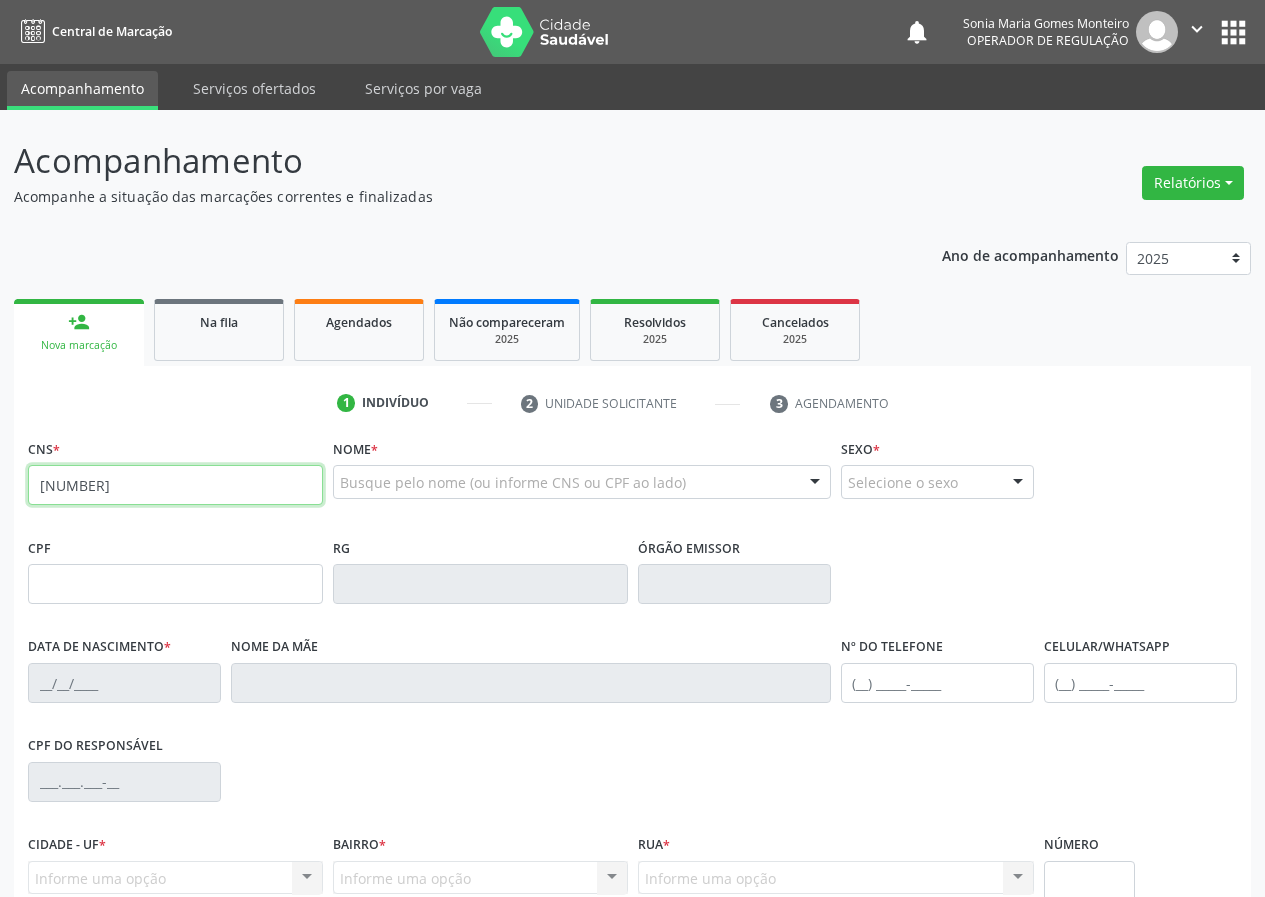 type on "[NUMBER]" 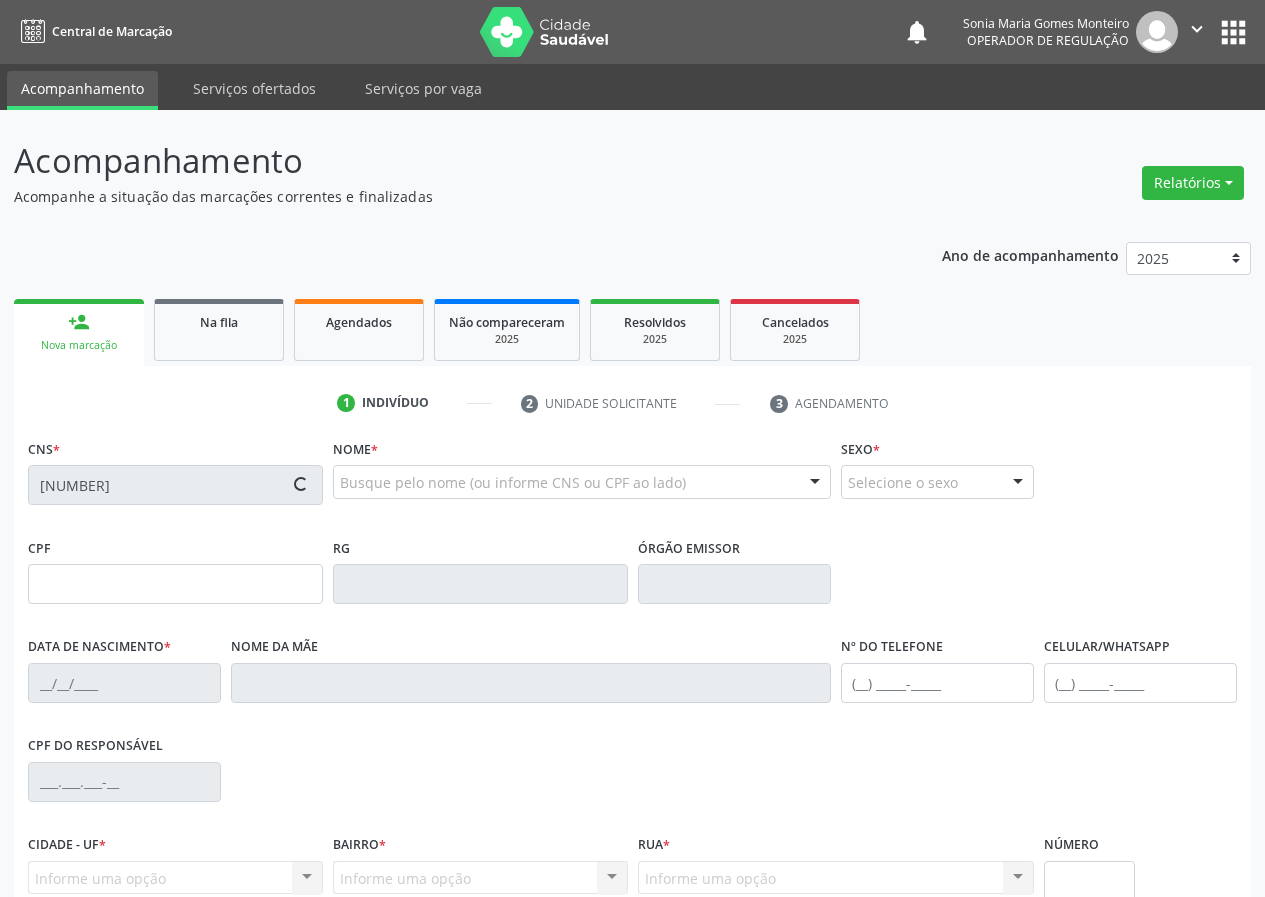 type on "[NUMBER]" 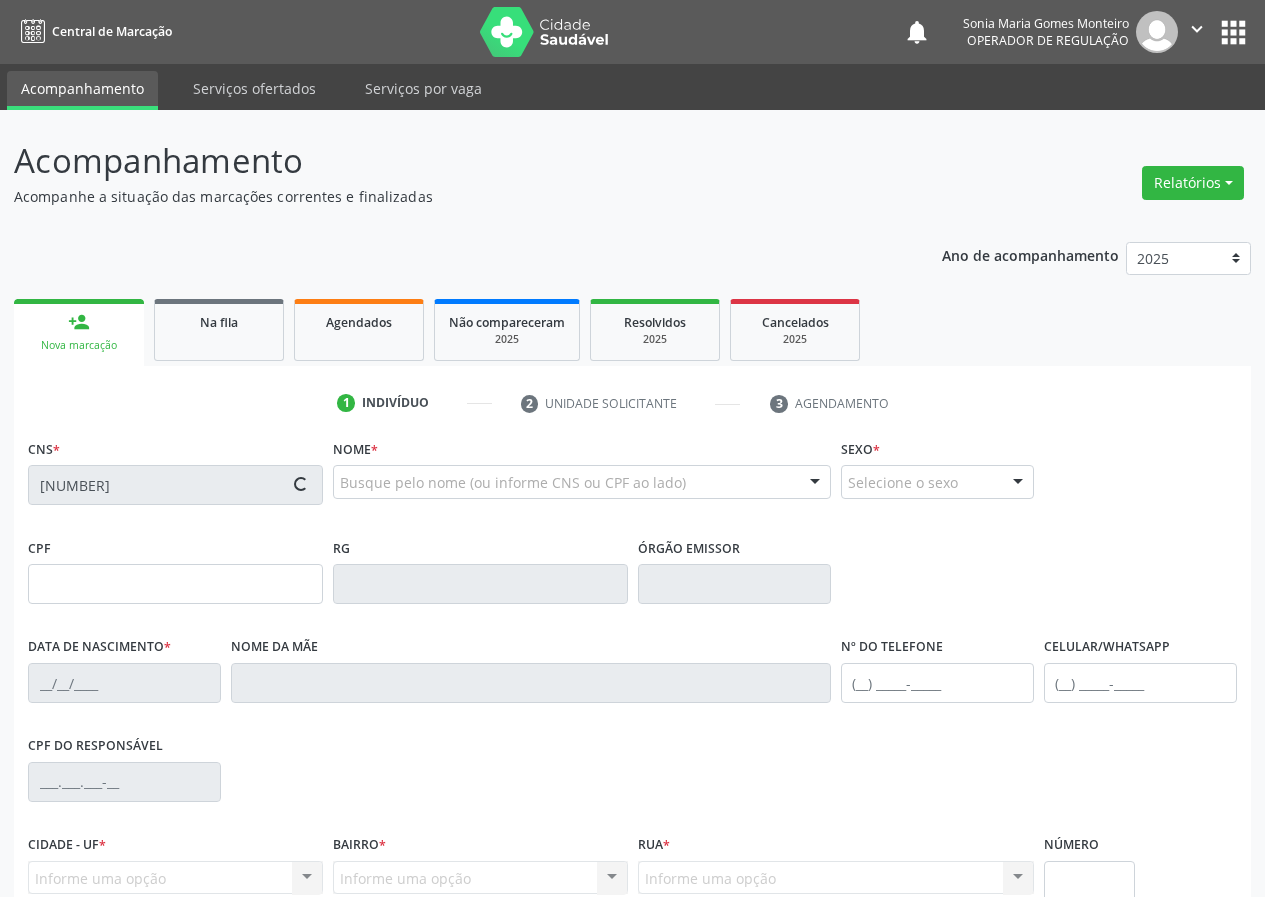 type on "[DATE]" 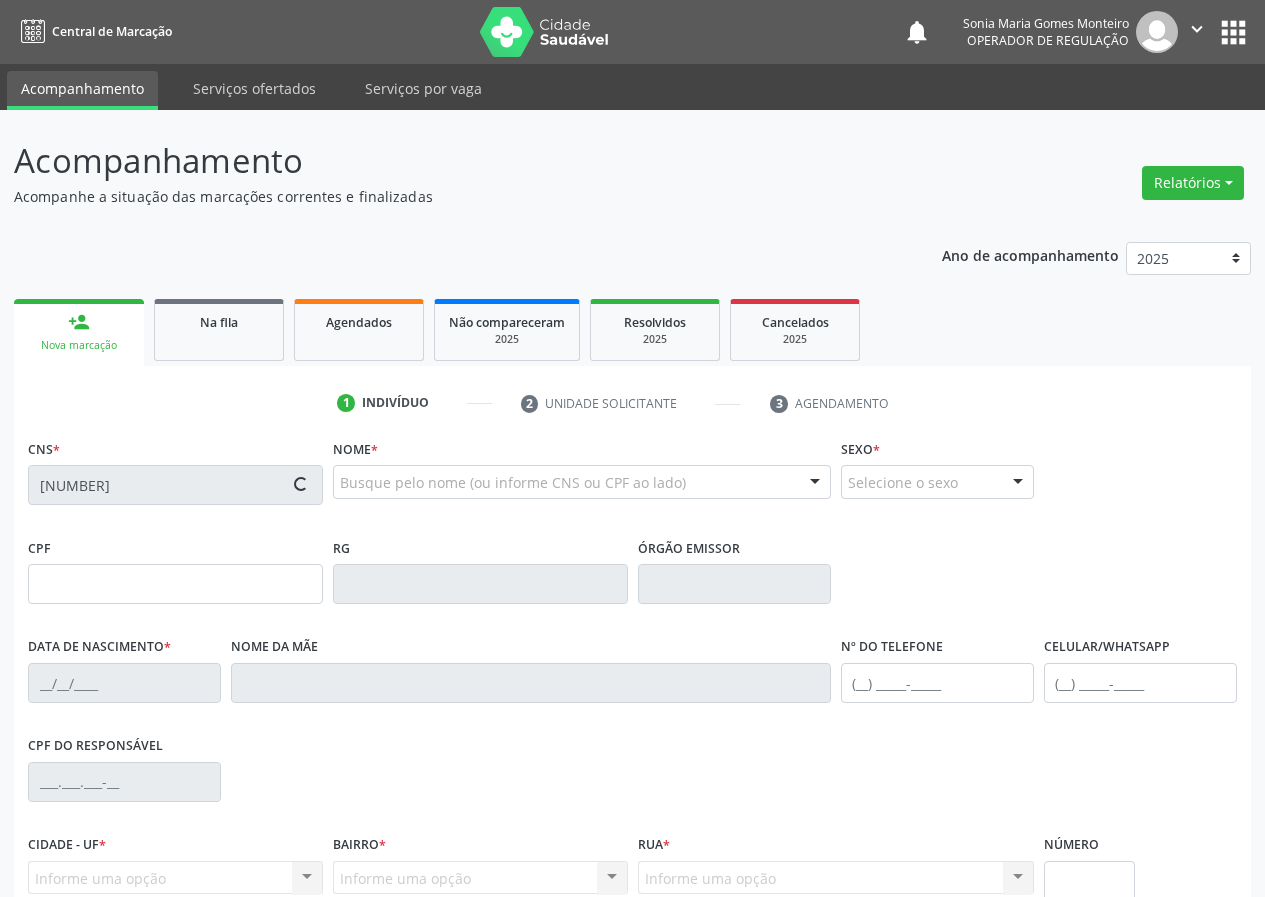 type on "[FIRST] [LAST] [LAST]" 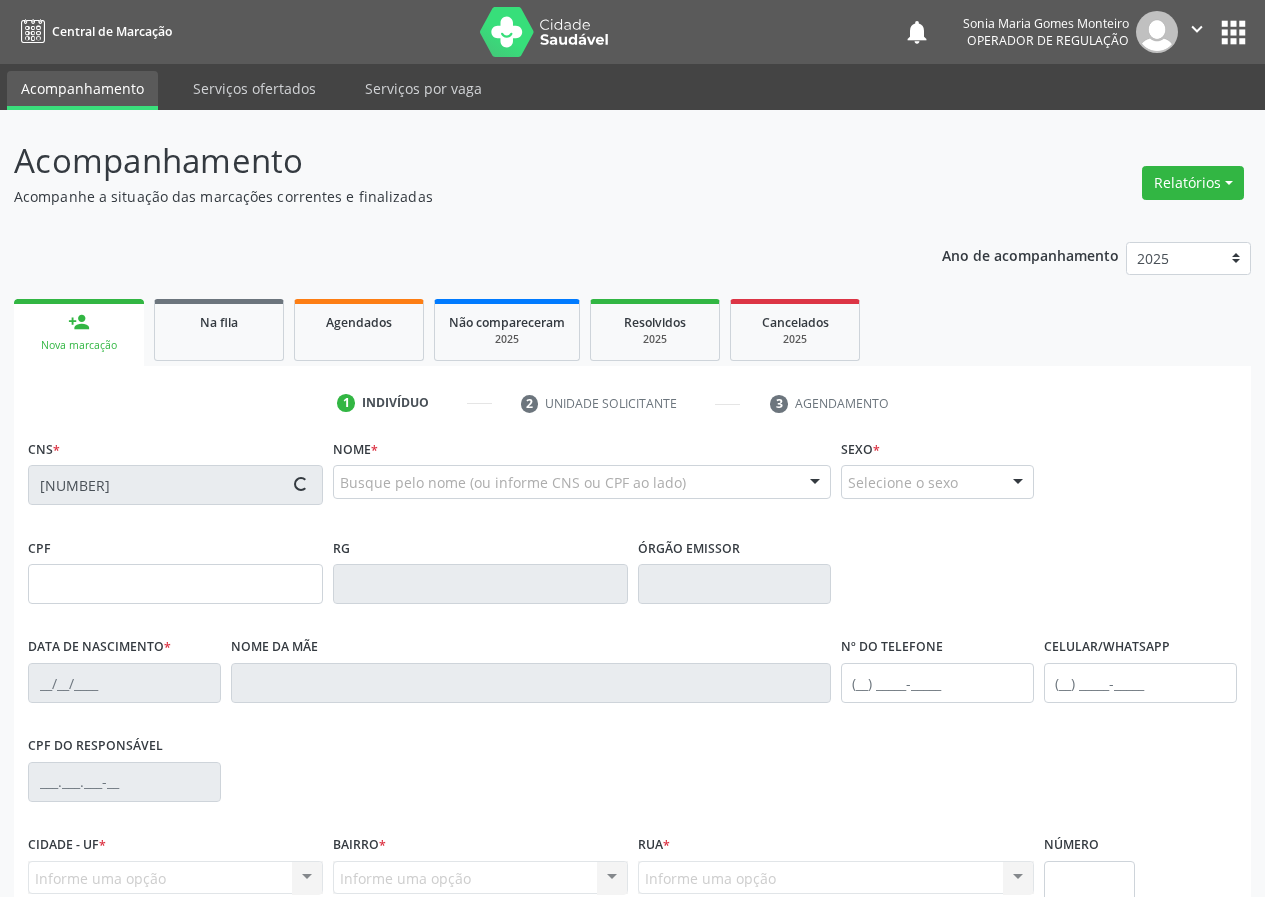 type on "[PHONE]" 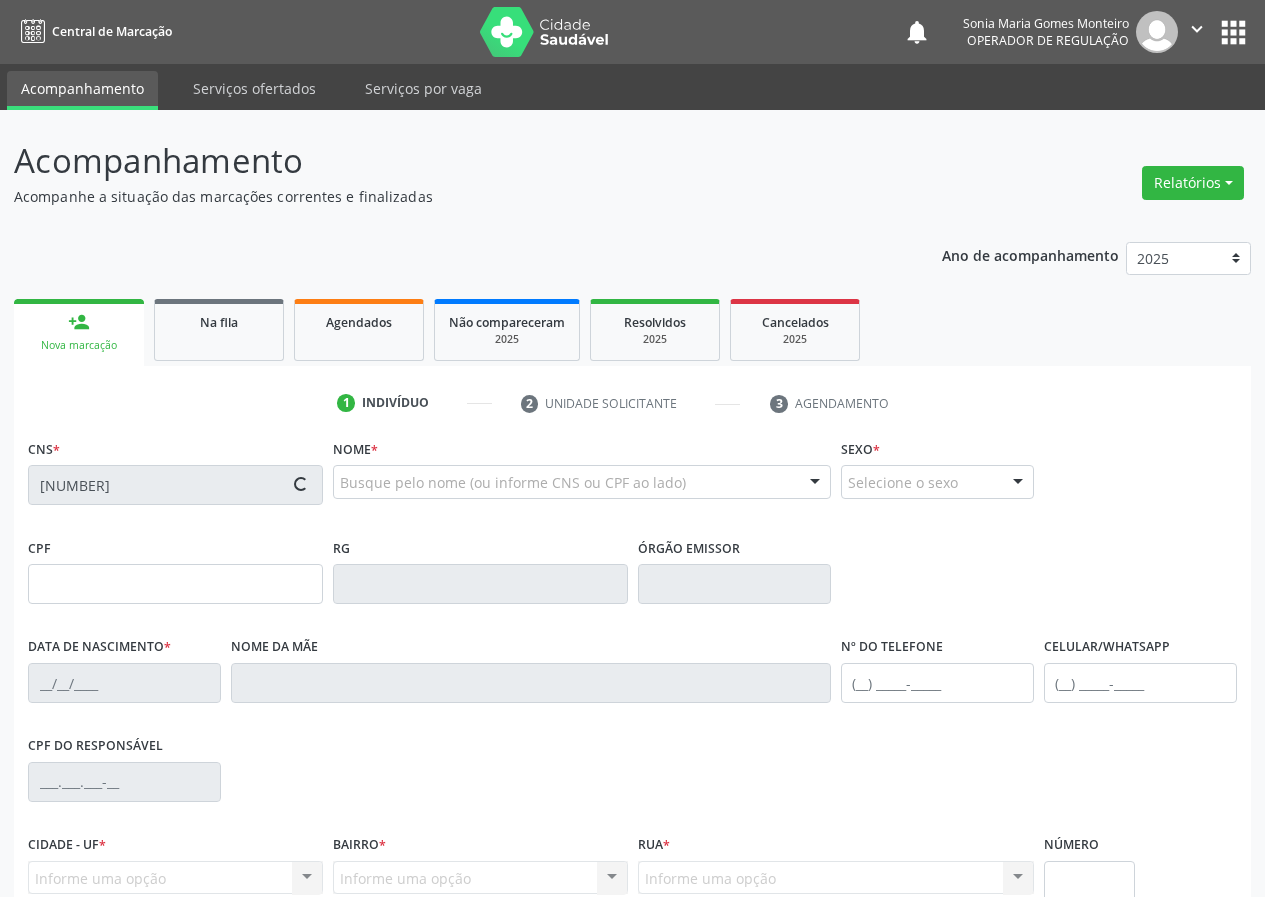 type on "16" 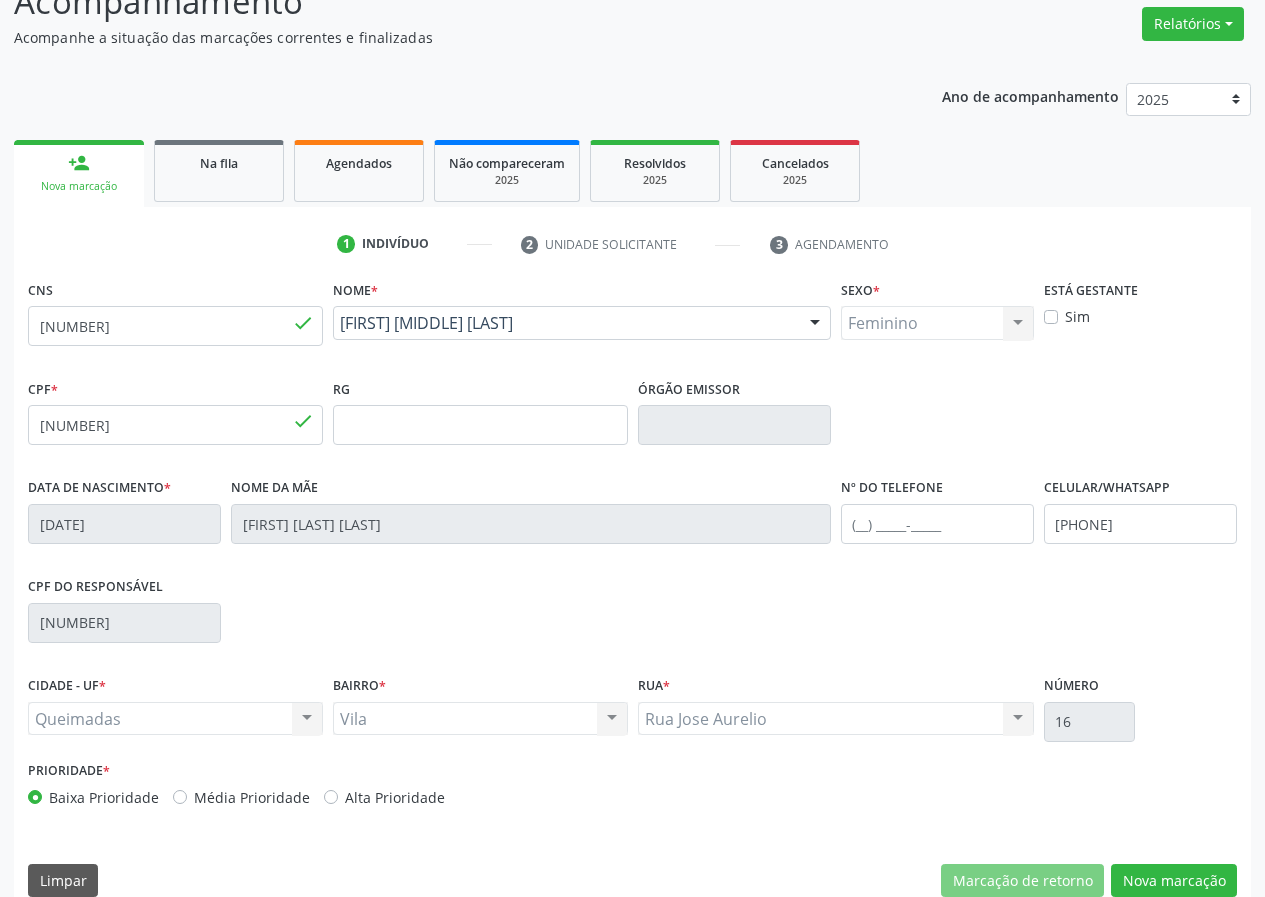 scroll, scrollTop: 187, scrollLeft: 0, axis: vertical 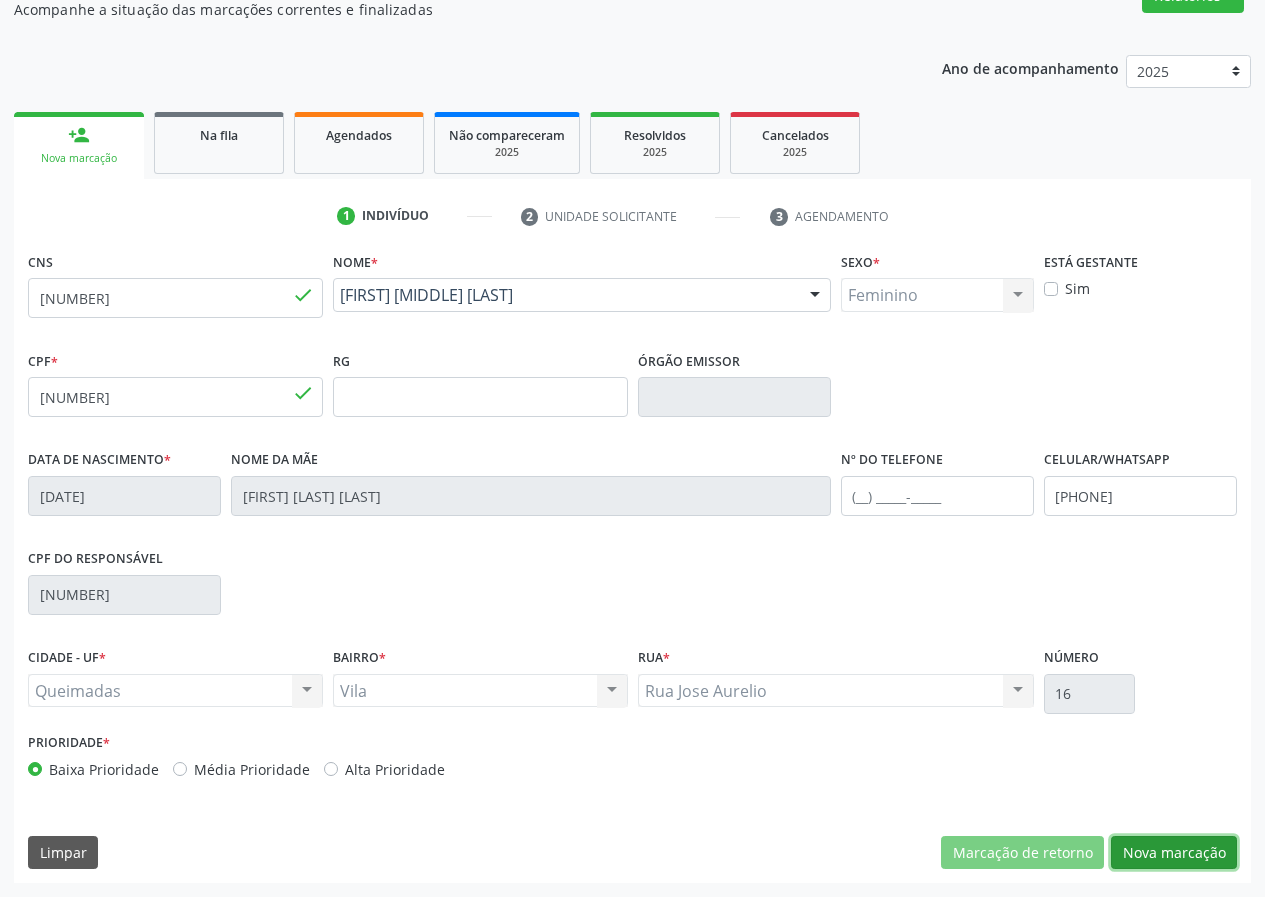 drag, startPoint x: 1182, startPoint y: 849, endPoint x: 453, endPoint y: 709, distance: 742.32135 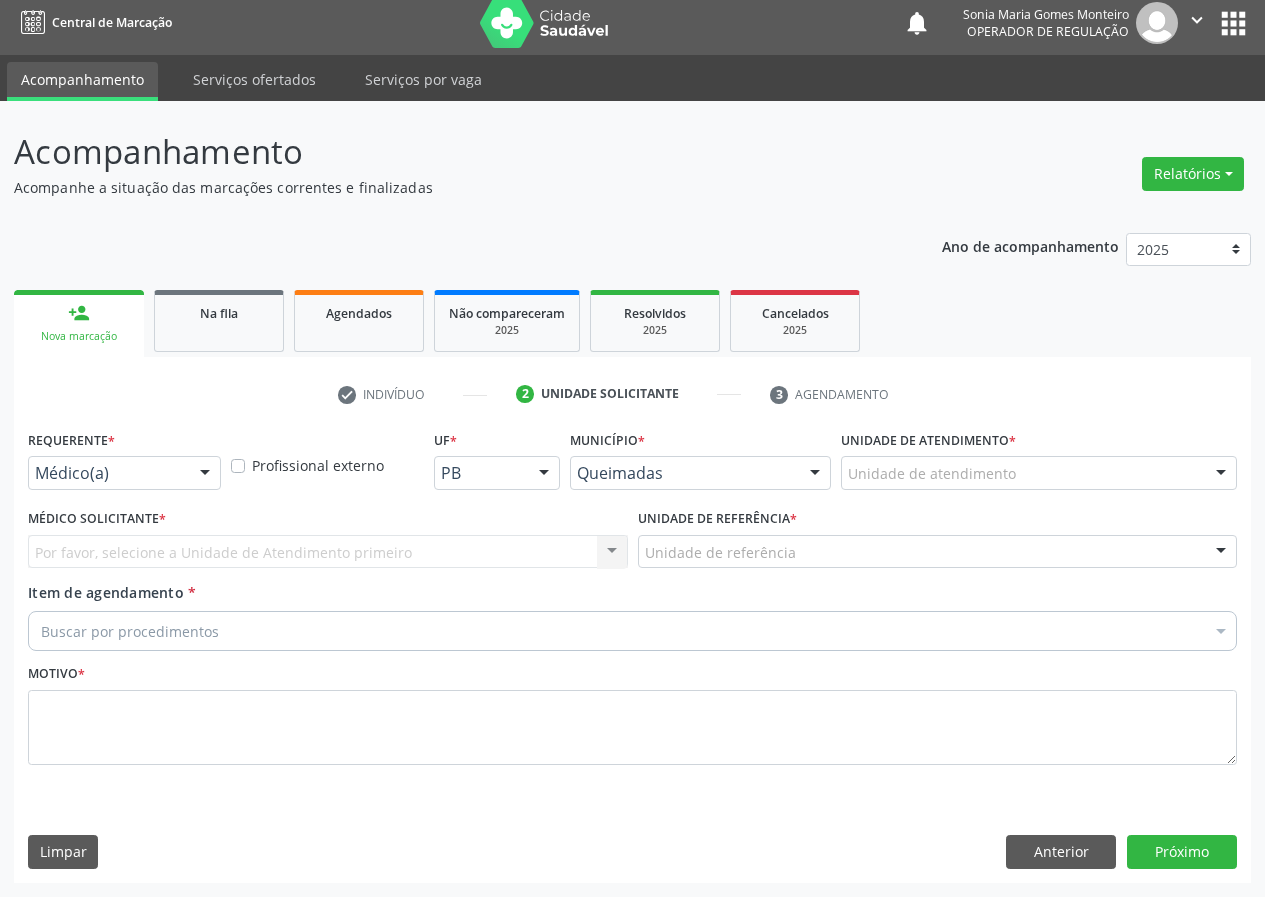 scroll, scrollTop: 9, scrollLeft: 0, axis: vertical 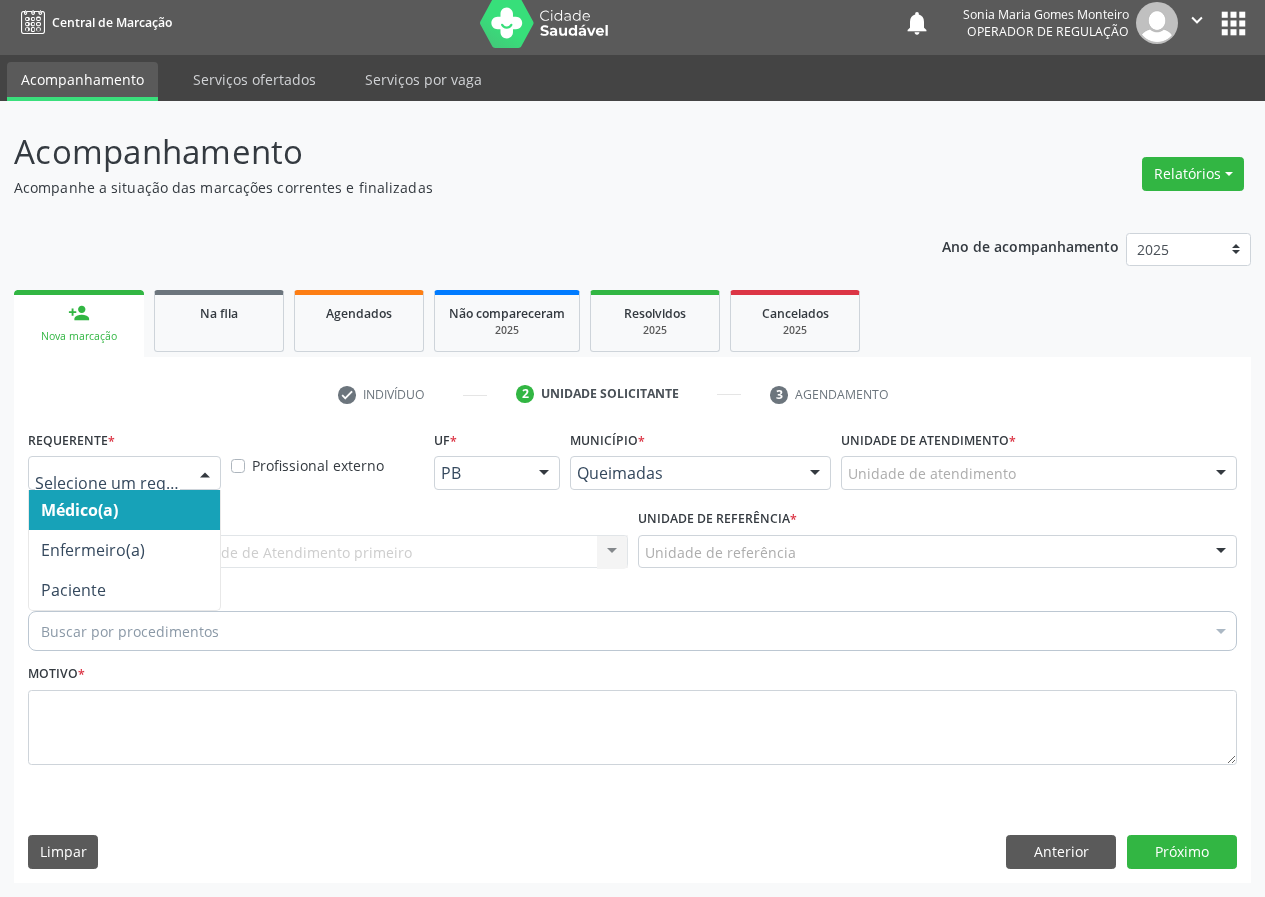 drag, startPoint x: 203, startPoint y: 477, endPoint x: 178, endPoint y: 569, distance: 95.33625 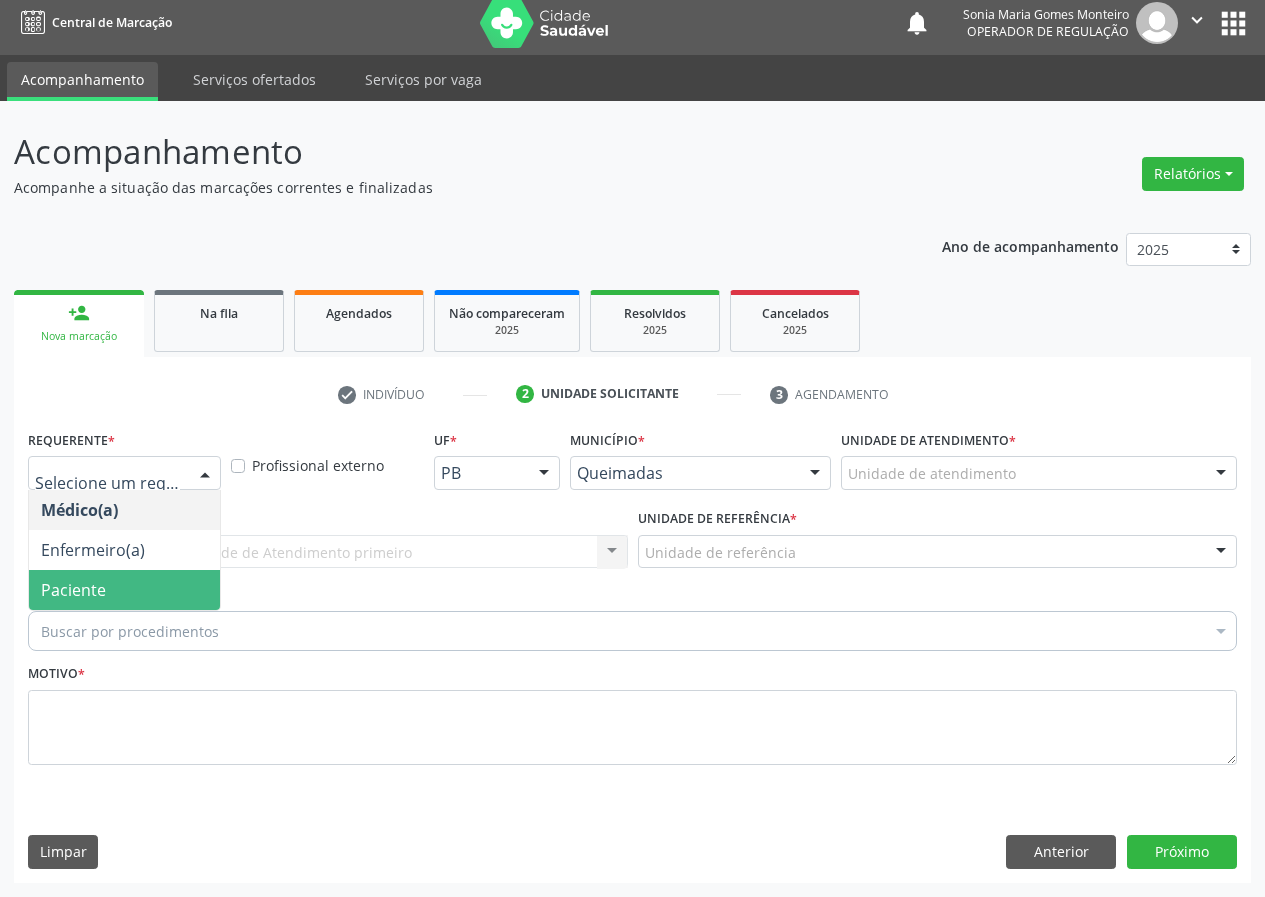 click on "Paciente" at bounding box center (124, 590) 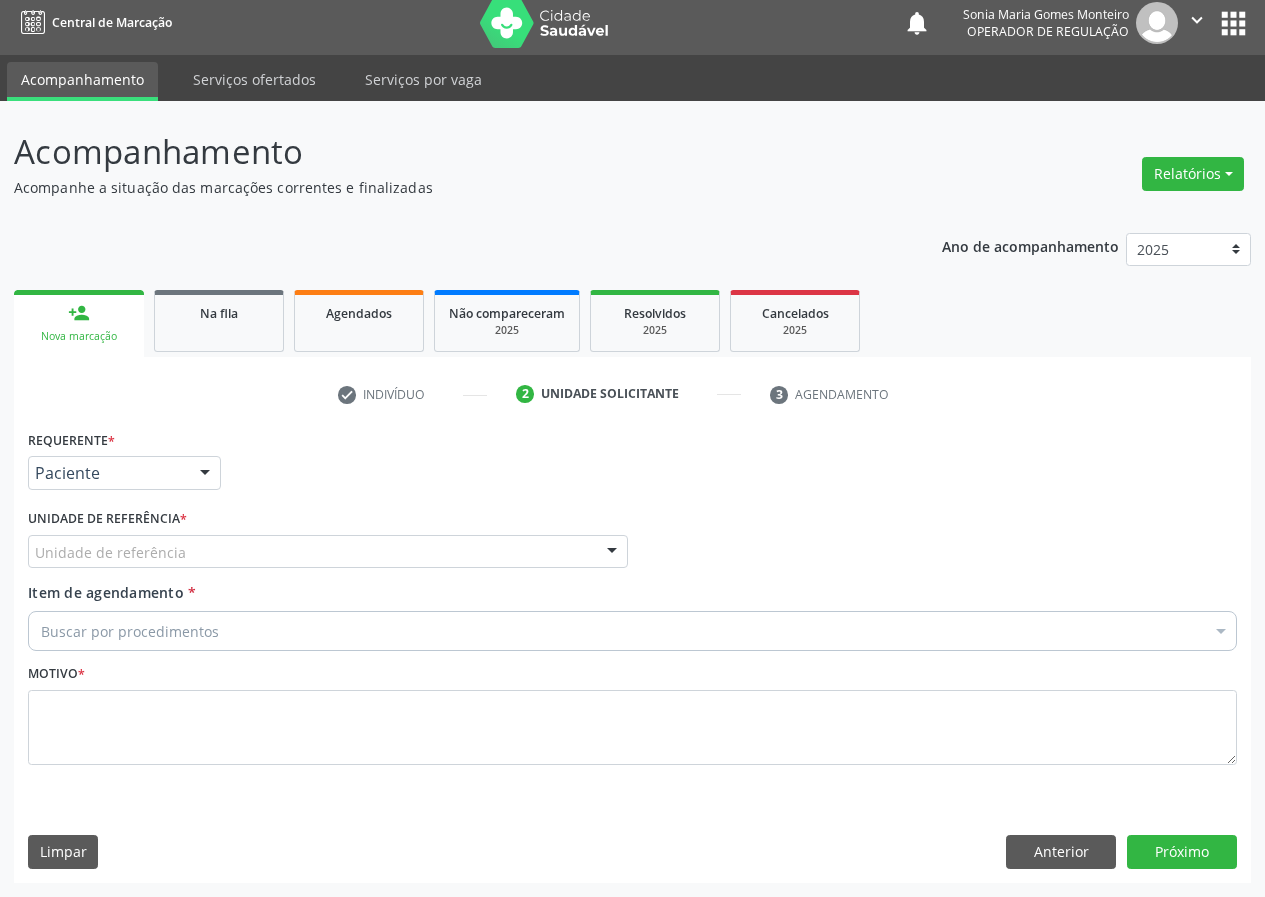 drag, startPoint x: 597, startPoint y: 549, endPoint x: 575, endPoint y: 557, distance: 23.409399 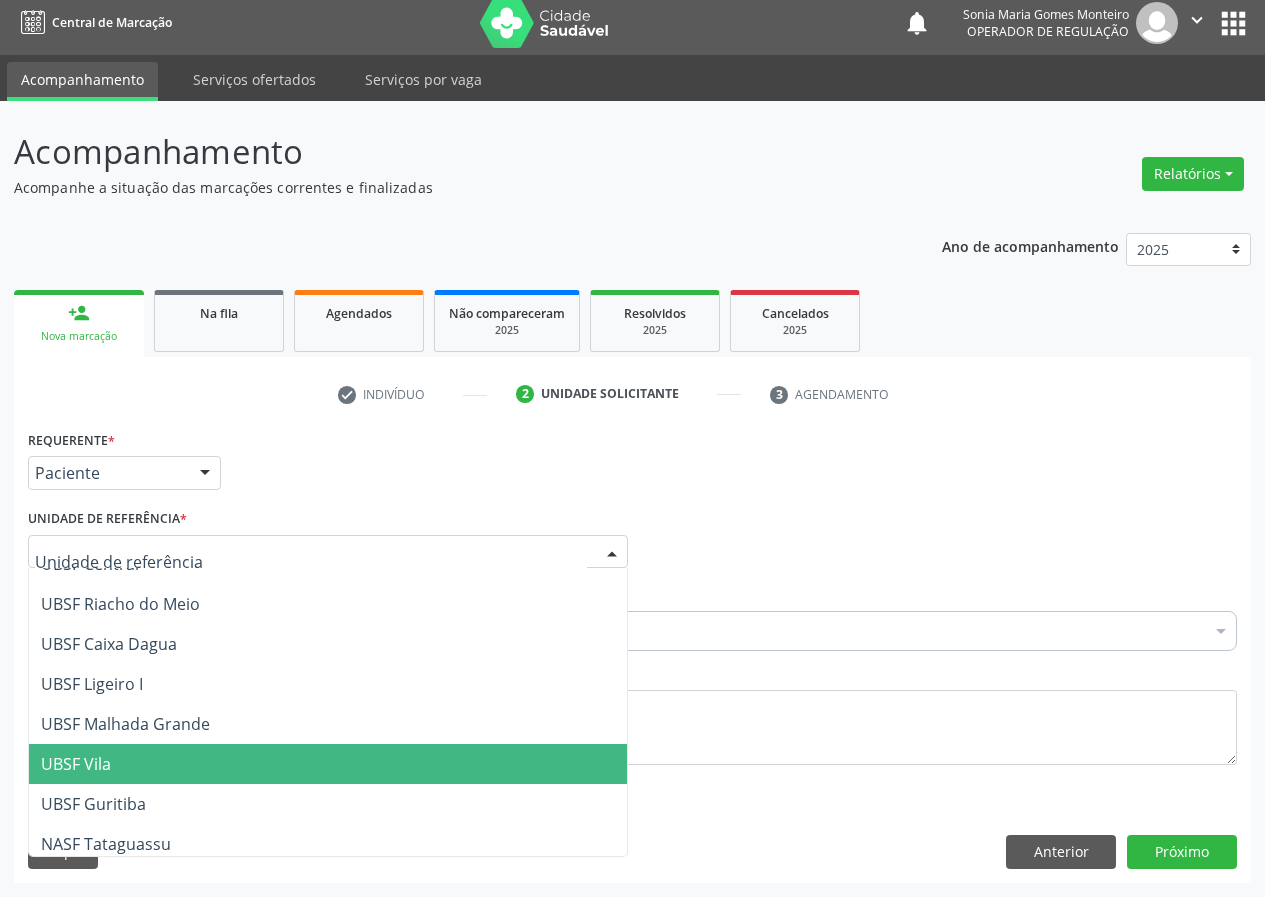 scroll, scrollTop: 500, scrollLeft: 0, axis: vertical 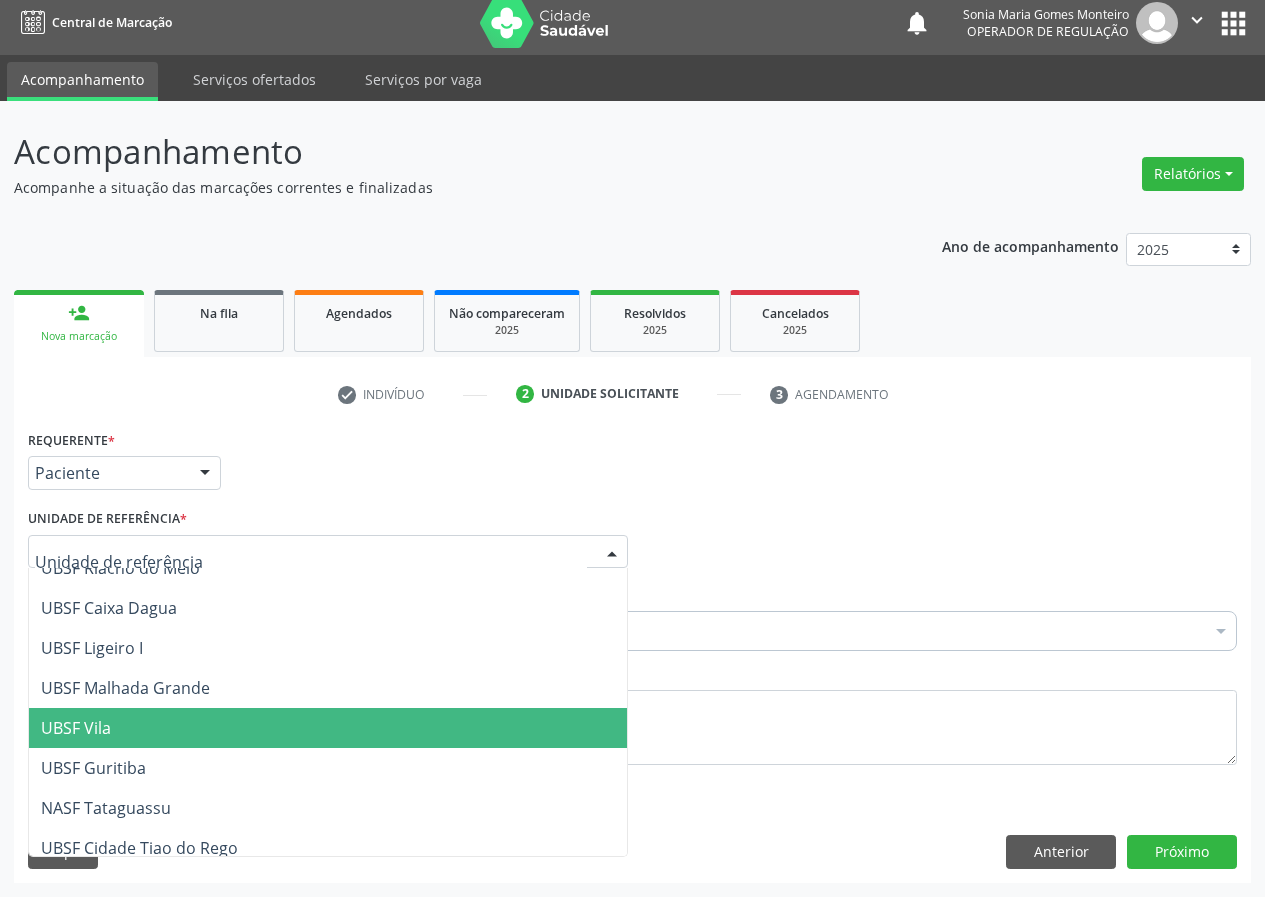 click on "UBSF Vila" at bounding box center [328, 728] 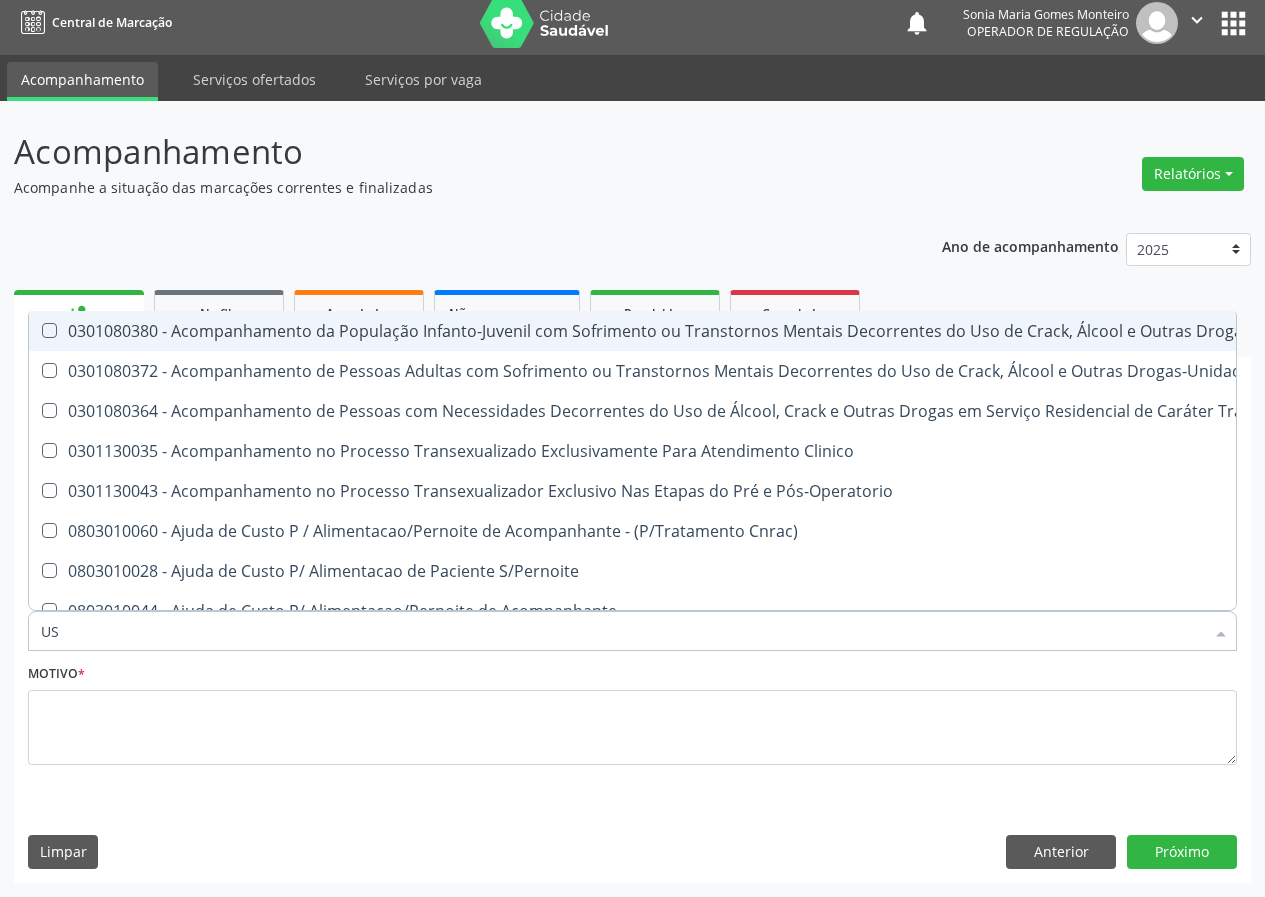 type on "USG" 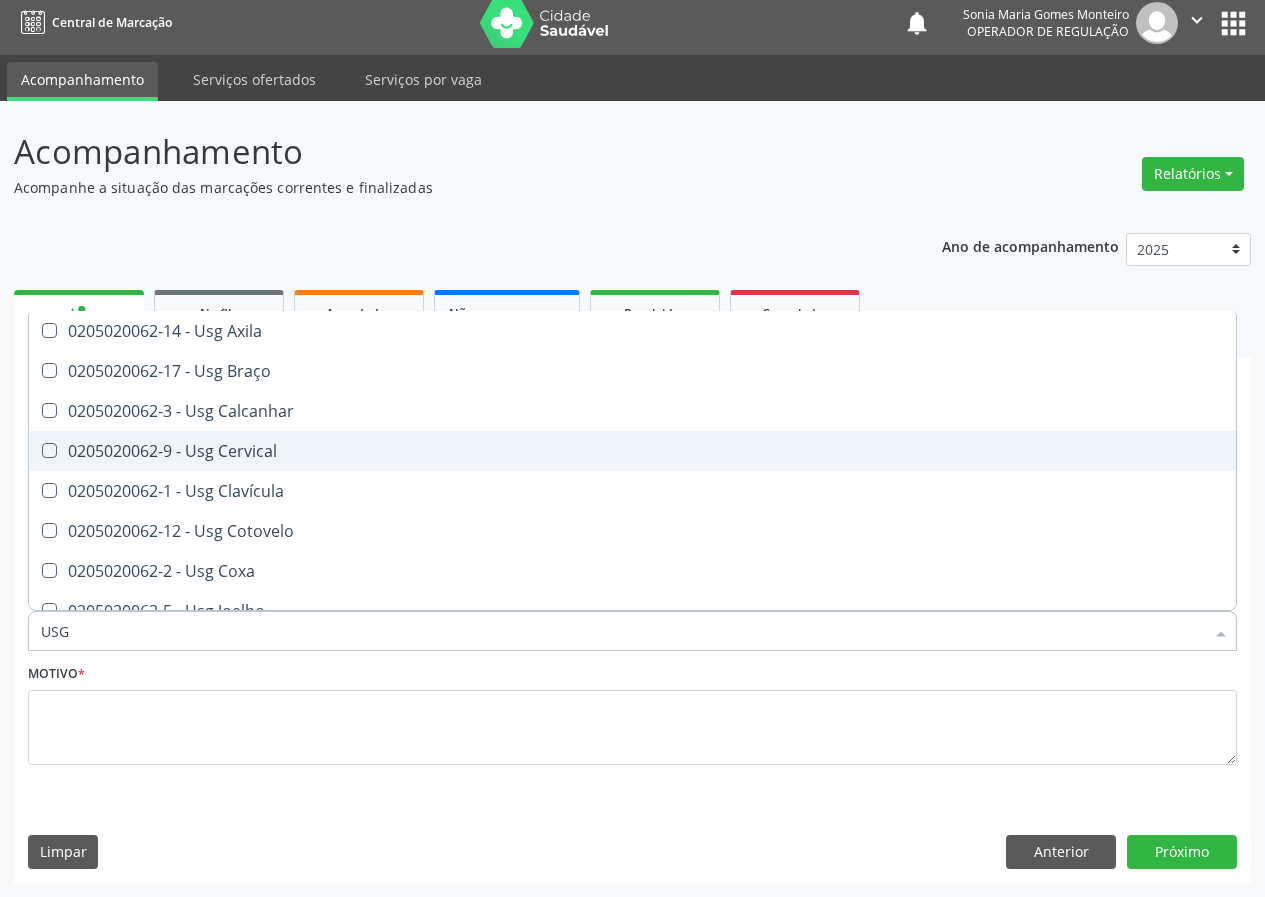 drag, startPoint x: 262, startPoint y: 447, endPoint x: 152, endPoint y: 578, distance: 171.05847 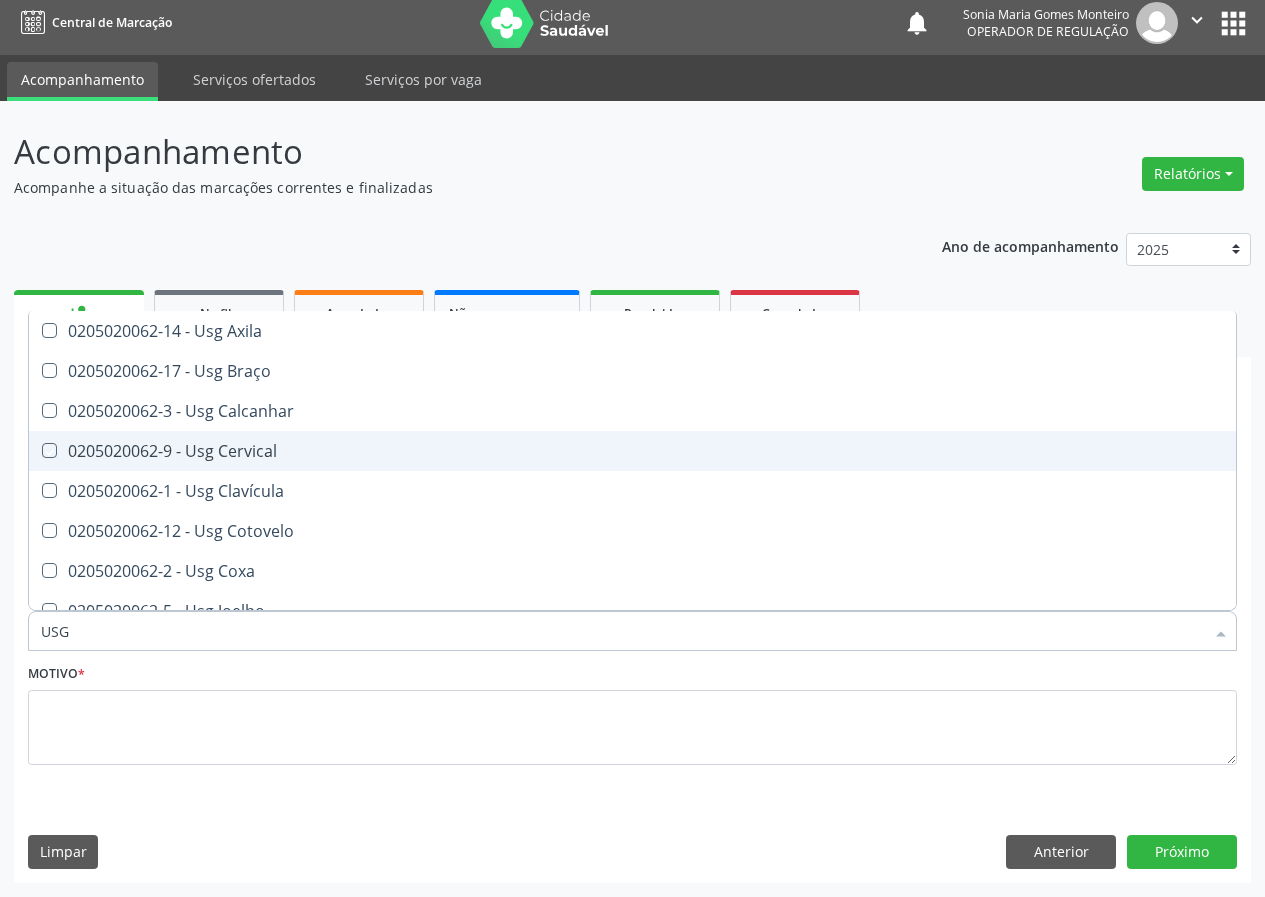 checkbox on "true" 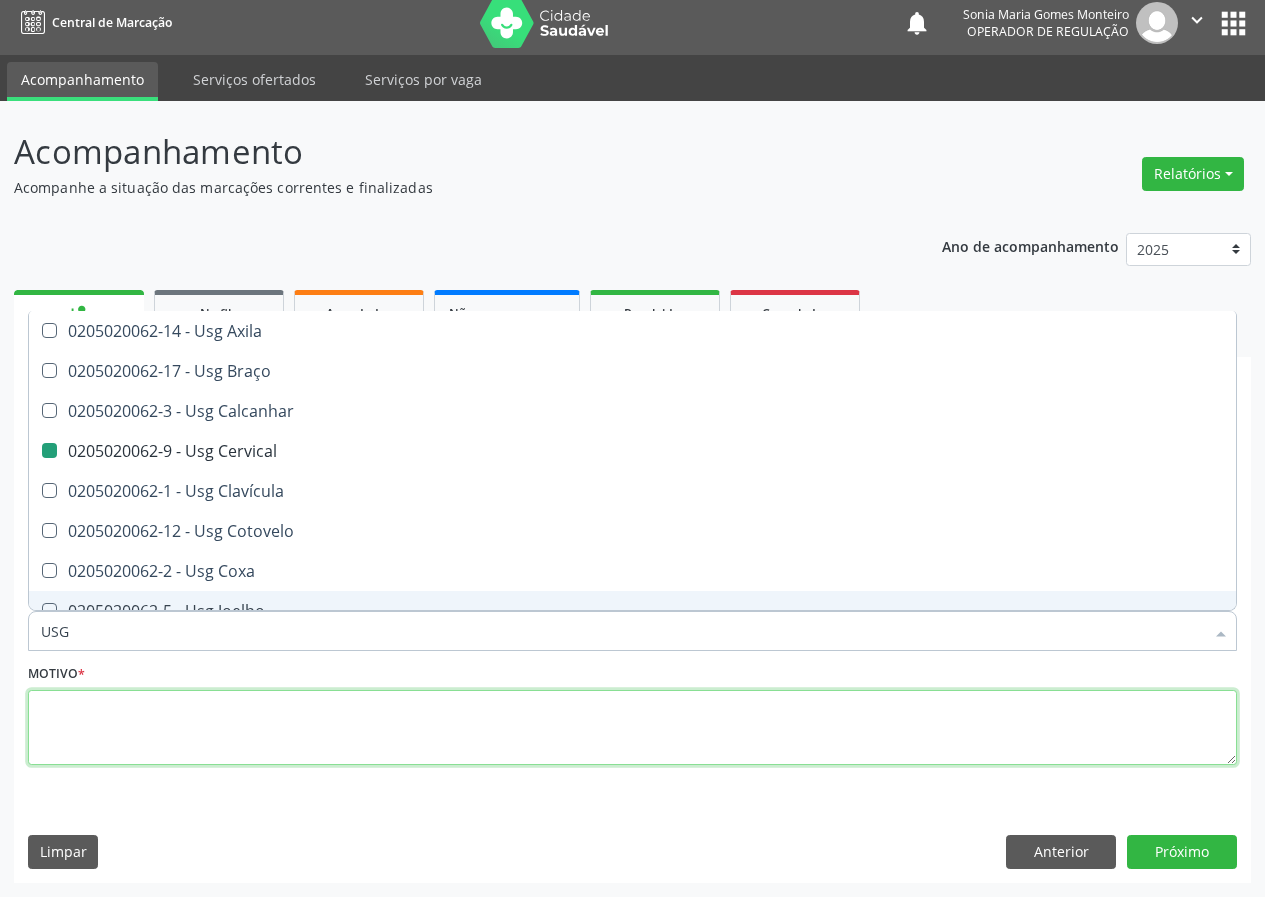 click at bounding box center (632, 728) 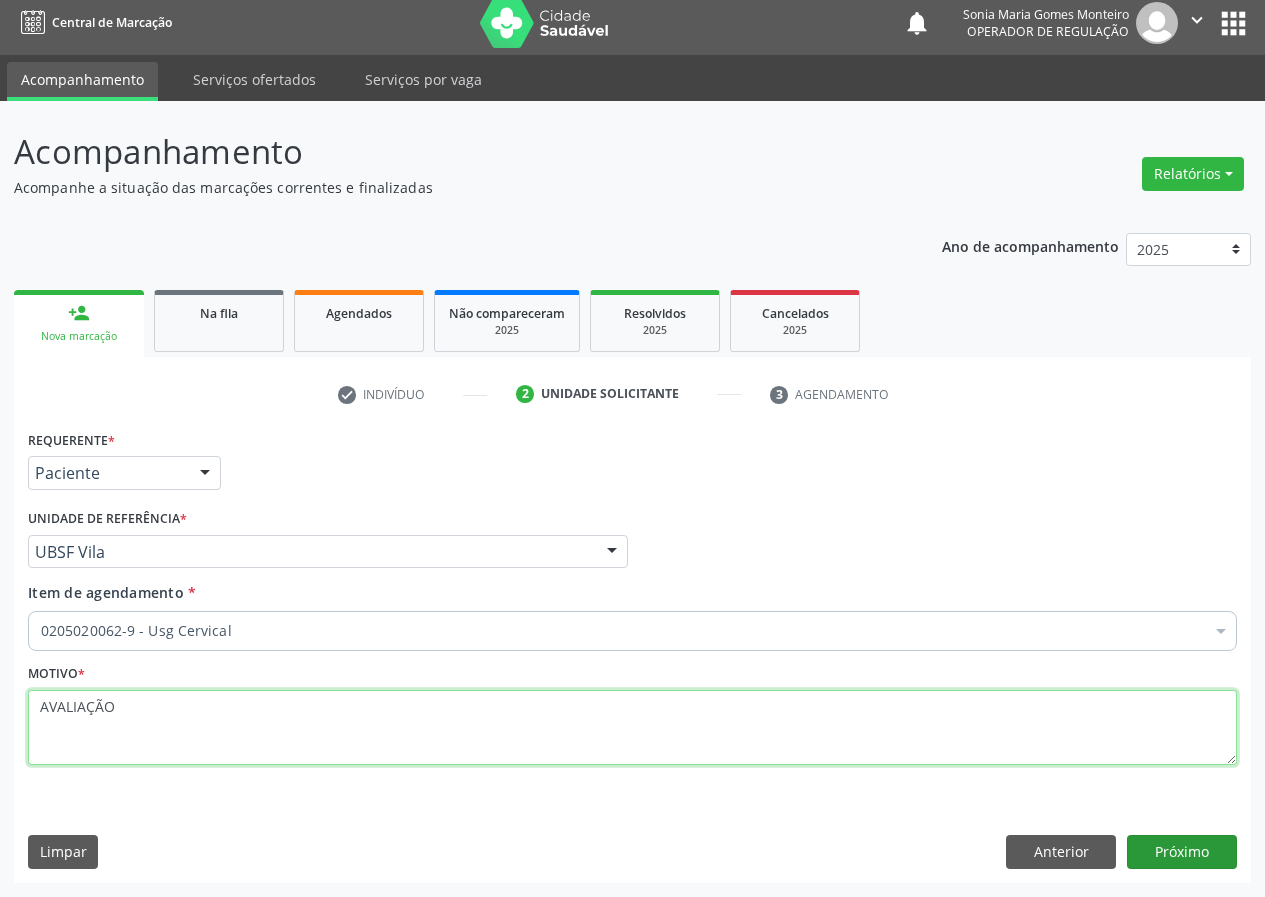 type on "AVALIAÇÃO" 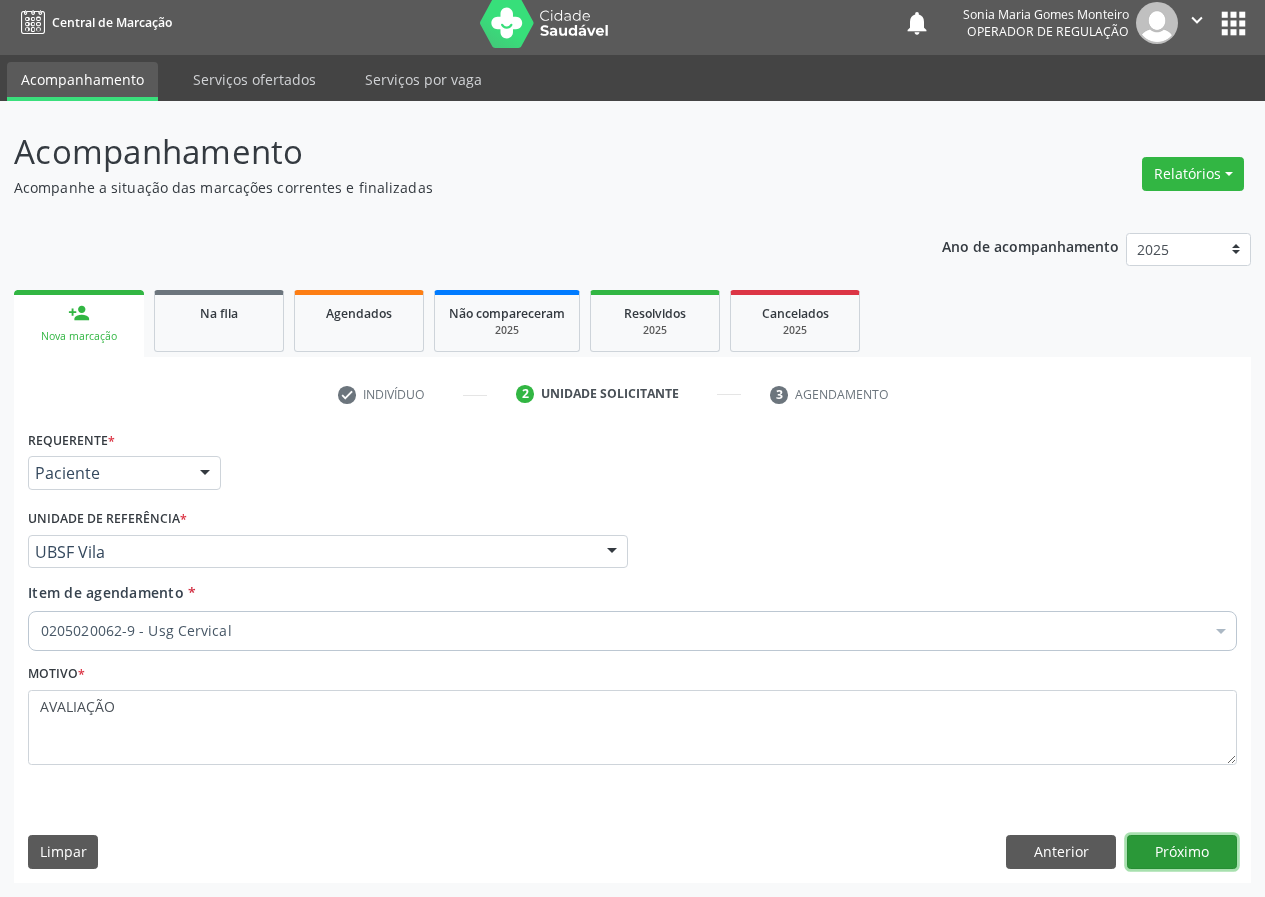 click on "Próximo" at bounding box center [1182, 852] 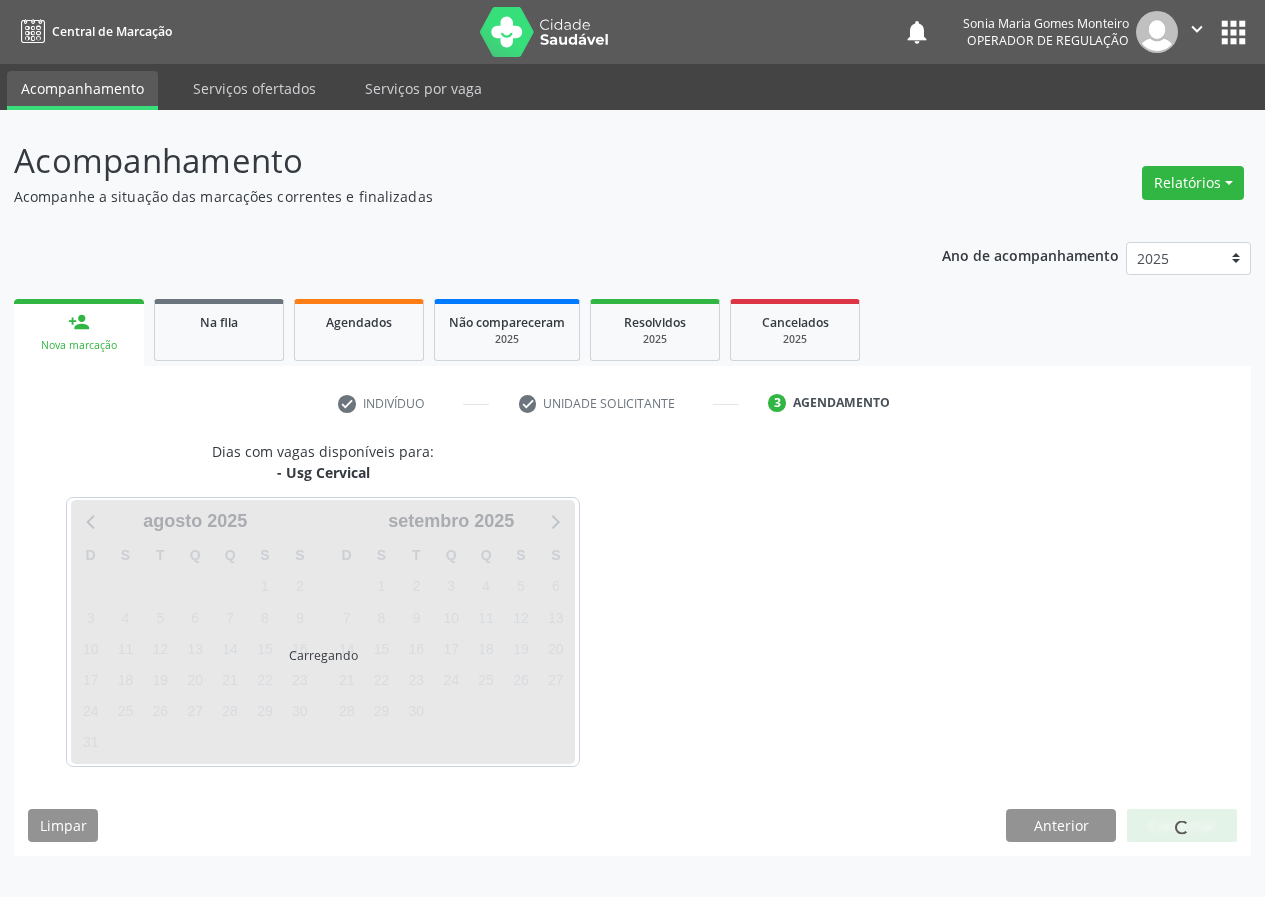 scroll, scrollTop: 0, scrollLeft: 0, axis: both 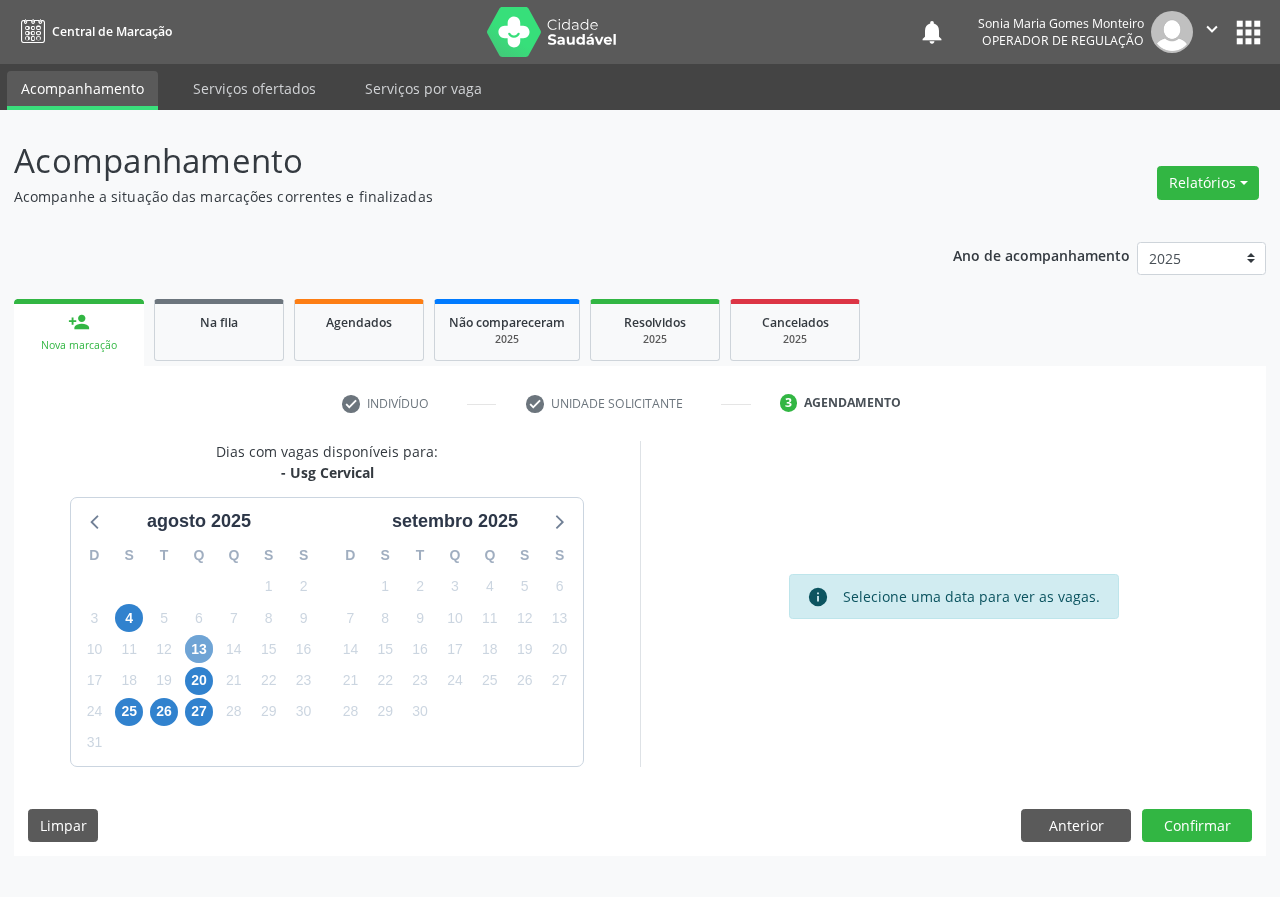 click on "13" at bounding box center (199, 649) 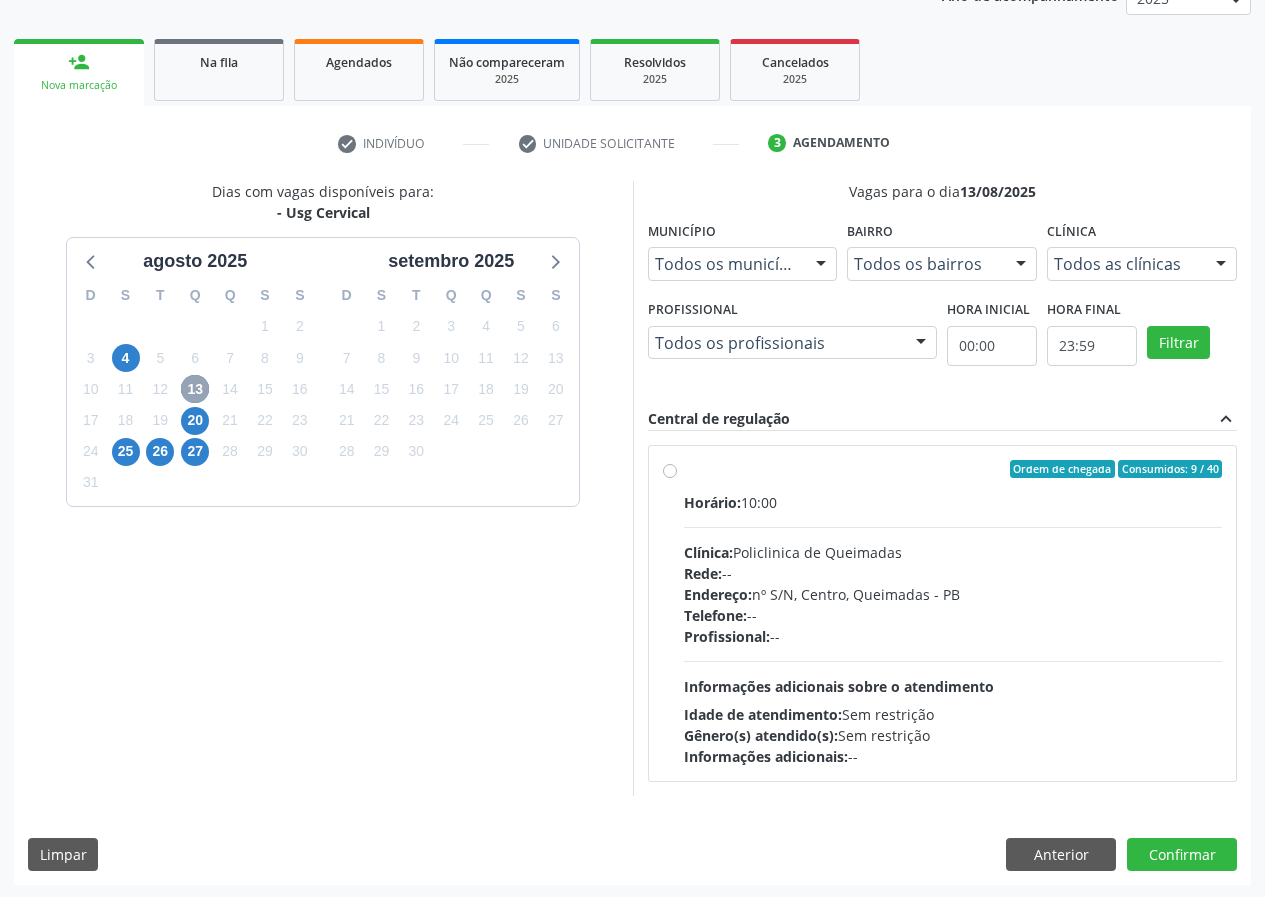 scroll, scrollTop: 262, scrollLeft: 0, axis: vertical 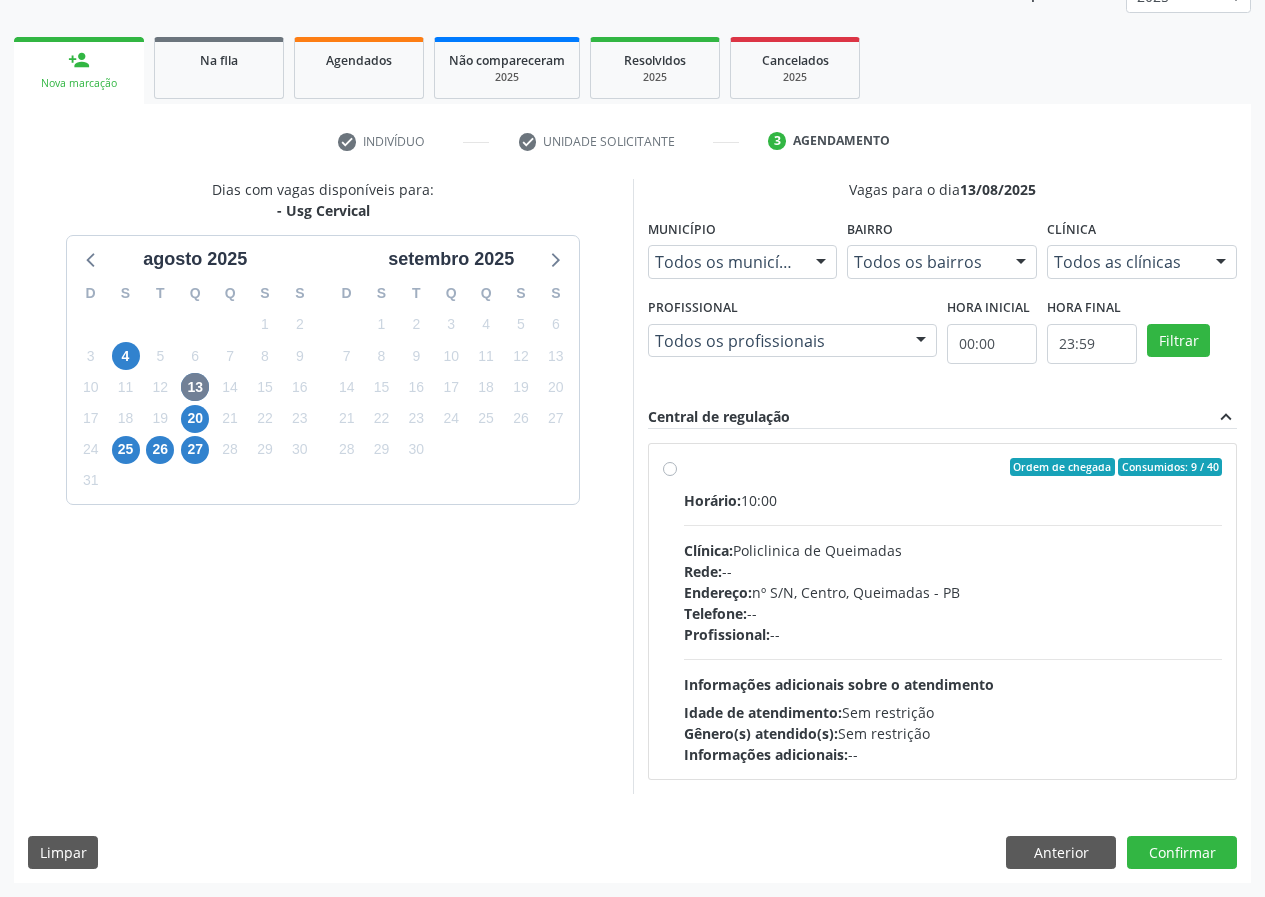 click on "Ordem de chegada
Consumidos: 9 / 40
Horário:   10:00
Clínica:  Policlinica de Queimadas
Rede:
--
Endereço:   nº S/N, Centro, [CITY] - [CITY] - [STATE]
Telefone:   --
Profissional:
--
Informações adicionais sobre o atendimento
Idade de atendimento:
Sem restrição
Gênero(s) atendido(s):
Sem restrição
Informações adicionais:
--" at bounding box center (953, 611) 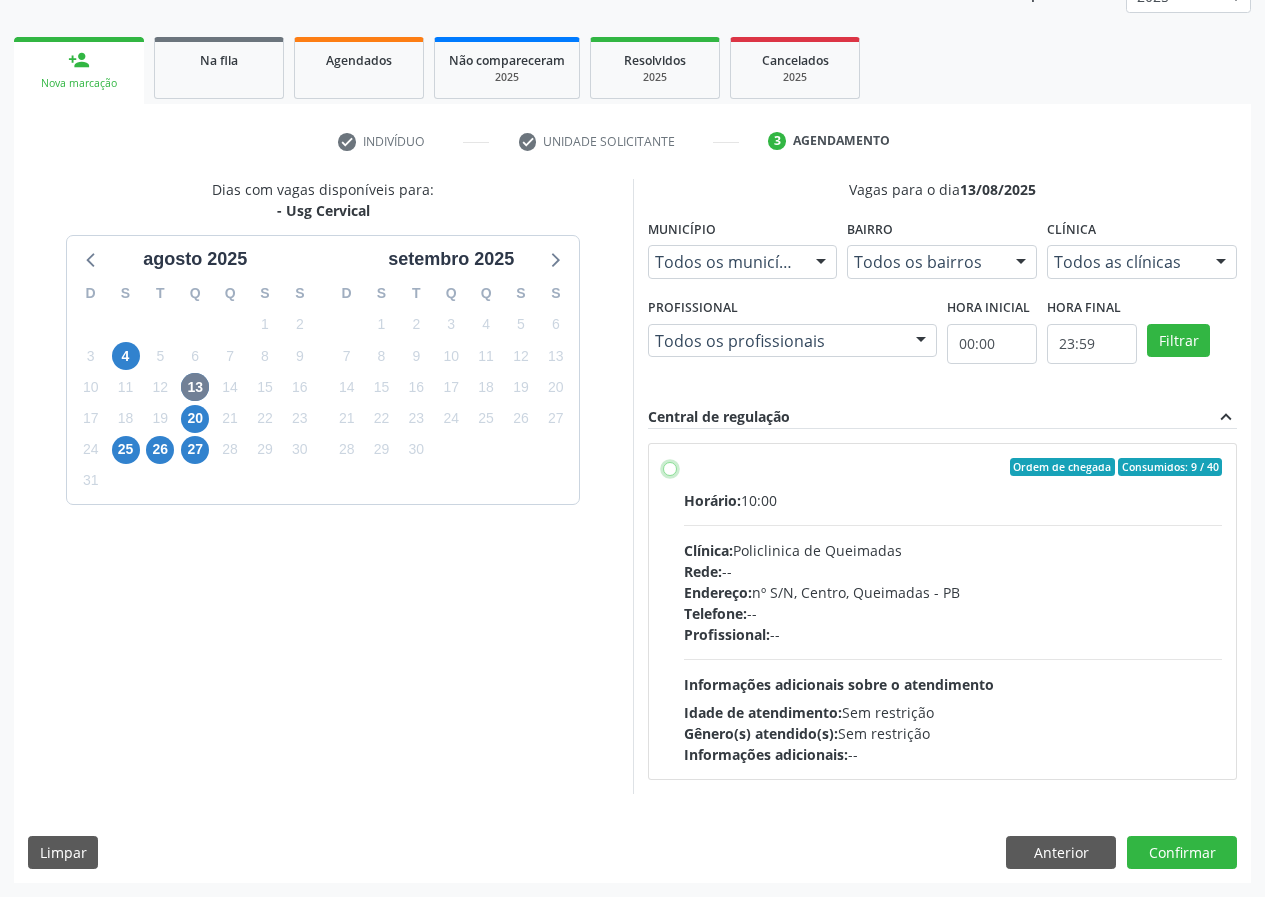 click on "Ordem de chegada
Consumidos: 9 / 40
Horário:   10:00
Clínica:  Policlinica de Queimadas
Rede:
--
Endereço:   nº S/N, Centro, [CITY] - [CITY] - [STATE]
Telefone:   --
Profissional:
--
Informações adicionais sobre o atendimento
Idade de atendimento:
Sem restrição
Gênero(s) atendido(s):
Sem restrição
Informações adicionais:
--" at bounding box center (670, 467) 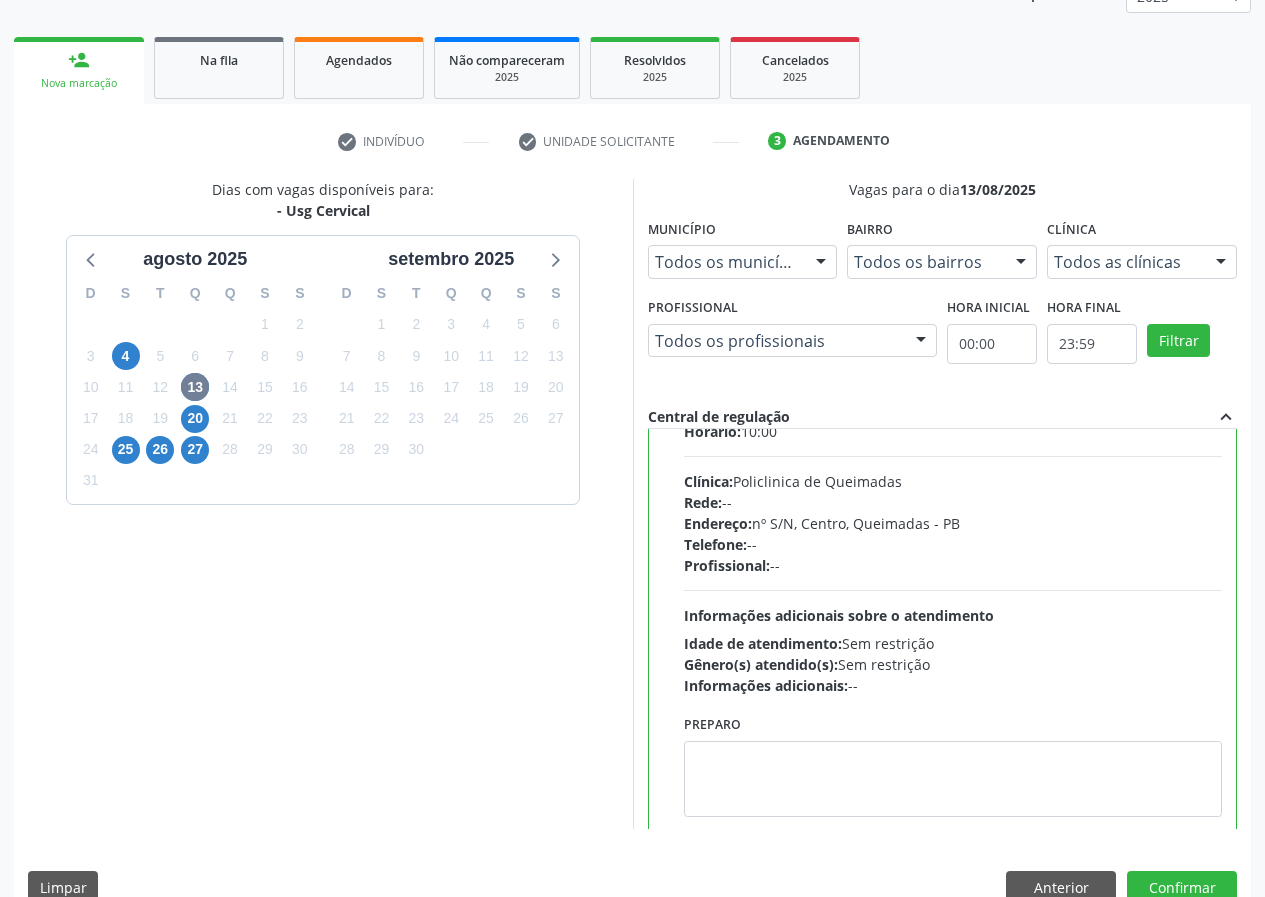 scroll, scrollTop: 99, scrollLeft: 0, axis: vertical 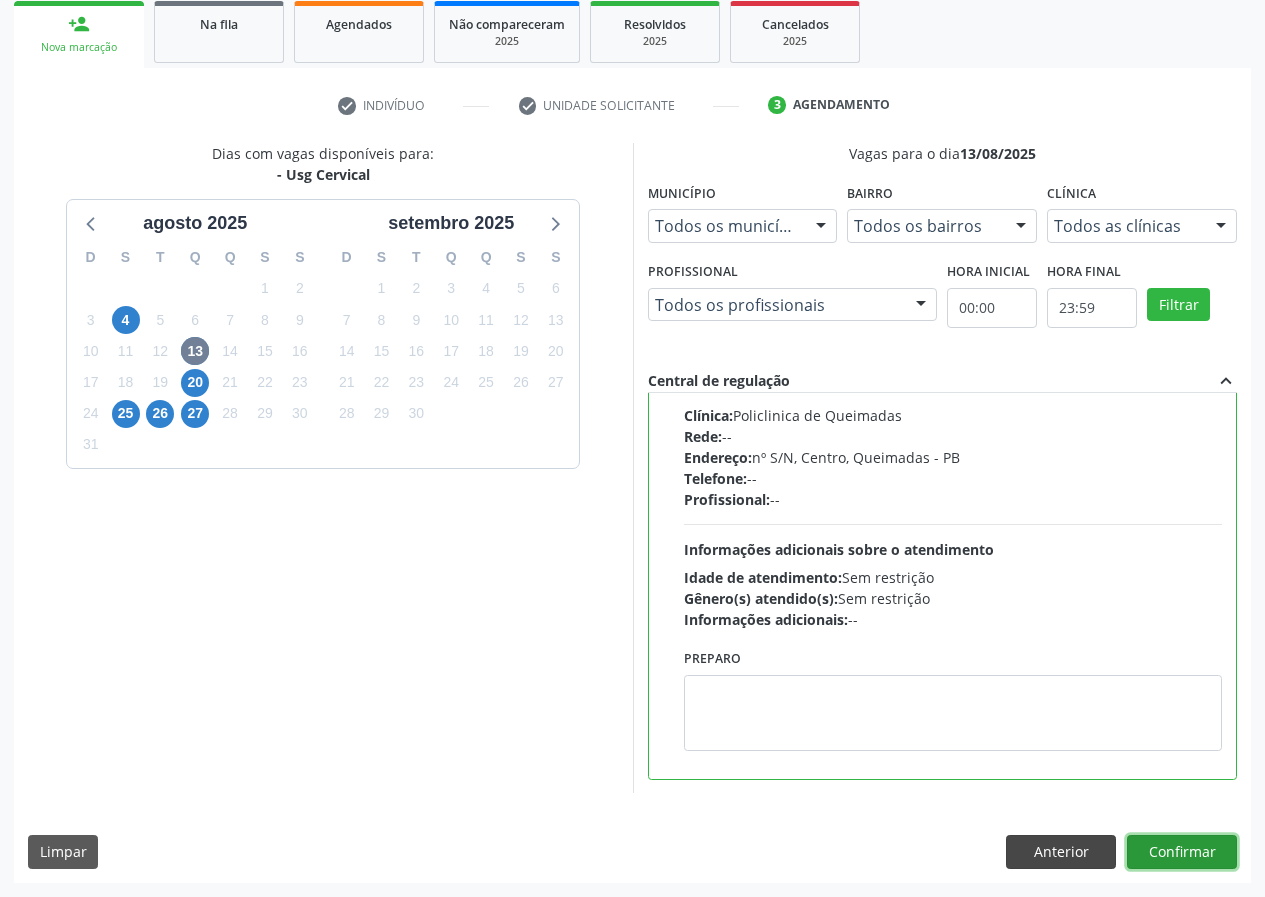 drag, startPoint x: 1198, startPoint y: 842, endPoint x: 1053, endPoint y: 853, distance: 145.41664 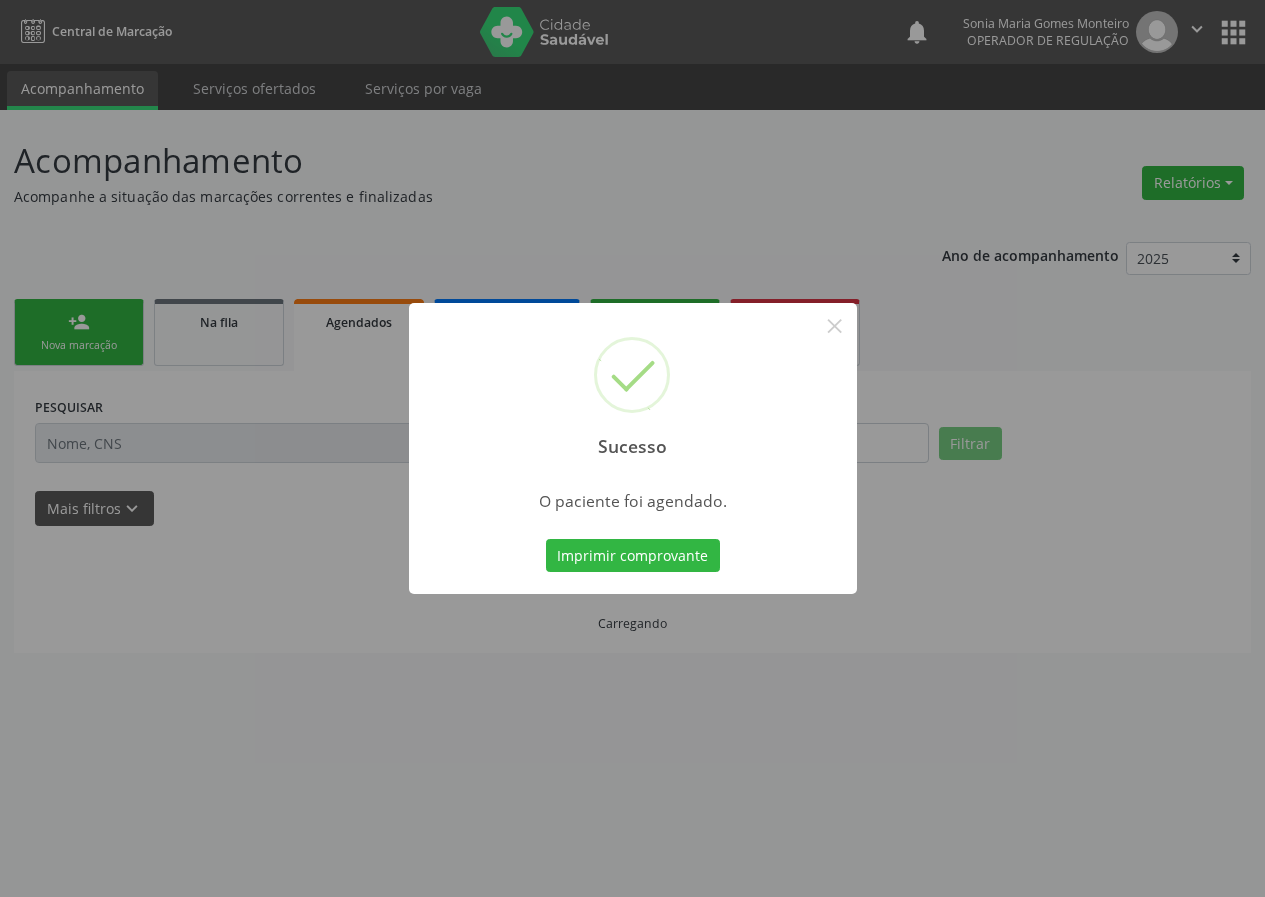scroll, scrollTop: 0, scrollLeft: 0, axis: both 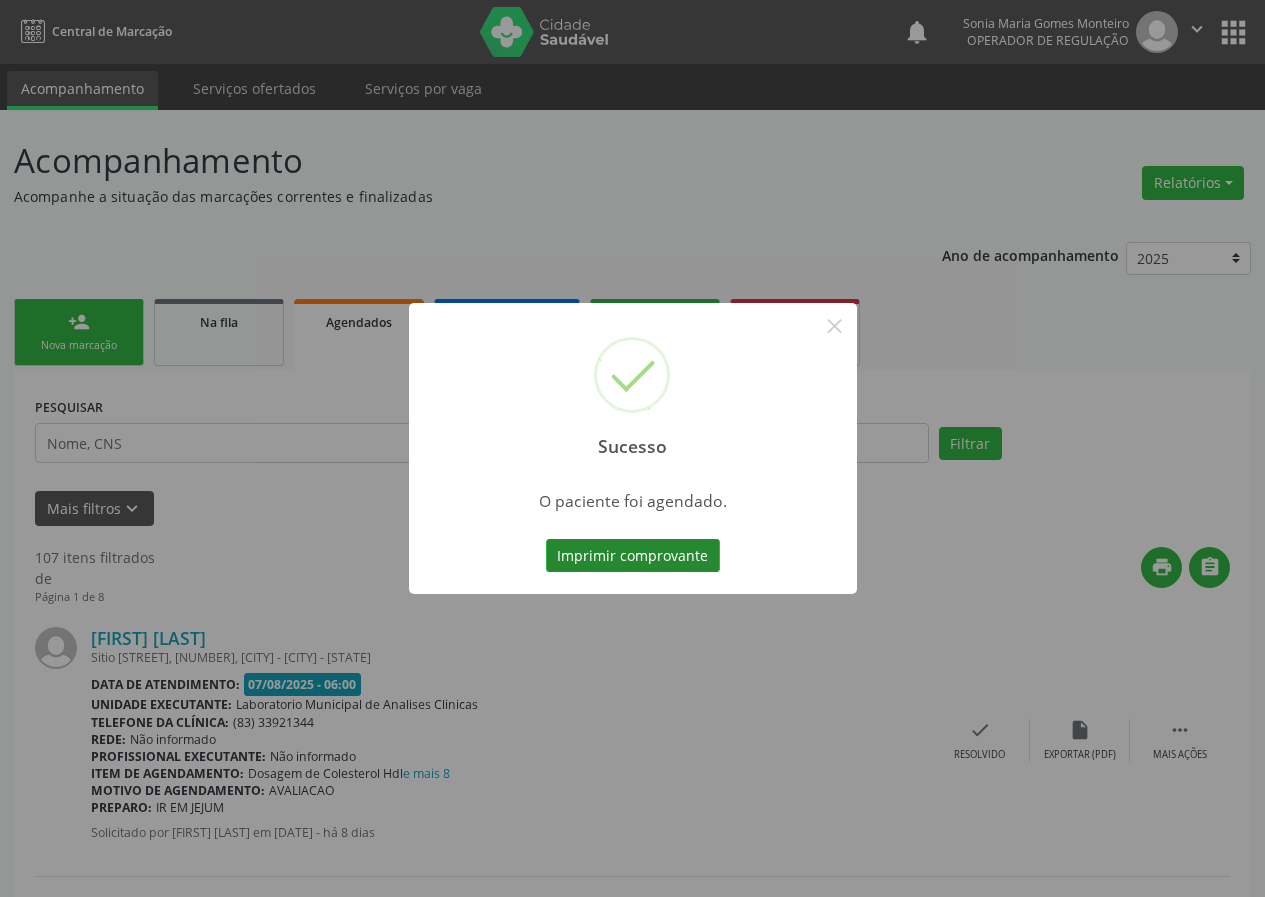 click on "Imprimir comprovante" at bounding box center [633, 556] 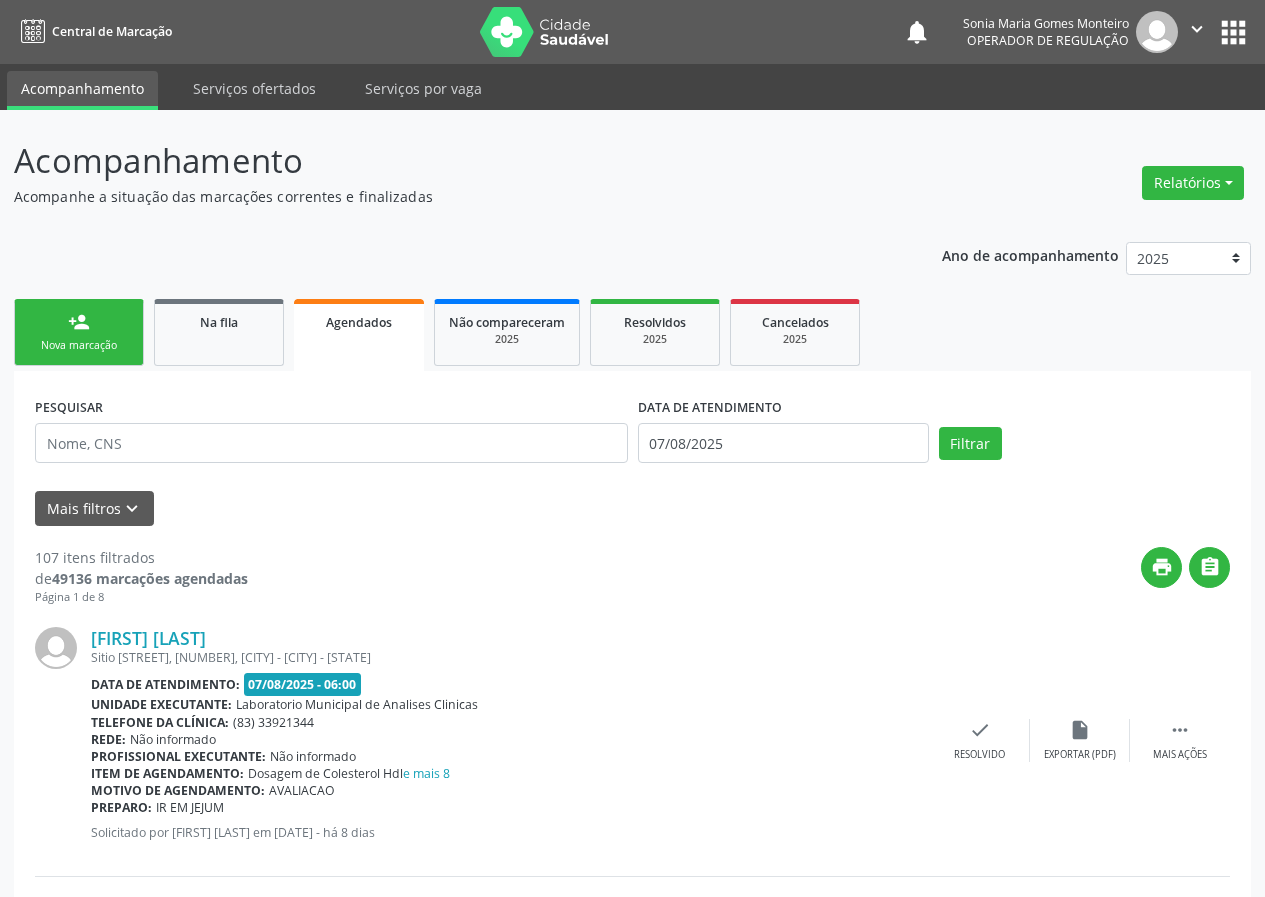 click on "person_add
Nova marcação" at bounding box center (79, 332) 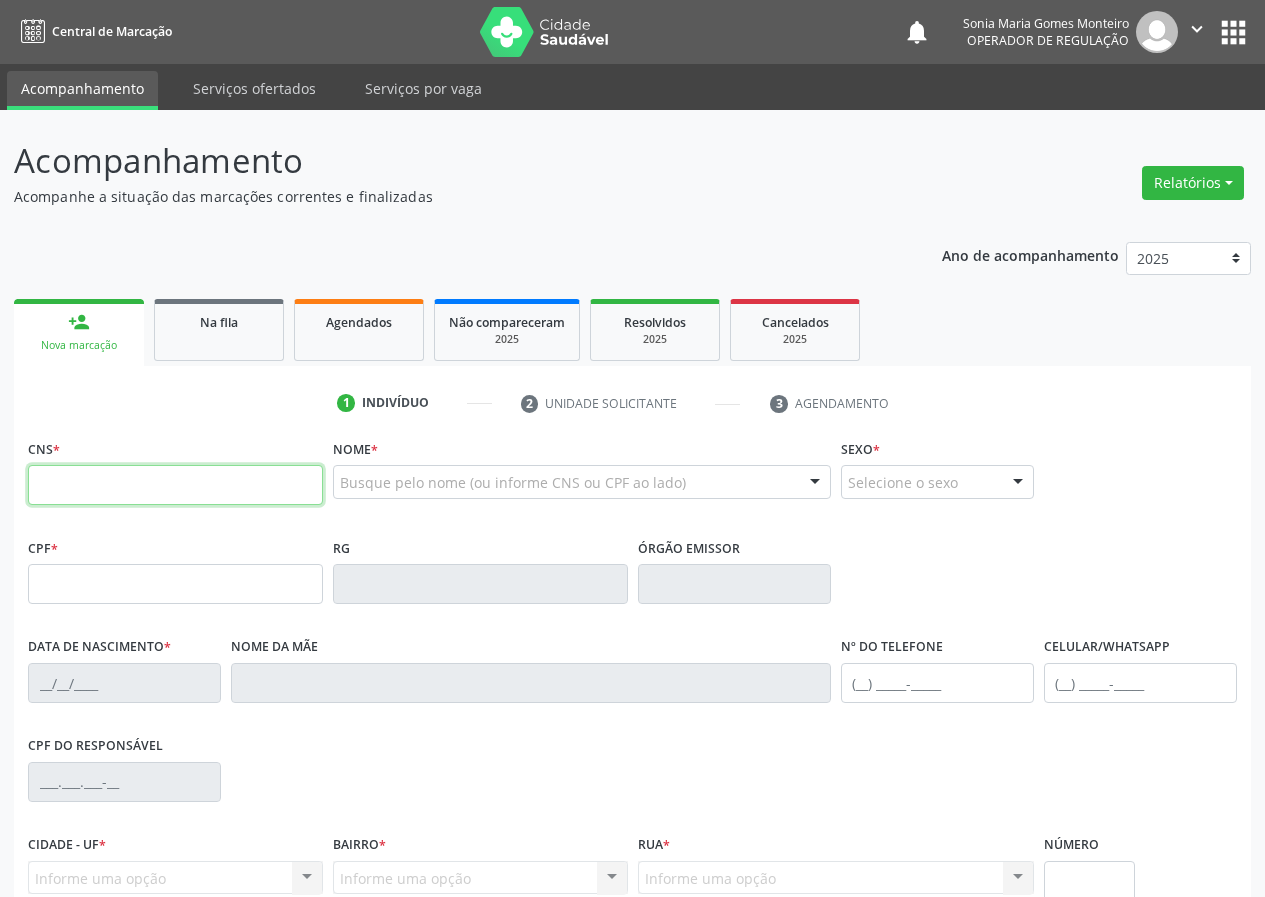 click at bounding box center [175, 485] 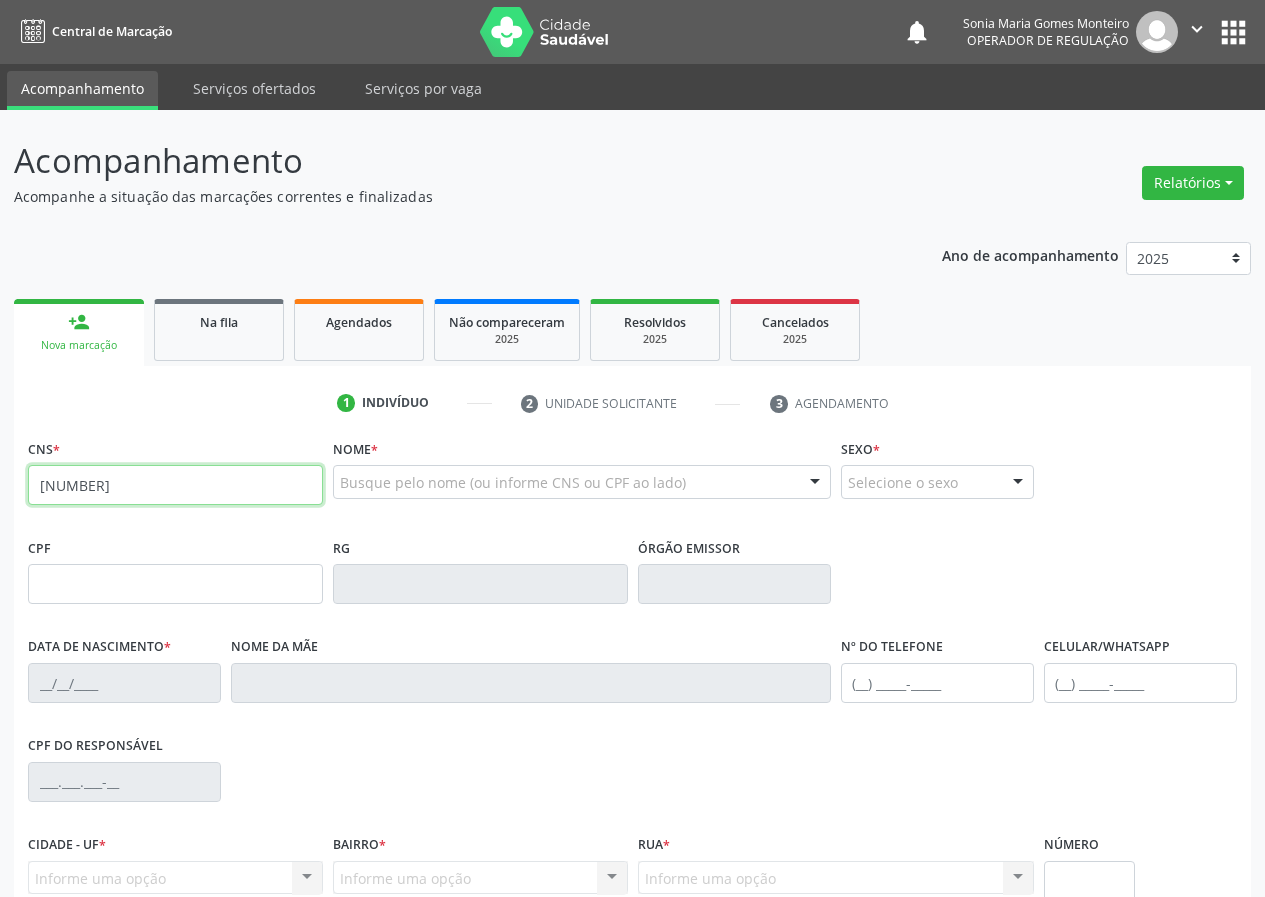 type on "[NUMBER]" 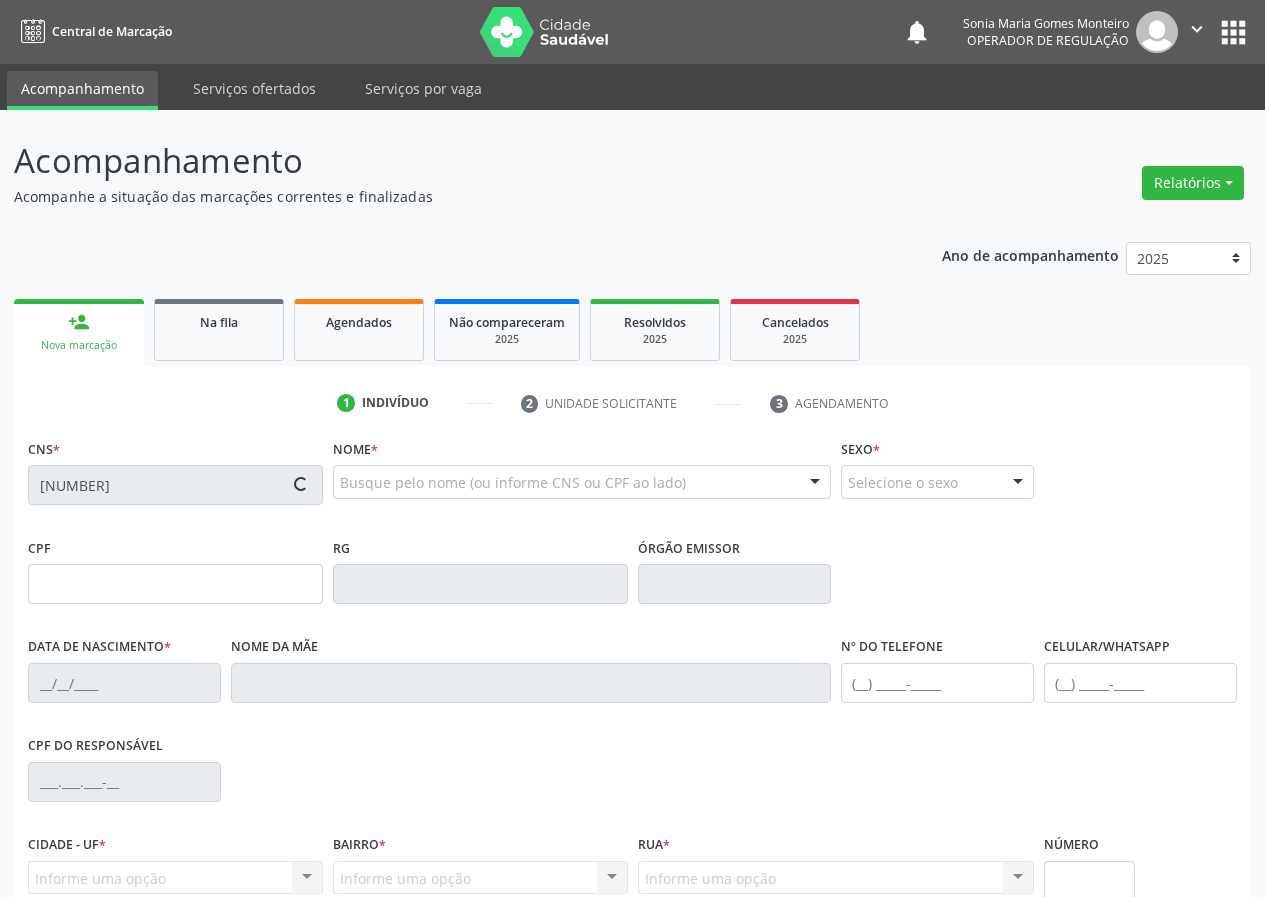 type on "[NUMBER]" 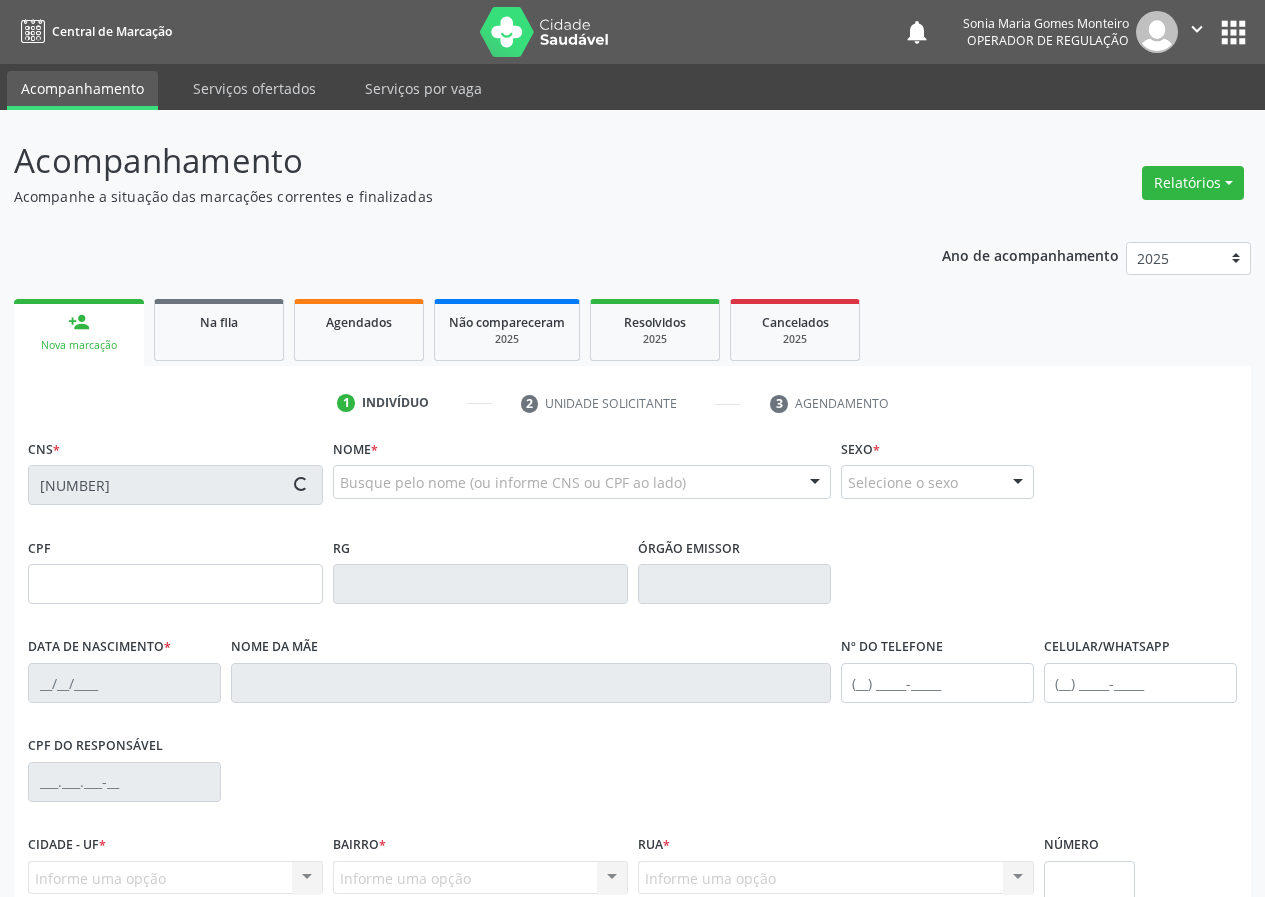 type on "[DATE]" 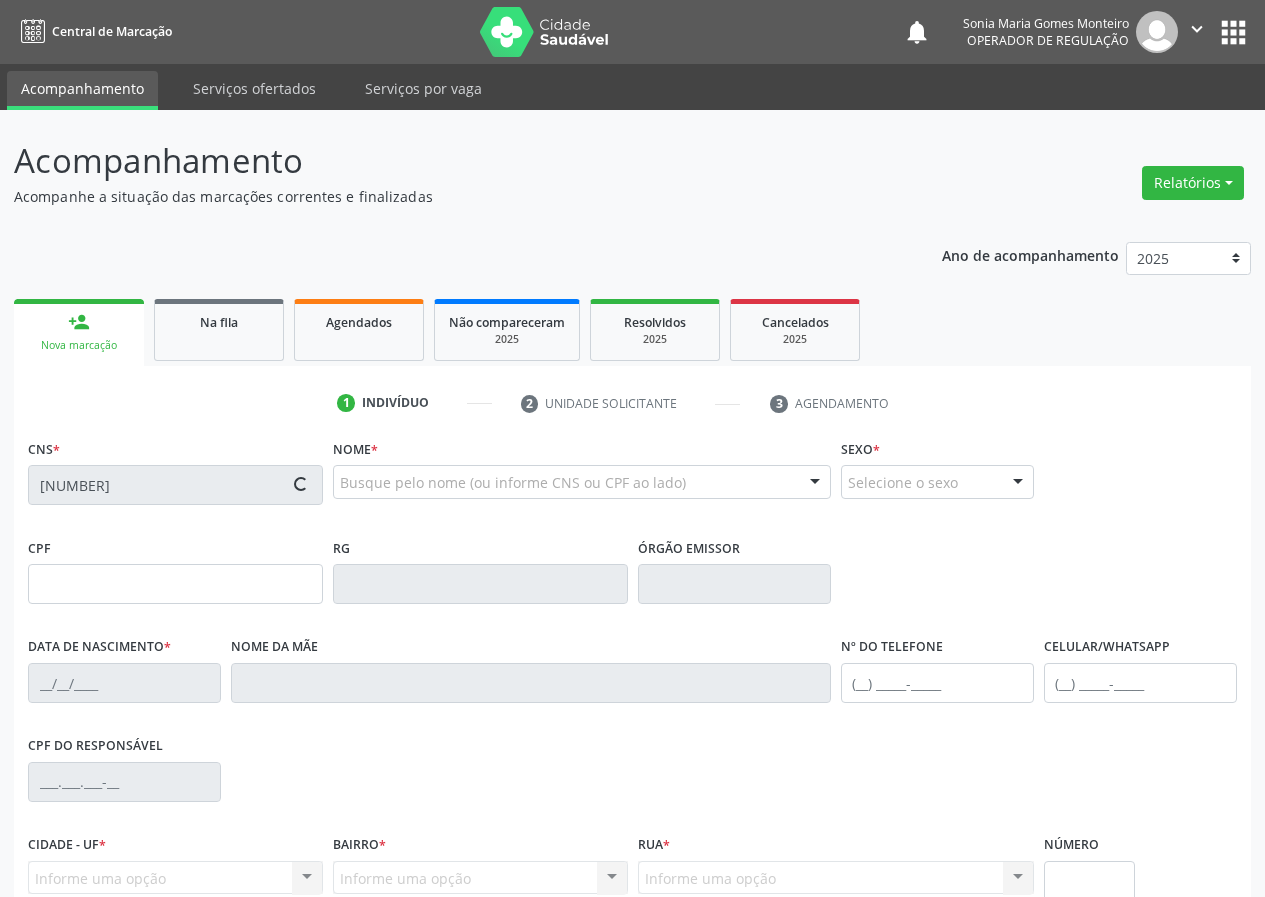 type on "[FIRST] [LAST] [LAST]" 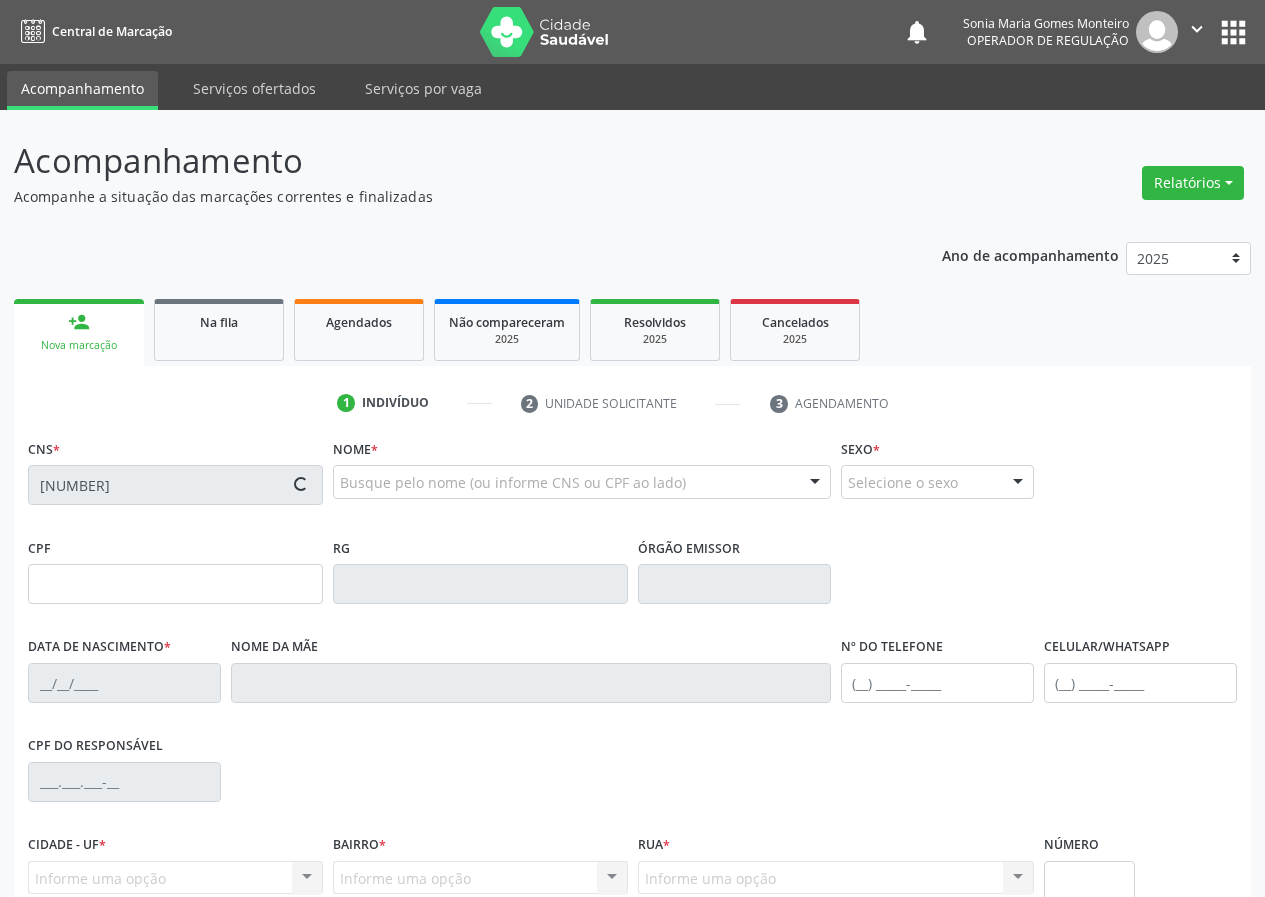 type on "889" 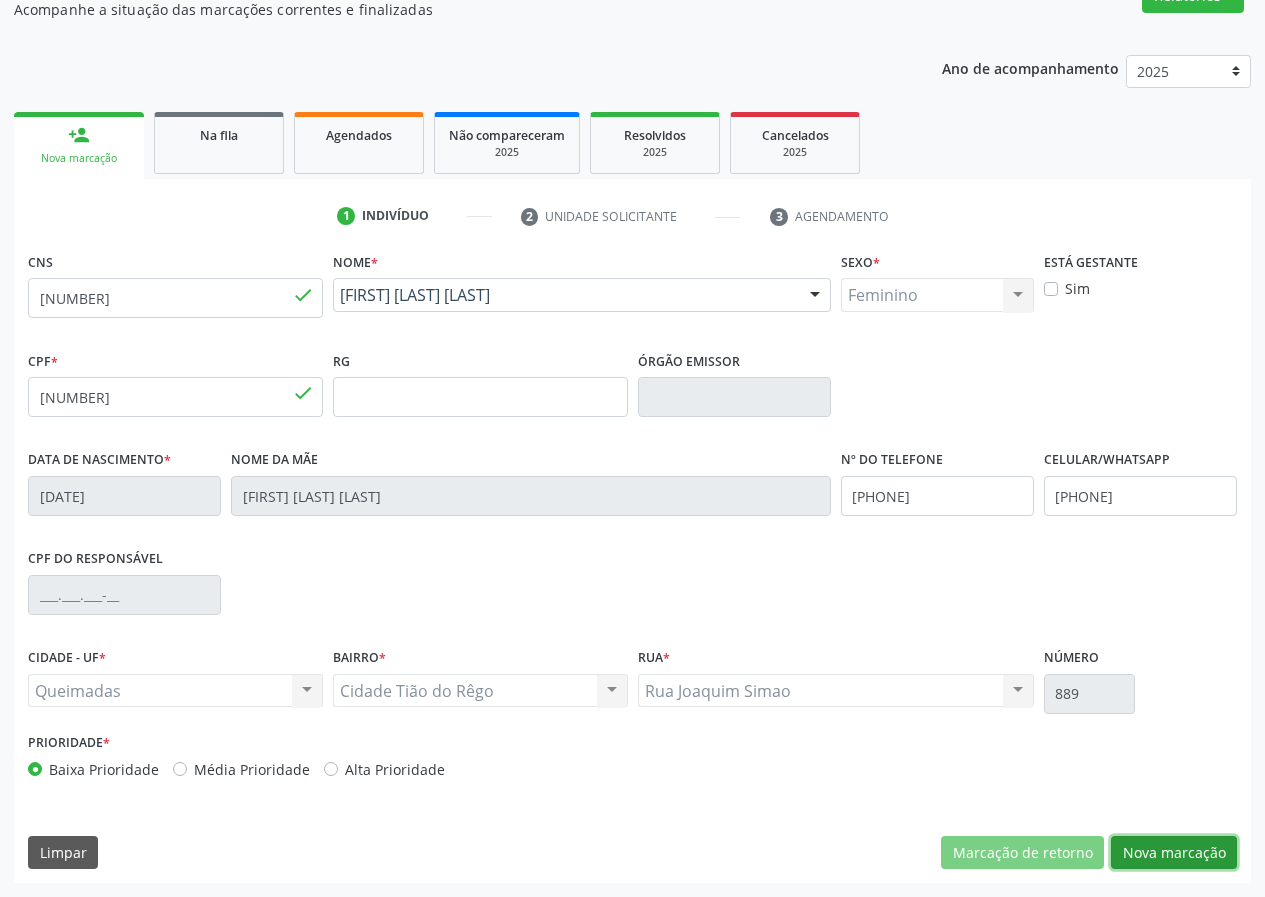 drag, startPoint x: 1201, startPoint y: 849, endPoint x: 1026, endPoint y: 896, distance: 181.20154 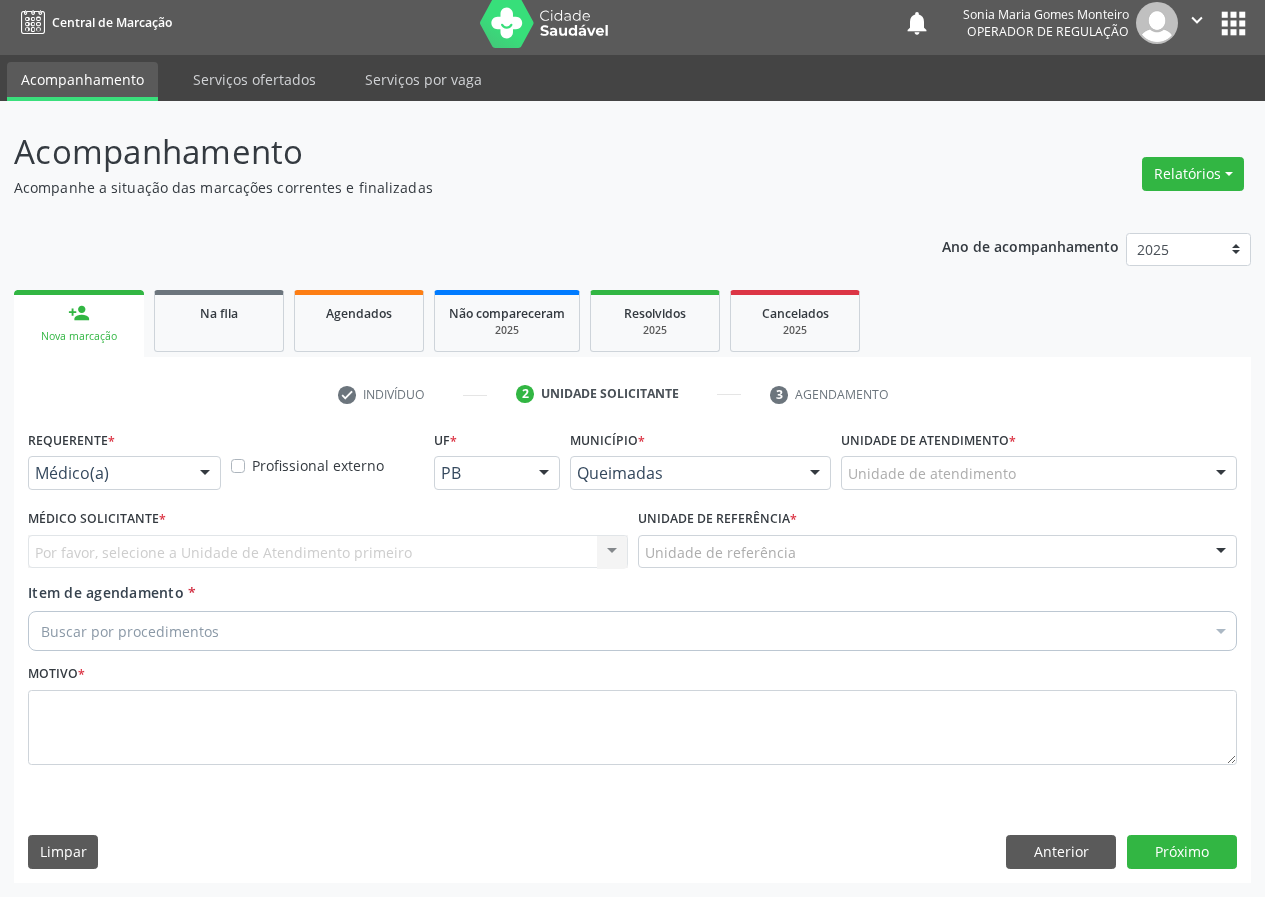 scroll, scrollTop: 9, scrollLeft: 0, axis: vertical 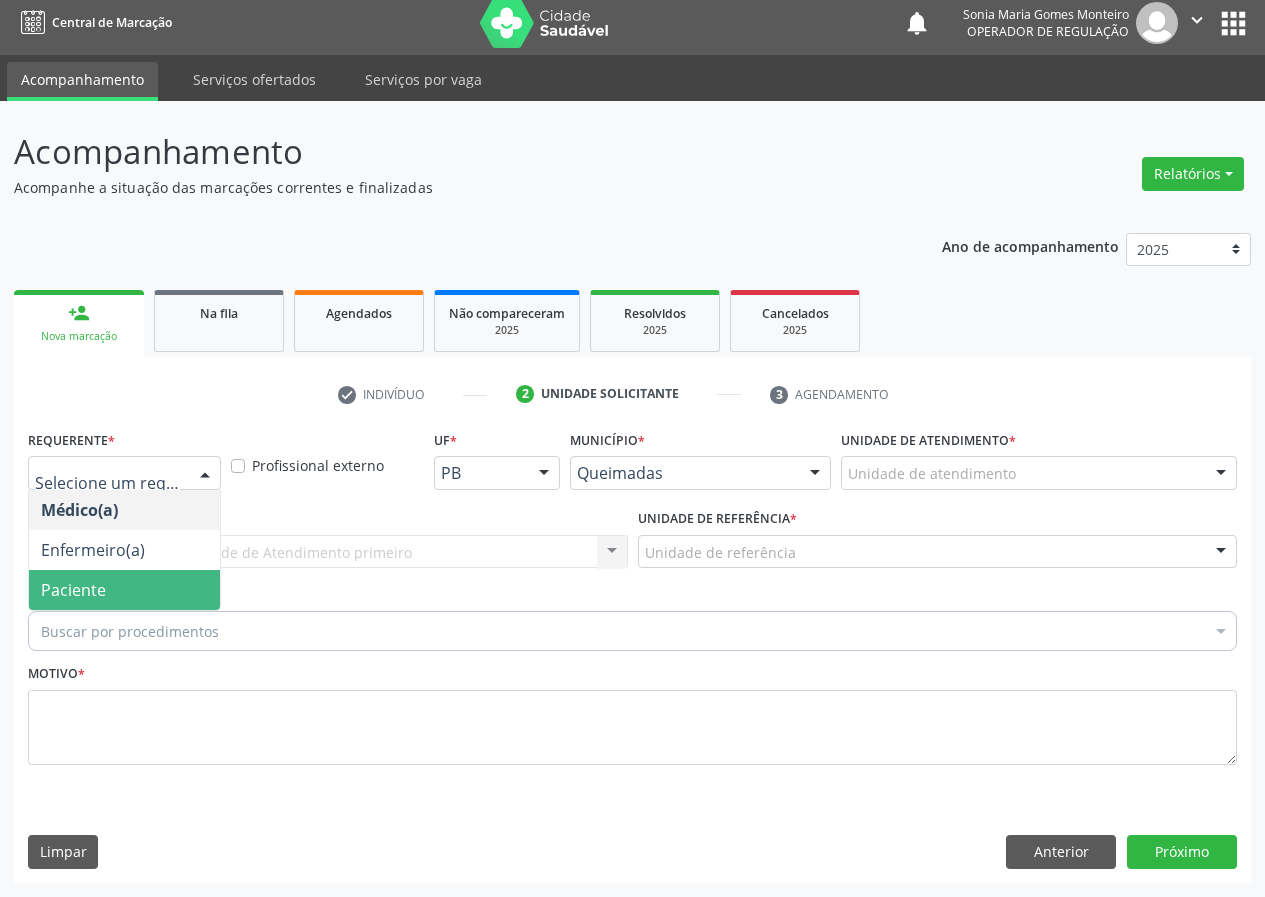 click on "Paciente" at bounding box center [124, 590] 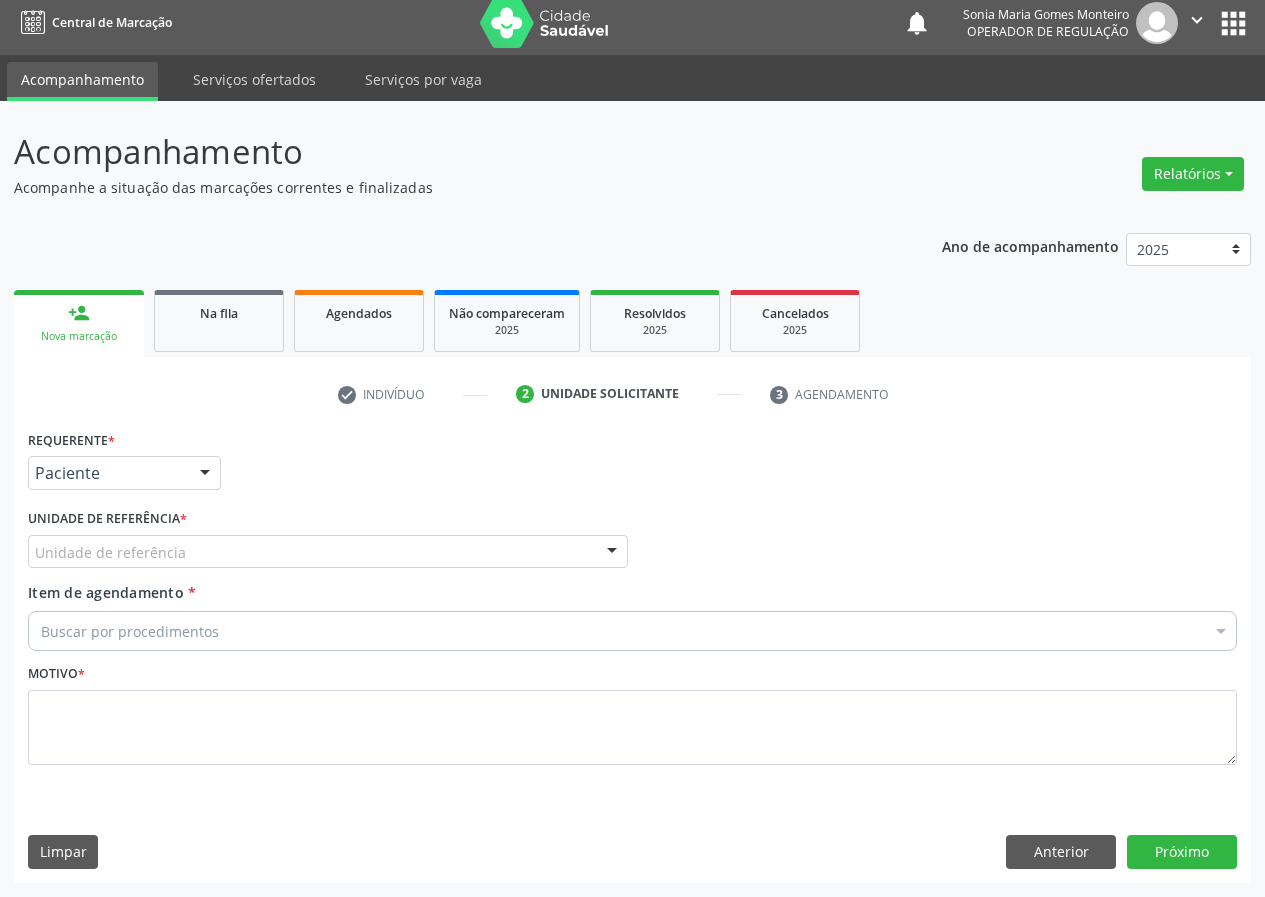 drag, startPoint x: 566, startPoint y: 545, endPoint x: 528, endPoint y: 564, distance: 42.48529 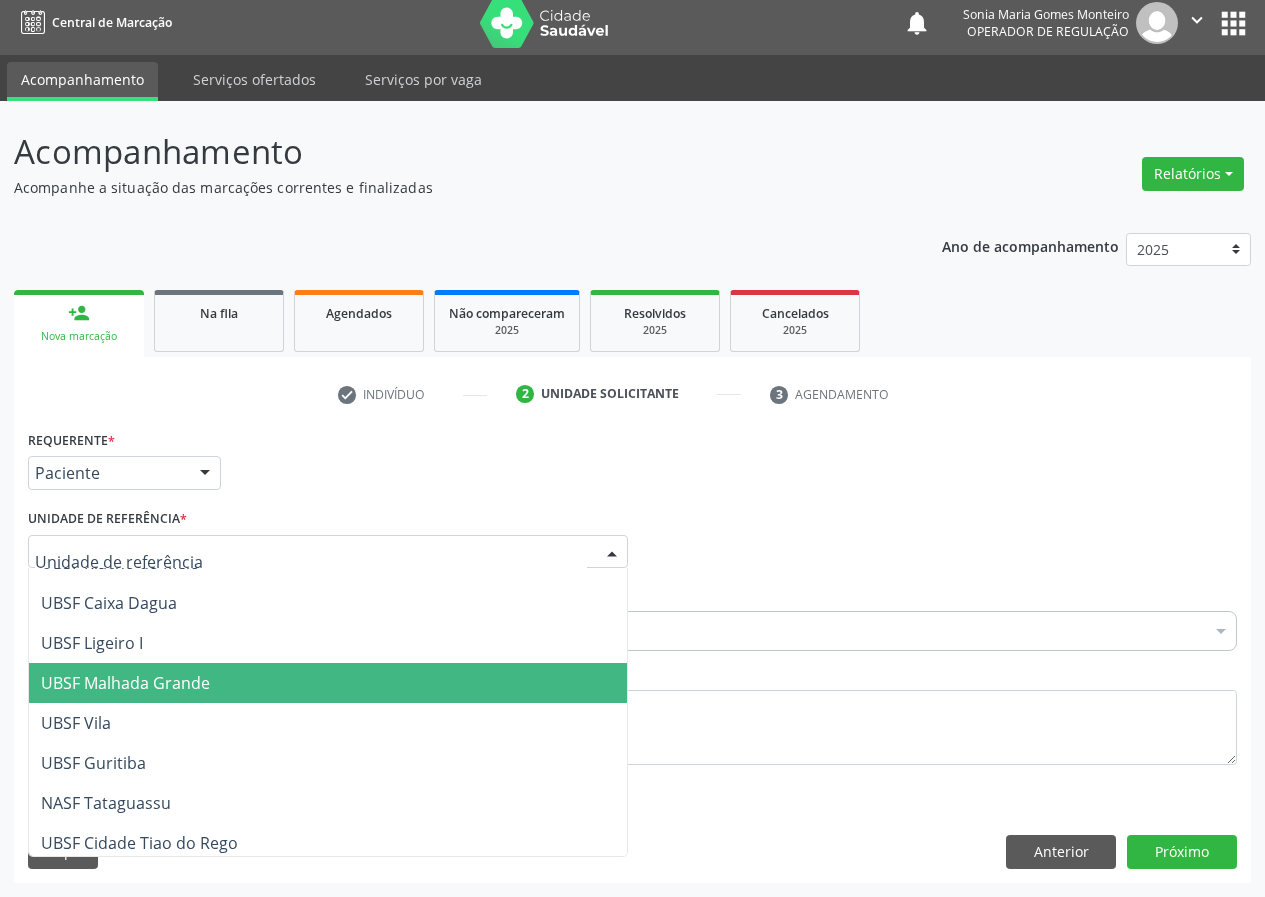 scroll, scrollTop: 512, scrollLeft: 0, axis: vertical 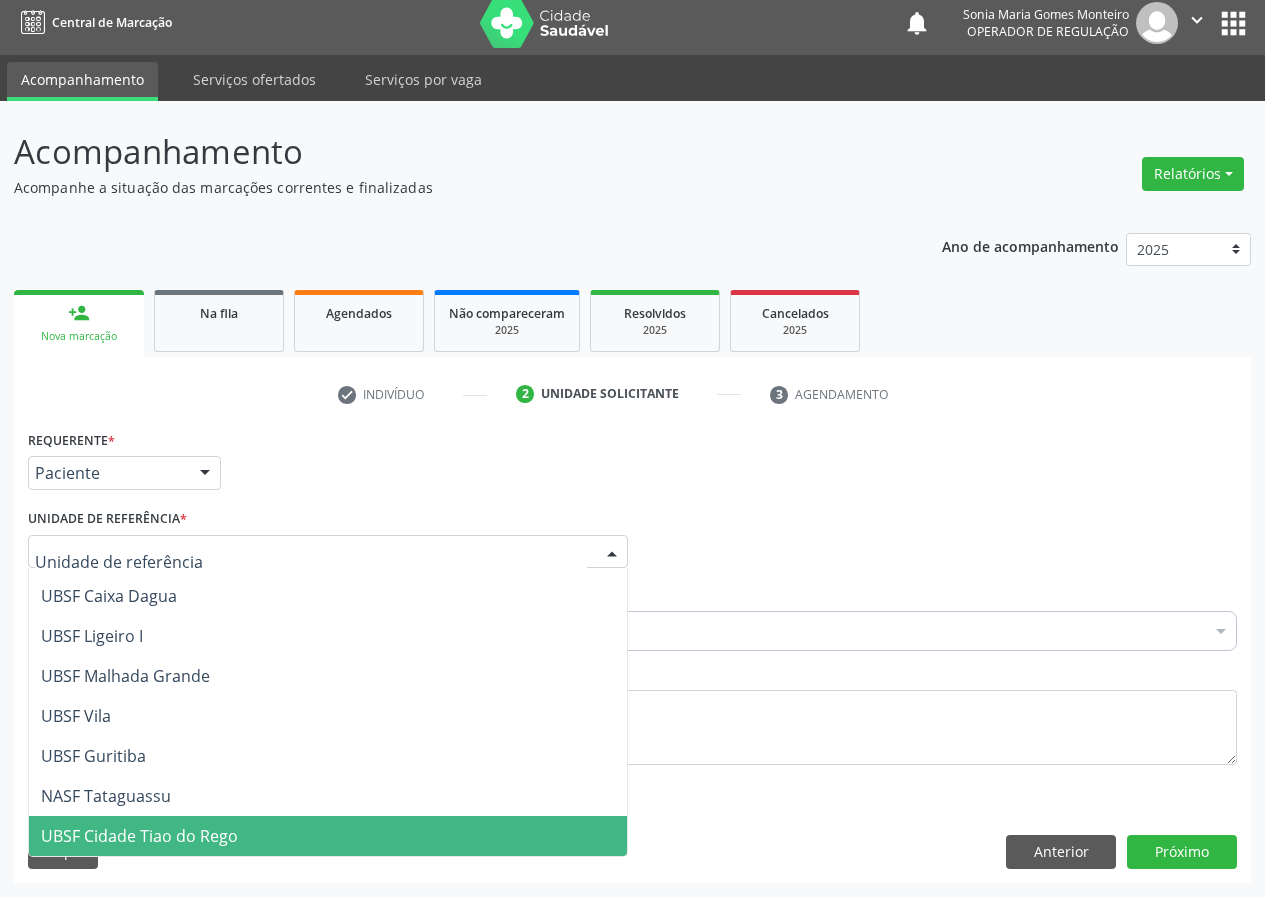 drag, startPoint x: 162, startPoint y: 838, endPoint x: 0, endPoint y: 791, distance: 168.68018 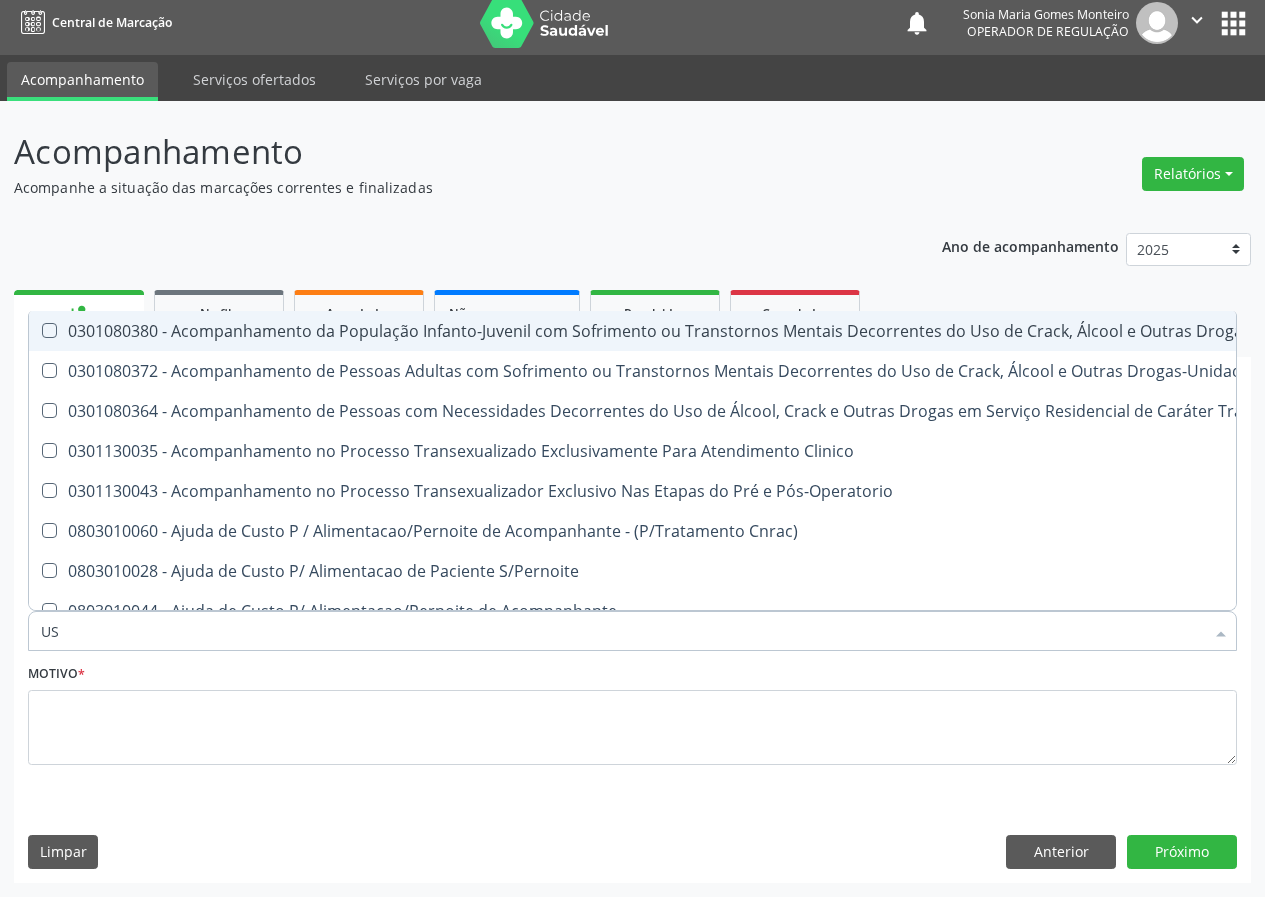 type on "USG" 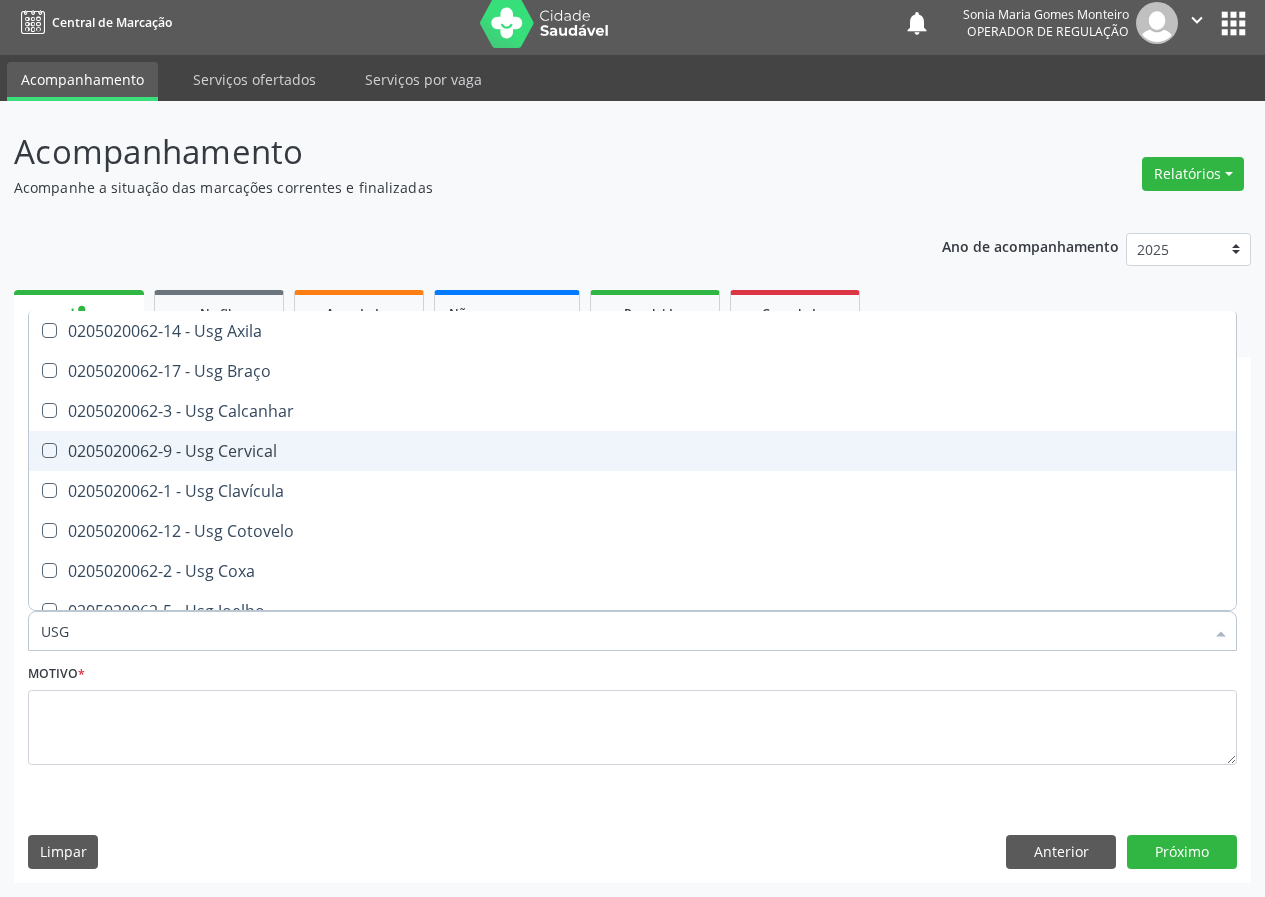 drag, startPoint x: 263, startPoint y: 451, endPoint x: 211, endPoint y: 498, distance: 70.0928 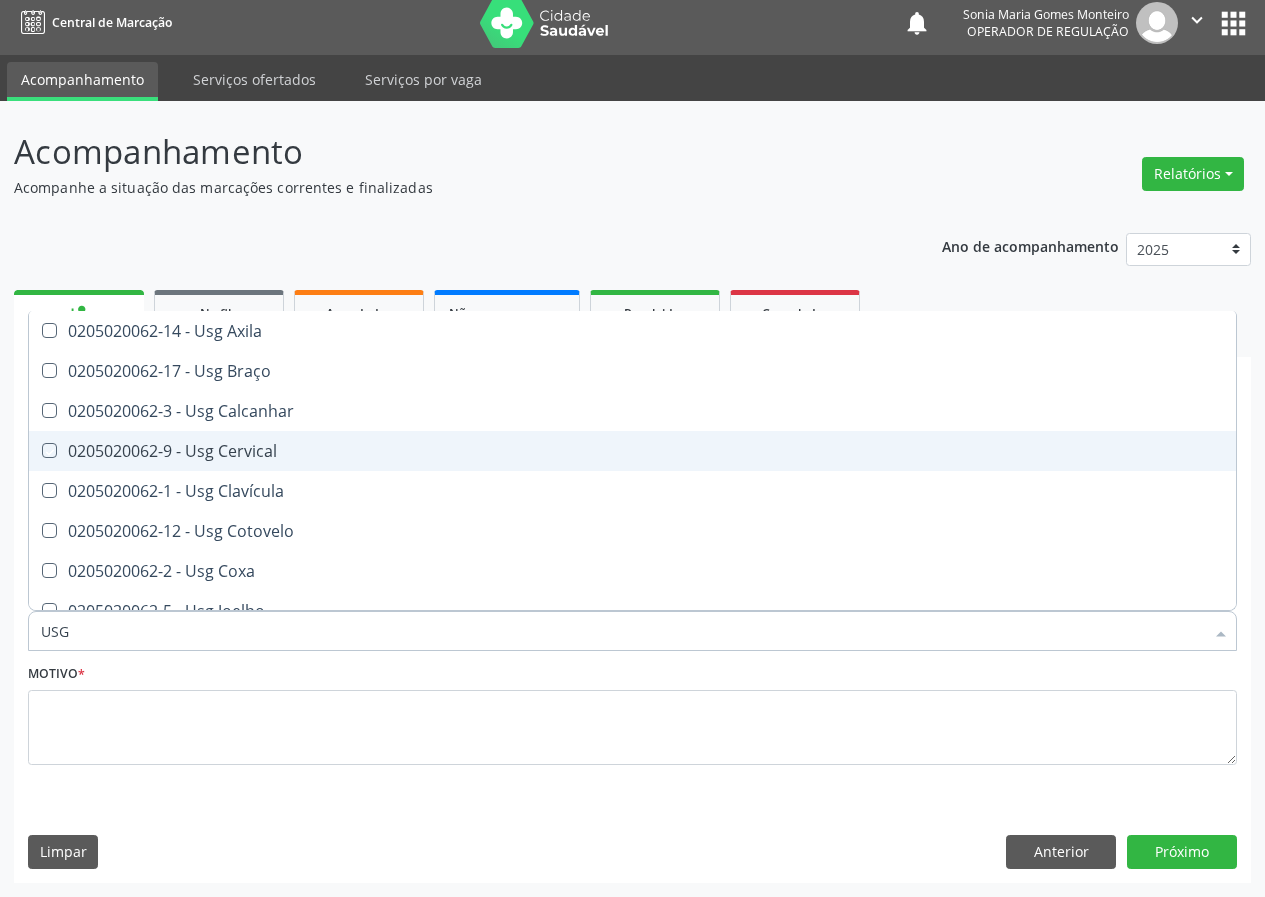 checkbox on "true" 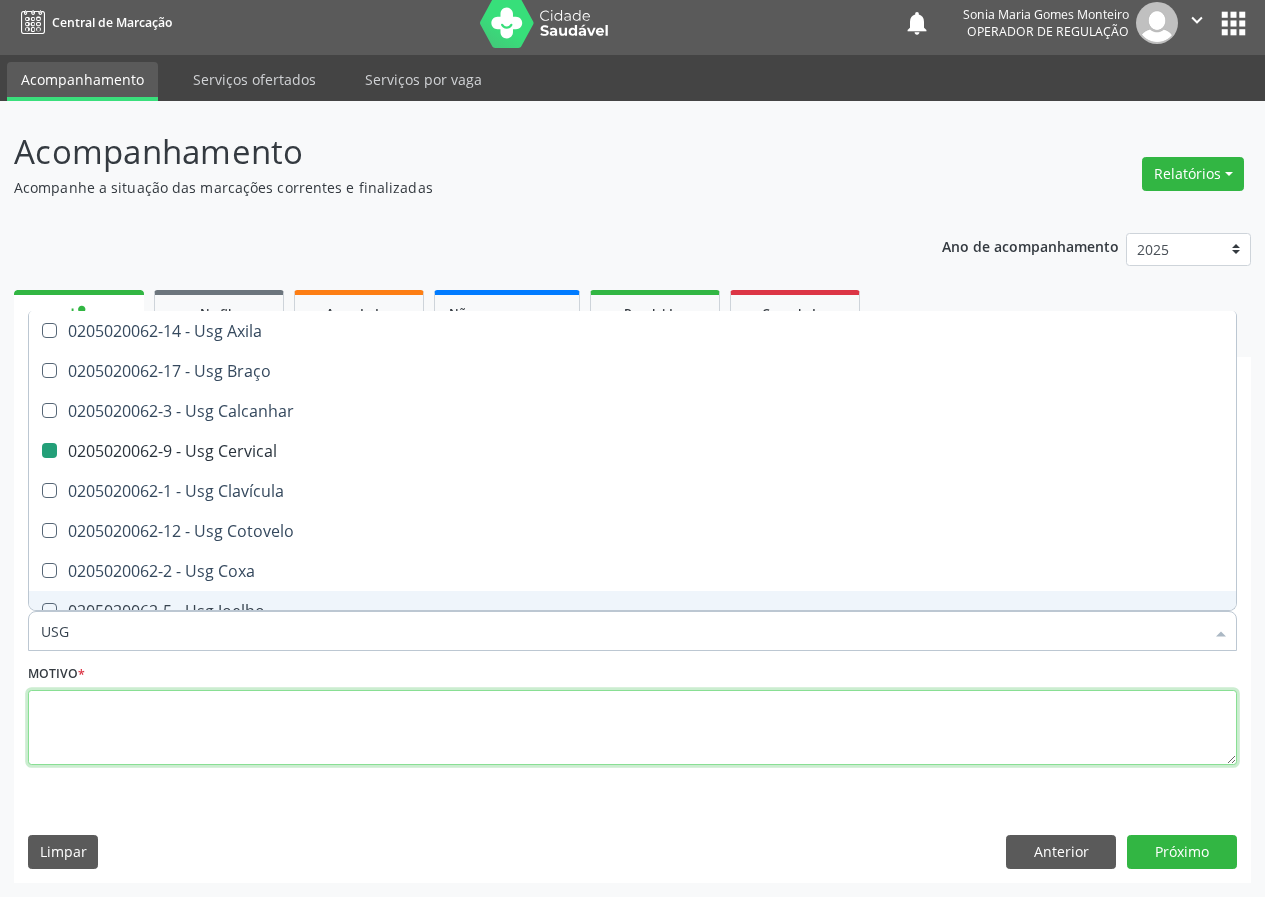 drag, startPoint x: 122, startPoint y: 732, endPoint x: 145, endPoint y: 656, distance: 79.40403 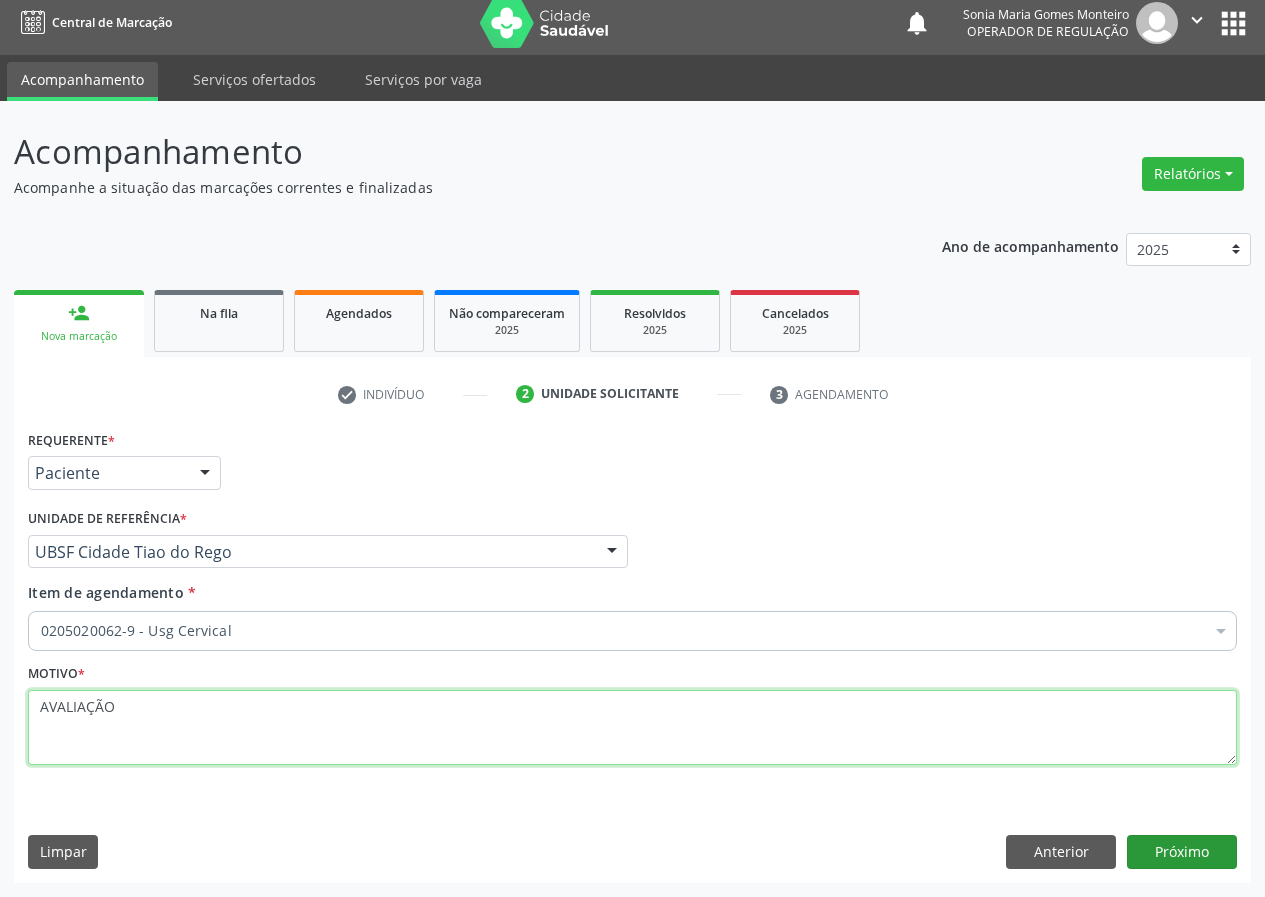 type on "AVALIAÇÃO" 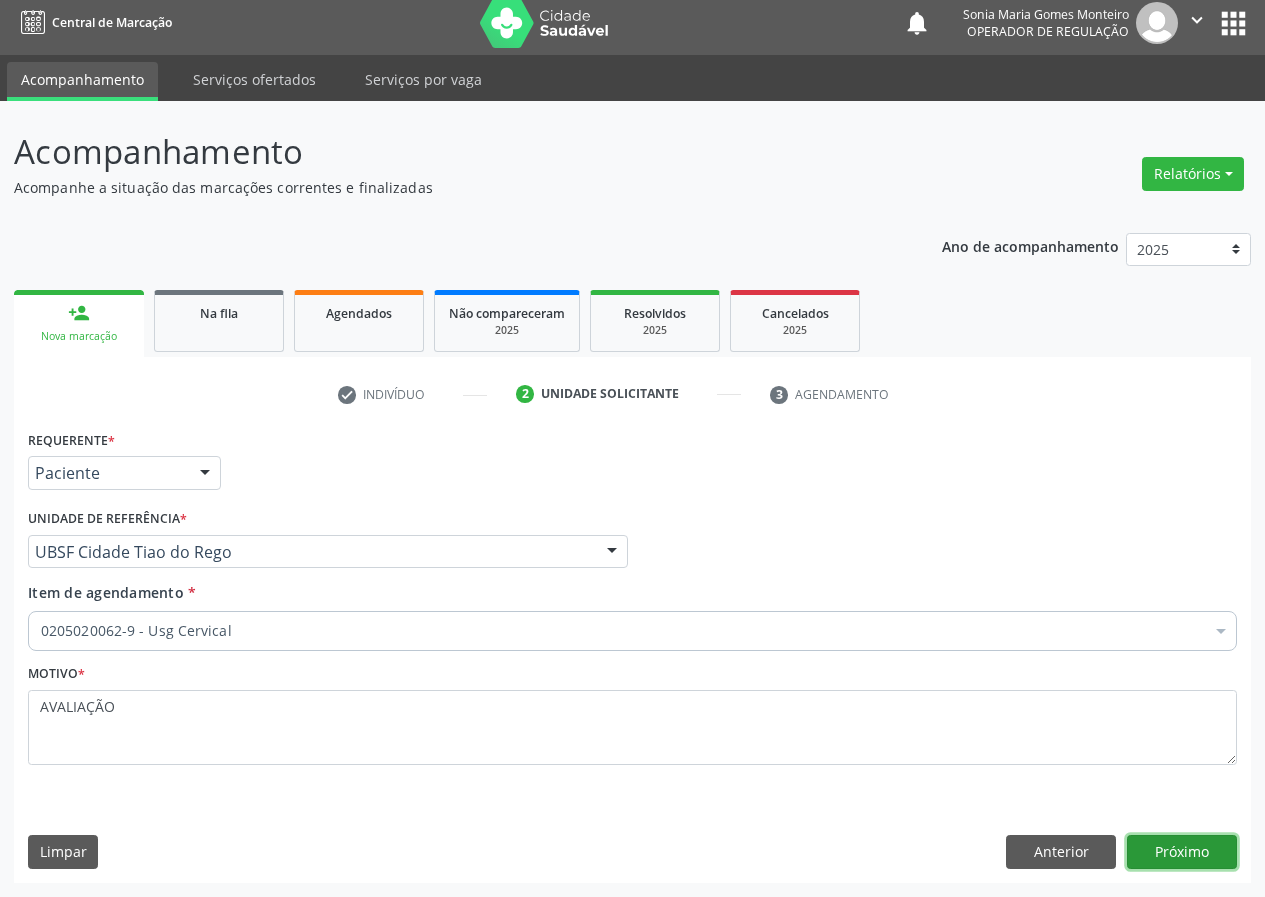 click on "Próximo" at bounding box center [1182, 852] 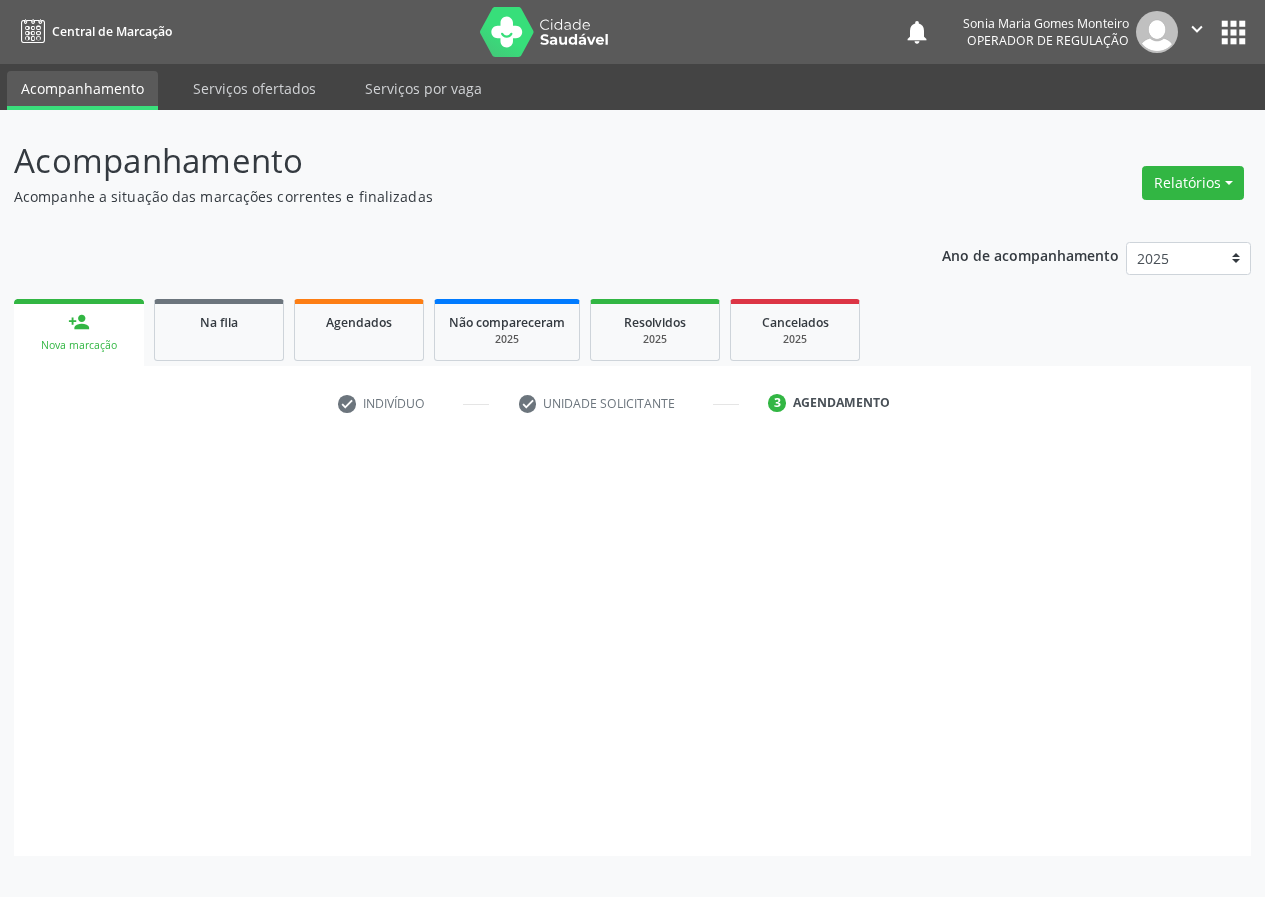 scroll, scrollTop: 0, scrollLeft: 0, axis: both 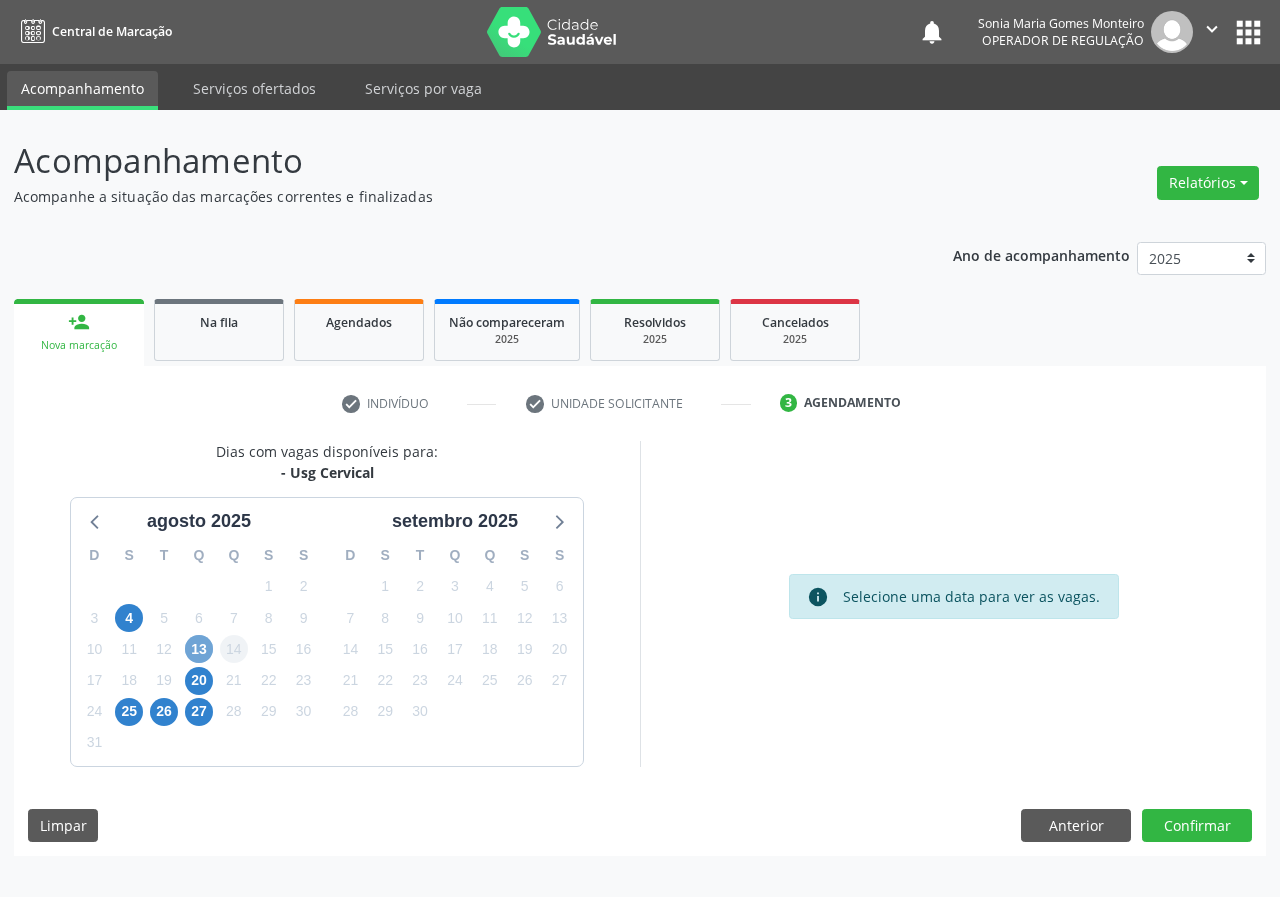 drag, startPoint x: 194, startPoint y: 647, endPoint x: 243, endPoint y: 639, distance: 49.648766 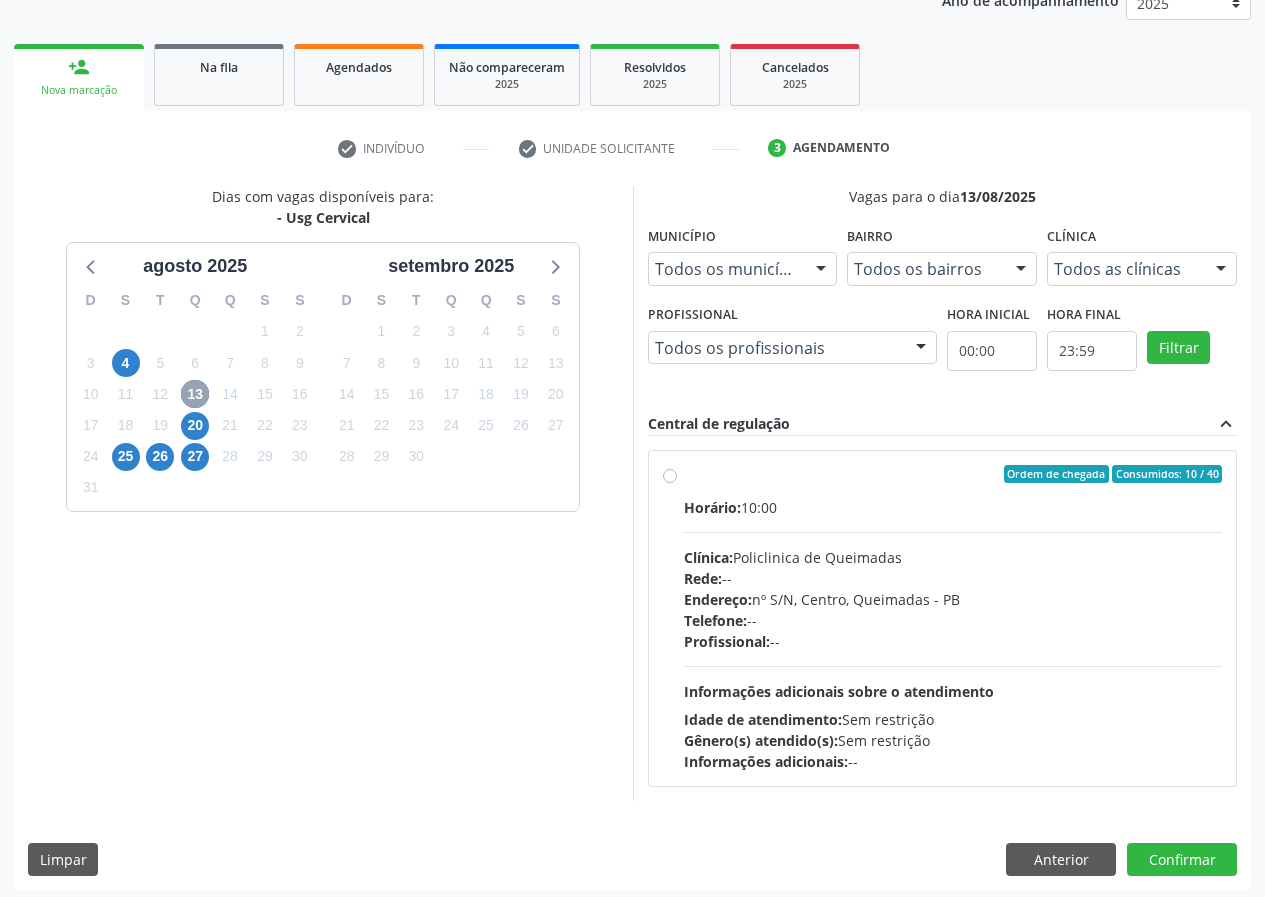 scroll, scrollTop: 262, scrollLeft: 0, axis: vertical 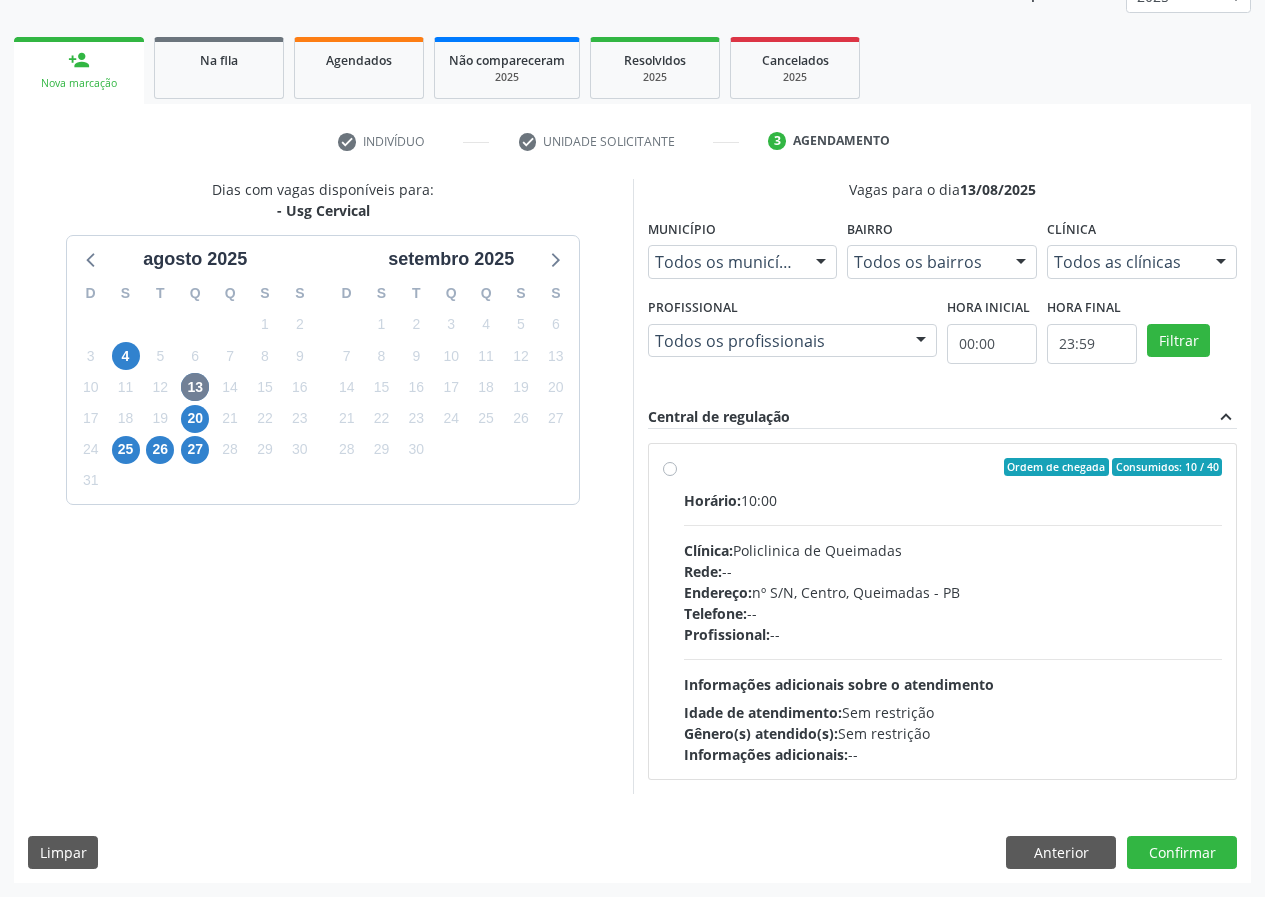 click on "Ordem de chegada
Consumidos: 10 / 40
Horário:   10:00
Clínica:  Policlinica de Queimadas
Rede:
--
Endereço:   nº S/N, Centro, [CITY] - [CITY] - [STATE]
Telefone:   --
Profissional:
--
Informações adicionais sobre o atendimento
Idade de atendimento:
Sem restrição
Gênero(s) atendido(s):
Sem restrição
Informações adicionais:
--" at bounding box center (953, 611) 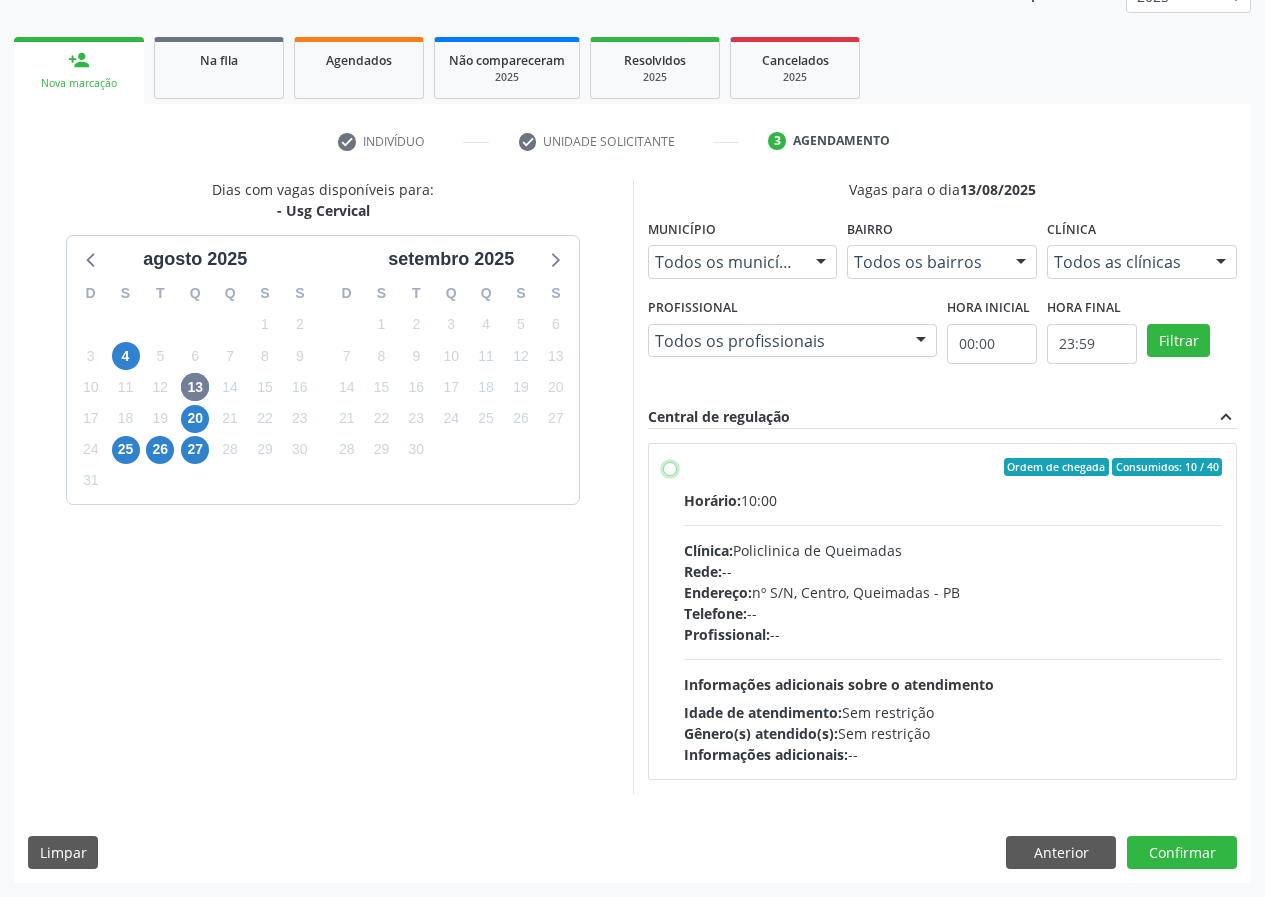 click on "Ordem de chegada
Consumidos: 10 / 40
Horário:   10:00
Clínica:  Policlinica de Queimadas
Rede:
--
Endereço:   nº S/N, Centro, [CITY] - [CITY] - [STATE]
Telefone:   --
Profissional:
--
Informações adicionais sobre o atendimento
Idade de atendimento:
Sem restrição
Gênero(s) atendido(s):
Sem restrição
Informações adicionais:
--" at bounding box center [670, 467] 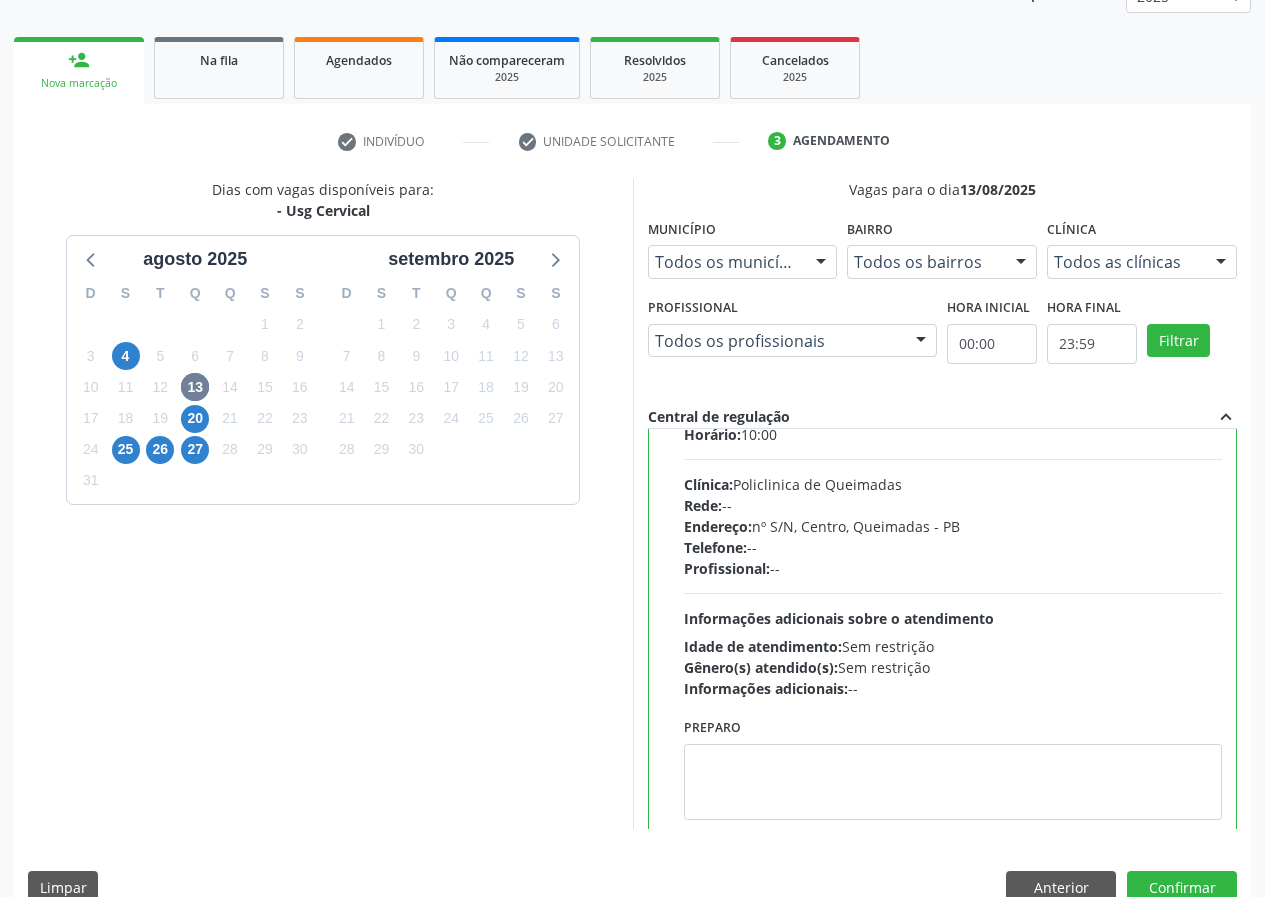 scroll, scrollTop: 99, scrollLeft: 0, axis: vertical 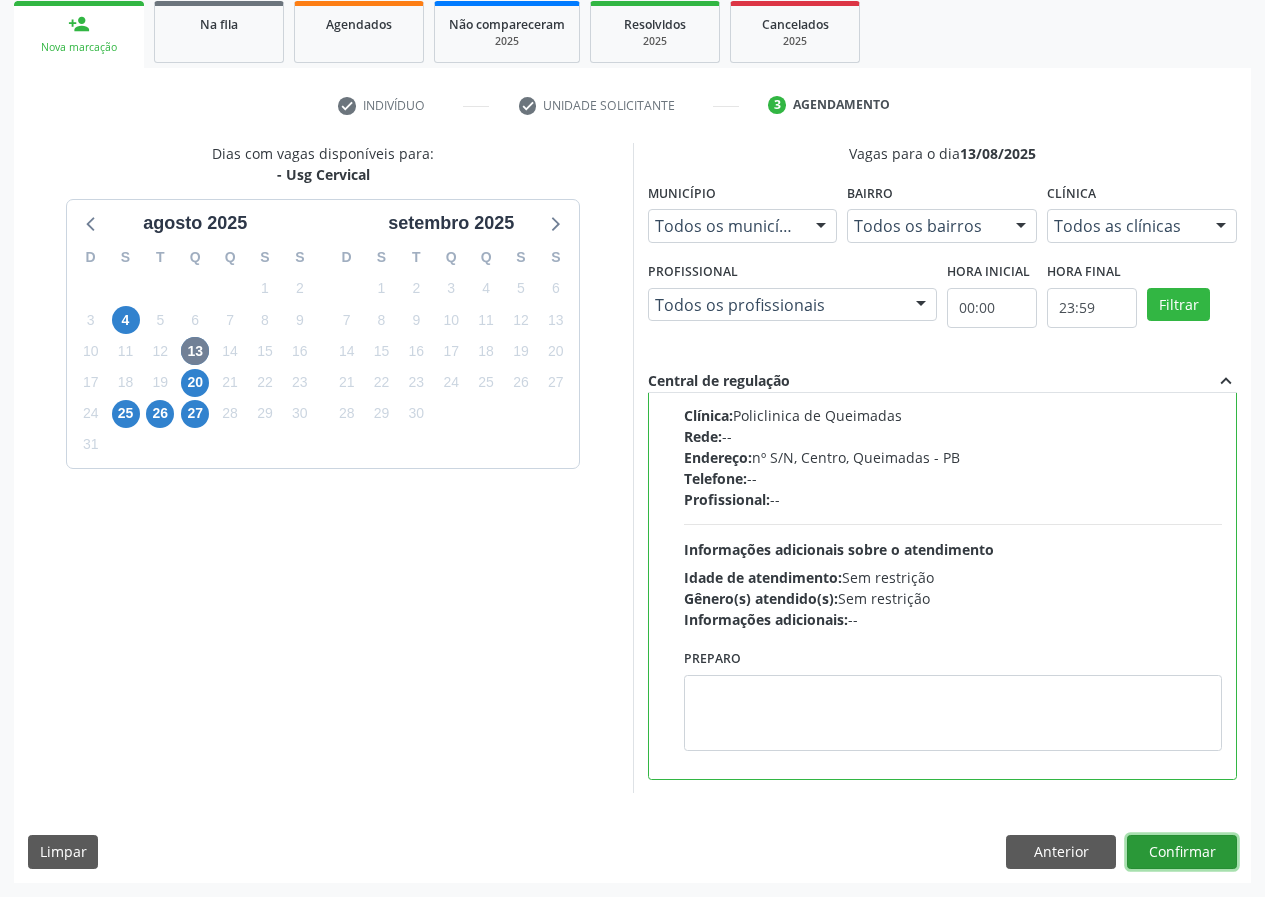 drag, startPoint x: 1196, startPoint y: 839, endPoint x: 1117, endPoint y: 853, distance: 80.23092 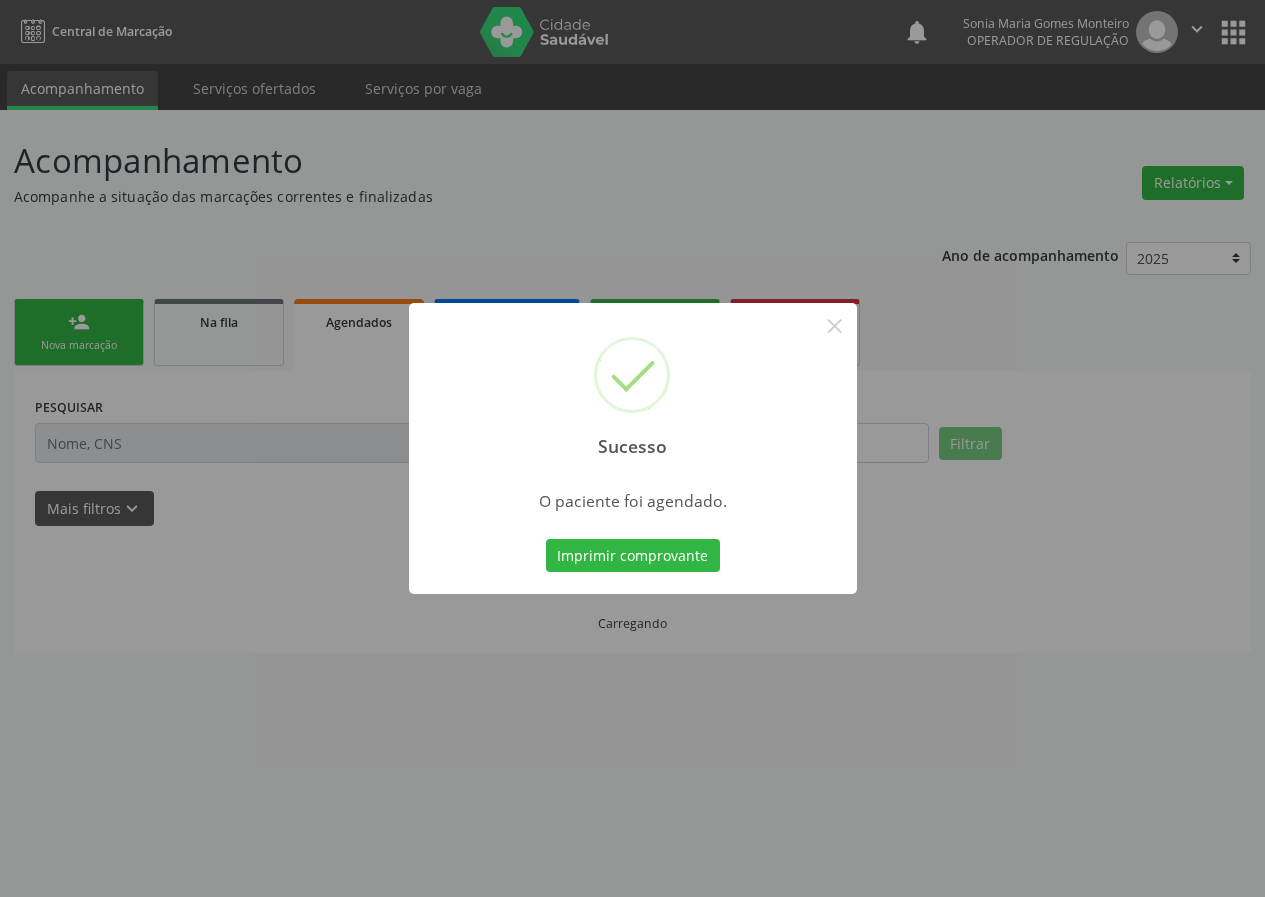 scroll, scrollTop: 0, scrollLeft: 0, axis: both 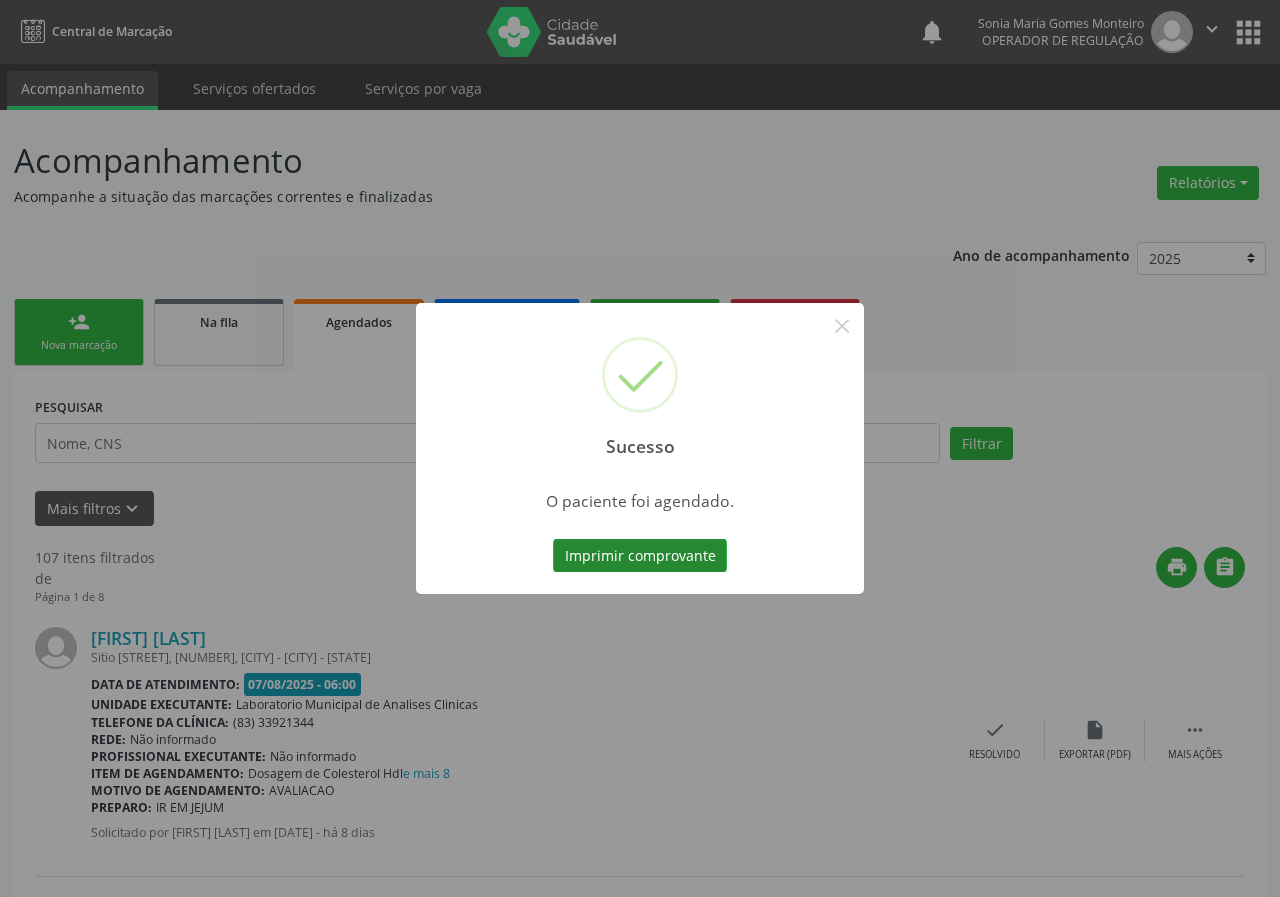 click on "Imprimir comprovante" at bounding box center (640, 556) 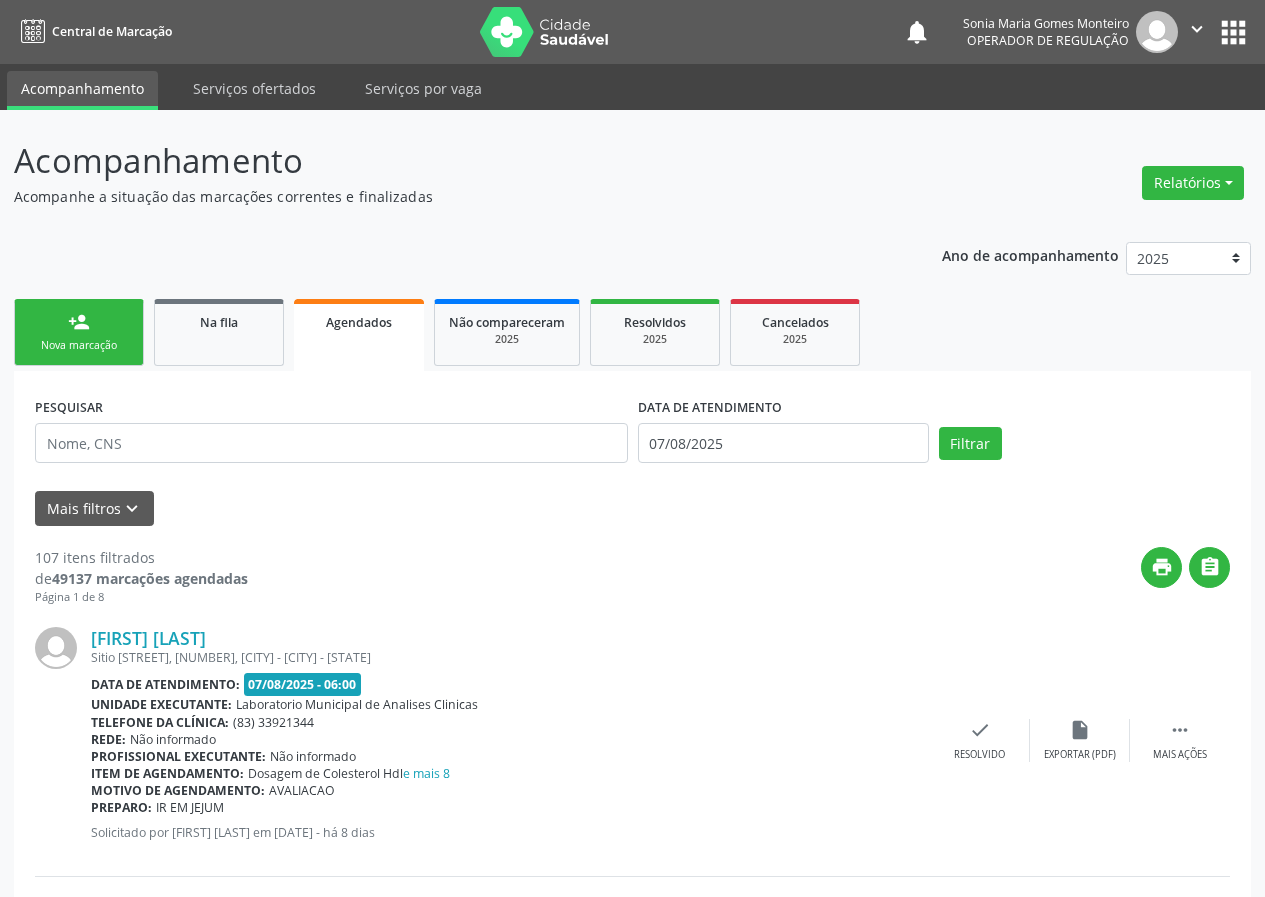 click on "person_add
Nova marcação" at bounding box center (79, 332) 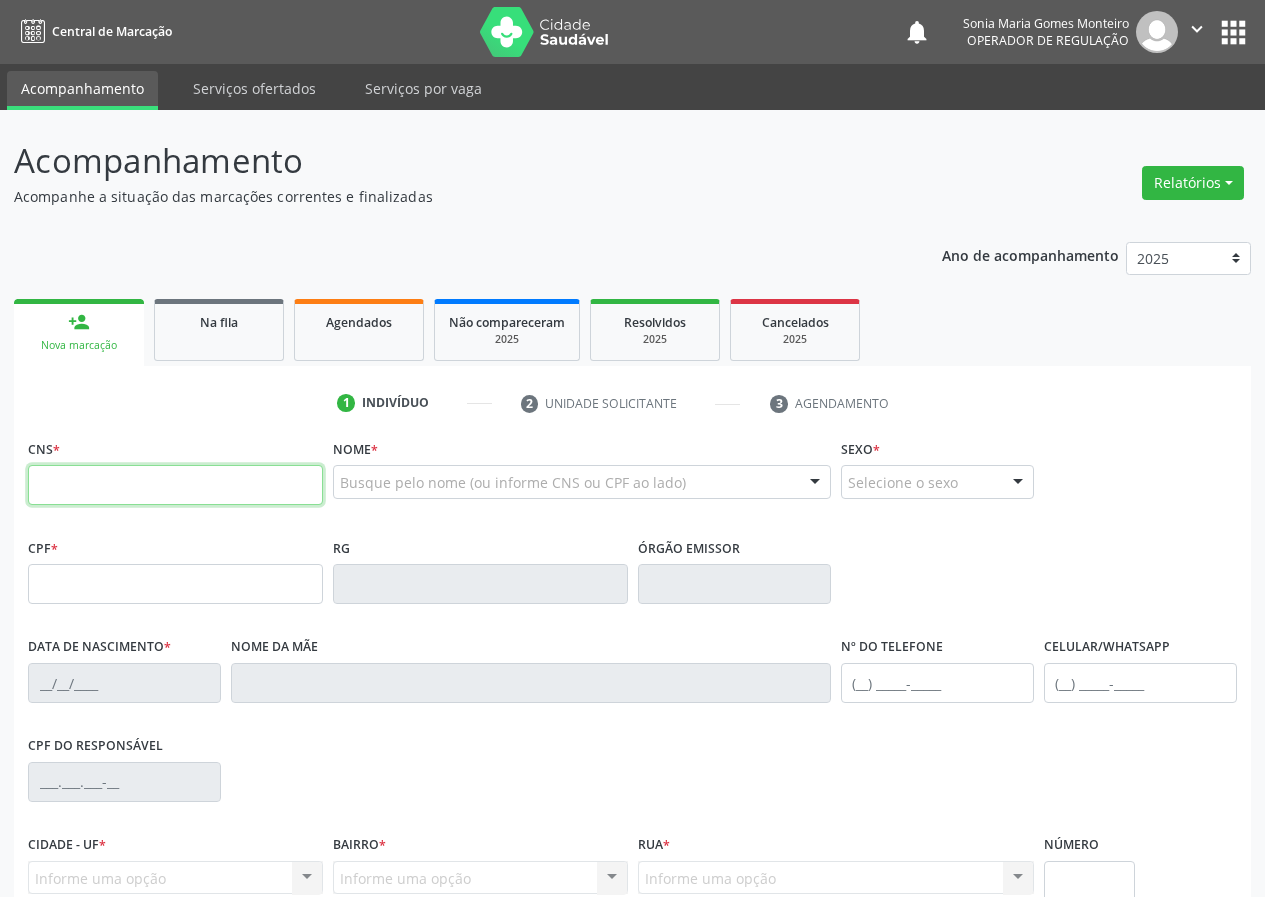 drag, startPoint x: 59, startPoint y: 480, endPoint x: 60, endPoint y: 457, distance: 23.021729 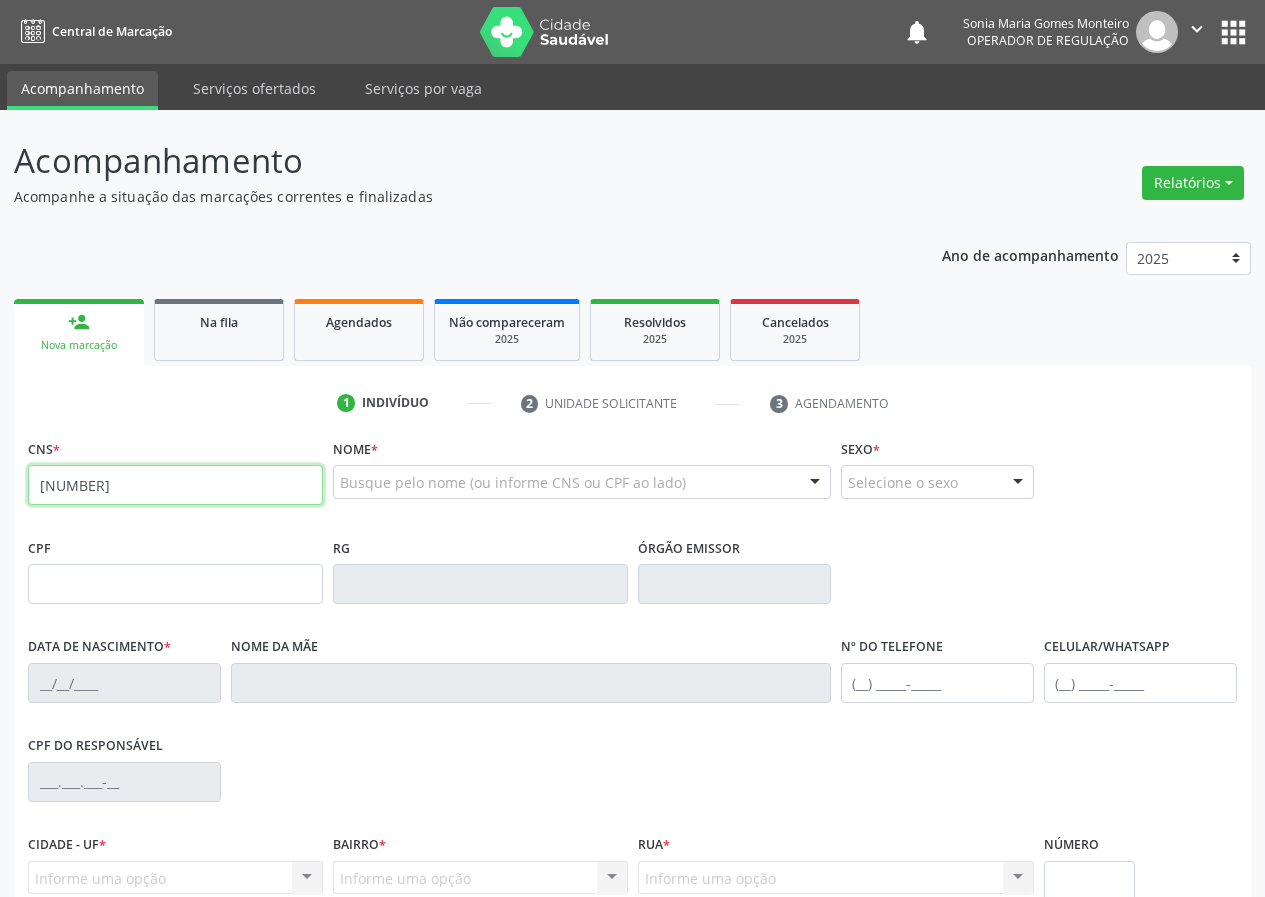 type on "[NUMBER]" 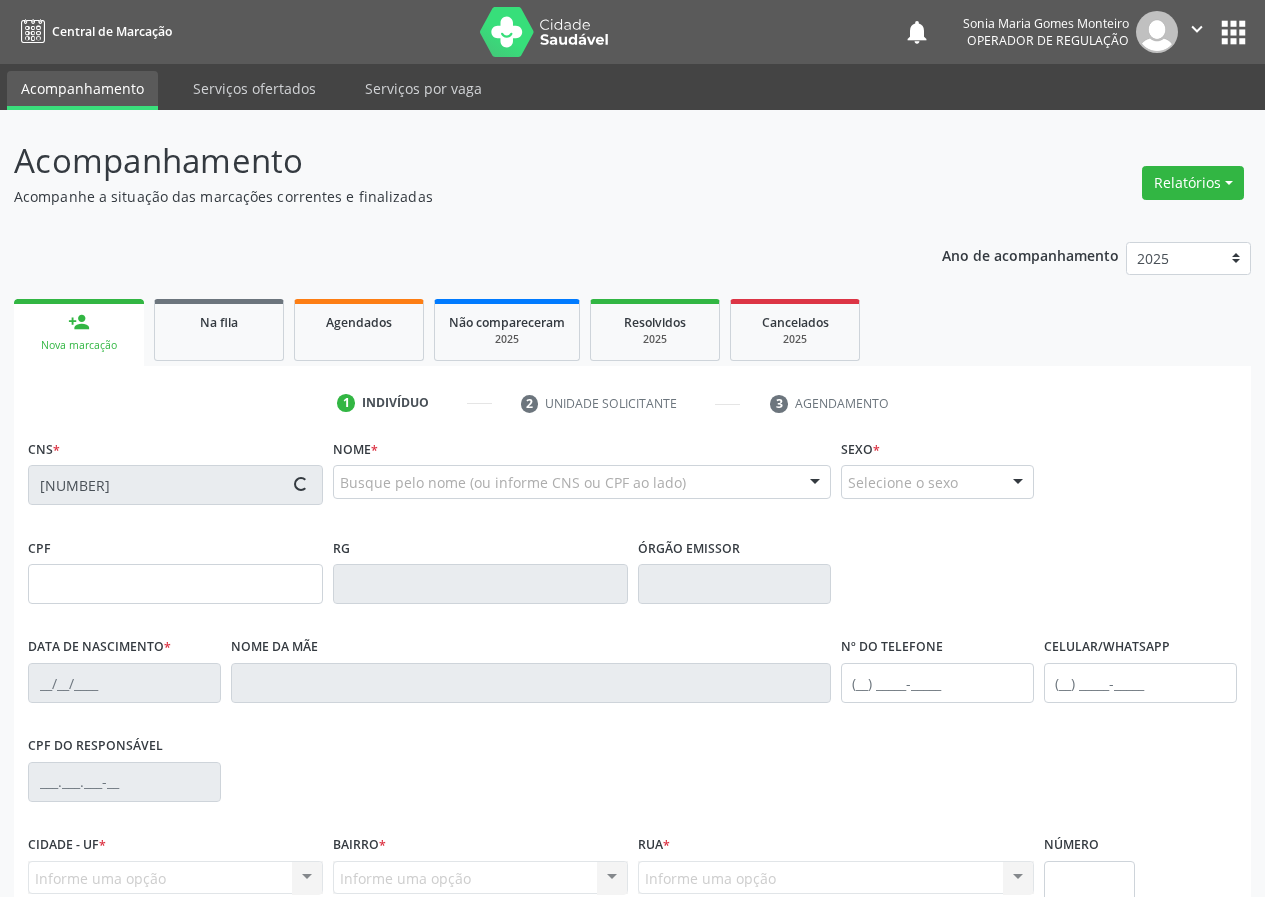 type on "[NUMBER]" 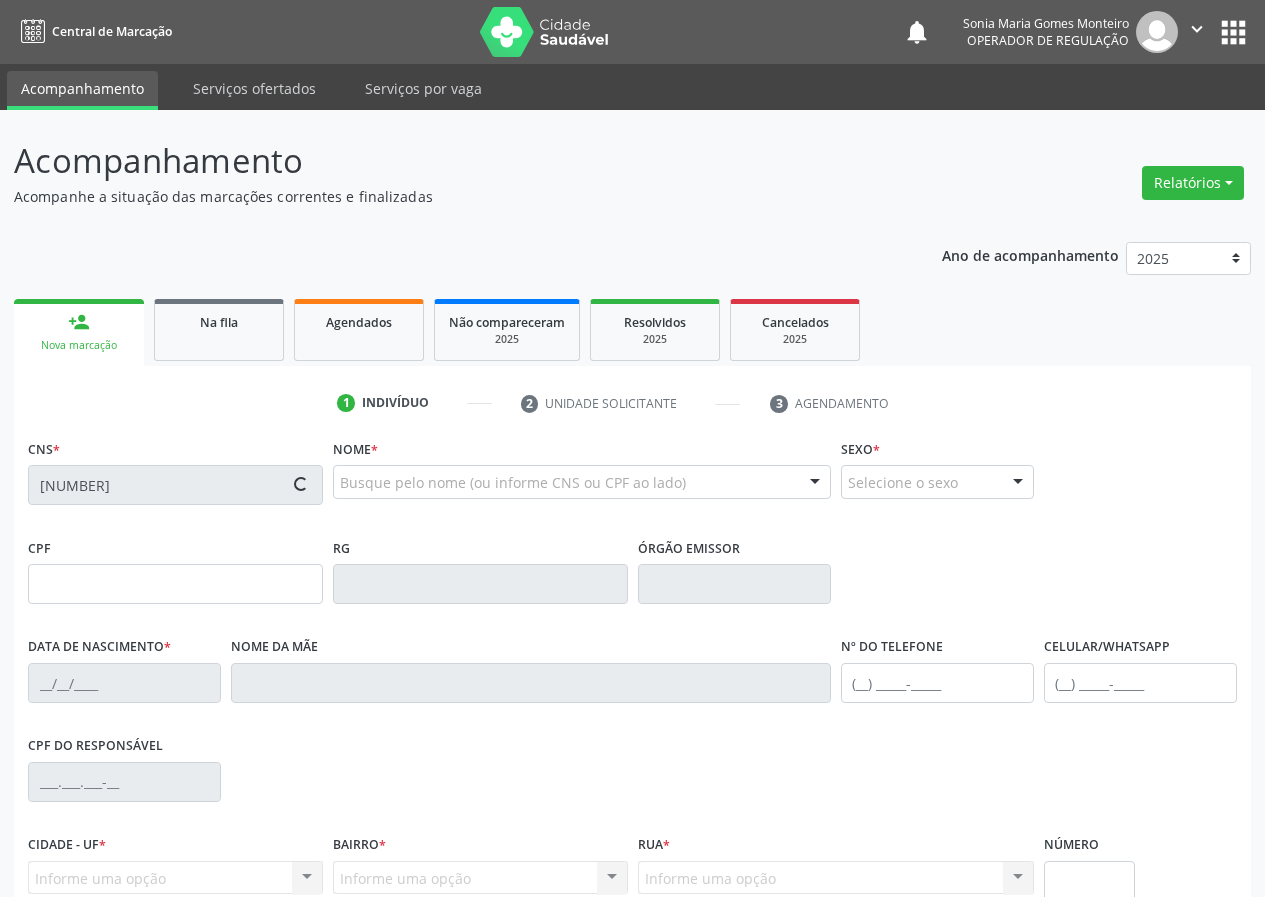 type on "[DATE]" 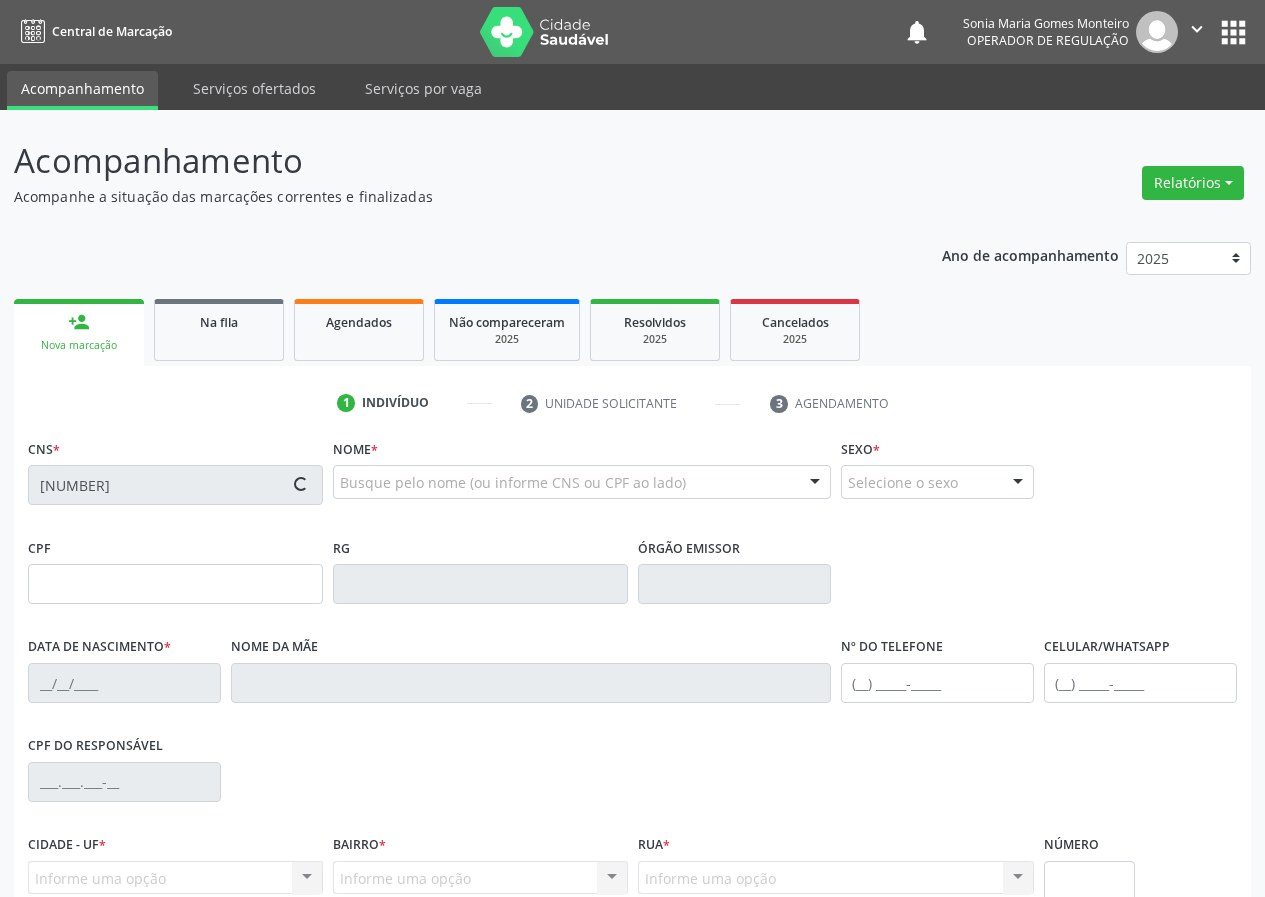 type on "[PHONE]" 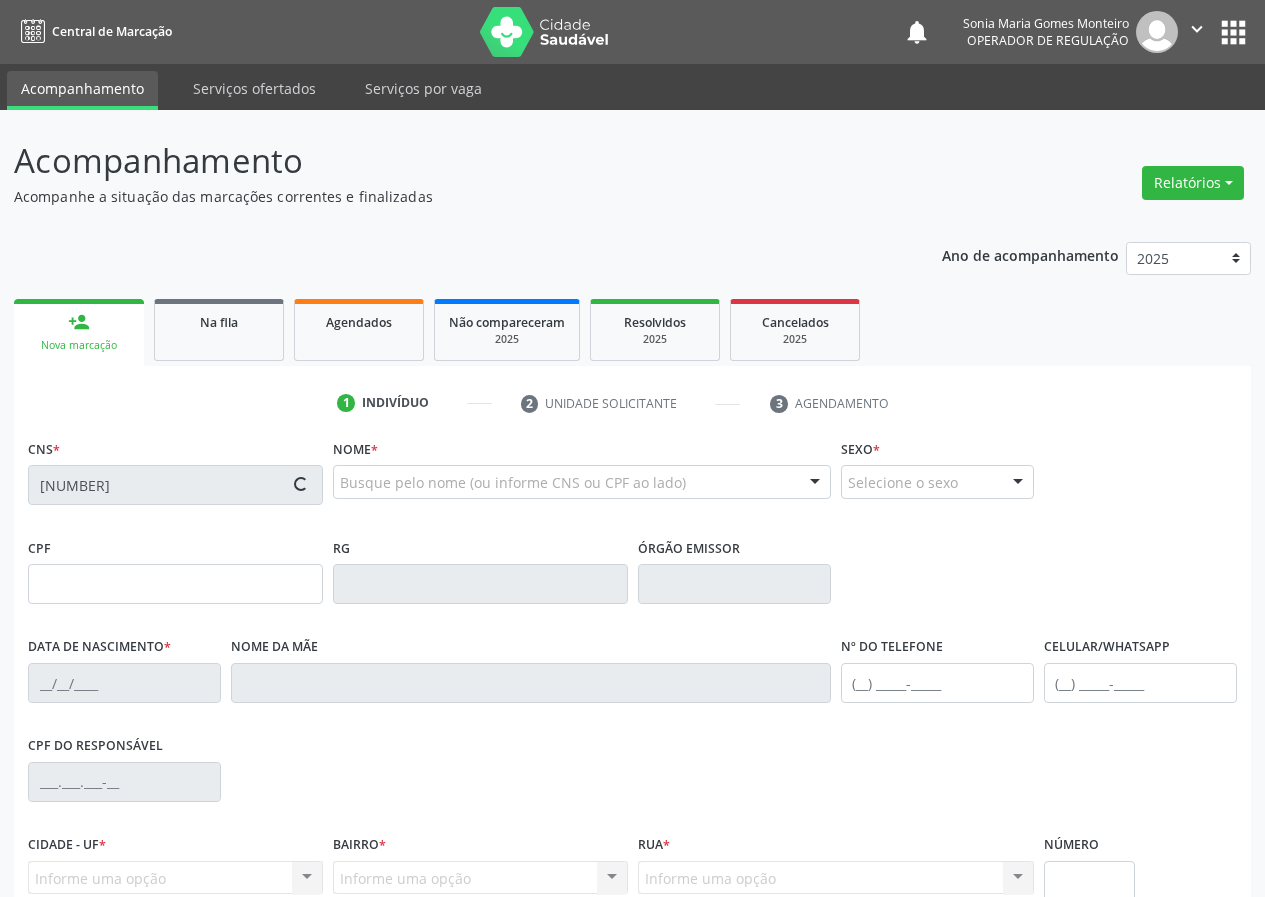 type on "[PHONE]" 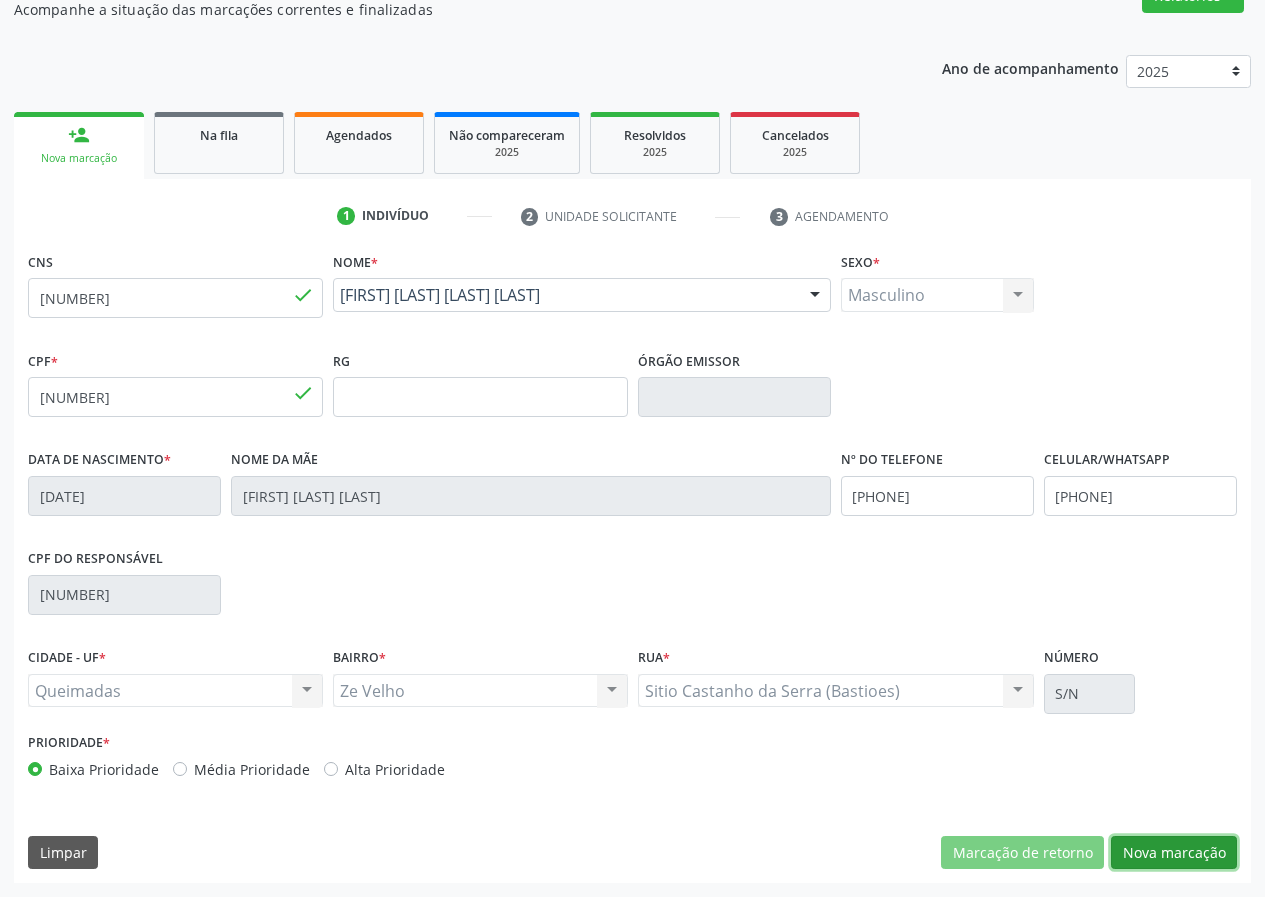 drag, startPoint x: 1169, startPoint y: 851, endPoint x: 431, endPoint y: 698, distance: 753.69293 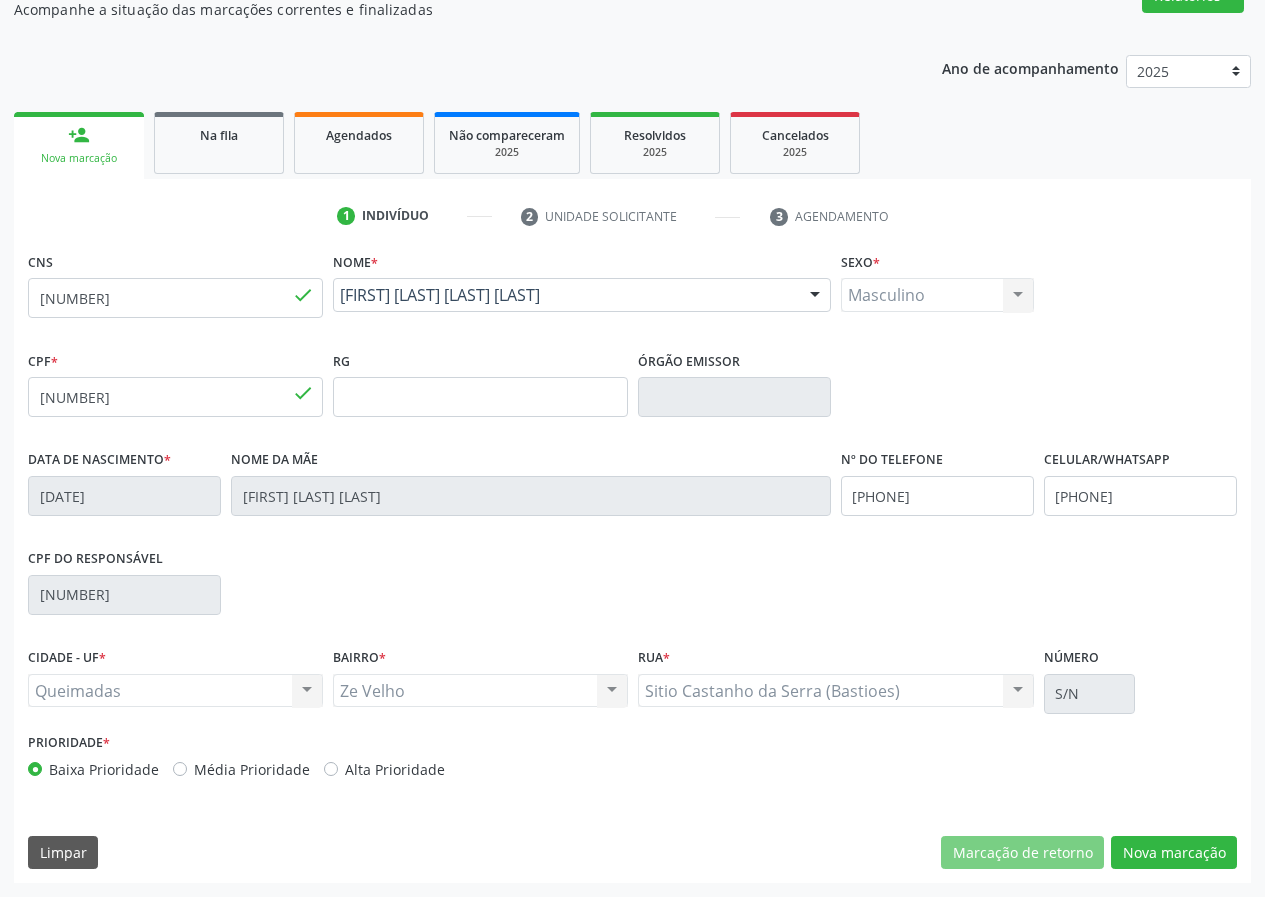 scroll, scrollTop: 9, scrollLeft: 0, axis: vertical 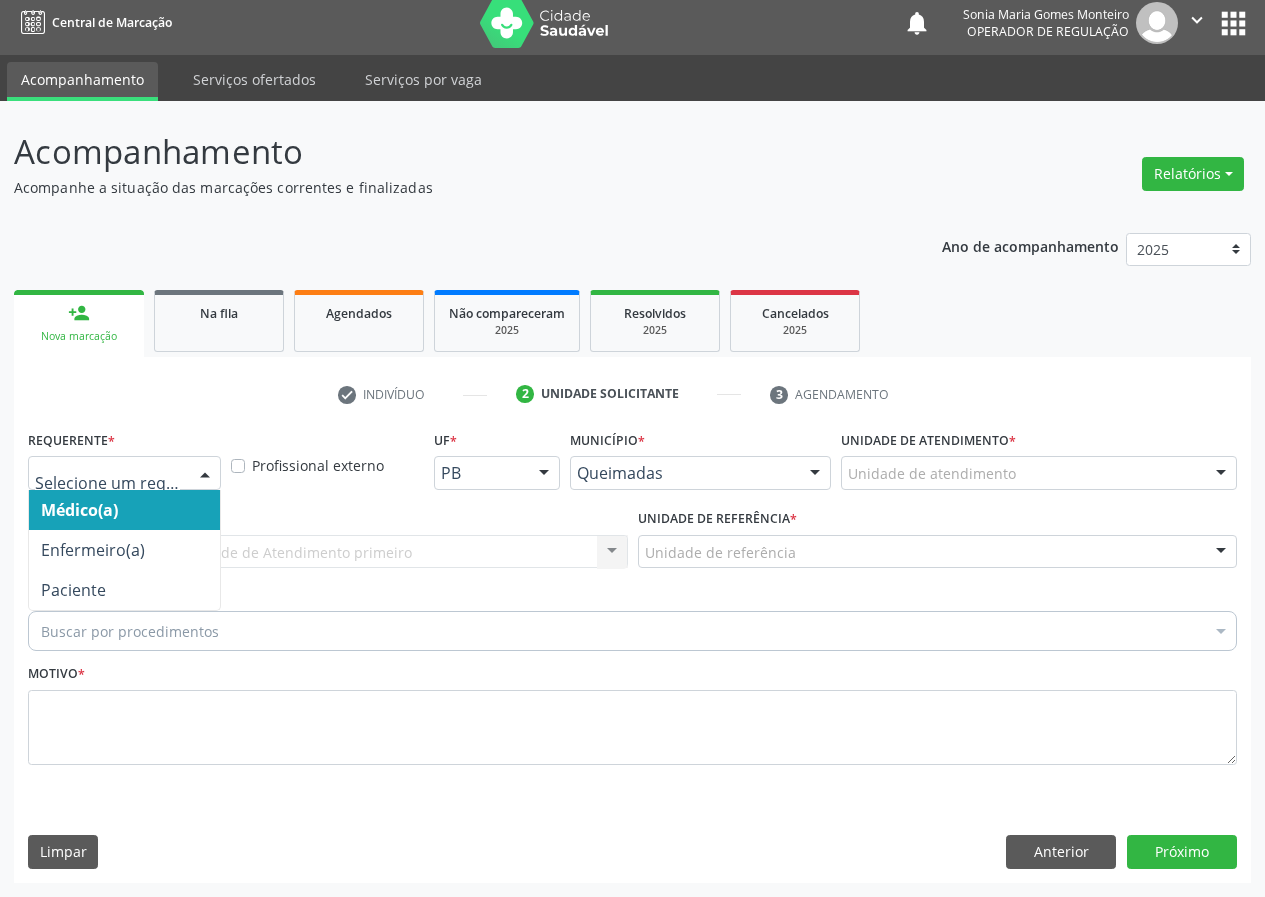 drag, startPoint x: 203, startPoint y: 473, endPoint x: 161, endPoint y: 565, distance: 101.133575 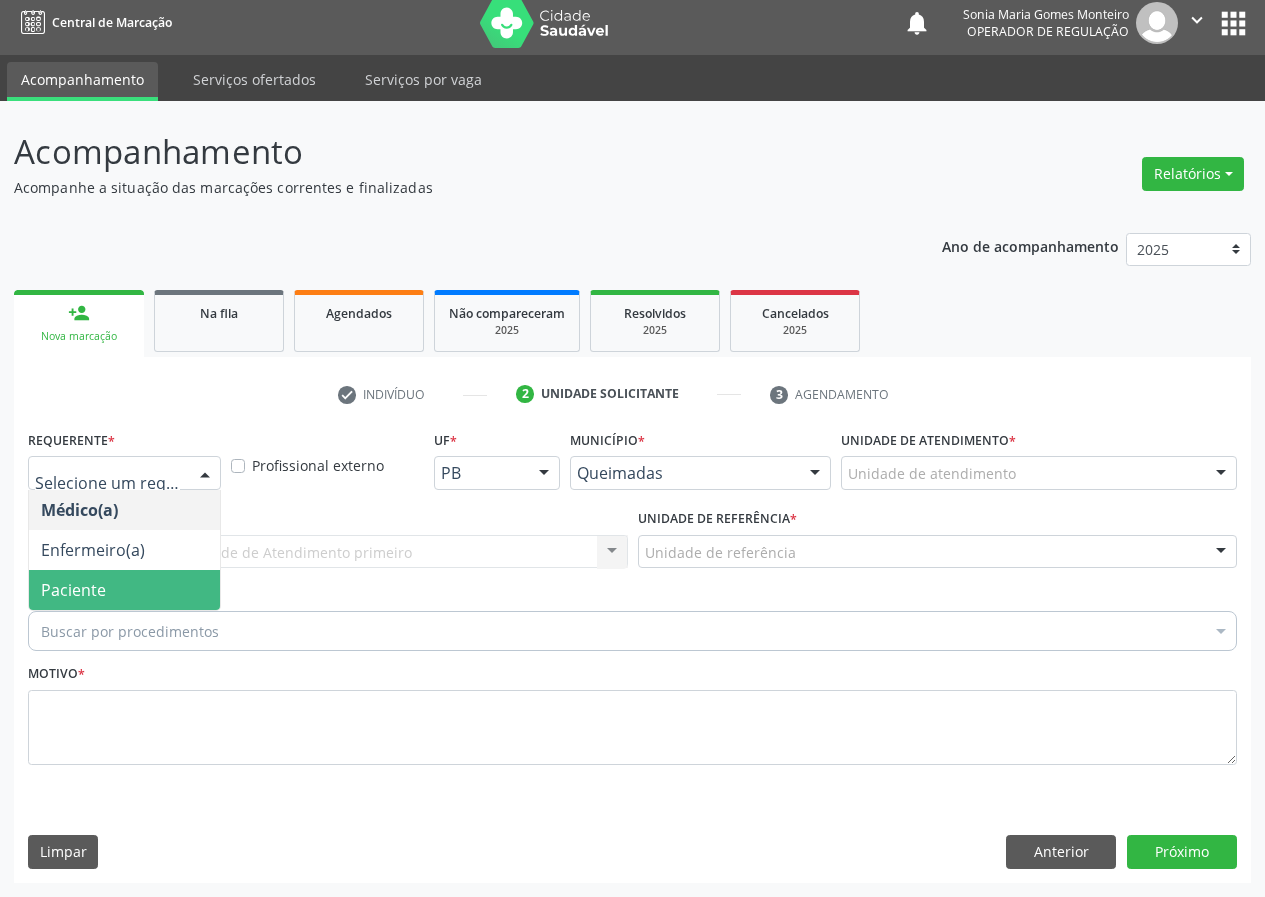 click on "Paciente" at bounding box center [124, 590] 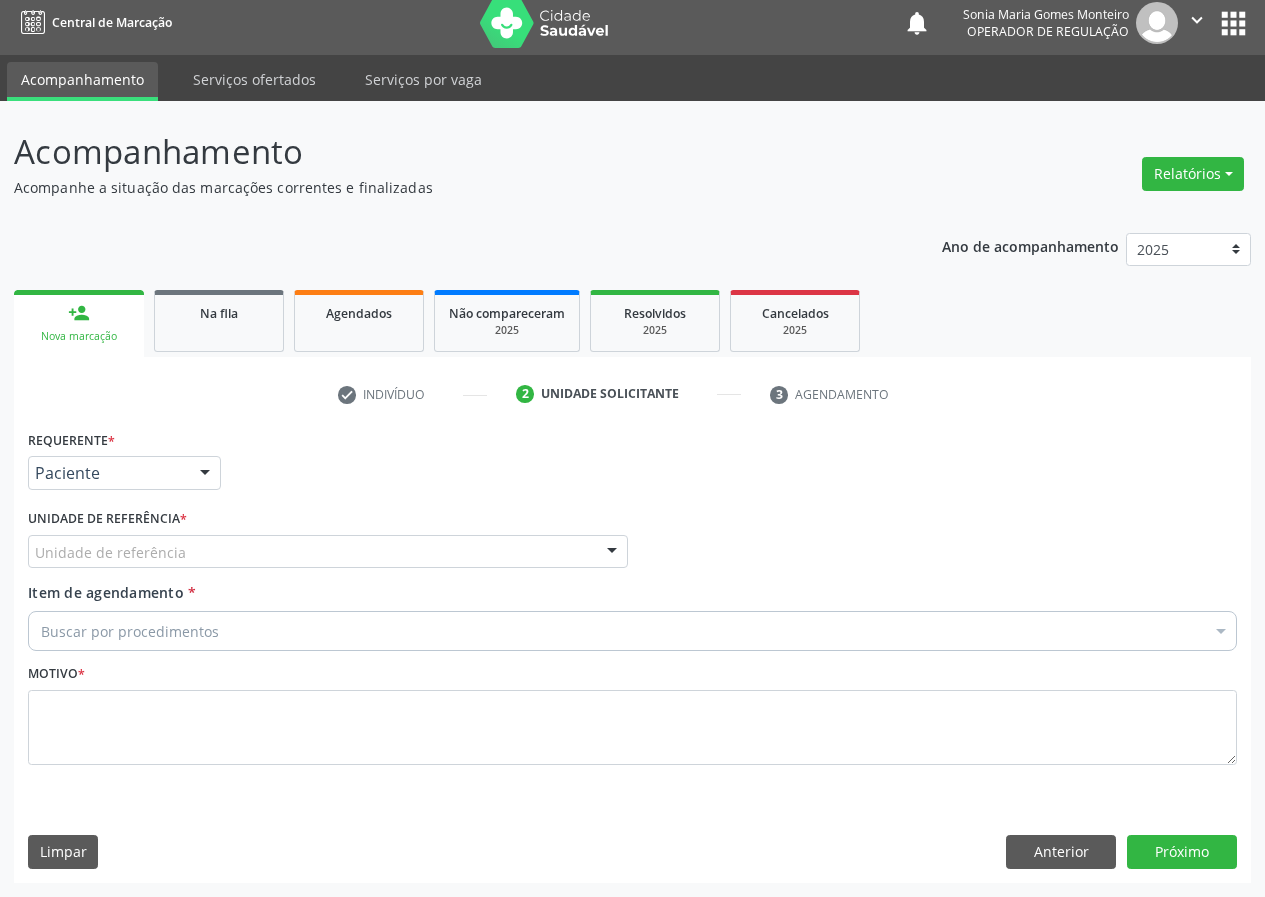 drag, startPoint x: 599, startPoint y: 554, endPoint x: 540, endPoint y: 575, distance: 62.625874 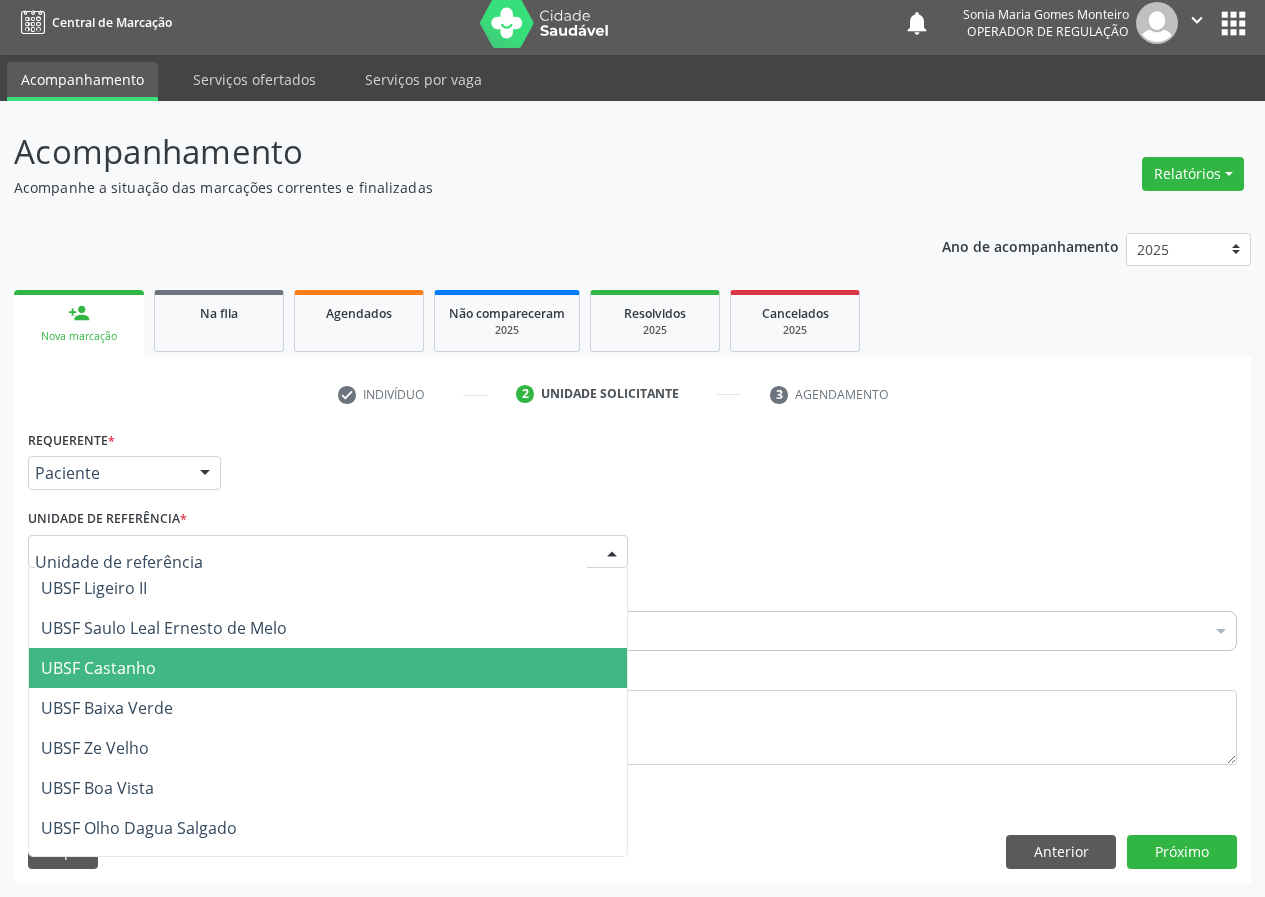 click on "UBSF Castanho" at bounding box center (98, 668) 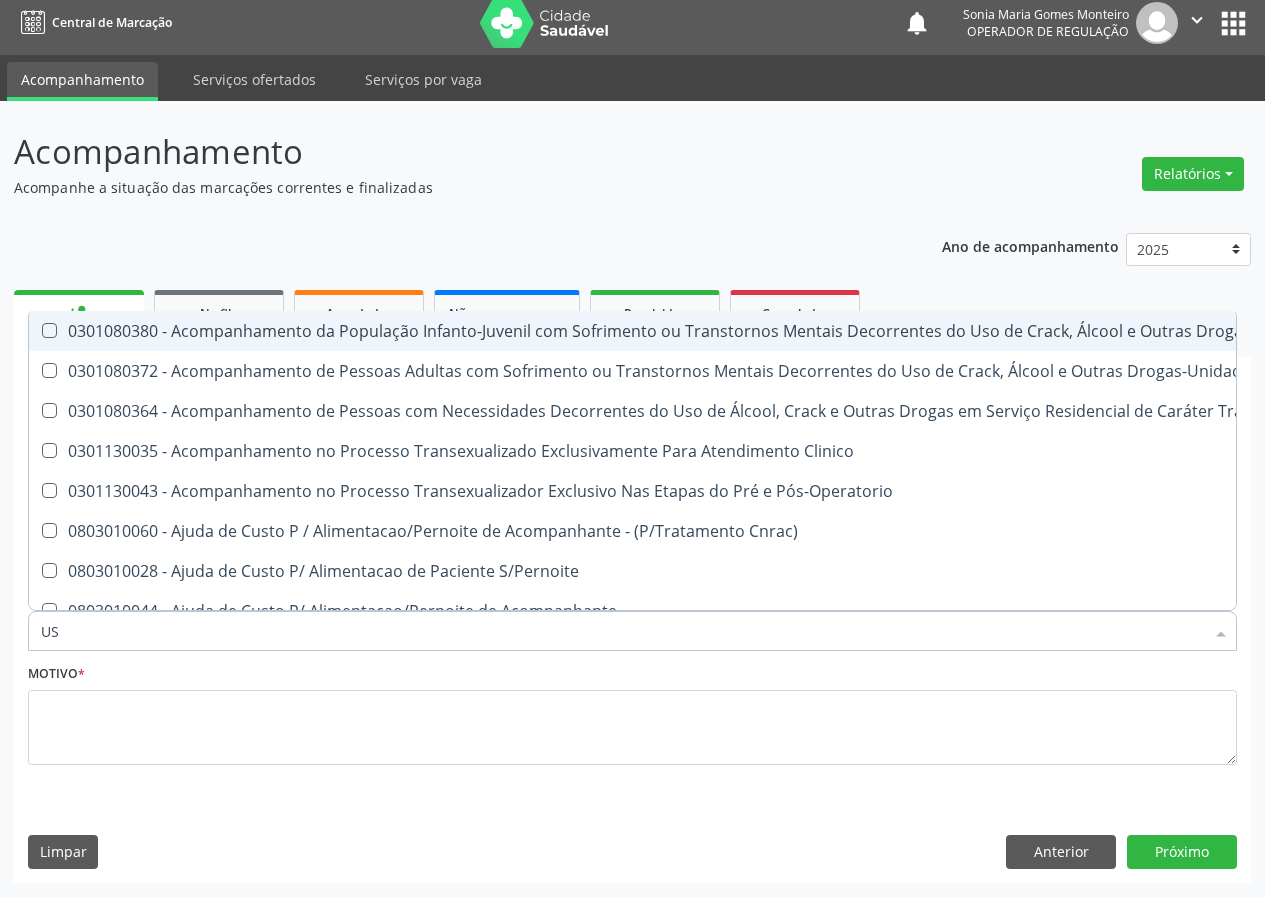 type on "USG" 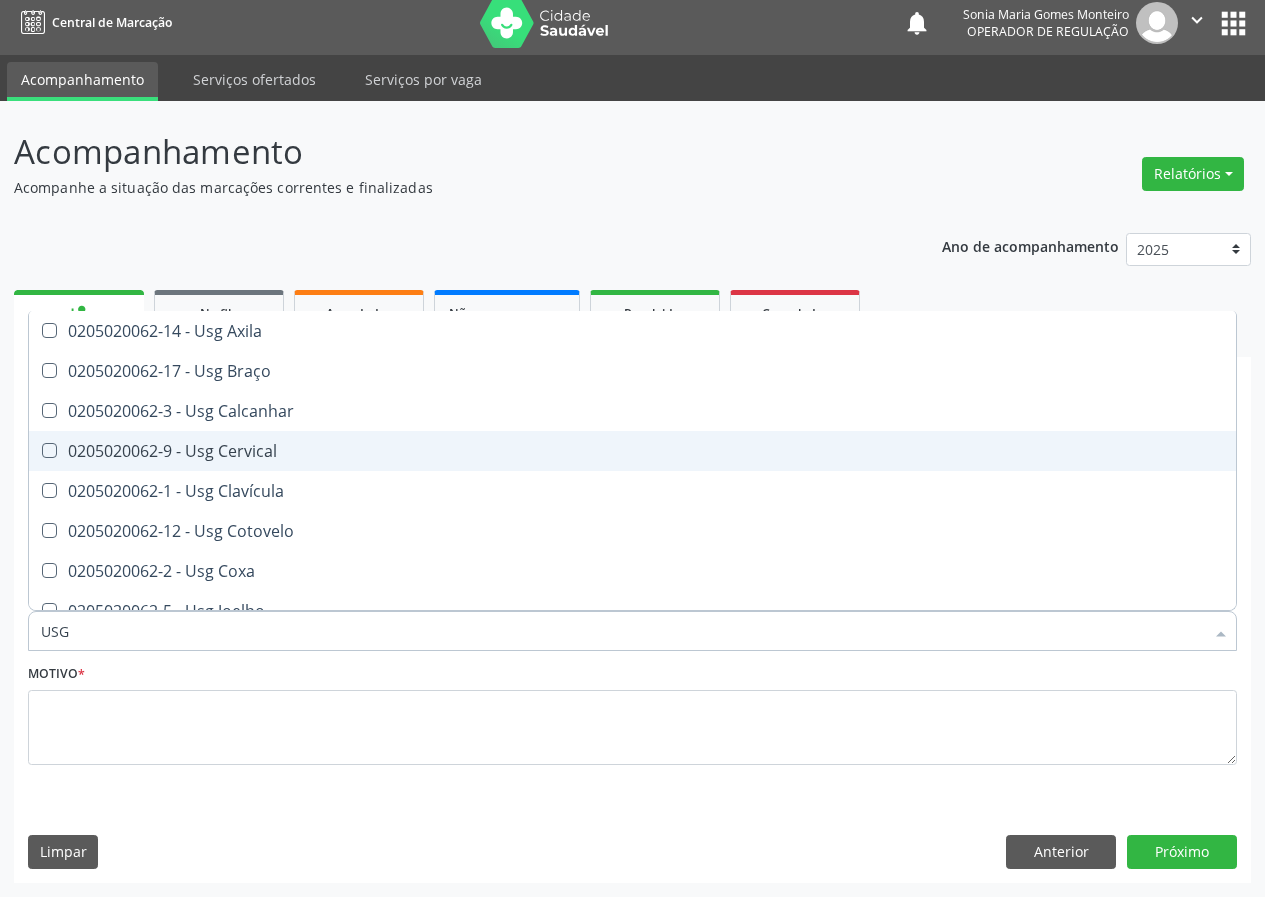 drag, startPoint x: 254, startPoint y: 447, endPoint x: 232, endPoint y: 540, distance: 95.566734 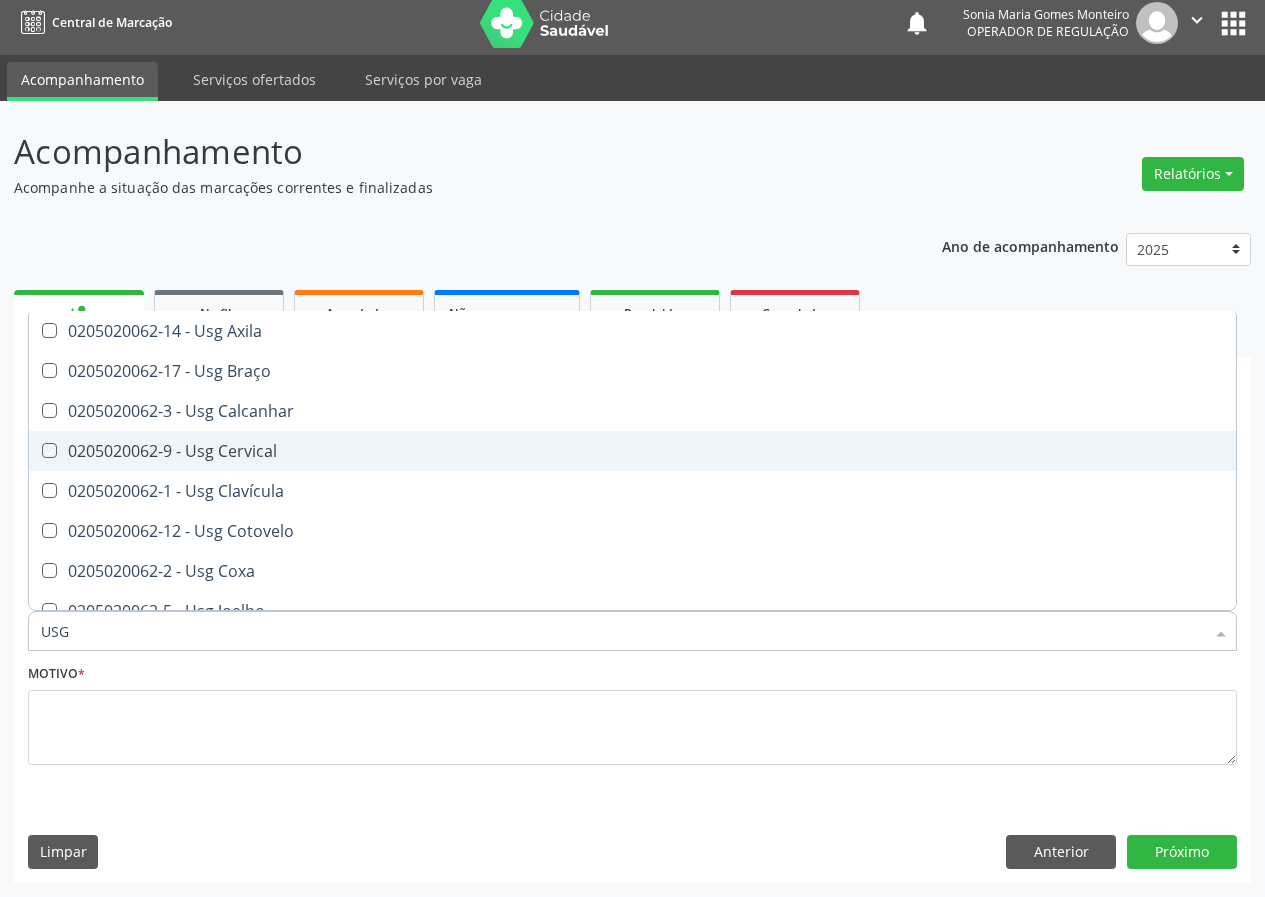 checkbox on "true" 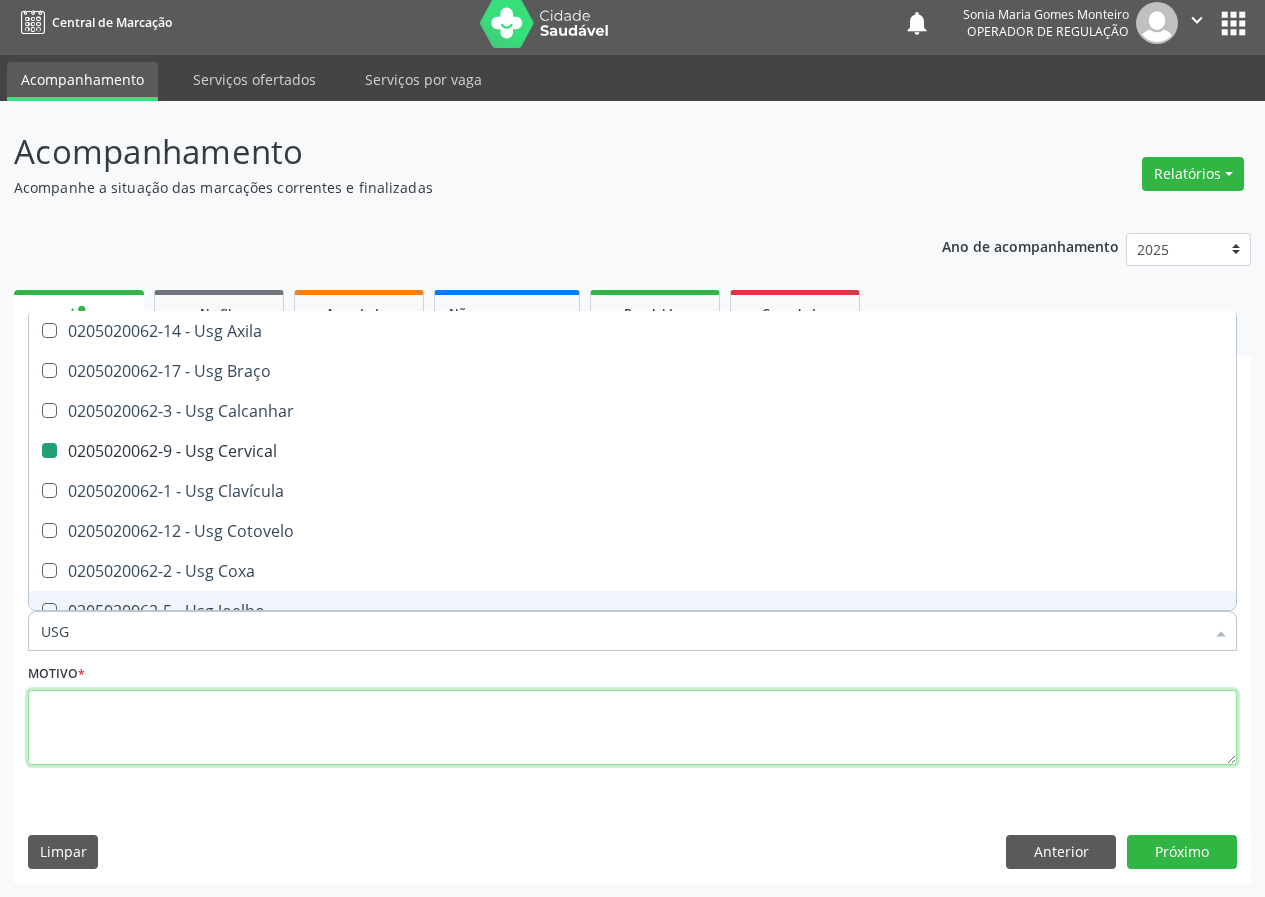 drag, startPoint x: 126, startPoint y: 735, endPoint x: 122, endPoint y: 720, distance: 15.524175 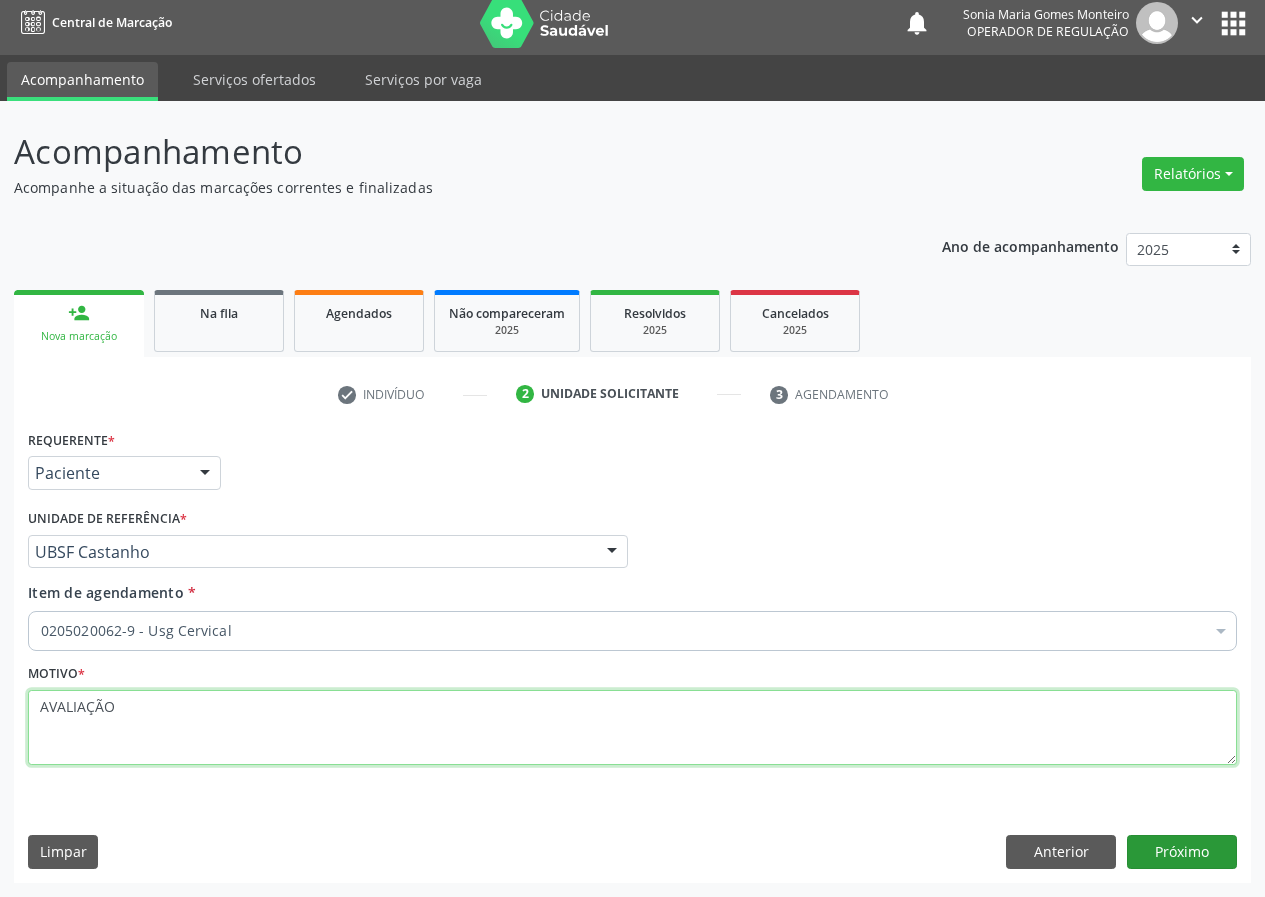 type on "AVALIAÇÃO" 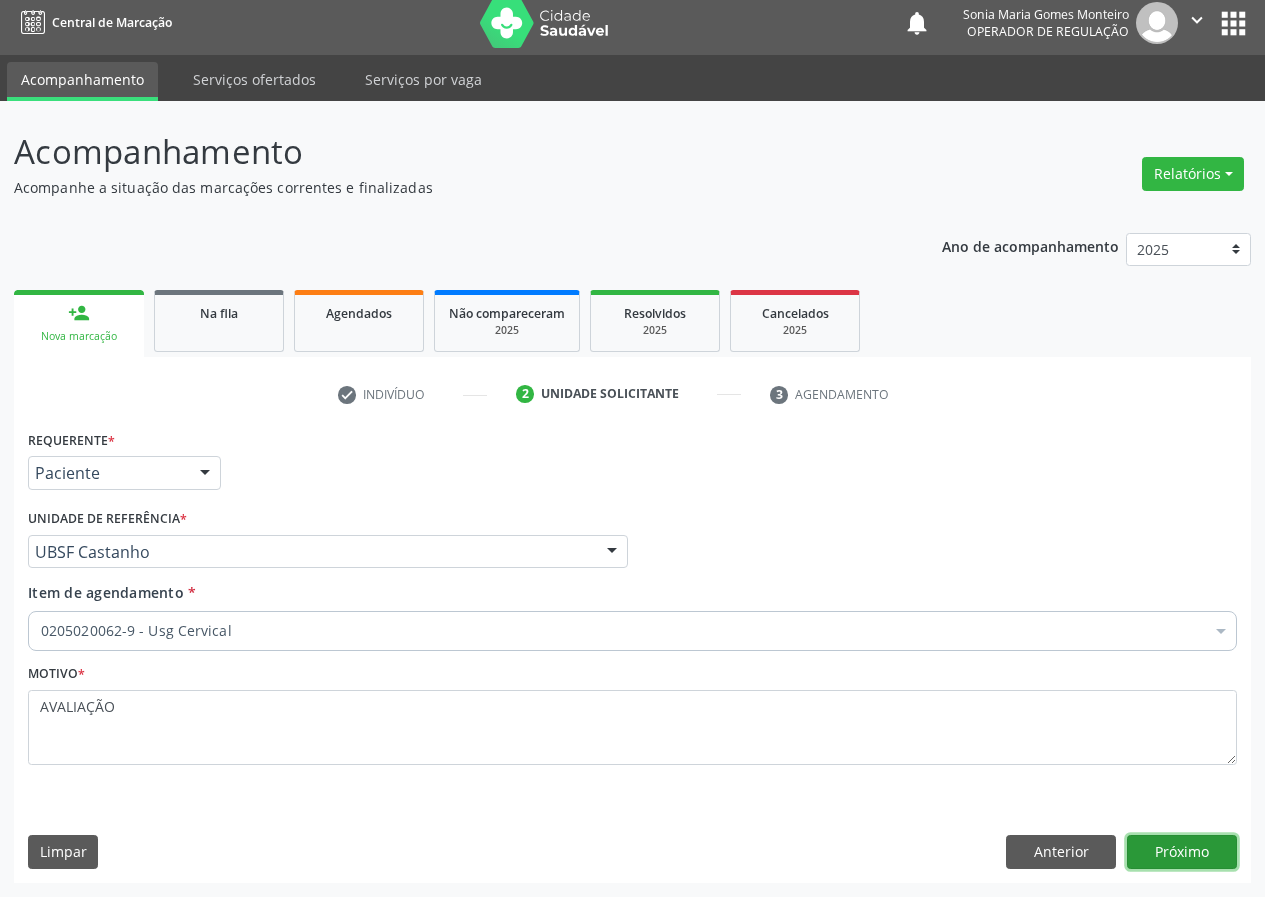 drag, startPoint x: 1185, startPoint y: 852, endPoint x: 1152, endPoint y: 849, distance: 33.13608 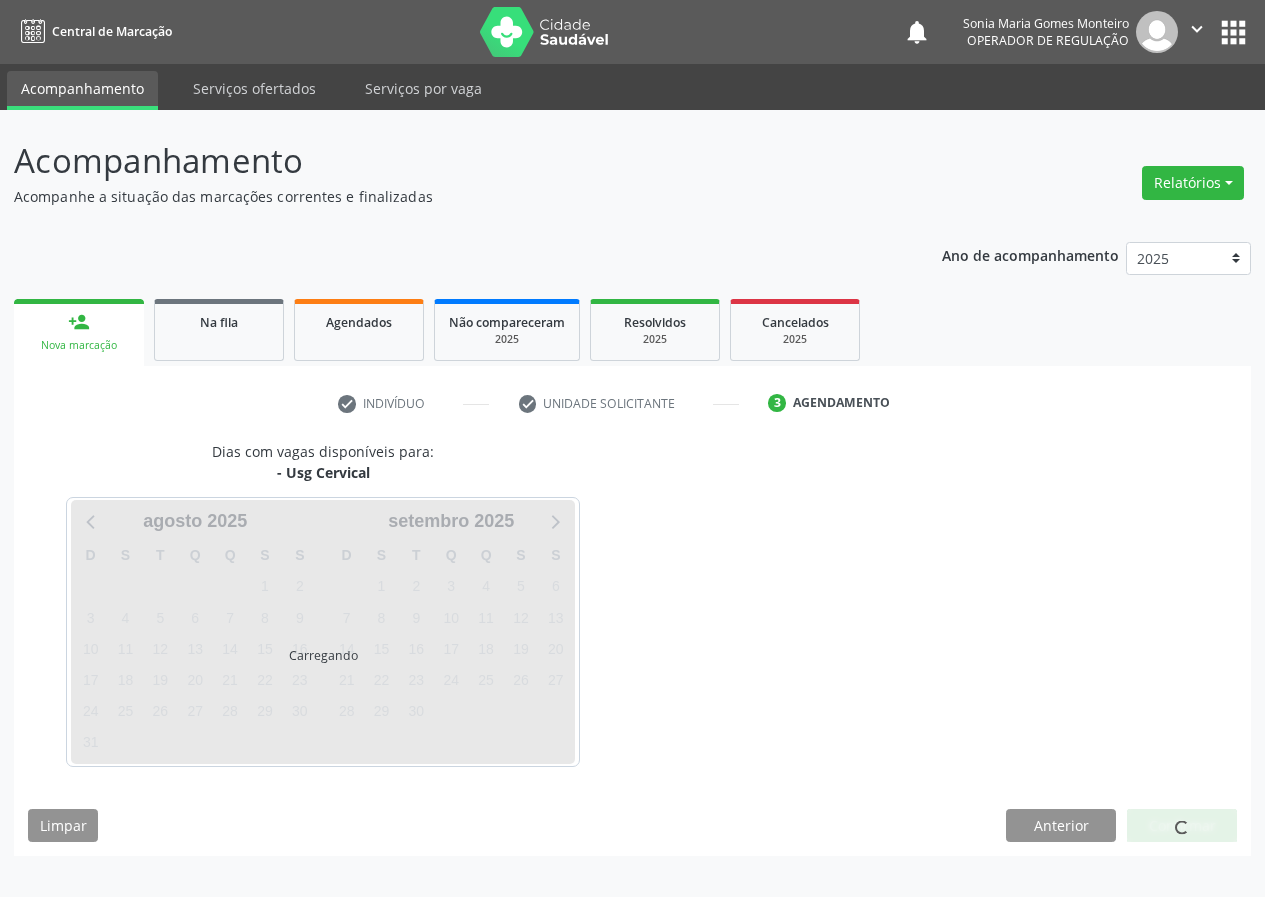 scroll, scrollTop: 0, scrollLeft: 0, axis: both 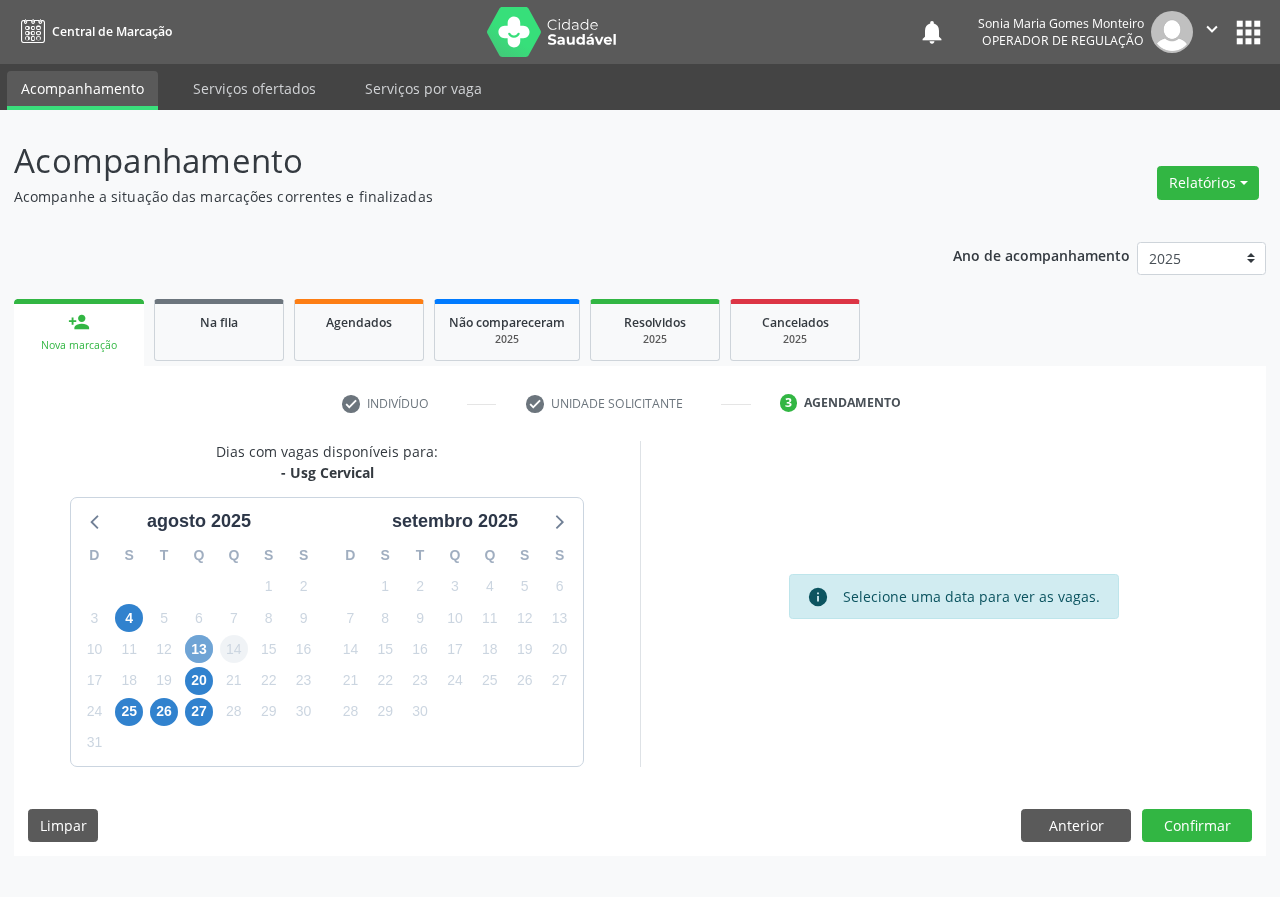 drag, startPoint x: 190, startPoint y: 646, endPoint x: 221, endPoint y: 646, distance: 31 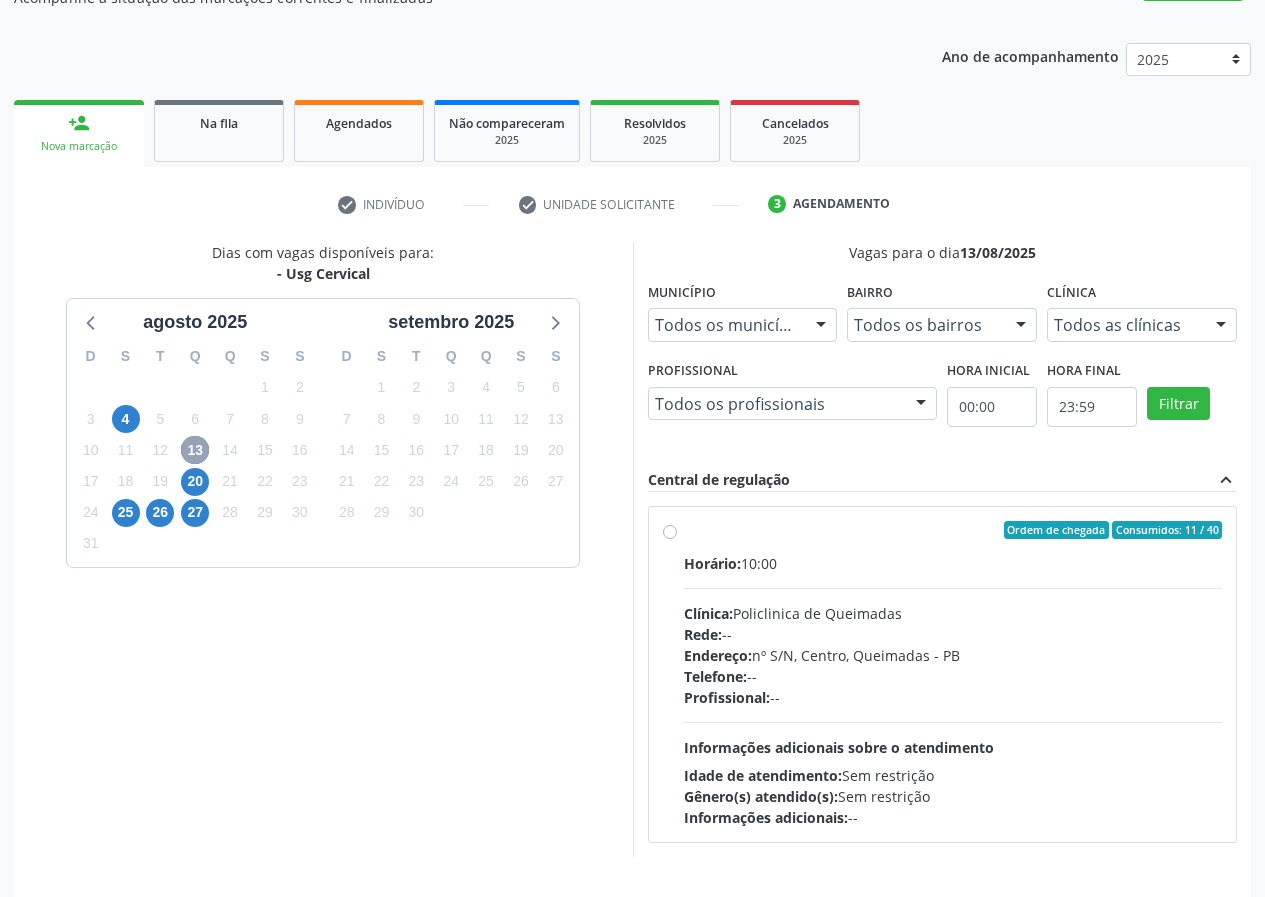scroll, scrollTop: 200, scrollLeft: 0, axis: vertical 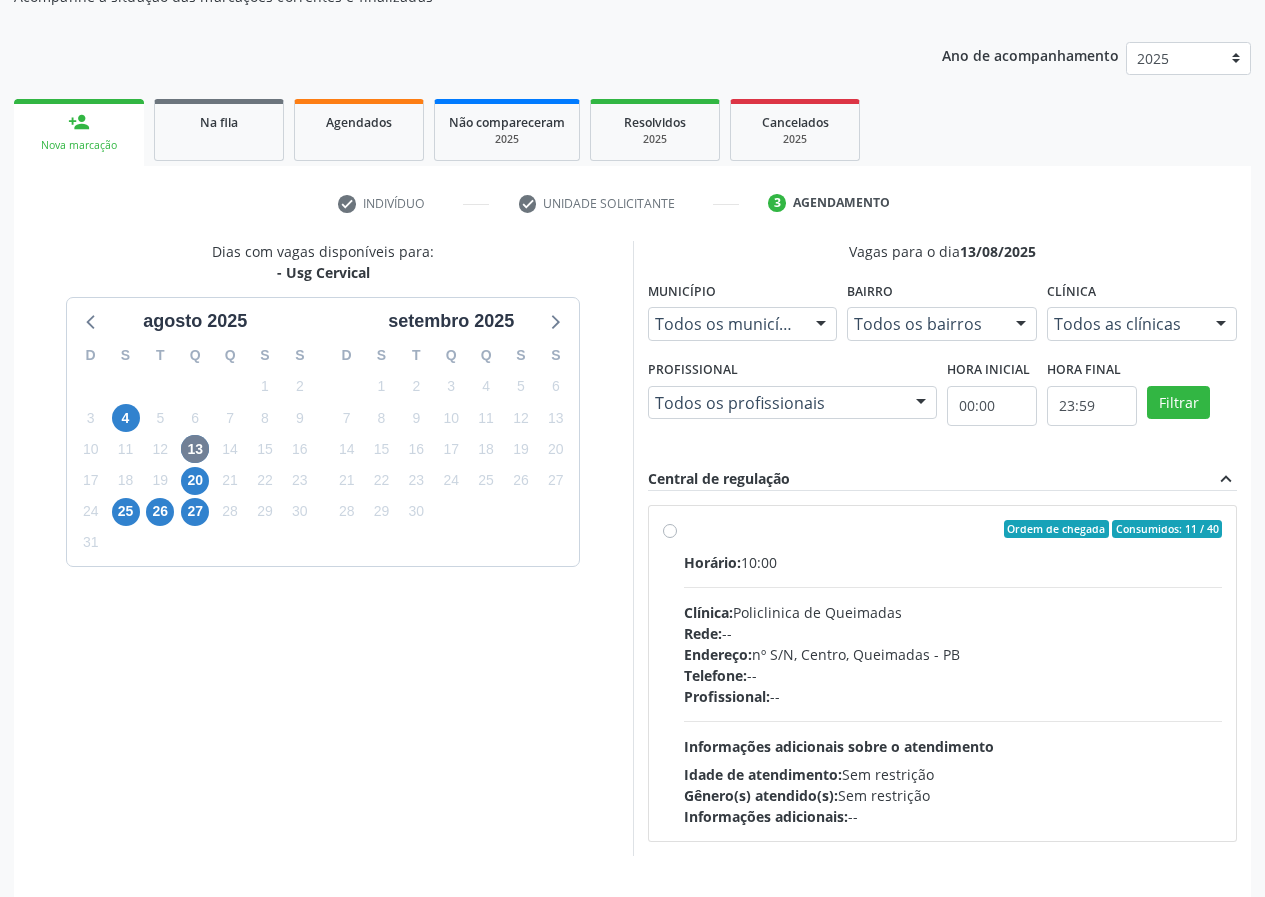 click on "Ordem de chegada
Consumidos: 11 / 40
Horário:   10:00
Clínica:  Policlinica de Queimadas
Rede:
--
Endereço:   nº S/N, Centro, [CITY] - [CITY] - [STATE]
Telefone:   --
Profissional:
--
Informações adicionais sobre o atendimento
Idade de atendimento:
Sem restrição
Gênero(s) atendido(s):
Sem restrição
Informações adicionais:
--" at bounding box center [953, 673] 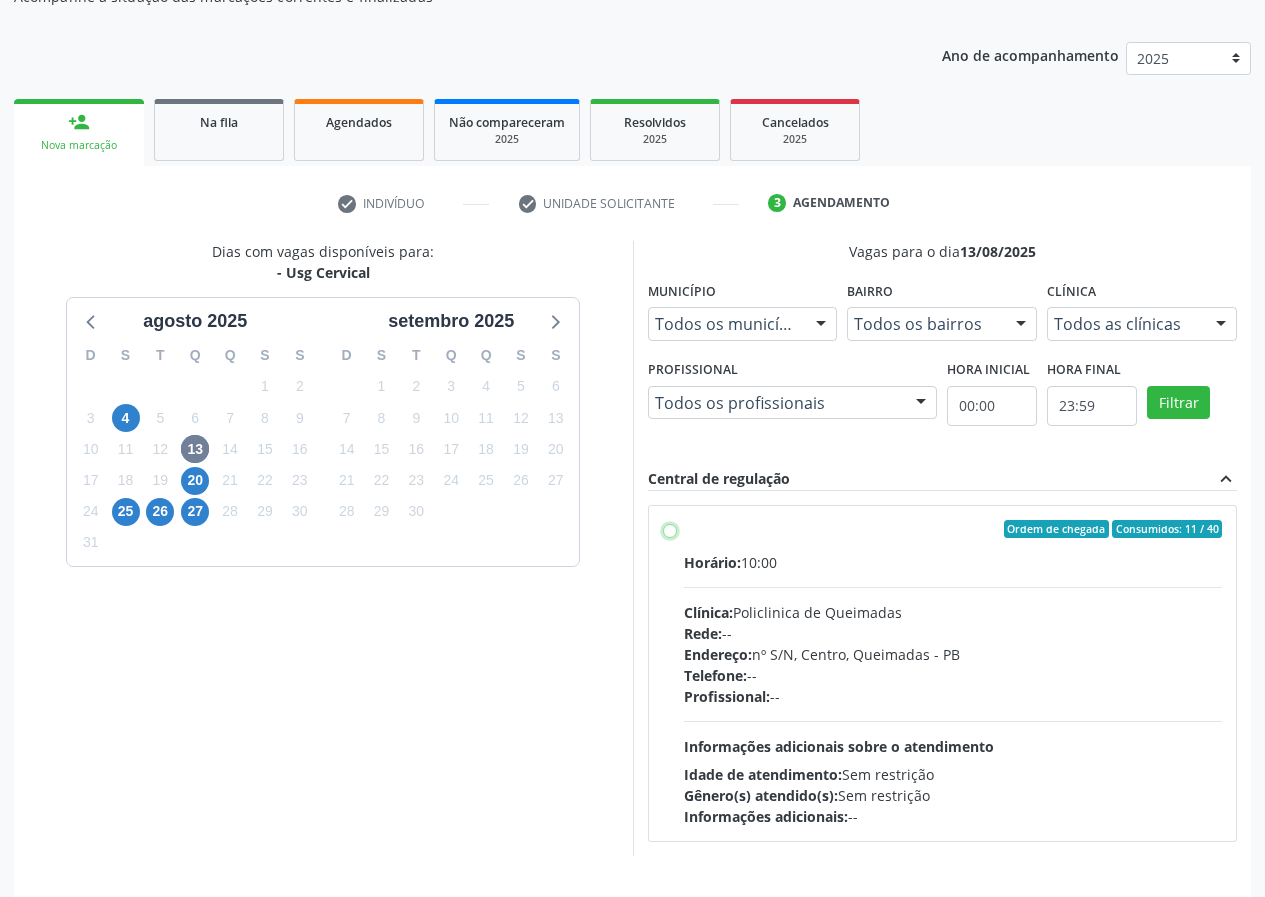 click on "Ordem de chegada
Consumidos: 11 / 40
Horário:   10:00
Clínica:  Policlinica de Queimadas
Rede:
--
Endereço:   nº S/N, Centro, [CITY] - [CITY] - [STATE]
Telefone:   --
Profissional:
--
Informações adicionais sobre o atendimento
Idade de atendimento:
Sem restrição
Gênero(s) atendido(s):
Sem restrição
Informações adicionais:
--" at bounding box center [670, 529] 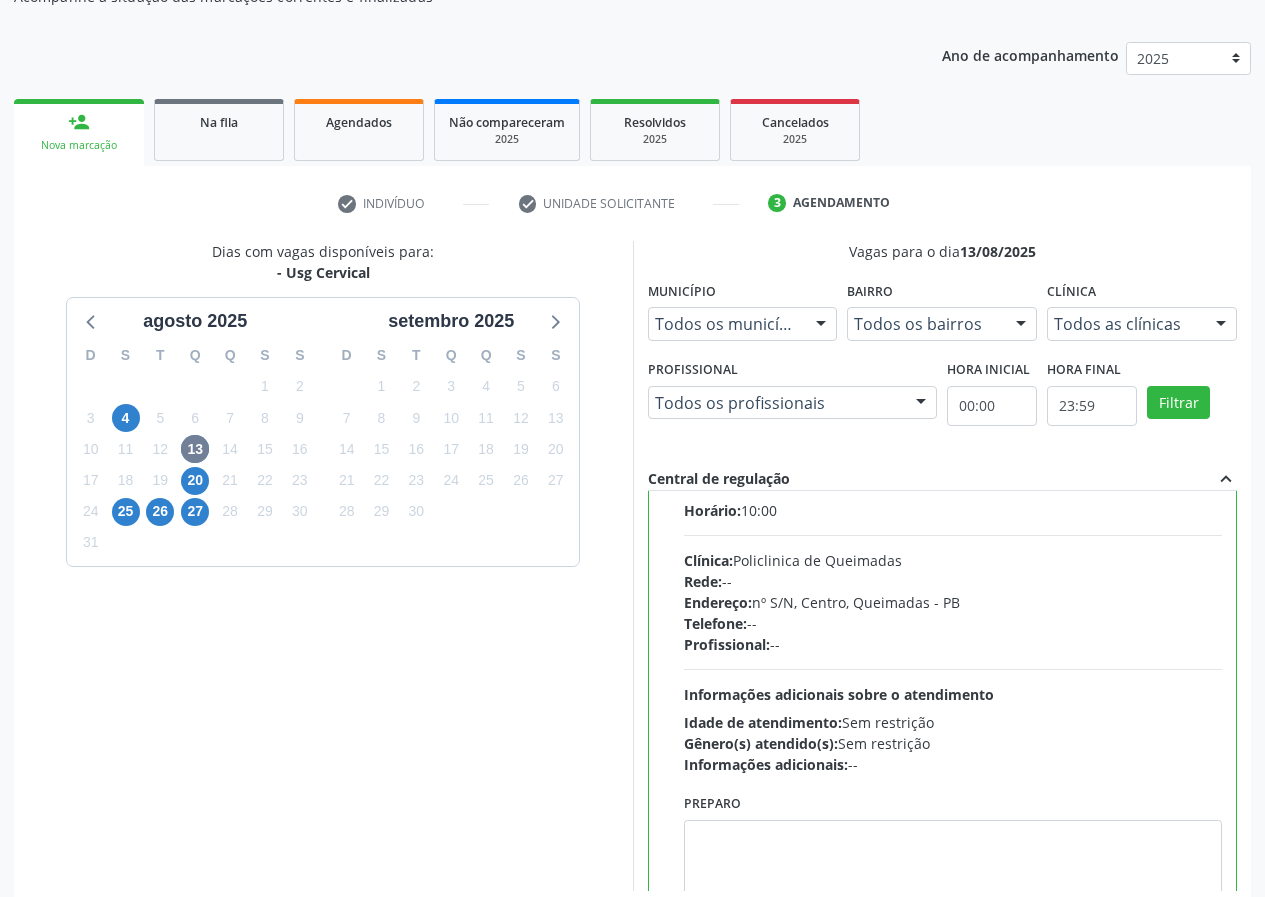 scroll, scrollTop: 99, scrollLeft: 0, axis: vertical 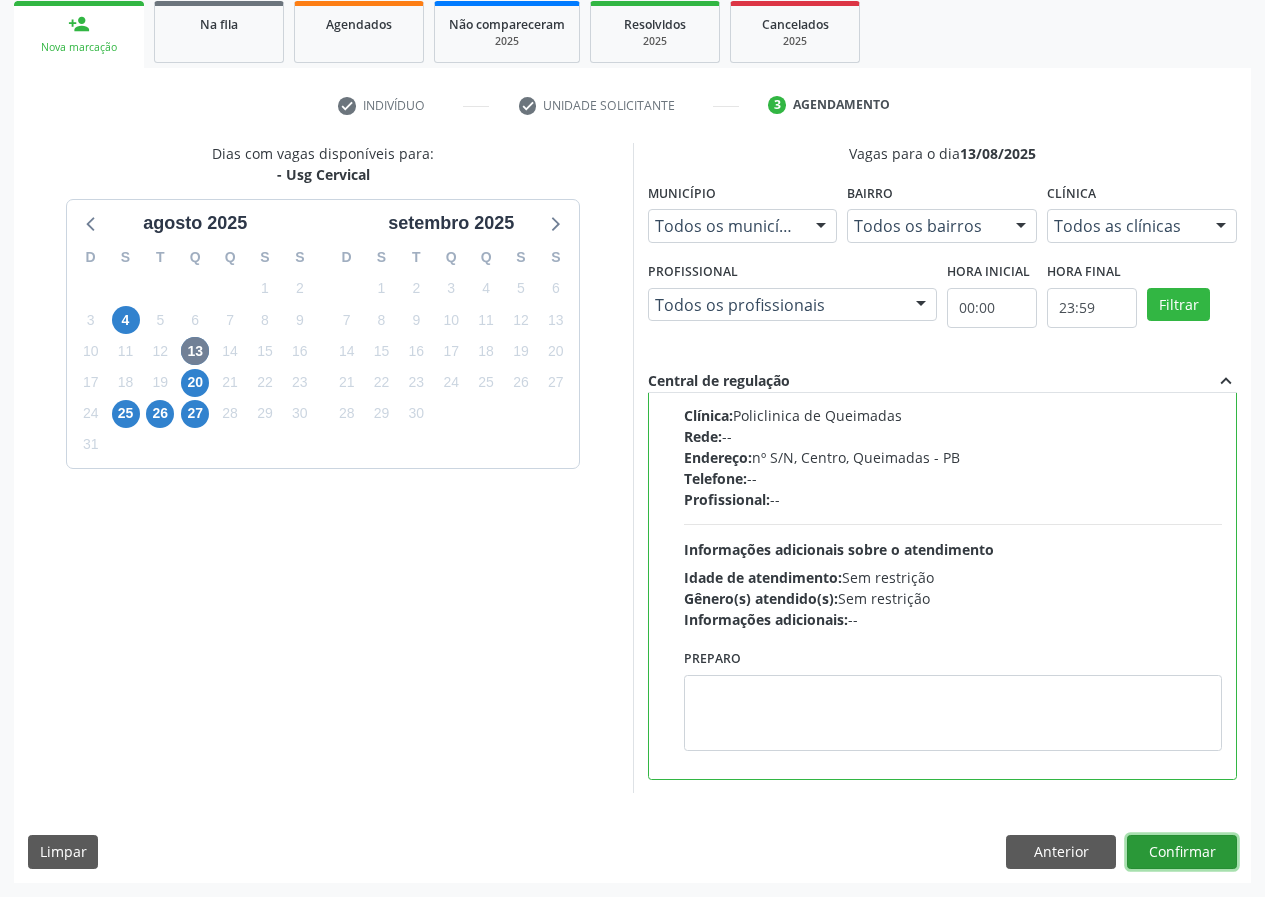 drag, startPoint x: 1195, startPoint y: 859, endPoint x: 1096, endPoint y: 825, distance: 104.67569 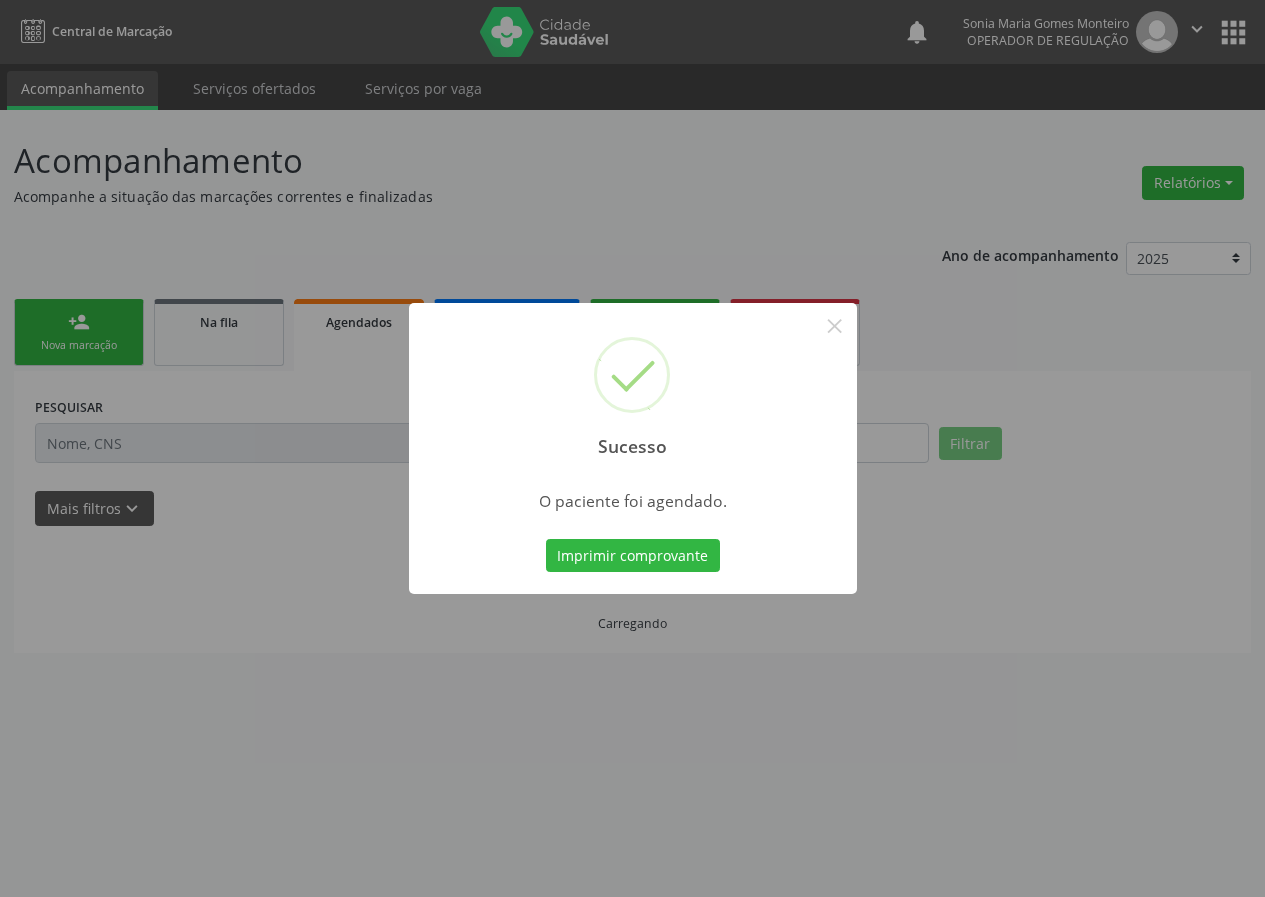 scroll, scrollTop: 0, scrollLeft: 0, axis: both 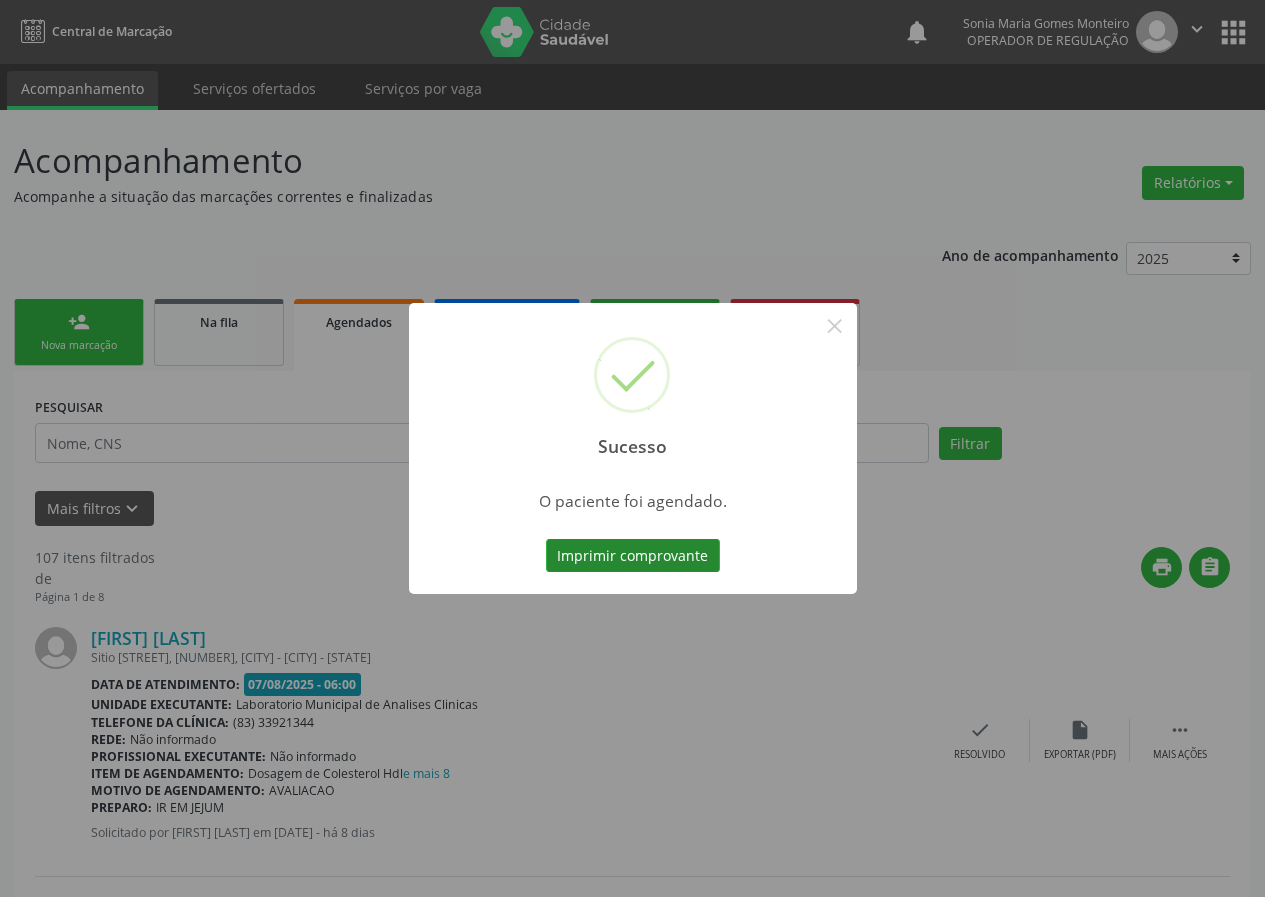 click on "Imprimir comprovante" at bounding box center (633, 556) 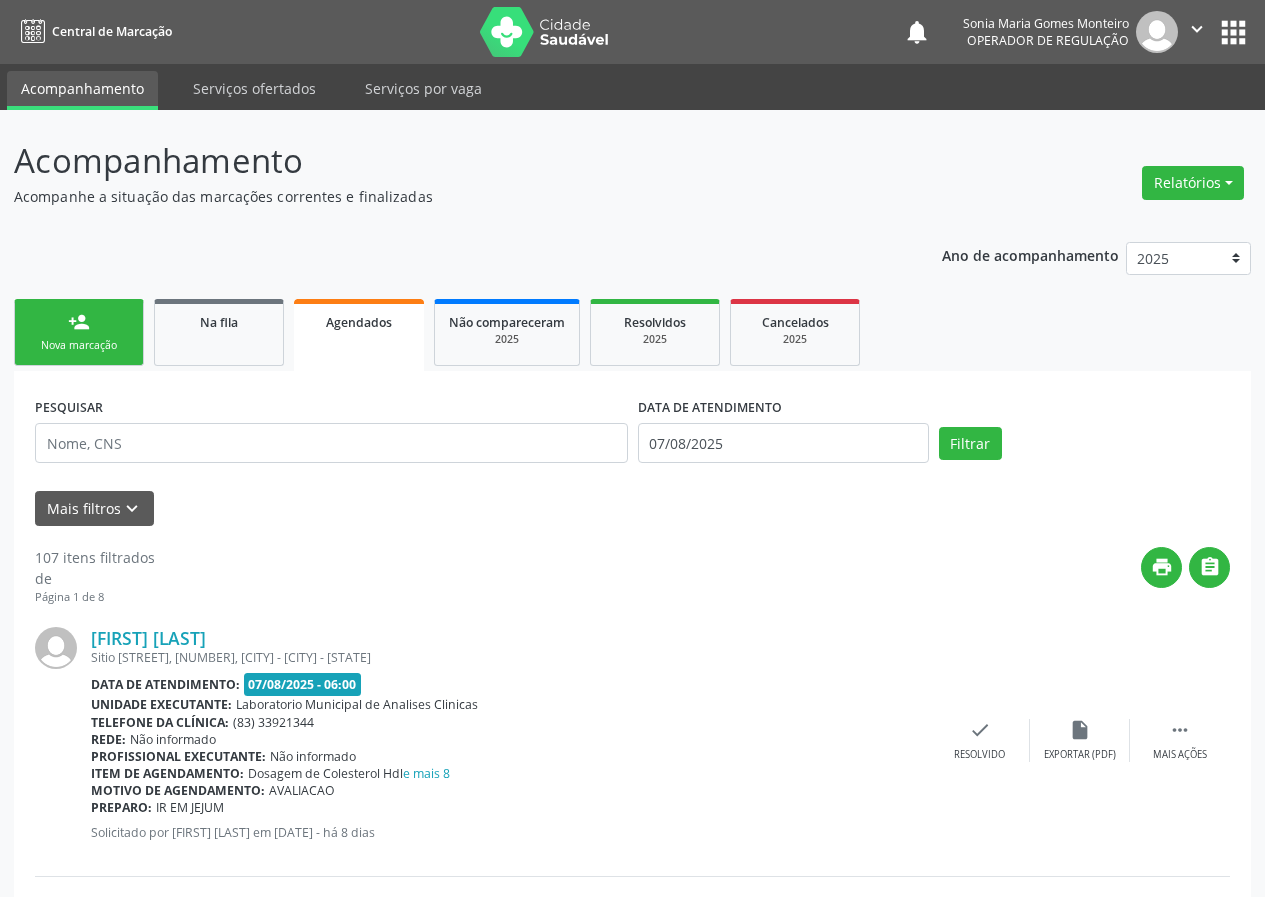 click on "person_add" at bounding box center (79, 322) 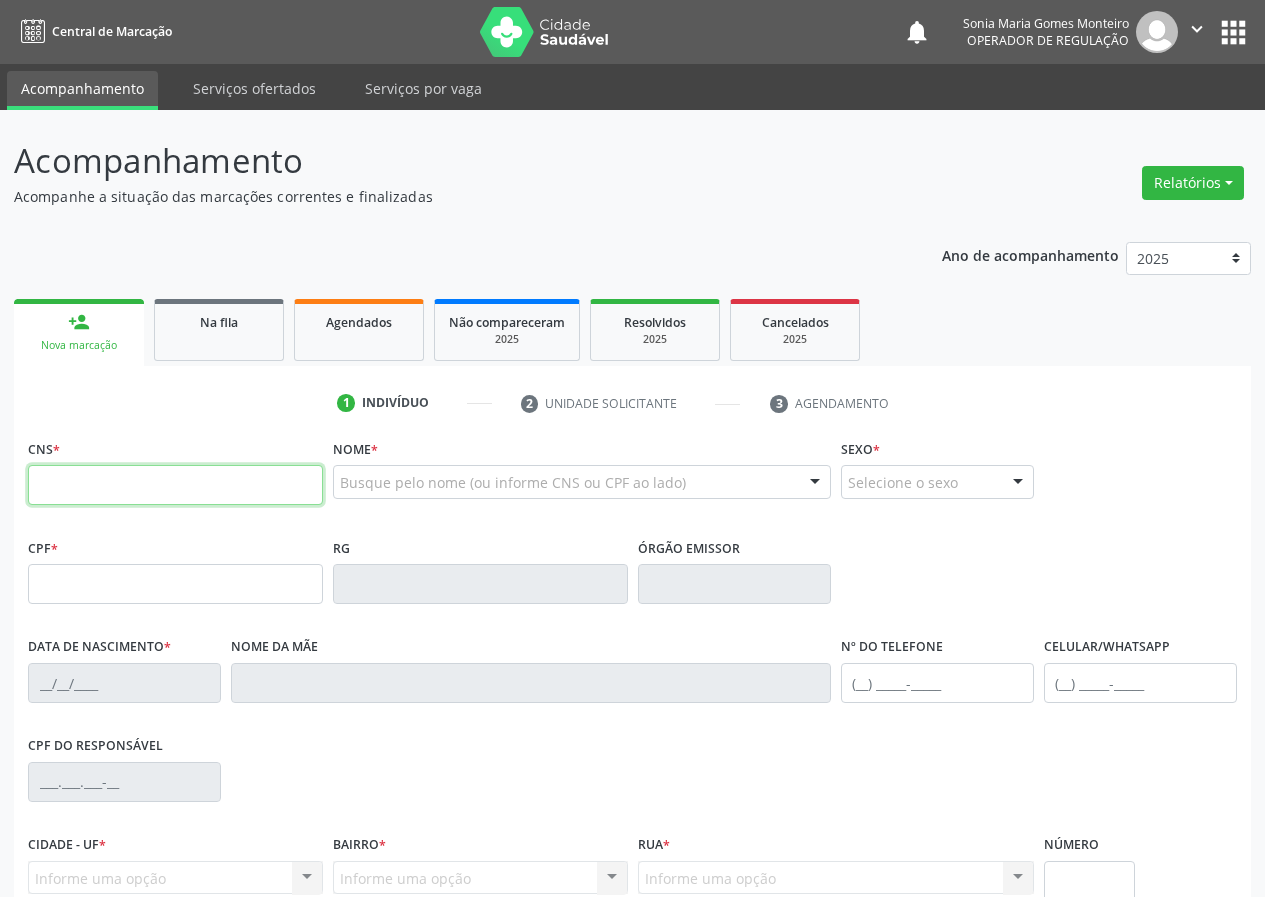 click at bounding box center [175, 485] 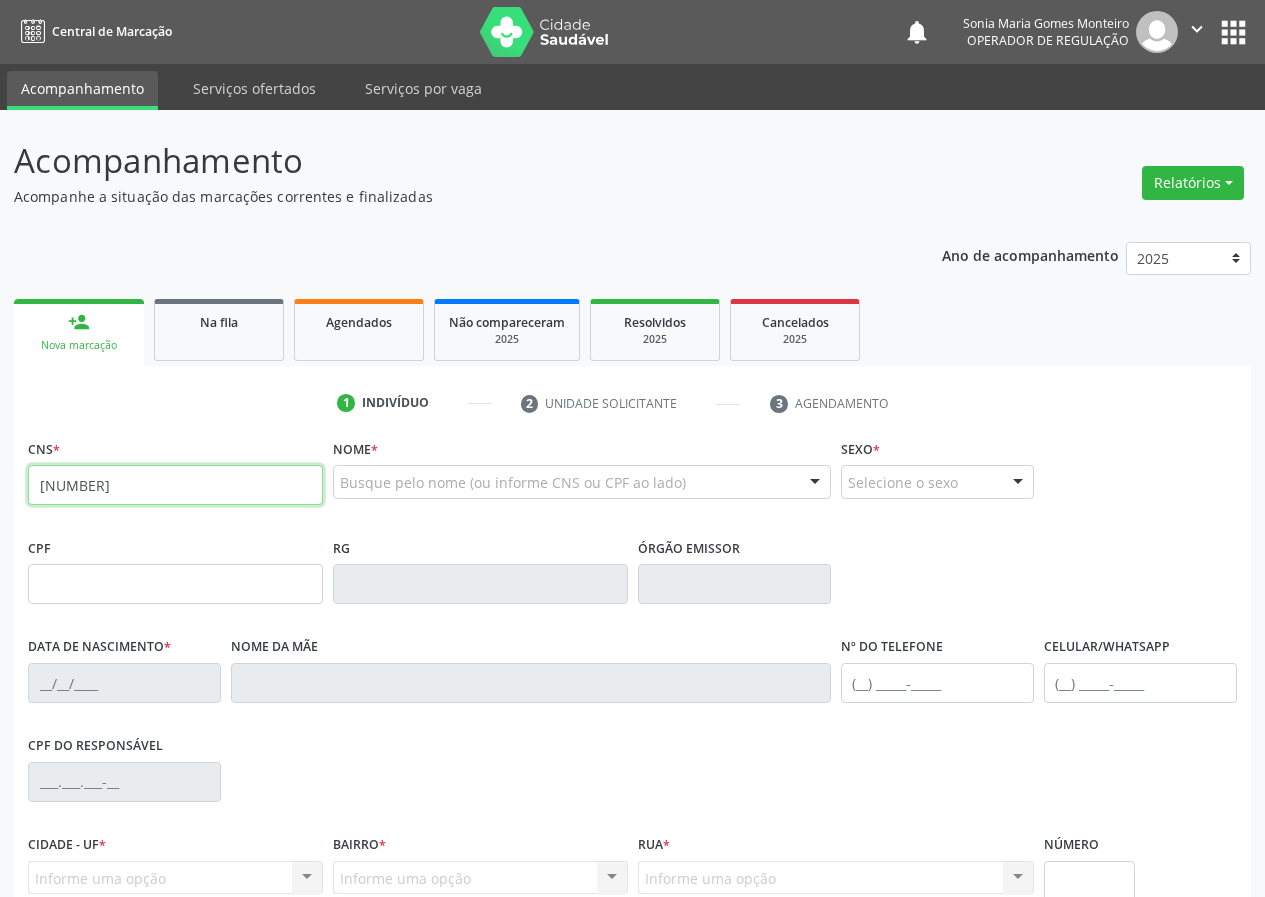 type on "[NUMBER]" 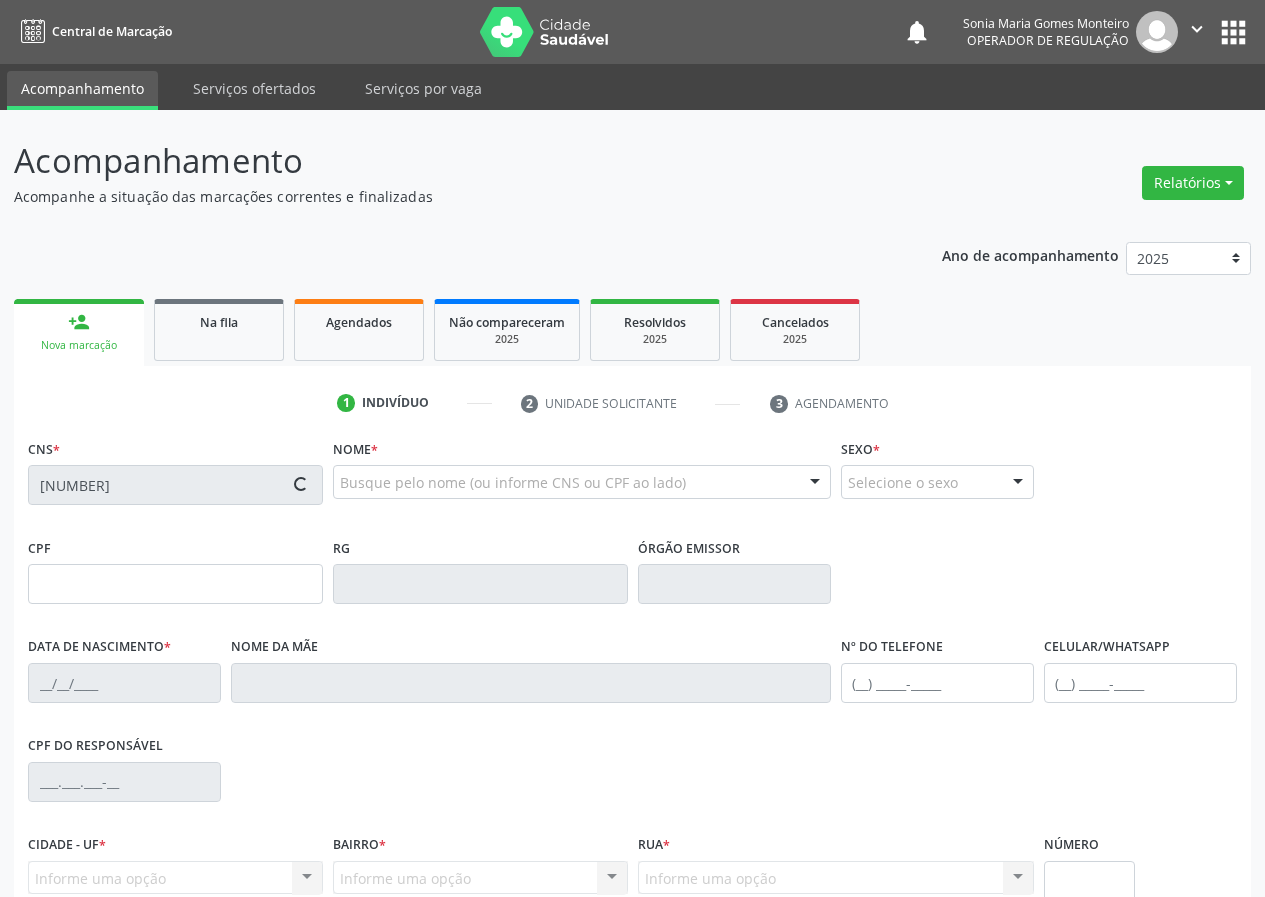 type on "[NUMBER]" 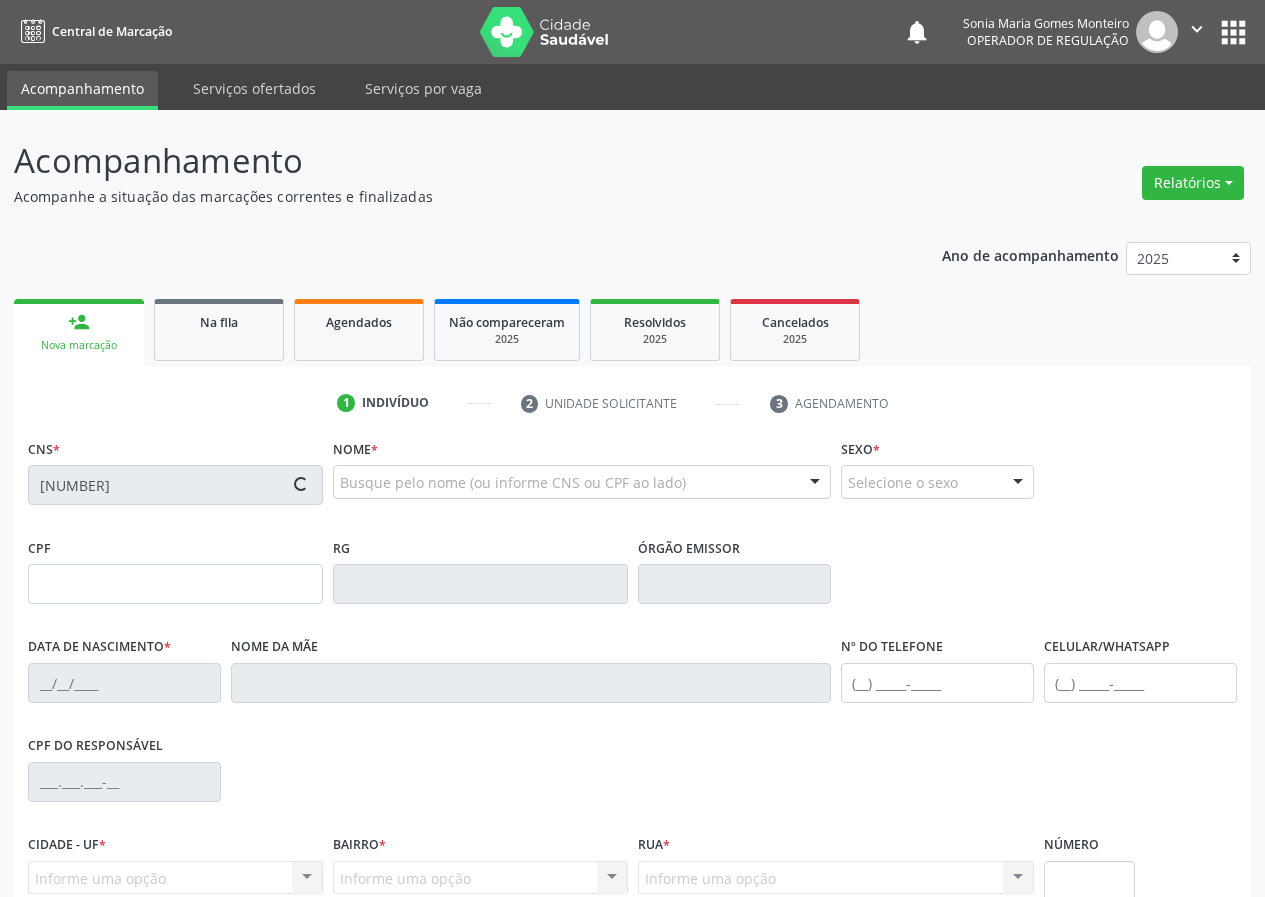 type on "[DATE]" 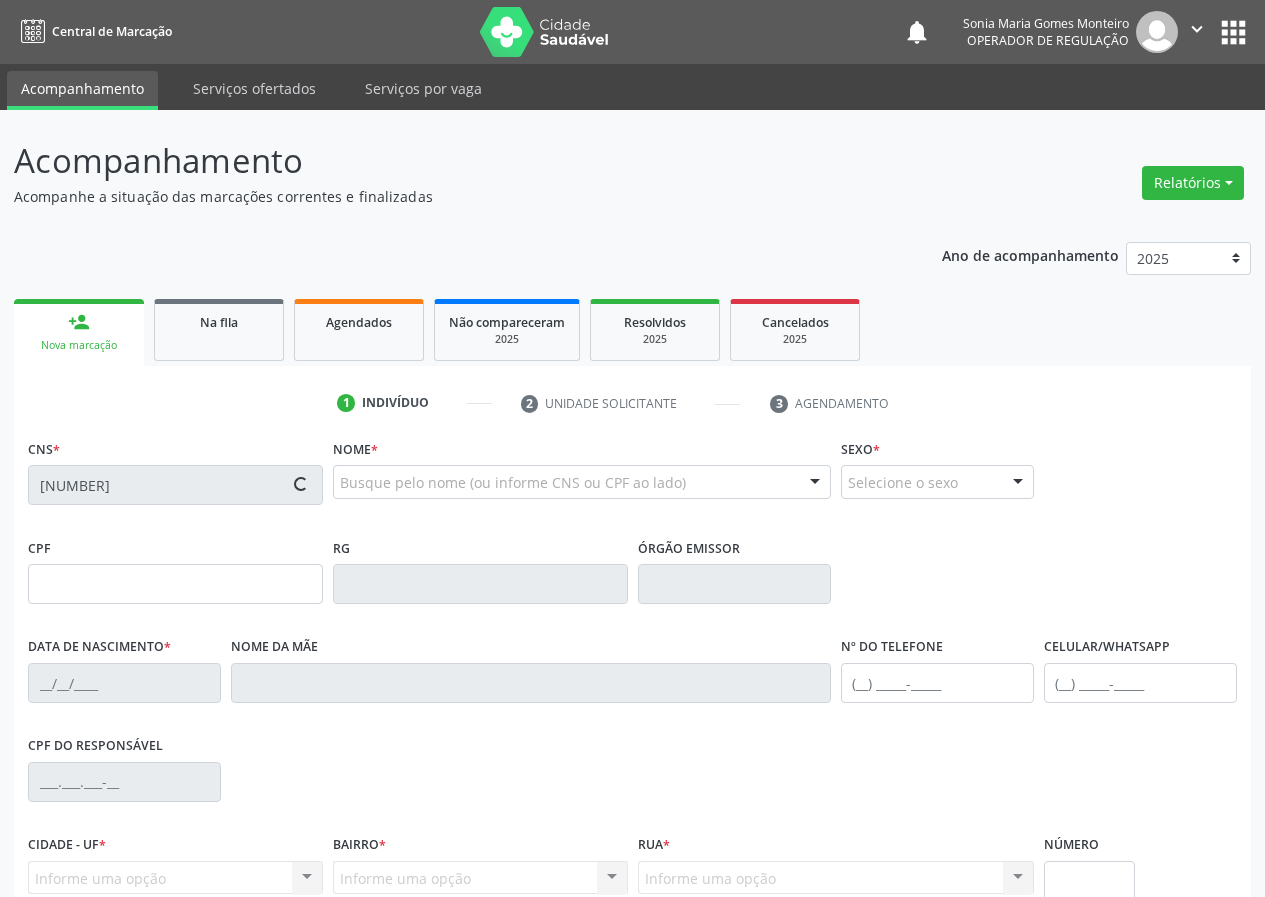 type on "[PHONE]" 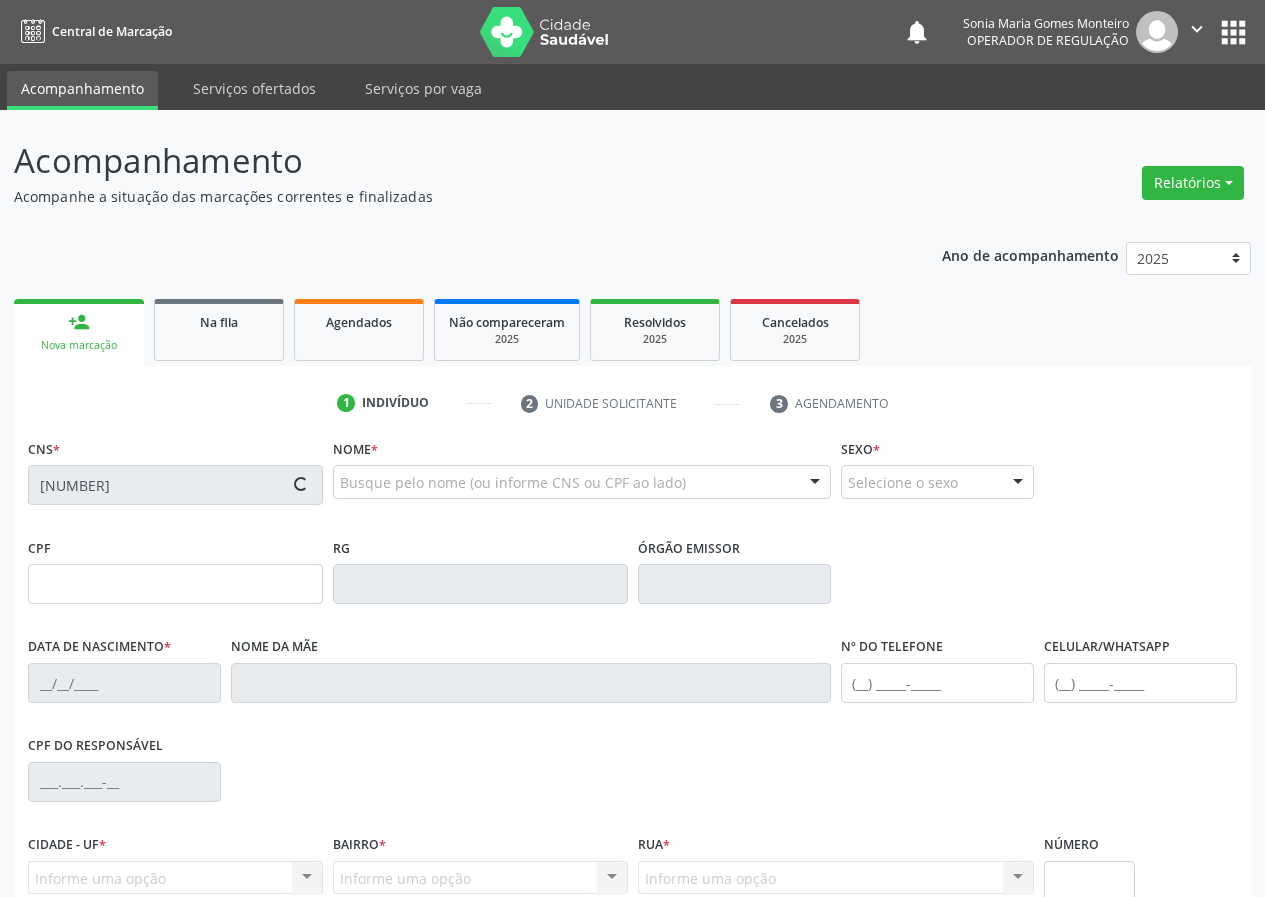 type on "174" 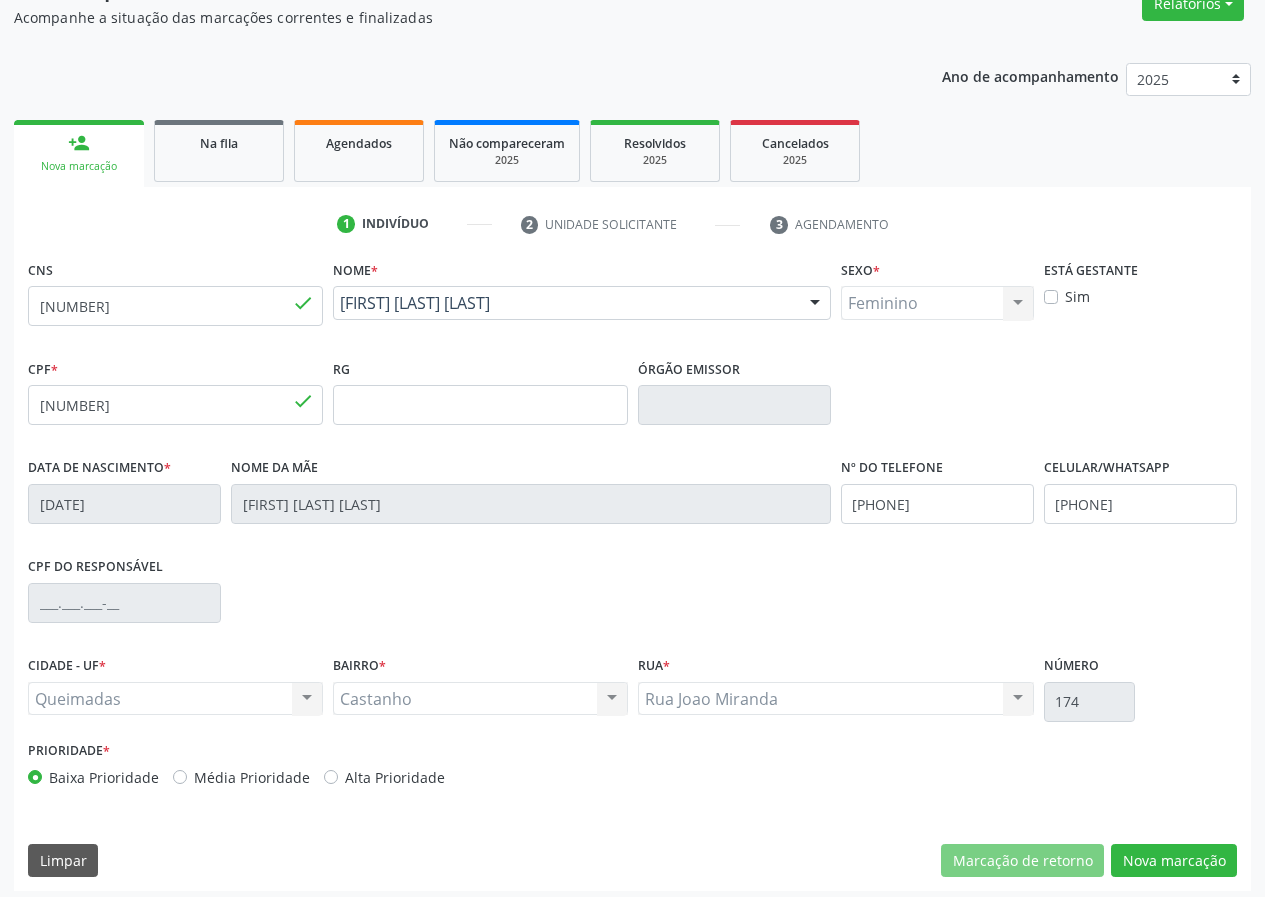 scroll, scrollTop: 187, scrollLeft: 0, axis: vertical 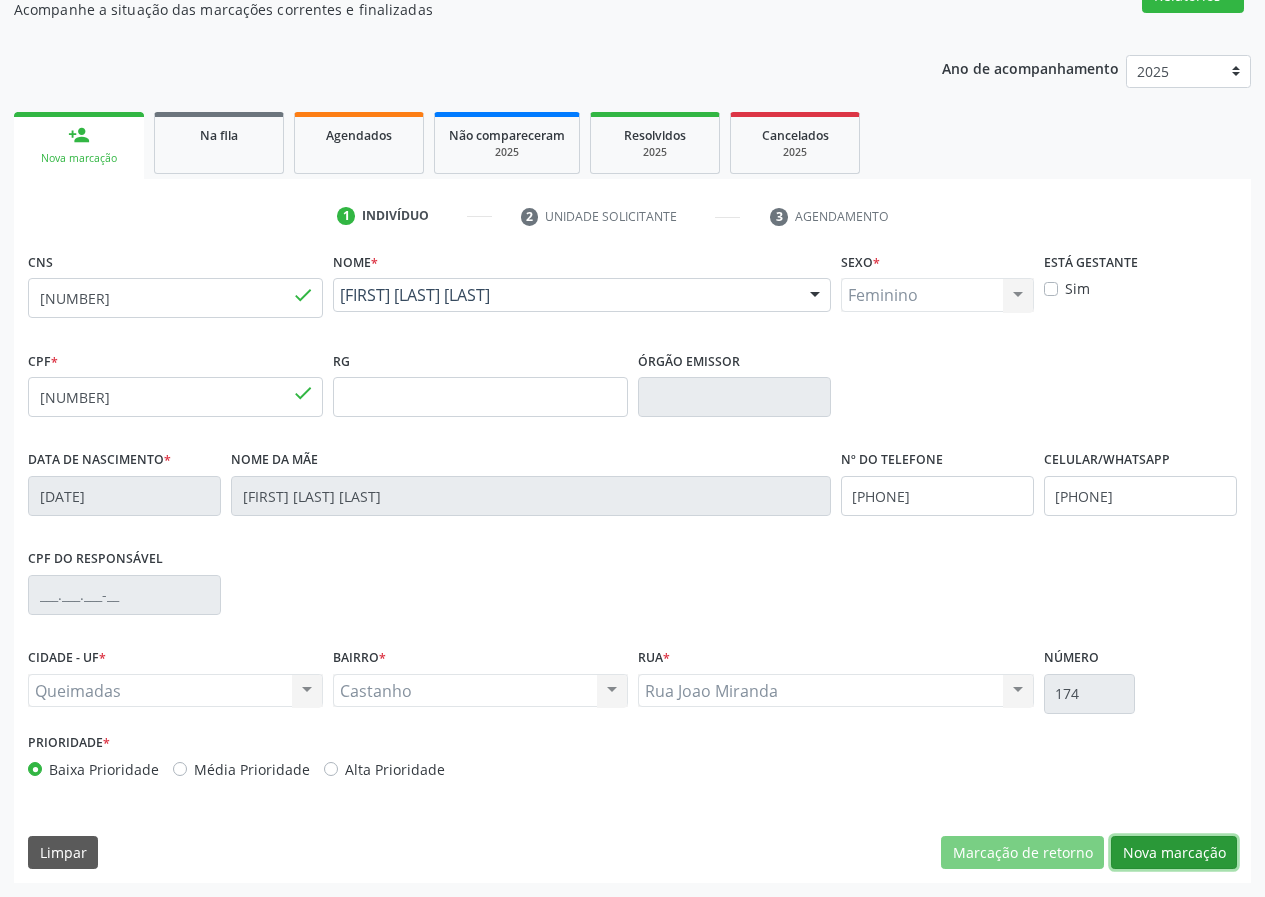 drag, startPoint x: 1187, startPoint y: 852, endPoint x: 527, endPoint y: 745, distance: 668.61725 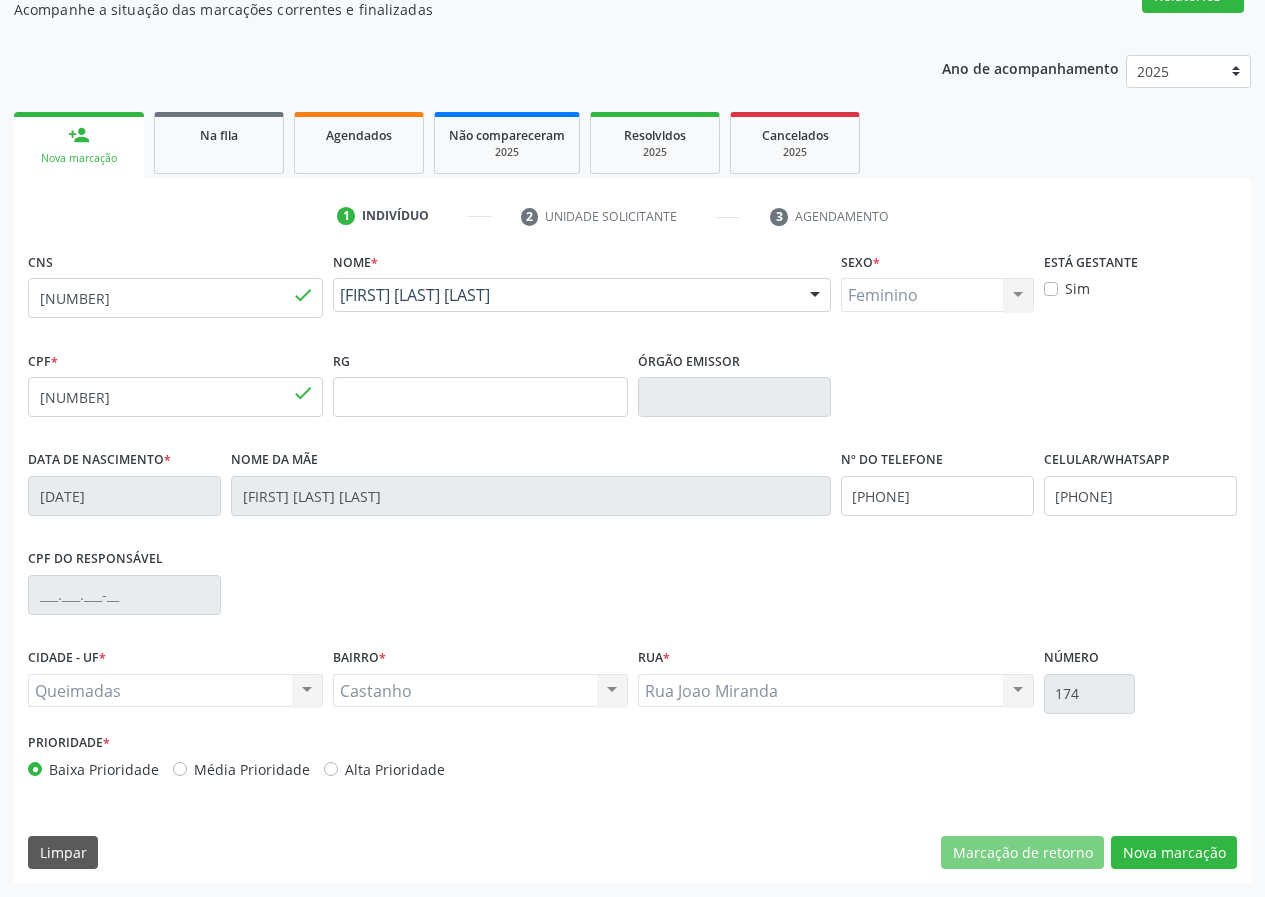 scroll, scrollTop: 9, scrollLeft: 0, axis: vertical 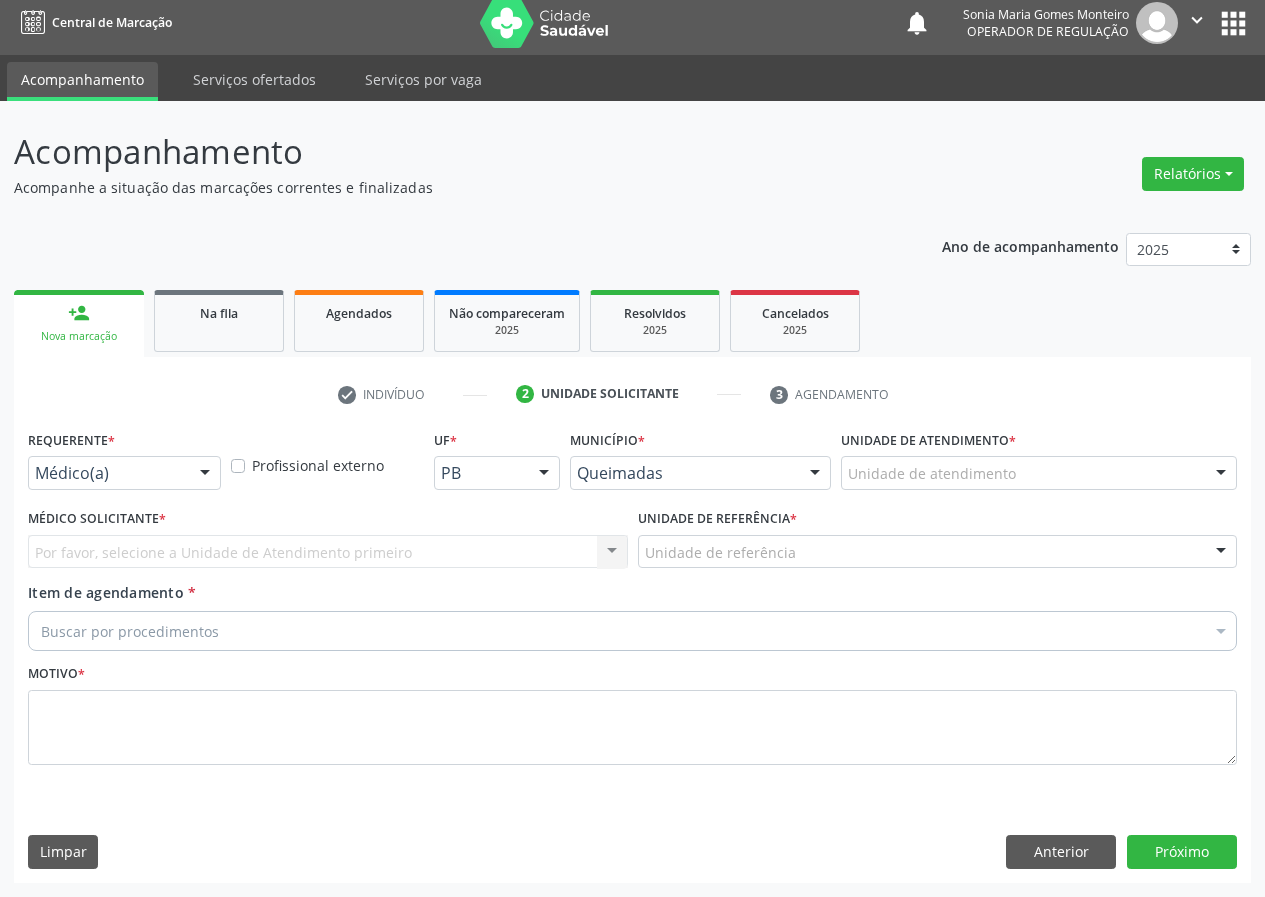 drag, startPoint x: 209, startPoint y: 471, endPoint x: 194, endPoint y: 591, distance: 120.93387 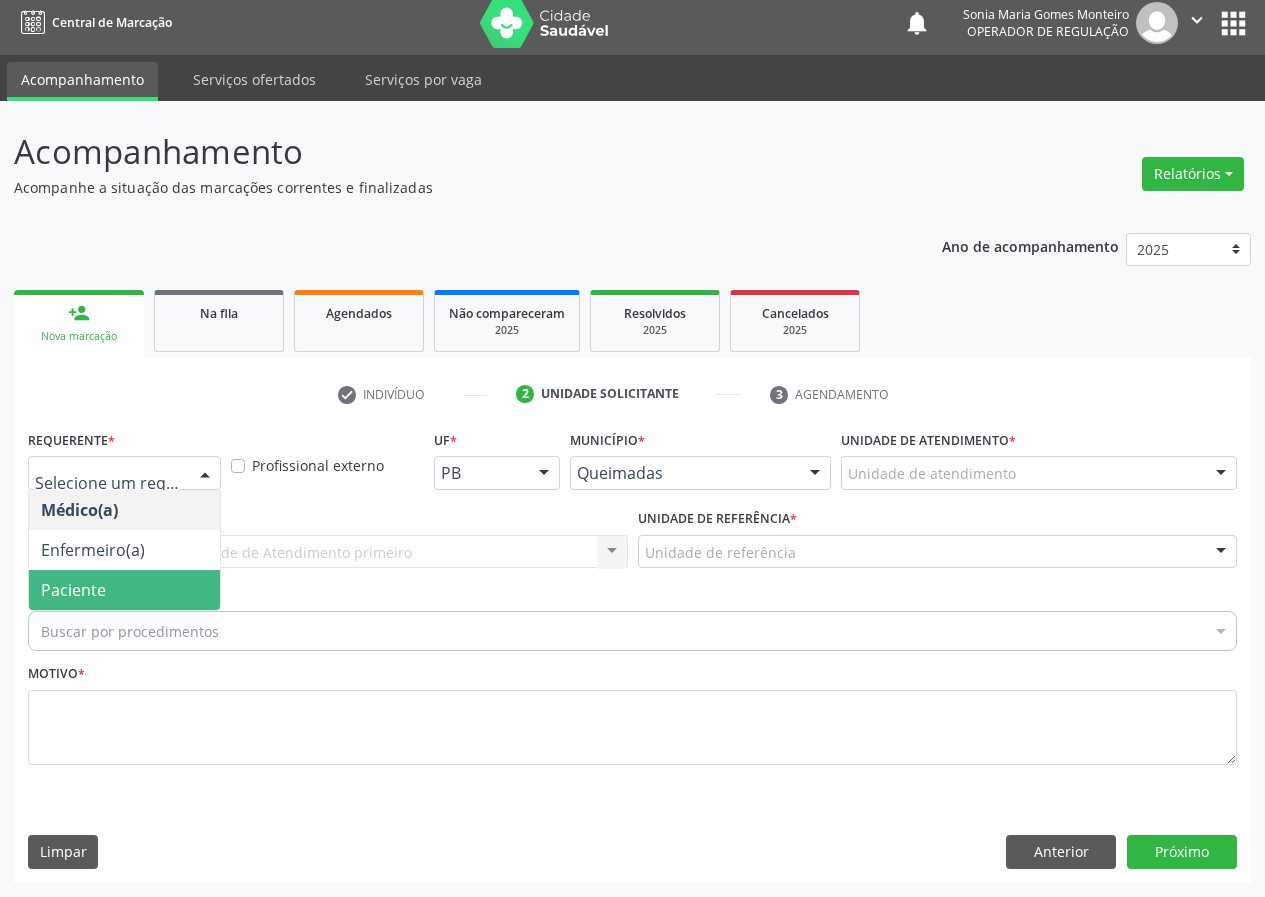 click on "Paciente" at bounding box center [124, 590] 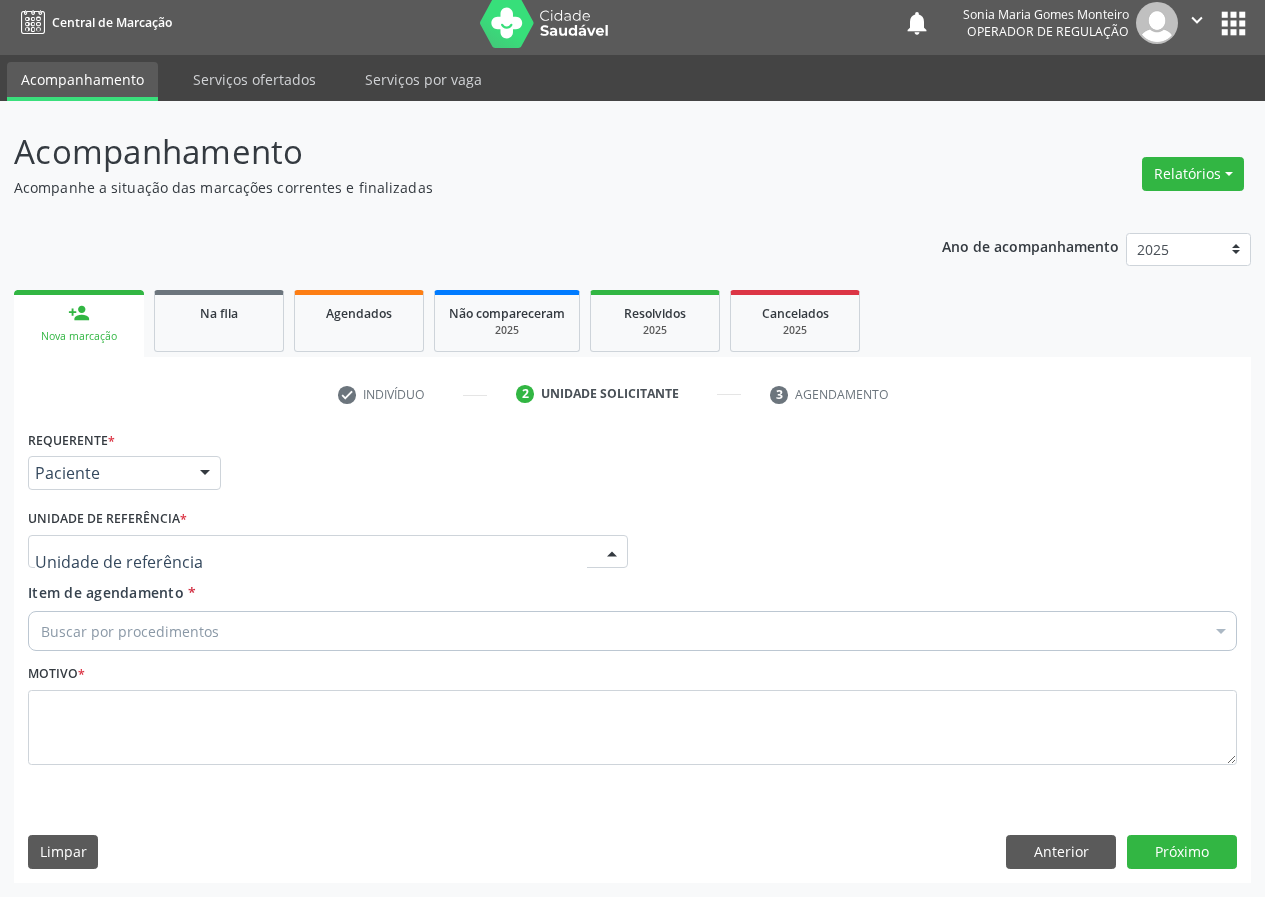 click at bounding box center (612, 553) 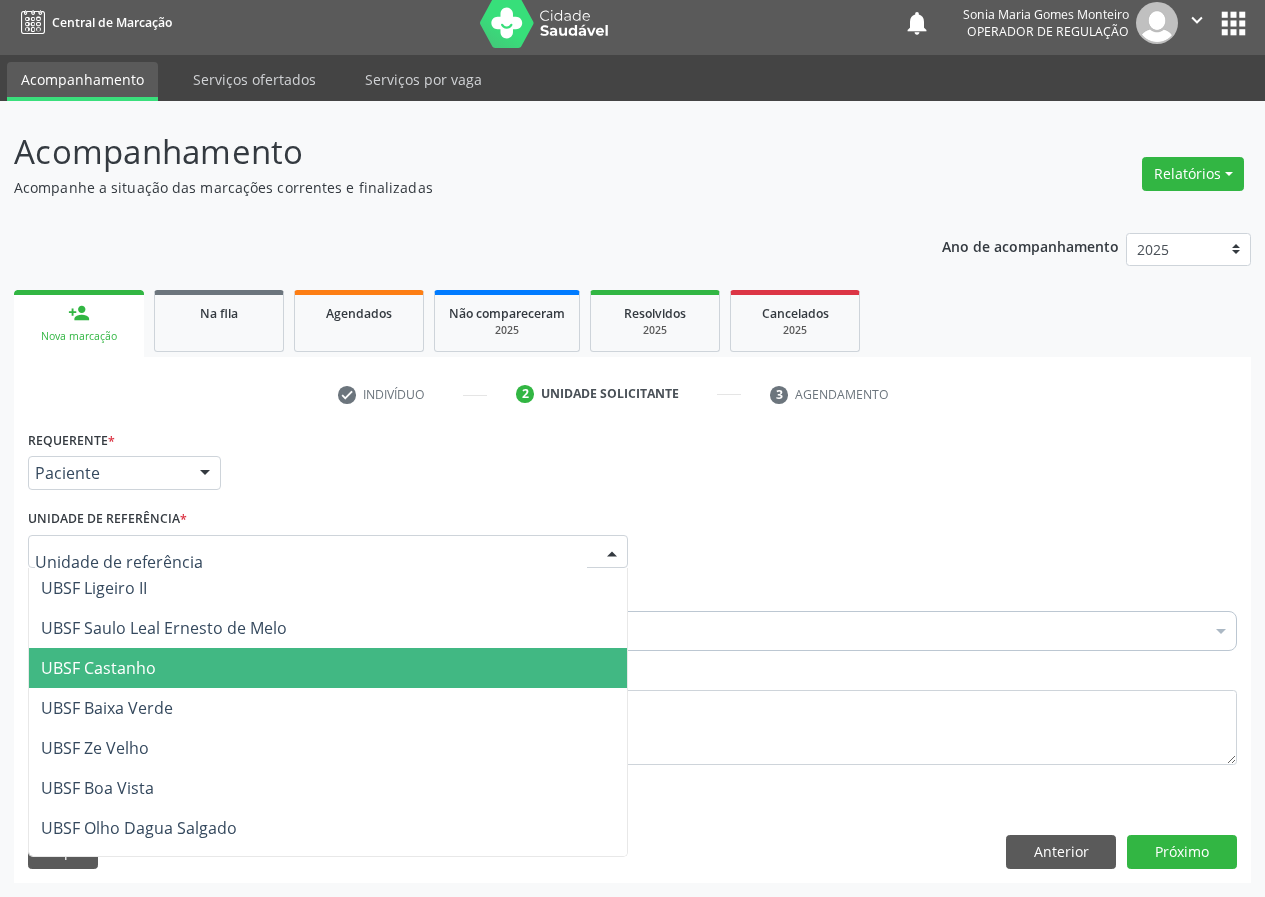 drag, startPoint x: 142, startPoint y: 668, endPoint x: 0, endPoint y: 748, distance: 162.98466 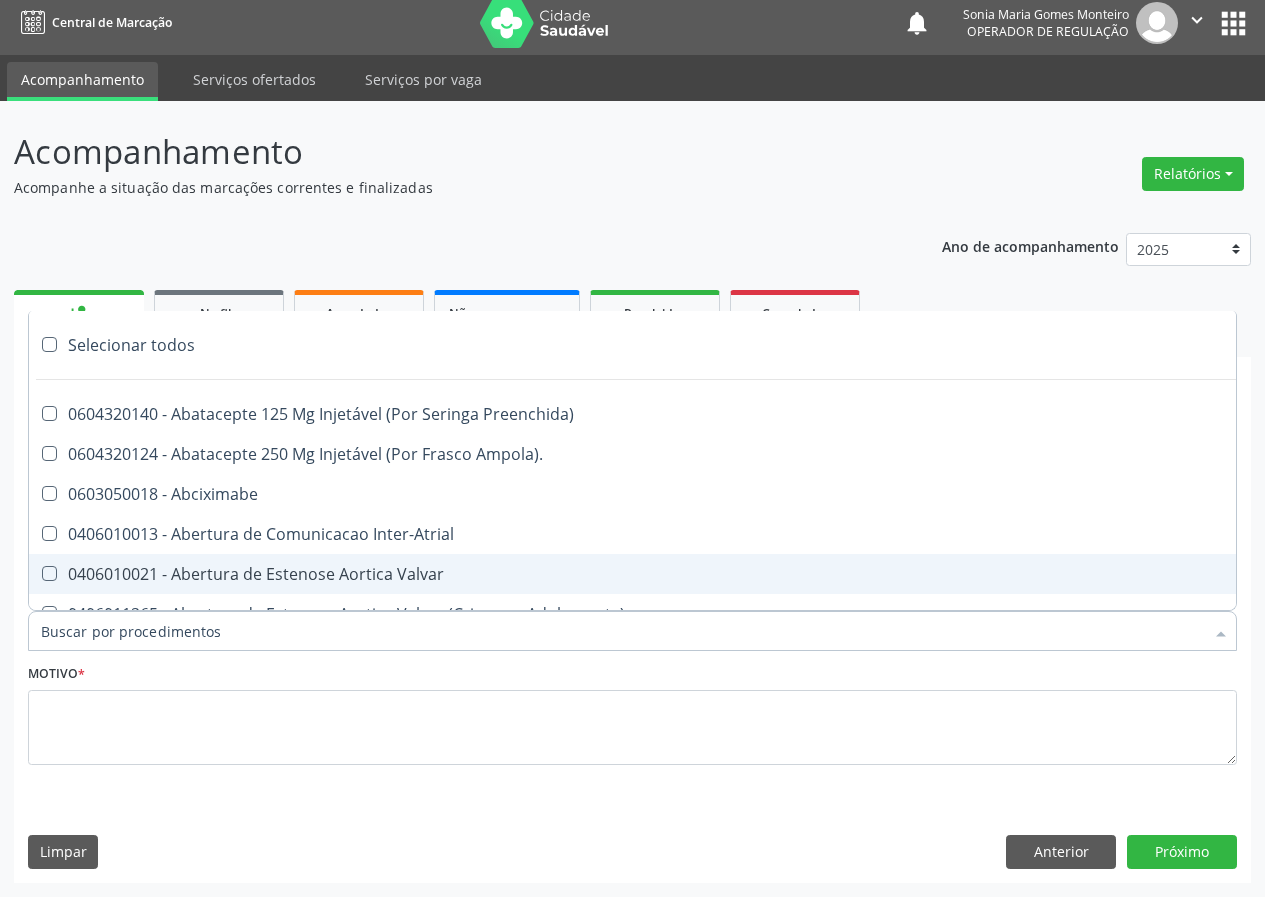 click on "Item de agendamento
*" at bounding box center [622, 631] 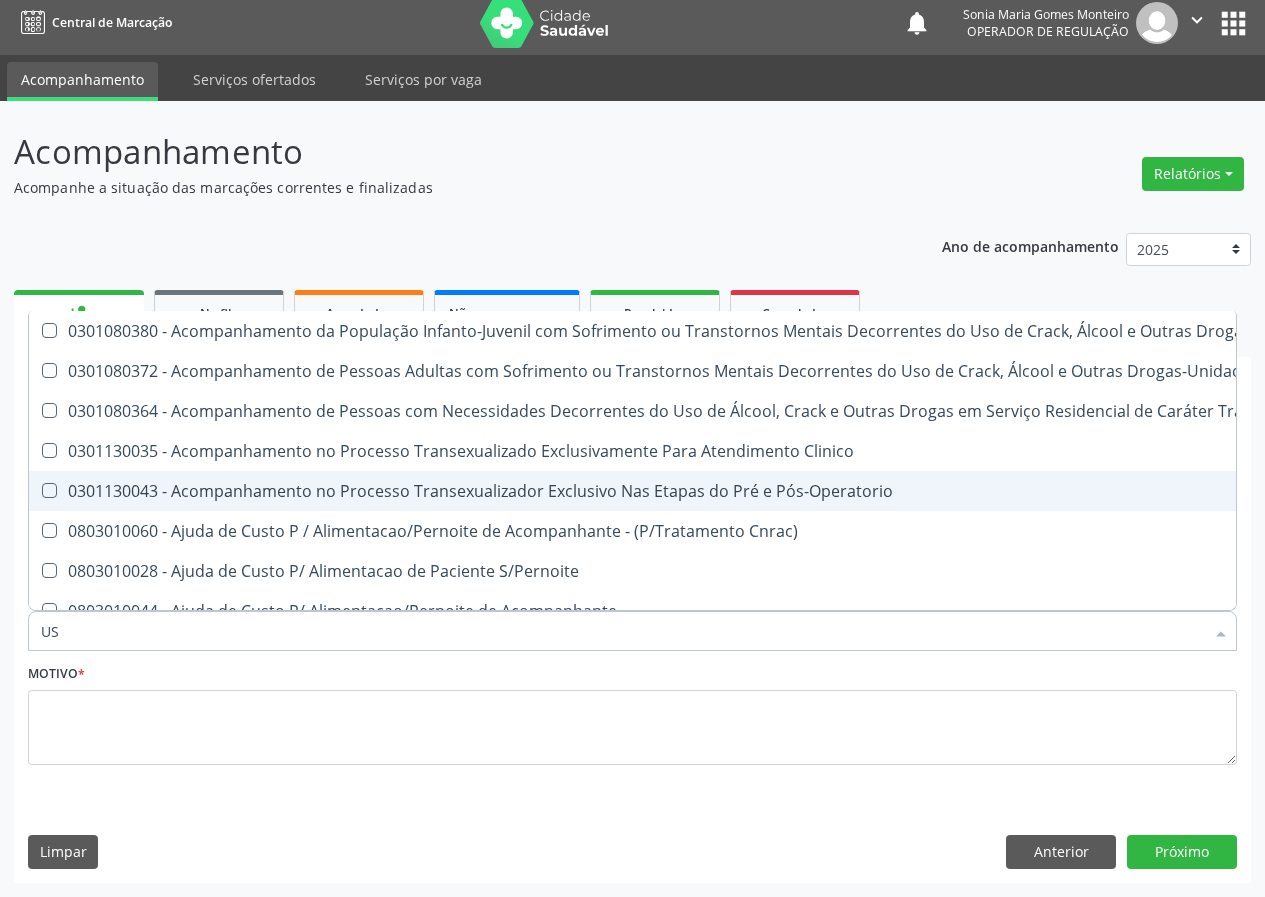 type on "USG" 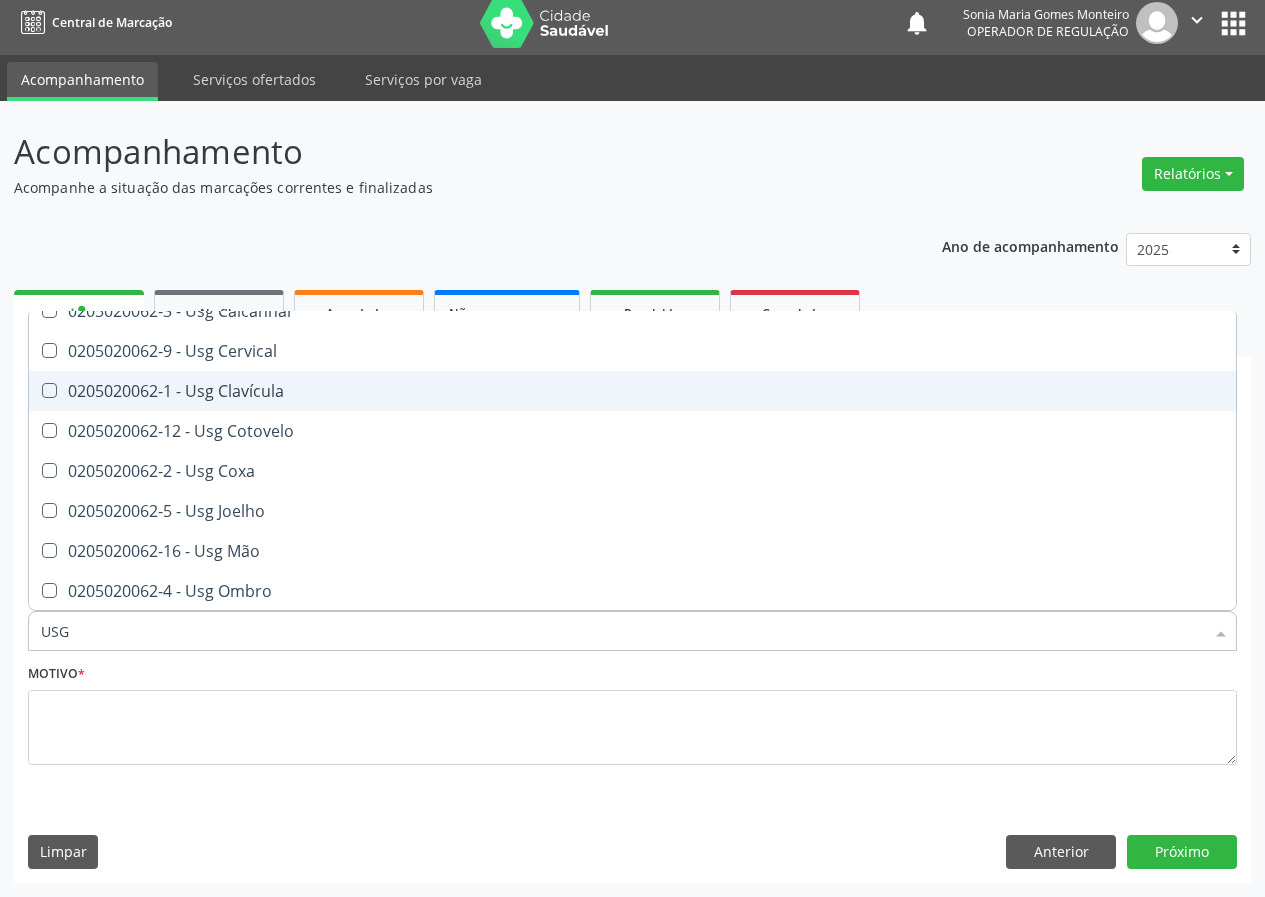 scroll, scrollTop: 0, scrollLeft: 0, axis: both 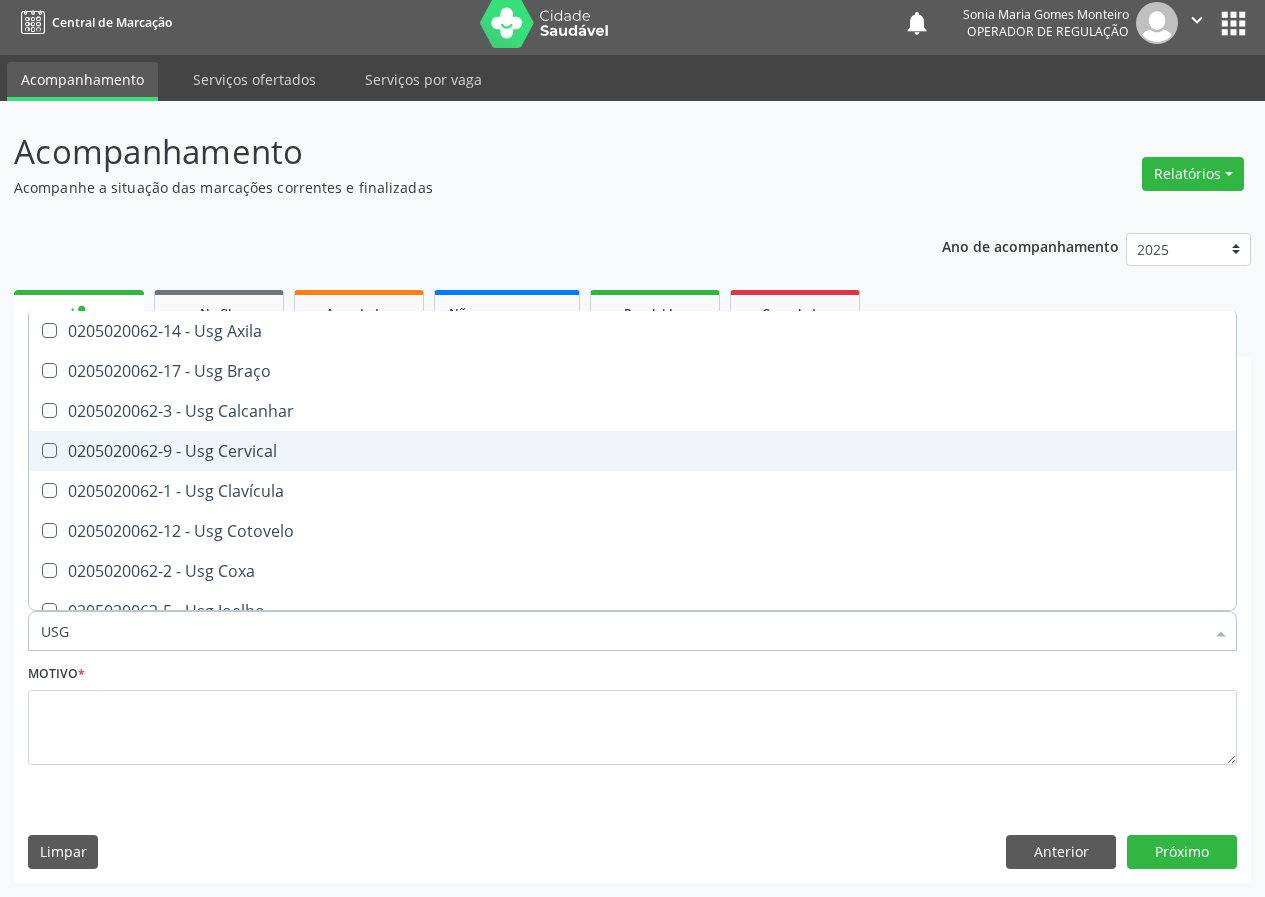 drag, startPoint x: 241, startPoint y: 456, endPoint x: 138, endPoint y: 504, distance: 113.63538 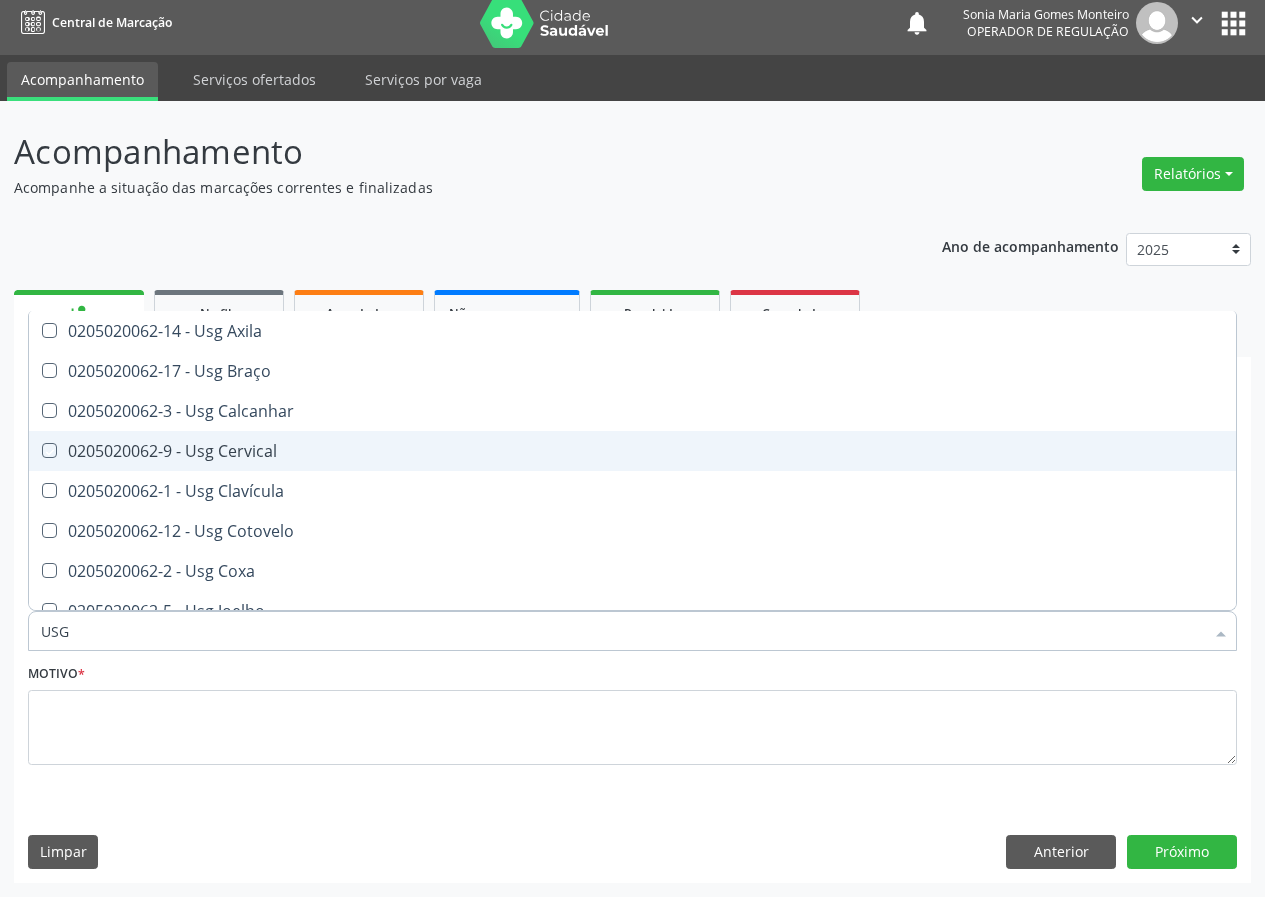 checkbox on "true" 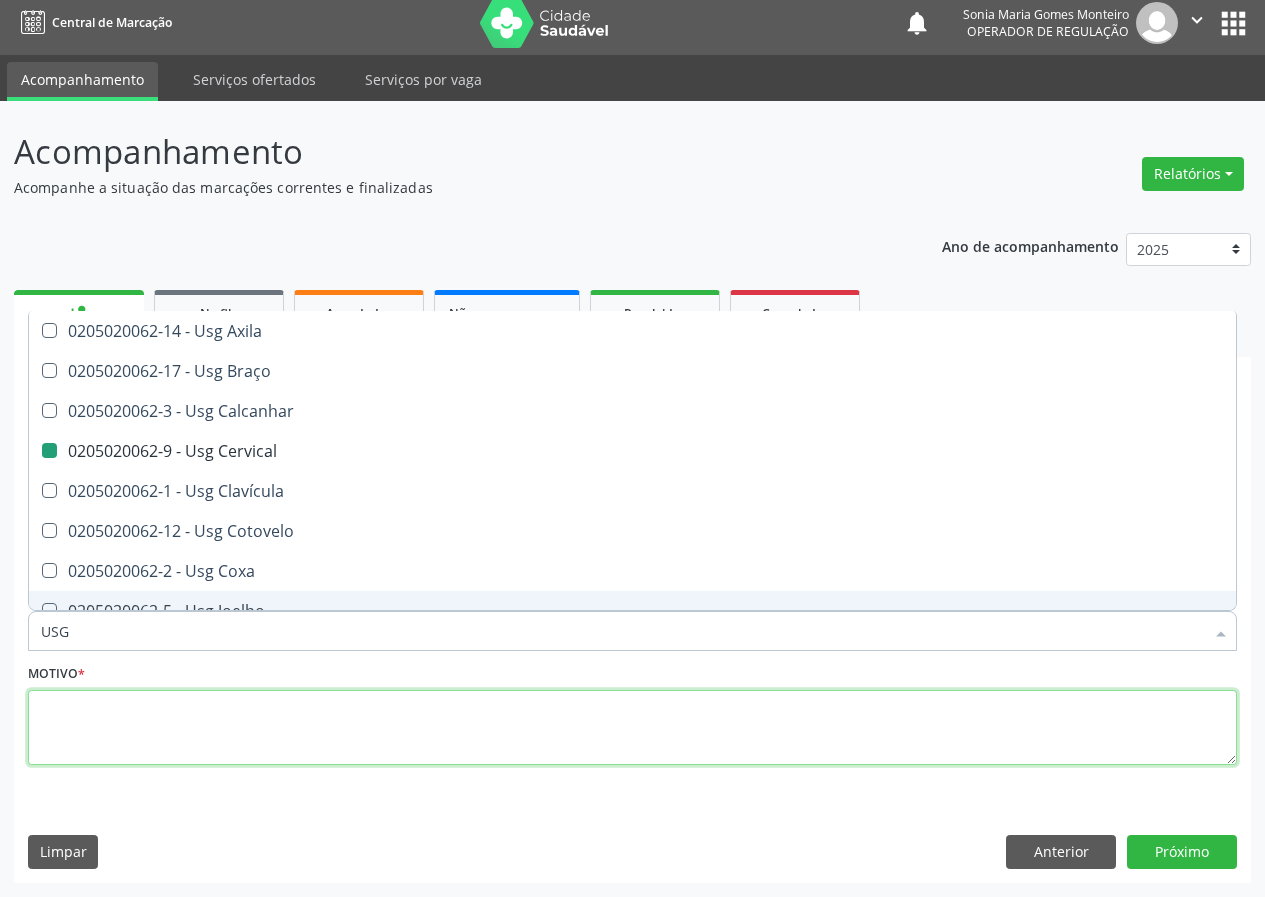 click at bounding box center [632, 728] 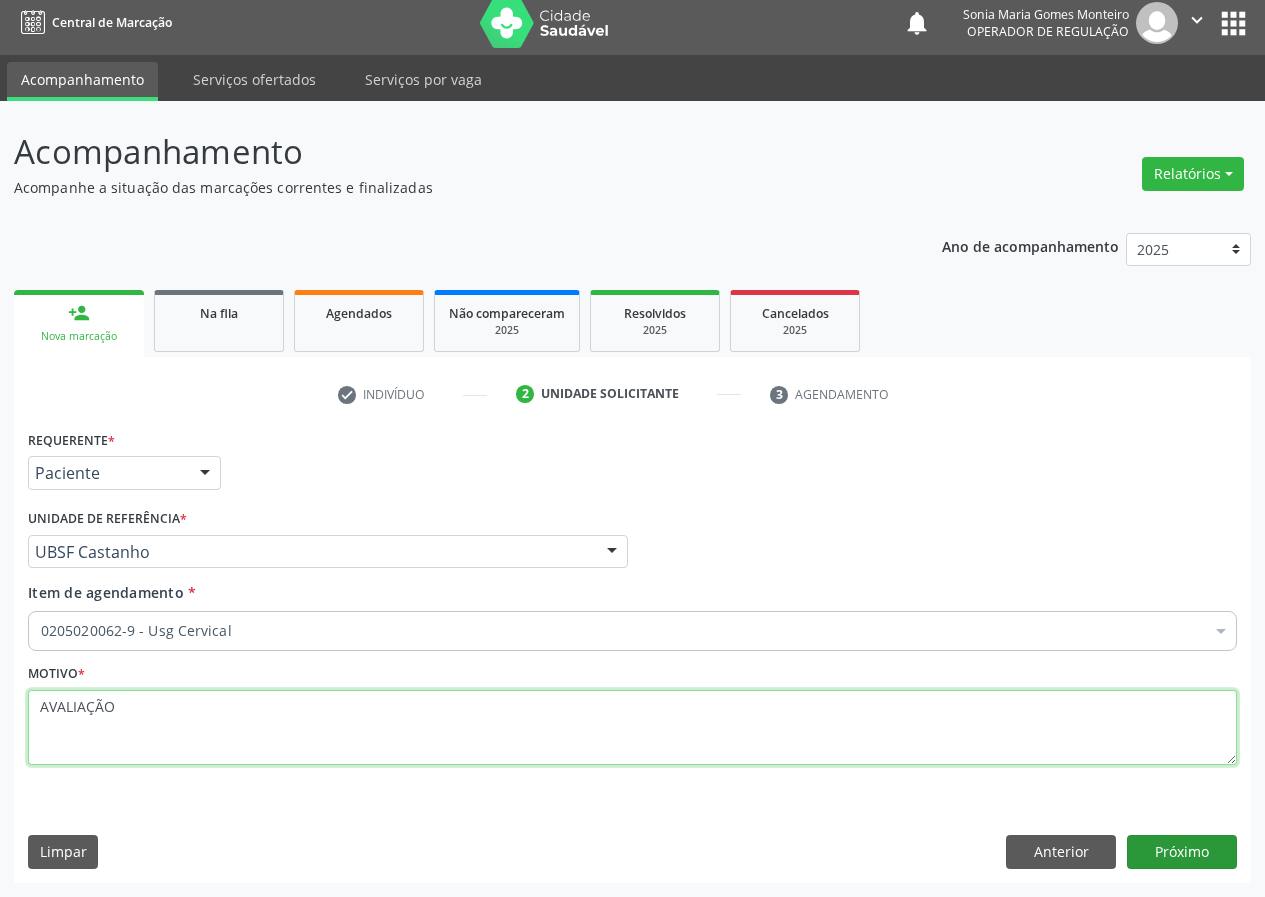 type on "AVALIAÇÃO" 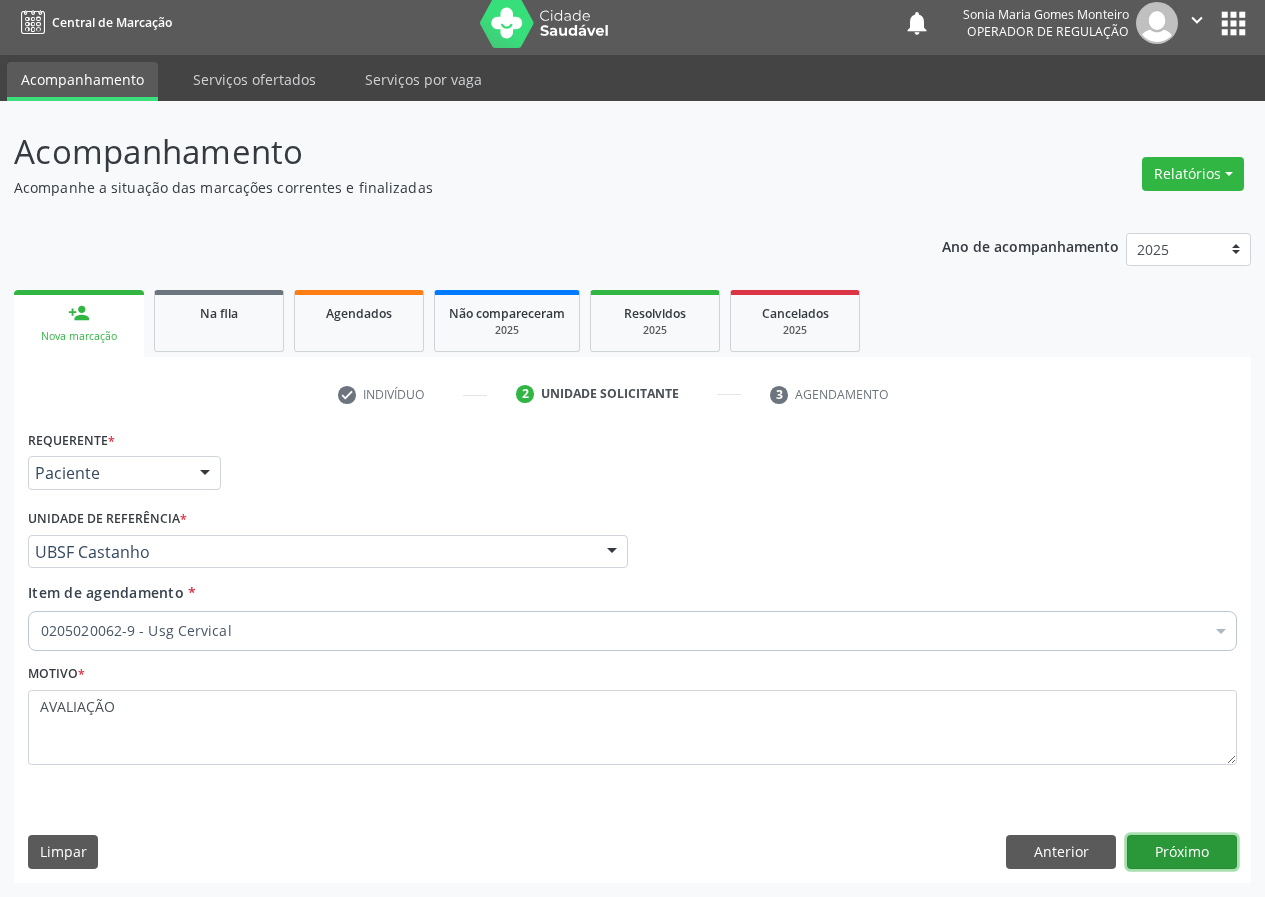 drag, startPoint x: 1185, startPoint y: 846, endPoint x: 134, endPoint y: 822, distance: 1051.274 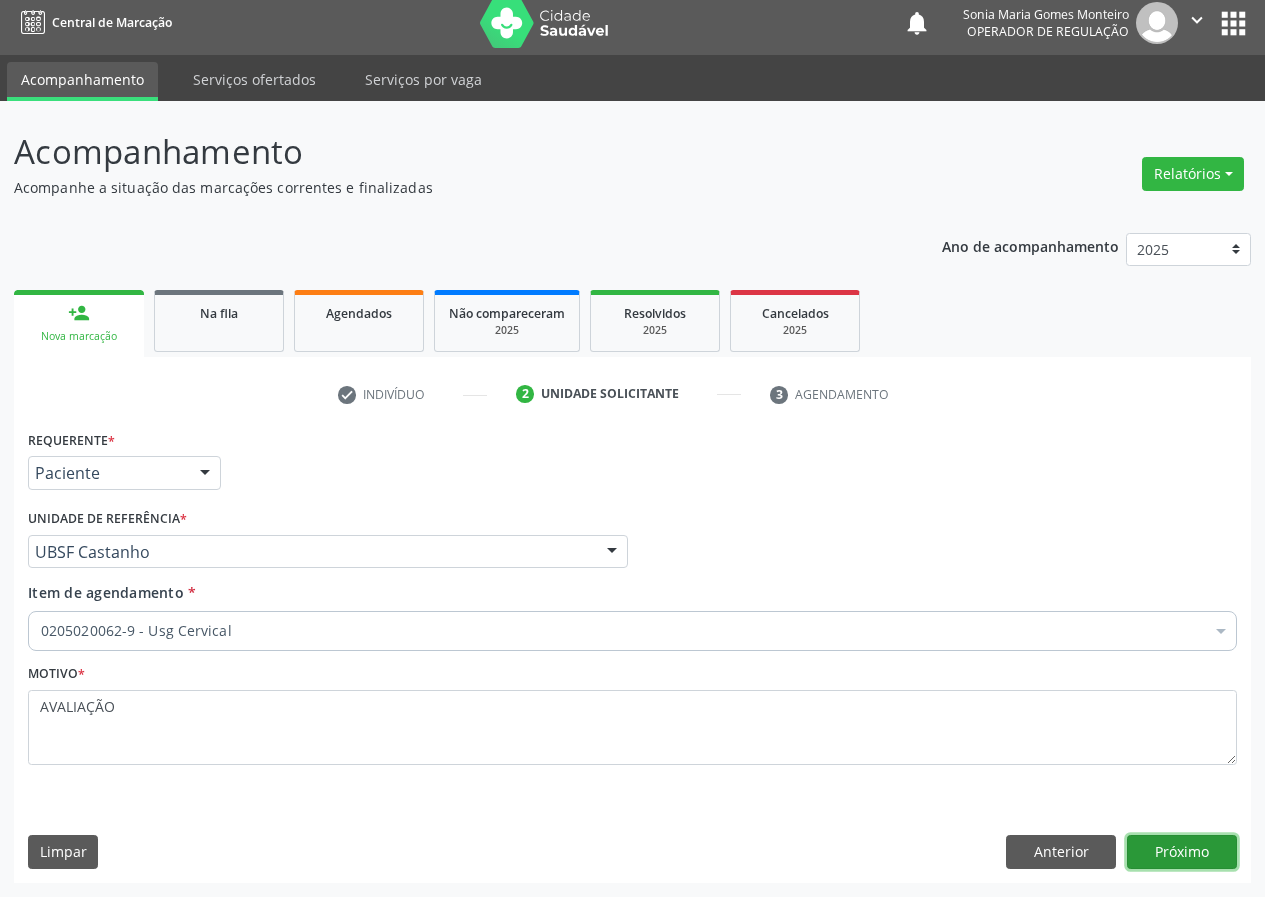 click on "Próximo" at bounding box center (1182, 852) 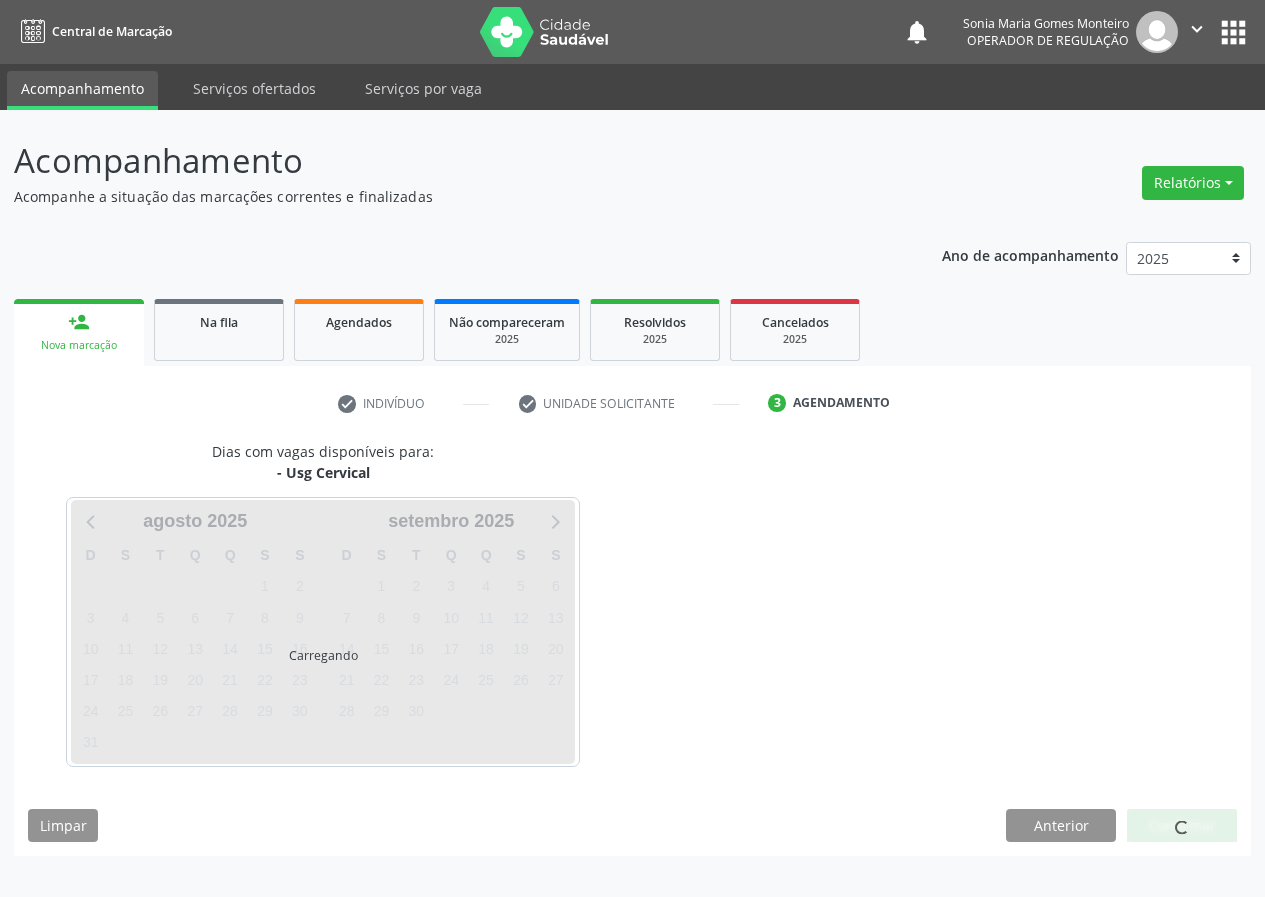 scroll, scrollTop: 0, scrollLeft: 0, axis: both 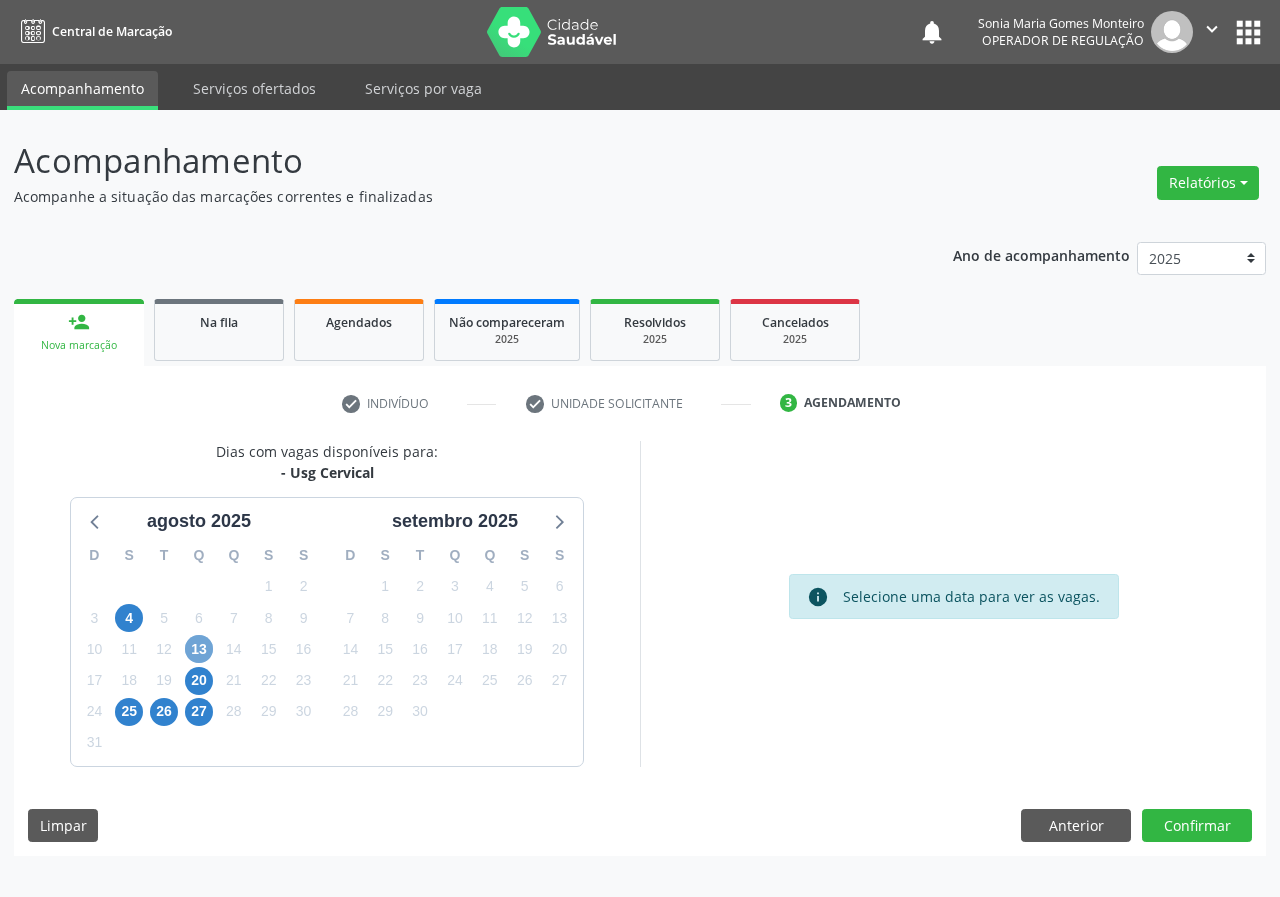 click on "13" at bounding box center [199, 649] 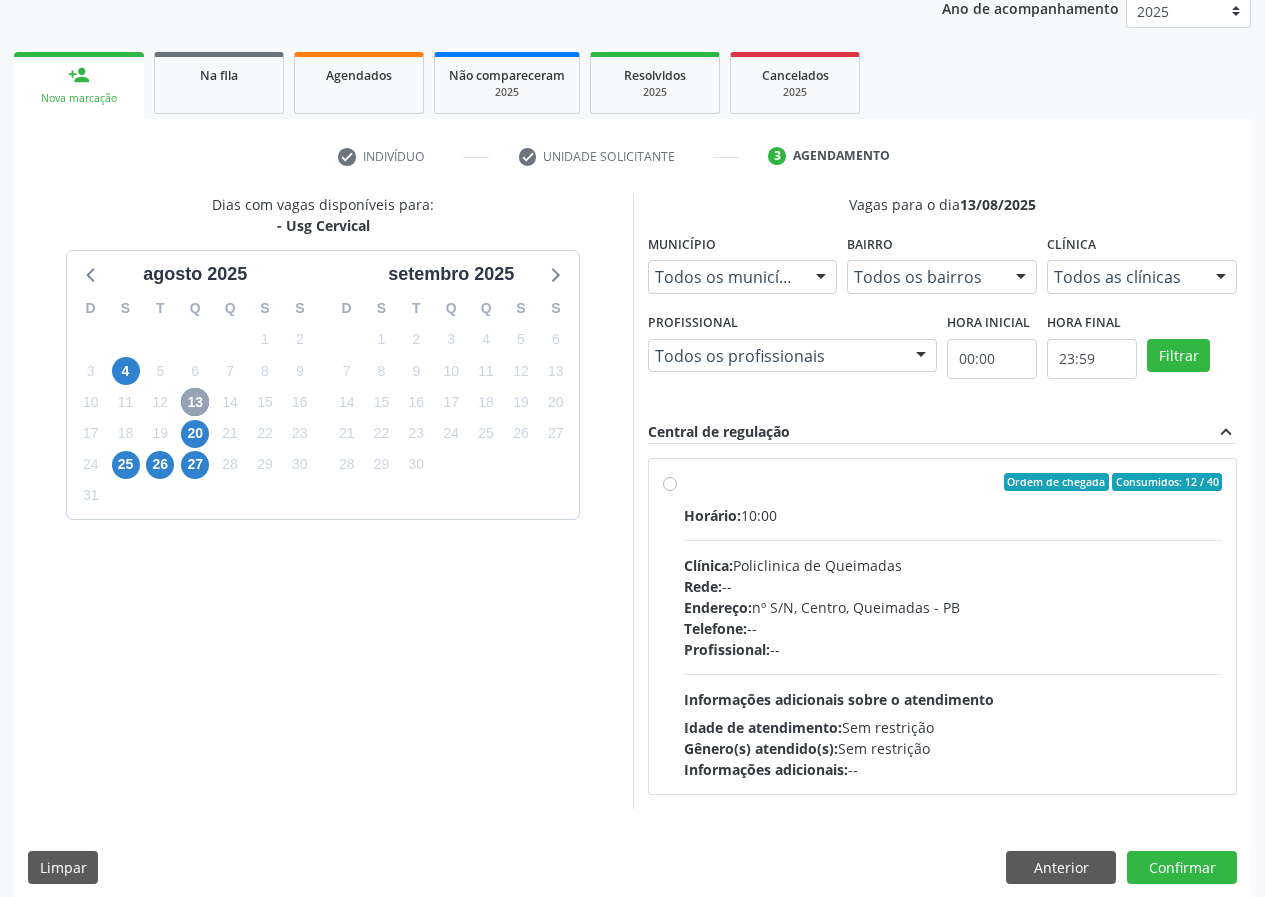 scroll, scrollTop: 262, scrollLeft: 0, axis: vertical 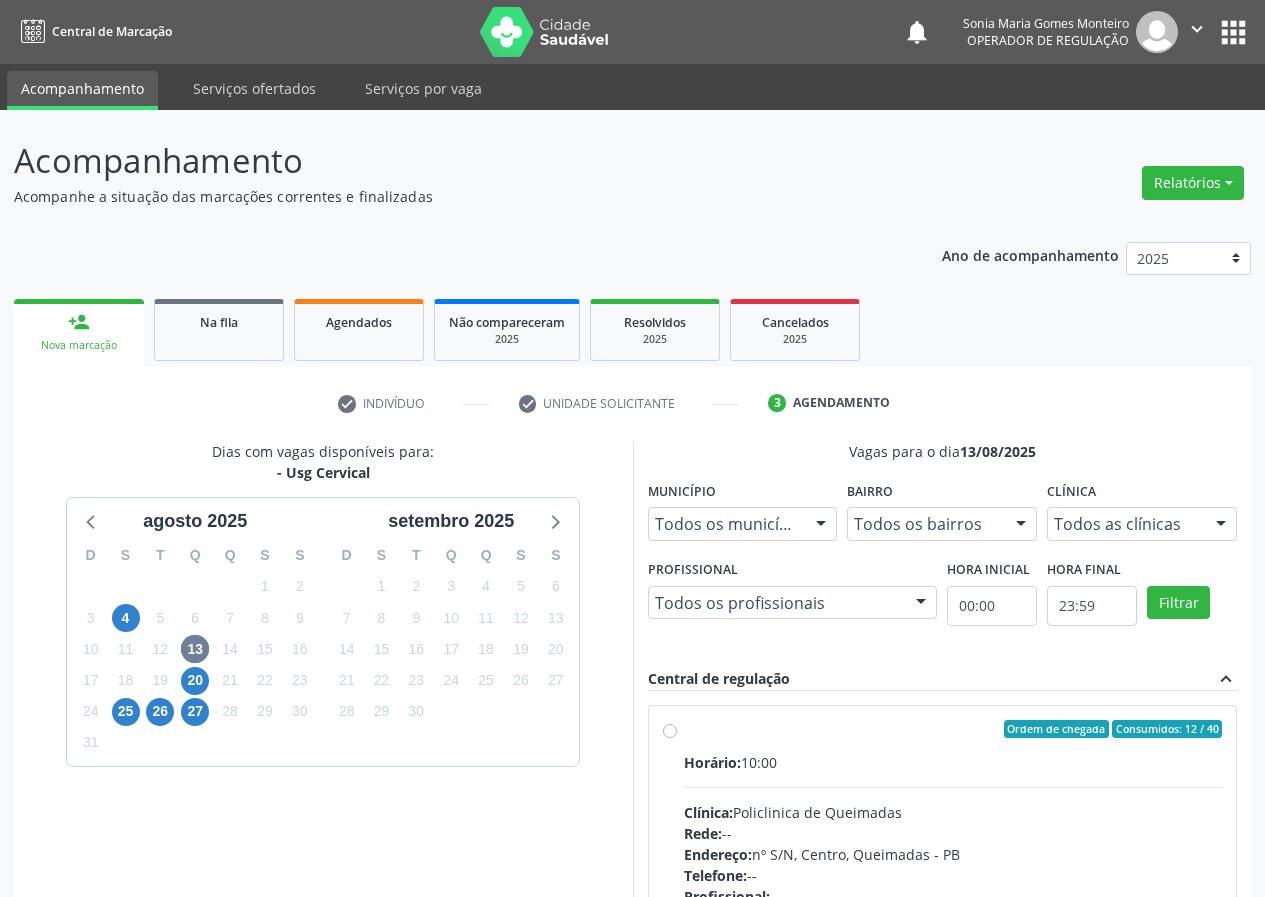 click on "Ordem de chegada
Consumidos: 12 / 40
Horário:   10:00
Clínica:  Policlinica de Queimadas
Rede:
--
Endereço:   nº S/N, Centro, Queimadas - PB
Telefone:   --
Profissional:
--
Informações adicionais sobre o atendimento
Idade de atendimento:
Sem restrição
Gênero(s) atendido(s):
Sem restrição
Informações adicionais:
--" at bounding box center [953, 873] 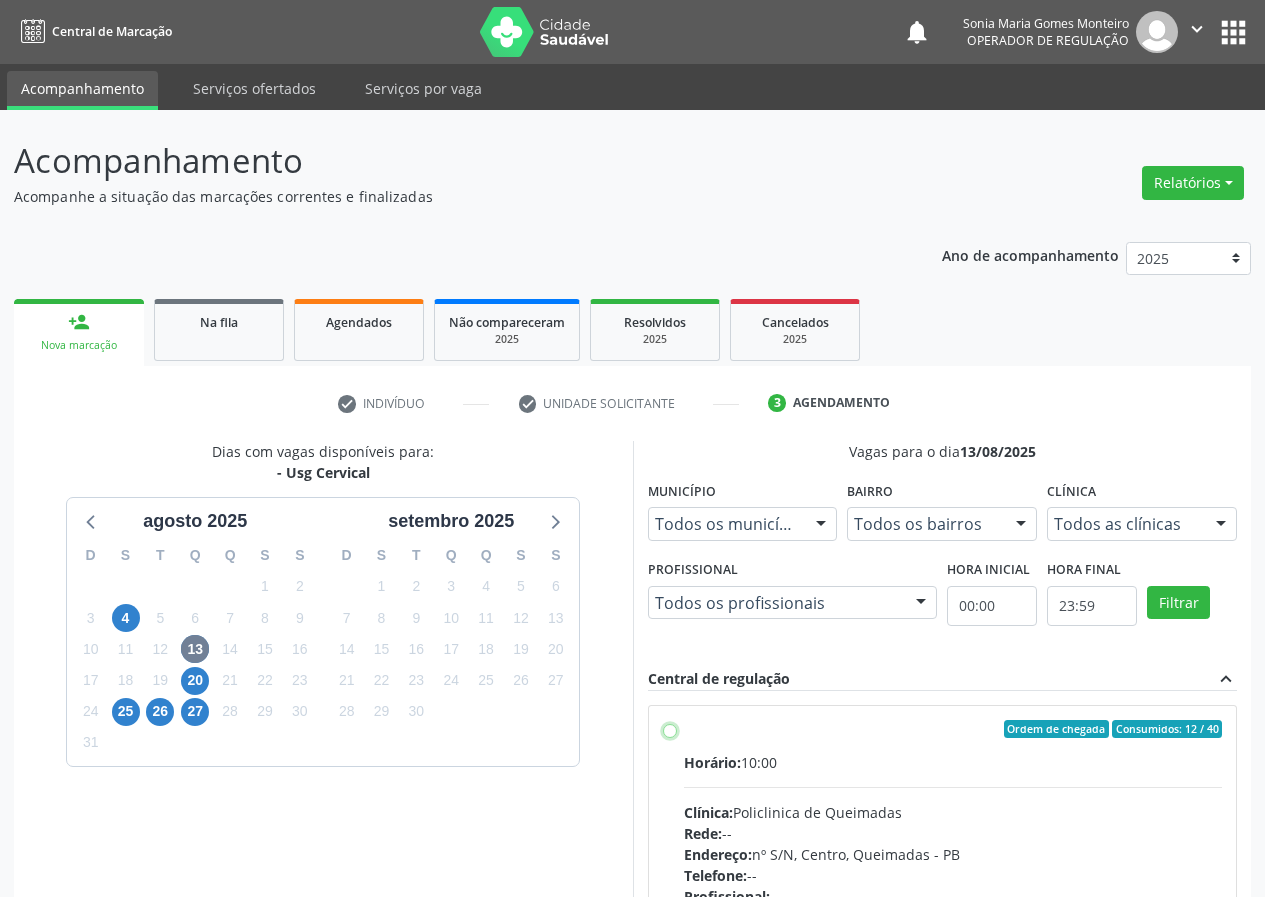 click on "Ordem de chegada
Consumidos: 12 / 40
Horário:   10:00
Clínica:  Policlinica de Queimadas
Rede:
--
Endereço:   nº S/N, Centro, Queimadas - PB
Telefone:   --
Profissional:
--
Informações adicionais sobre o atendimento
Idade de atendimento:
Sem restrição
Gênero(s) atendido(s):
Sem restrição
Informações adicionais:
--" at bounding box center (670, 729) 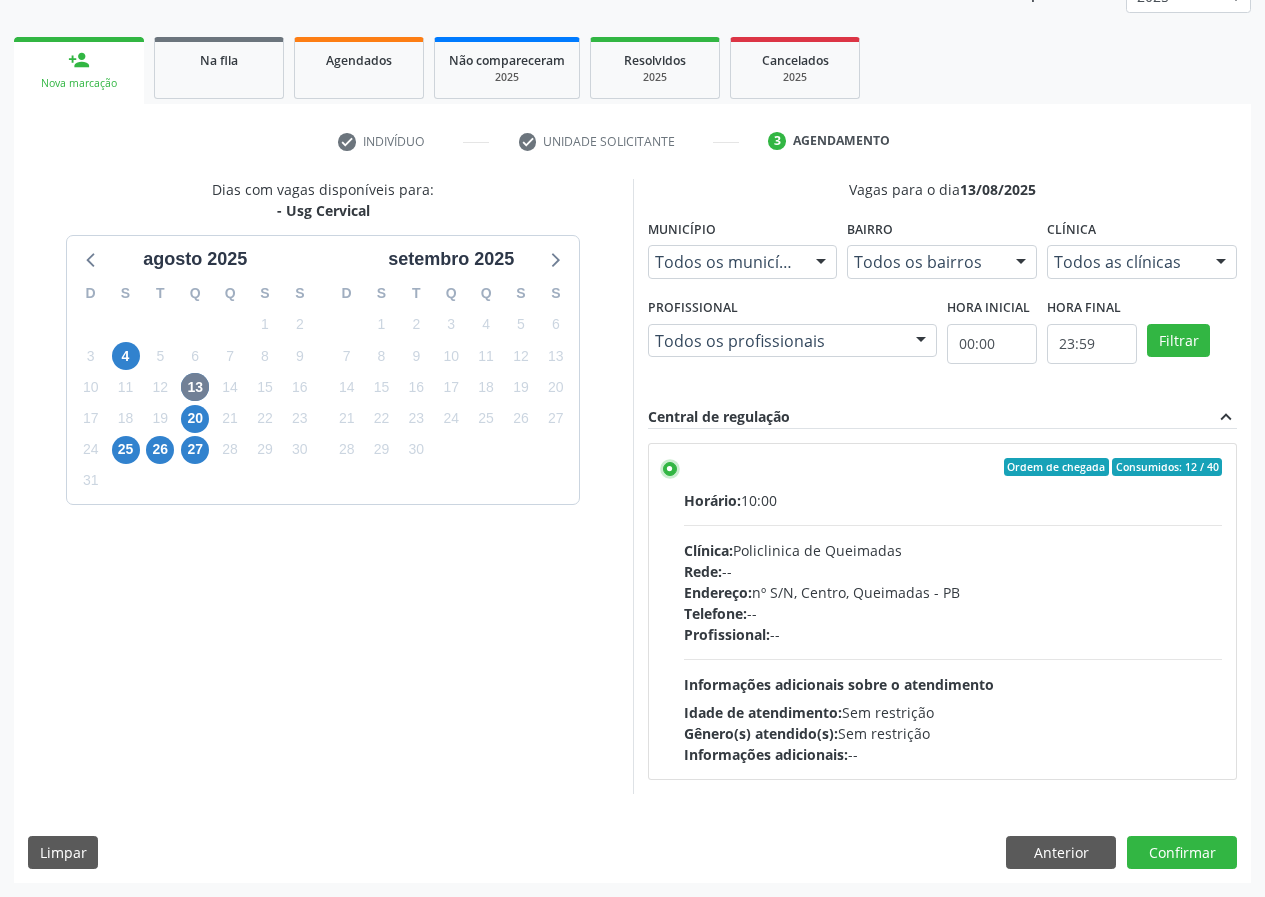 scroll, scrollTop: 262, scrollLeft: 0, axis: vertical 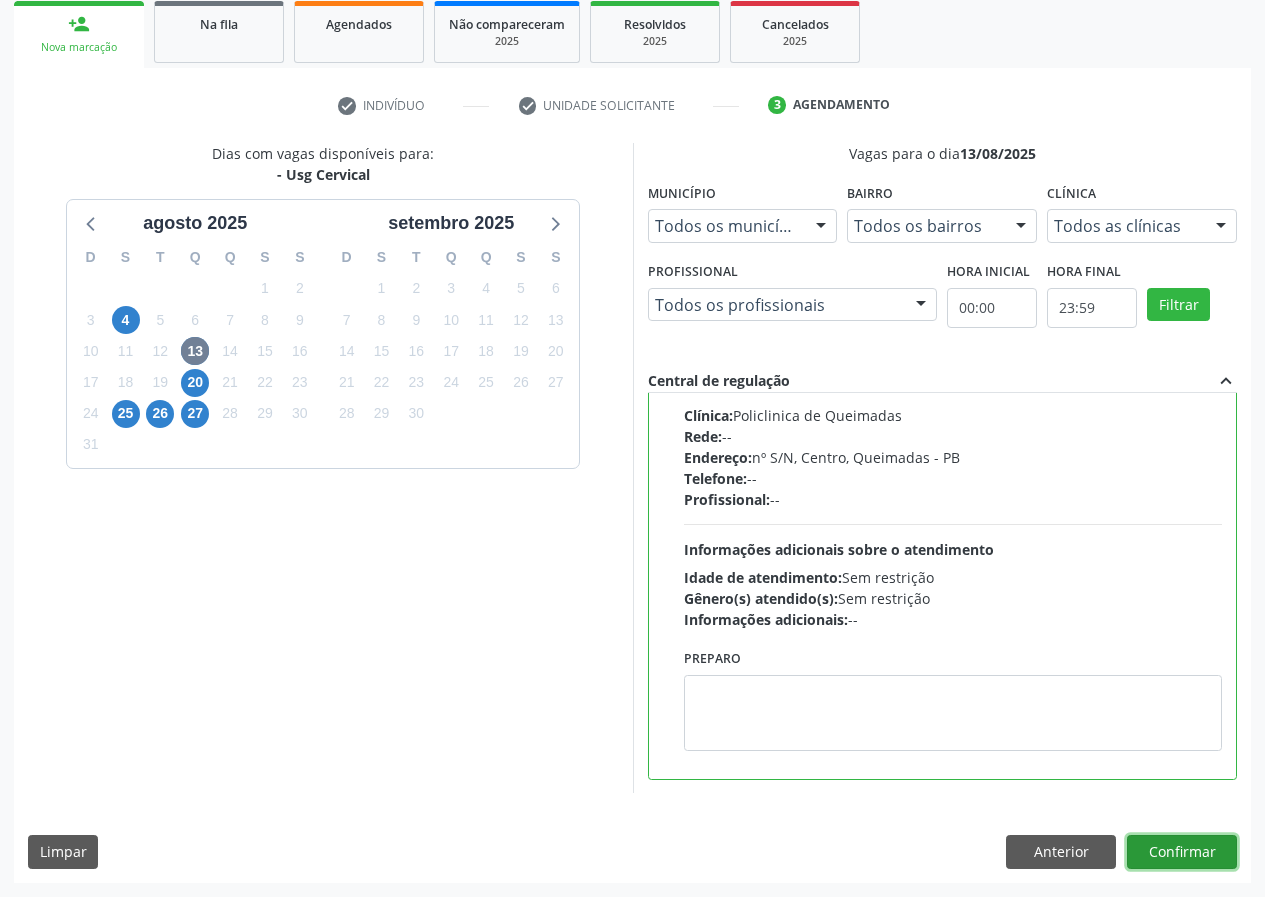 drag, startPoint x: 1201, startPoint y: 841, endPoint x: 1058, endPoint y: 870, distance: 145.91093 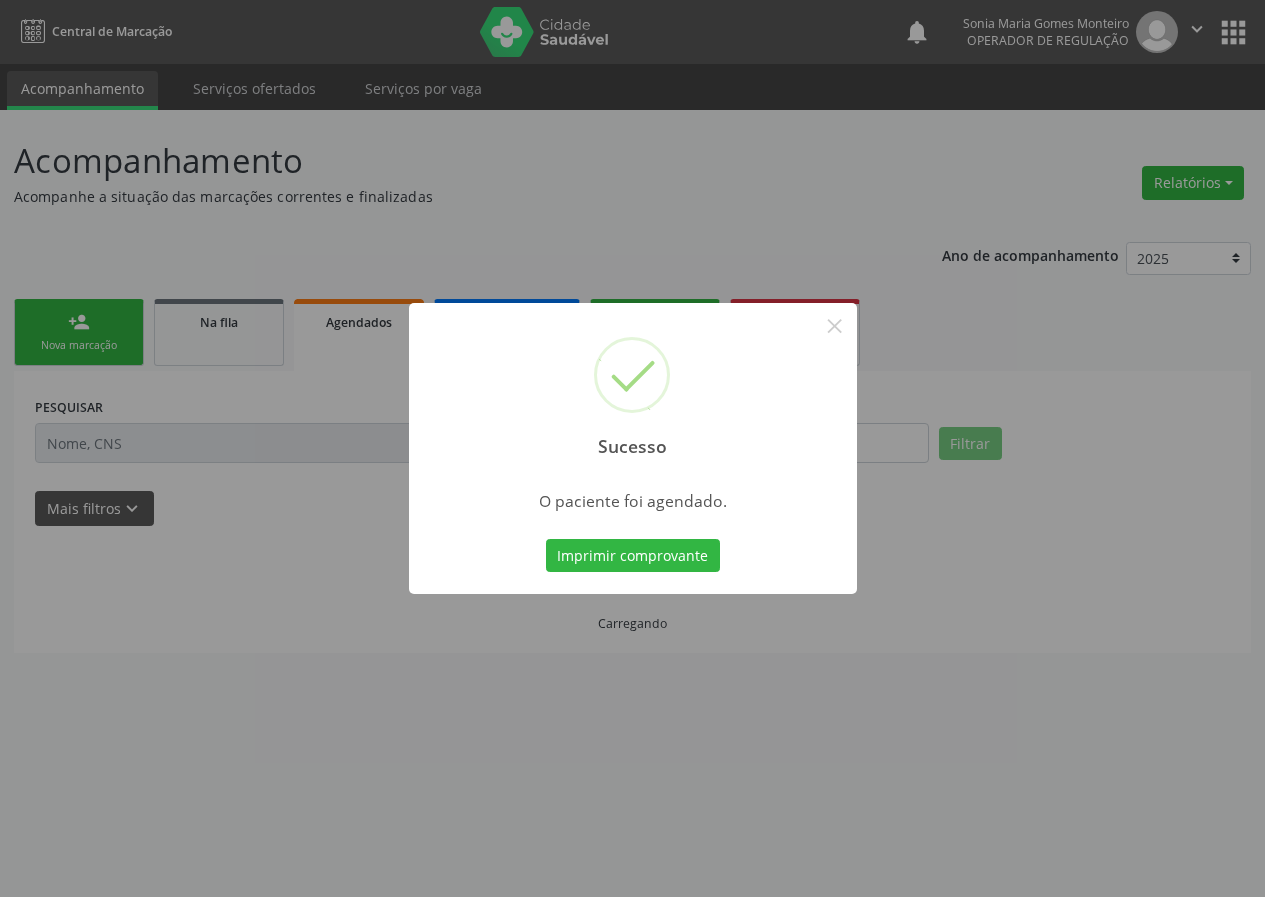 scroll, scrollTop: 0, scrollLeft: 0, axis: both 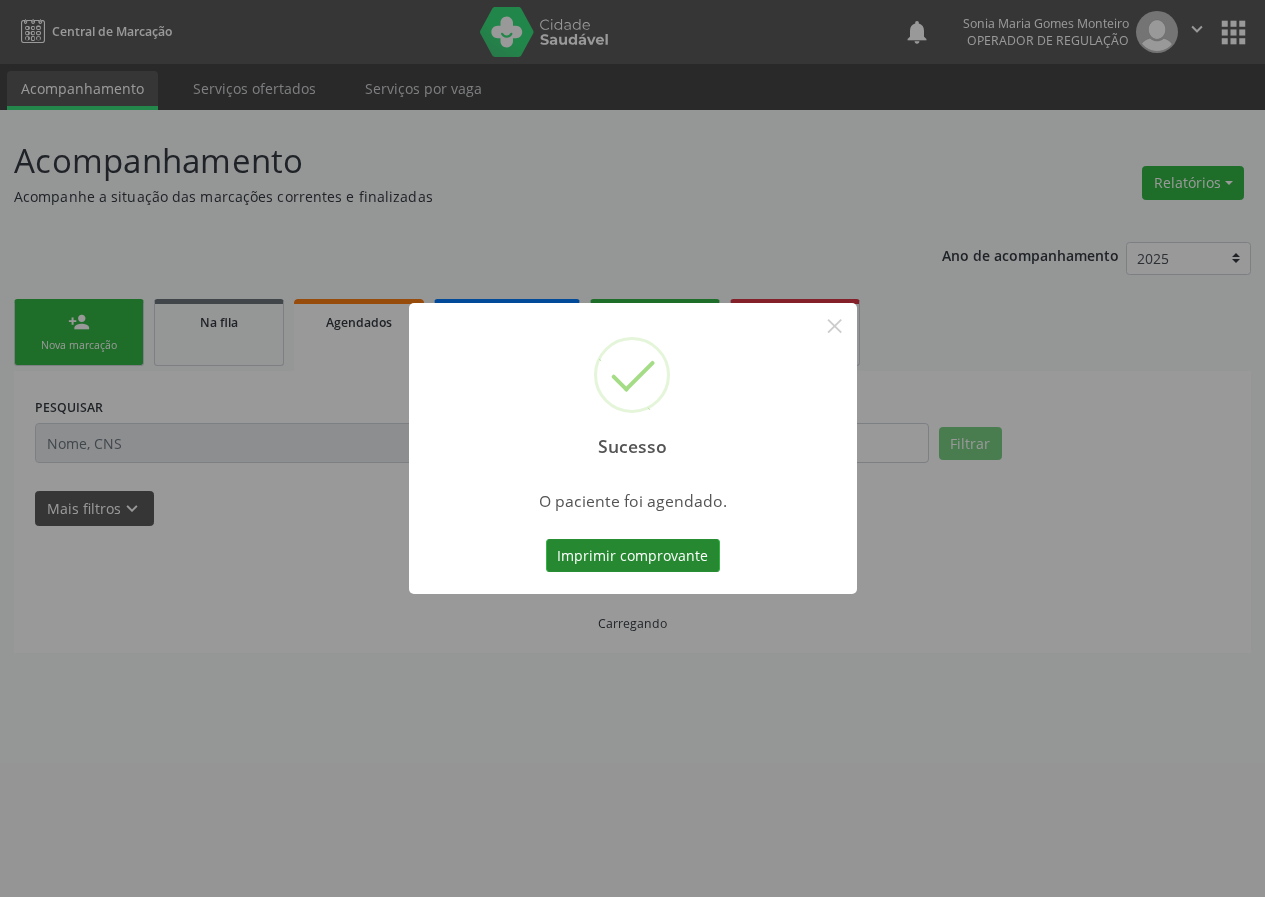 click on "Imprimir comprovante" at bounding box center [633, 556] 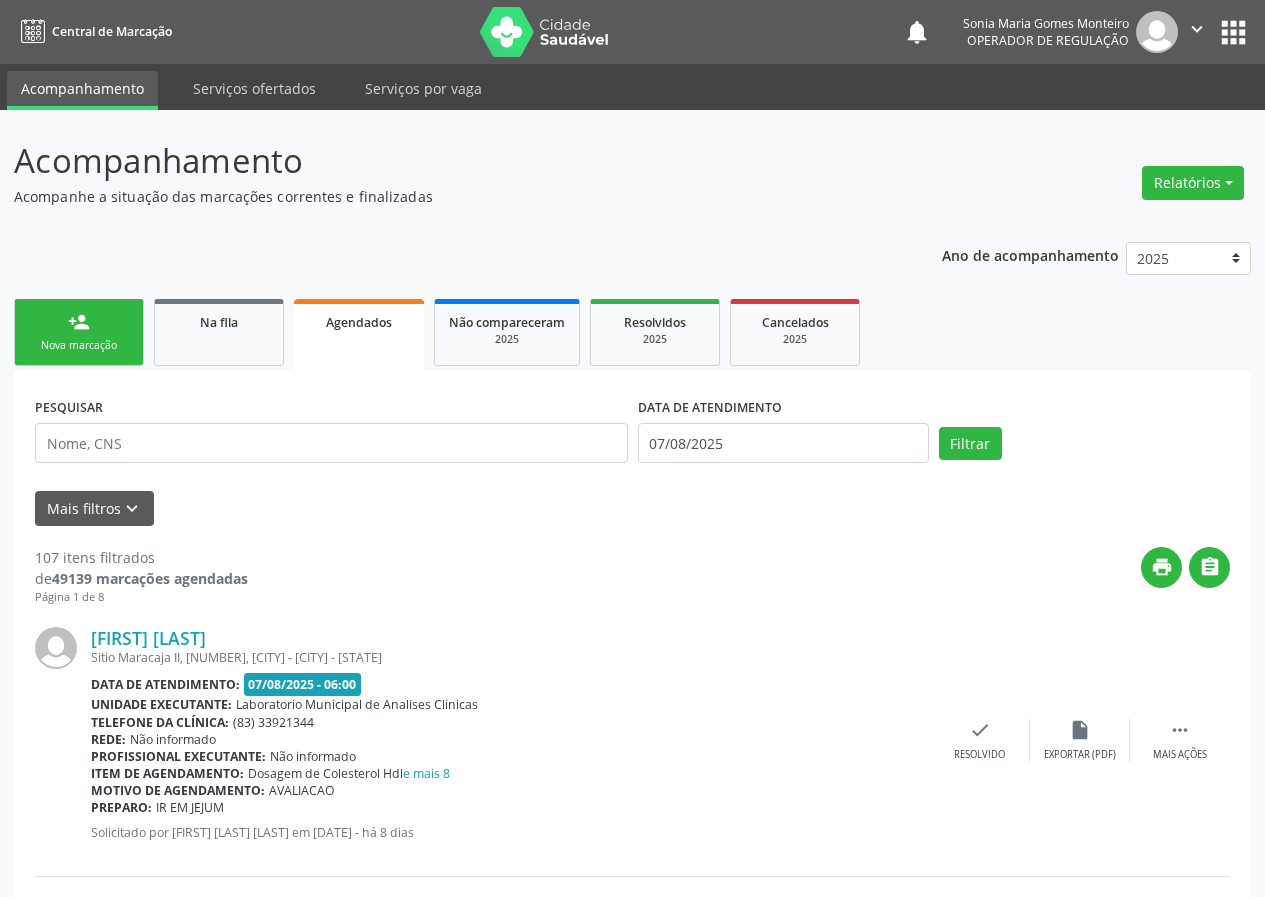 click on "person_add
Nova marcação" at bounding box center (79, 332) 